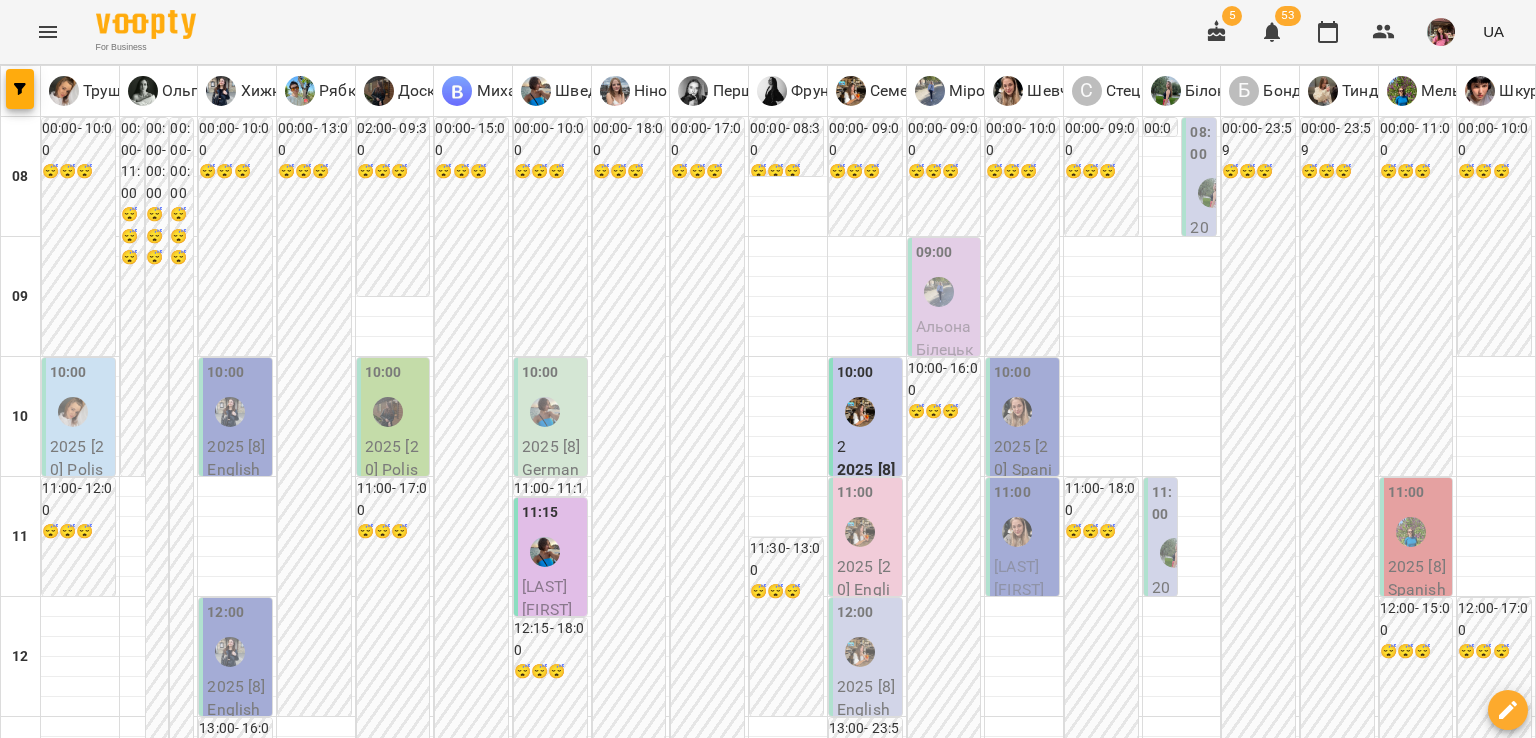 scroll, scrollTop: 0, scrollLeft: 0, axis: both 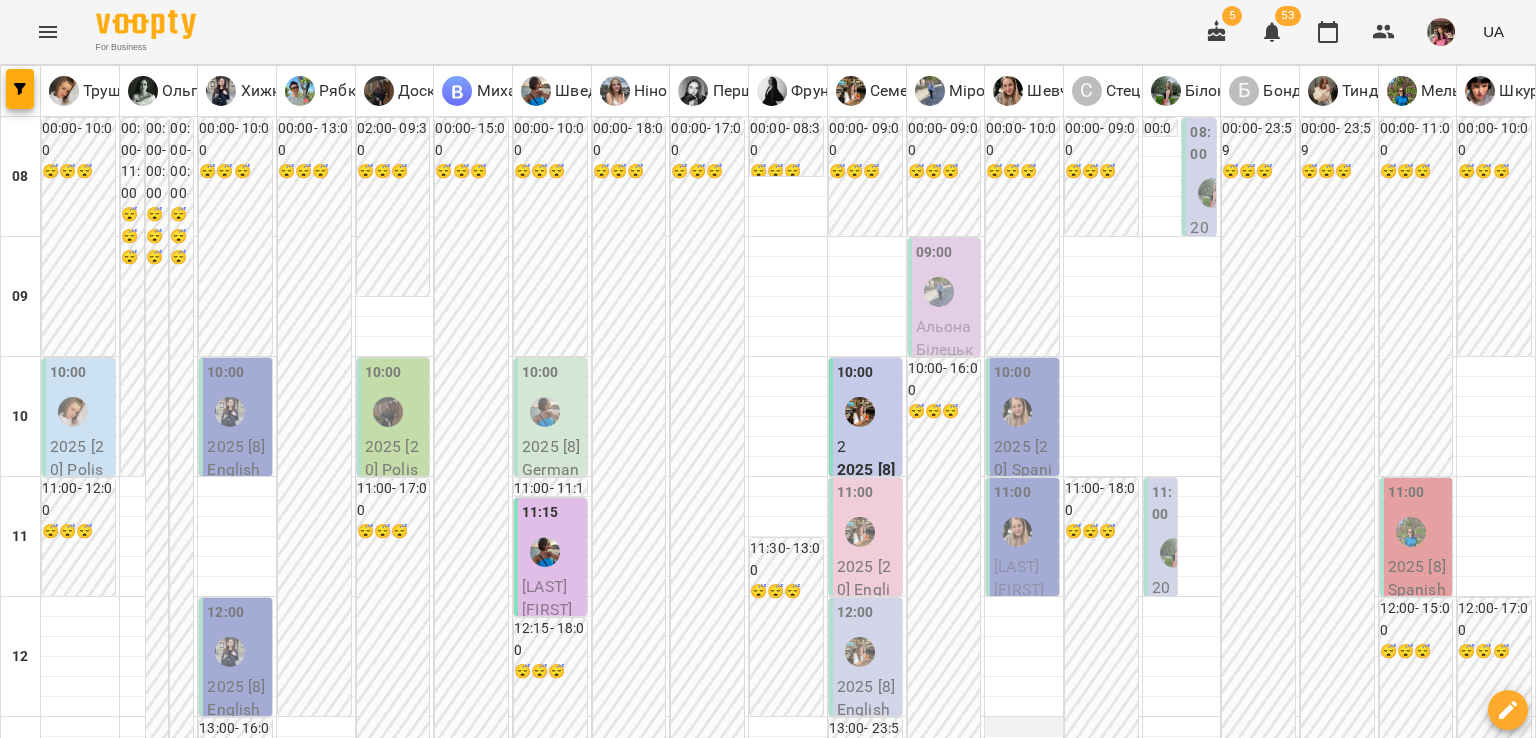 click at bounding box center [1024, 727] 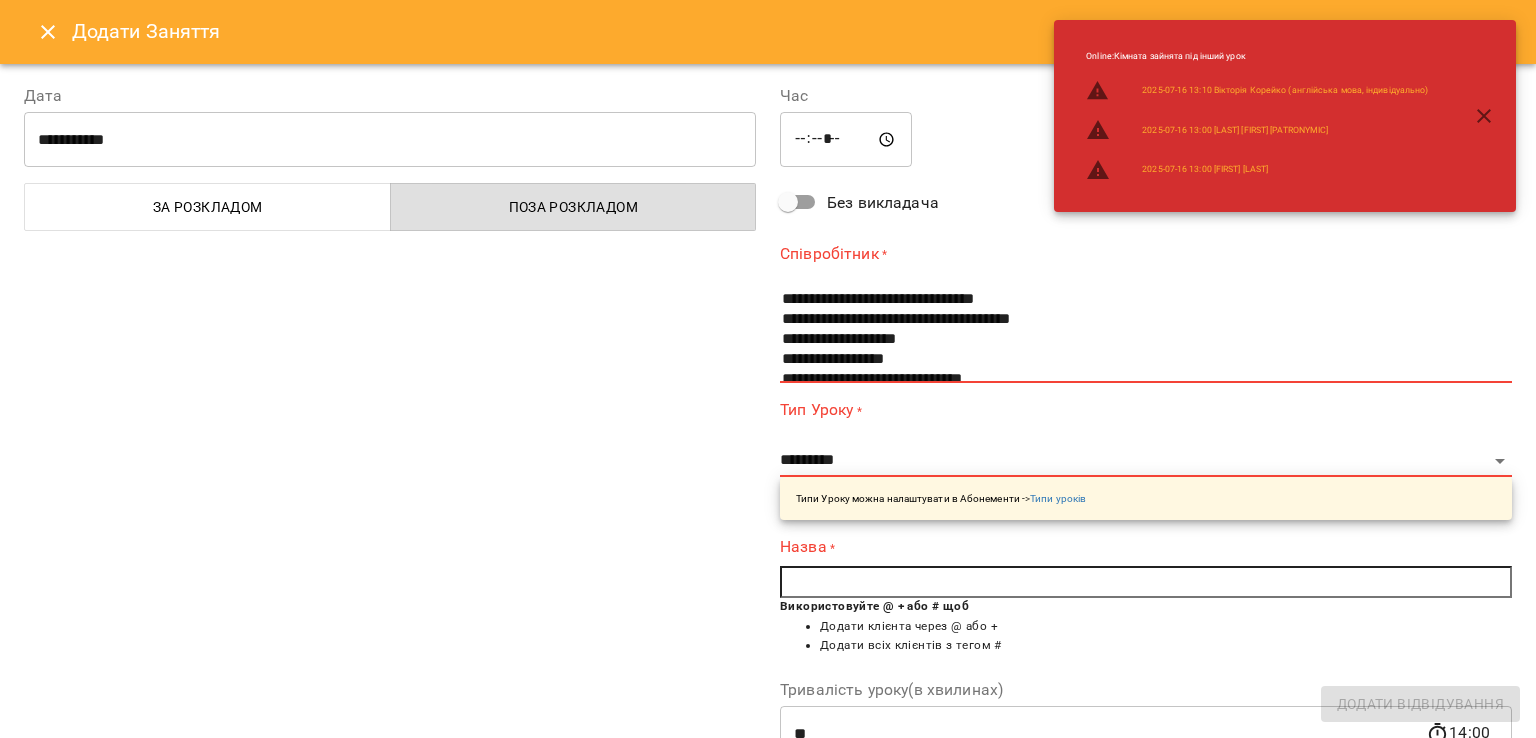 scroll, scrollTop: 1616, scrollLeft: 0, axis: vertical 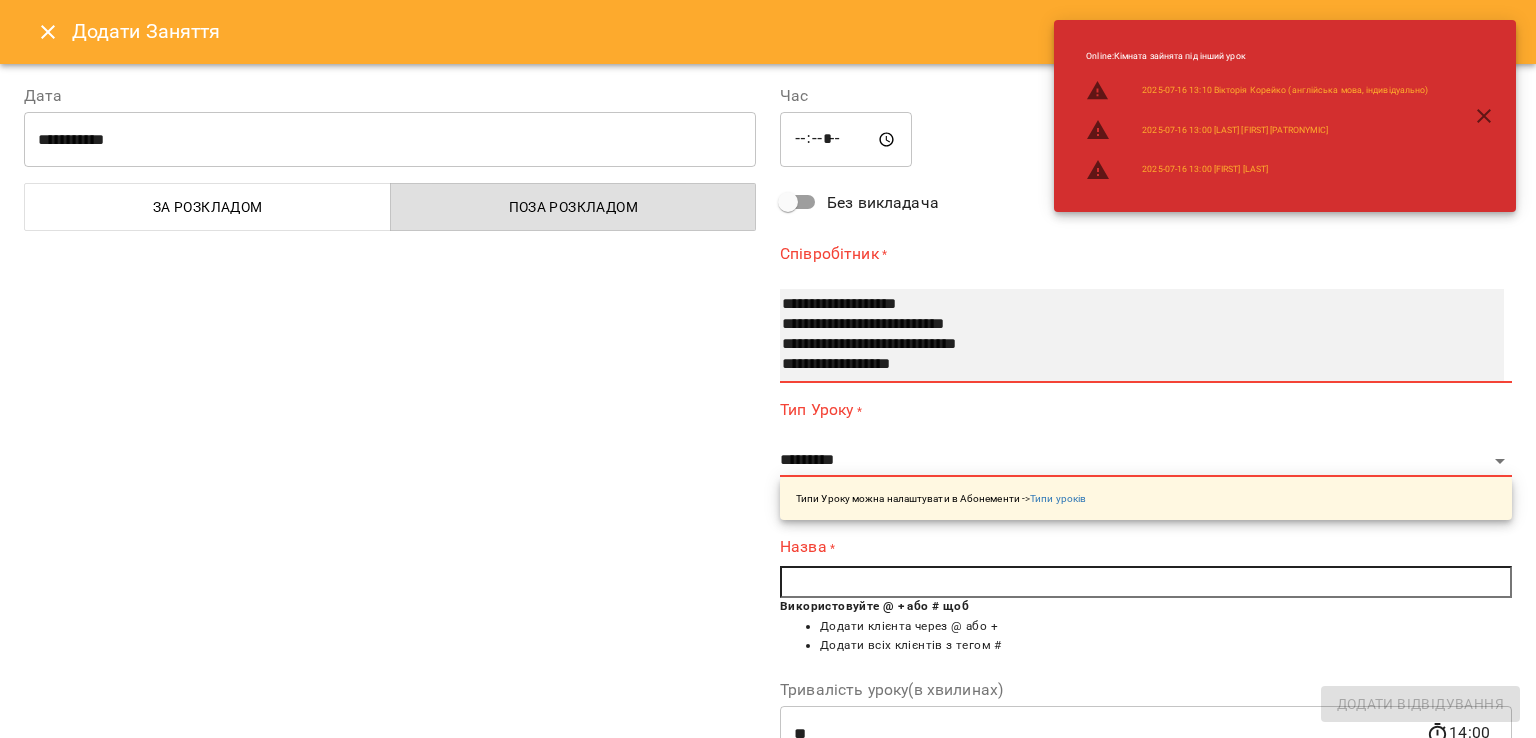 select on "**********" 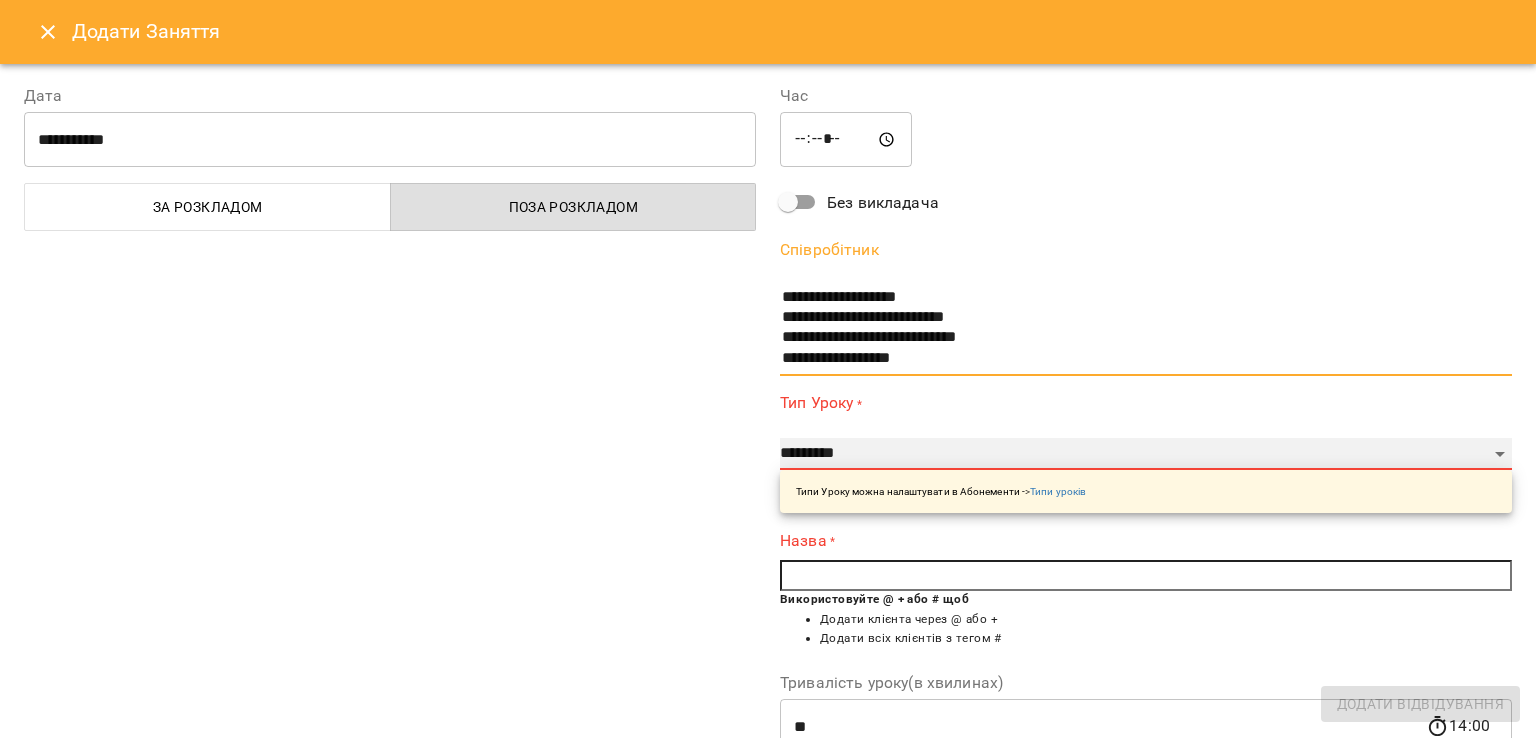 click on "**********" at bounding box center (1146, 454) 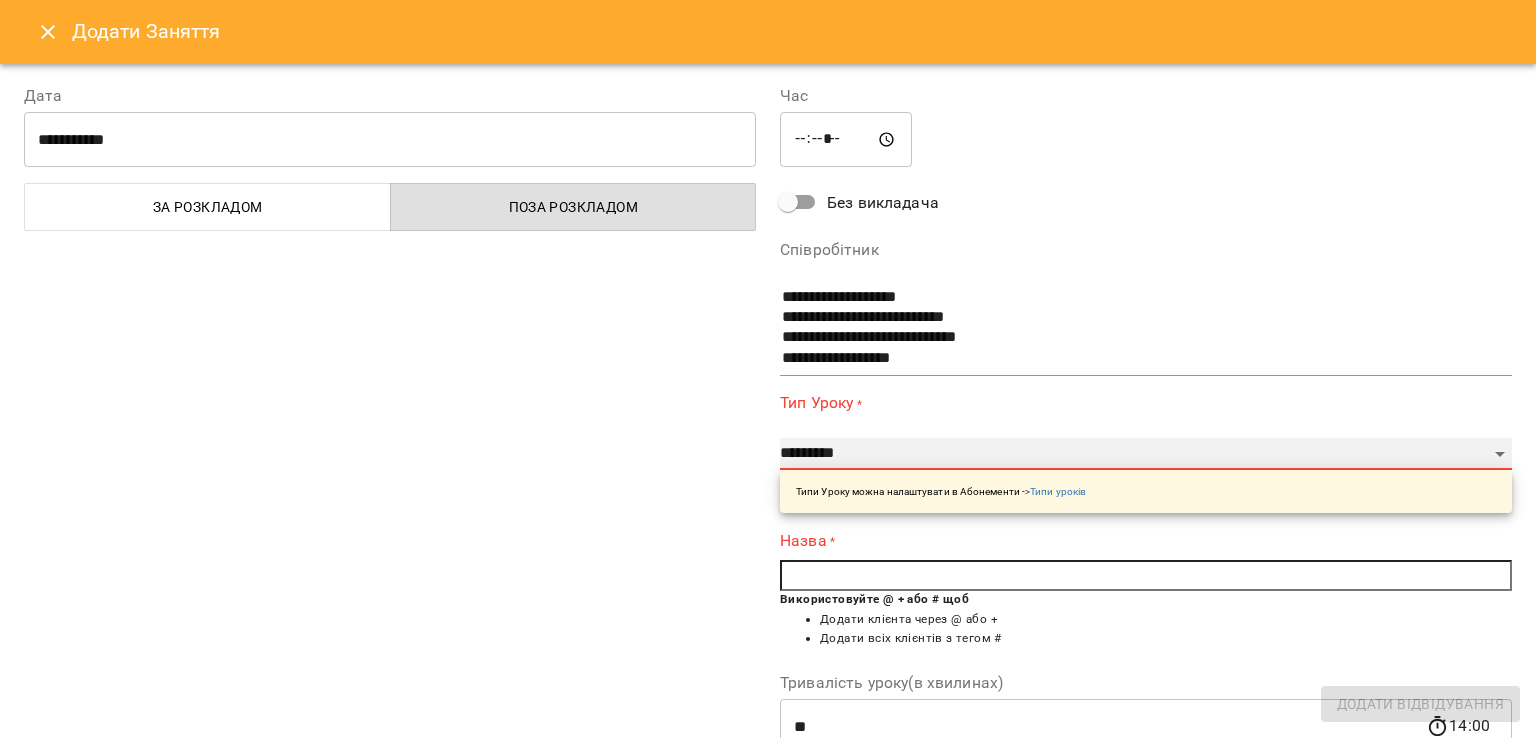 select on "**********" 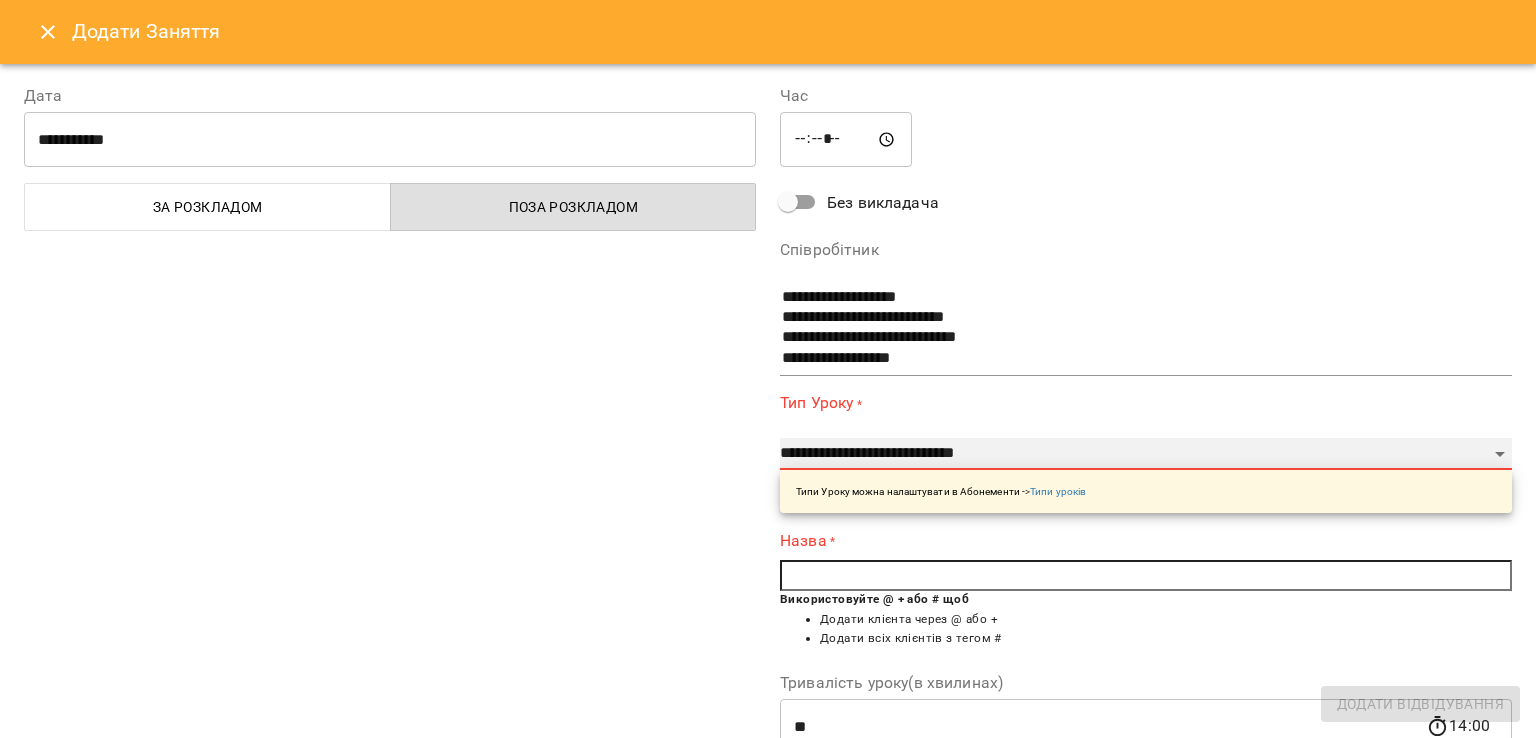 click on "**********" at bounding box center (1146, 454) 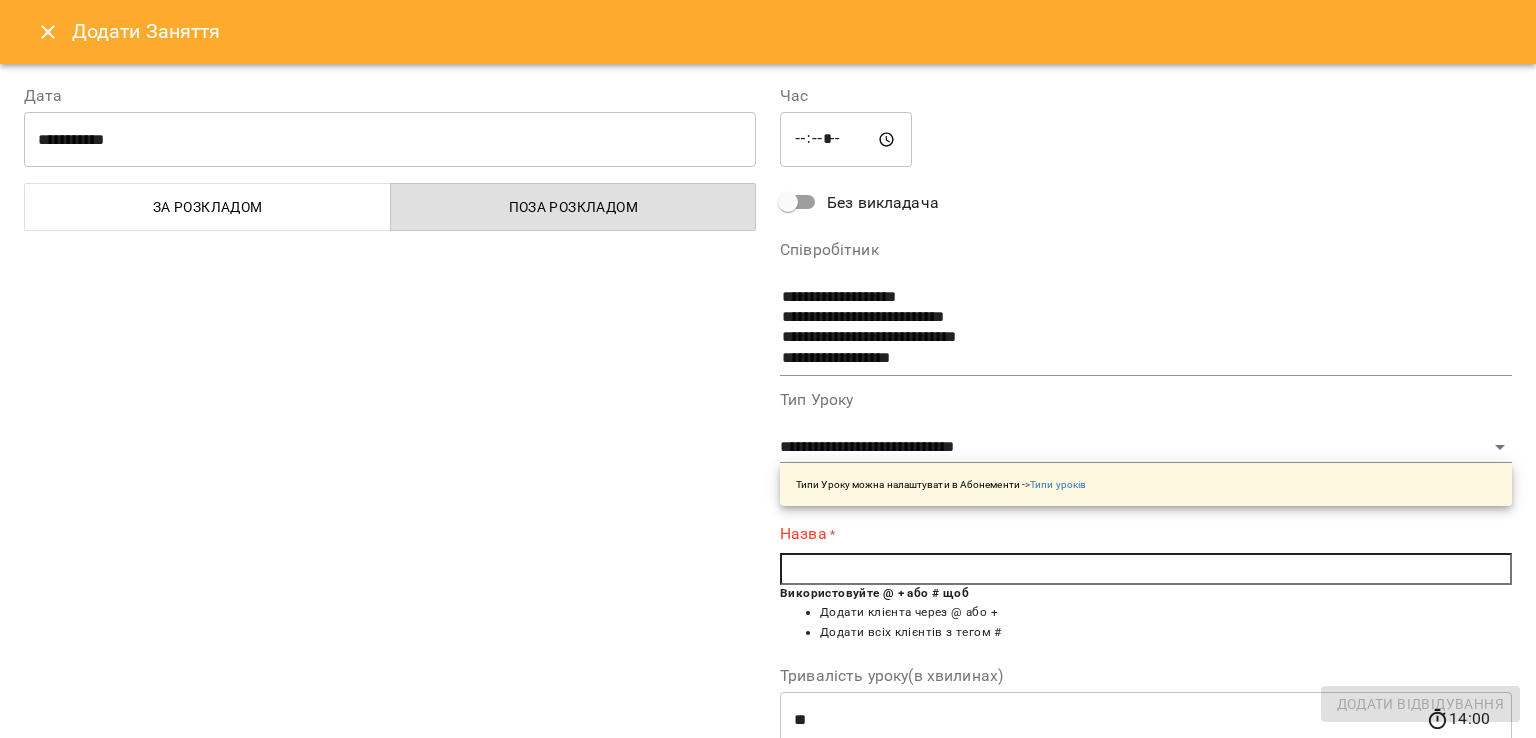 click at bounding box center [1146, 569] 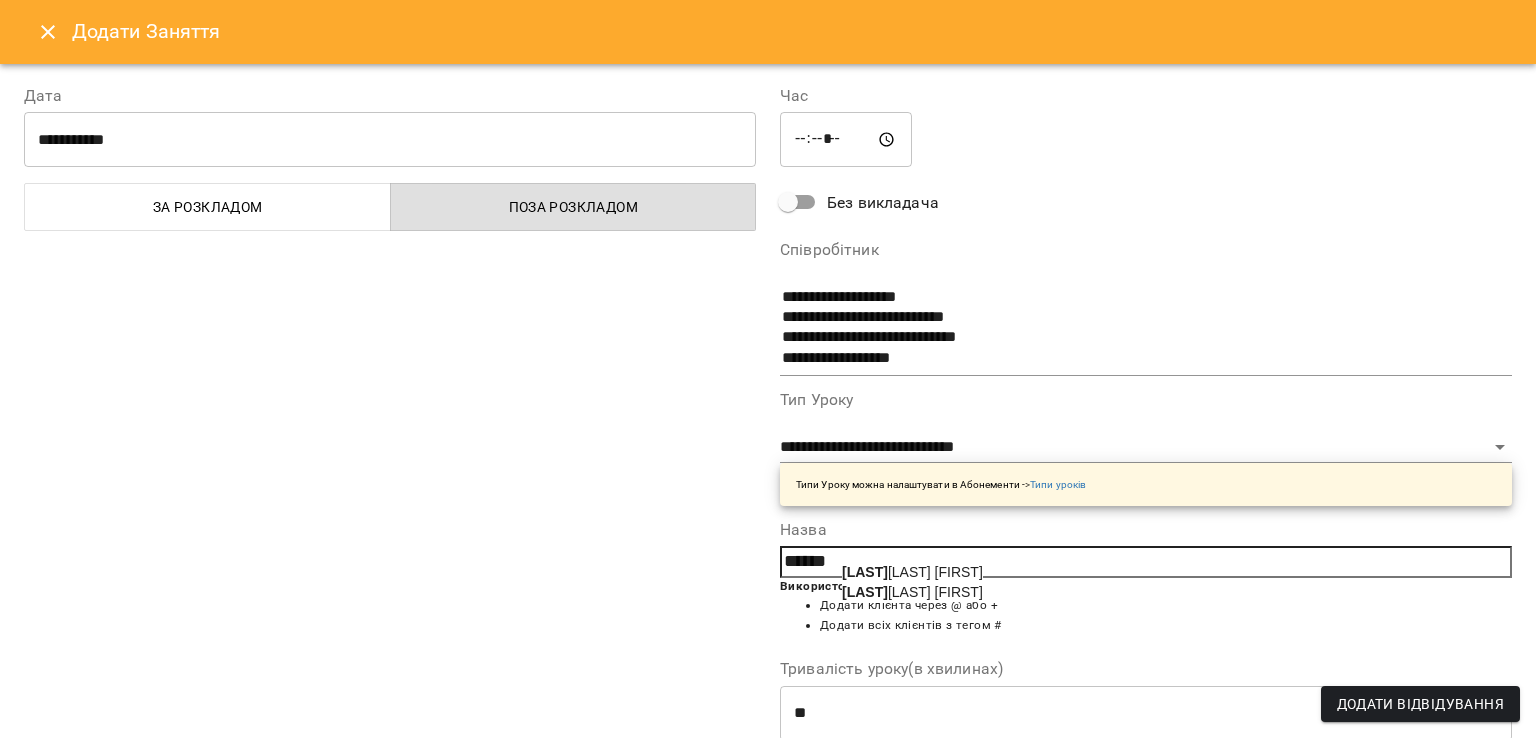 click on "Семен юк Діана" at bounding box center (912, 592) 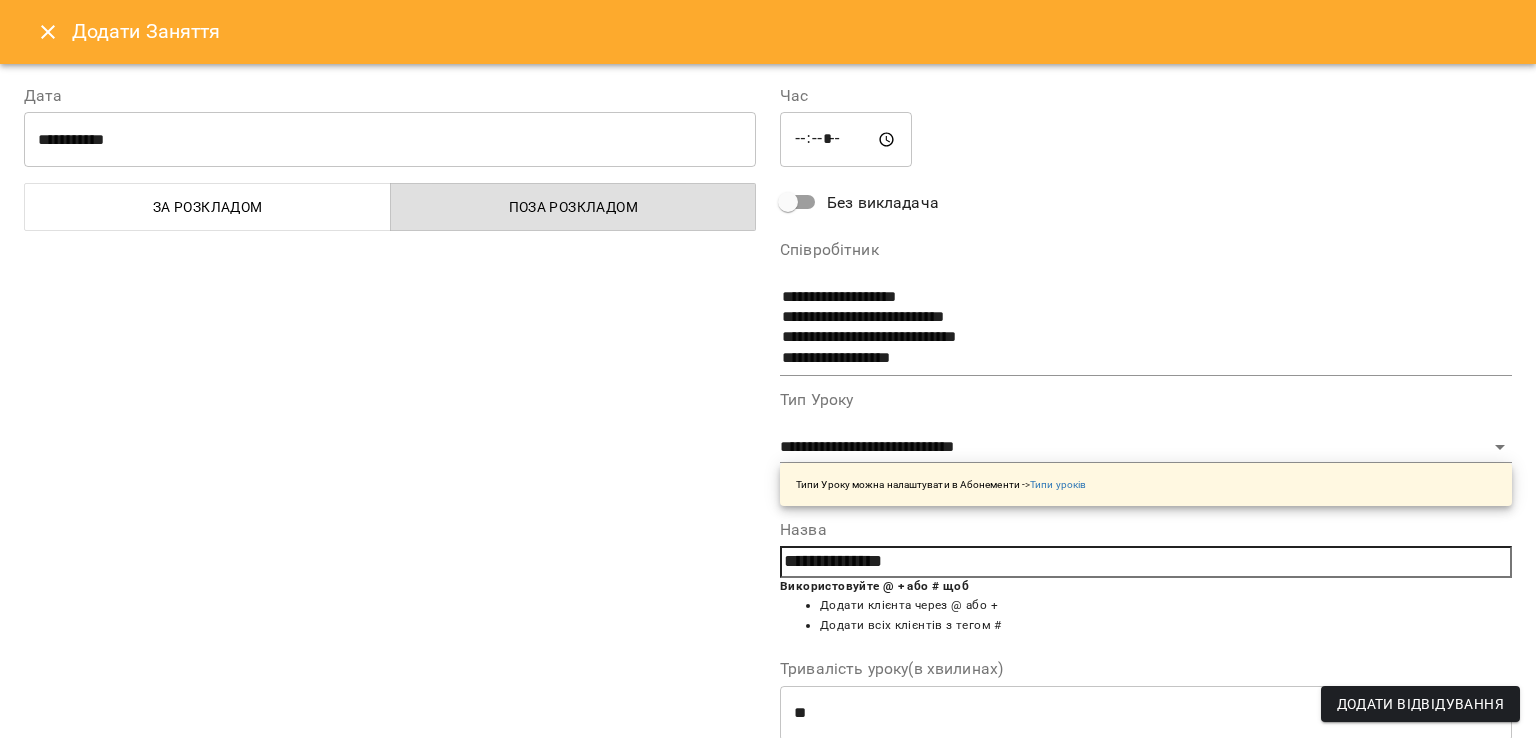 click on "Додати Відвідування" at bounding box center [1420, 704] 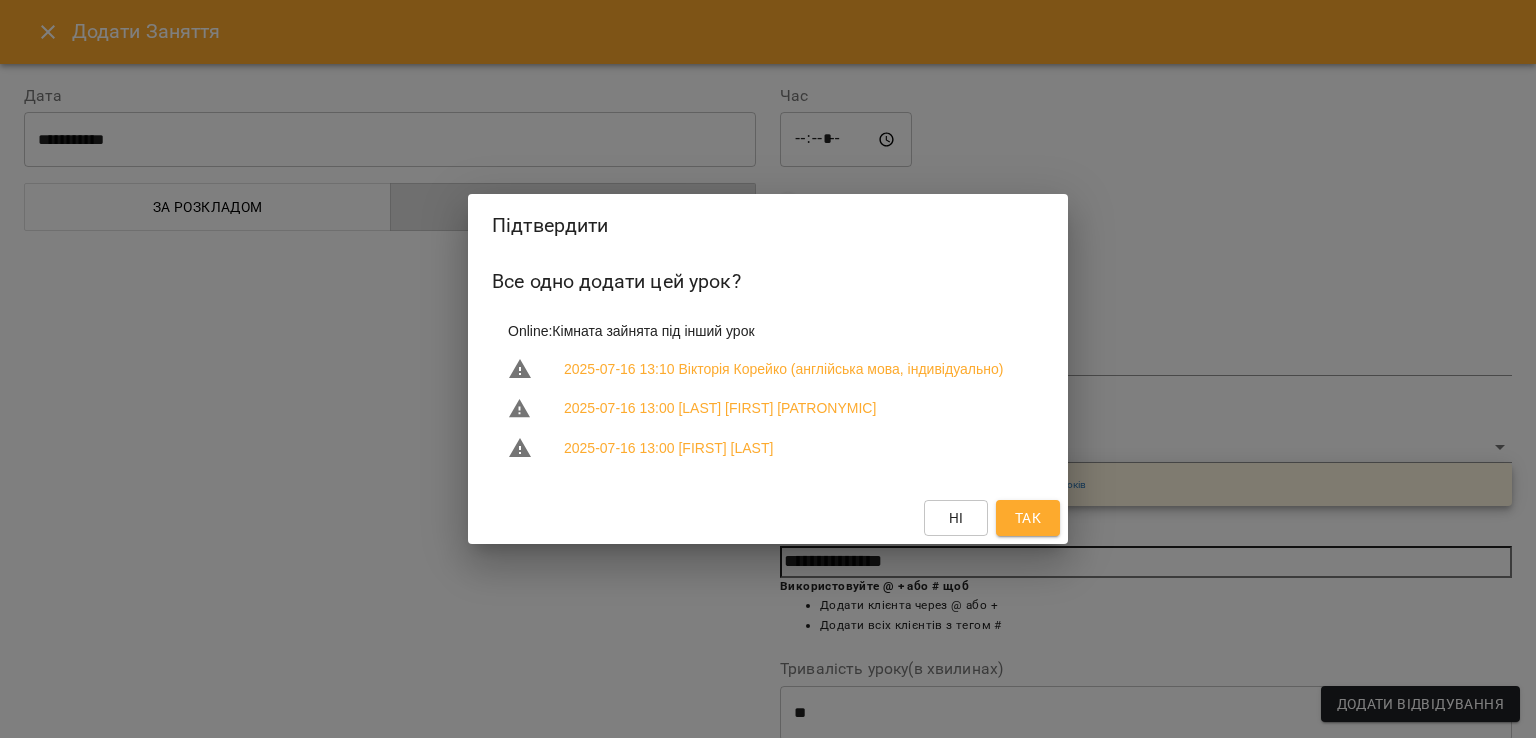 click on "Так" at bounding box center [1028, 518] 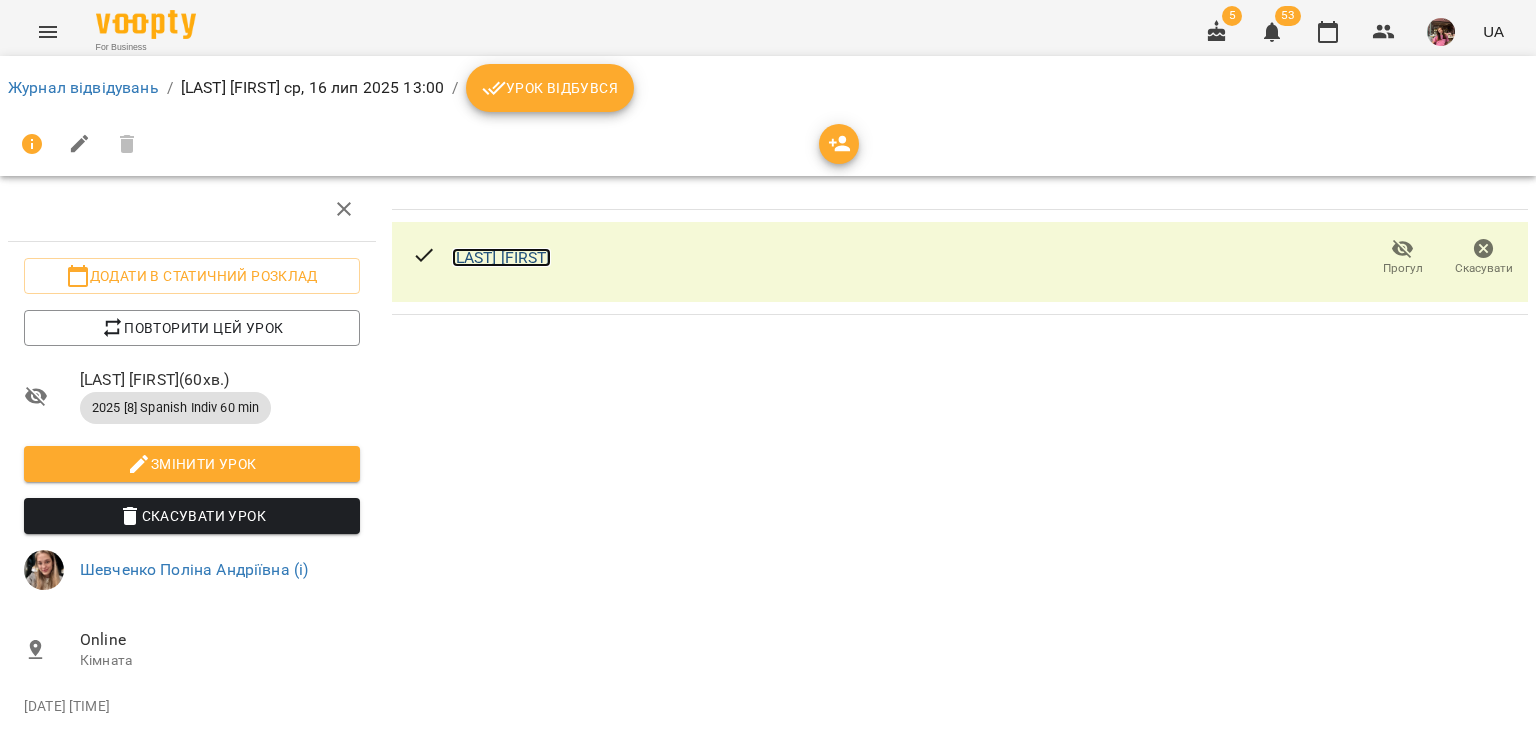 click on "Семенюк Діана" at bounding box center (501, 257) 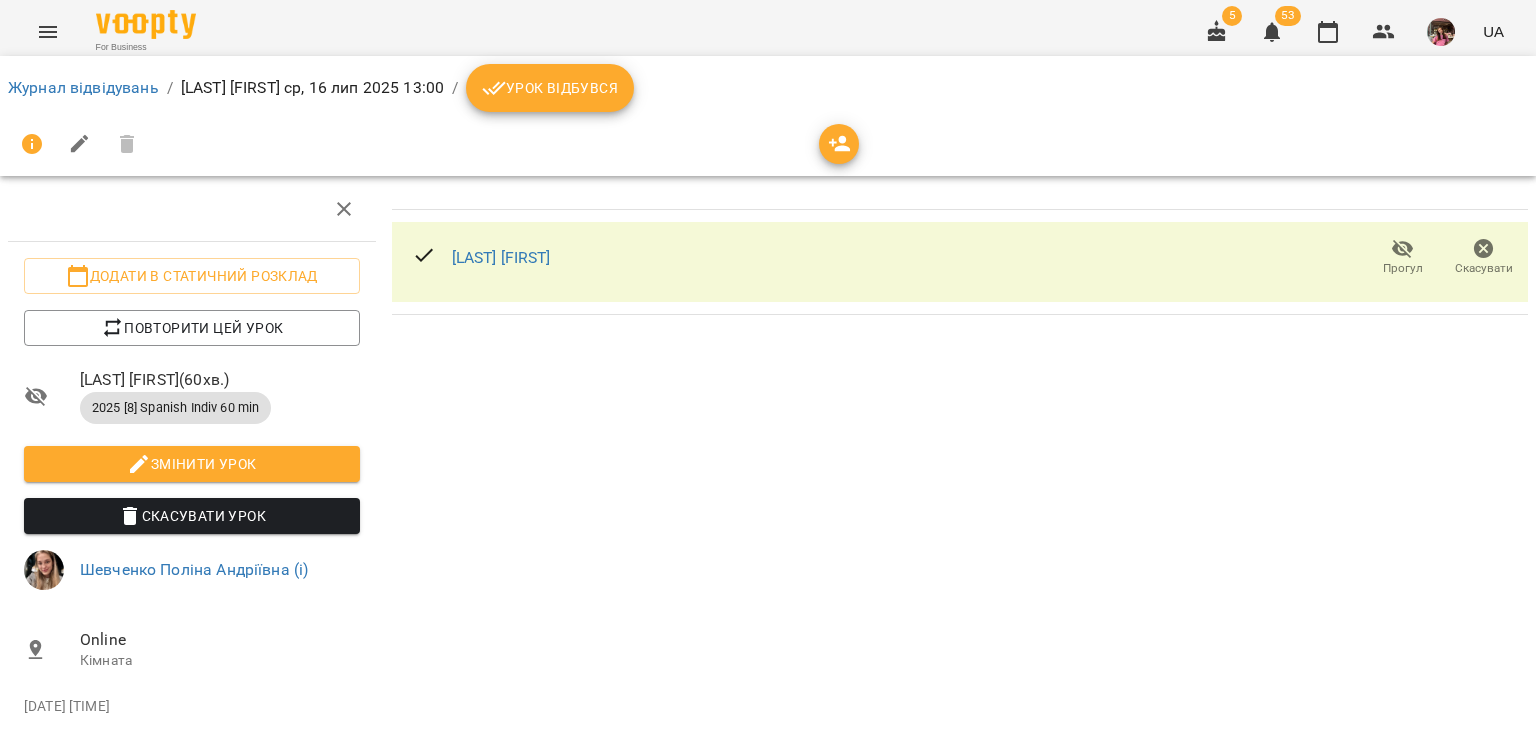 click 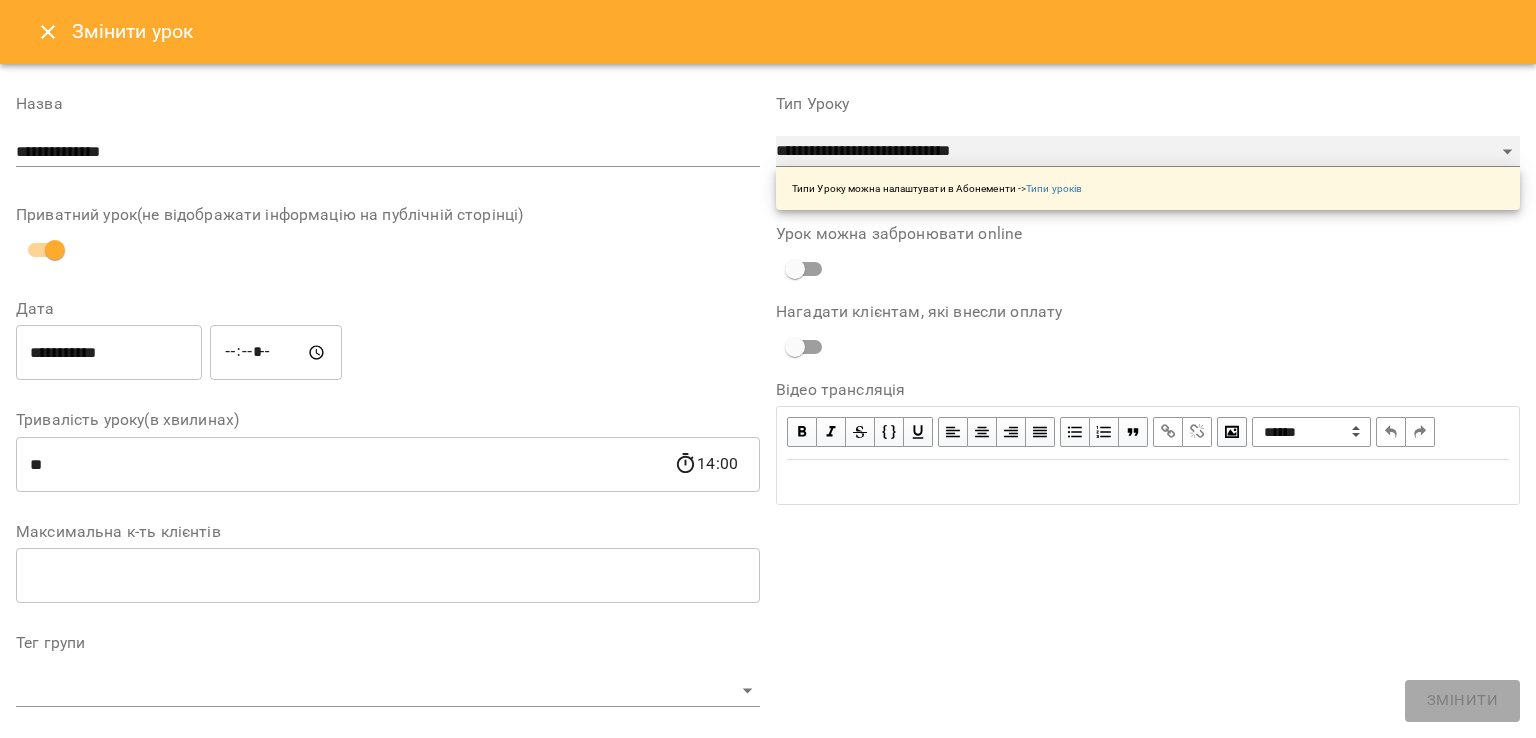 click on "**********" at bounding box center [1148, 152] 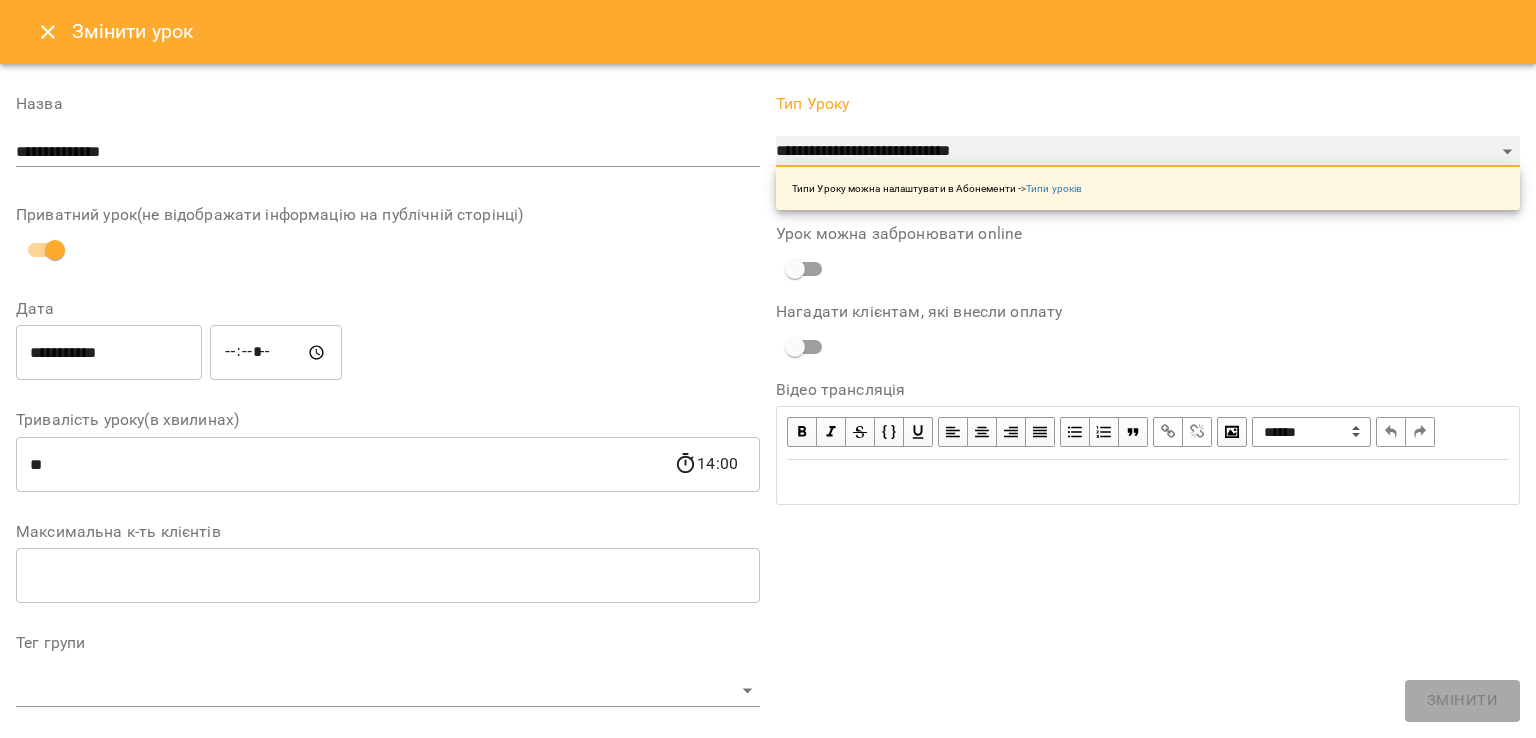 select on "**********" 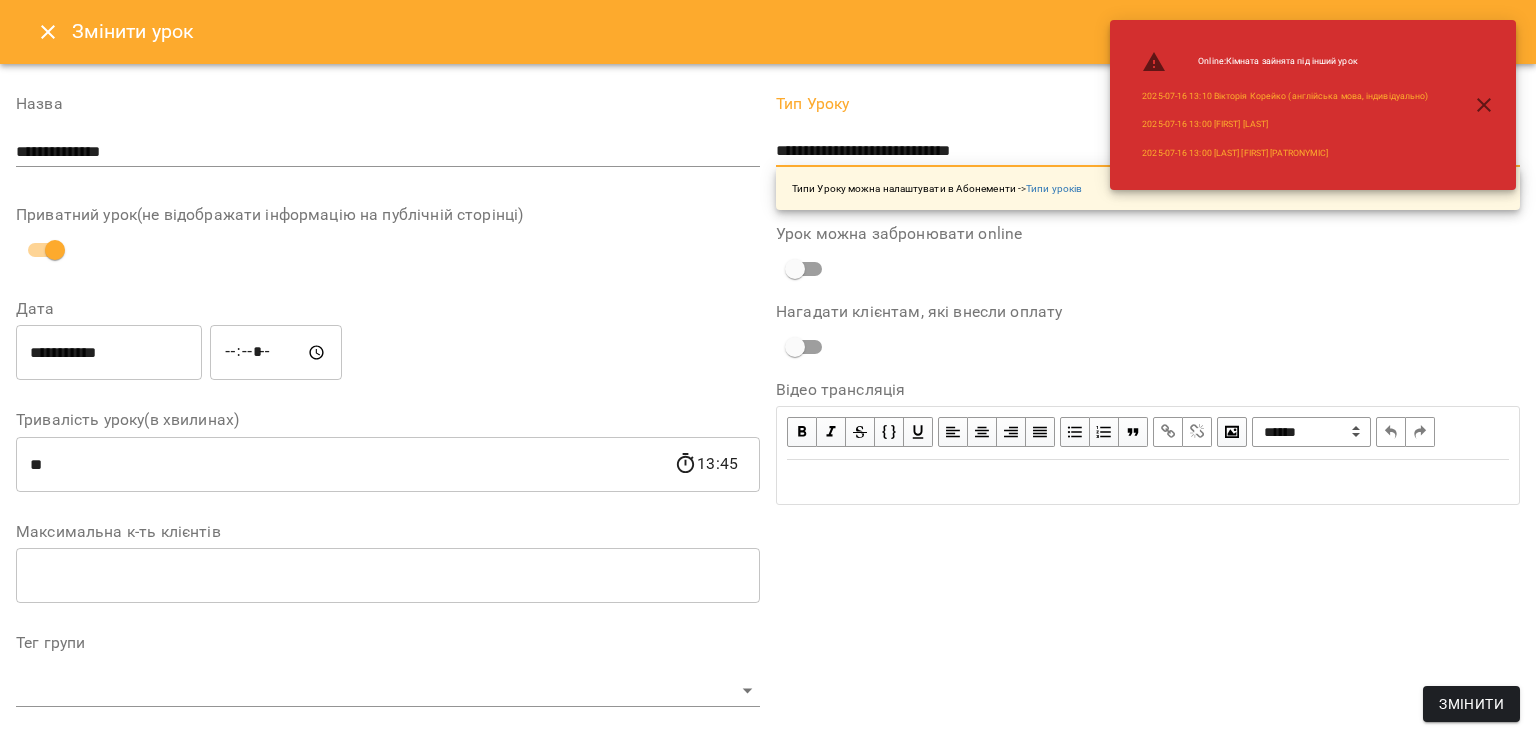 click on "Змінити" at bounding box center [1471, 704] 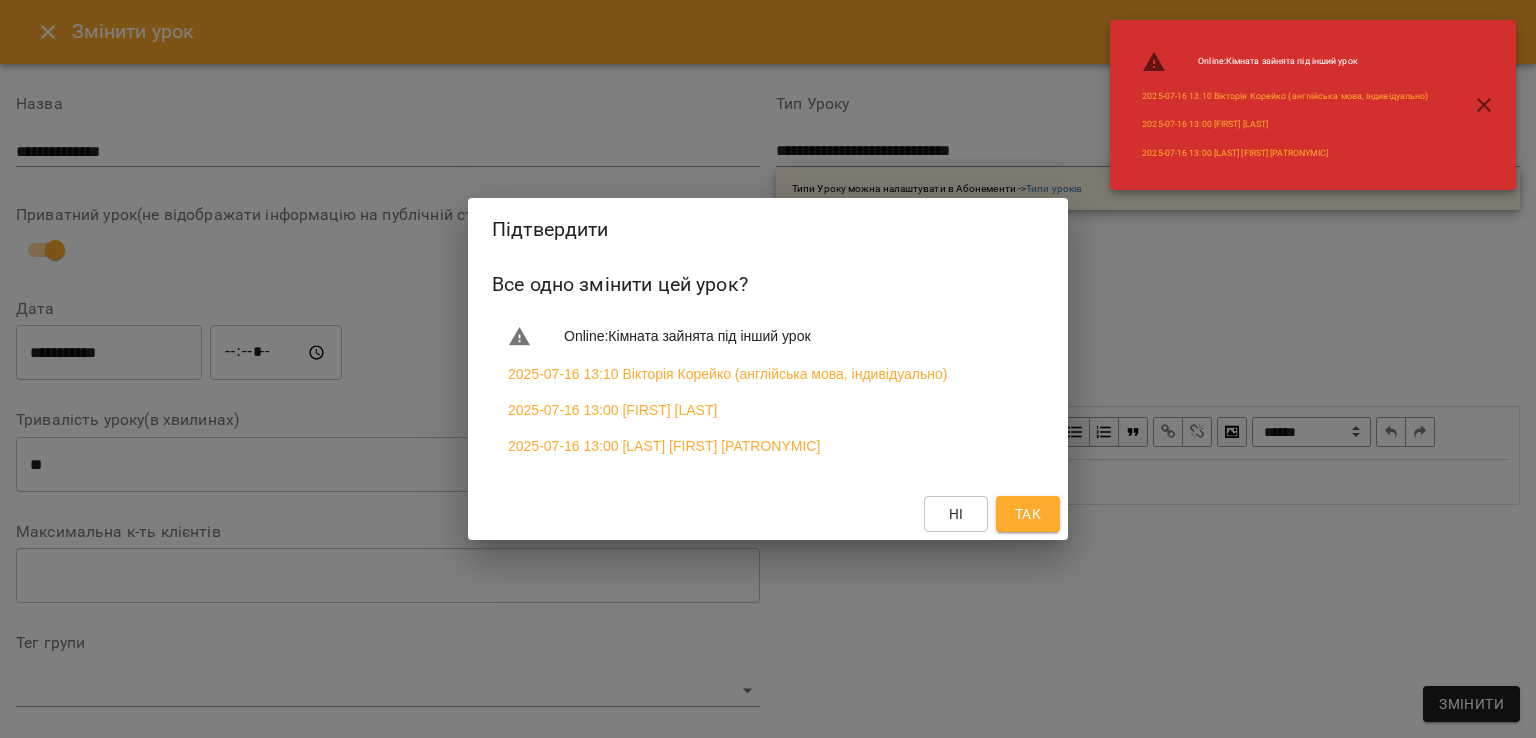 click on "Ні Так" at bounding box center (768, 514) 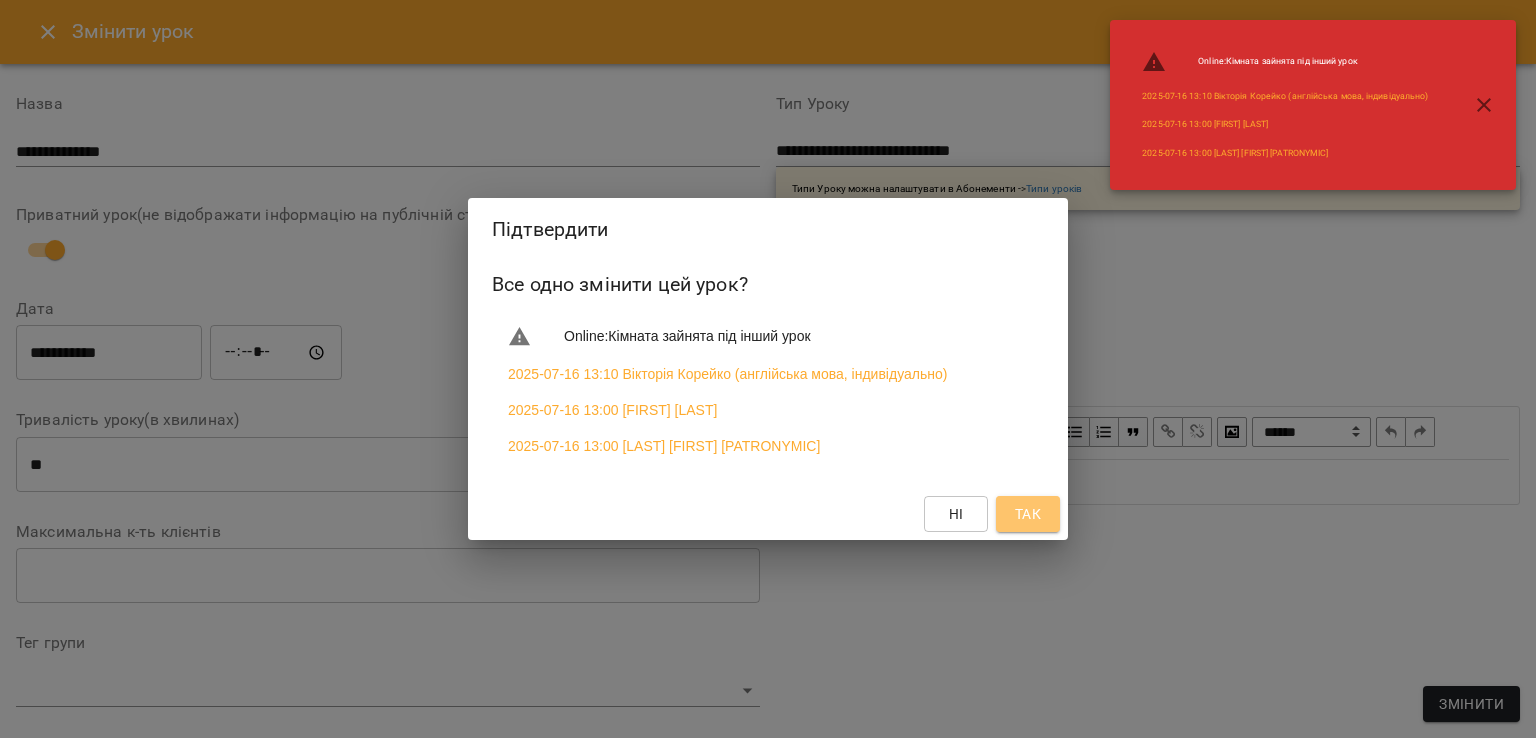 click on "Так" at bounding box center (1028, 514) 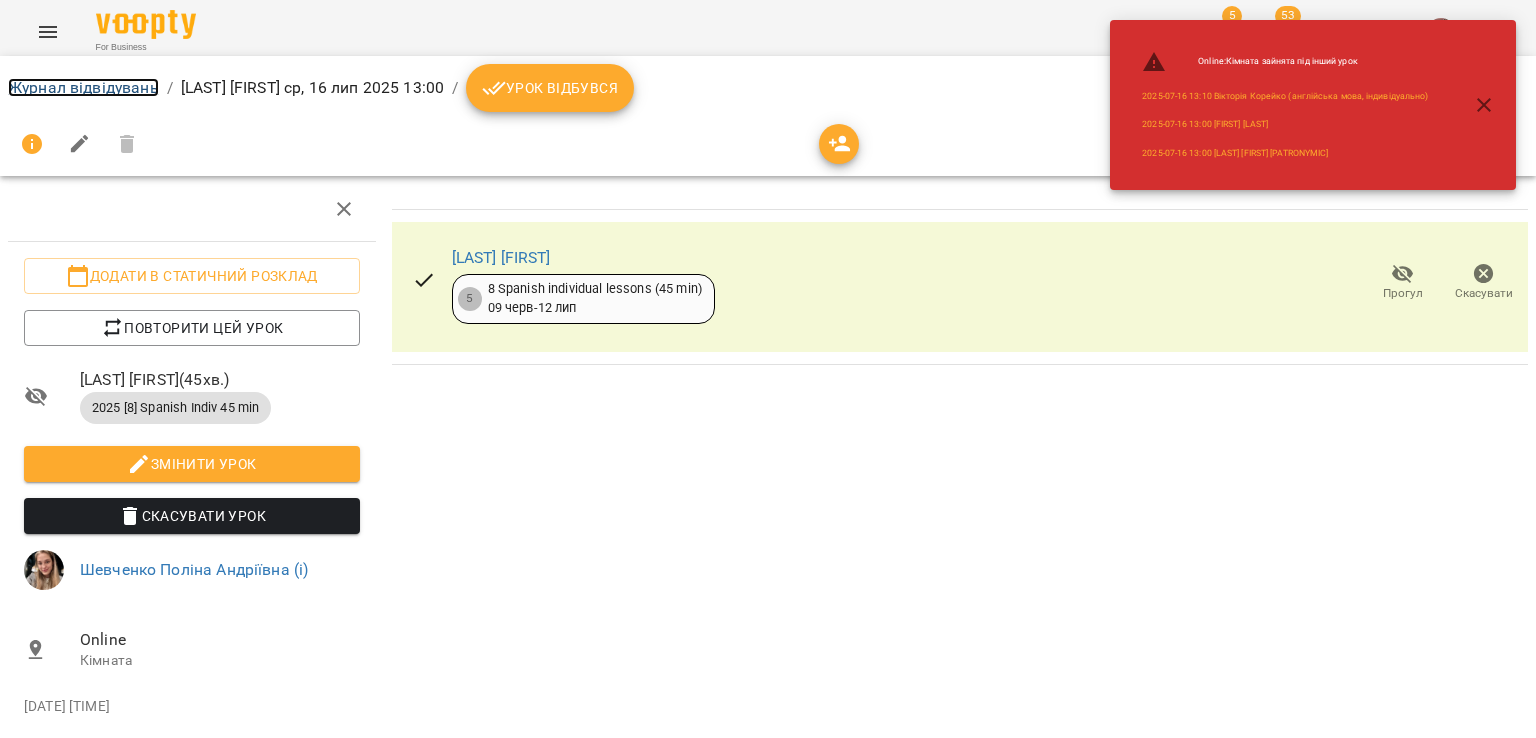click on "Журнал відвідувань" at bounding box center (83, 87) 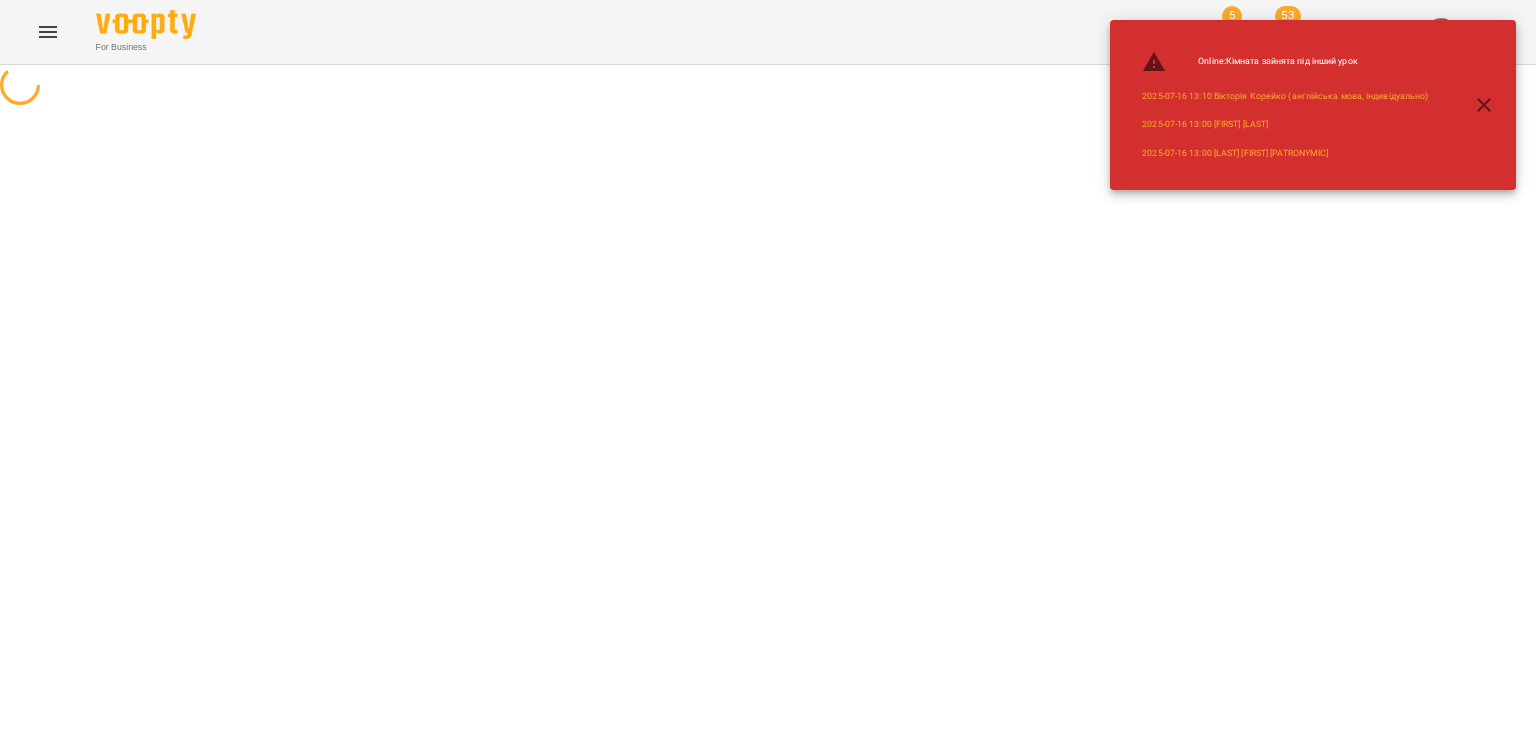 click 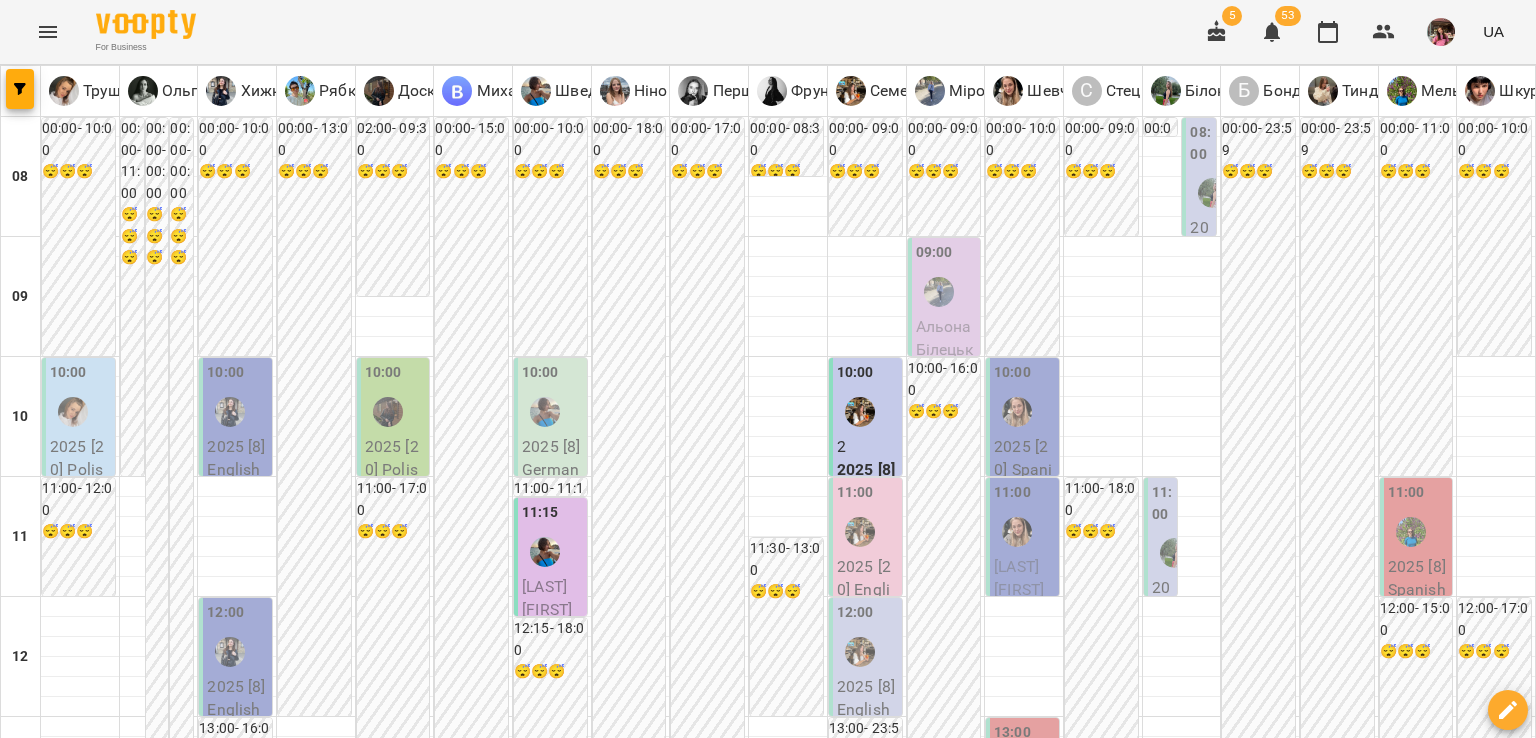 scroll, scrollTop: 604, scrollLeft: 0, axis: vertical 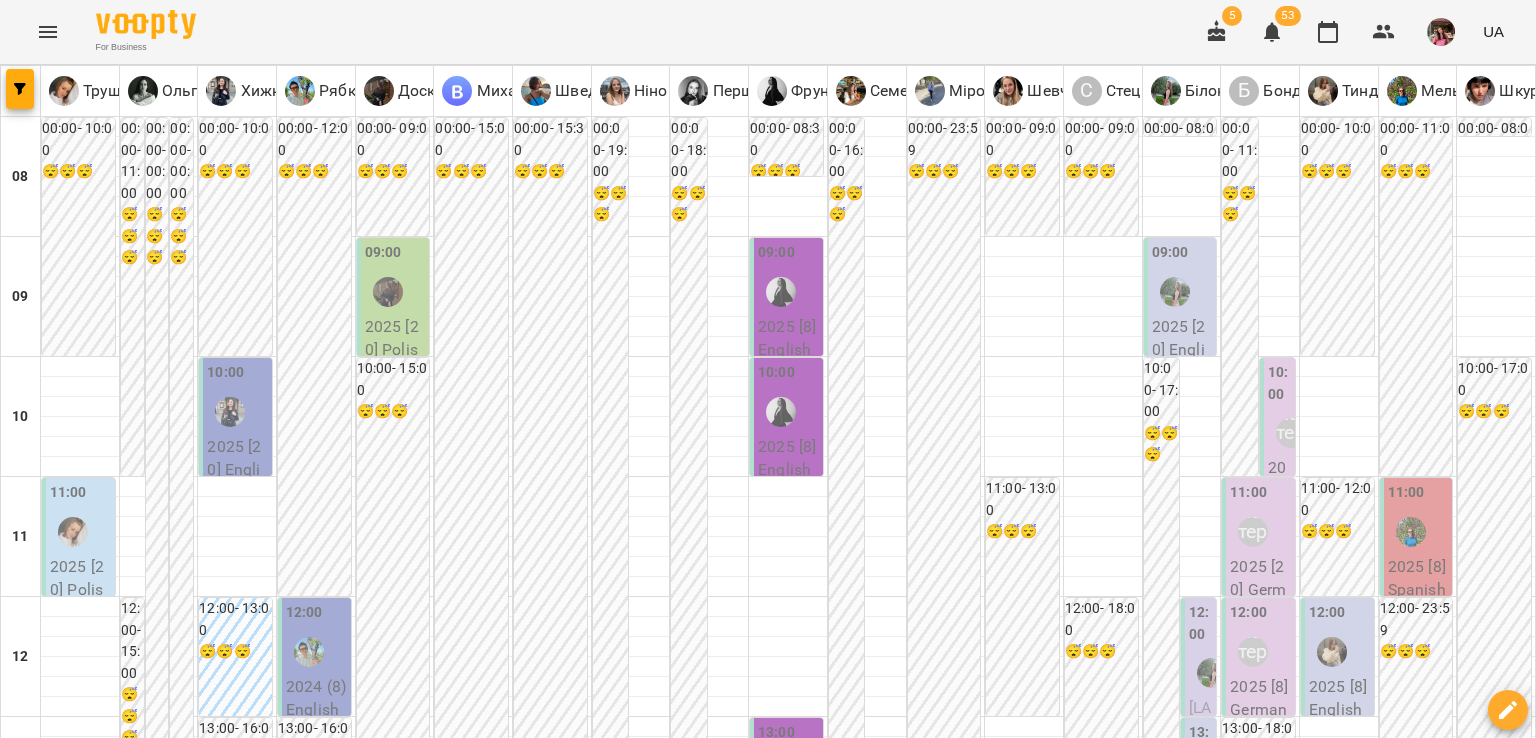 click on "17:00" at bounding box center [728, 1226] 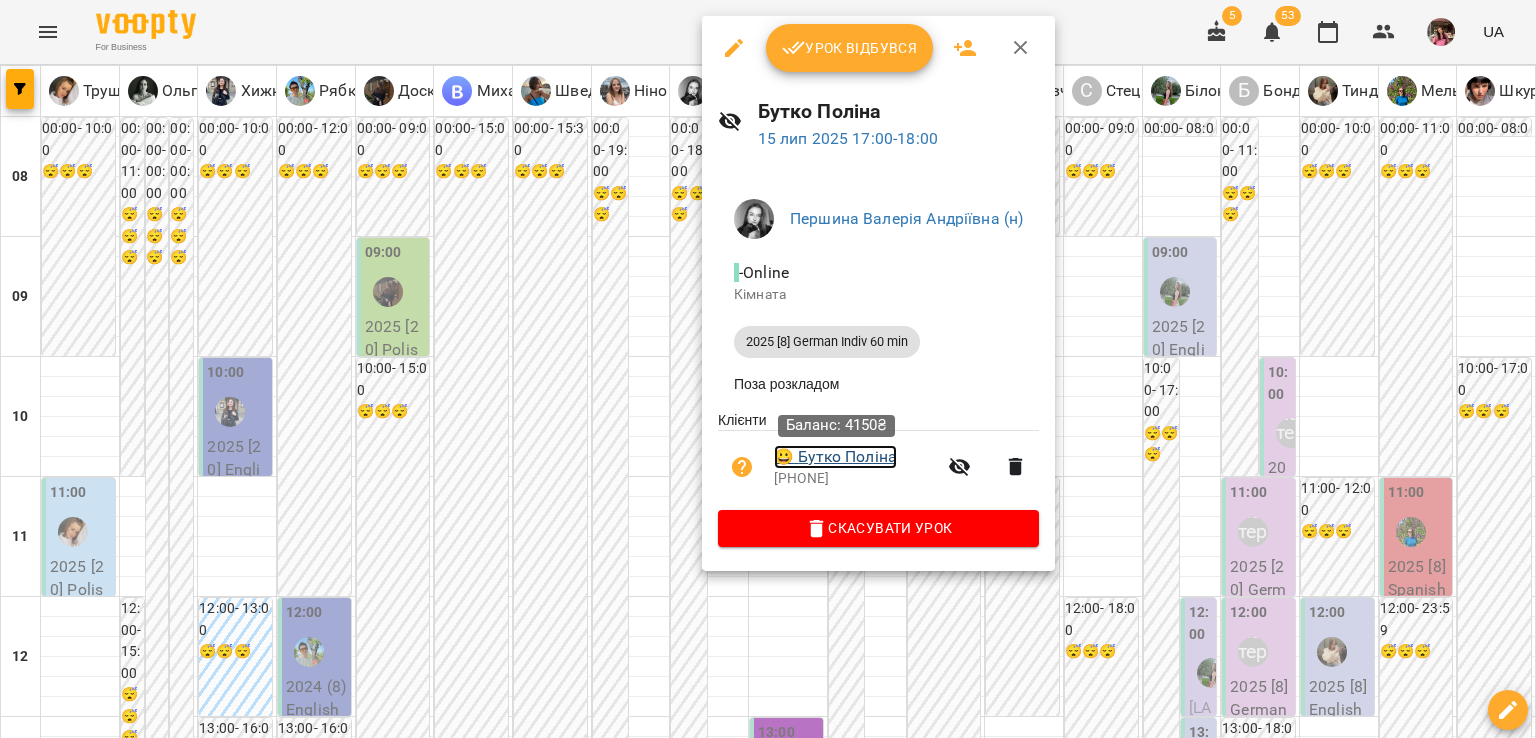 click on "😀   Бутко Поліна" at bounding box center (835, 457) 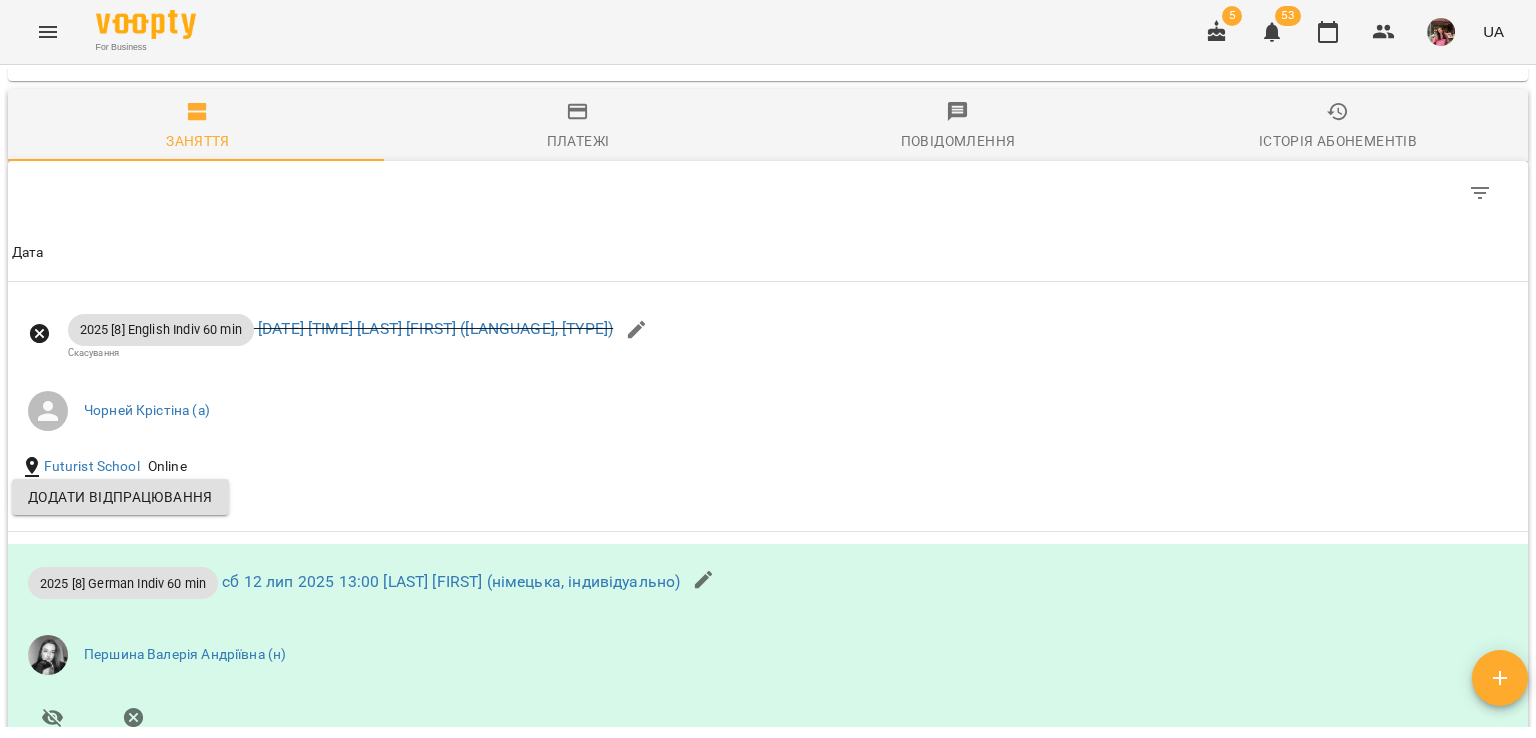 scroll, scrollTop: 1951, scrollLeft: 0, axis: vertical 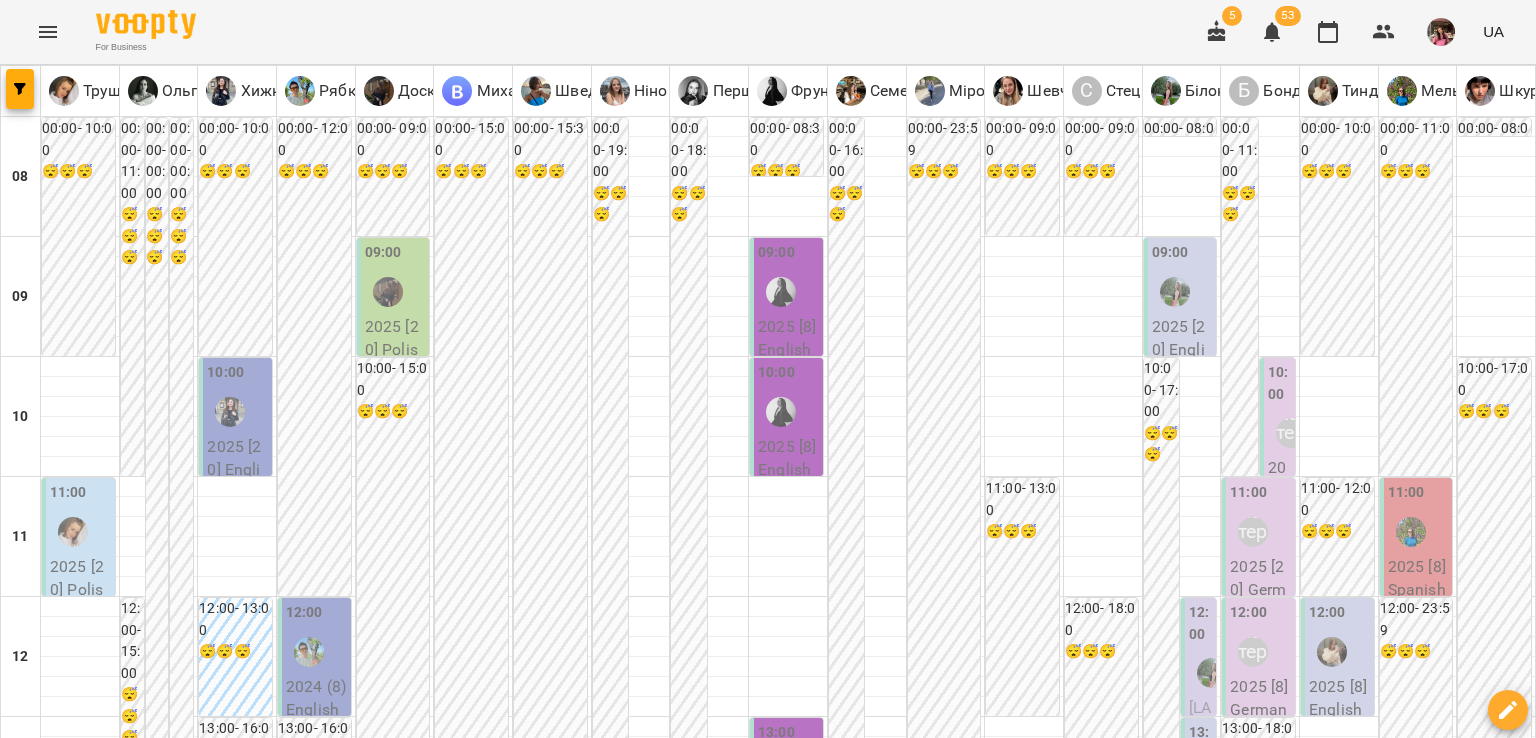 click on "сб" at bounding box center (1283, 1943) 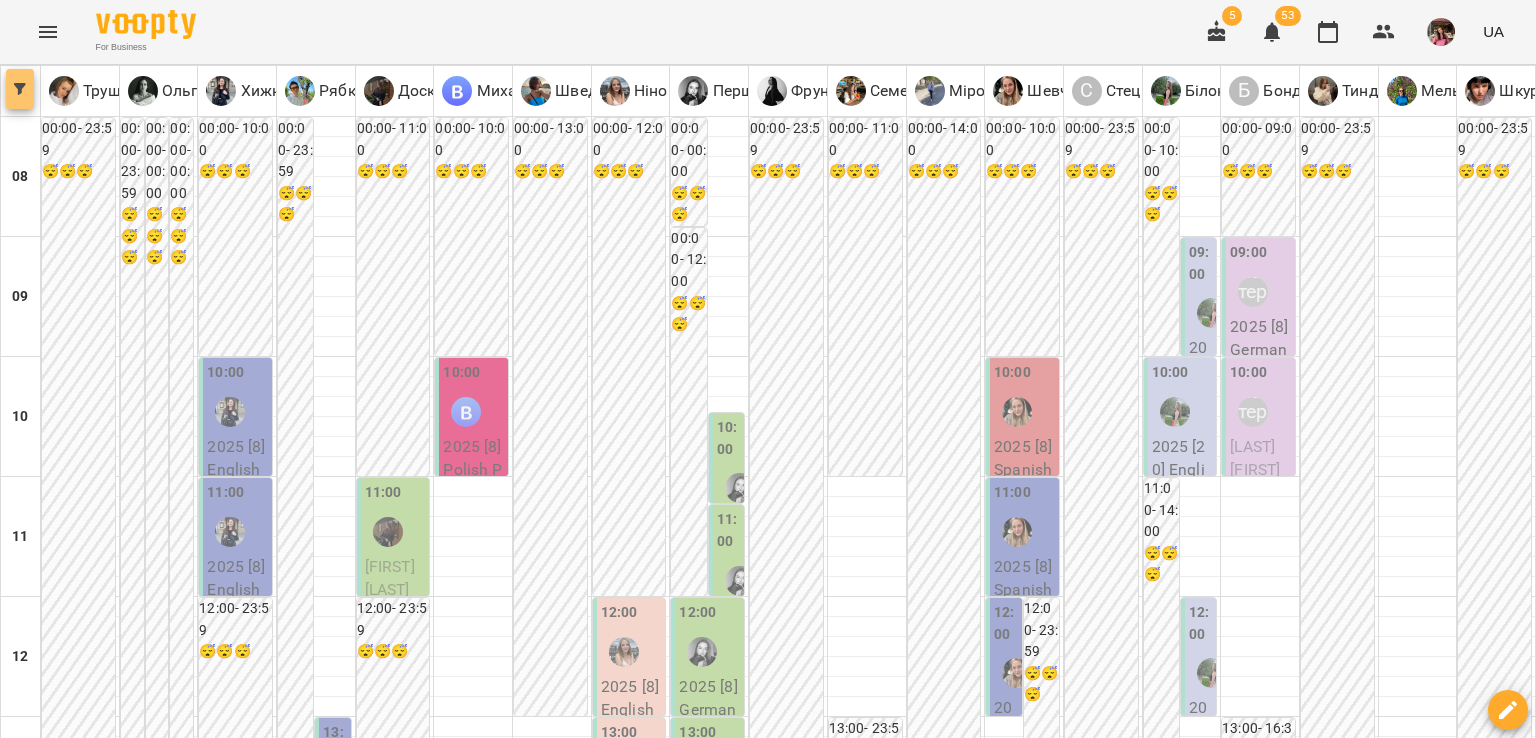 click at bounding box center (20, 89) 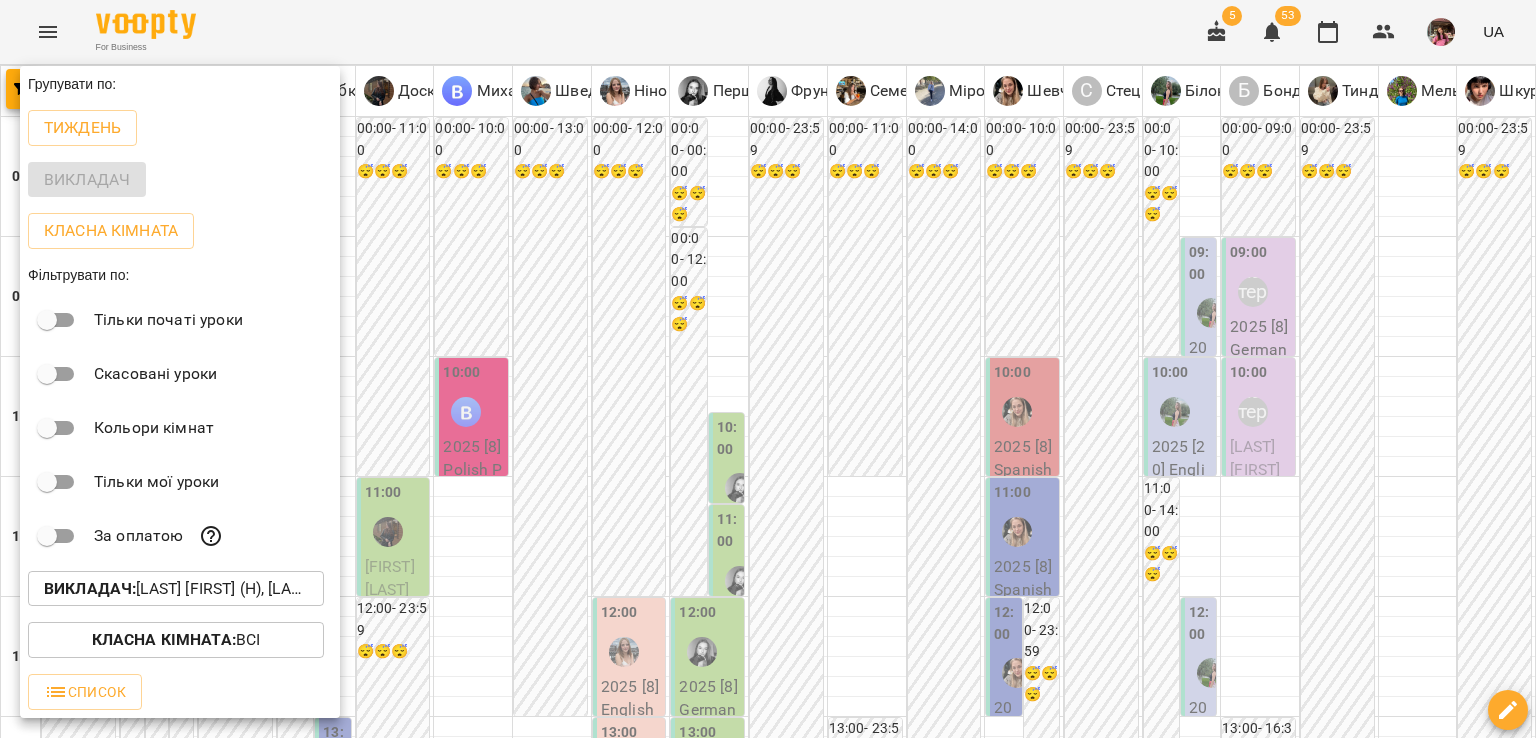 click on "Викладач :  Бондаренко Катерина Сергіївна (н),Білокур Катерина (а),Доскоч Софія Володимирівна (п),Мельник Надія (і),Михайлюк Владислав Віталійович (п),Мірошніченко Вікторія Сергіївна (н),Нінова Ольга Миколаївна (а),Ольга Гелівер (а),Першина Валерія Андріївна (н),Рябков Владислав Олегович (а),Семенюк Таїсія Олександрівна (а),Стецюк Ілона (а),Тиндик-Павлова Іванна Марʼянівна (а),Трушевська Саша (п),Фрунзе Валентина Сергіївна (а),Хижняк Марія Сергіївна (а),Швед Анна Олександрівна (н),Шевченко Поліна Андріївна (і),Шкурак Людмила (і)" at bounding box center (176, 589) 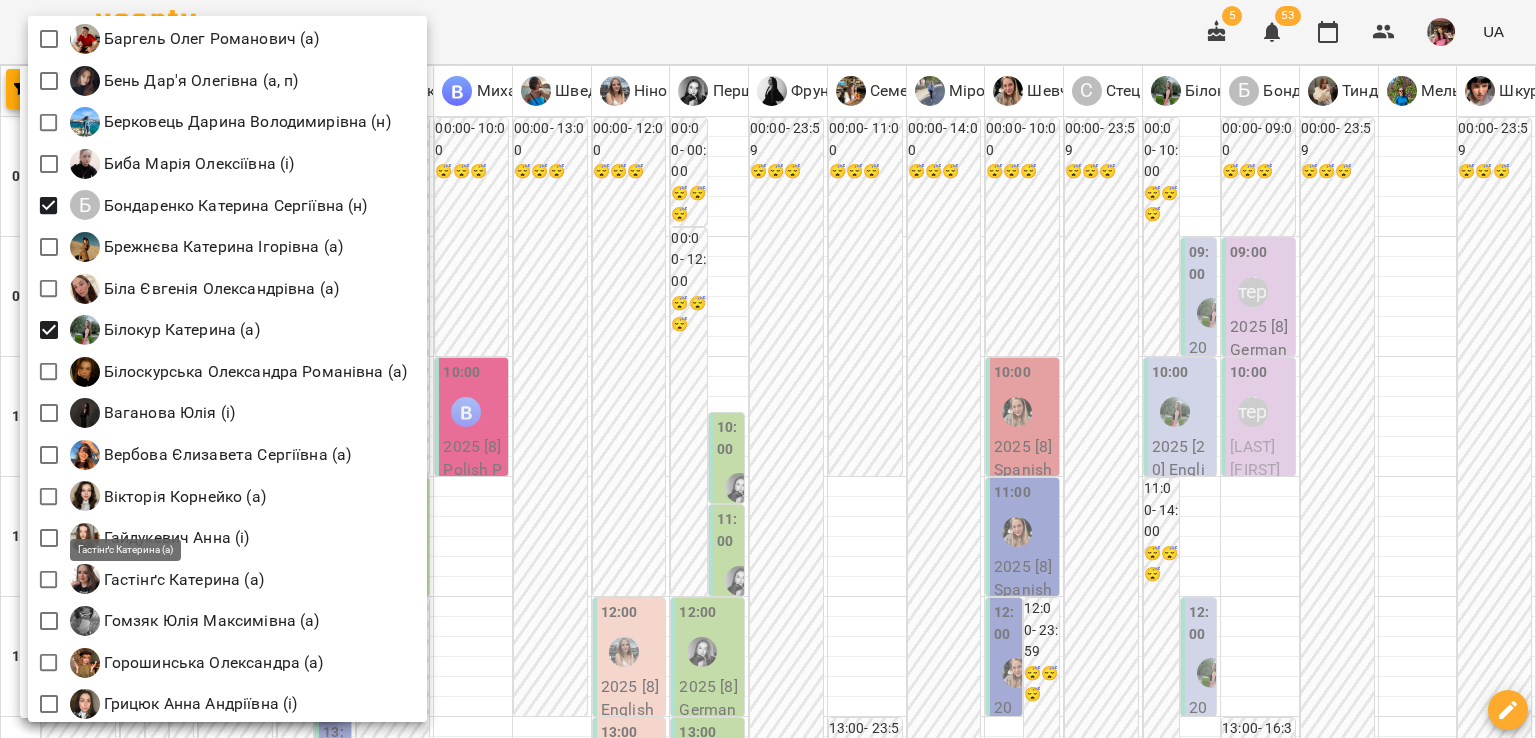 scroll, scrollTop: 236, scrollLeft: 0, axis: vertical 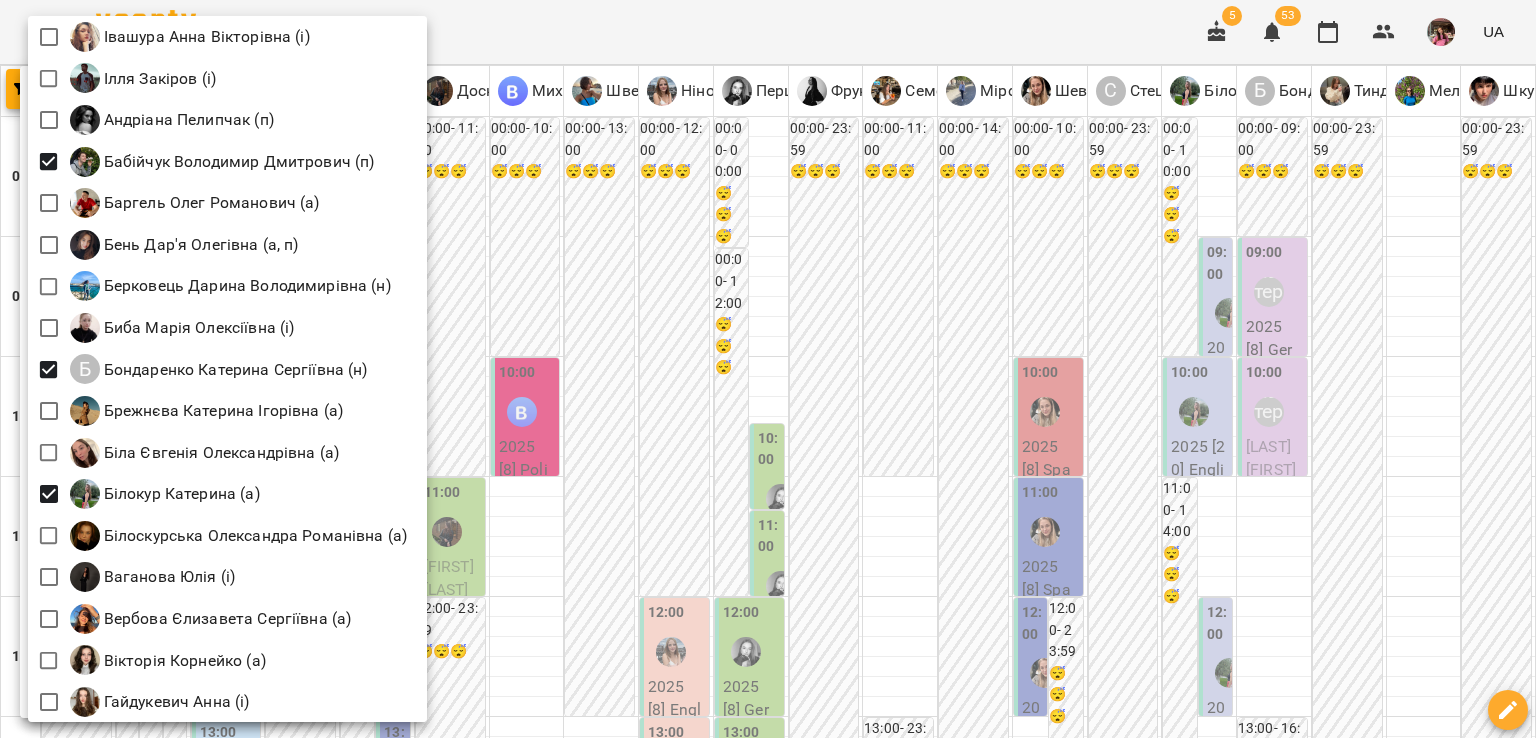 click at bounding box center [768, 369] 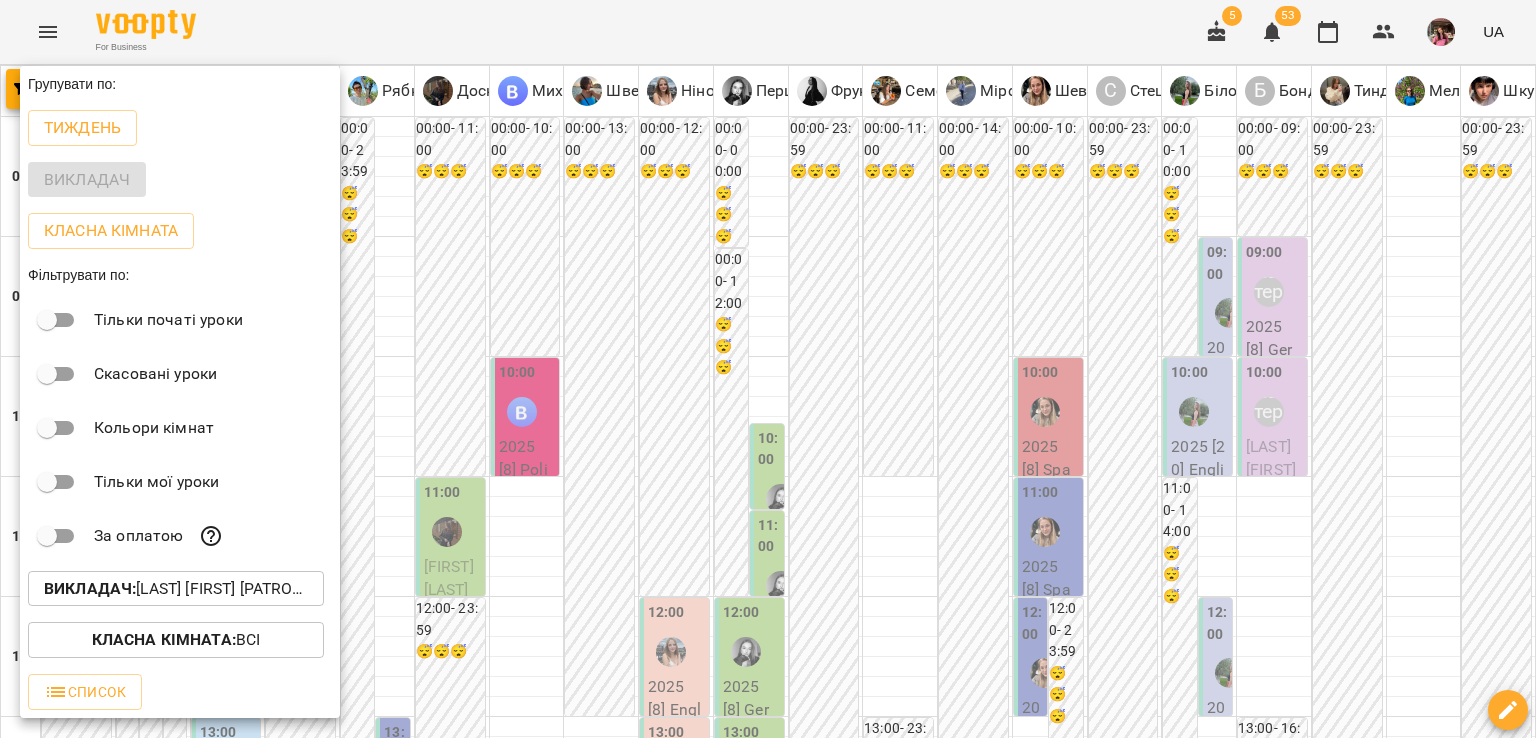 click at bounding box center [768, 369] 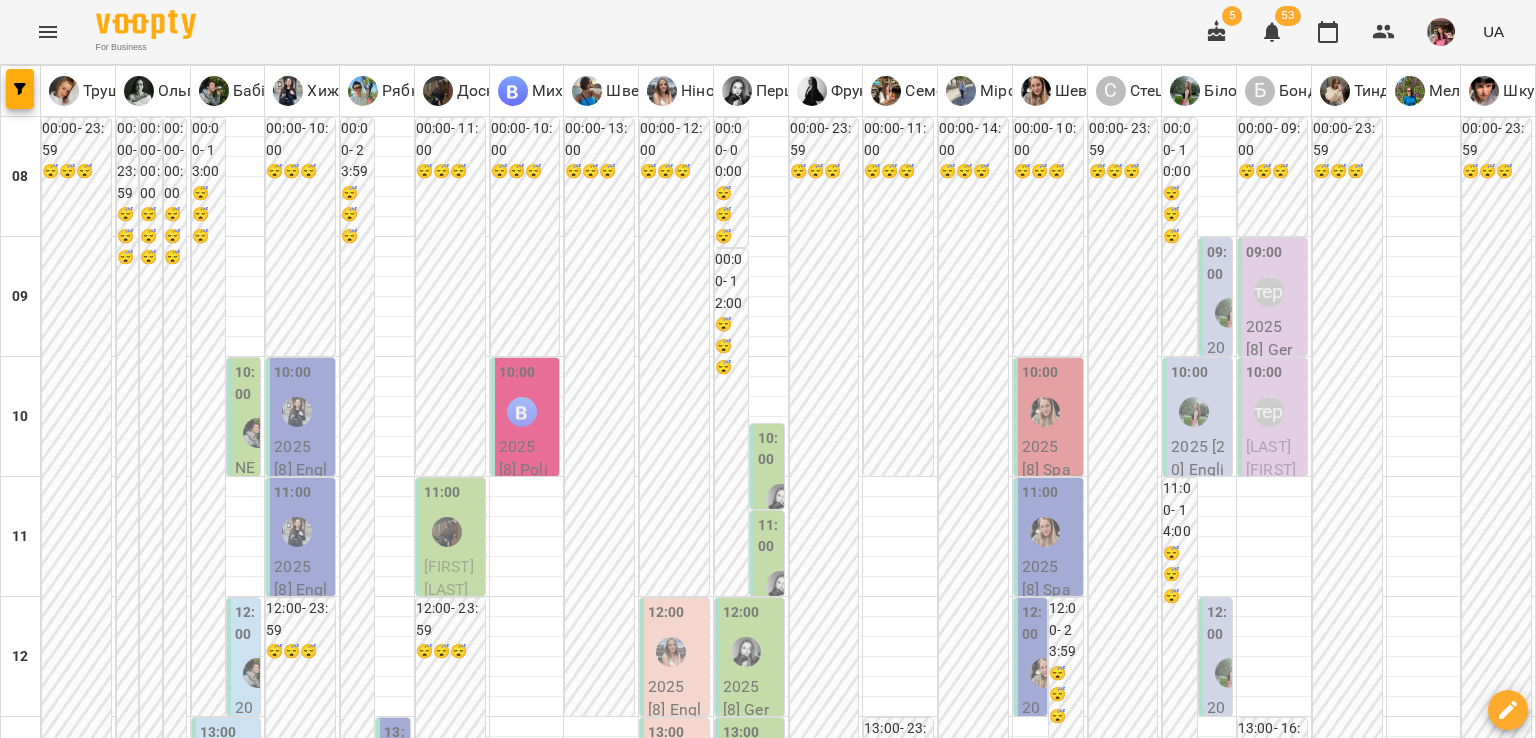 scroll, scrollTop: 458, scrollLeft: 0, axis: vertical 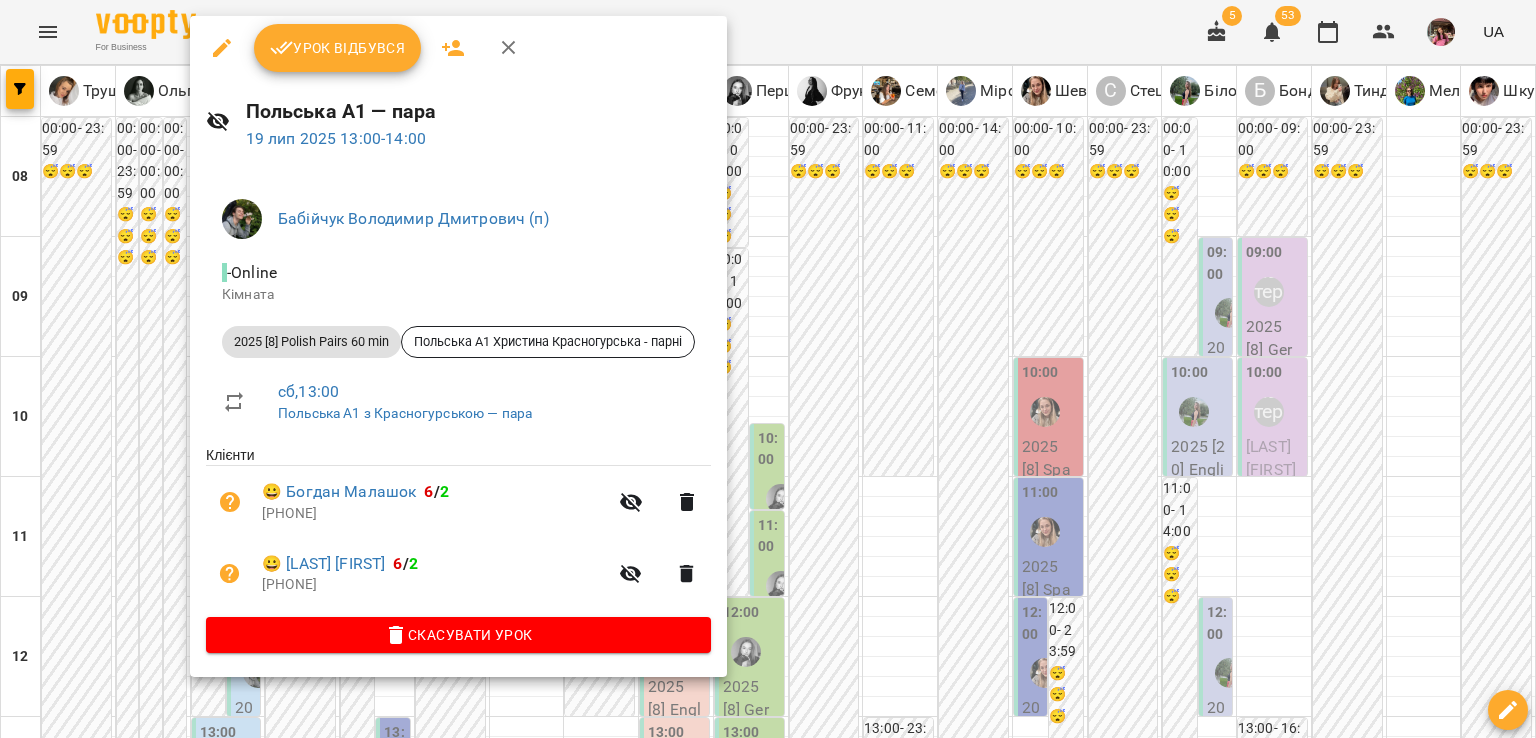 click at bounding box center [768, 369] 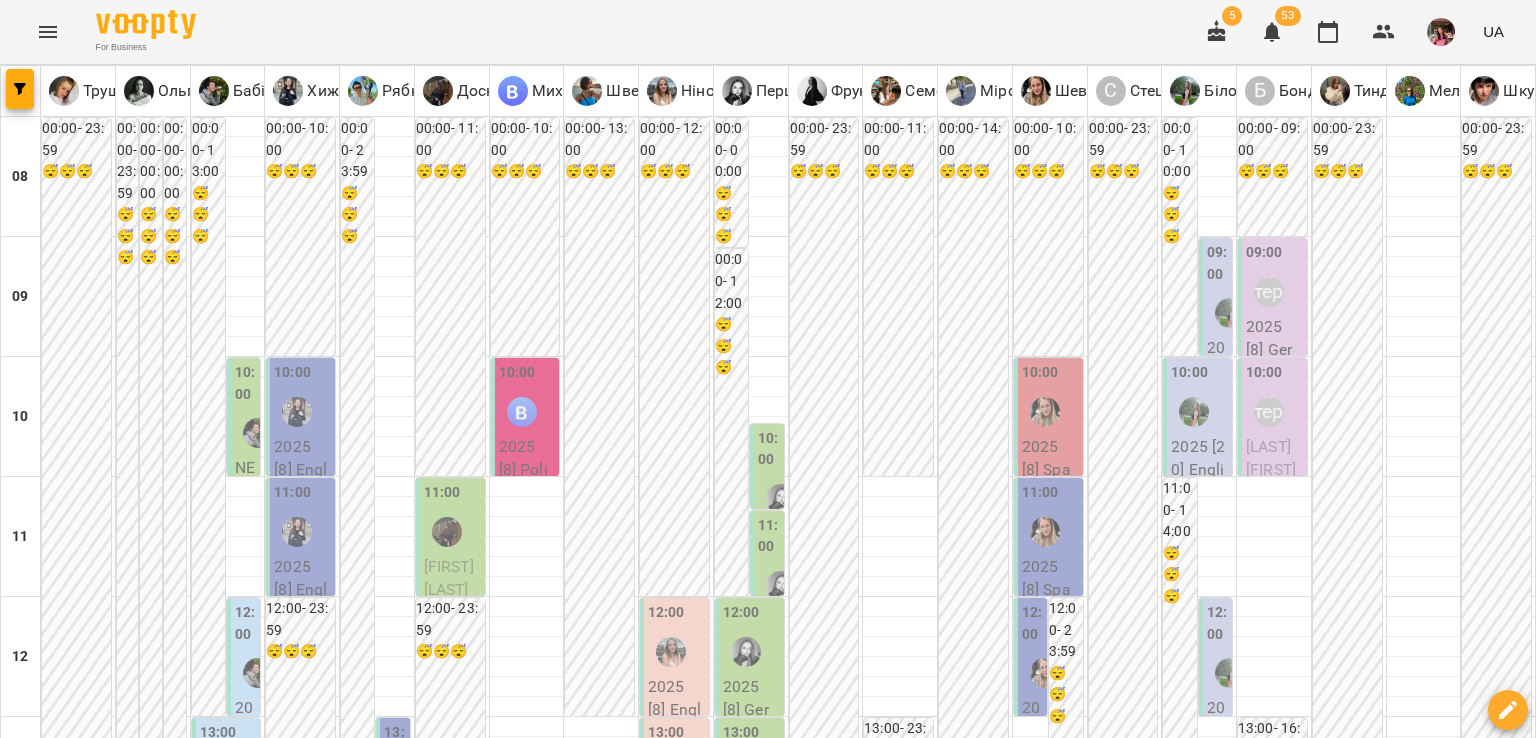 scroll, scrollTop: 468, scrollLeft: 0, axis: vertical 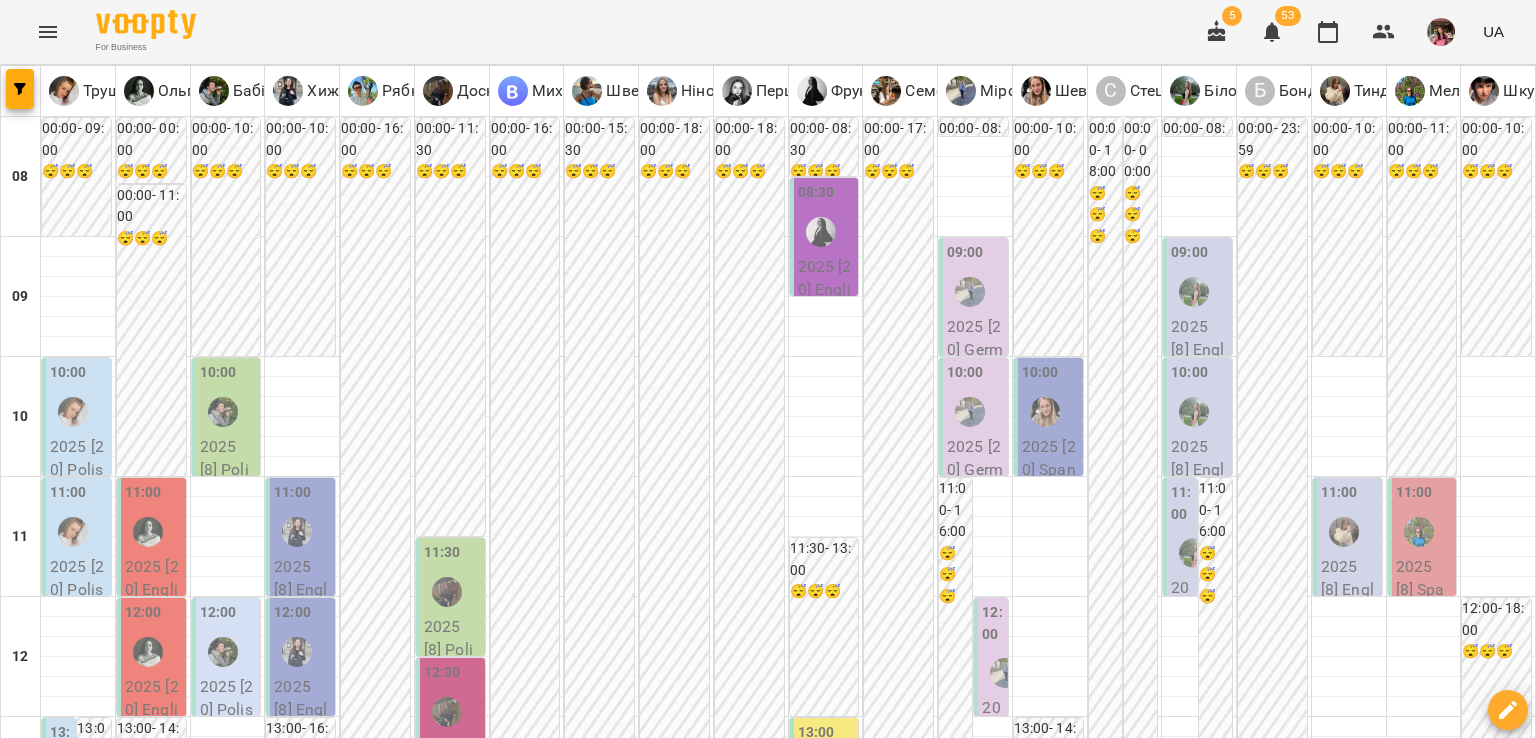 click on "26 лип" at bounding box center [1283, 1962] 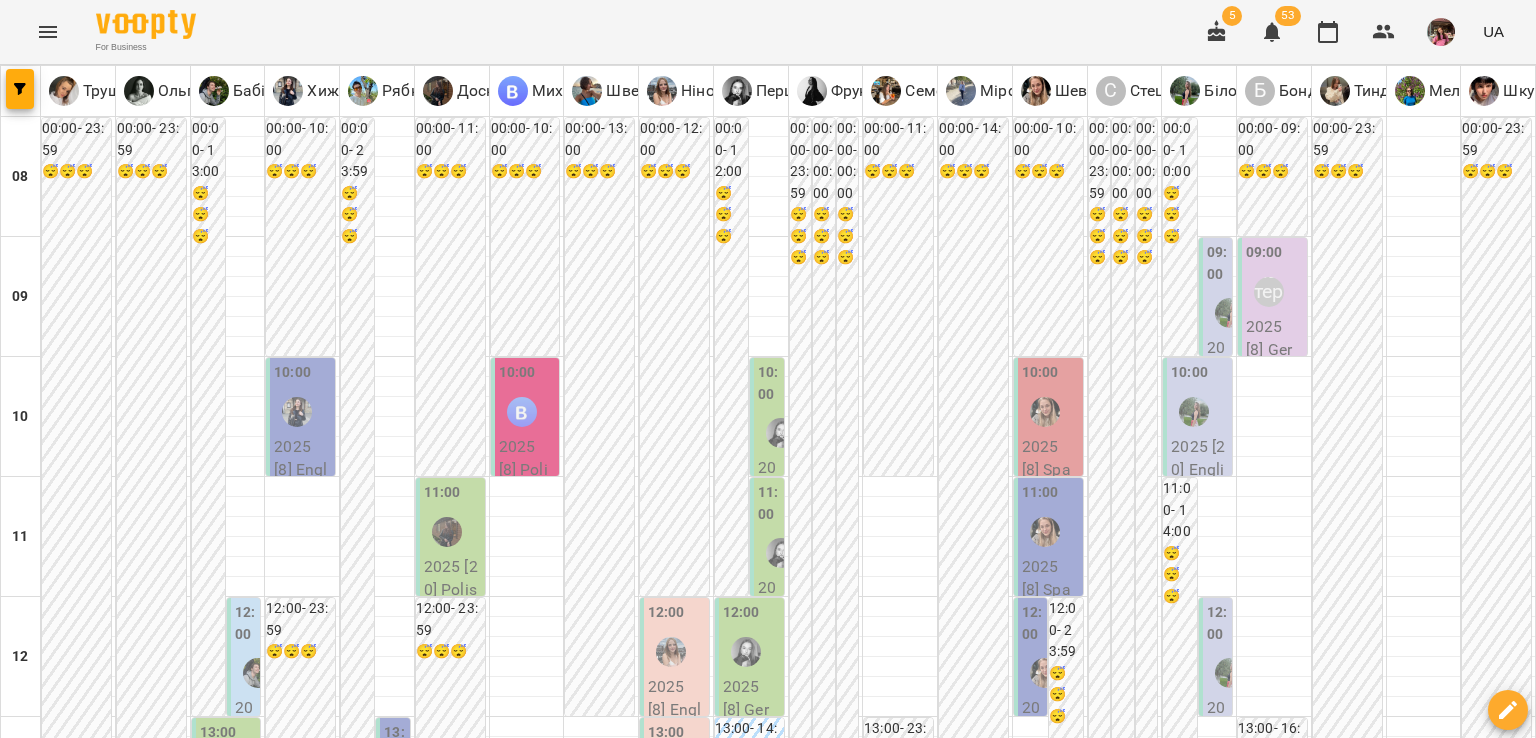 scroll, scrollTop: 396, scrollLeft: 0, axis: vertical 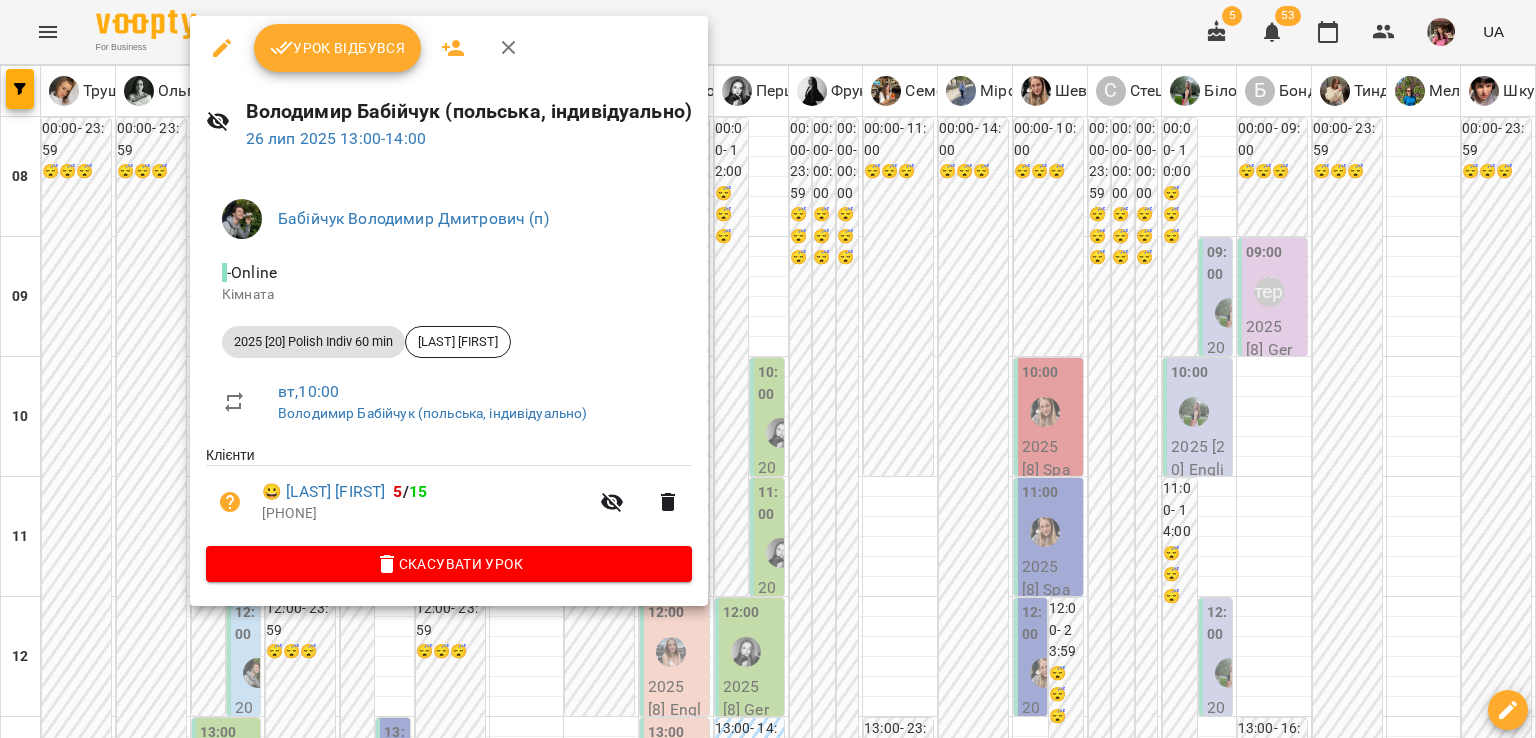 click at bounding box center (768, 369) 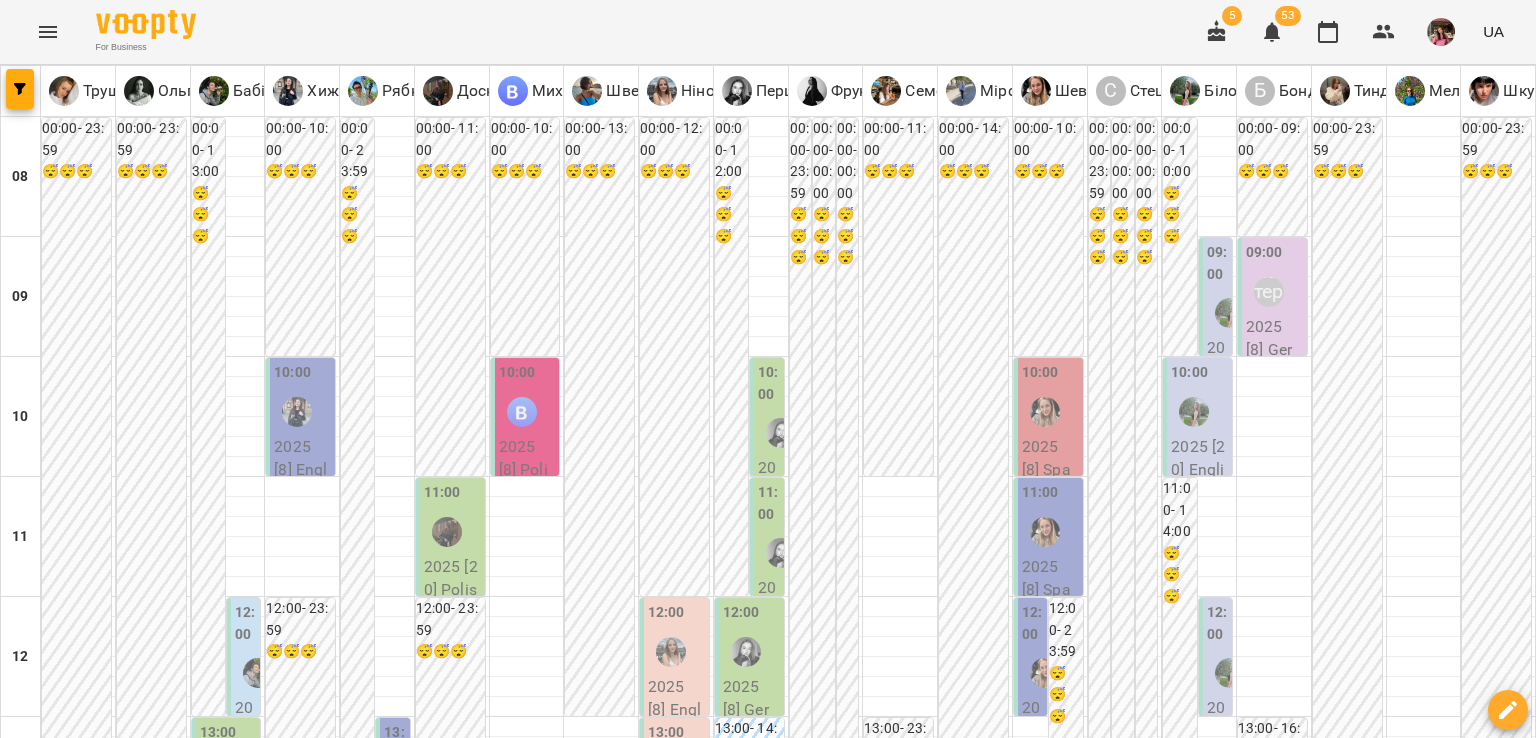 scroll, scrollTop: 0, scrollLeft: 0, axis: both 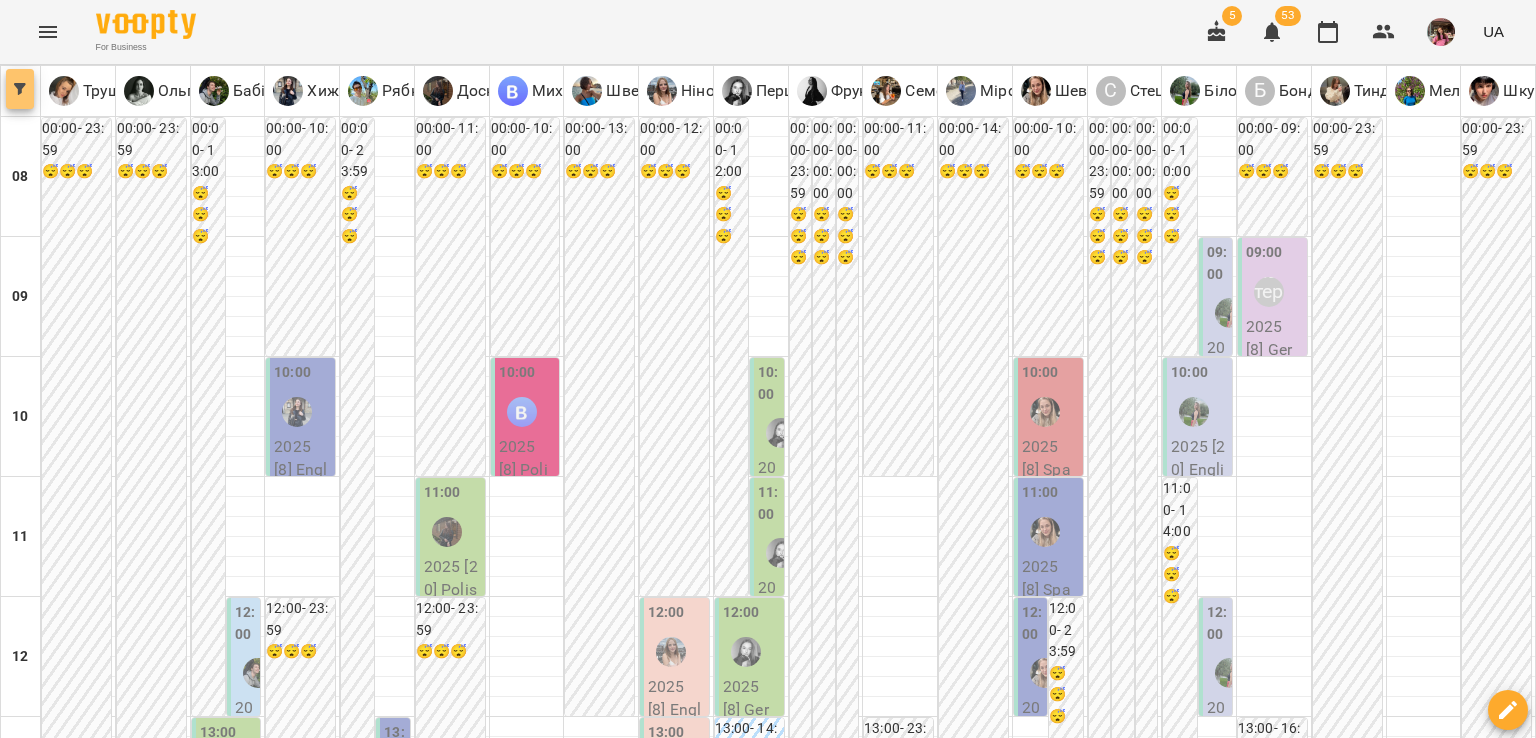 click at bounding box center [20, 89] 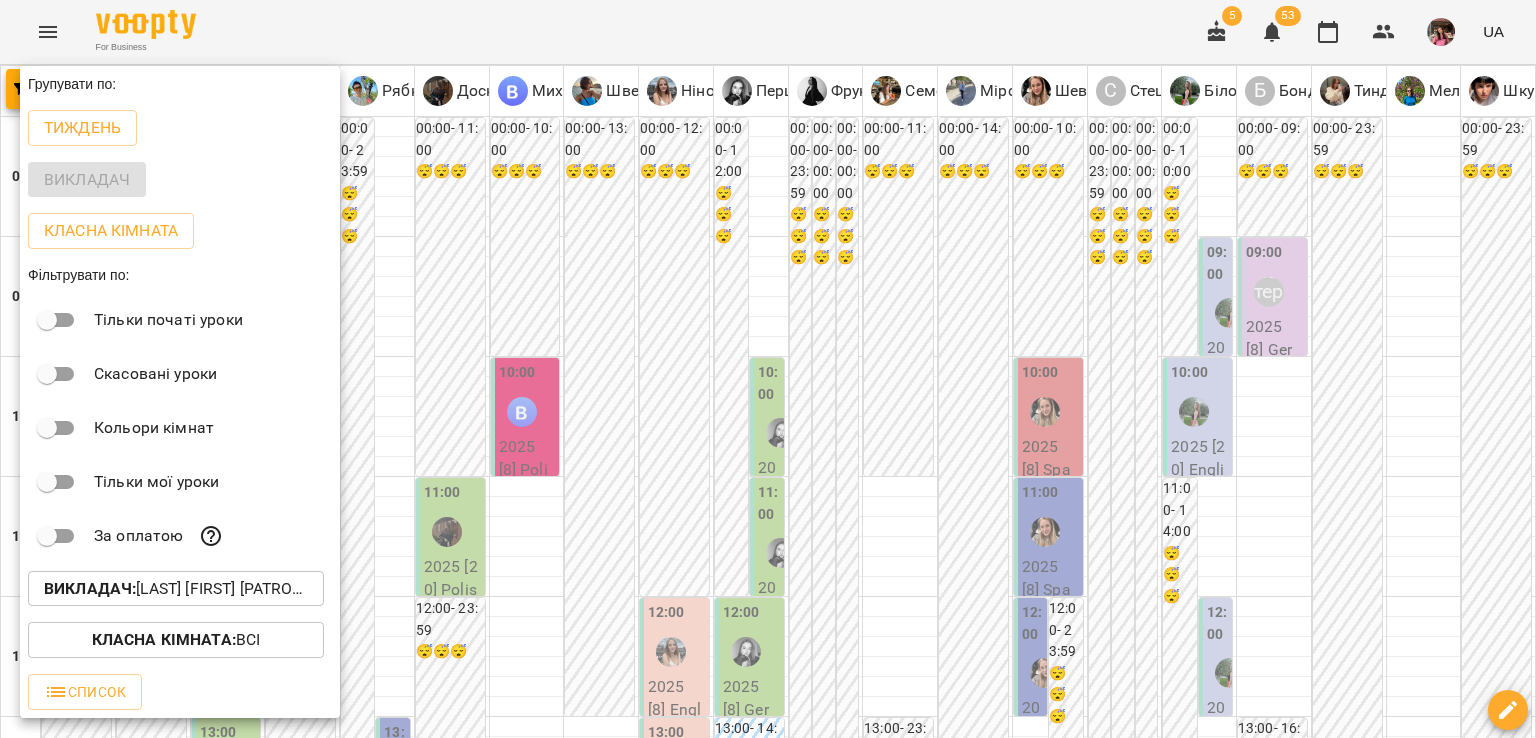 click on "Викладач :  Бабійчук Володимир Дмитрович (п),Бондаренко Катерина Сергіївна (н),Білокур Катерина (а),Доскоч Софія Володимирівна (п),Мельник Надія (і),Михайлюк Владислав Віталійович (п),Мірошніченко Вікторія Сергіївна (н),Нінова Ольга Миколаївна (а),Ольга Гелівер (а),Першина Валерія Андріївна (н),Рябков Владислав Олегович (а),Семенюк Таїсія Олександрівна (а),Стецюк Ілона (а),Тиндик-Павлова Іванна Марʼянівна (а),Трушевська Саша (п),Фрунзе Валентина Сергіївна (а),Хижняк Марія Сергіївна (а),Швед Анна Олександрівна (н),Шевченко Поліна Андріївна (і),Шкурак Людмила (і)" at bounding box center (180, 589) 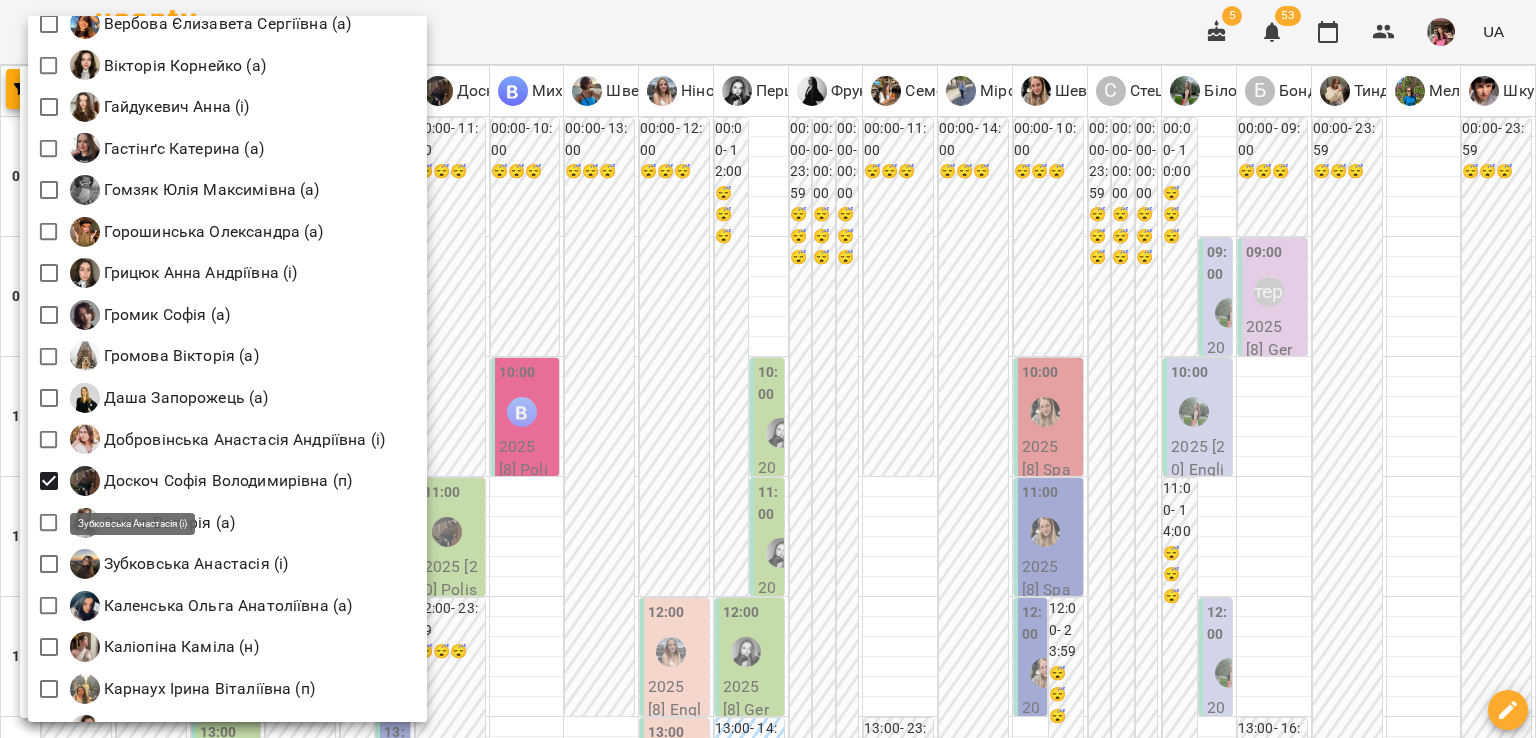 scroll, scrollTop: 787, scrollLeft: 0, axis: vertical 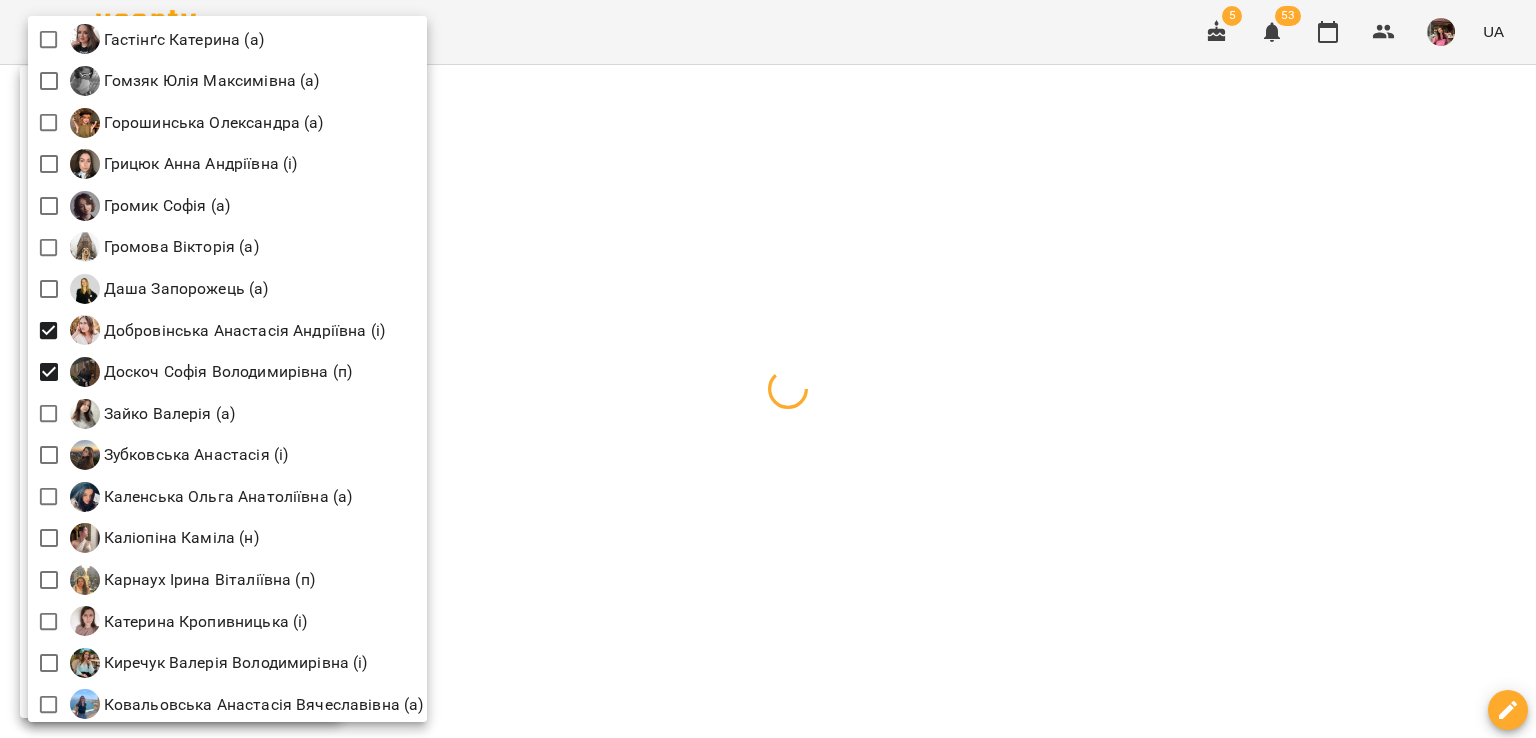 click at bounding box center [768, 369] 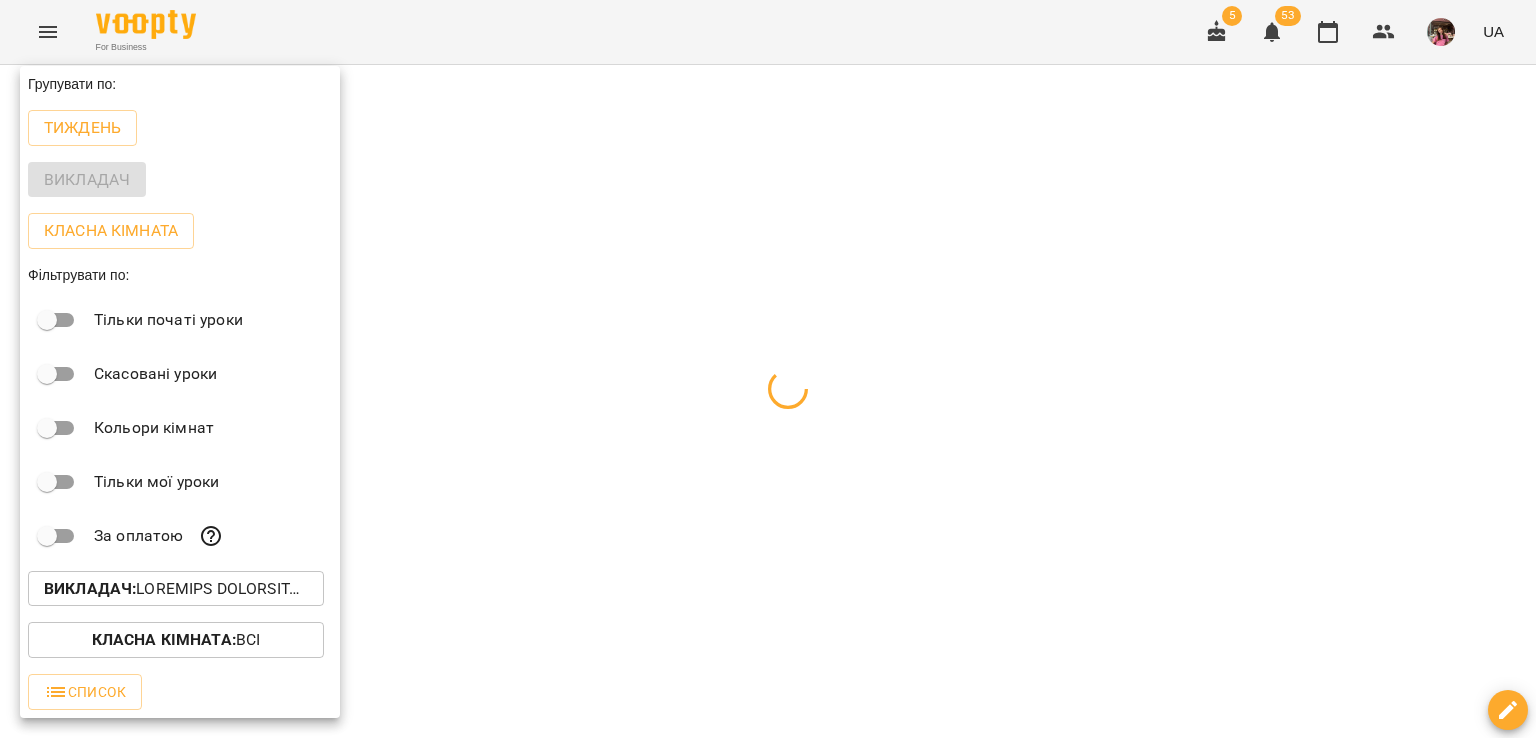 click at bounding box center (768, 369) 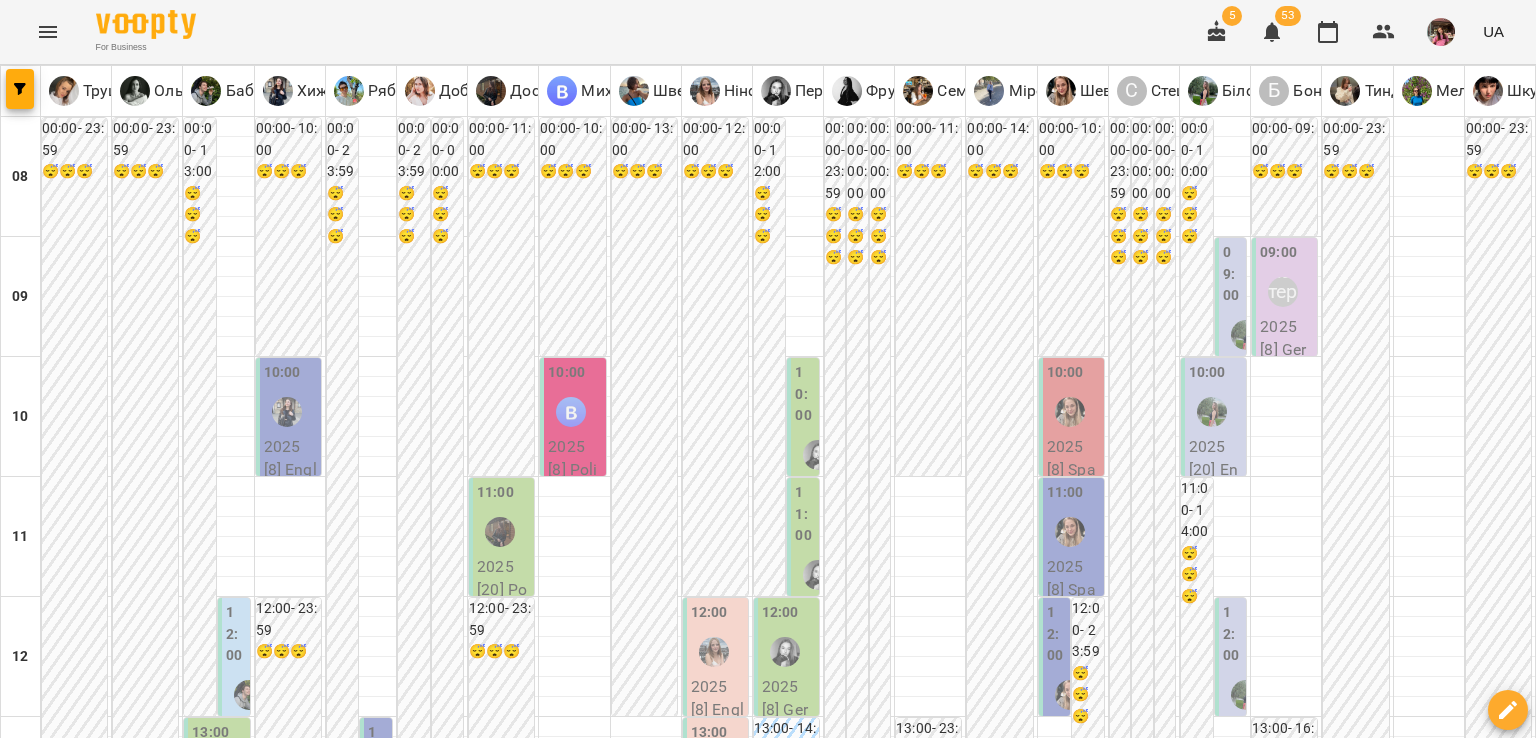 click on "**********" at bounding box center [768, 2008] 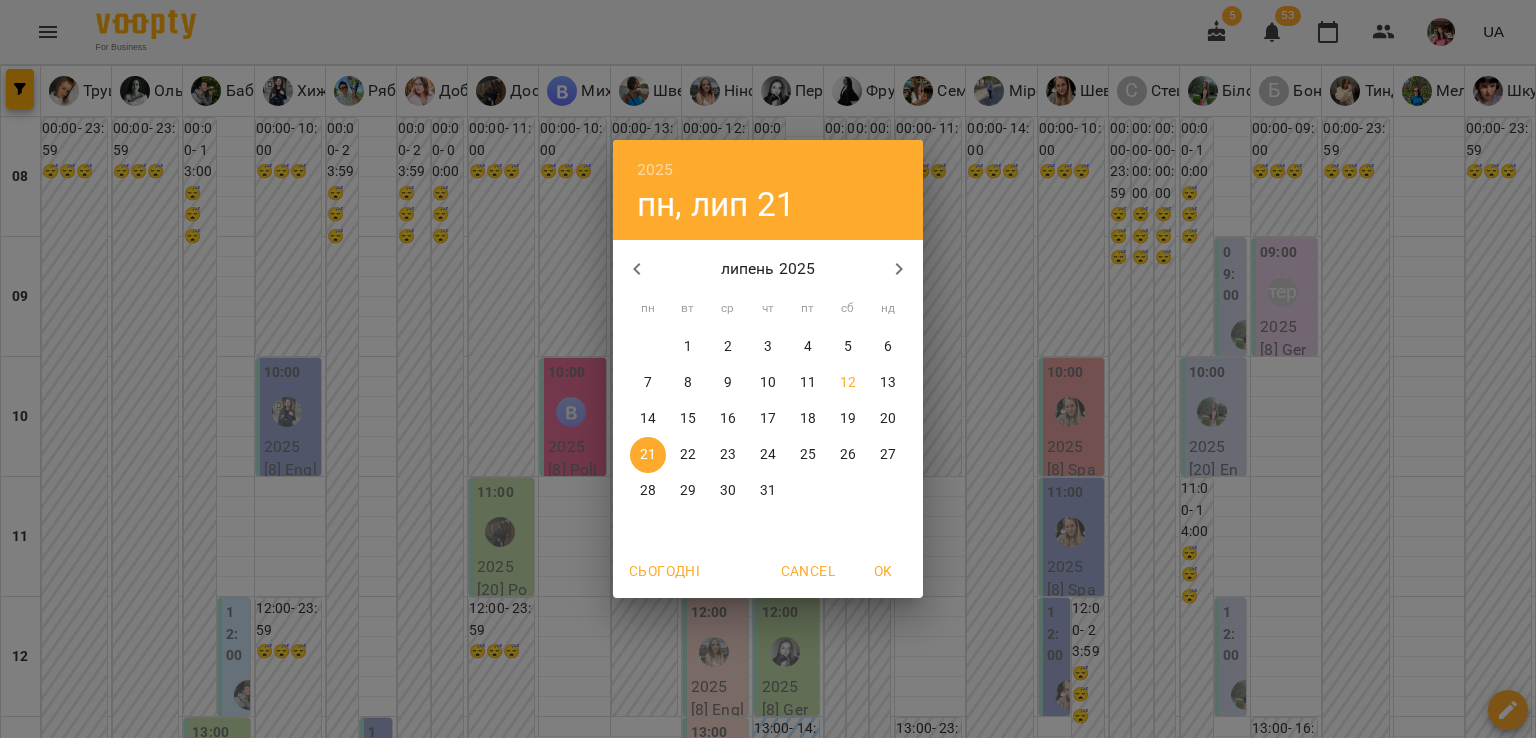 click 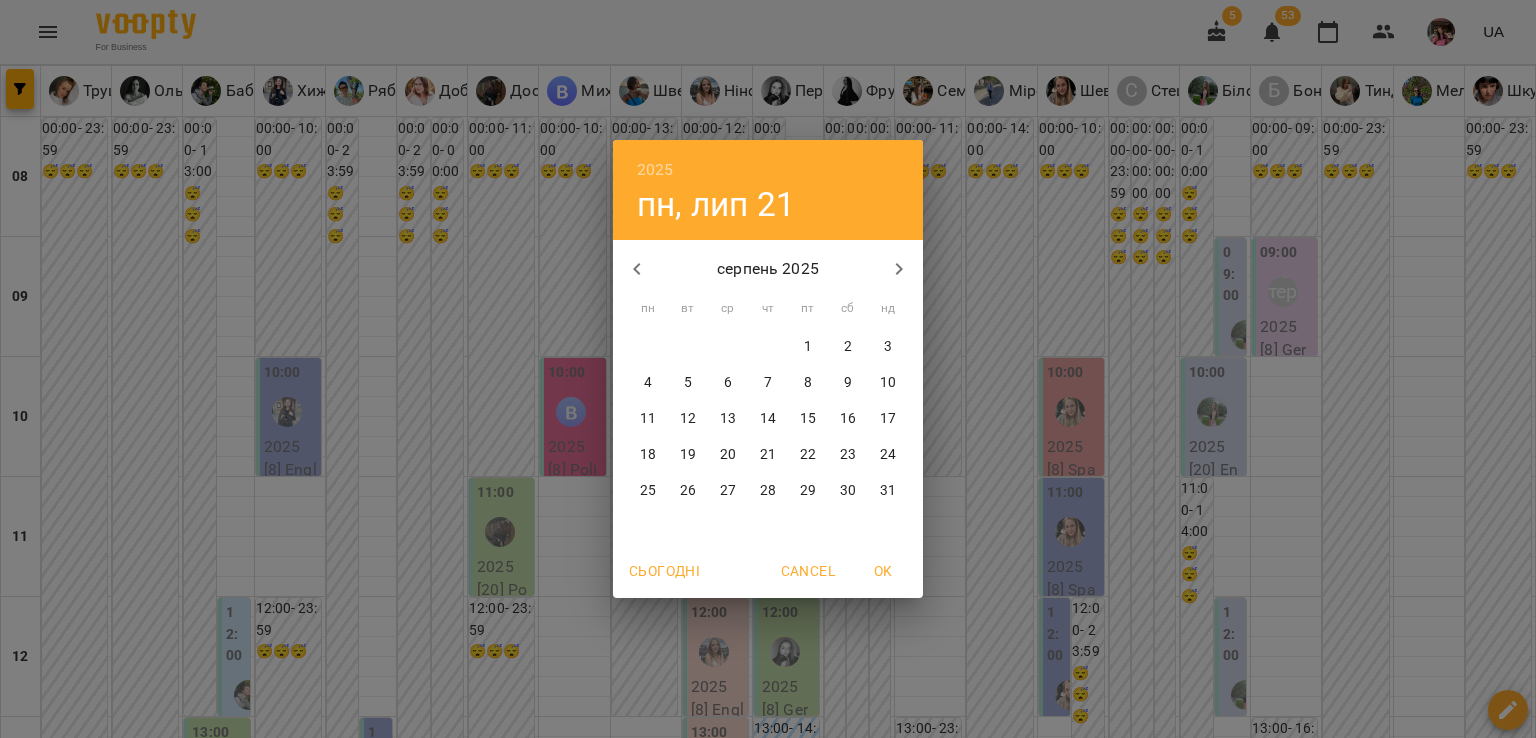 click on "2" at bounding box center (848, 347) 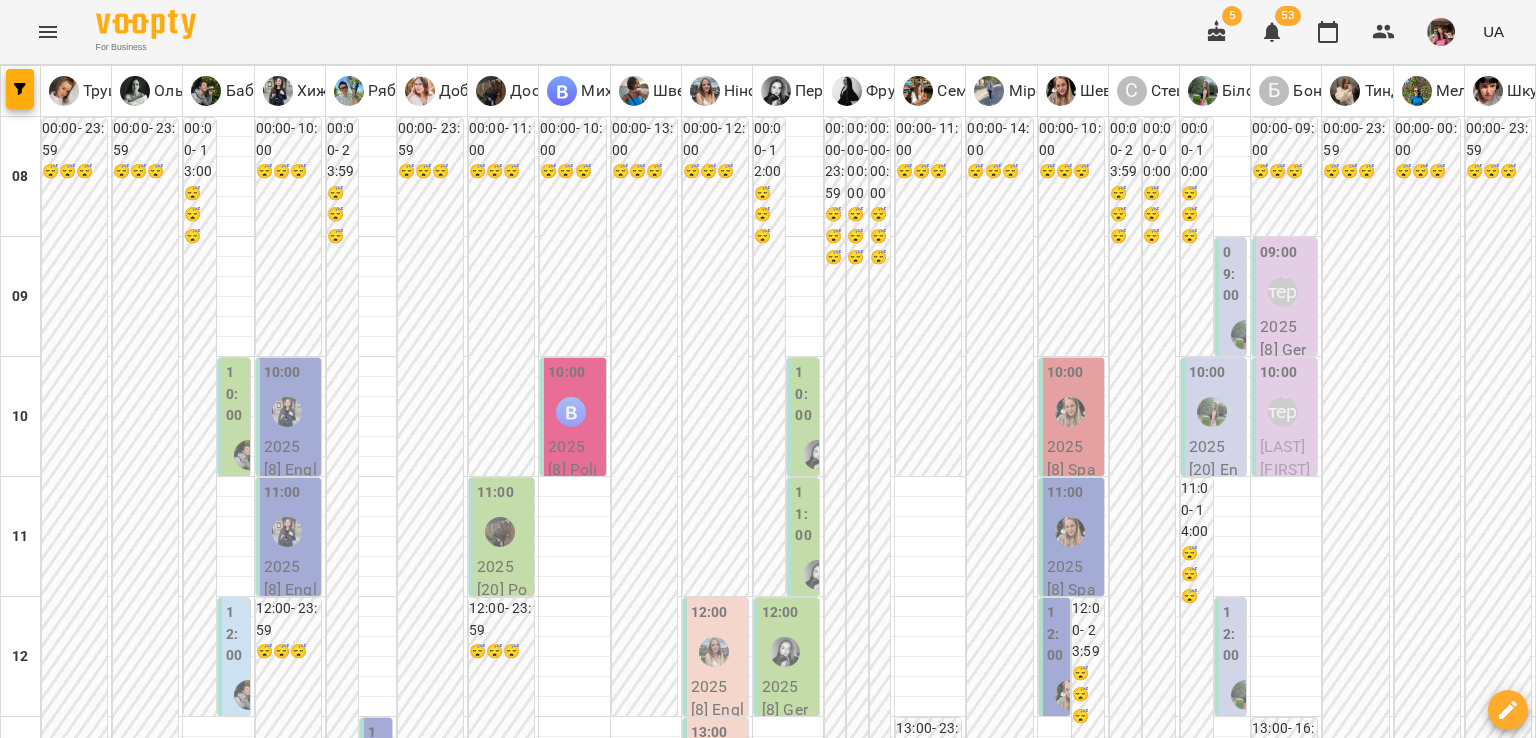 scroll, scrollTop: 199, scrollLeft: 0, axis: vertical 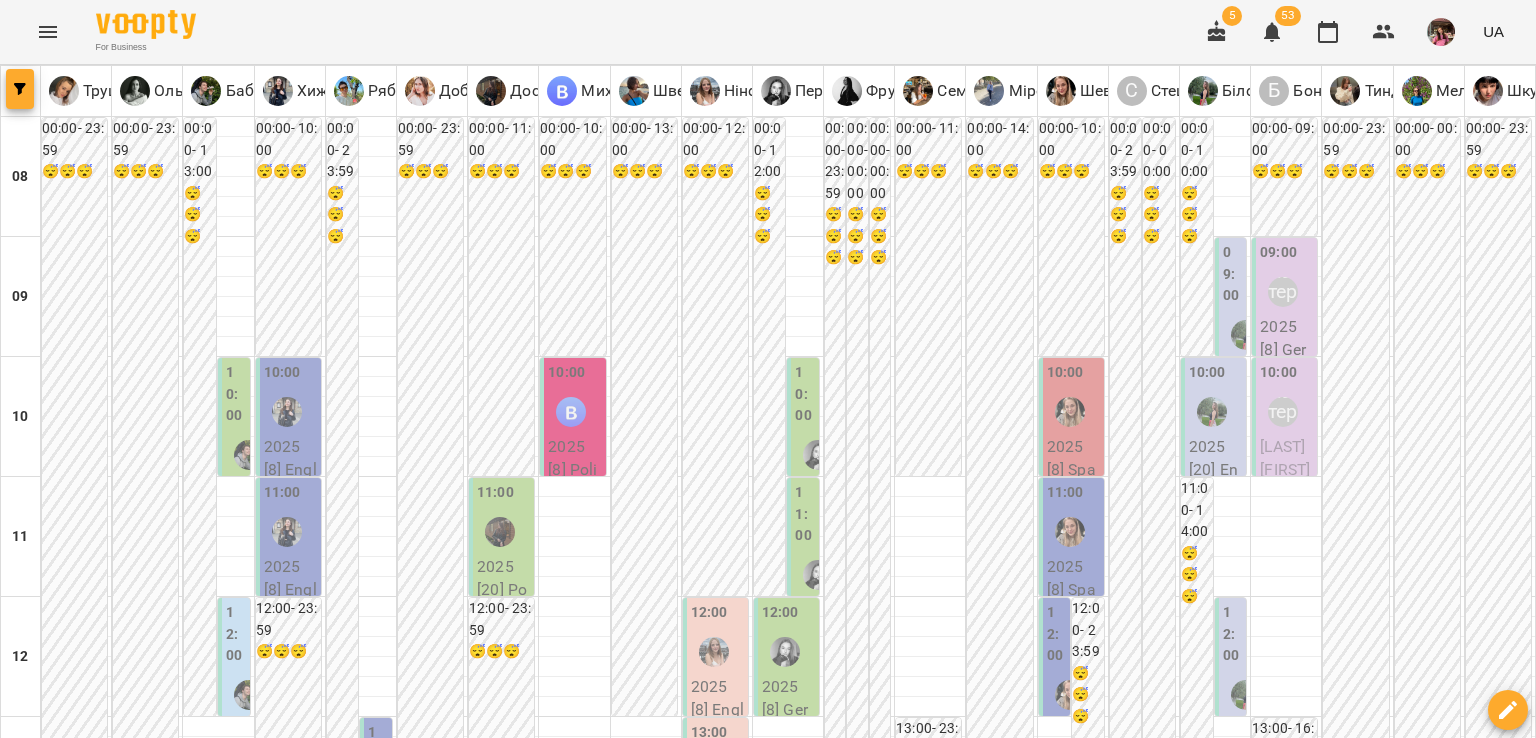 click at bounding box center [20, 89] 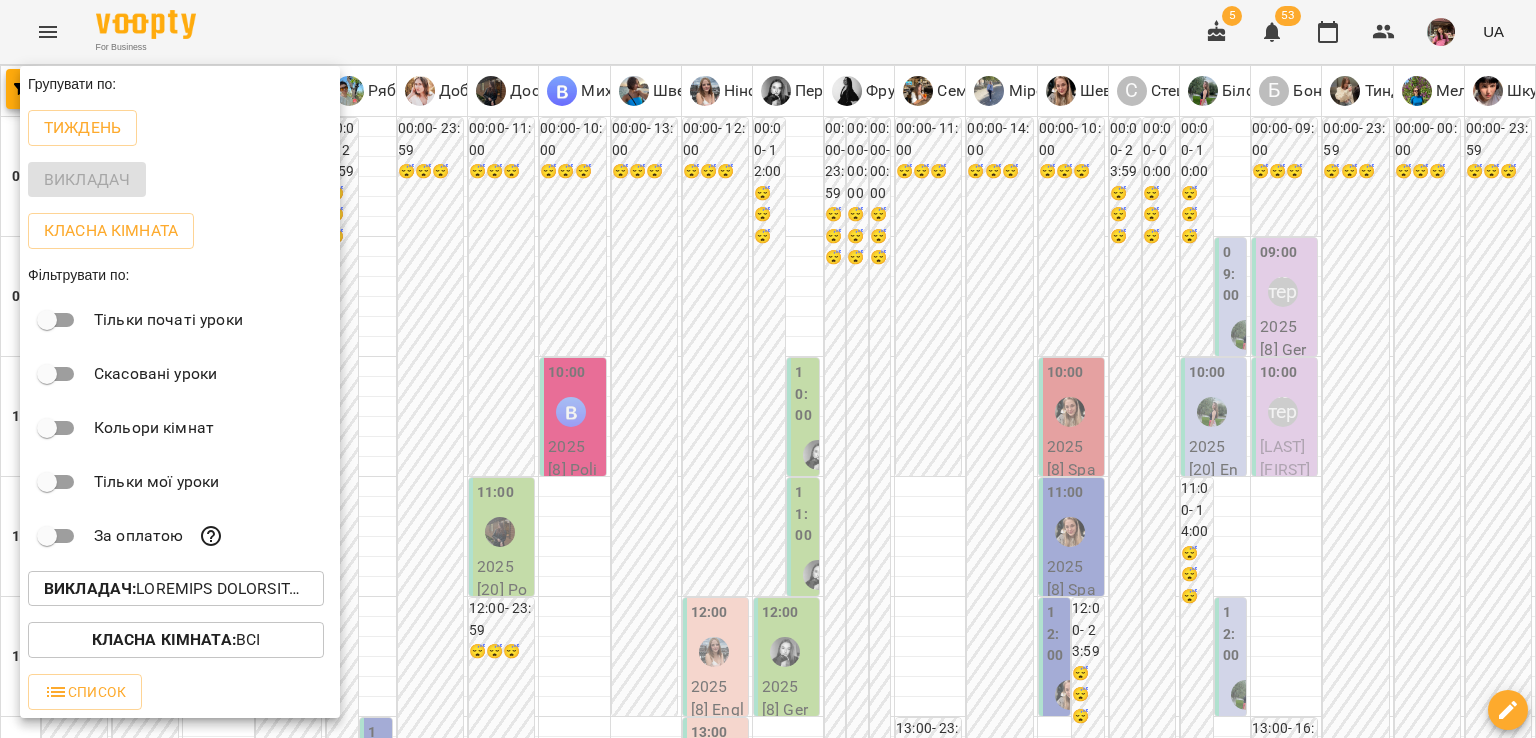 click on "Викладач :" at bounding box center [90, 588] 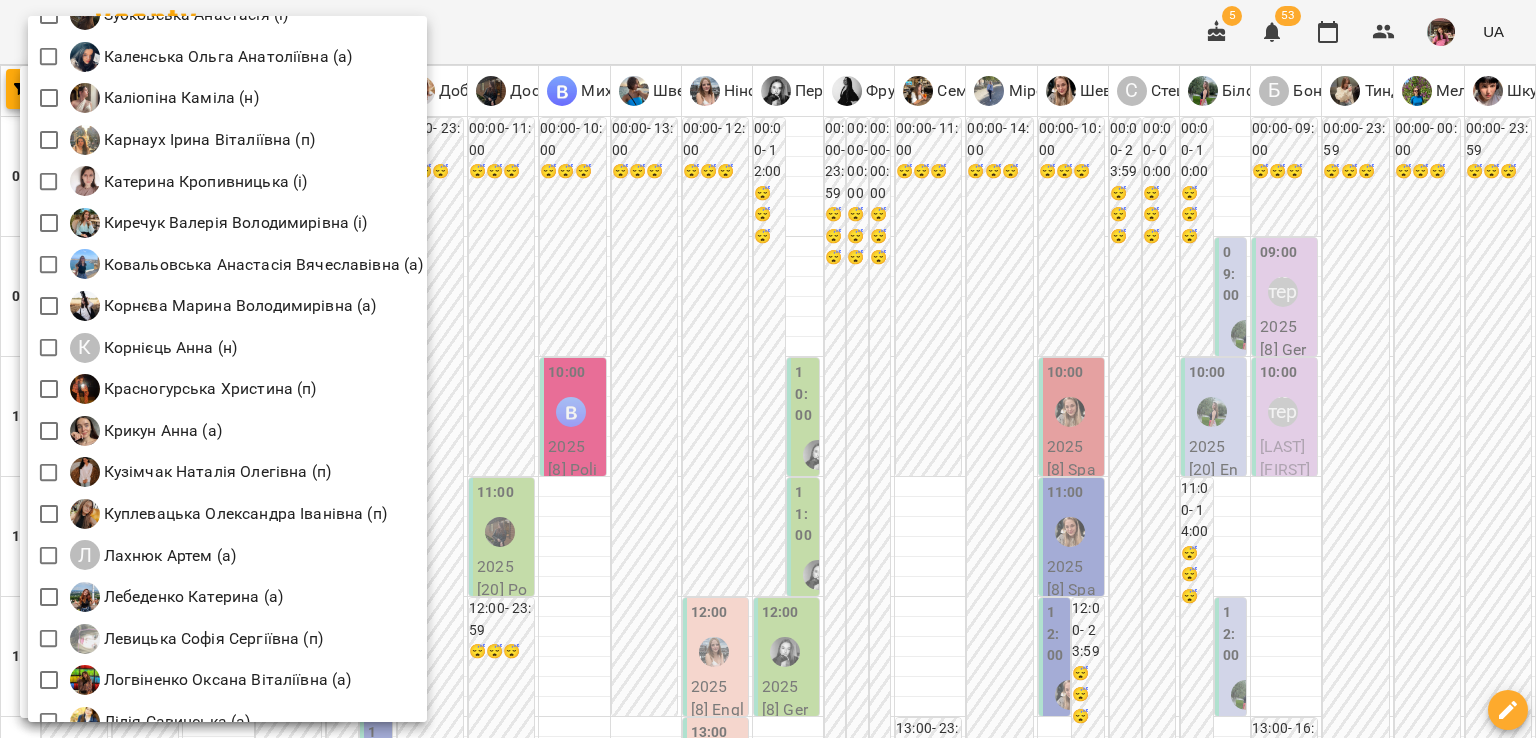 scroll, scrollTop: 1228, scrollLeft: 0, axis: vertical 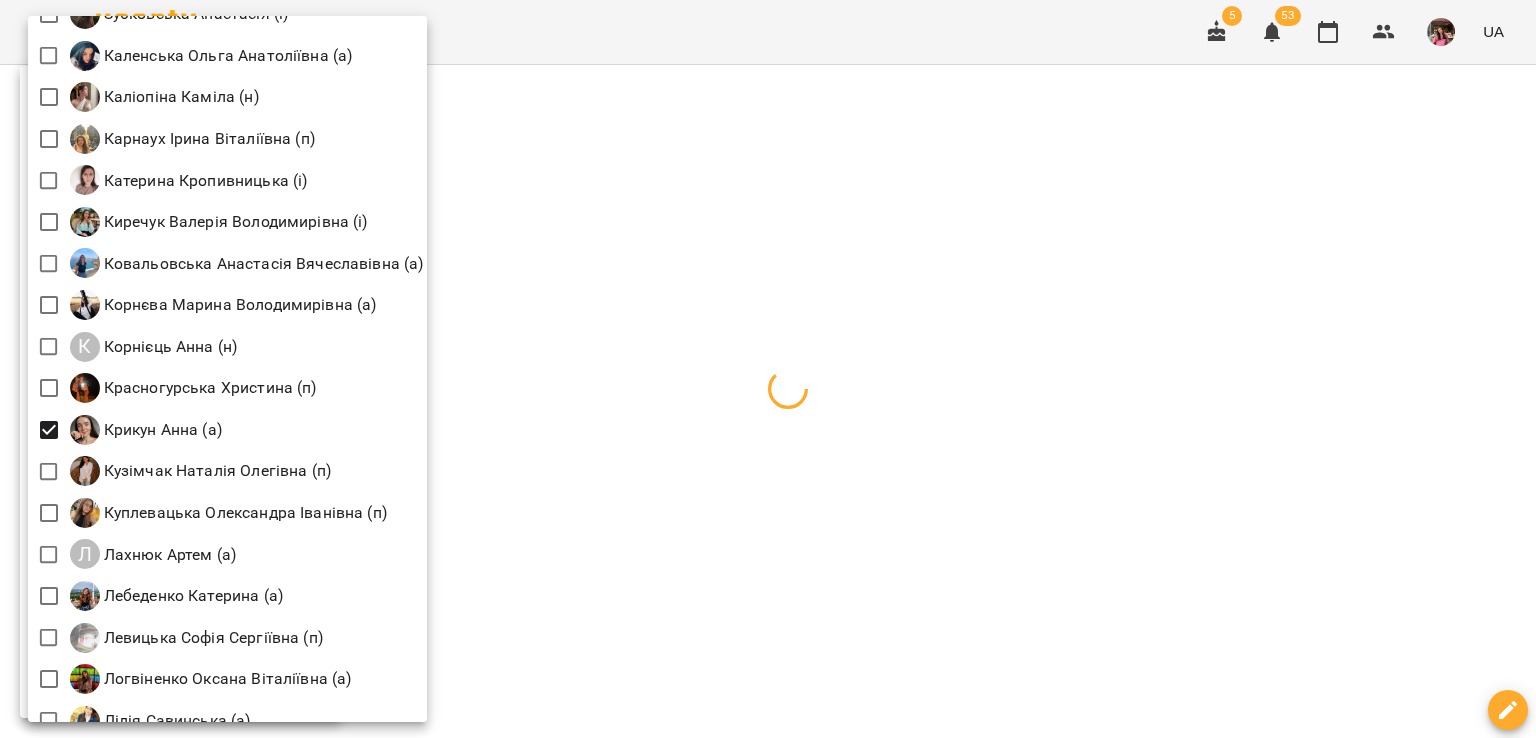 click at bounding box center [768, 369] 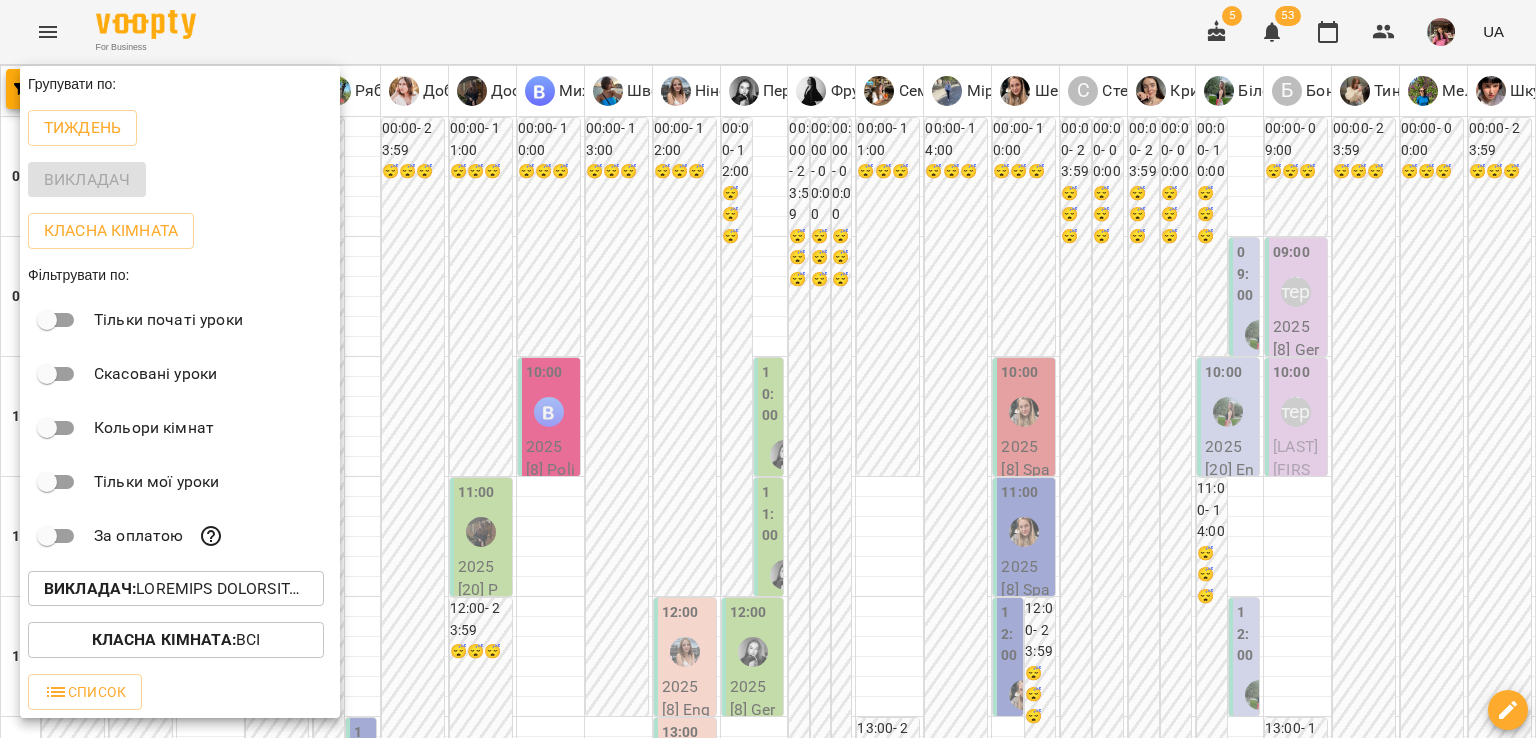 click at bounding box center [768, 369] 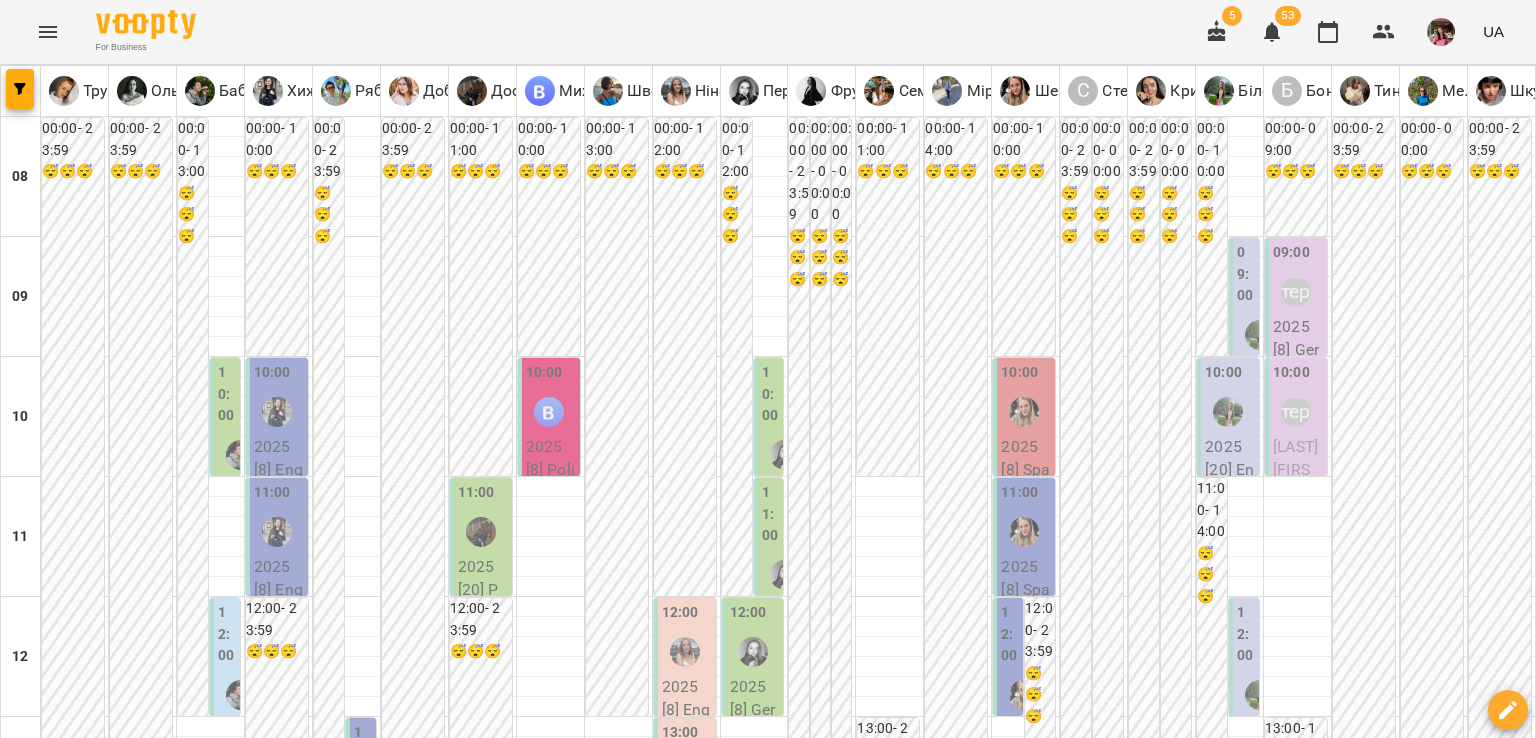 click on "**********" at bounding box center (768, 2008) 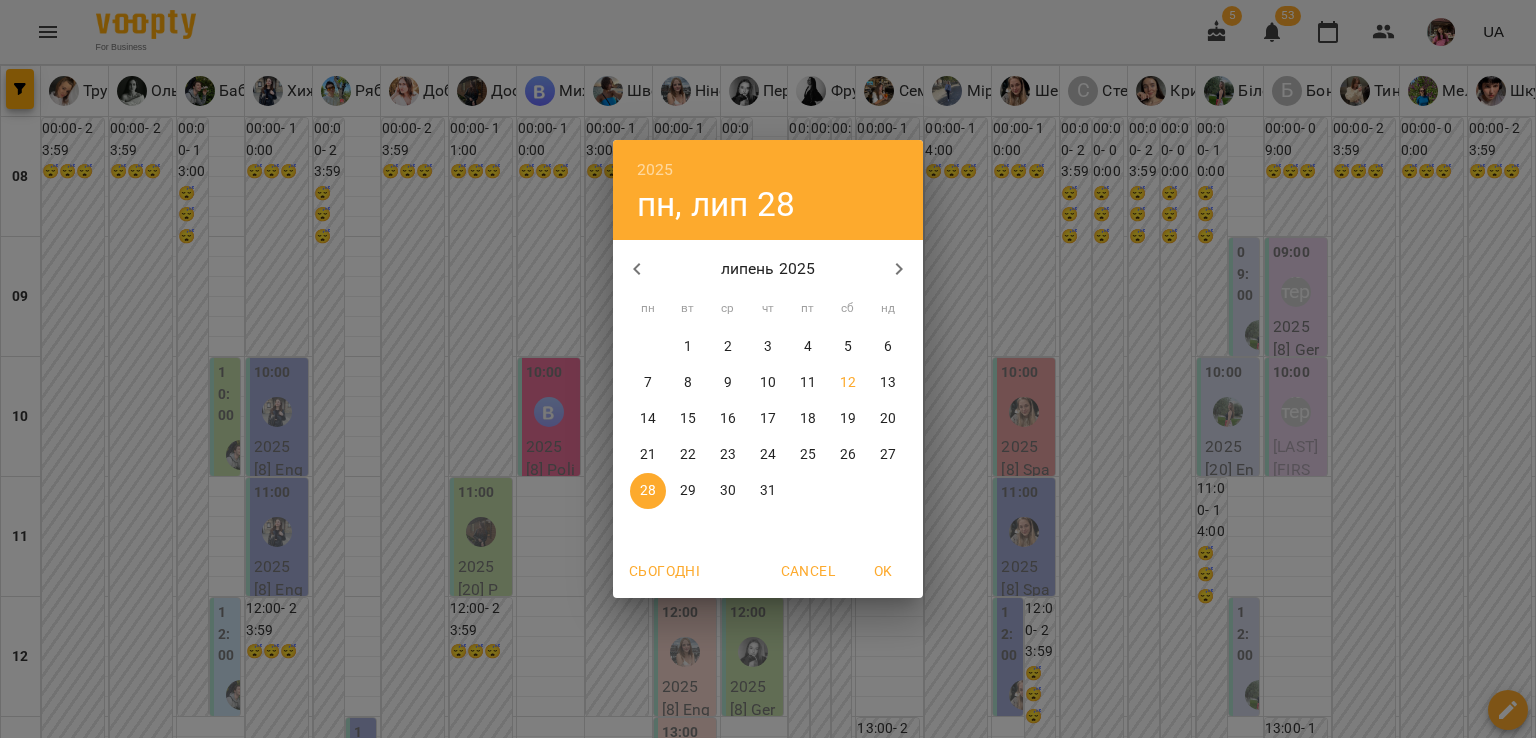 click on "15" at bounding box center (688, 419) 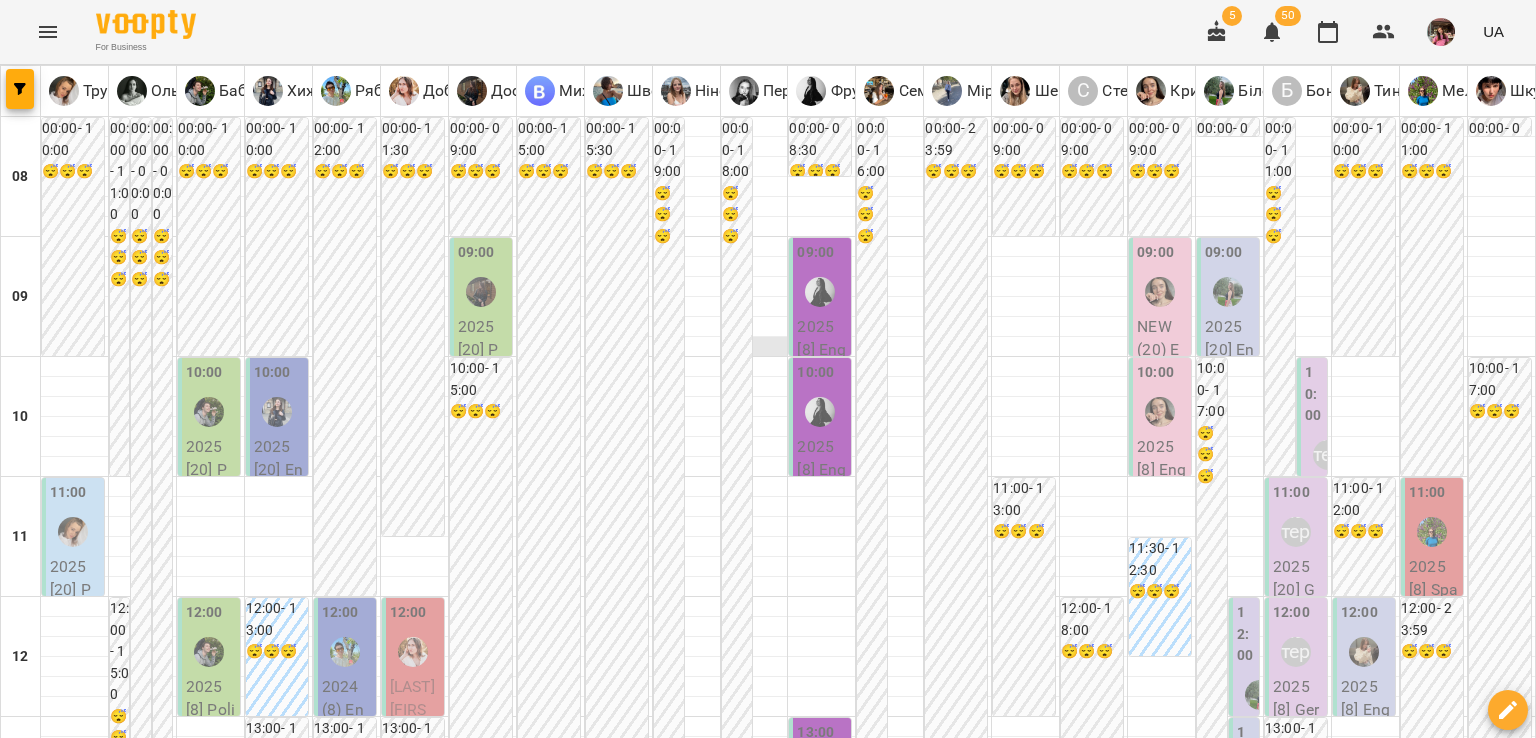 scroll, scrollTop: 292, scrollLeft: 0, axis: vertical 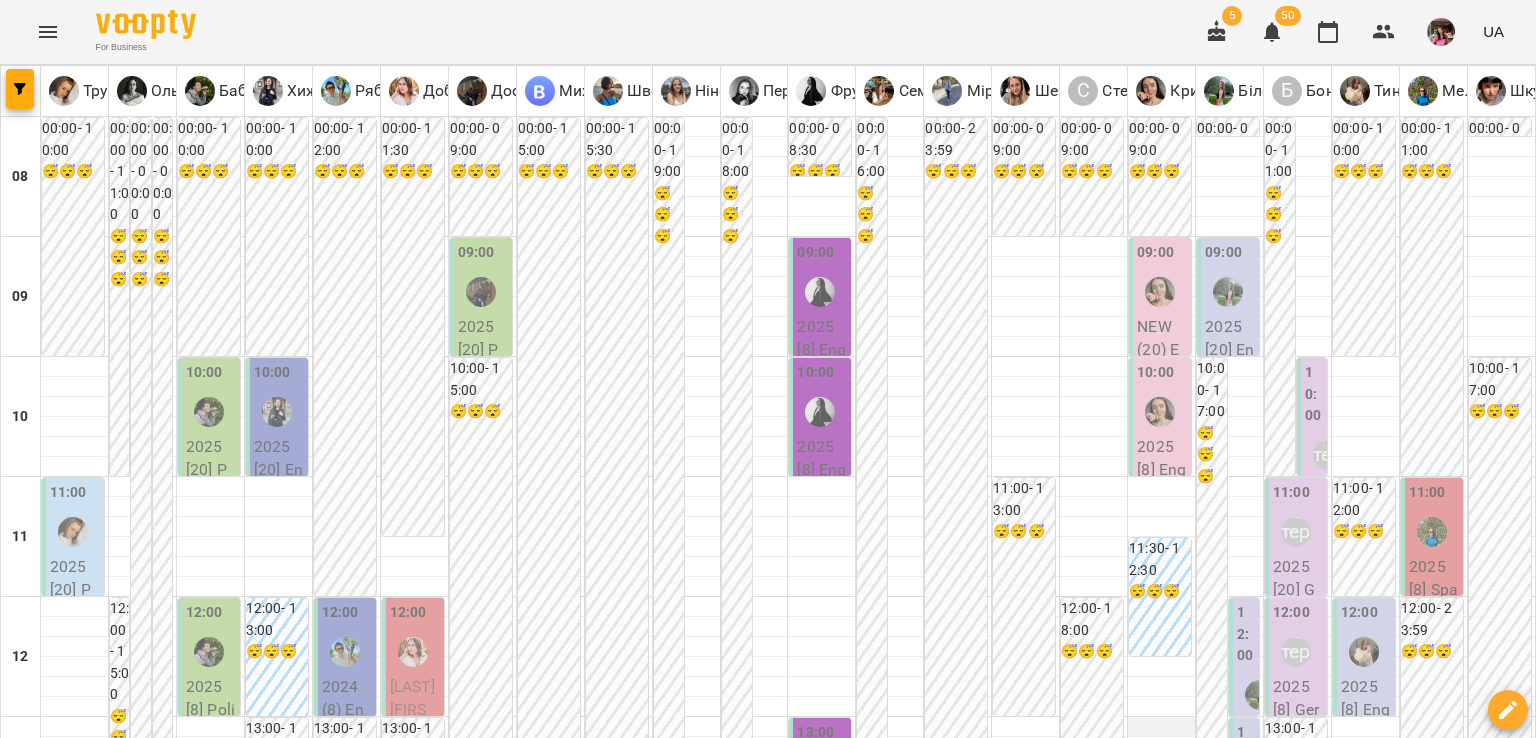 click at bounding box center (1161, 727) 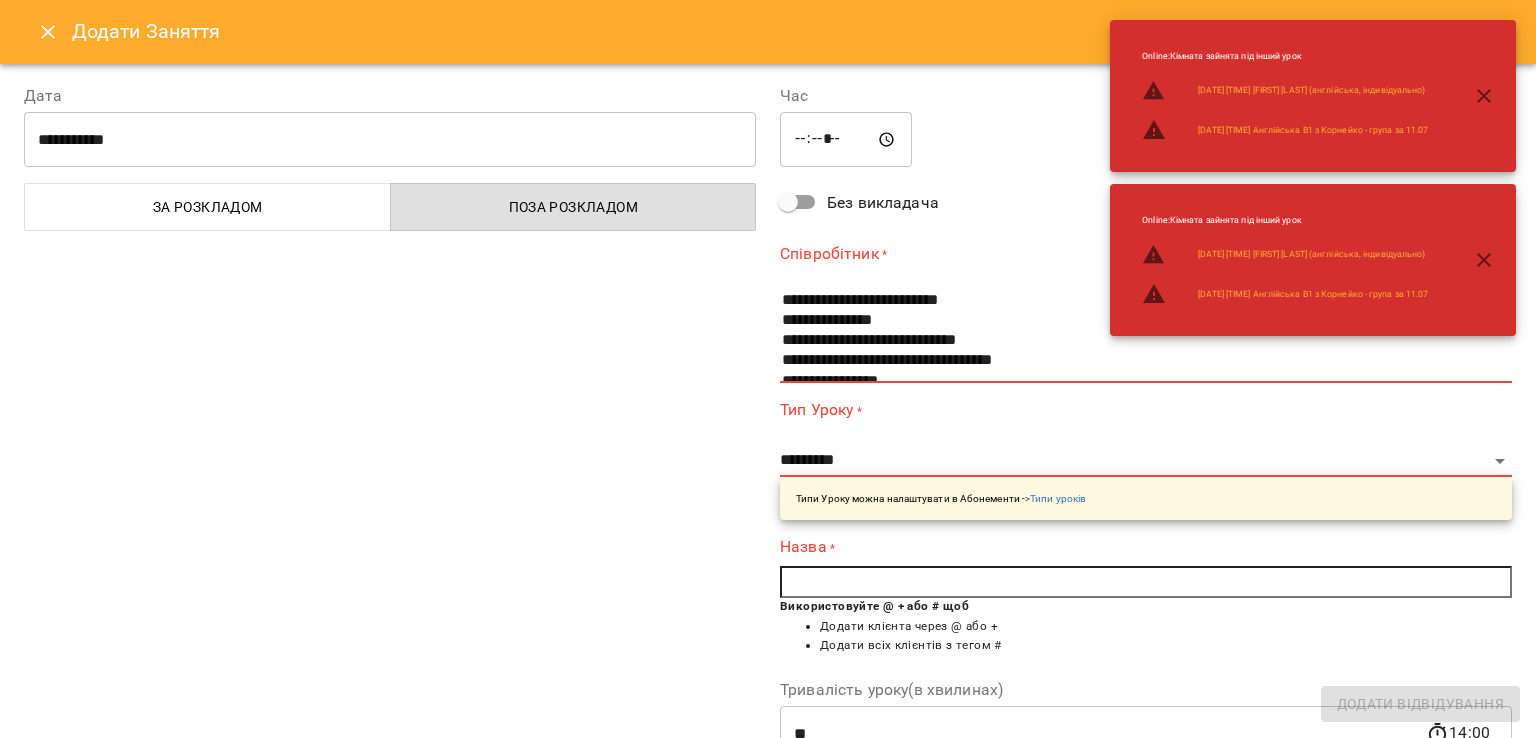 scroll, scrollTop: 748, scrollLeft: 0, axis: vertical 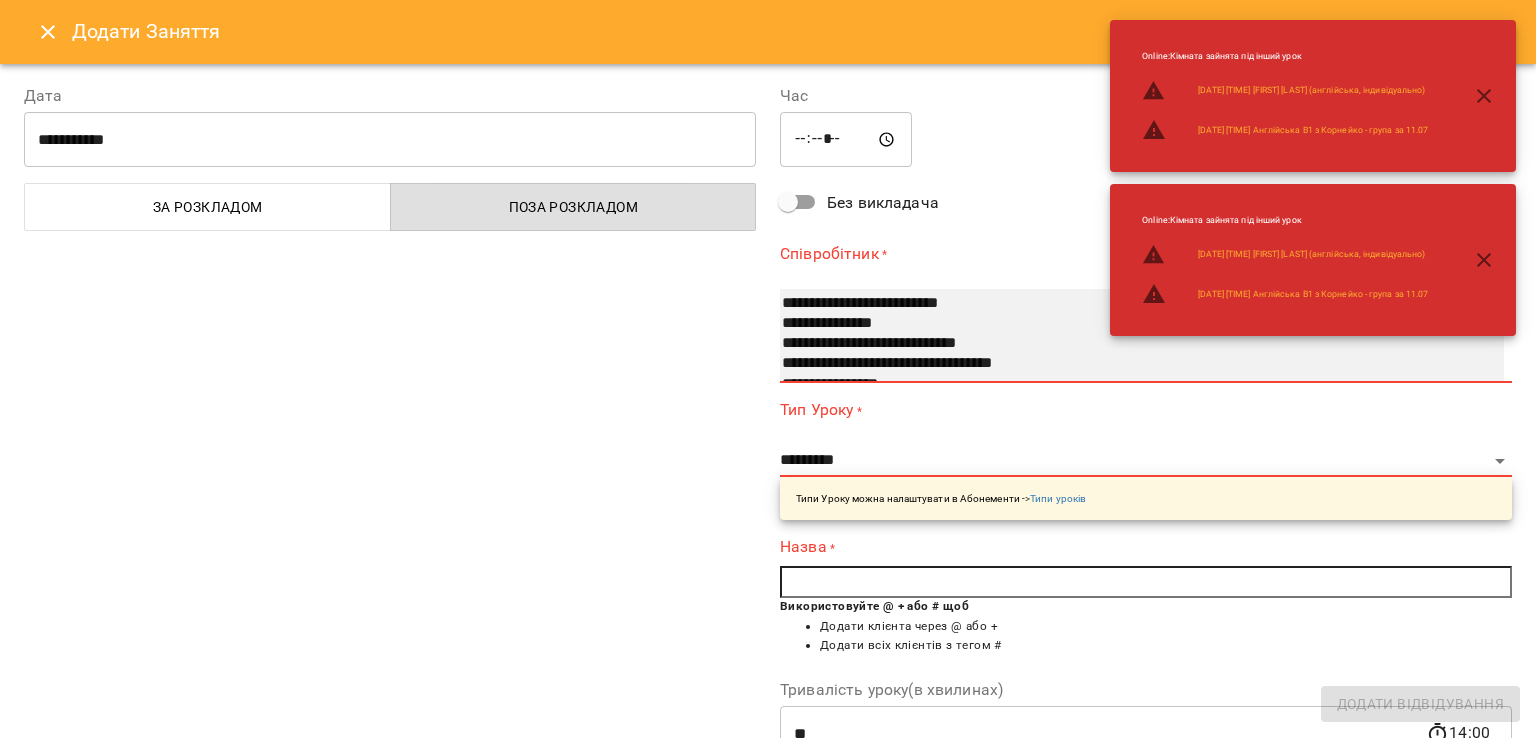 select on "**********" 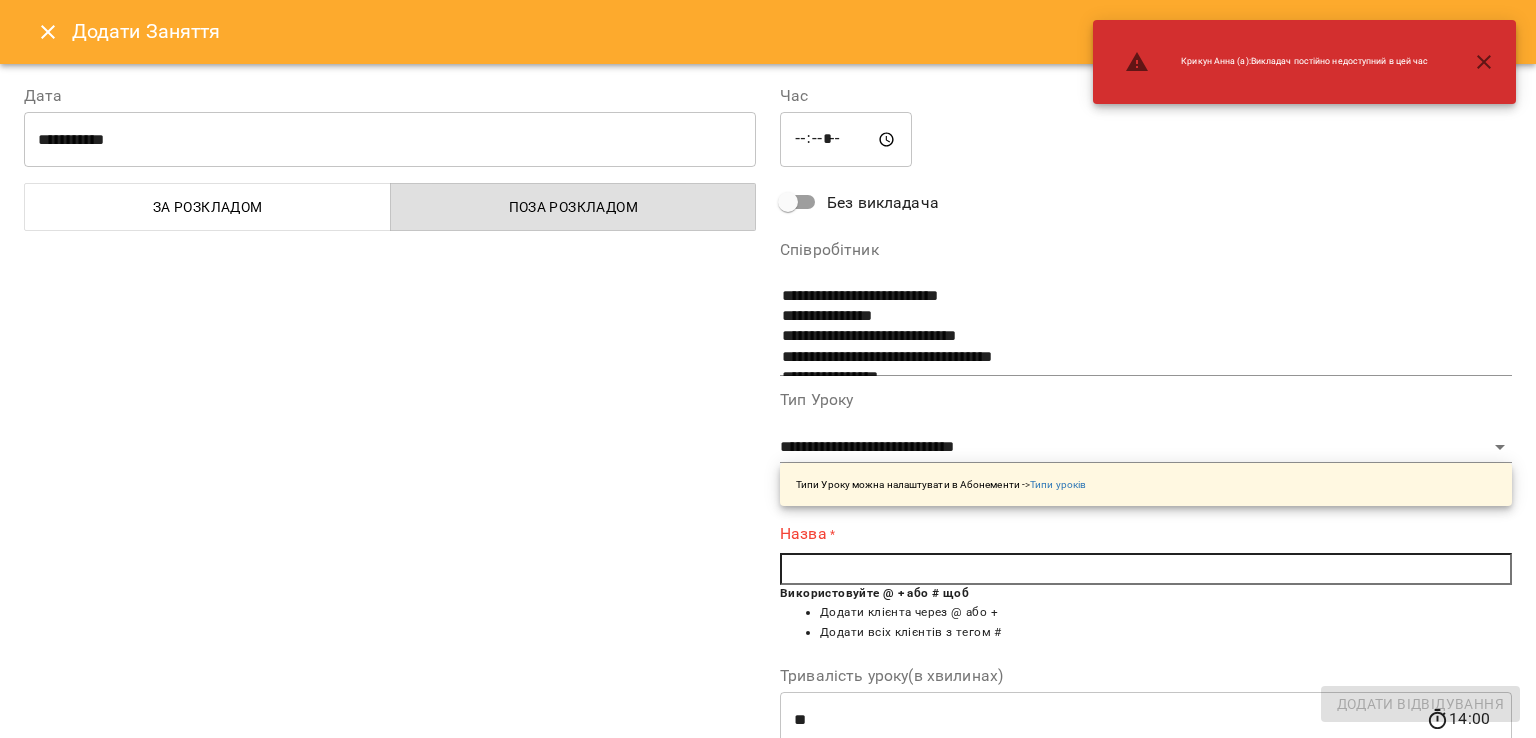 click at bounding box center [1146, 569] 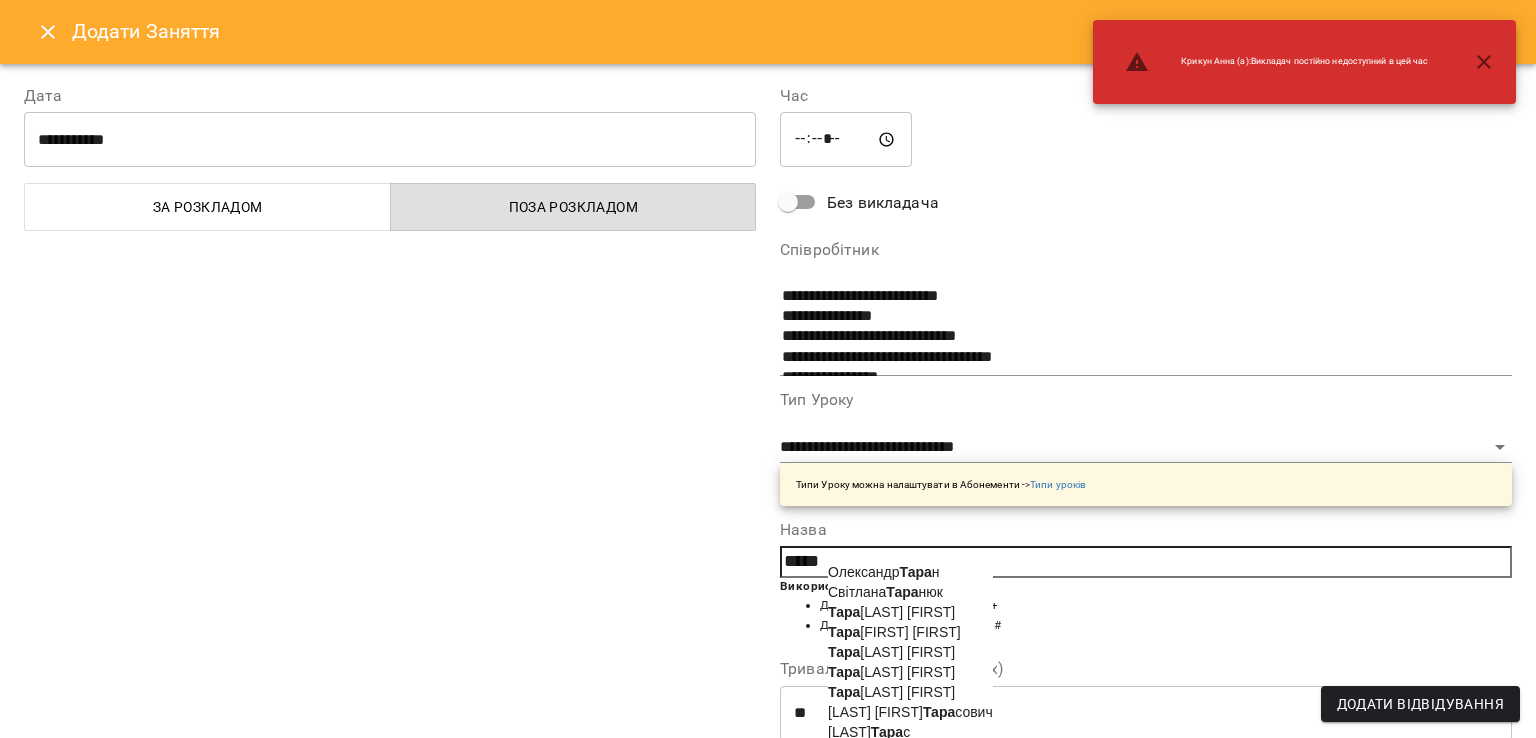 click on "Тара сенко Діана" at bounding box center [891, 672] 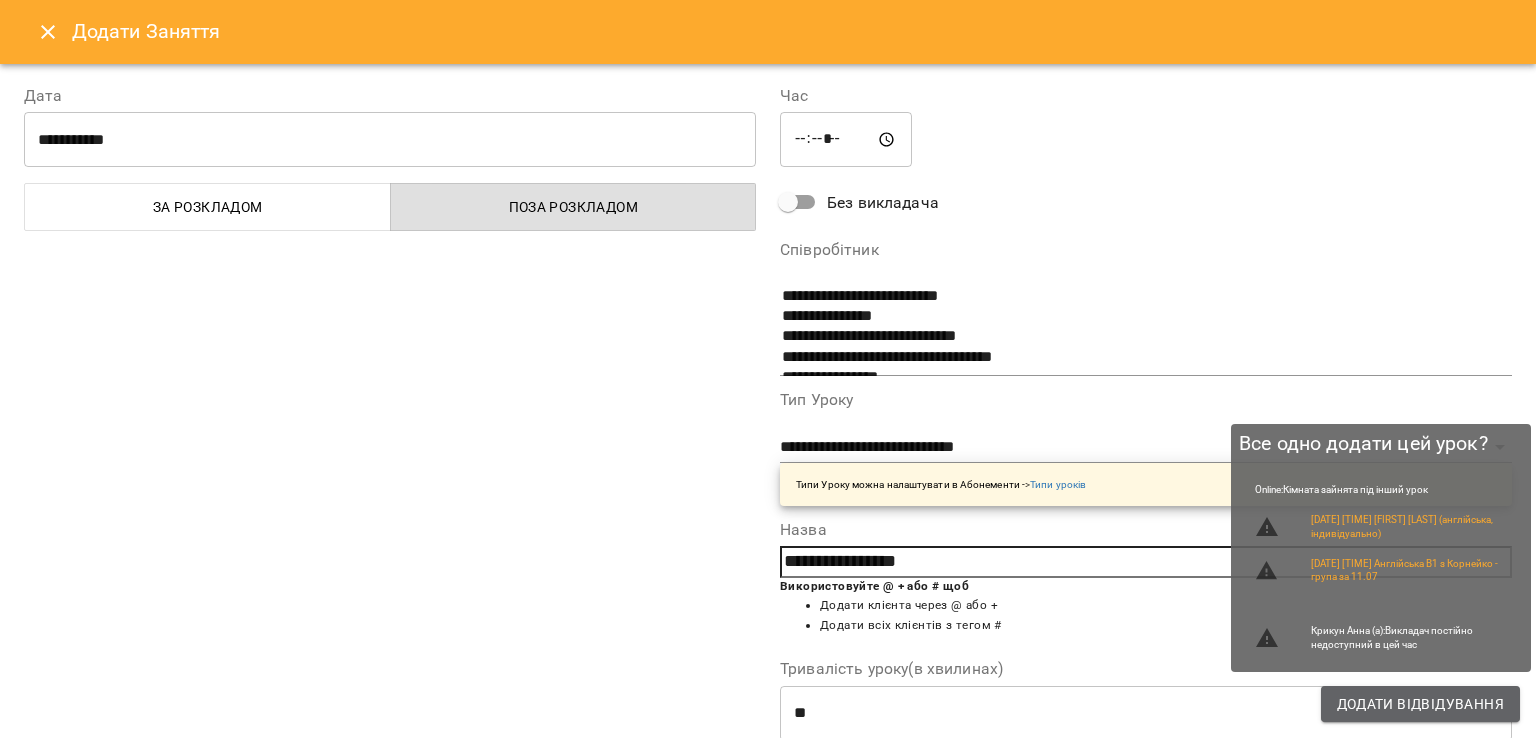 click on "Додати Відвідування" at bounding box center (1420, 704) 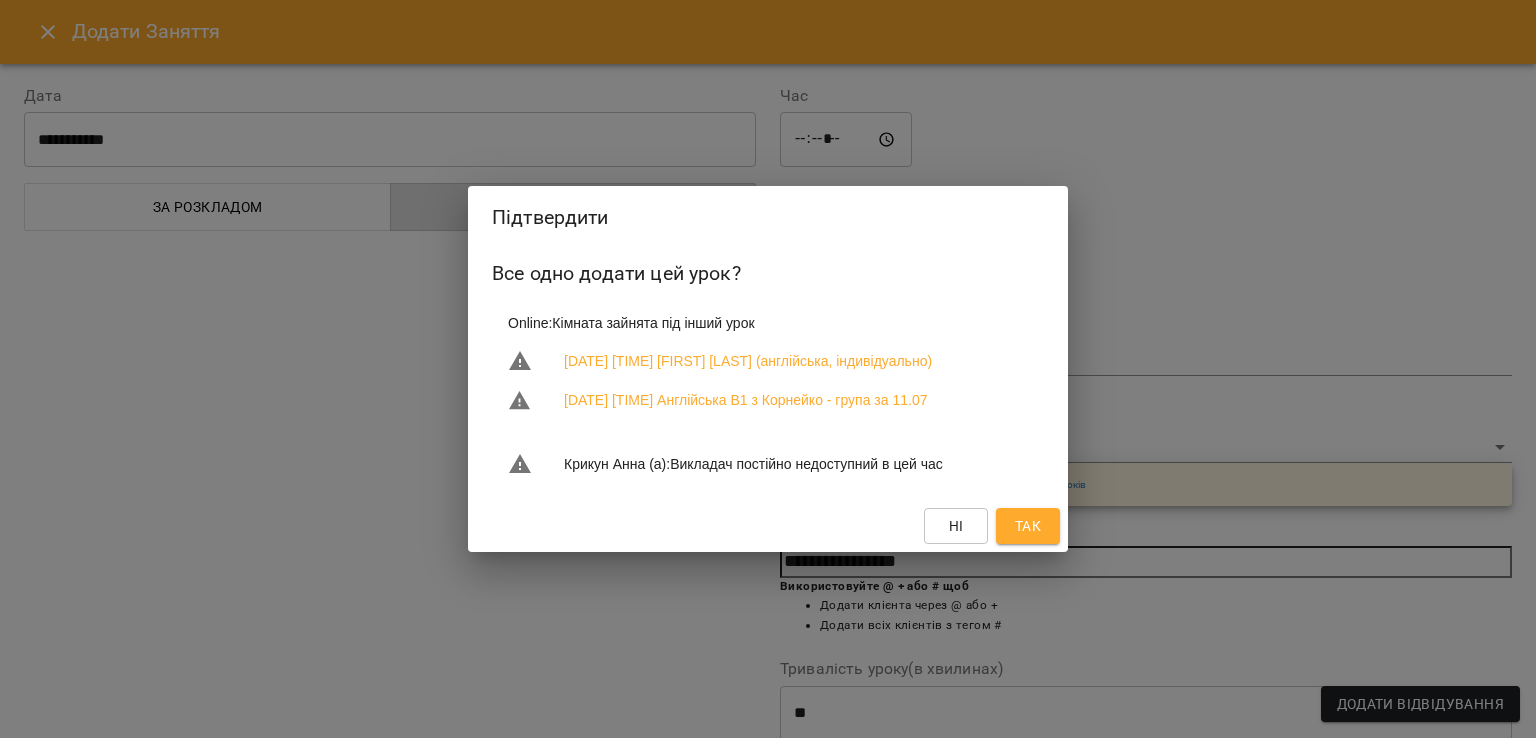 click on "Так" at bounding box center [1028, 526] 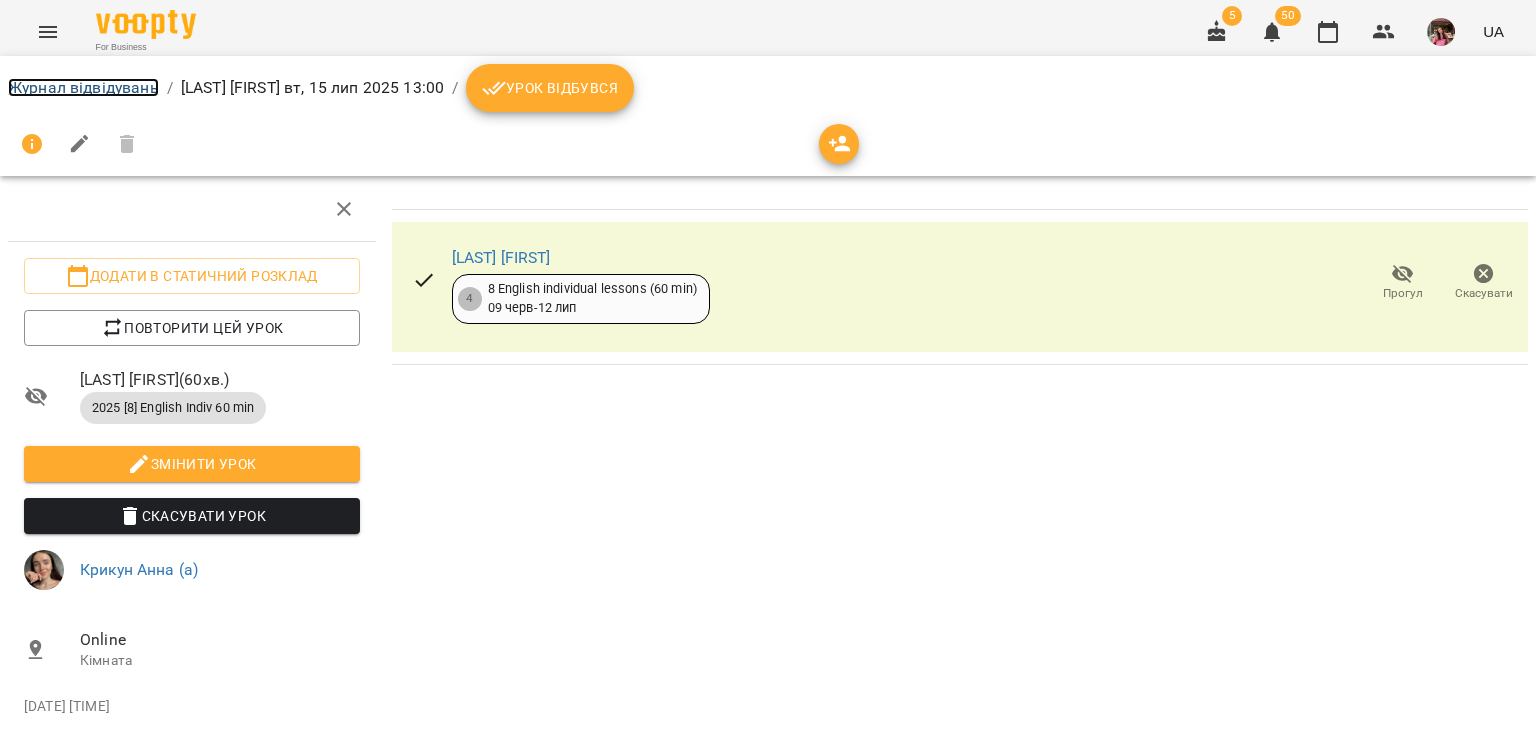click on "Журнал відвідувань" at bounding box center [83, 87] 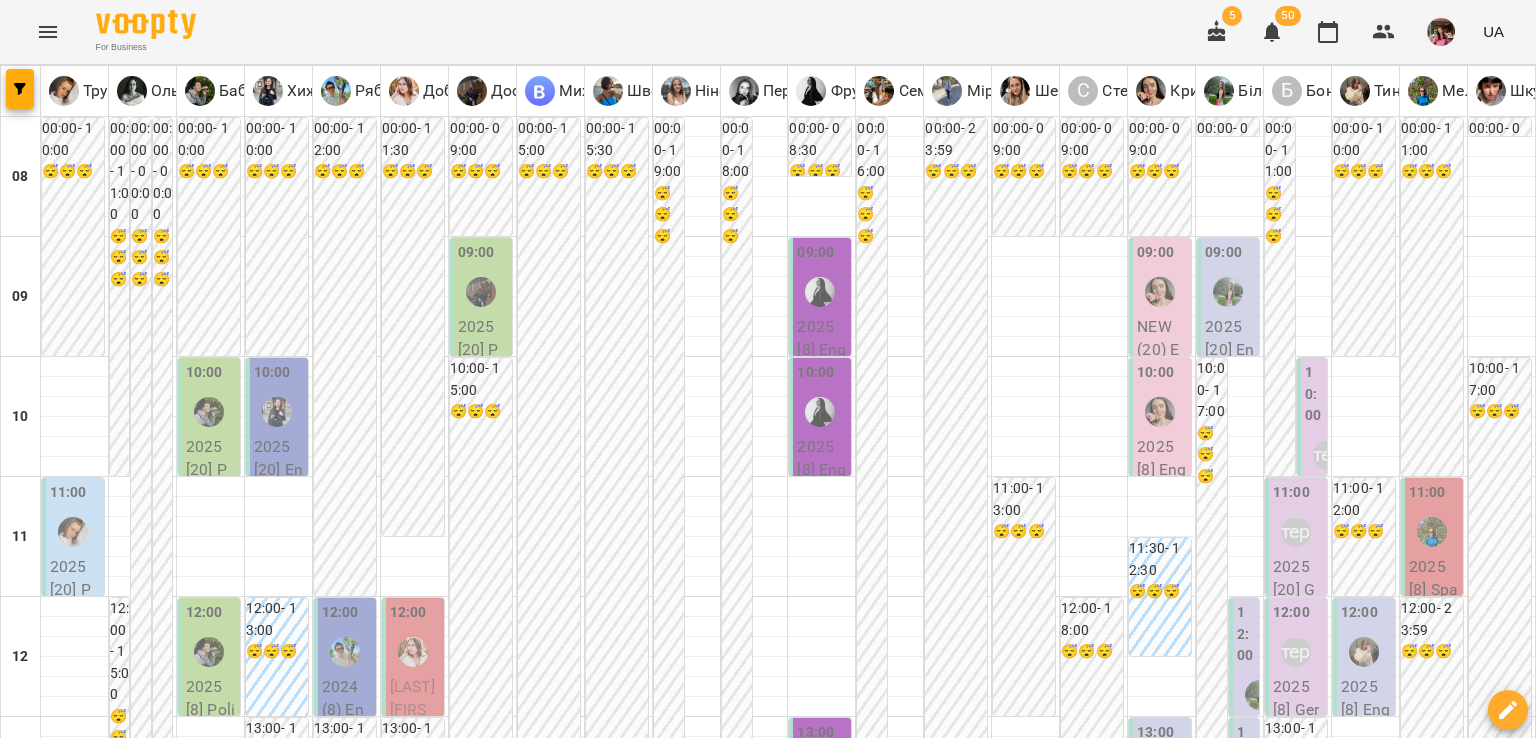 scroll, scrollTop: 500, scrollLeft: 0, axis: vertical 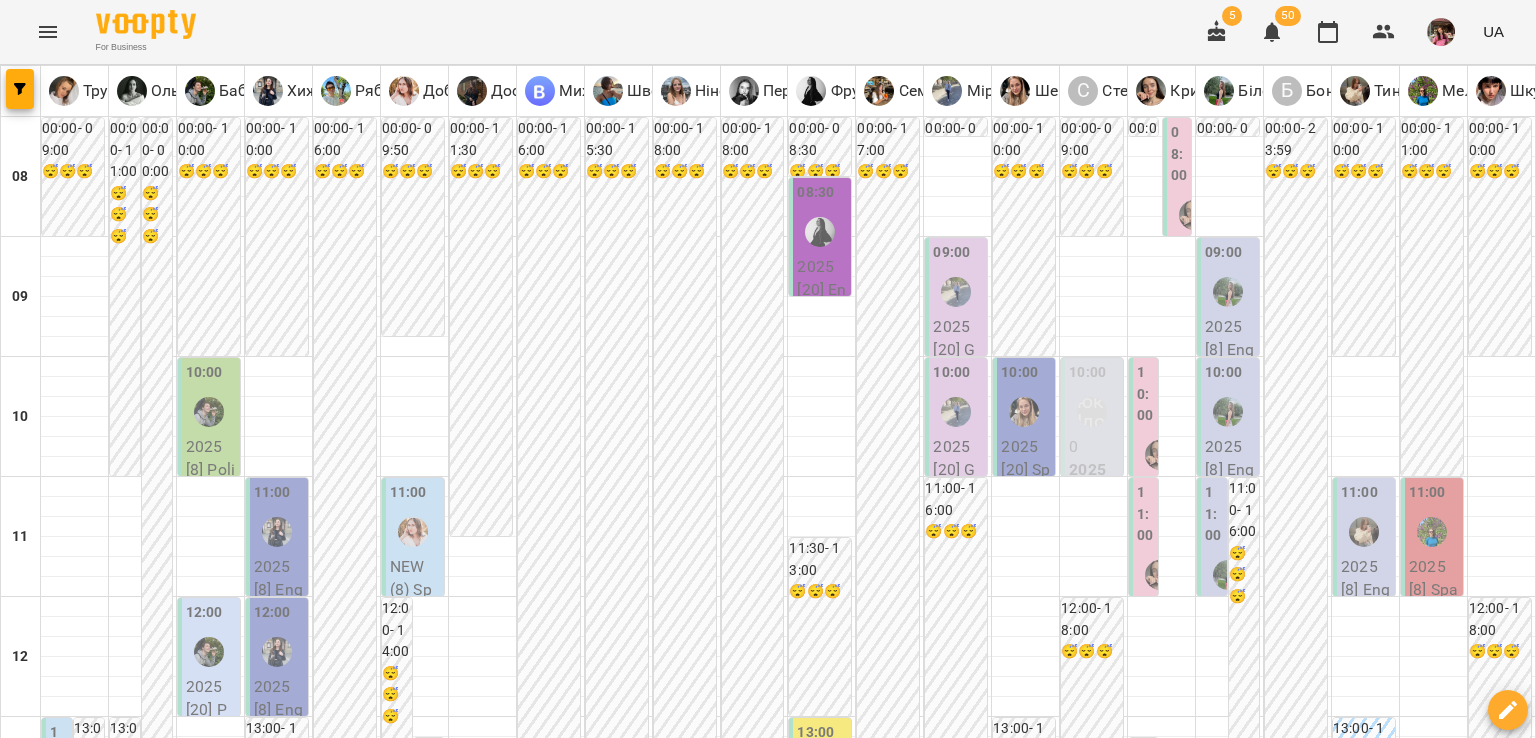 click at bounding box center [1433, 1327] 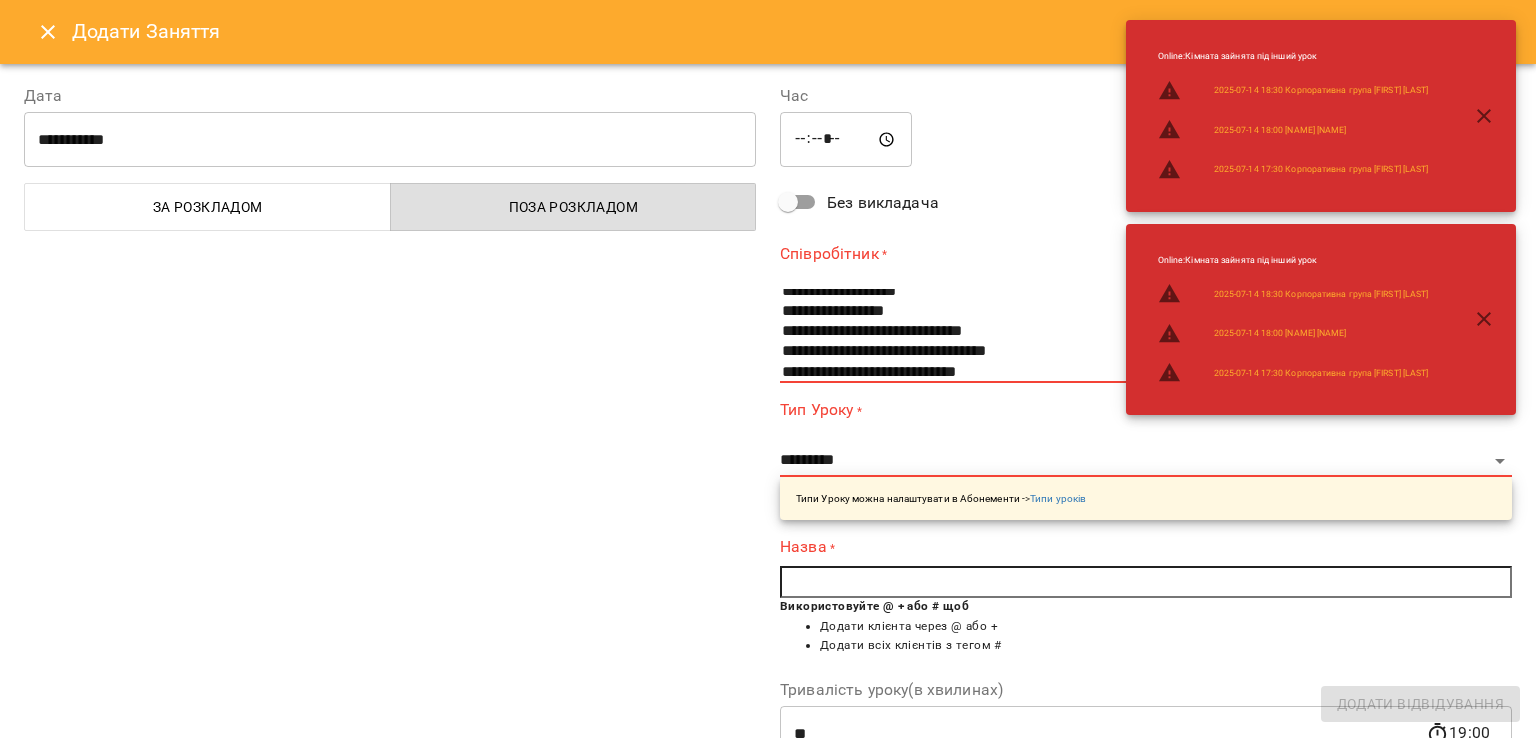scroll, scrollTop: 979, scrollLeft: 0, axis: vertical 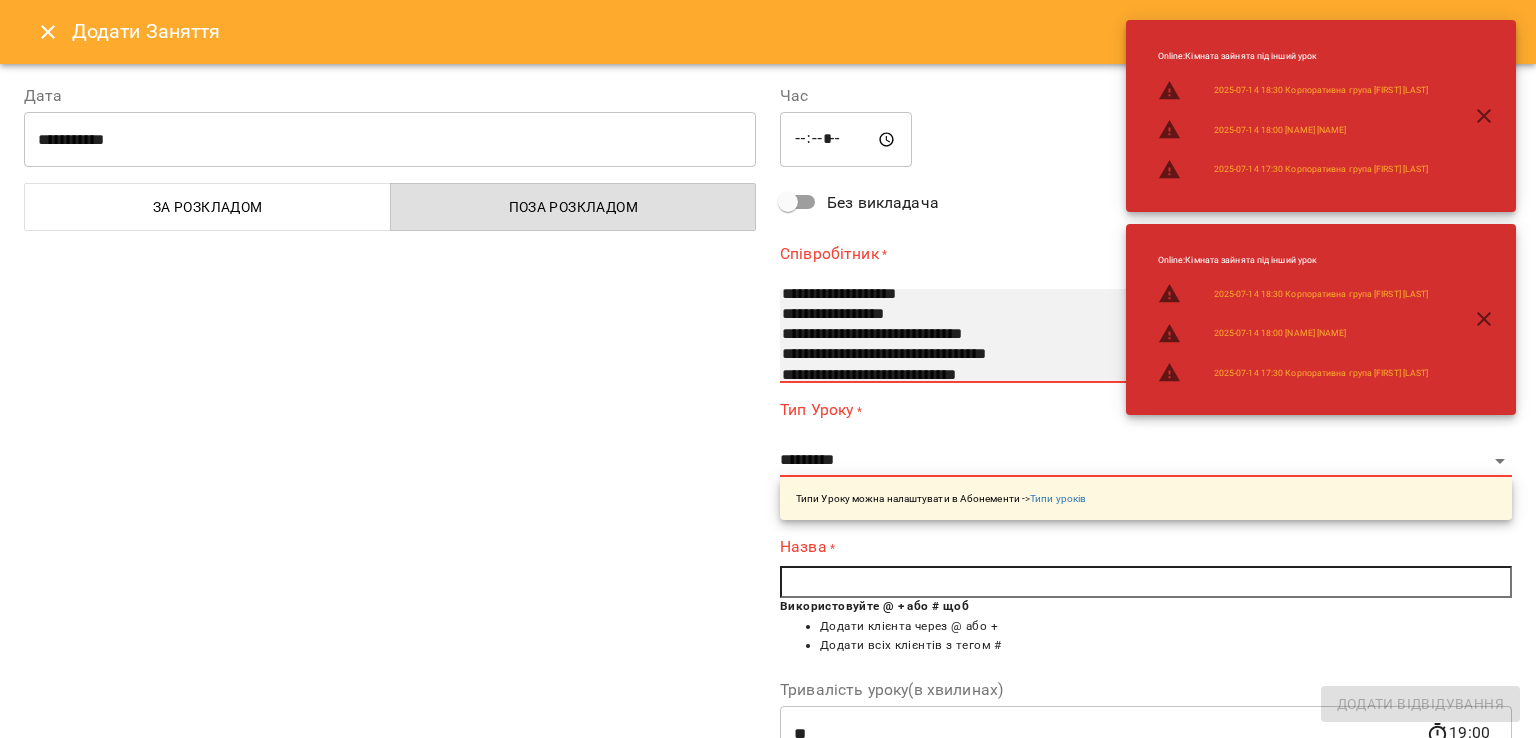 select on "**********" 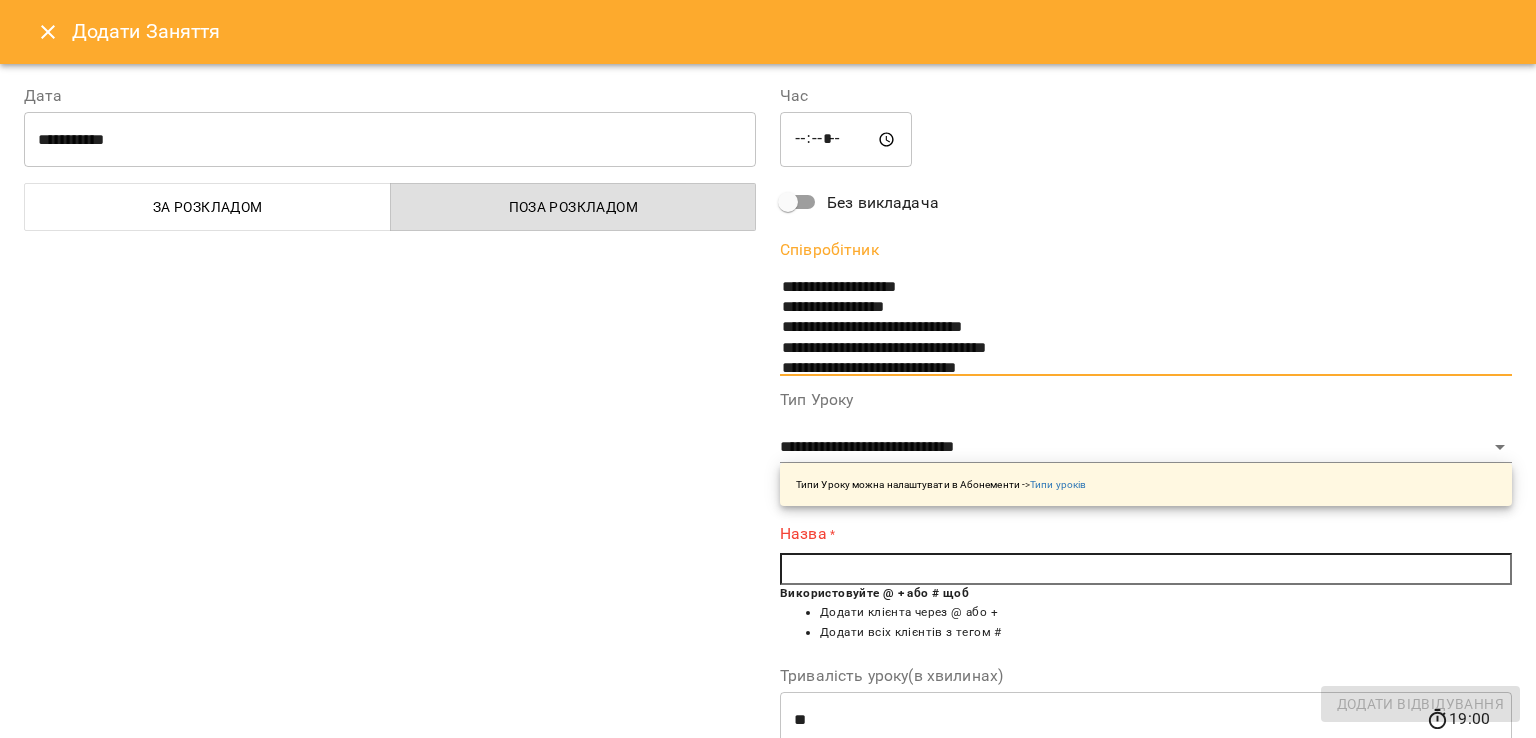 click at bounding box center (1146, 569) 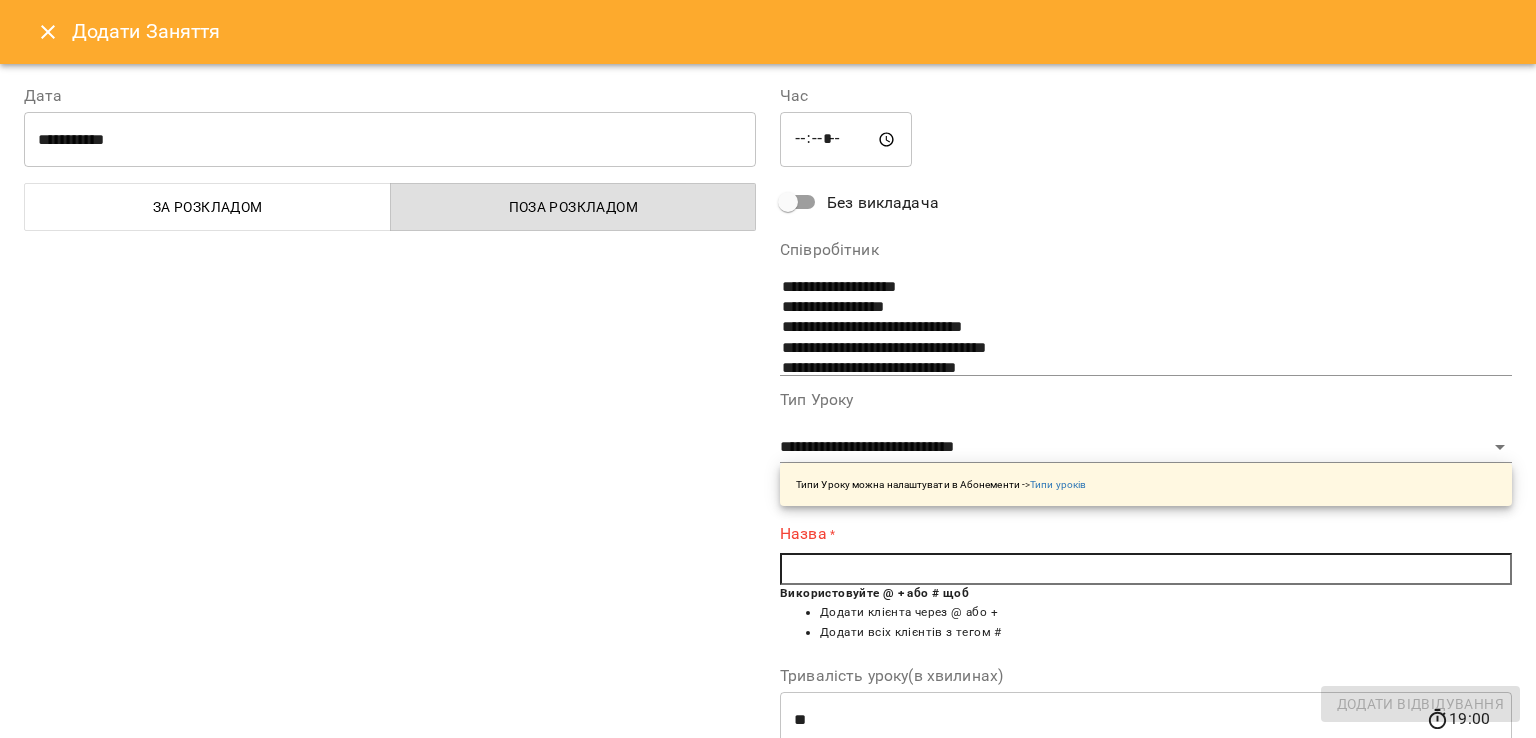 type on "*" 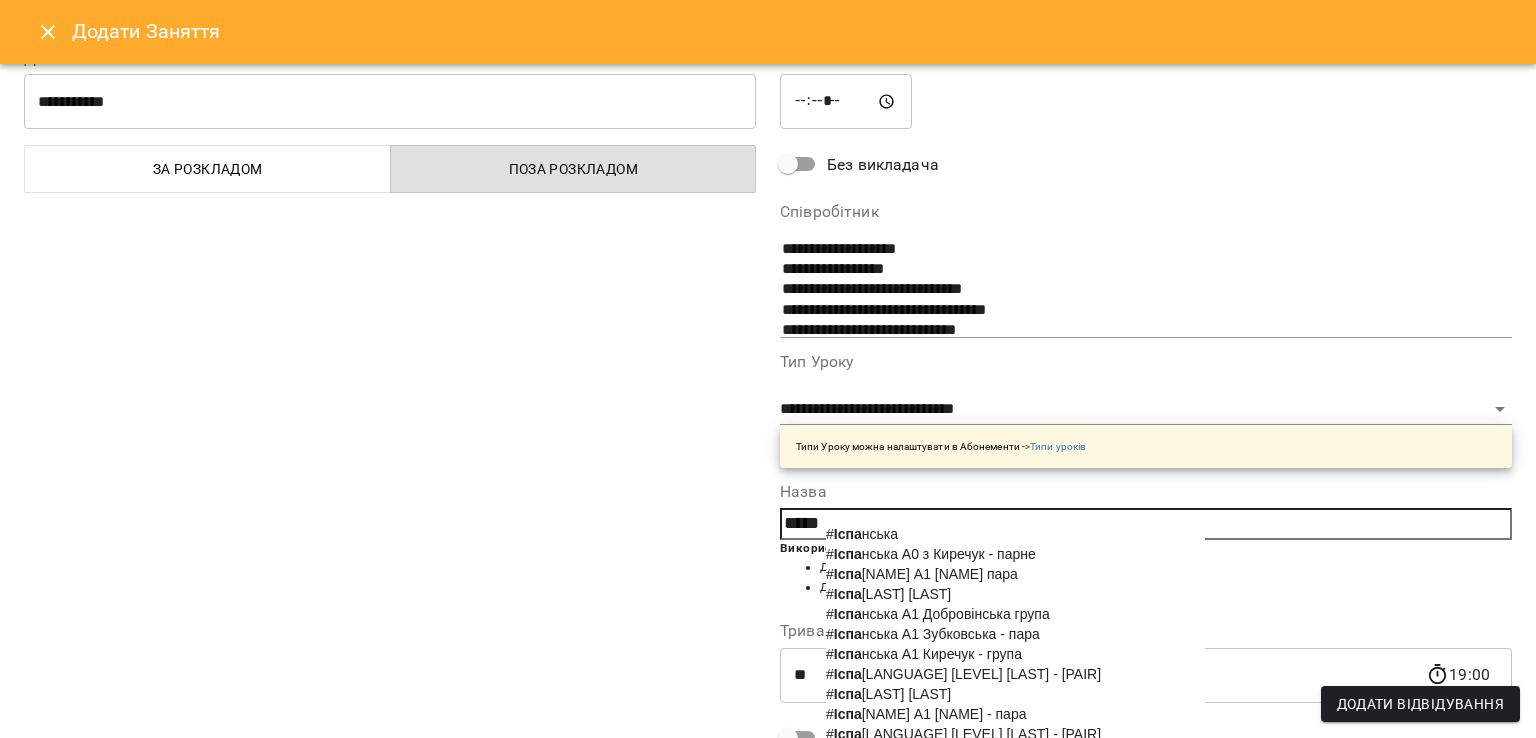 scroll, scrollTop: 59, scrollLeft: 0, axis: vertical 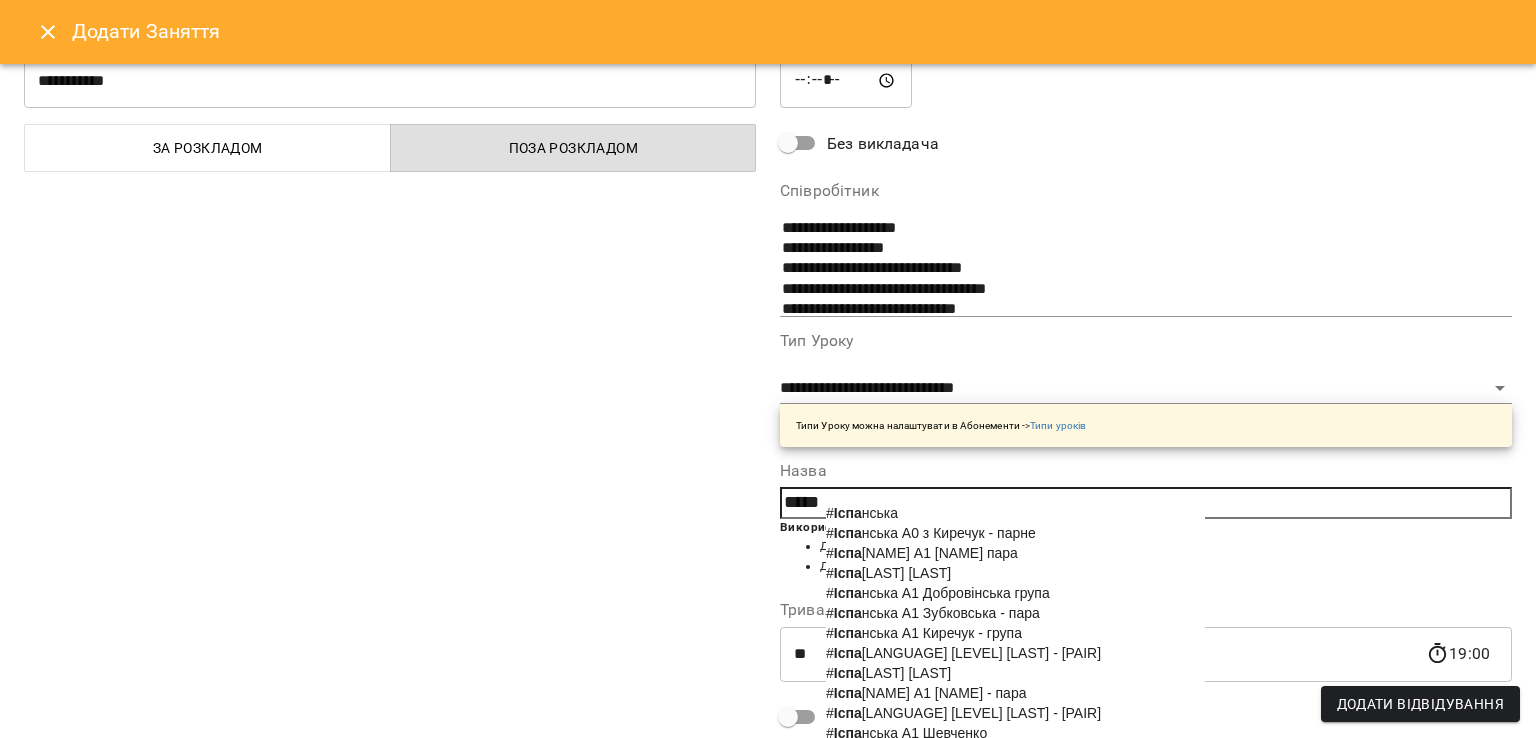 click on "# Іспа нська А1 Гайдукевич пара" at bounding box center (922, 553) 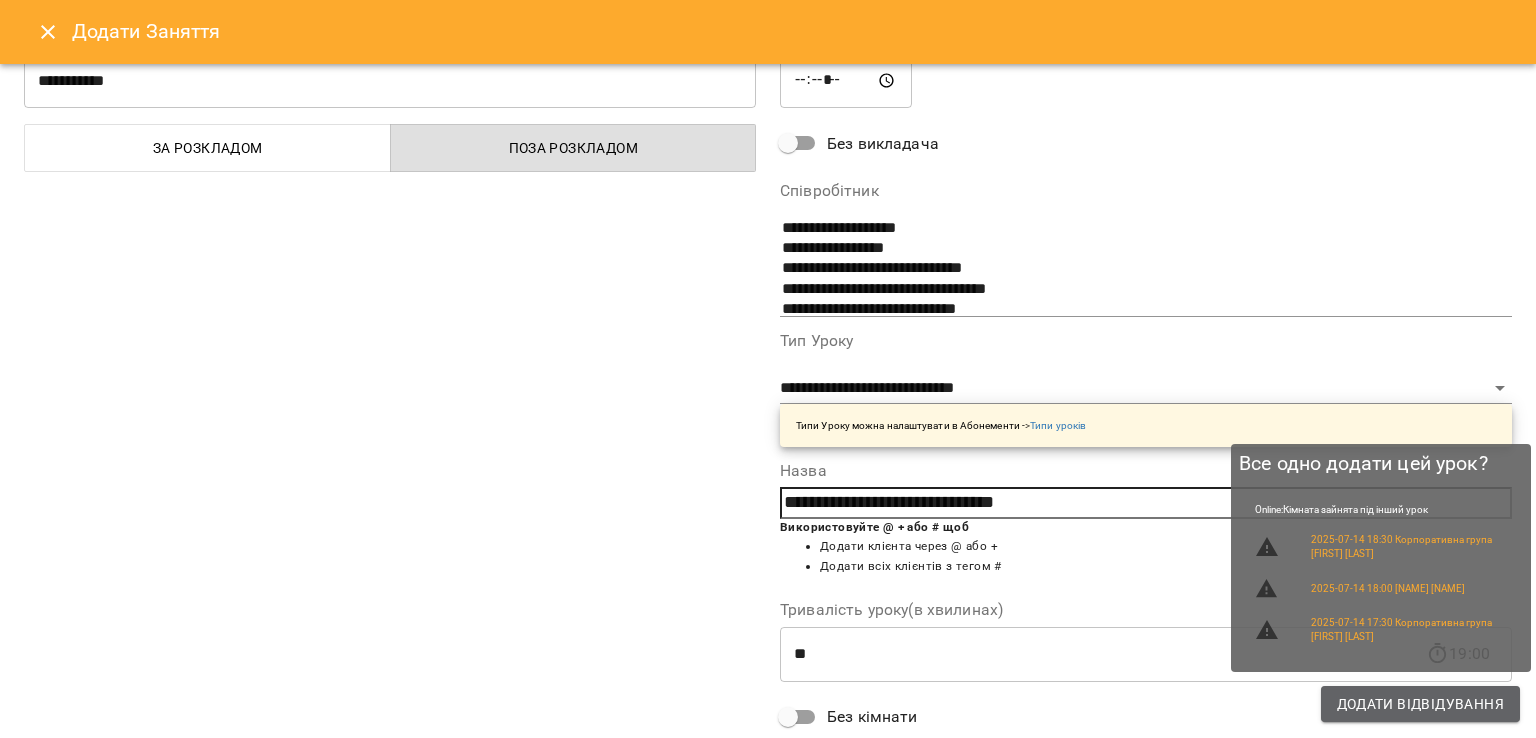 click on "Додати Відвідування" at bounding box center [1420, 704] 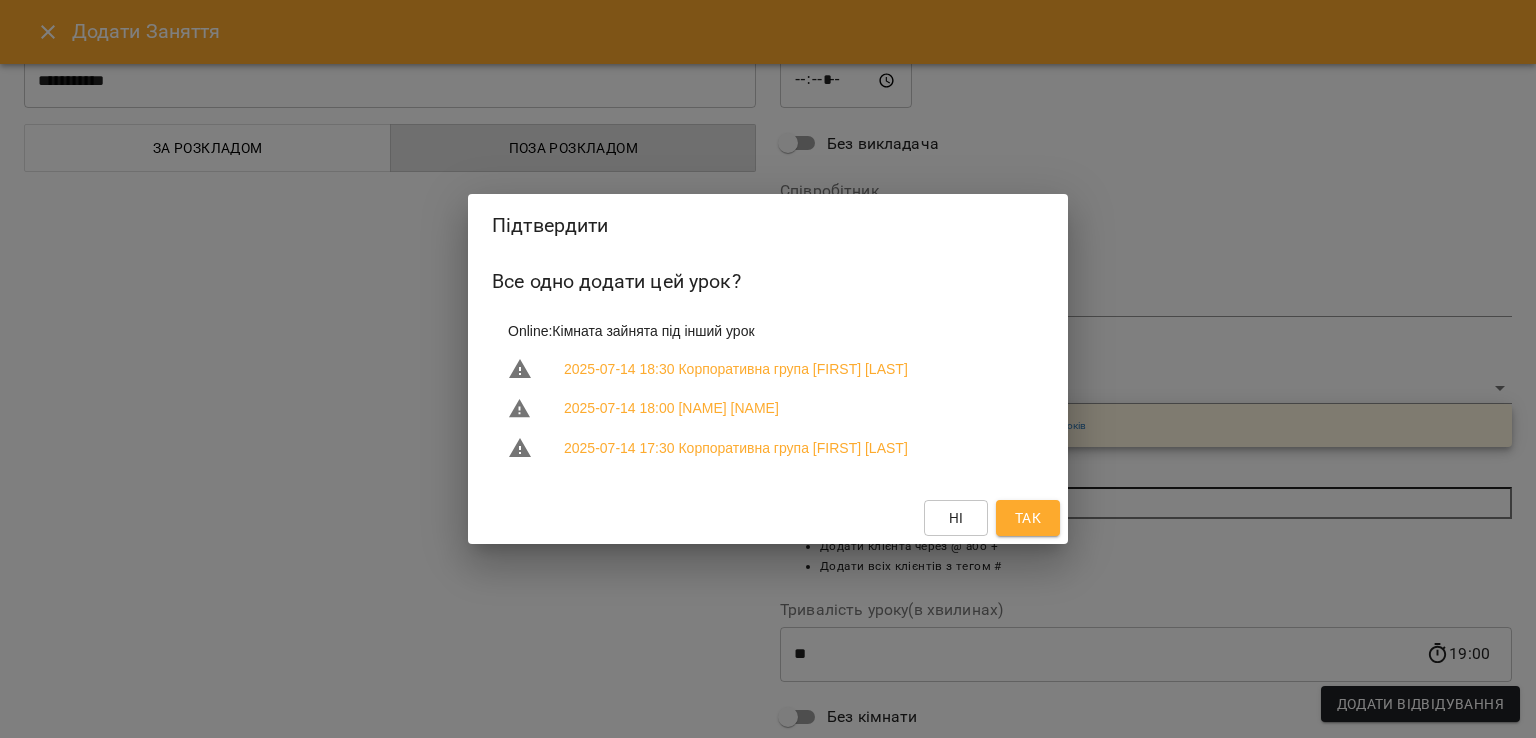 click on "Так" at bounding box center [1028, 518] 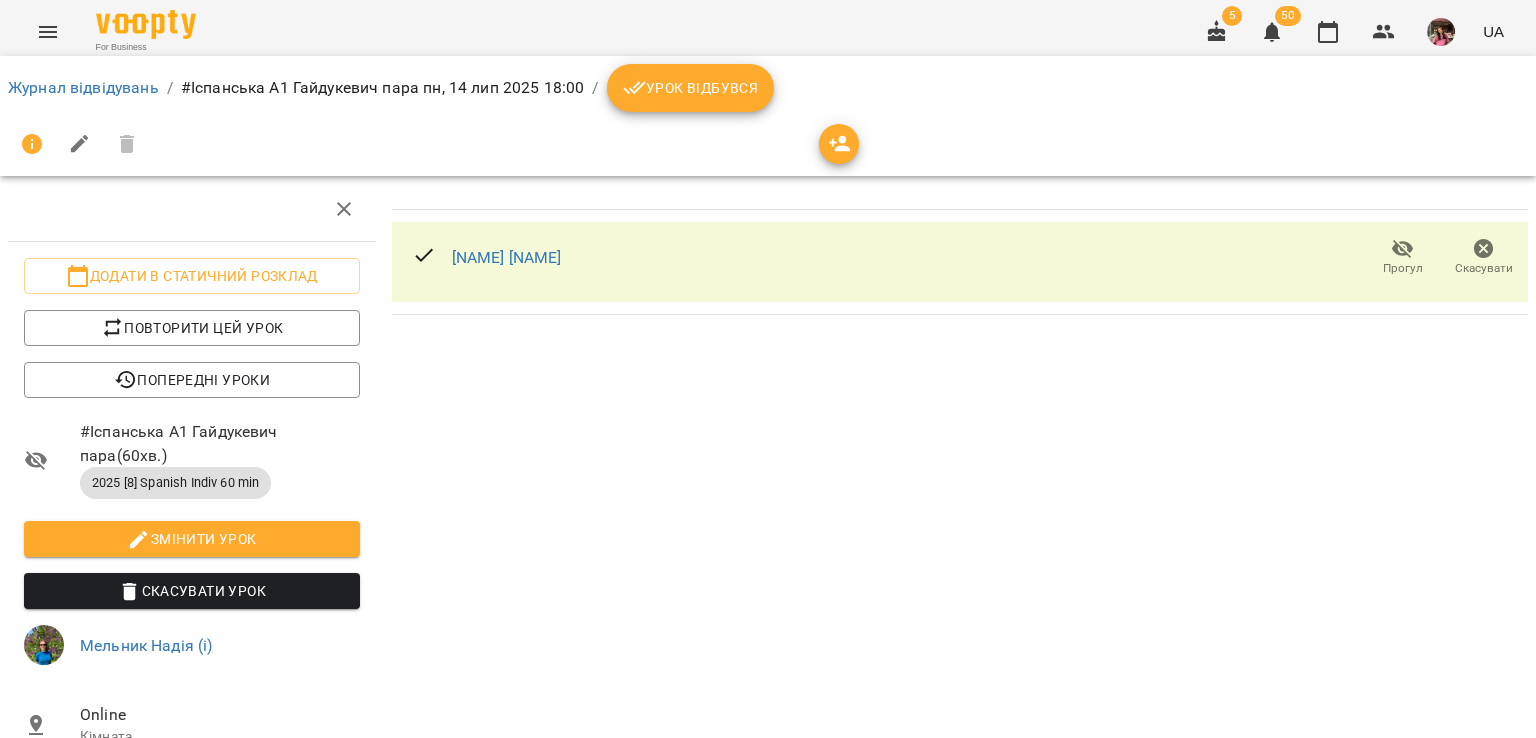 click 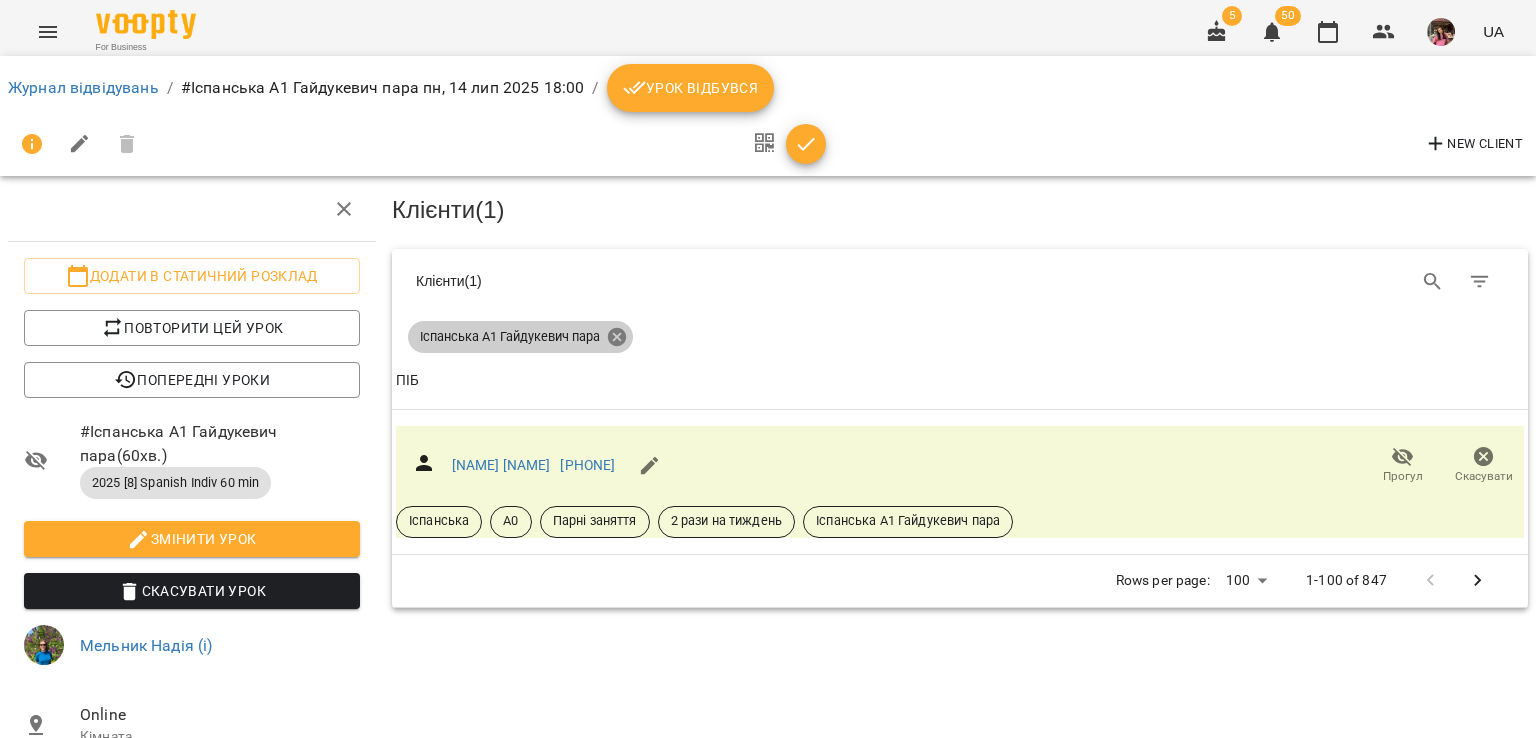 click 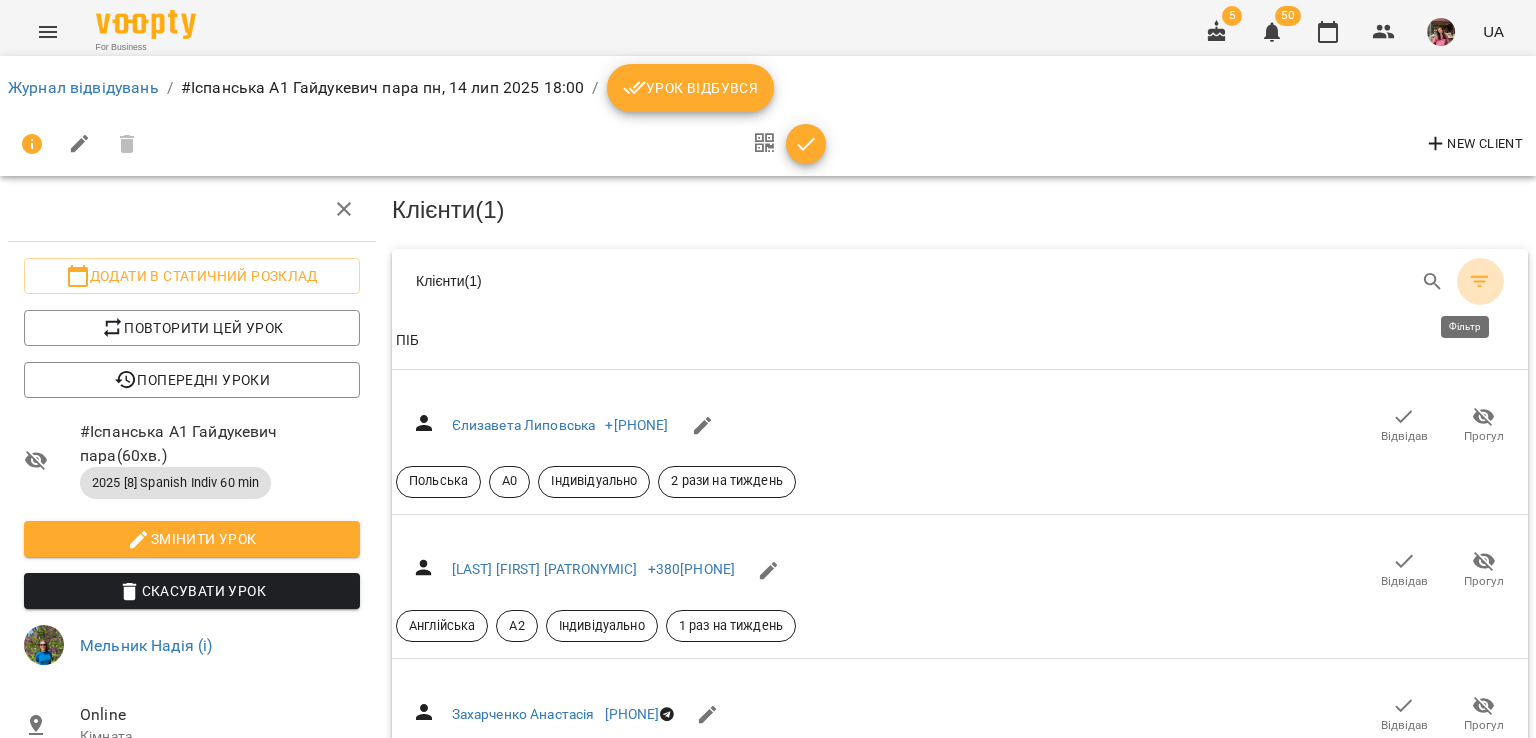 click at bounding box center [1480, 282] 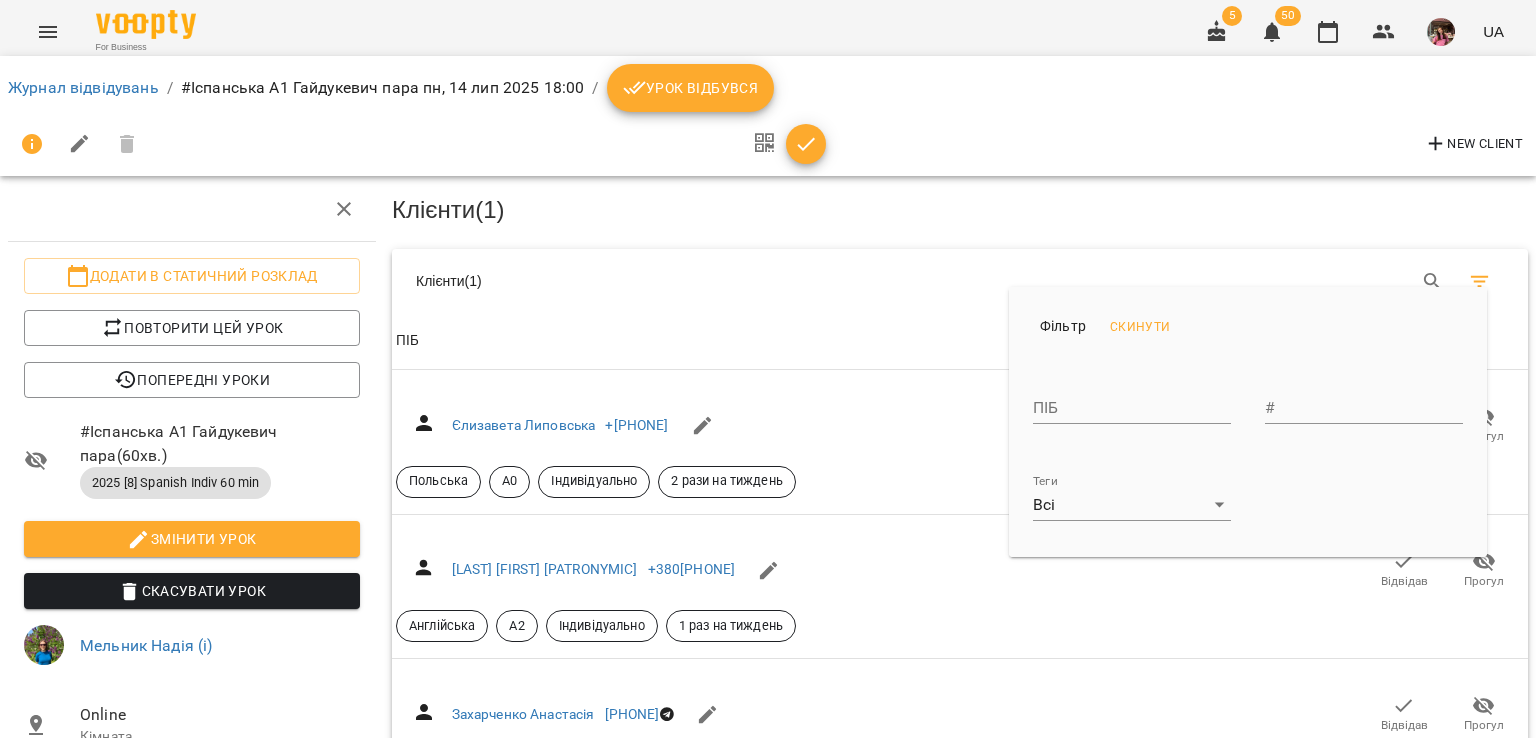 click at bounding box center (768, 369) 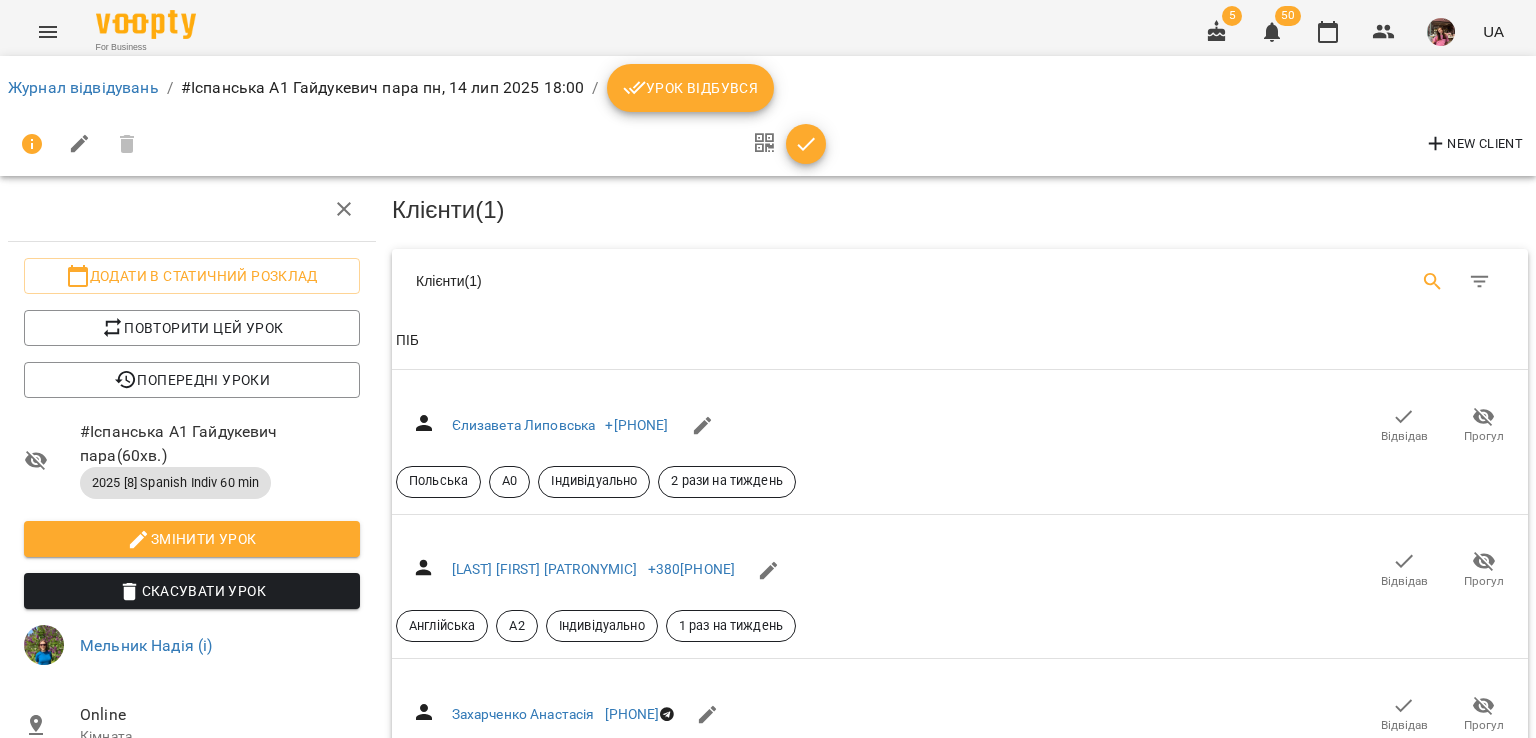 click 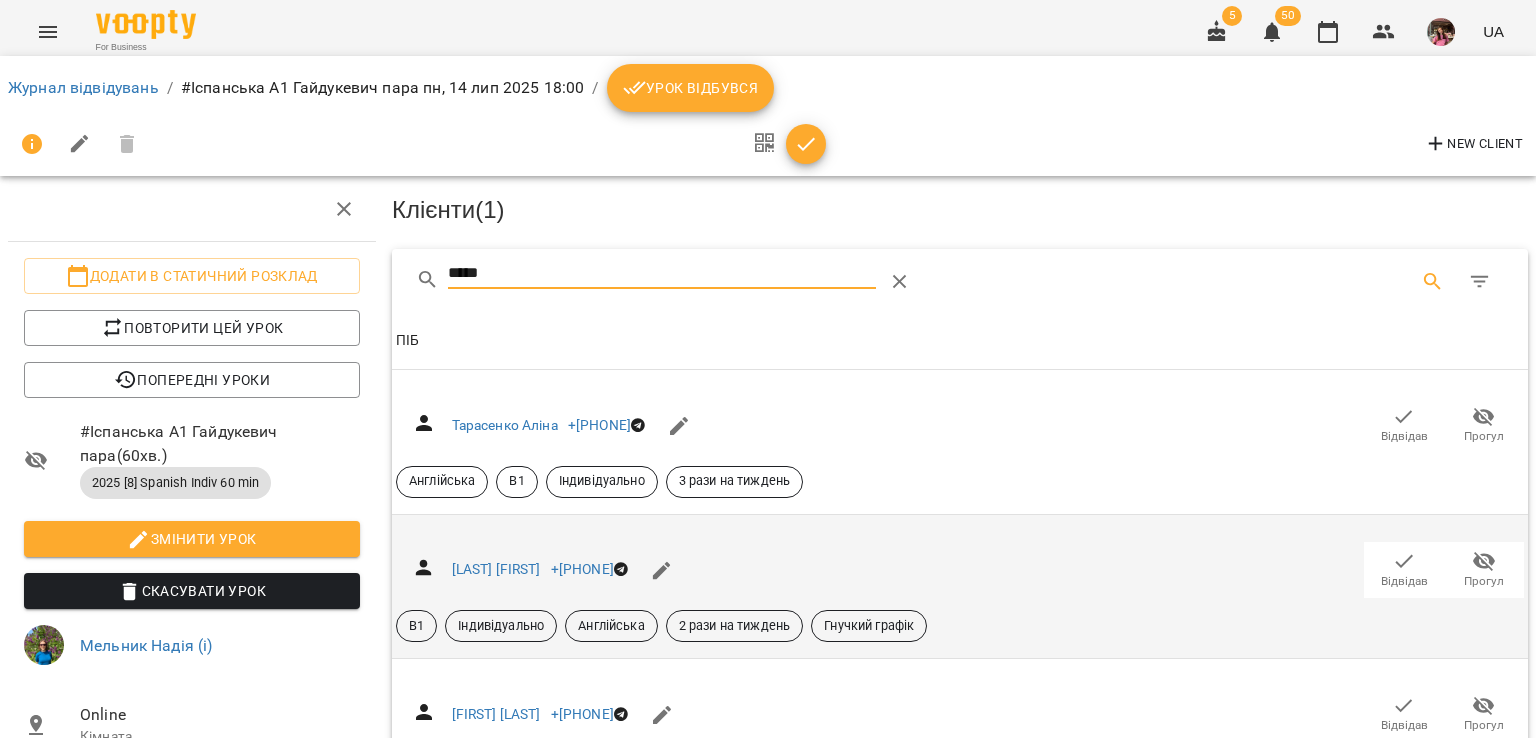scroll, scrollTop: 138, scrollLeft: 0, axis: vertical 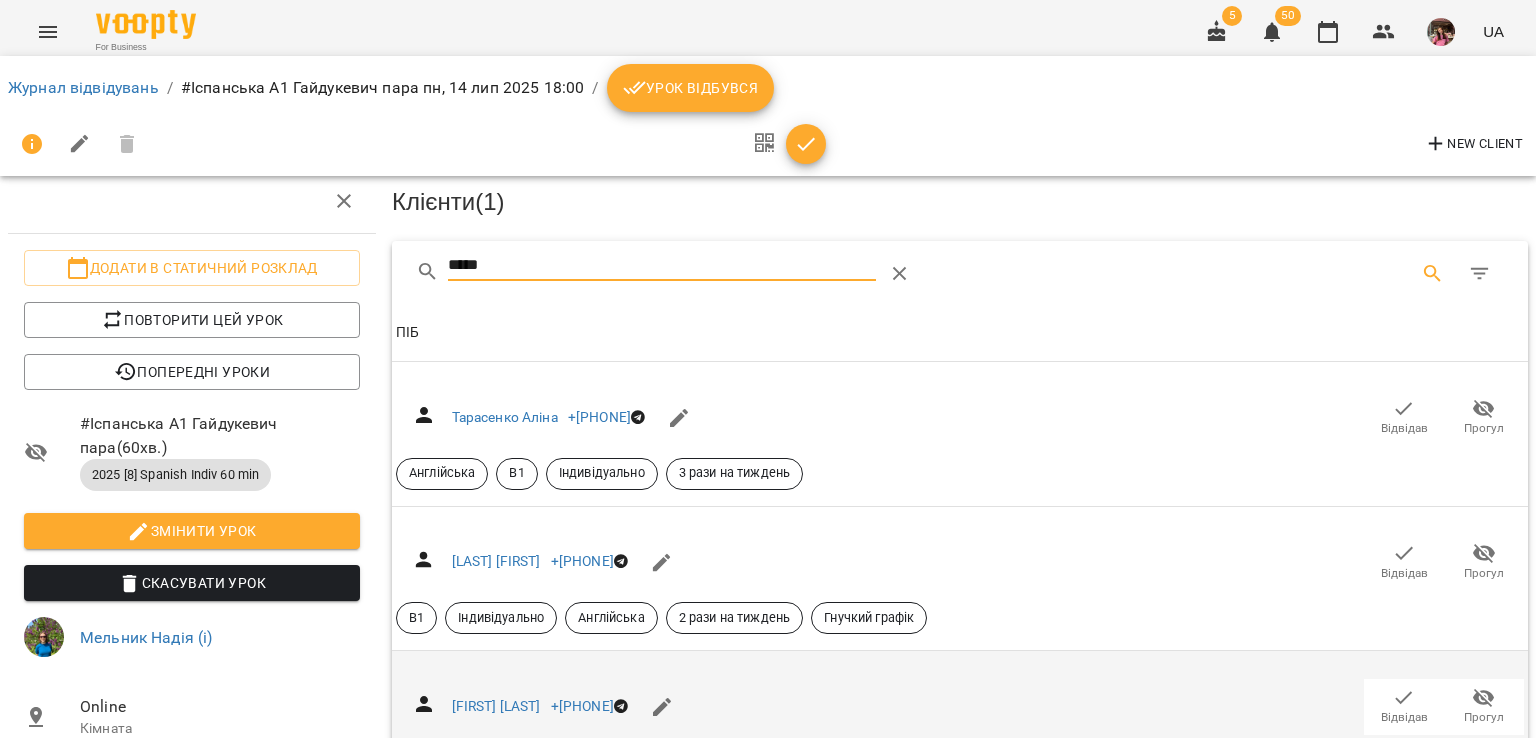 type on "*****" 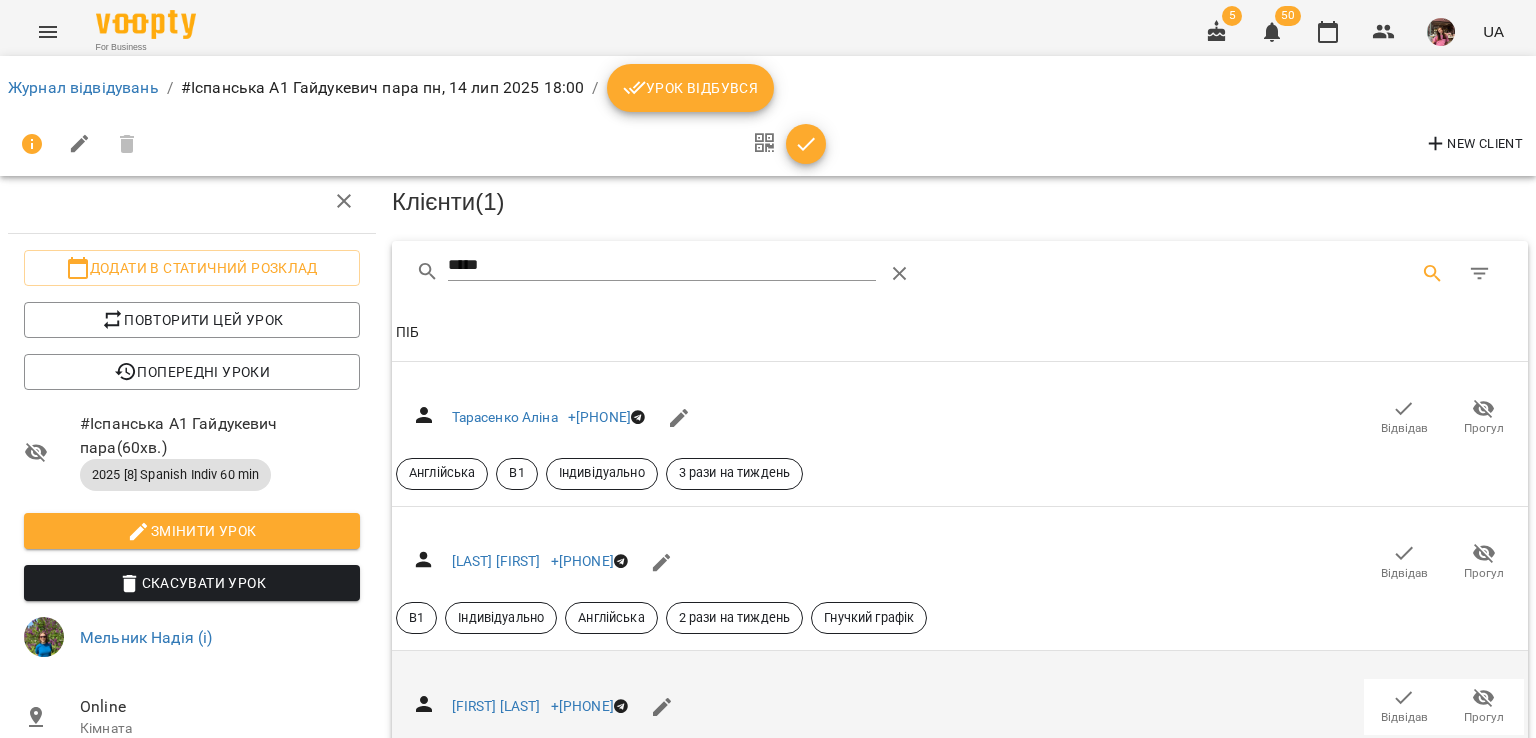 click on "Тарасова Марина +380982008158 Відвідав Прогул Іспанська A0 Індивідуально Гнучкий графік Парні заняття" at bounding box center (960, 723) 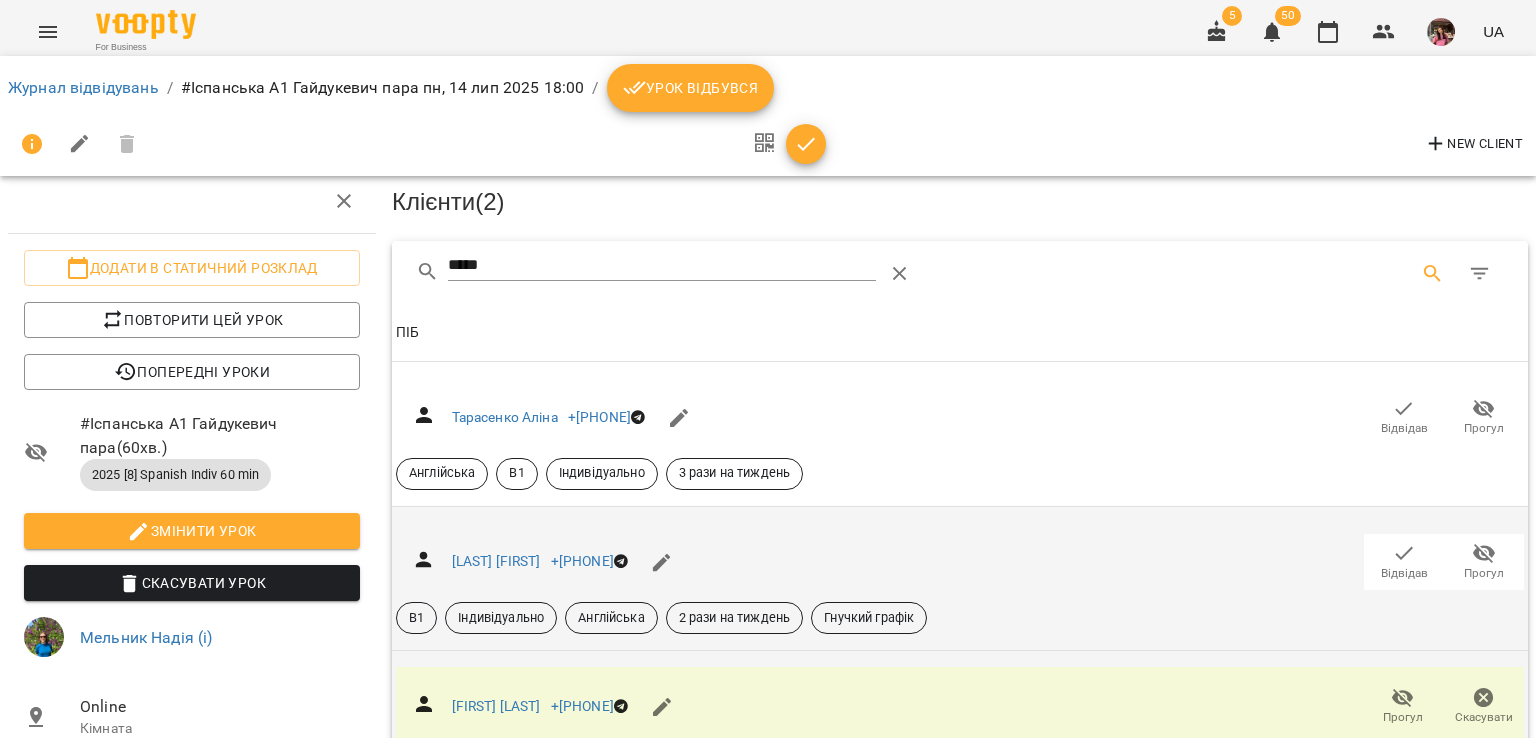 scroll, scrollTop: 0, scrollLeft: 0, axis: both 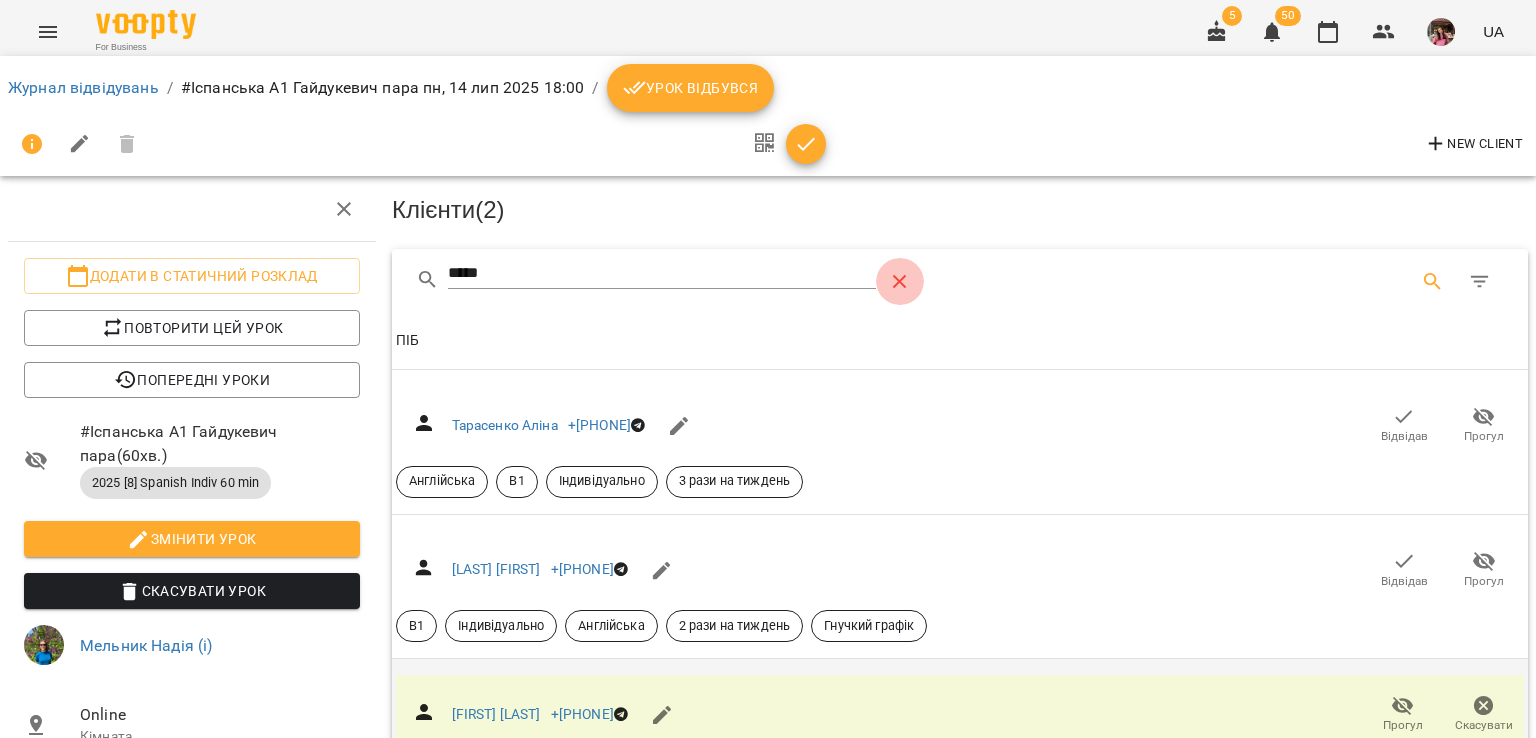 click 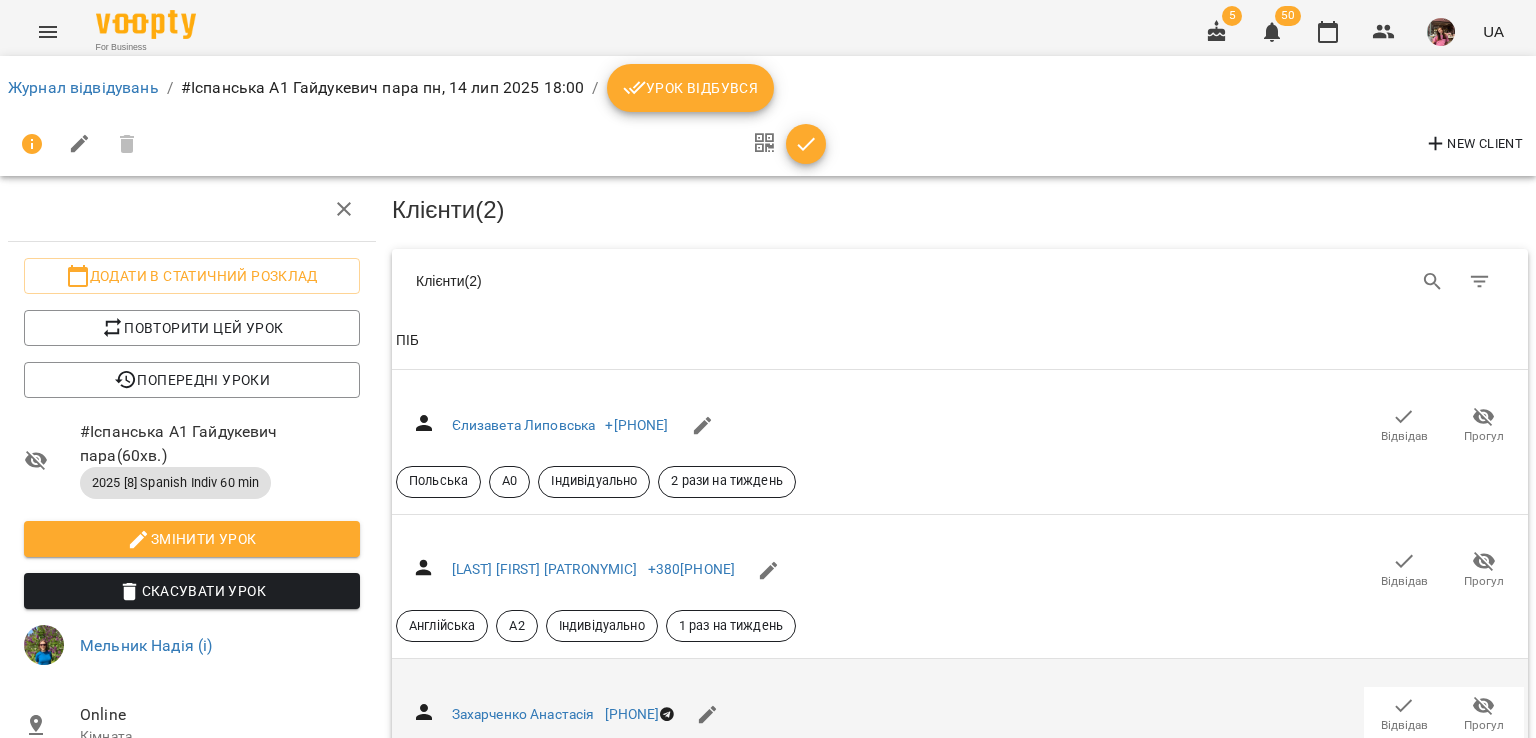 type 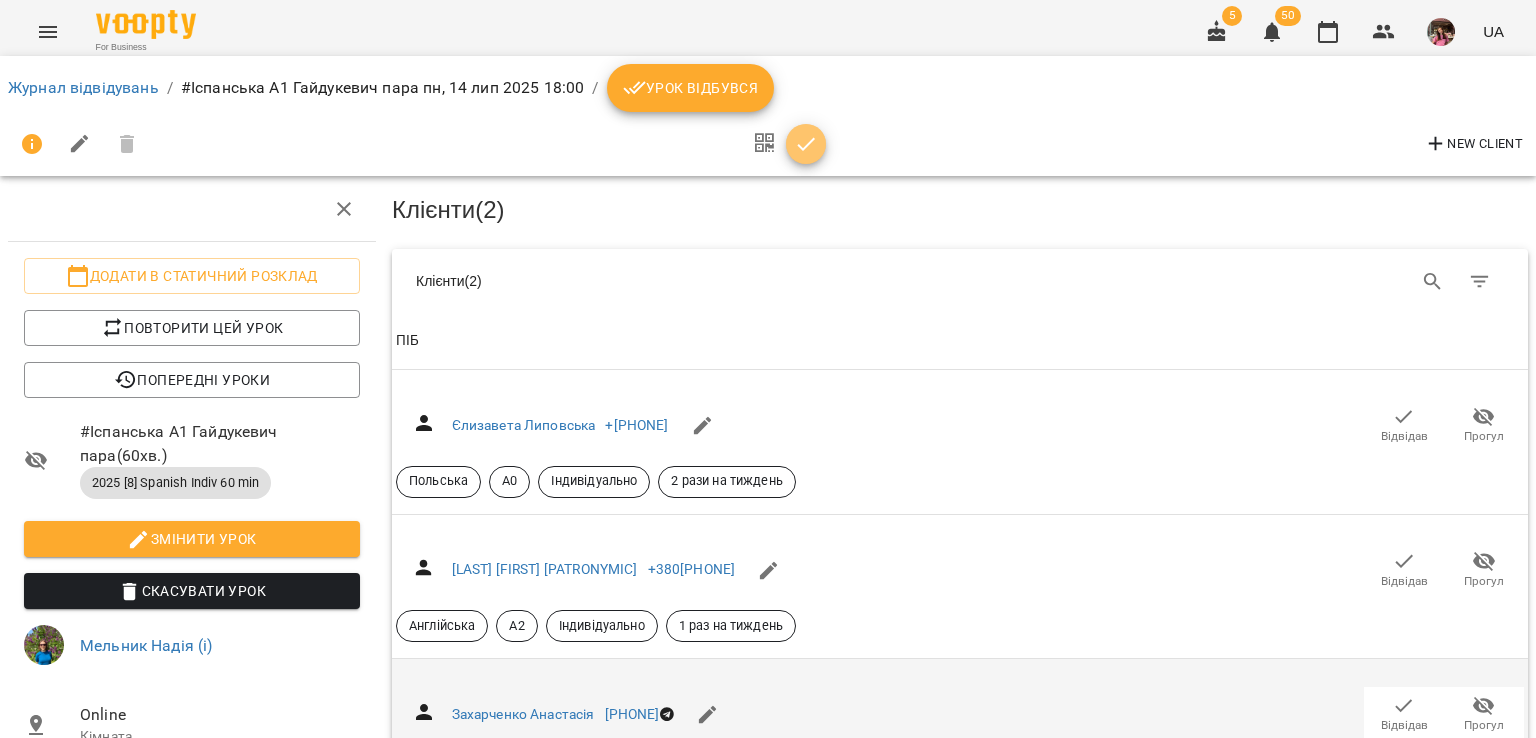 click 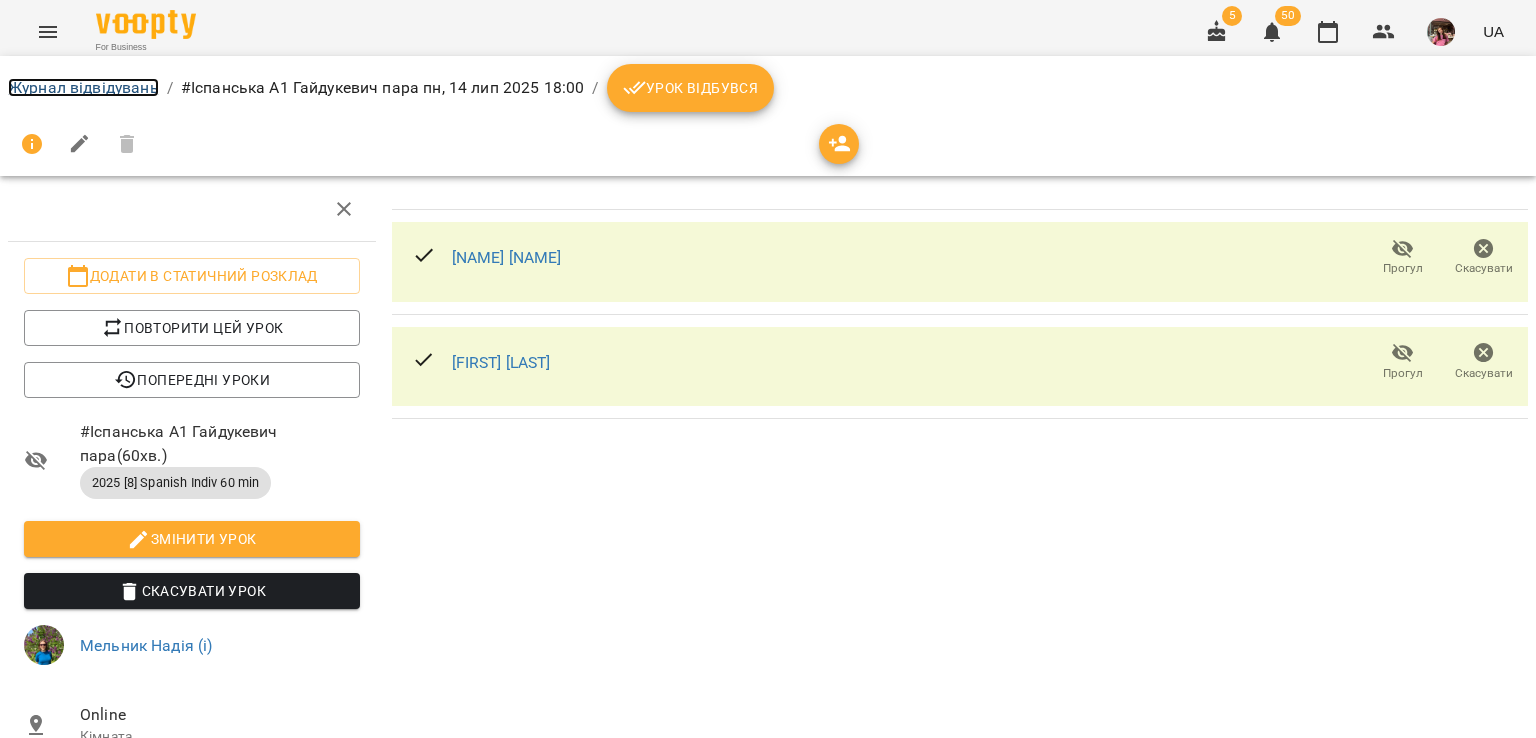 click on "Журнал відвідувань" at bounding box center (83, 87) 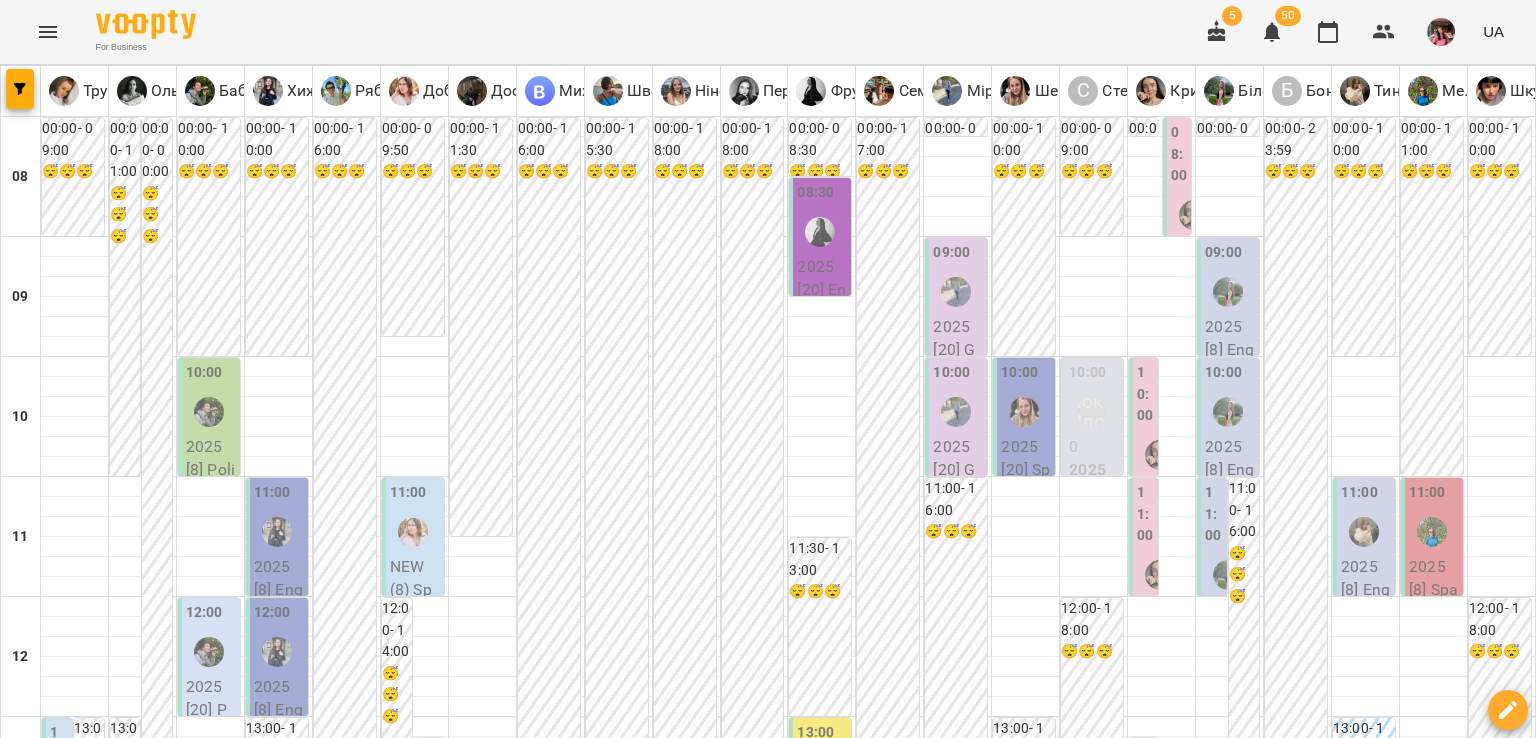scroll, scrollTop: 1103, scrollLeft: 0, axis: vertical 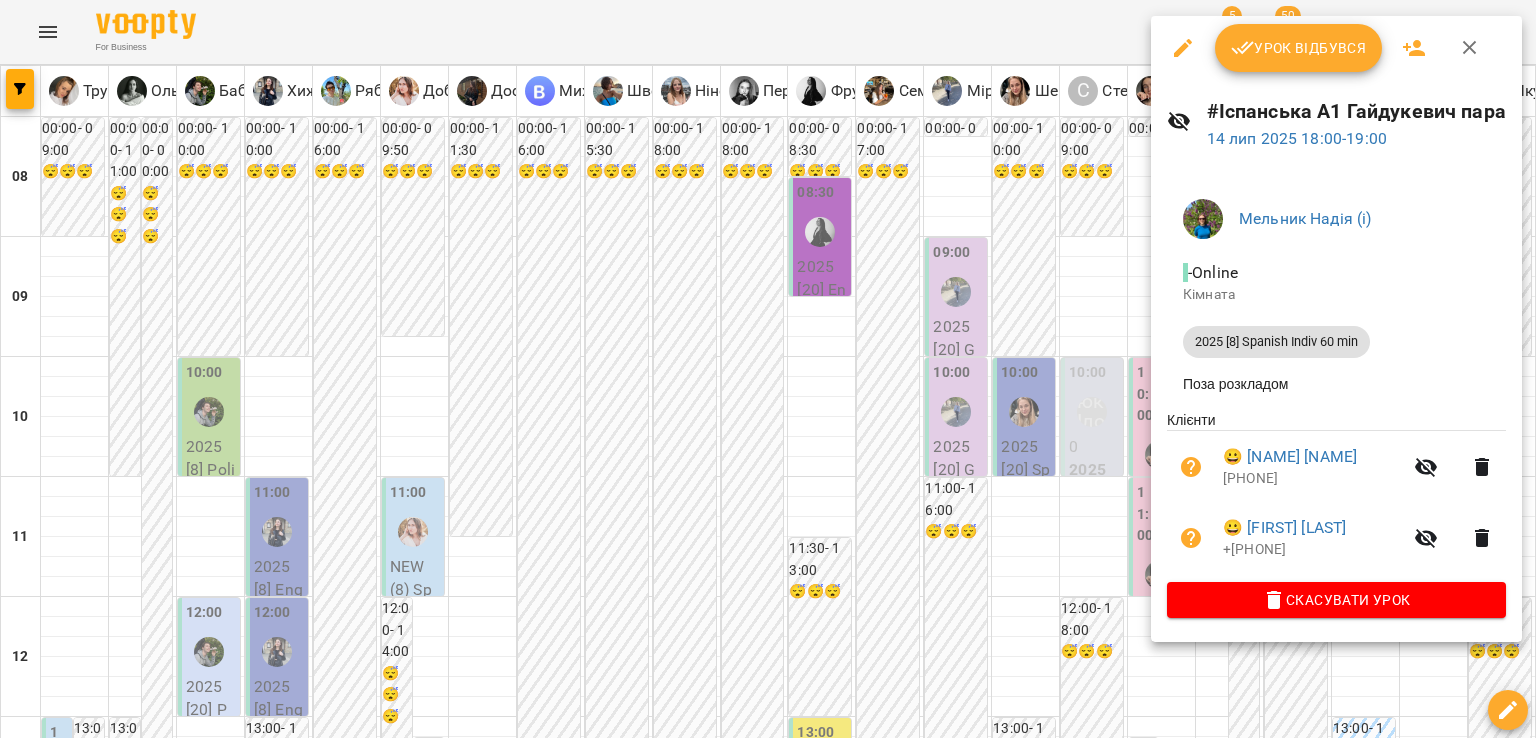click at bounding box center [768, 369] 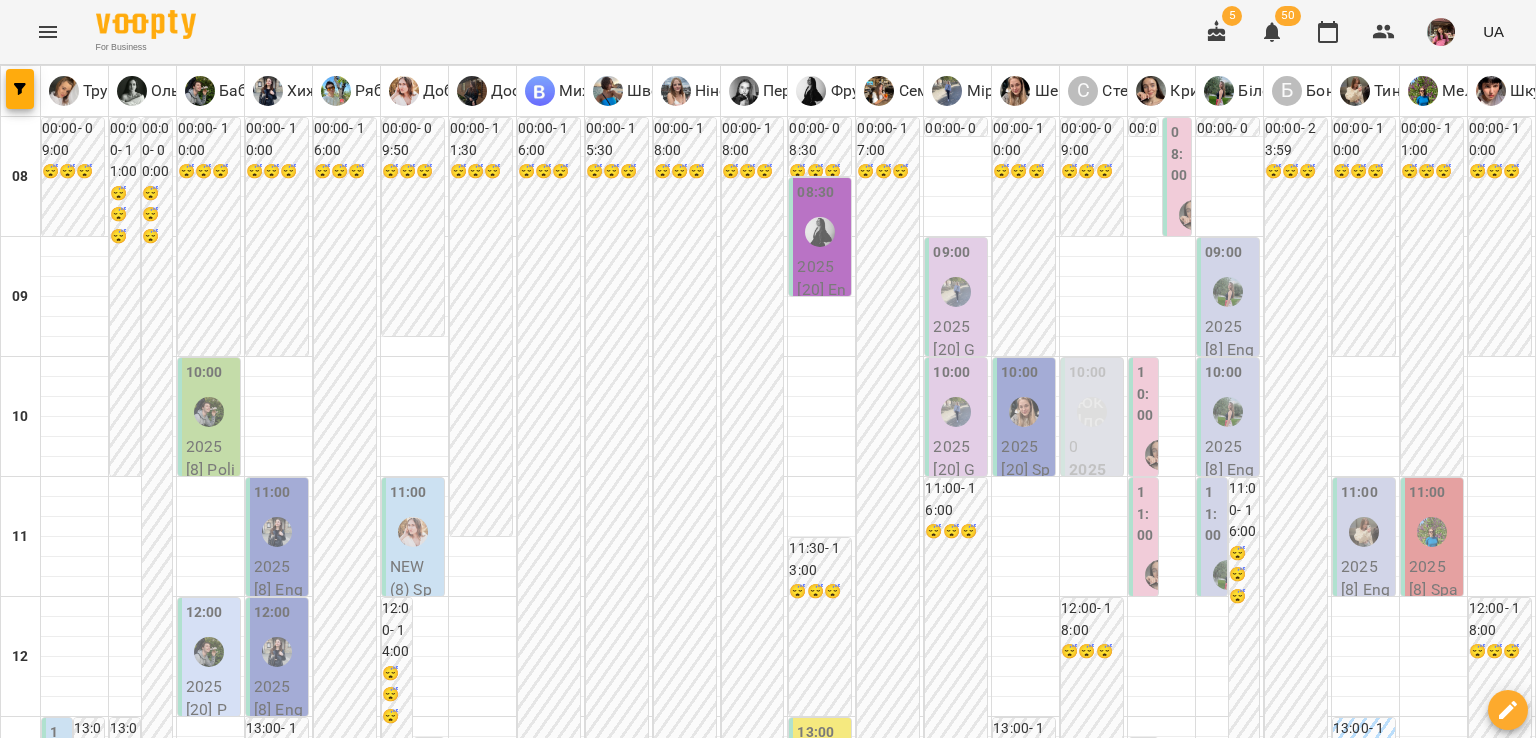 click on "ср" at bounding box center [645, 1943] 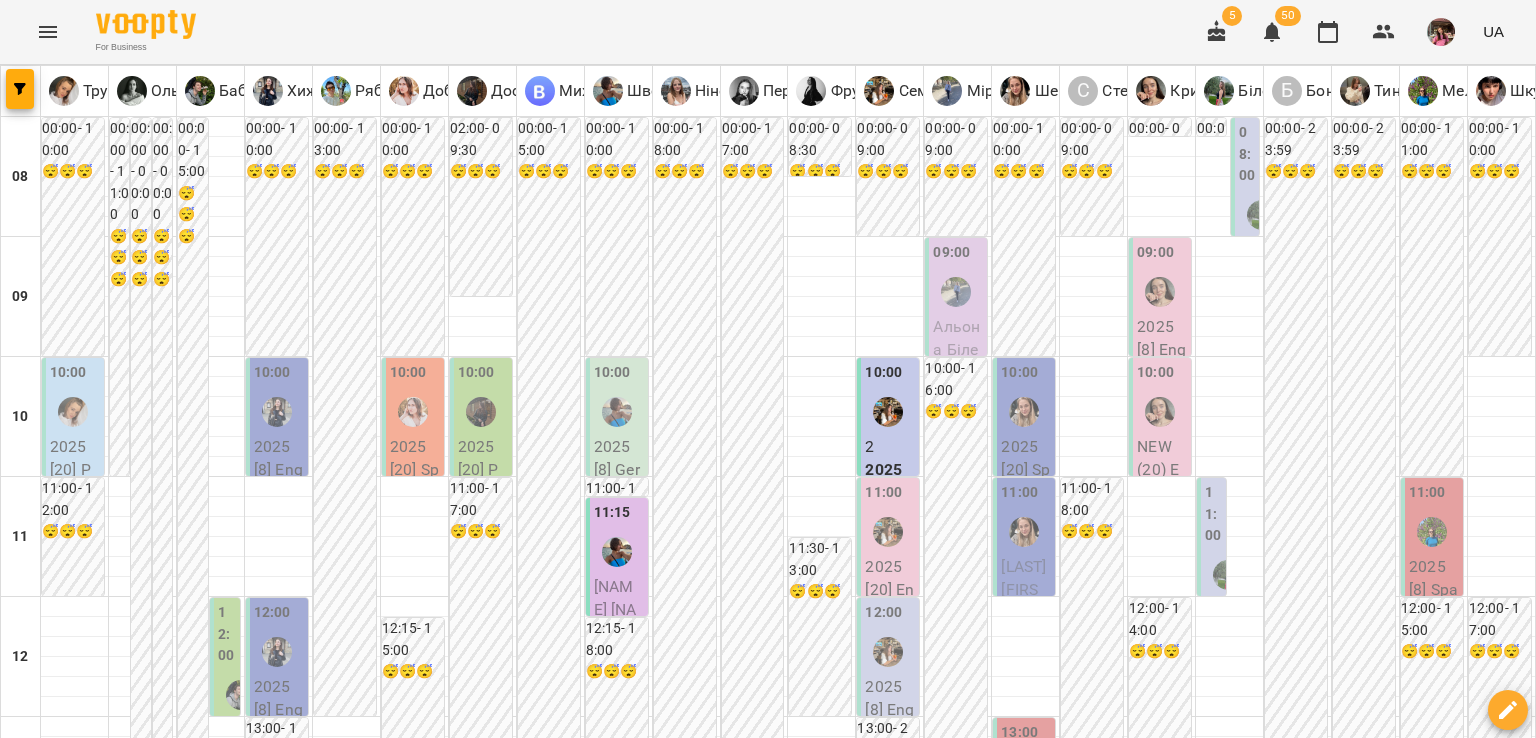 scroll, scrollTop: 1051, scrollLeft: 0, axis: vertical 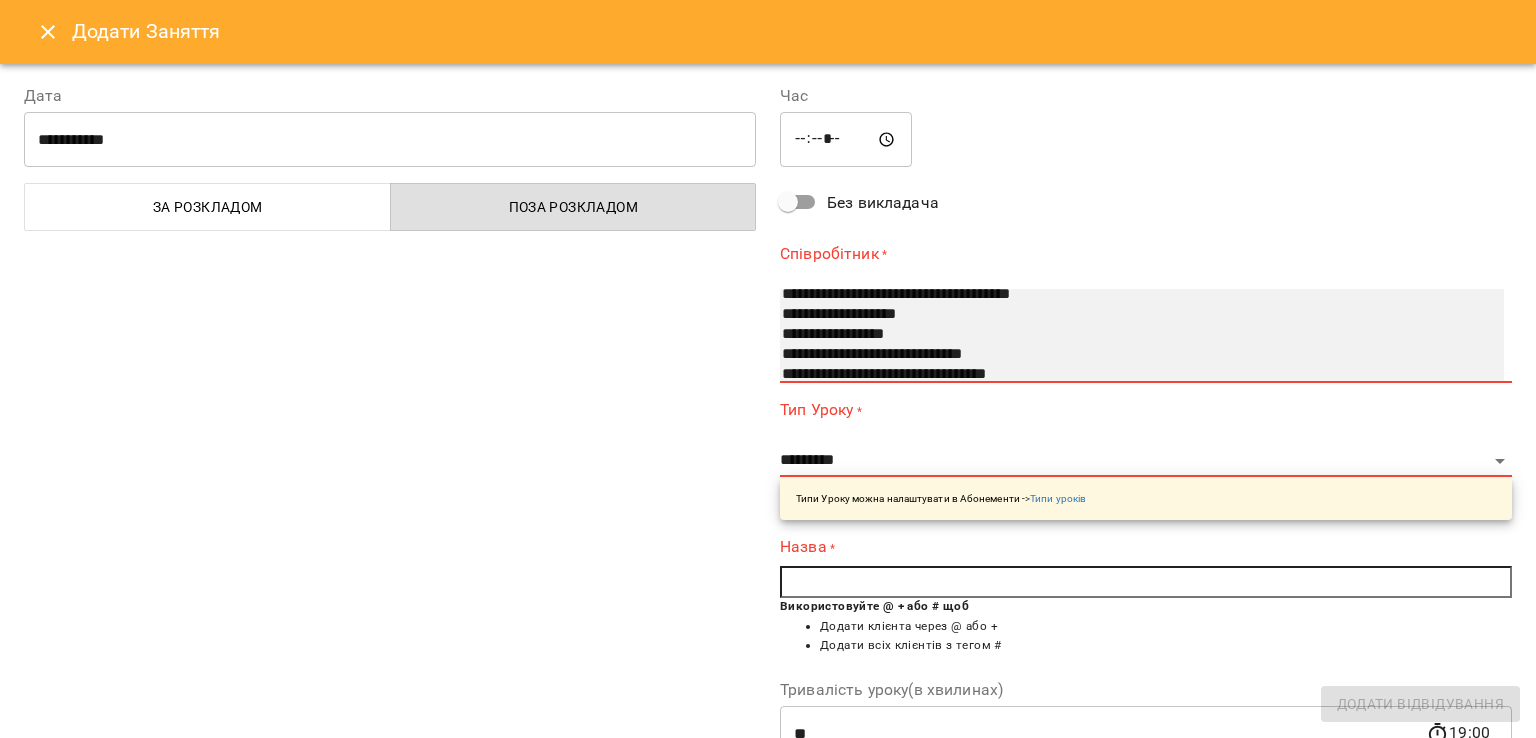 select on "**********" 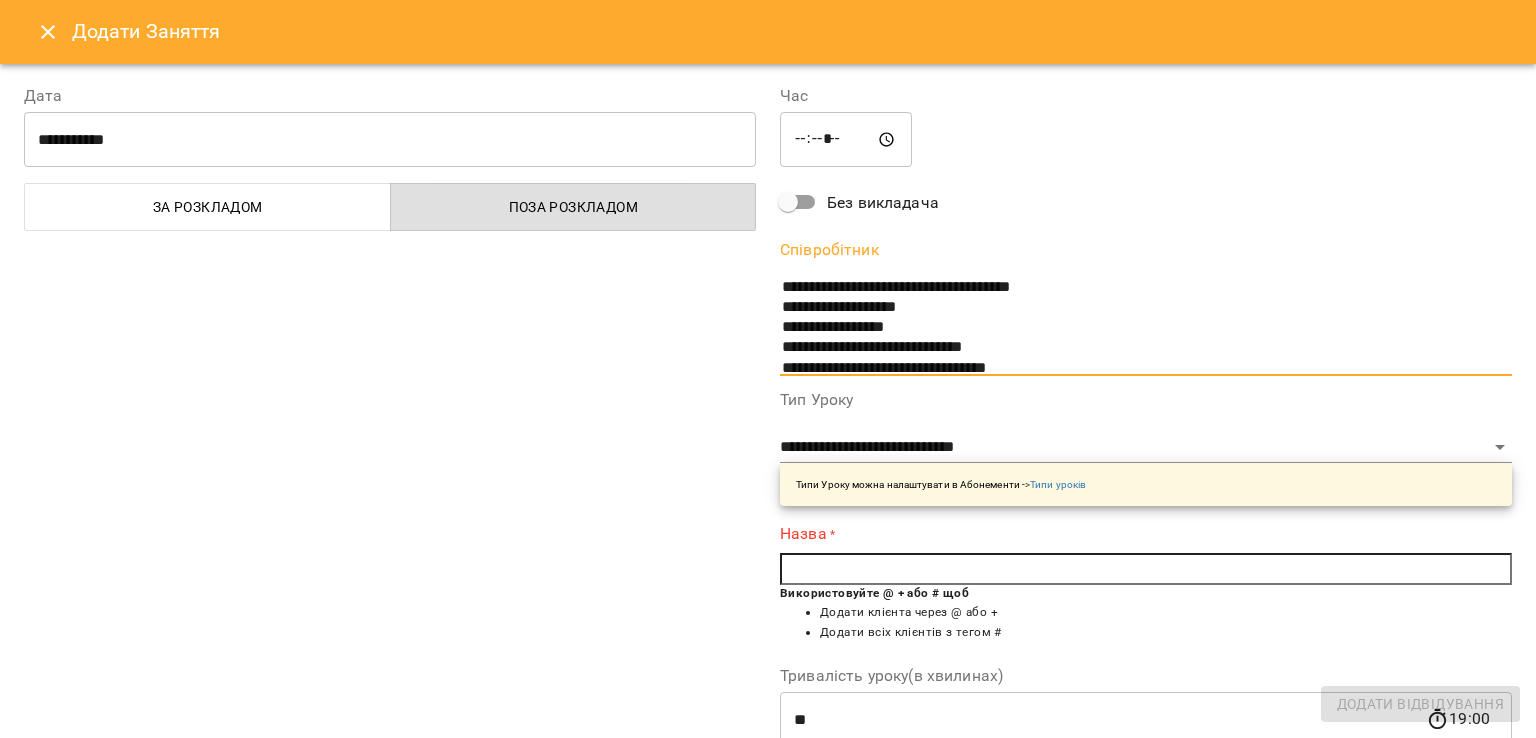 click at bounding box center (1146, 569) 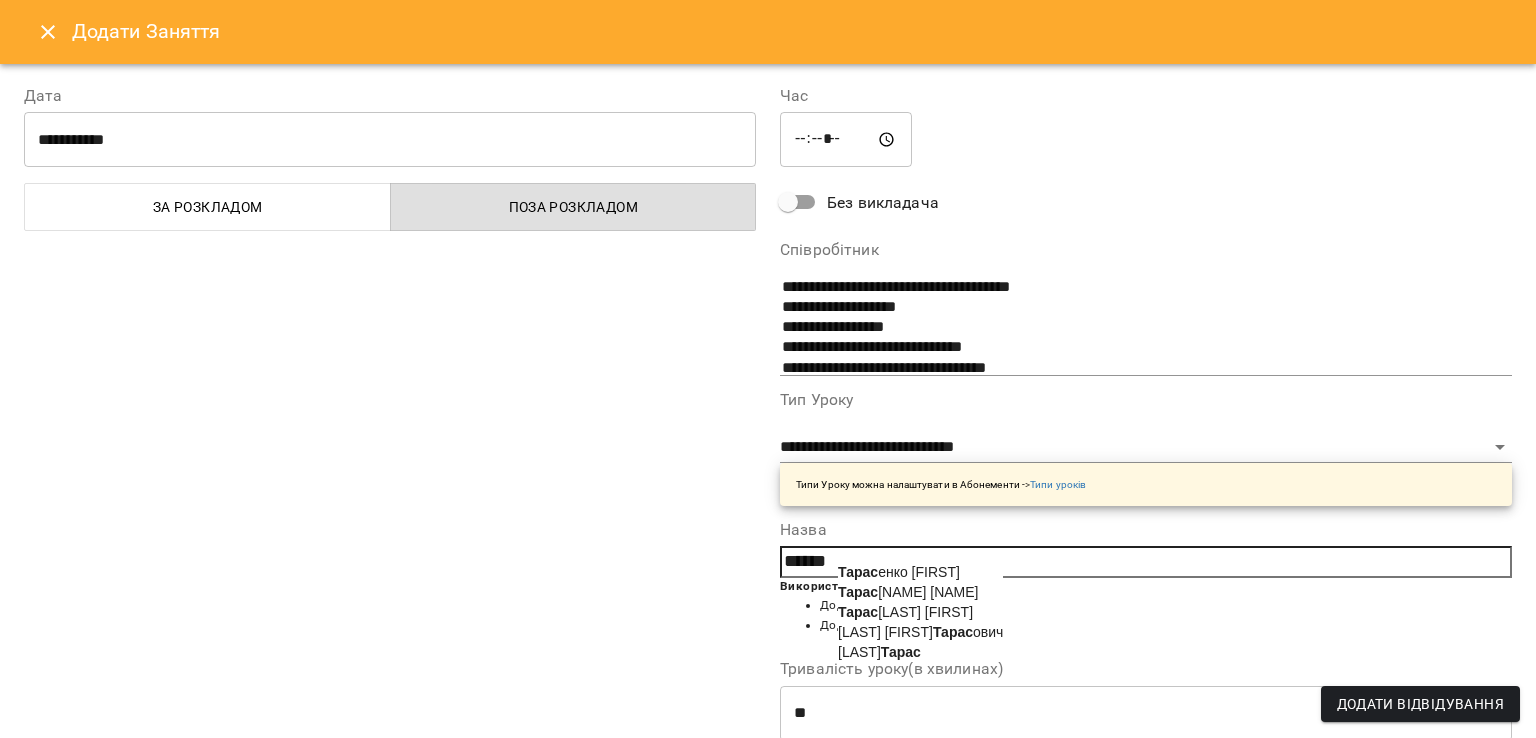 click on "Тарас ова Марина" at bounding box center (905, 612) 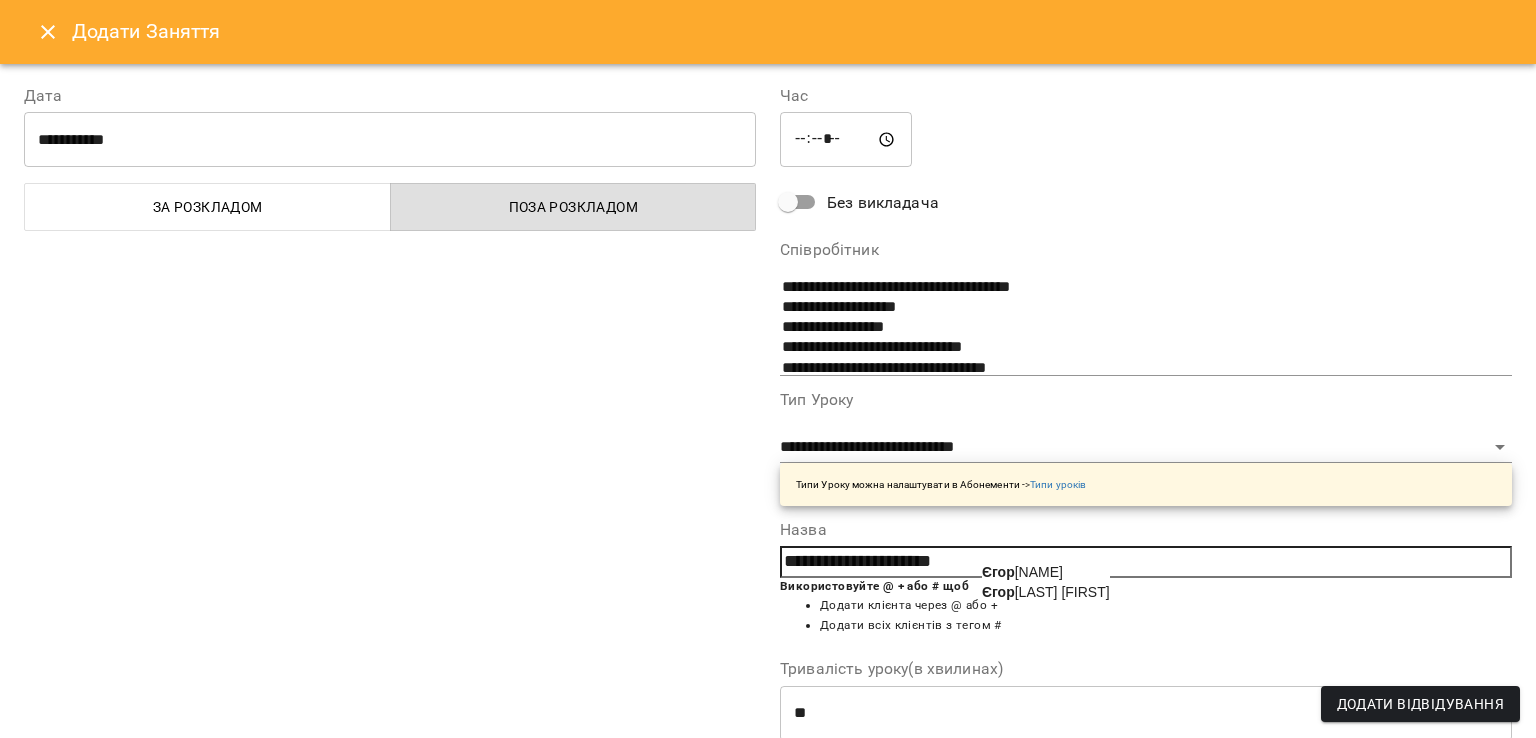 click on "Єгор енко Данило" at bounding box center [1046, 592] 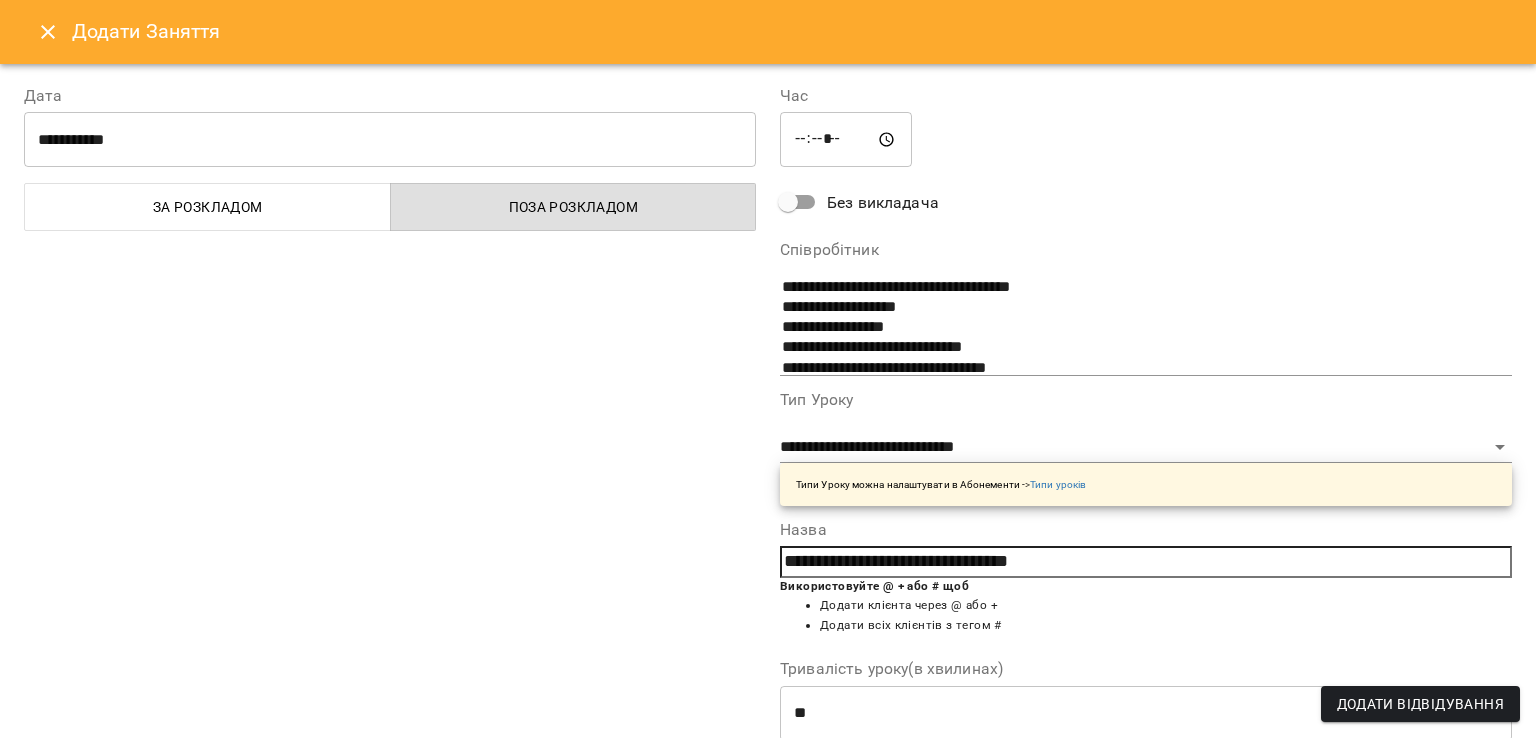 click on "Додати Відвідування" at bounding box center (1420, 704) 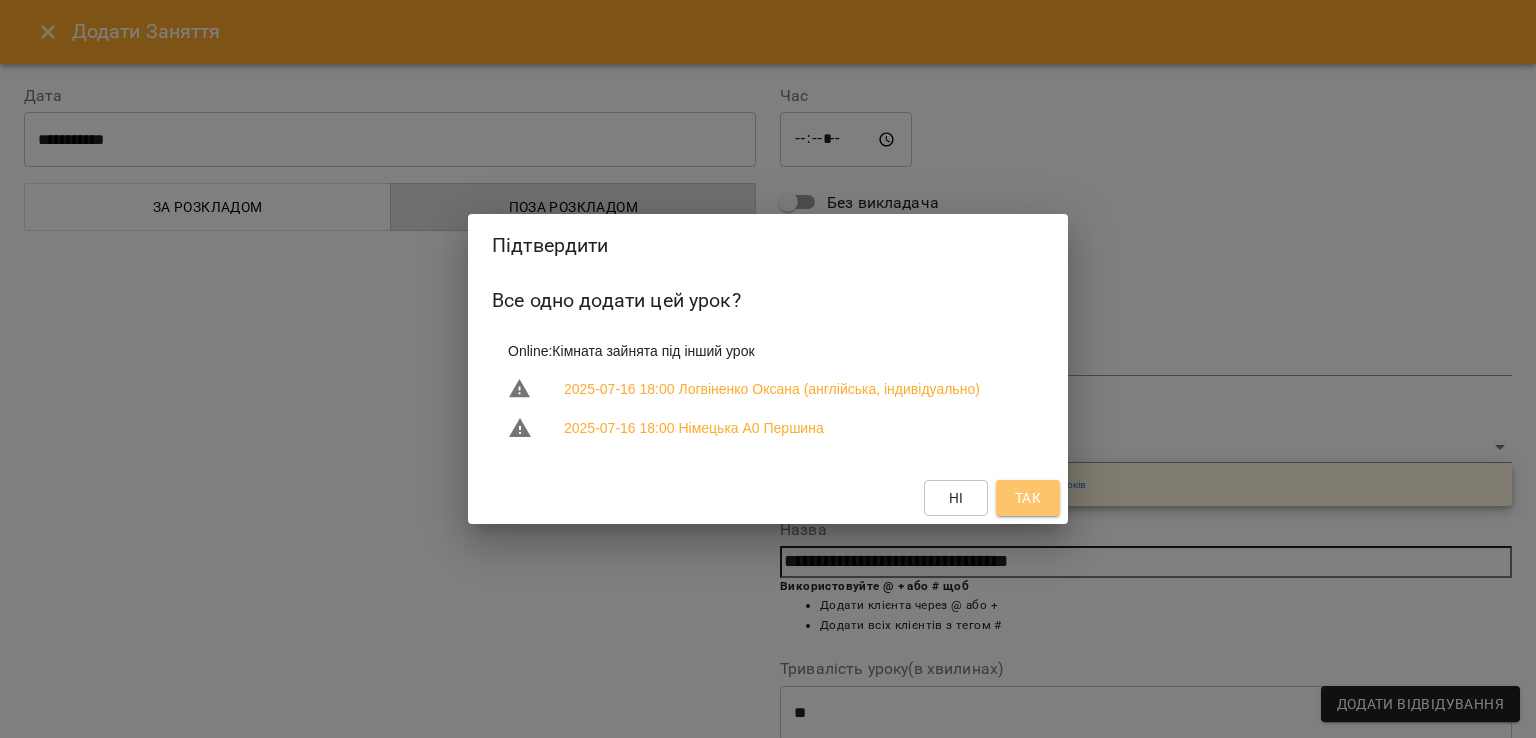 click on "Так" at bounding box center [1028, 498] 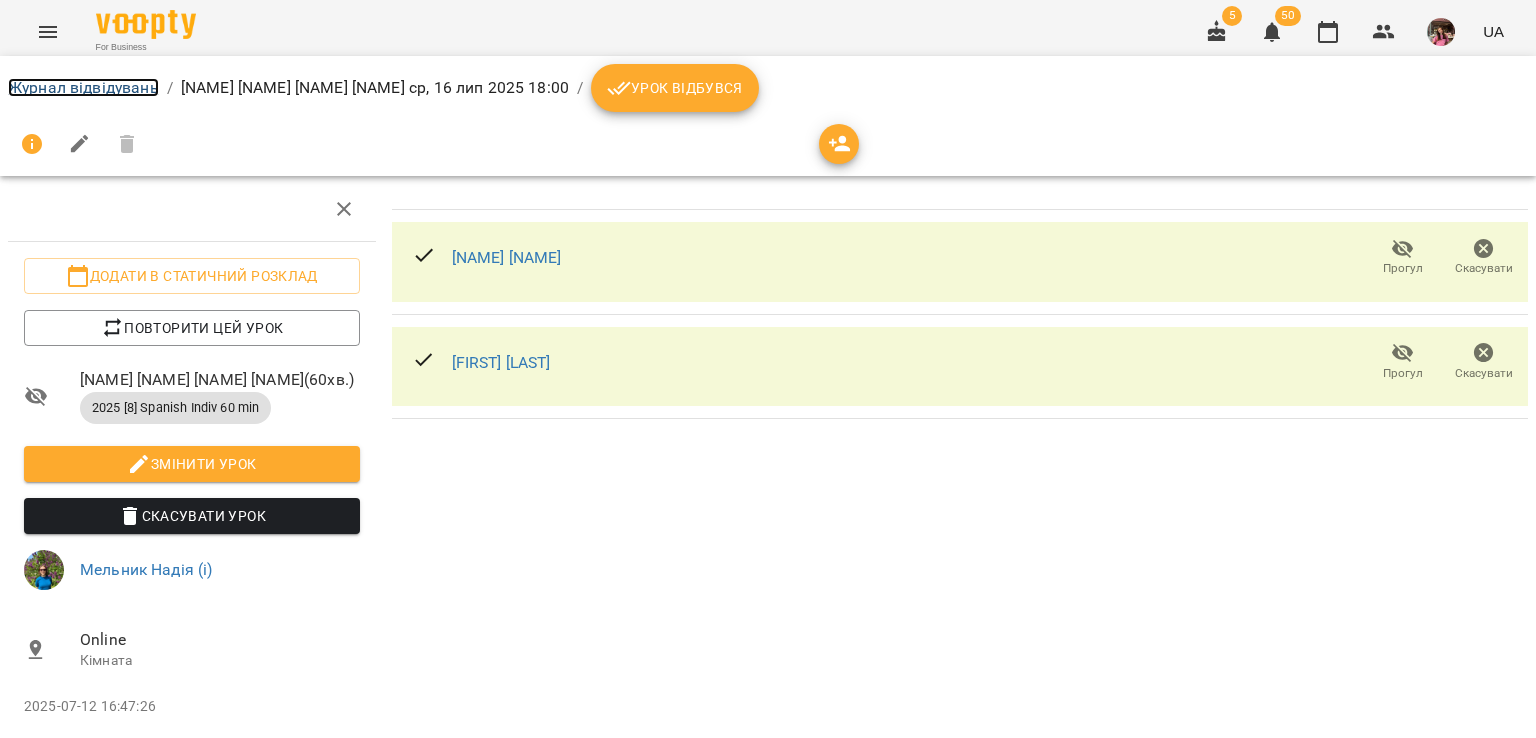click on "Журнал відвідувань" at bounding box center [83, 87] 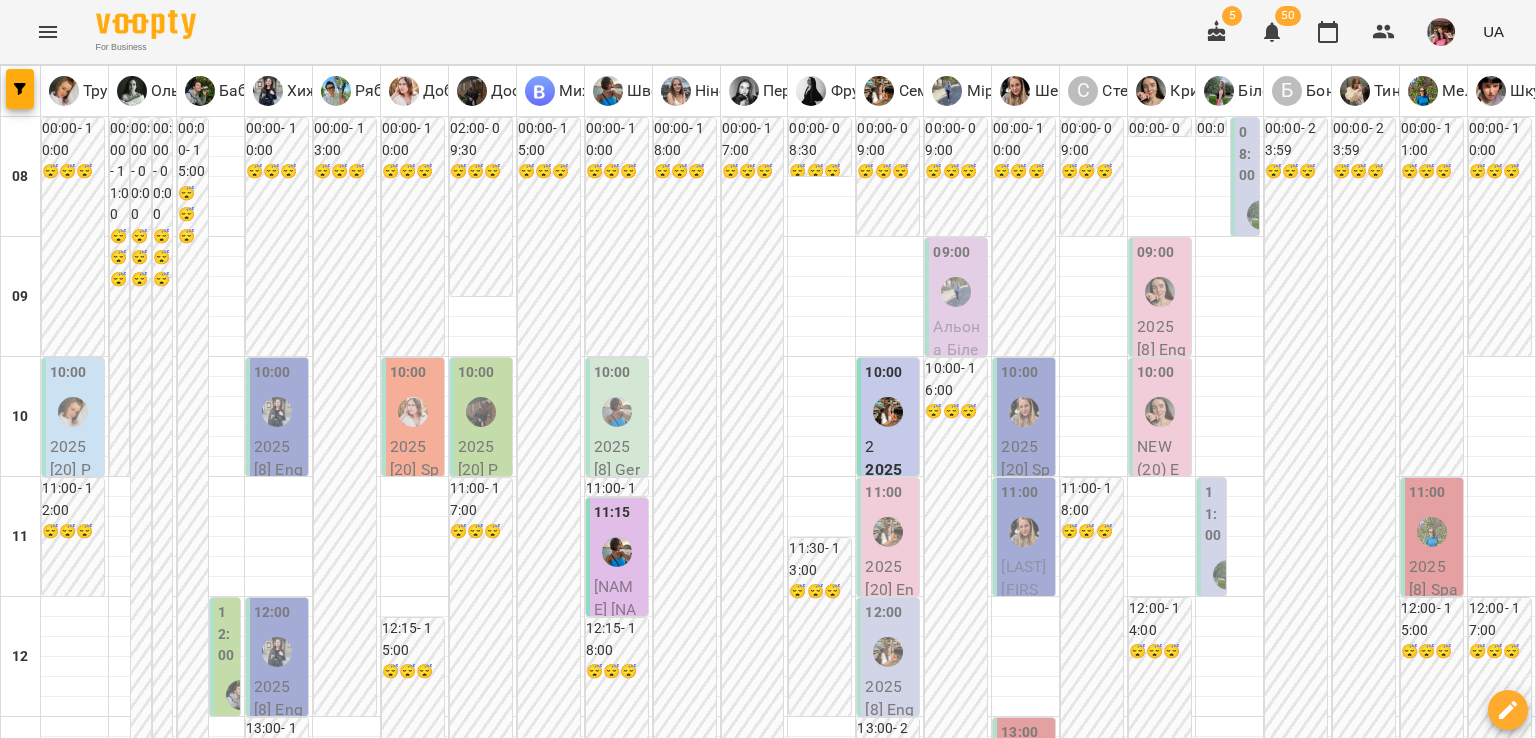 scroll, scrollTop: 232, scrollLeft: 0, axis: vertical 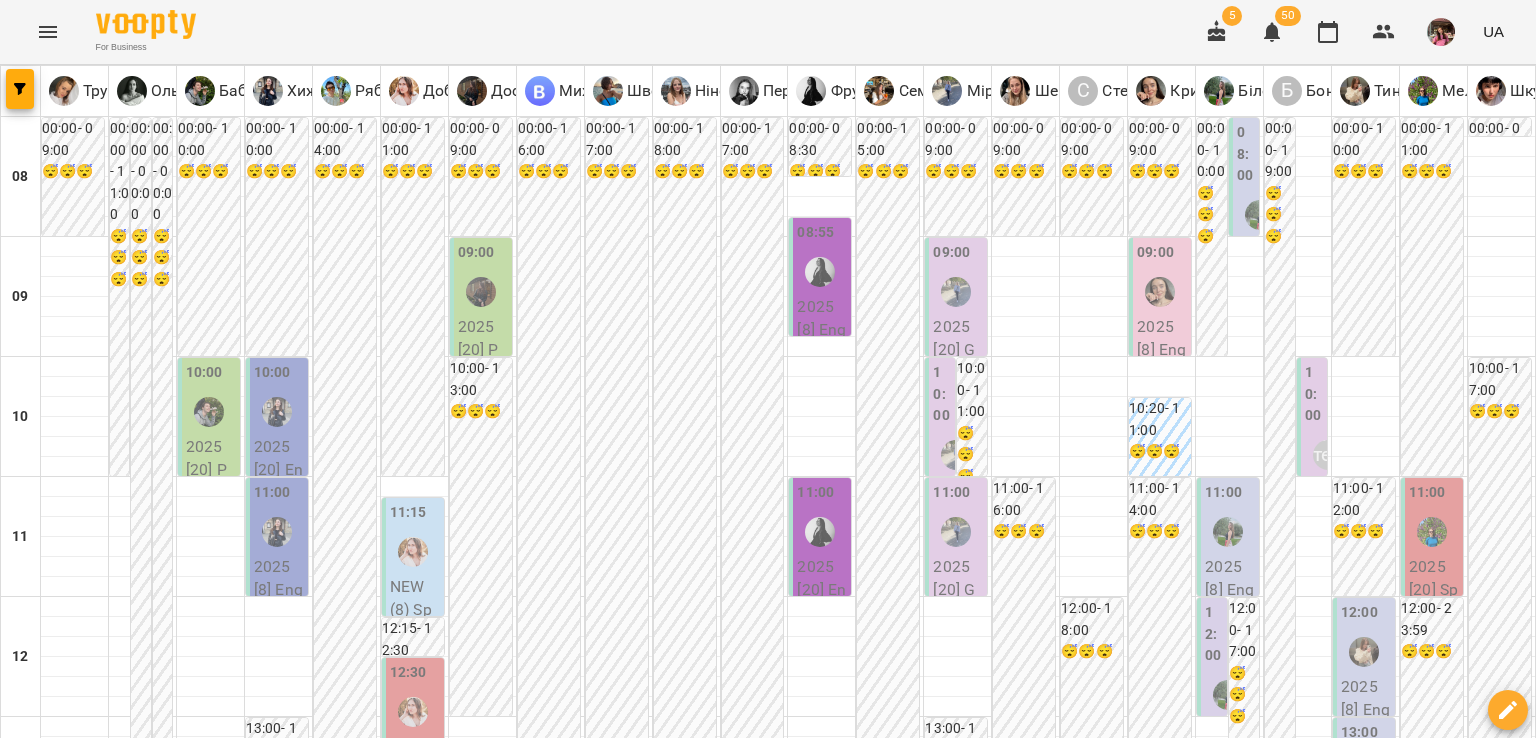 click on "17:00" at bounding box center (227, 1237) 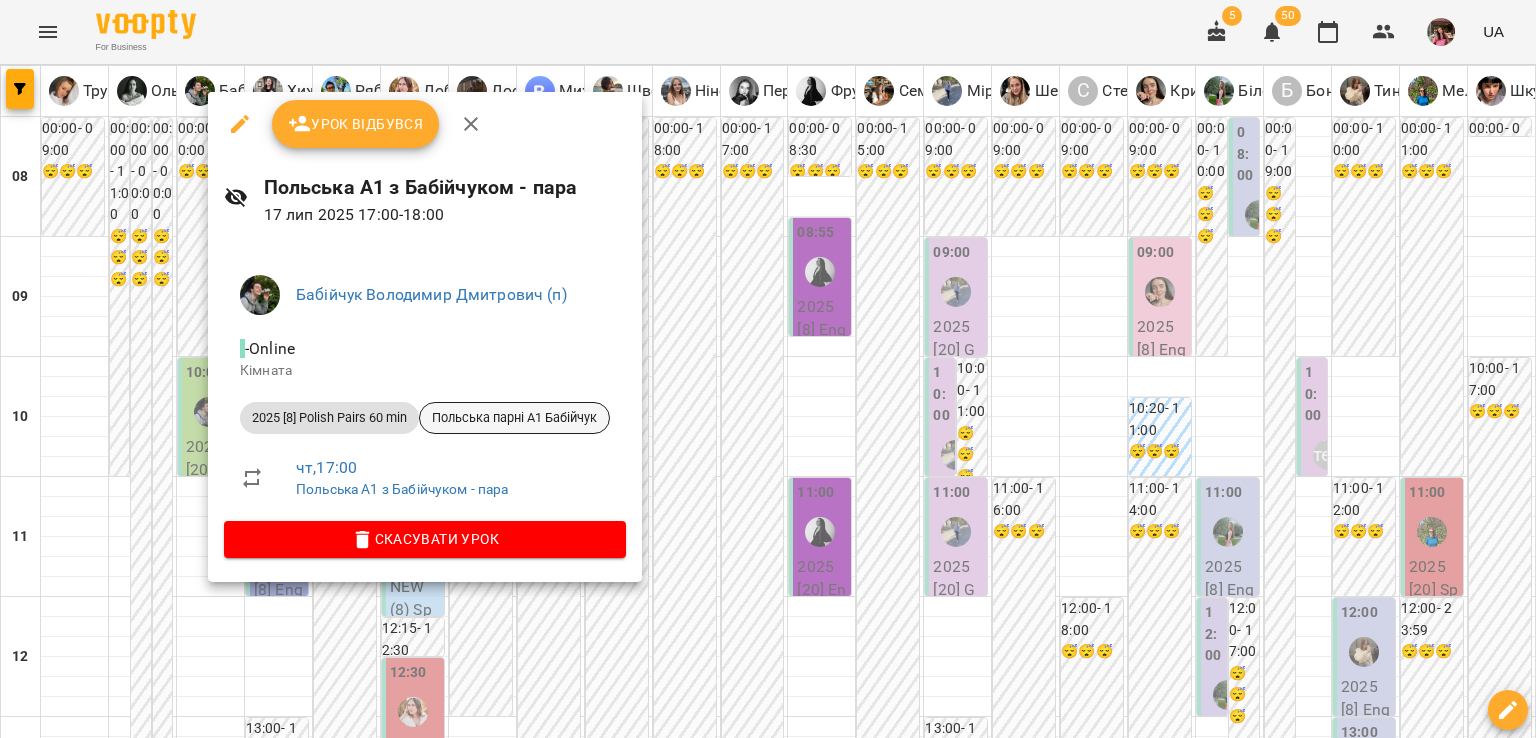 click on "Польська парні А1 Бабійчук" at bounding box center (514, 418) 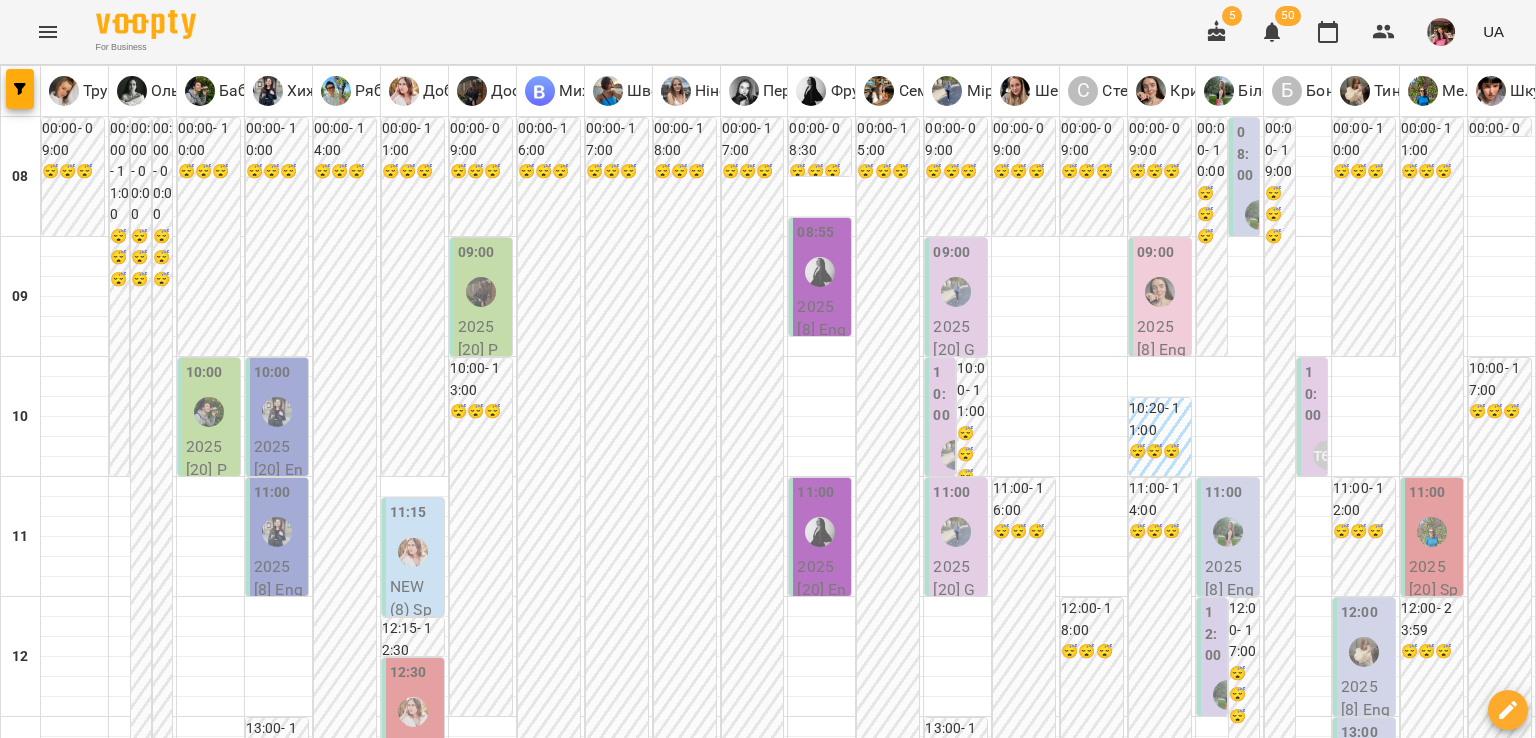 scroll, scrollTop: 886, scrollLeft: 0, axis: vertical 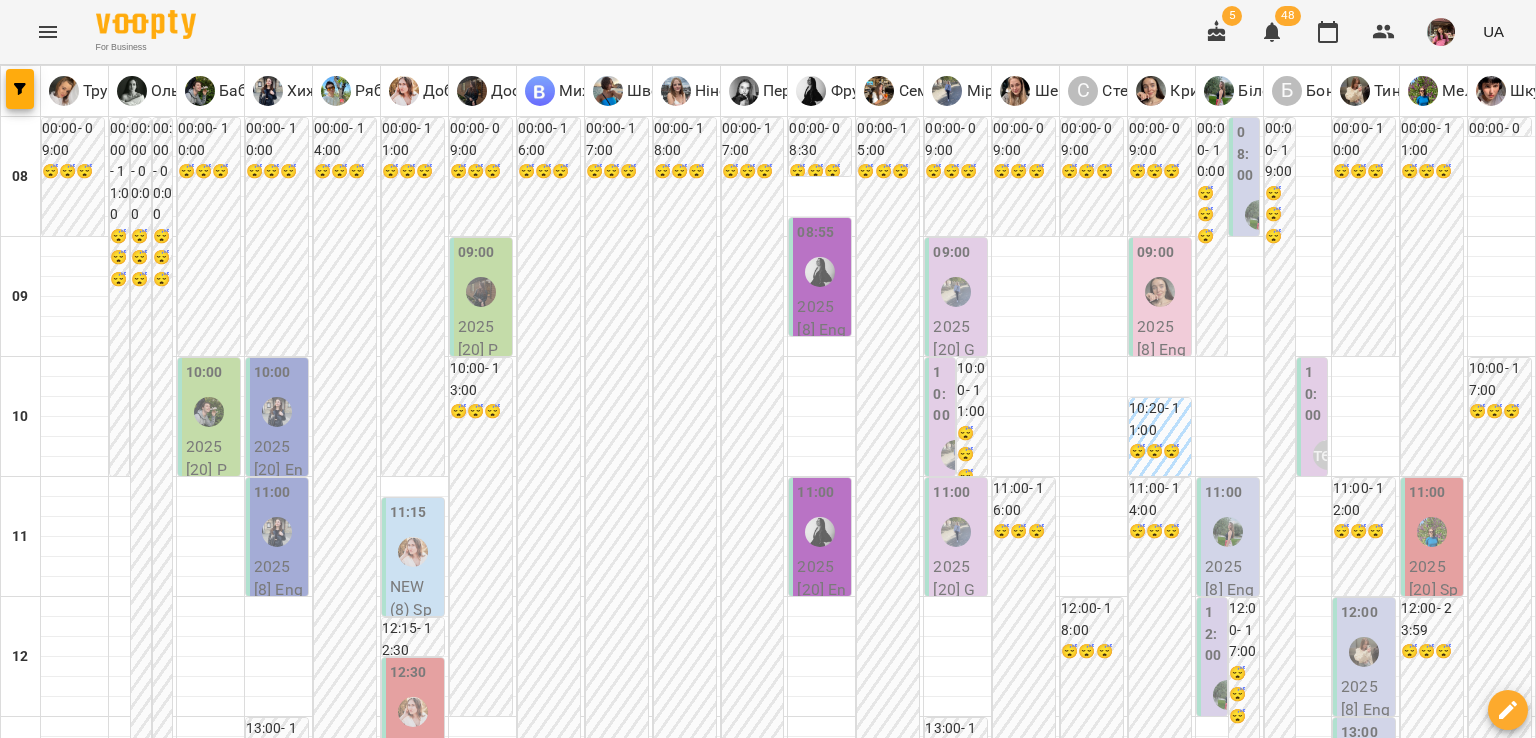 click on "15 лип" at bounding box center (251, 1962) 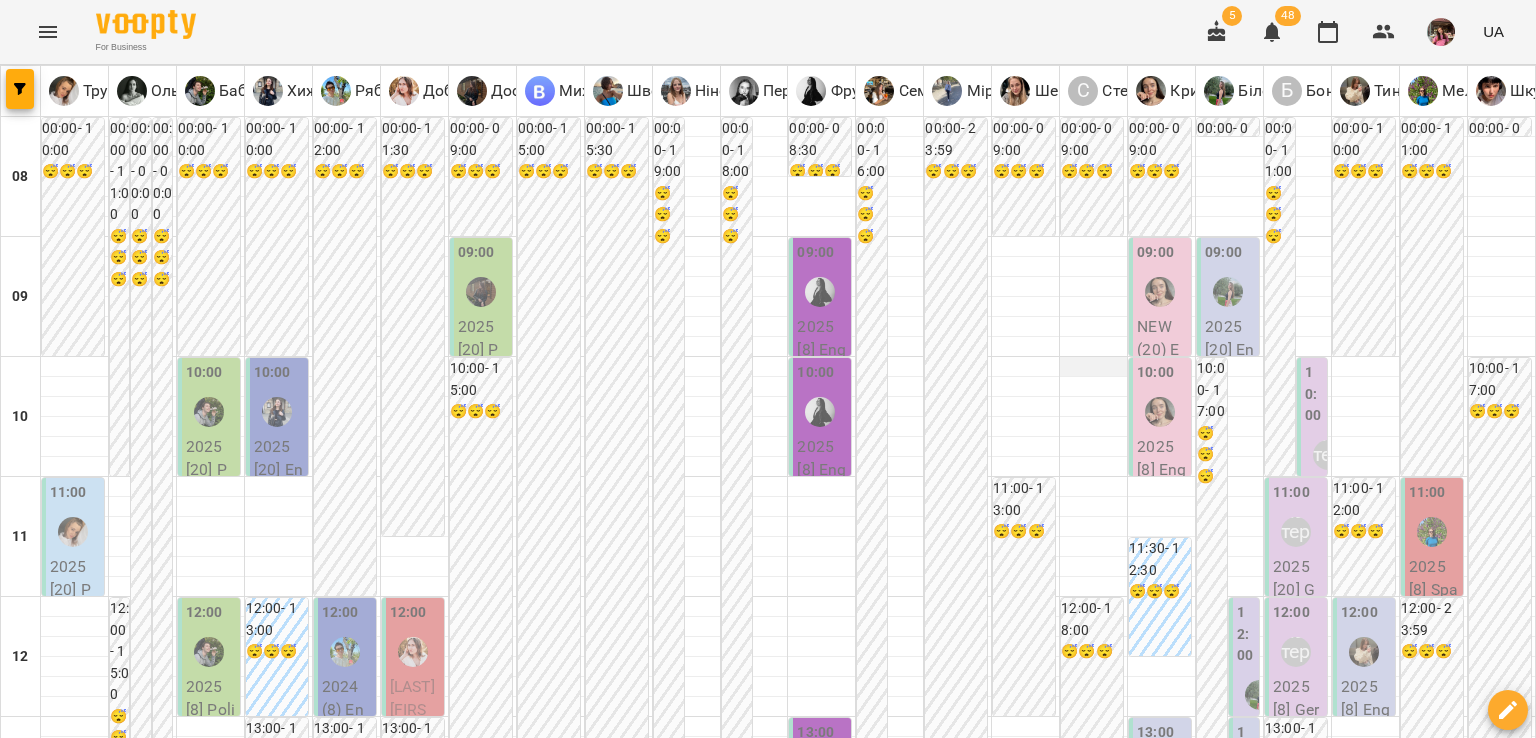 scroll, scrollTop: 1312, scrollLeft: 0, axis: vertical 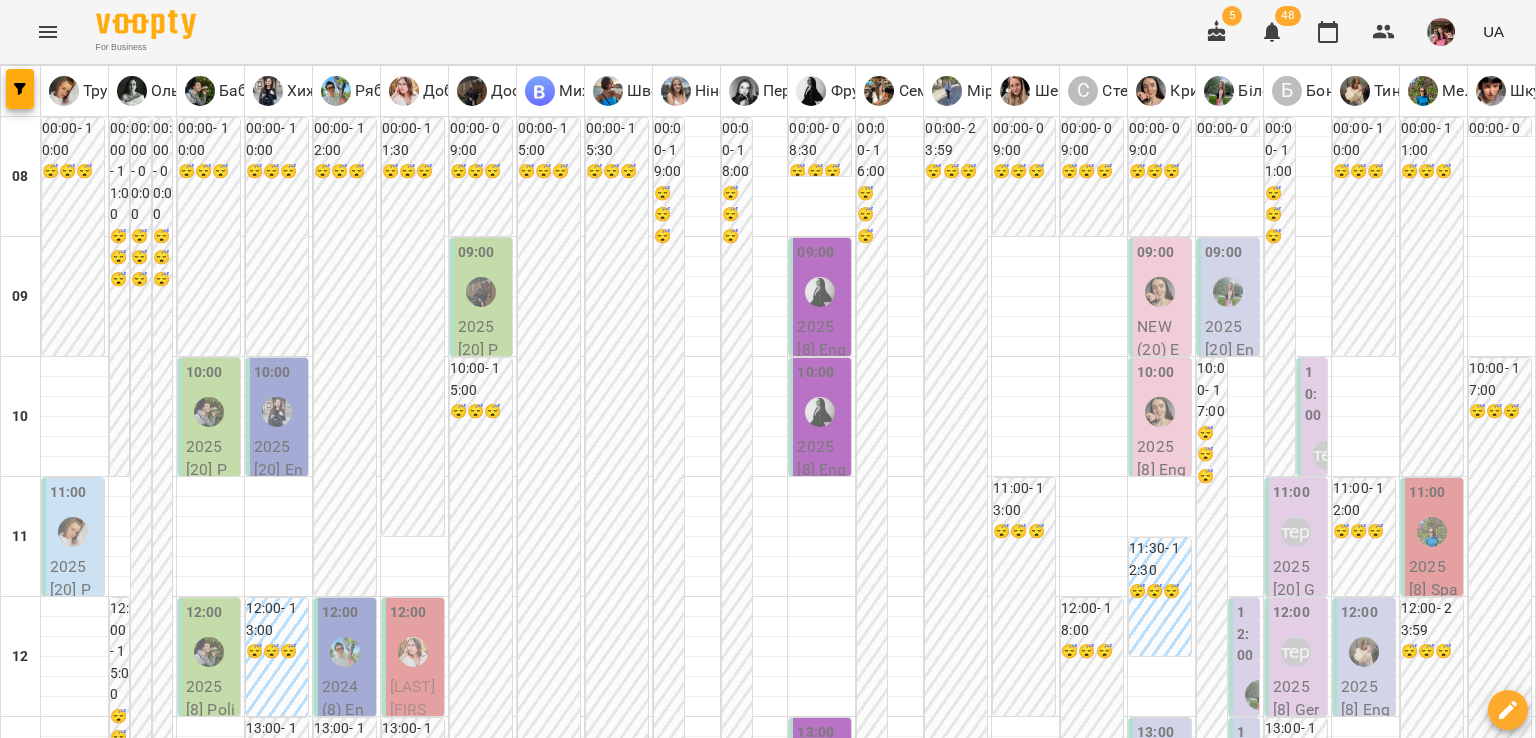 click on "2025 [8] German Pairs 60 min - Німецька А1 Бондаренко парні" at bounding box center [1298, 1753] 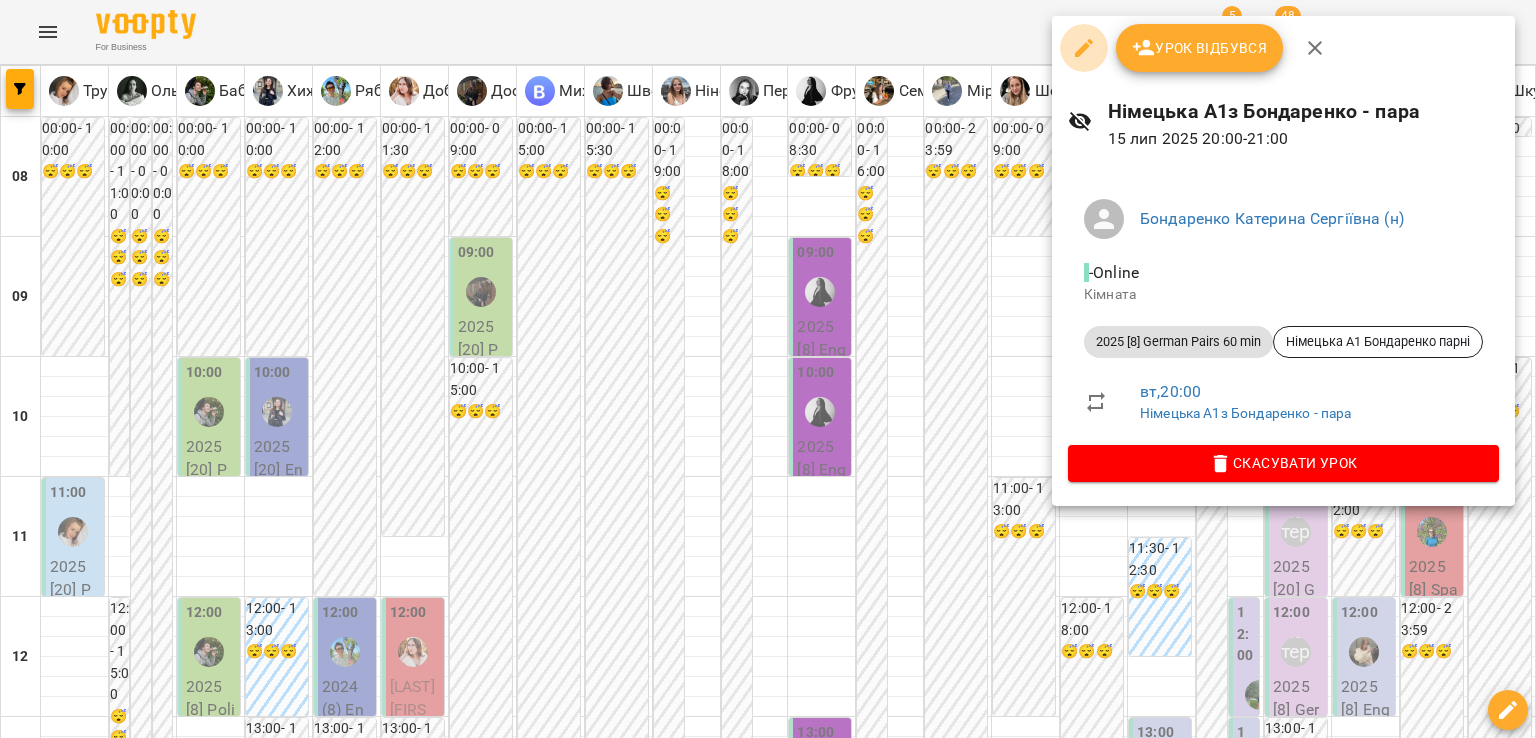 click at bounding box center (1084, 48) 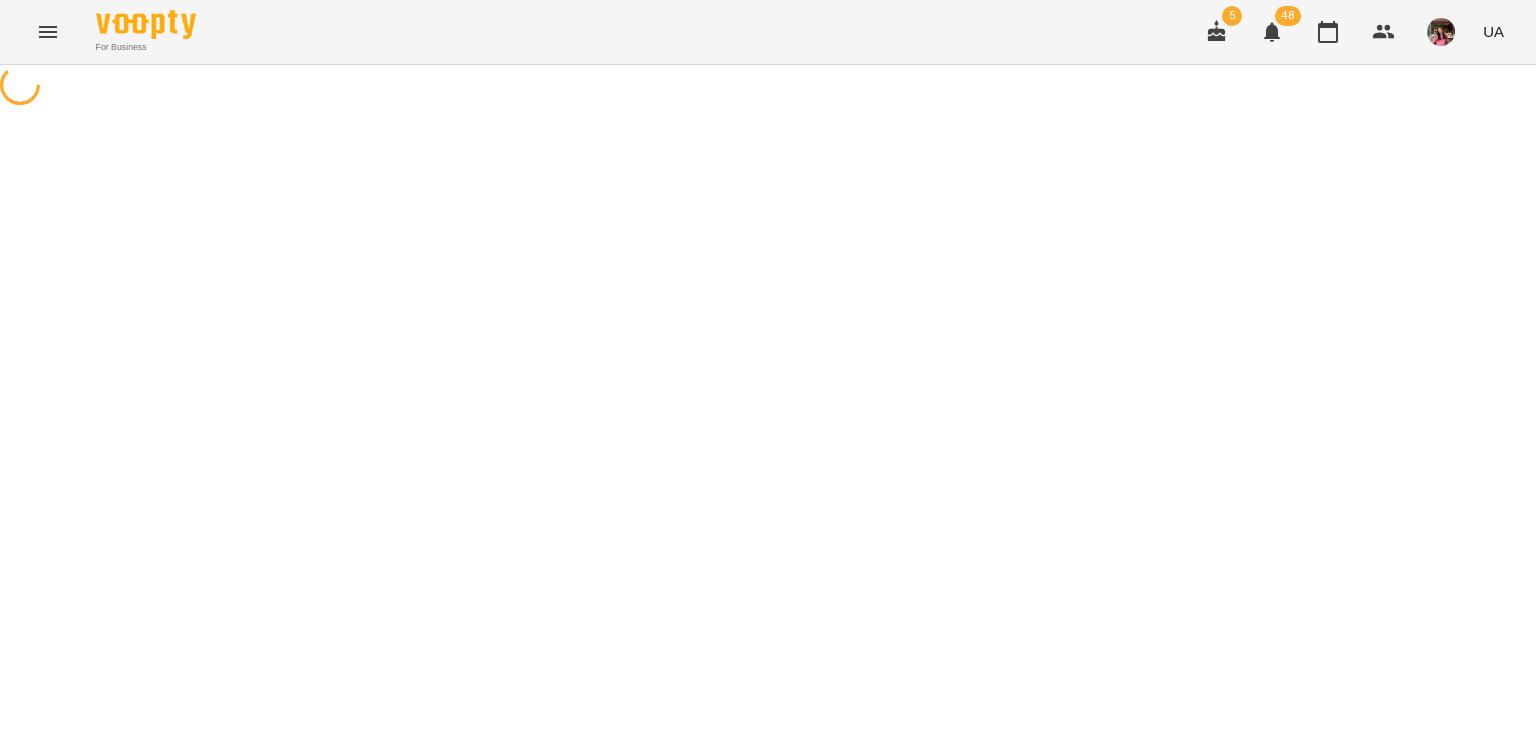 select on "**********" 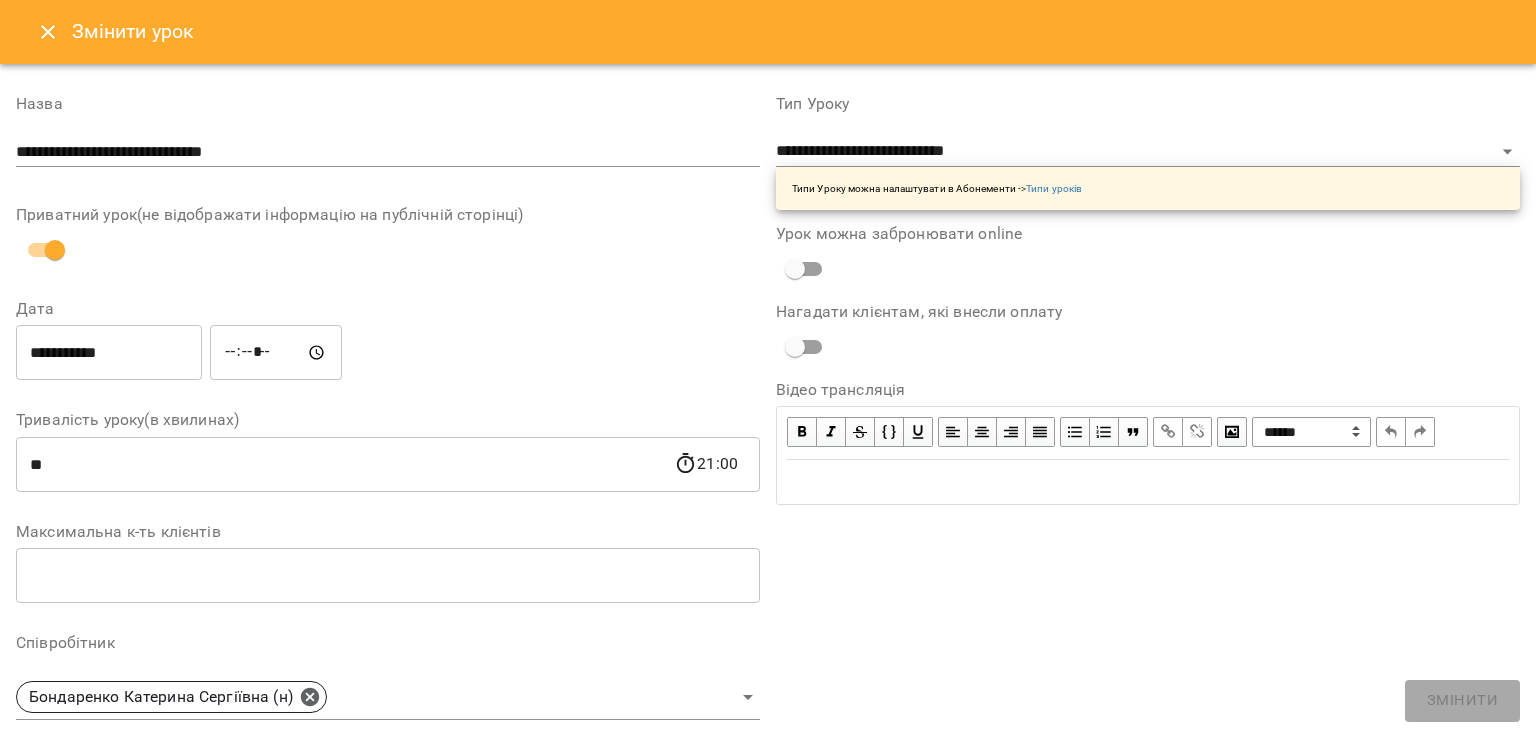 click on "**********" at bounding box center [109, 353] 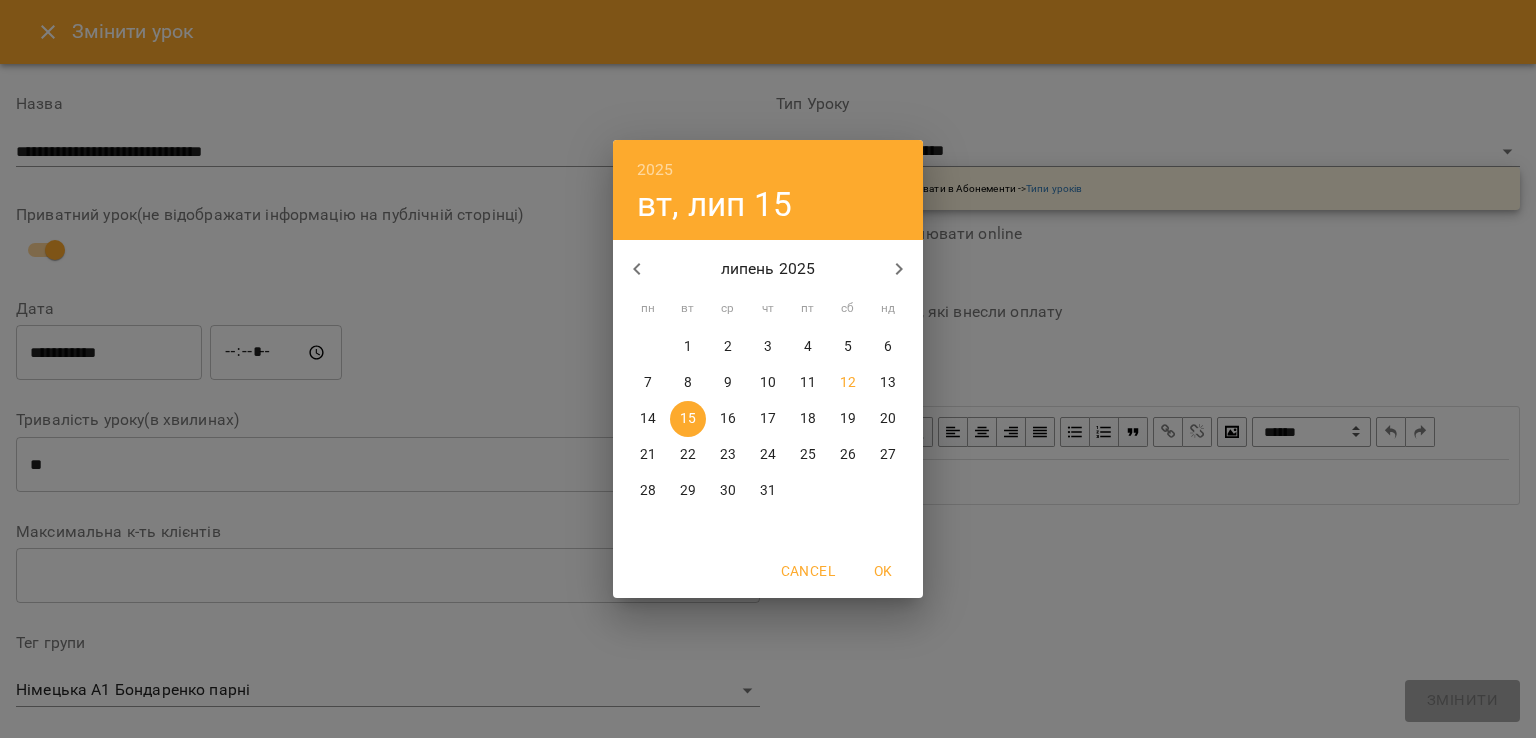 click 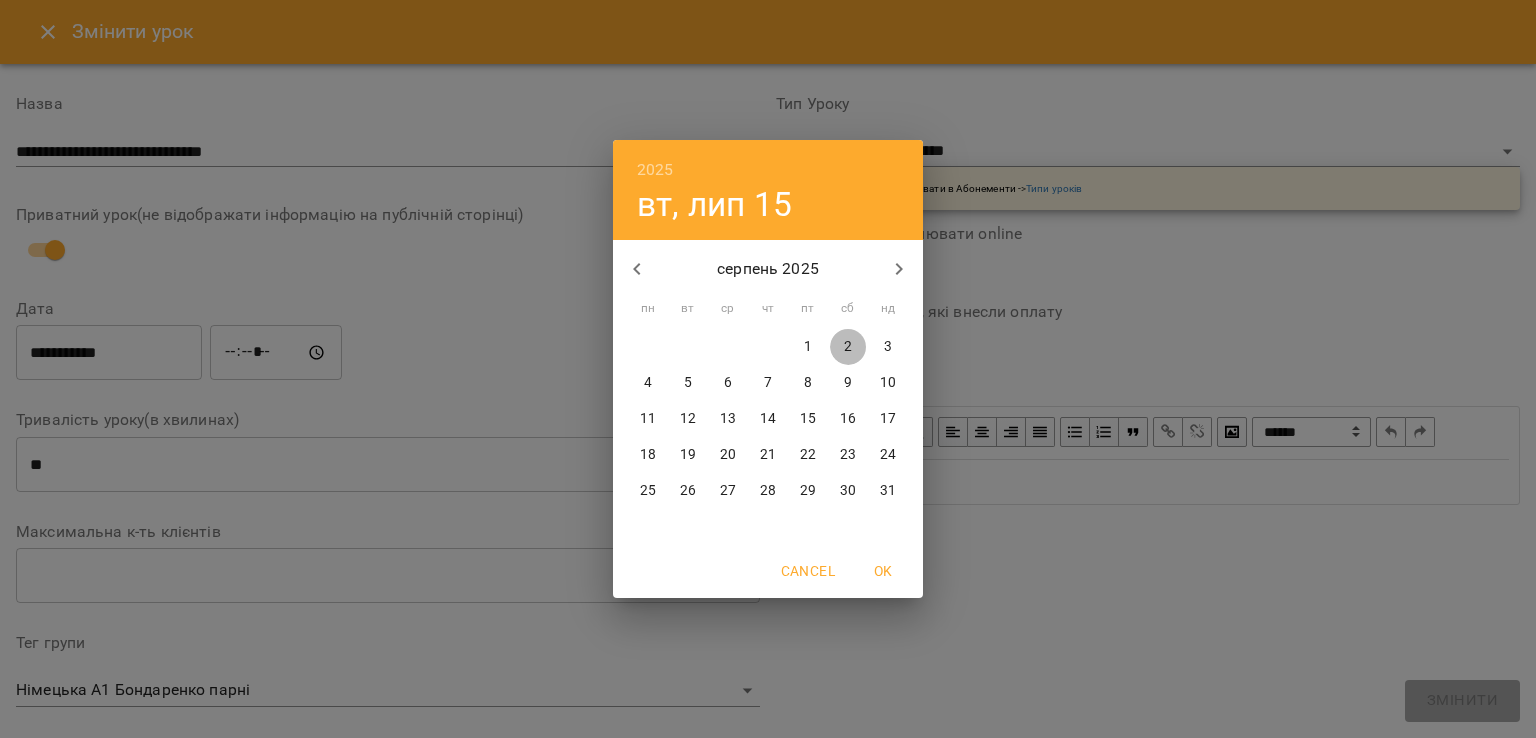 click on "2" at bounding box center (848, 347) 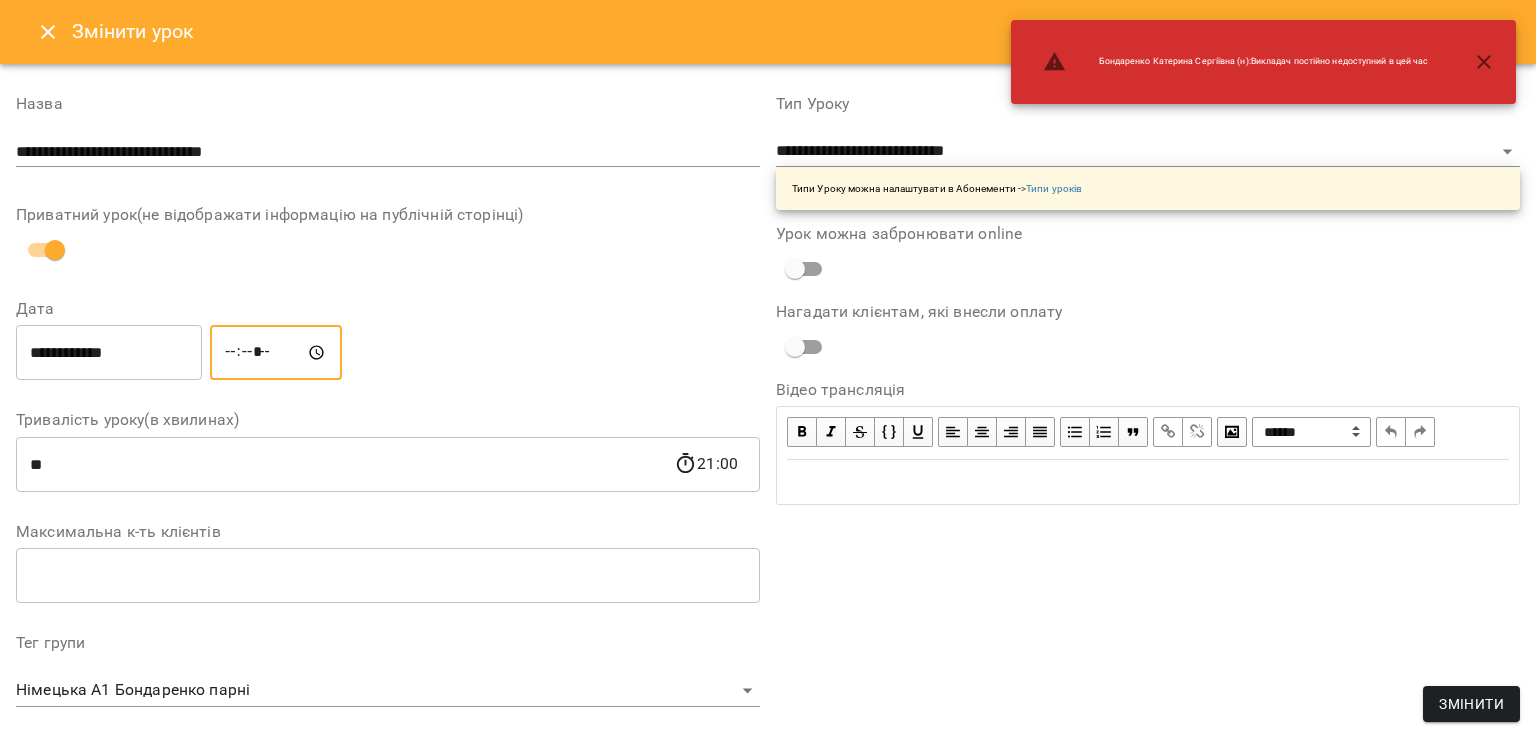 click on "*****" at bounding box center [276, 353] 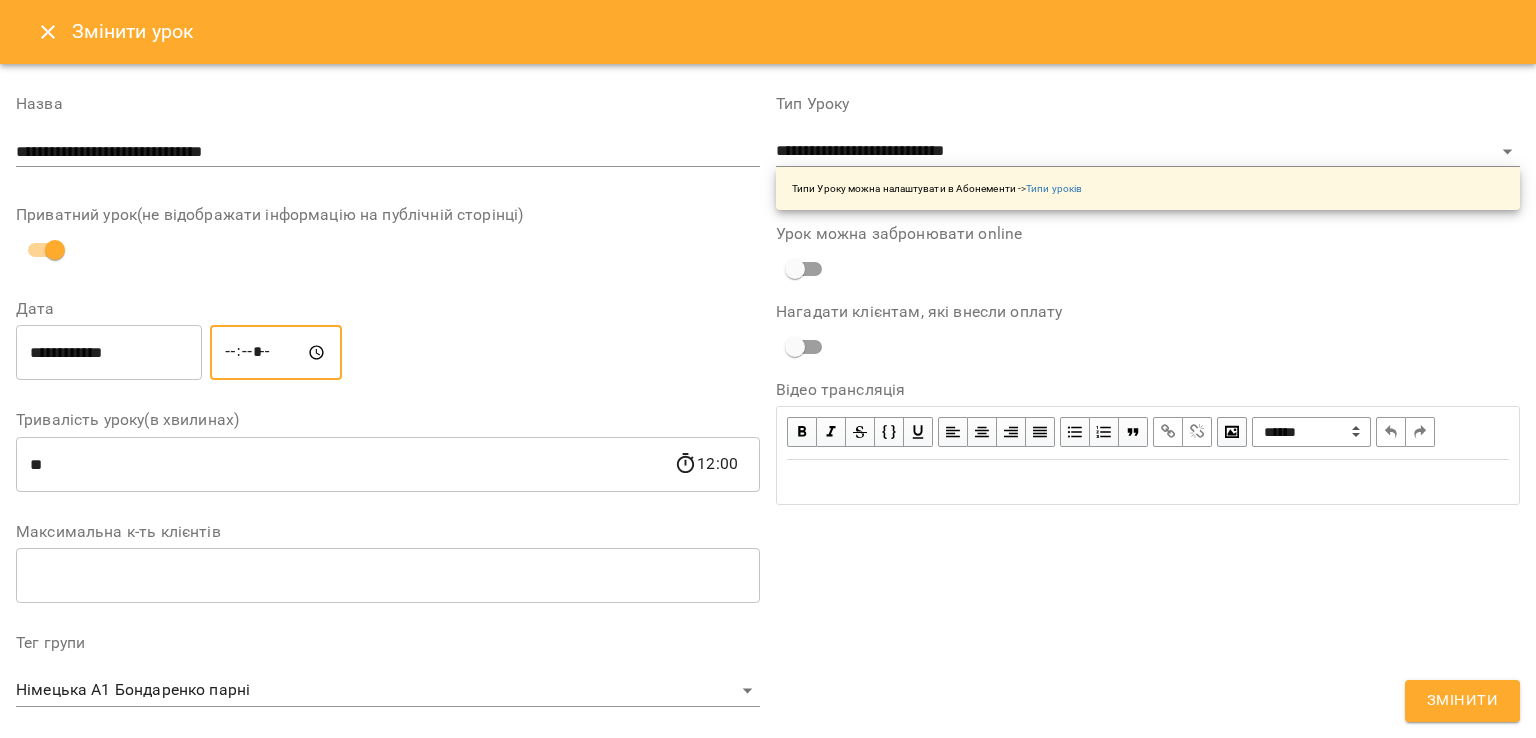 type on "*****" 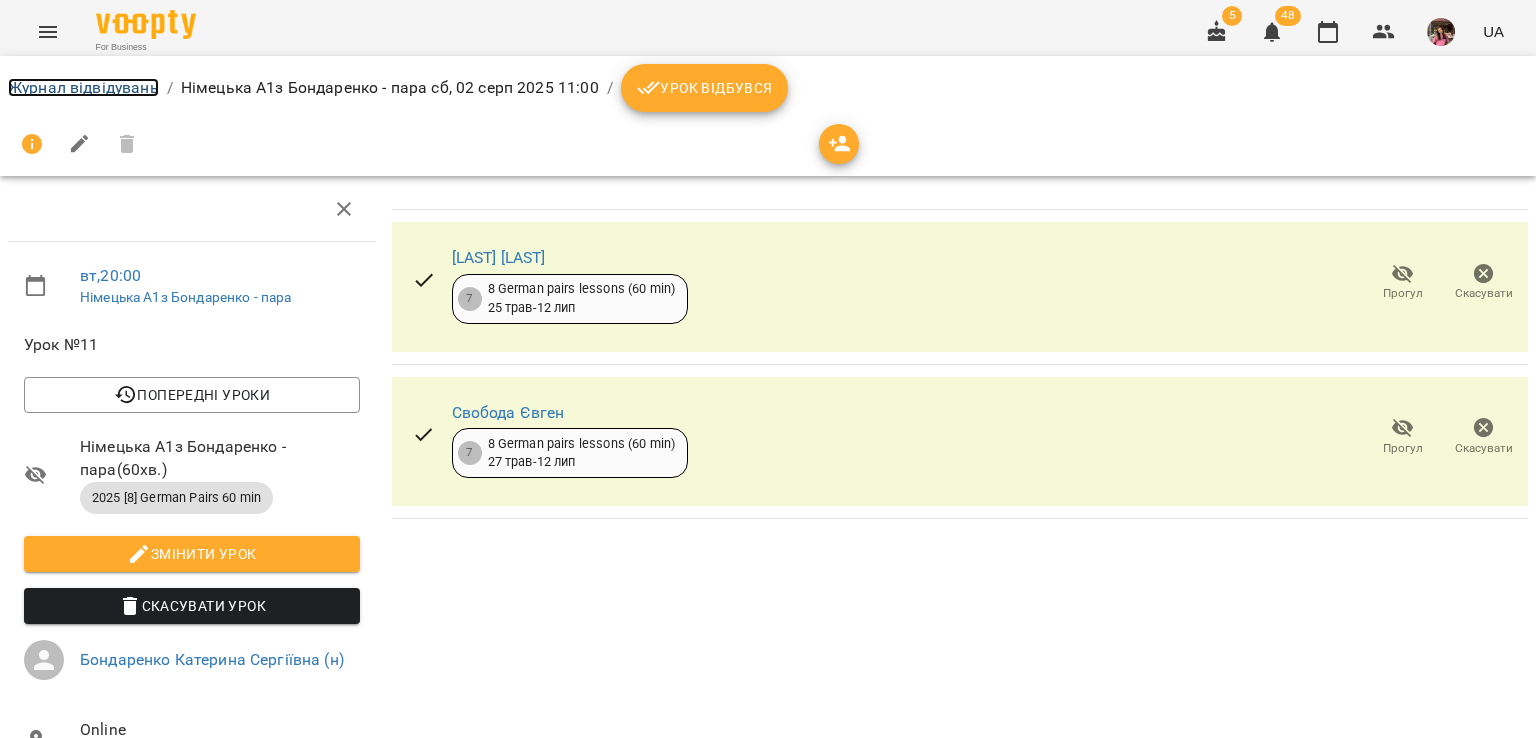 click on "Журнал відвідувань" at bounding box center [83, 87] 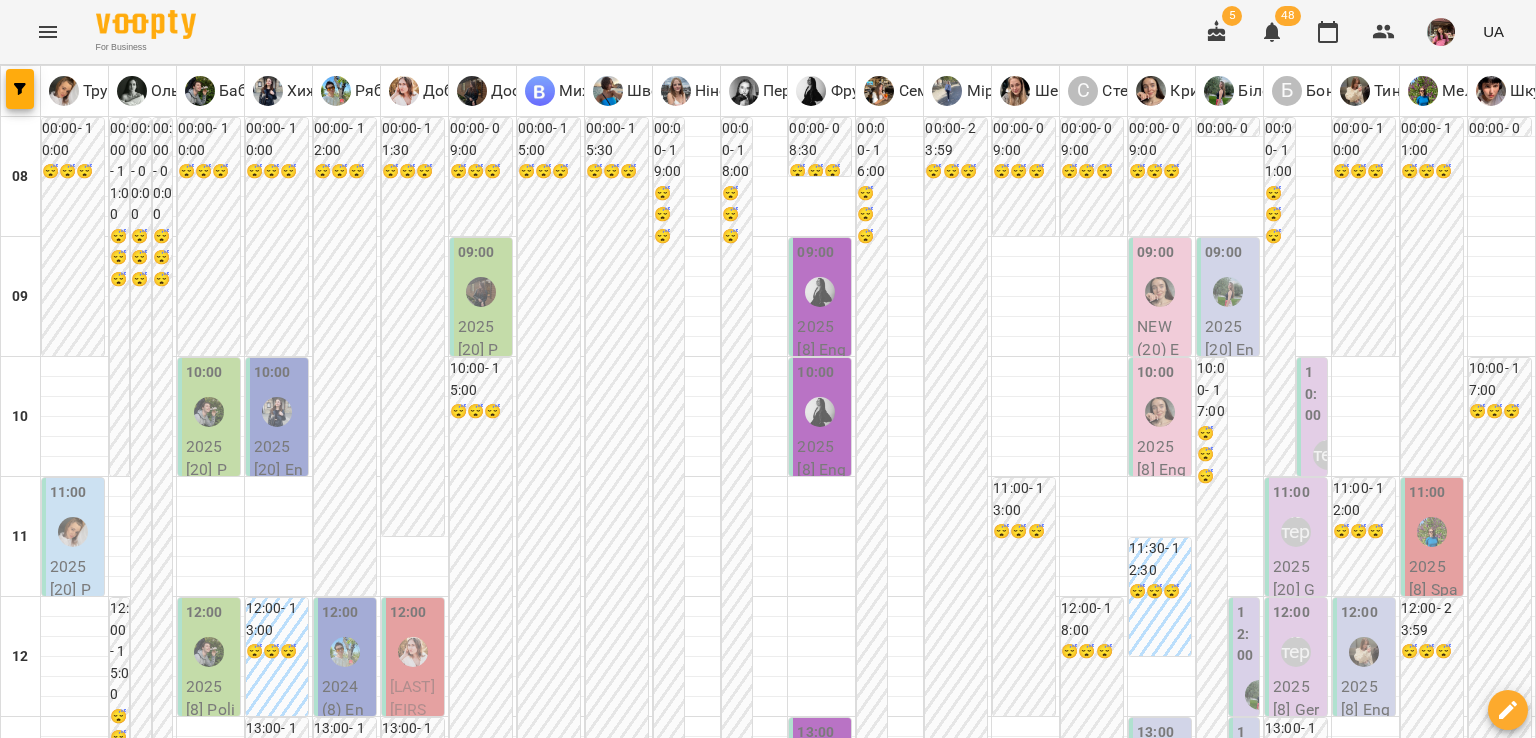 scroll, scrollTop: 272, scrollLeft: 0, axis: vertical 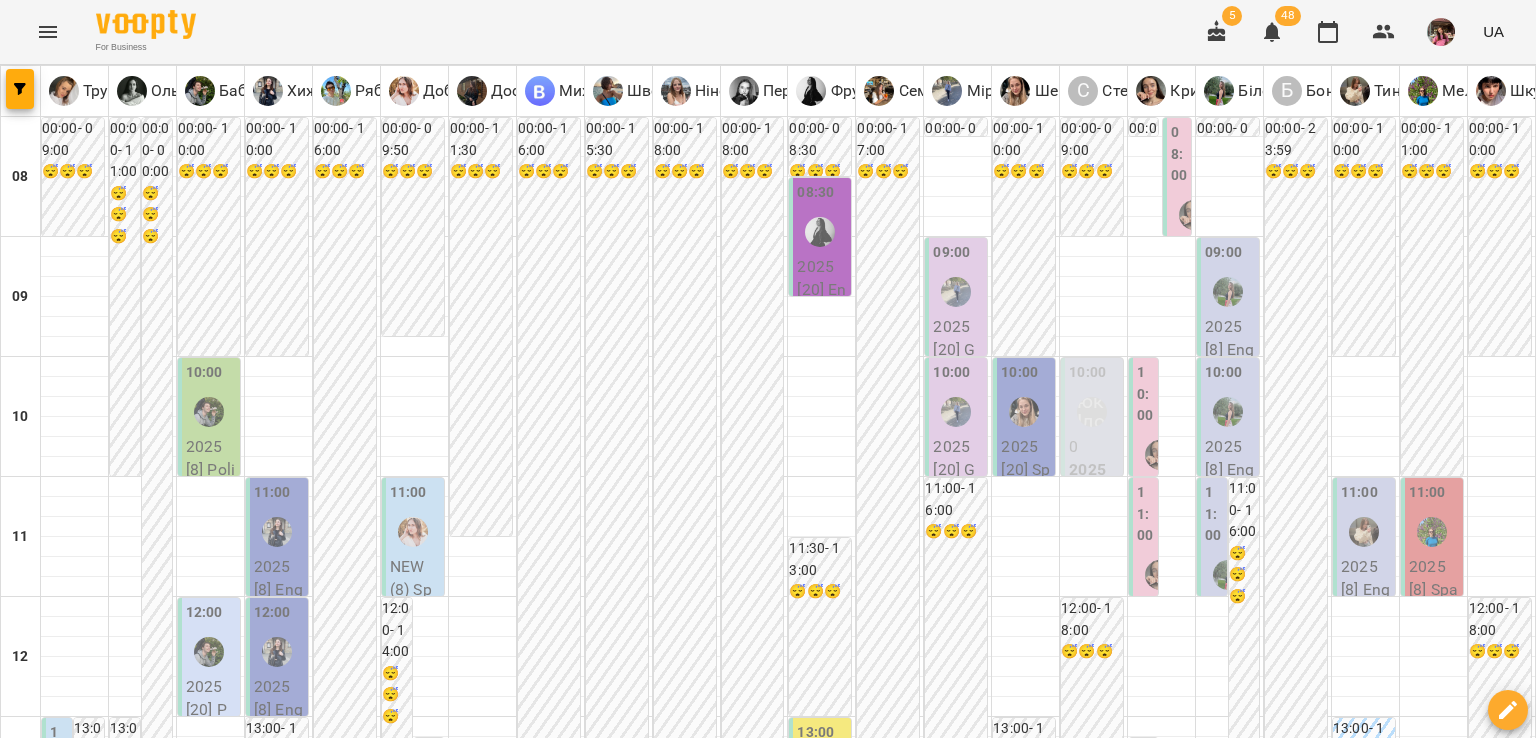 click on "0" at bounding box center [1094, 447] 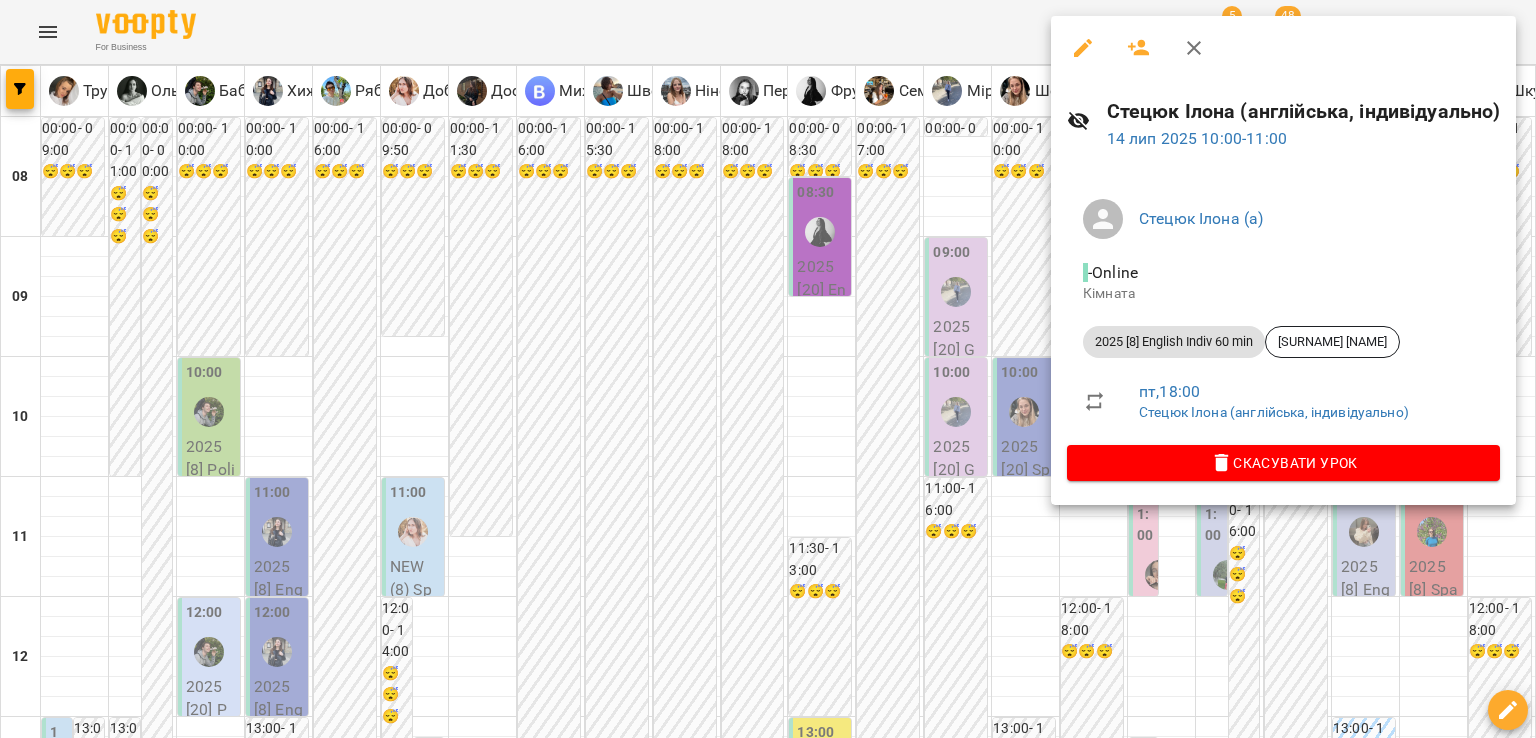 click 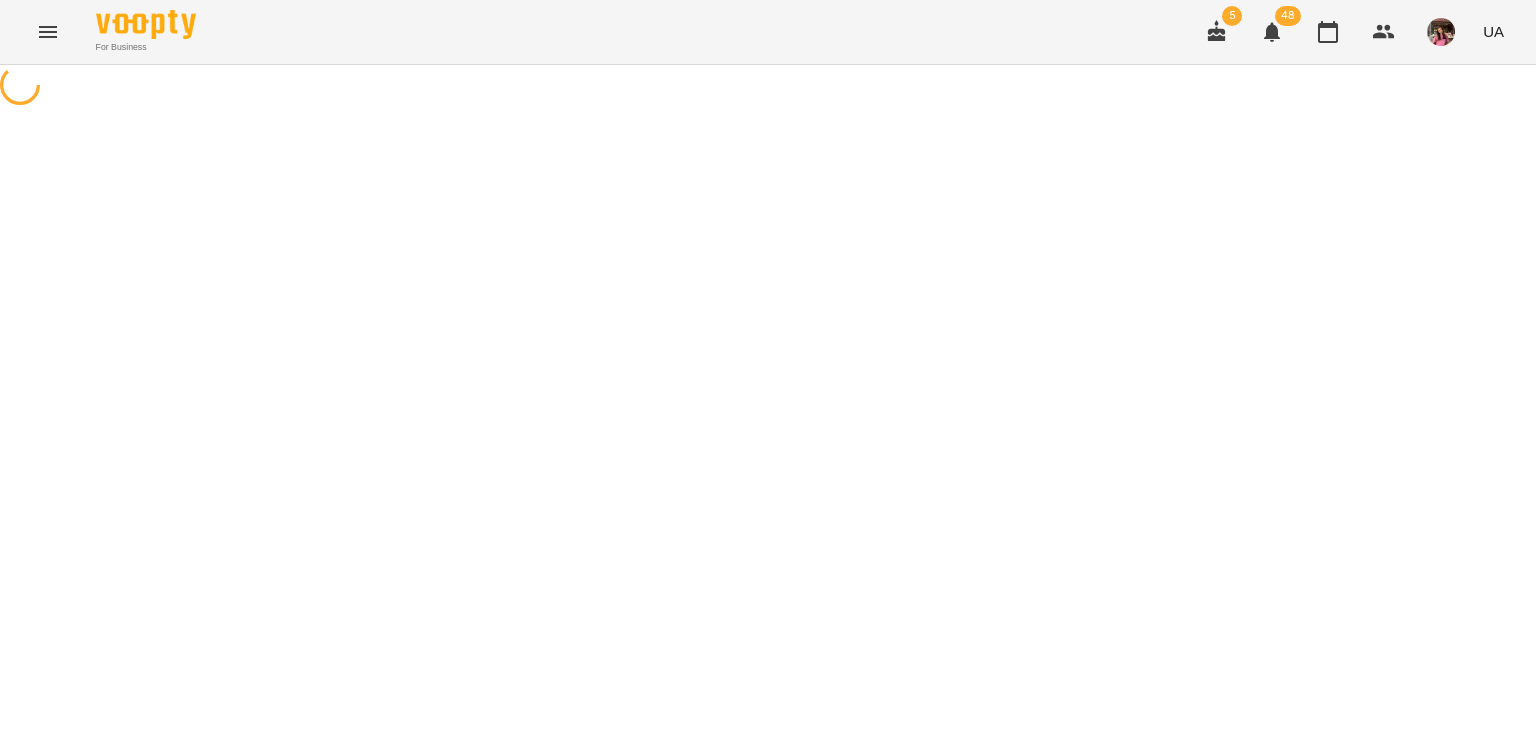 select on "**********" 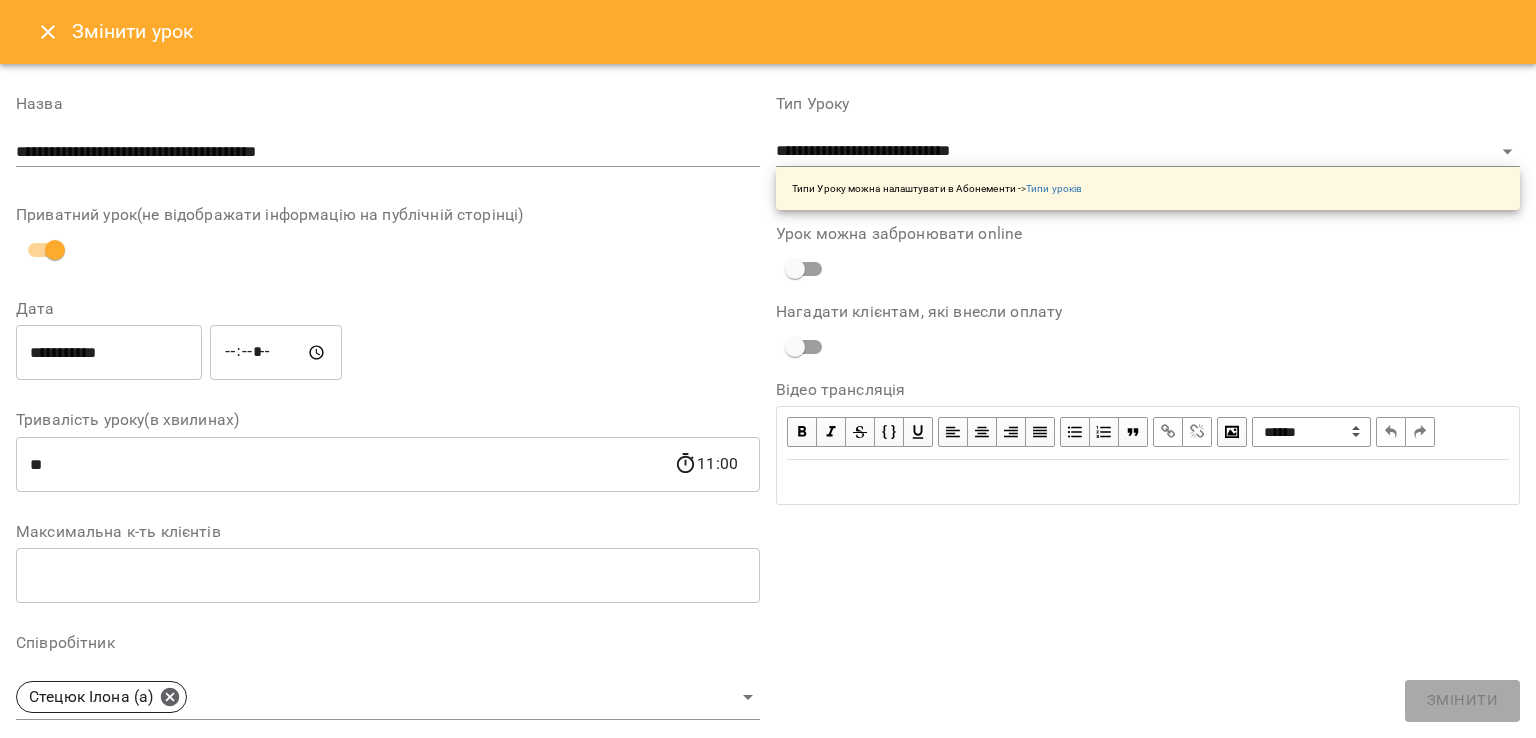 click at bounding box center (48, 32) 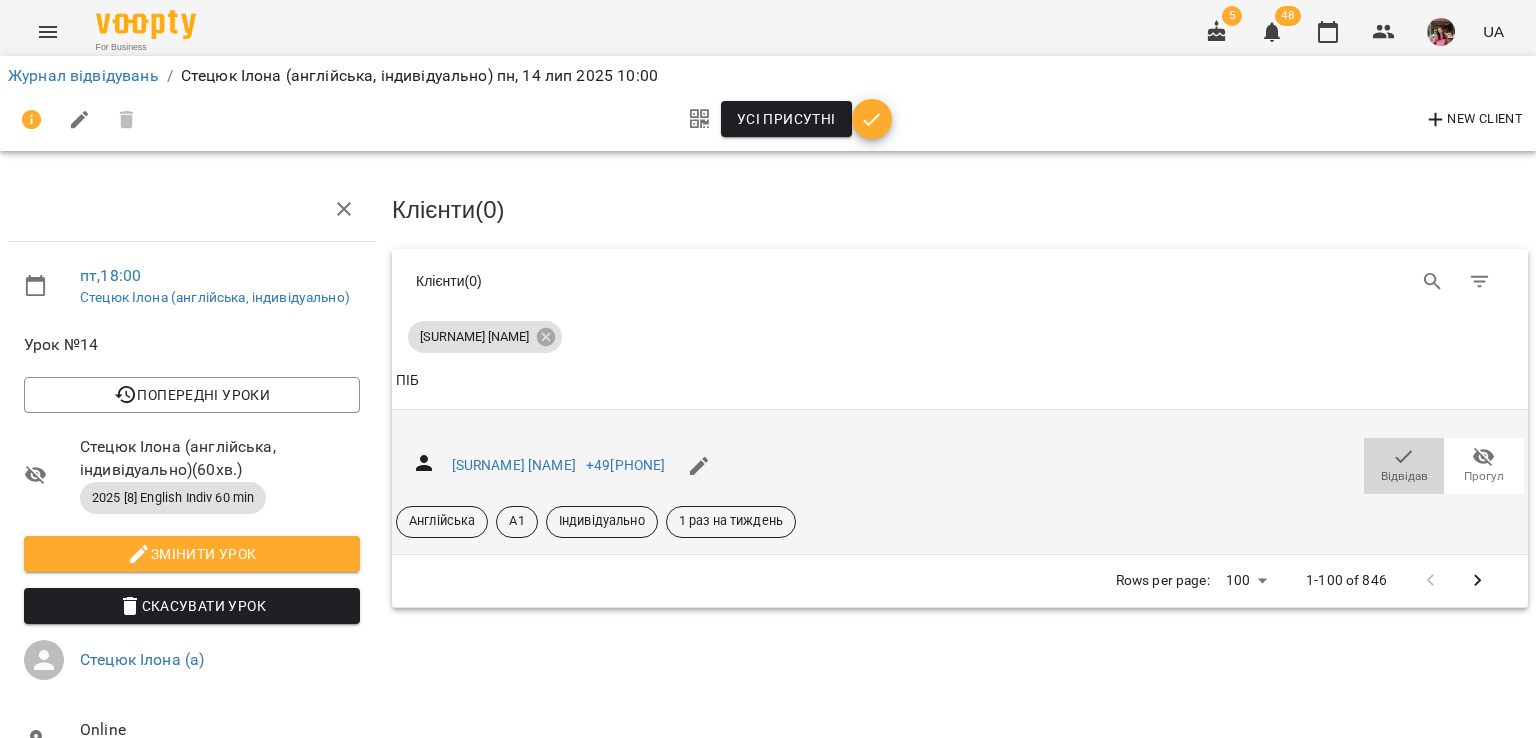 click on "Відвідав" at bounding box center [1404, 465] 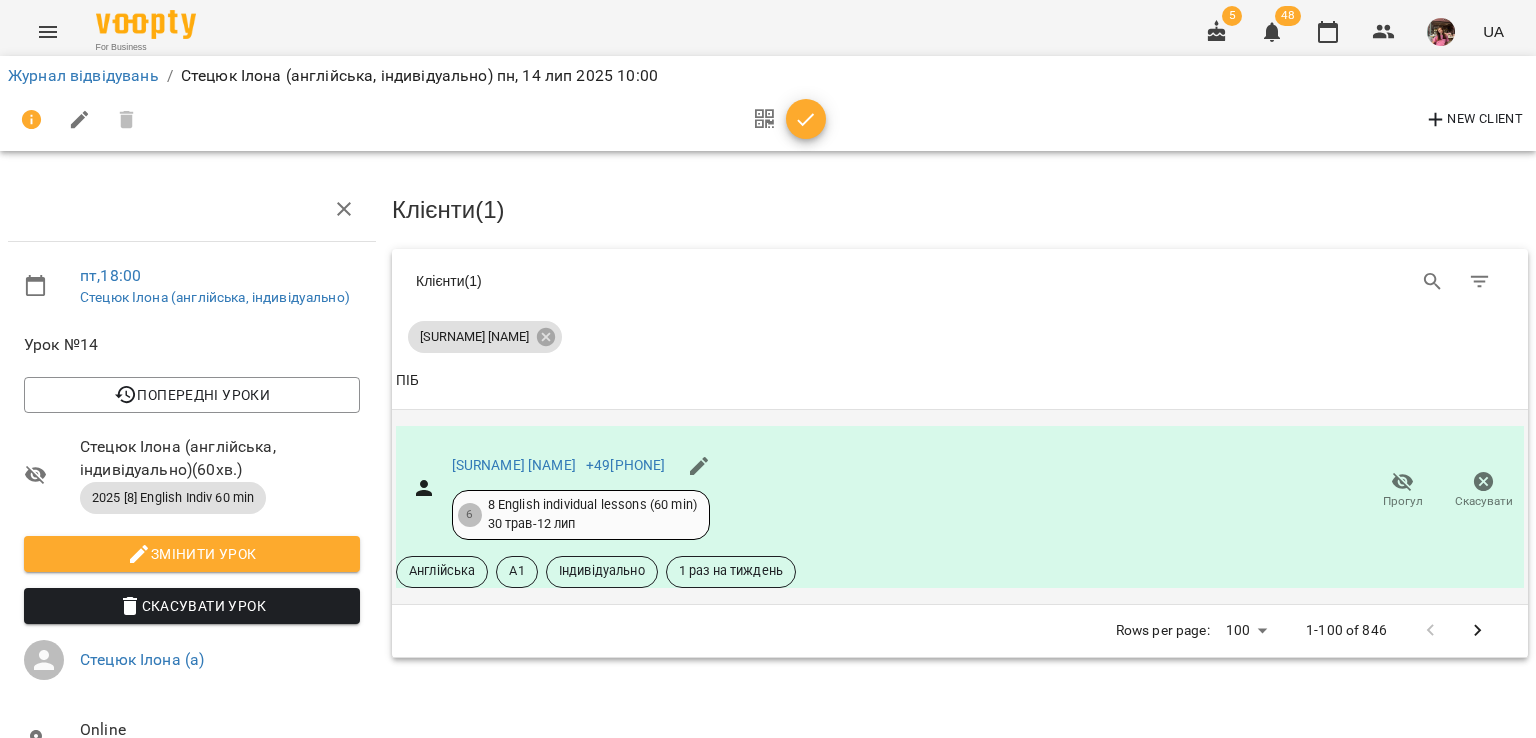 click on "Рябоконенко Христина +4915158839485" at bounding box center [587, 466] 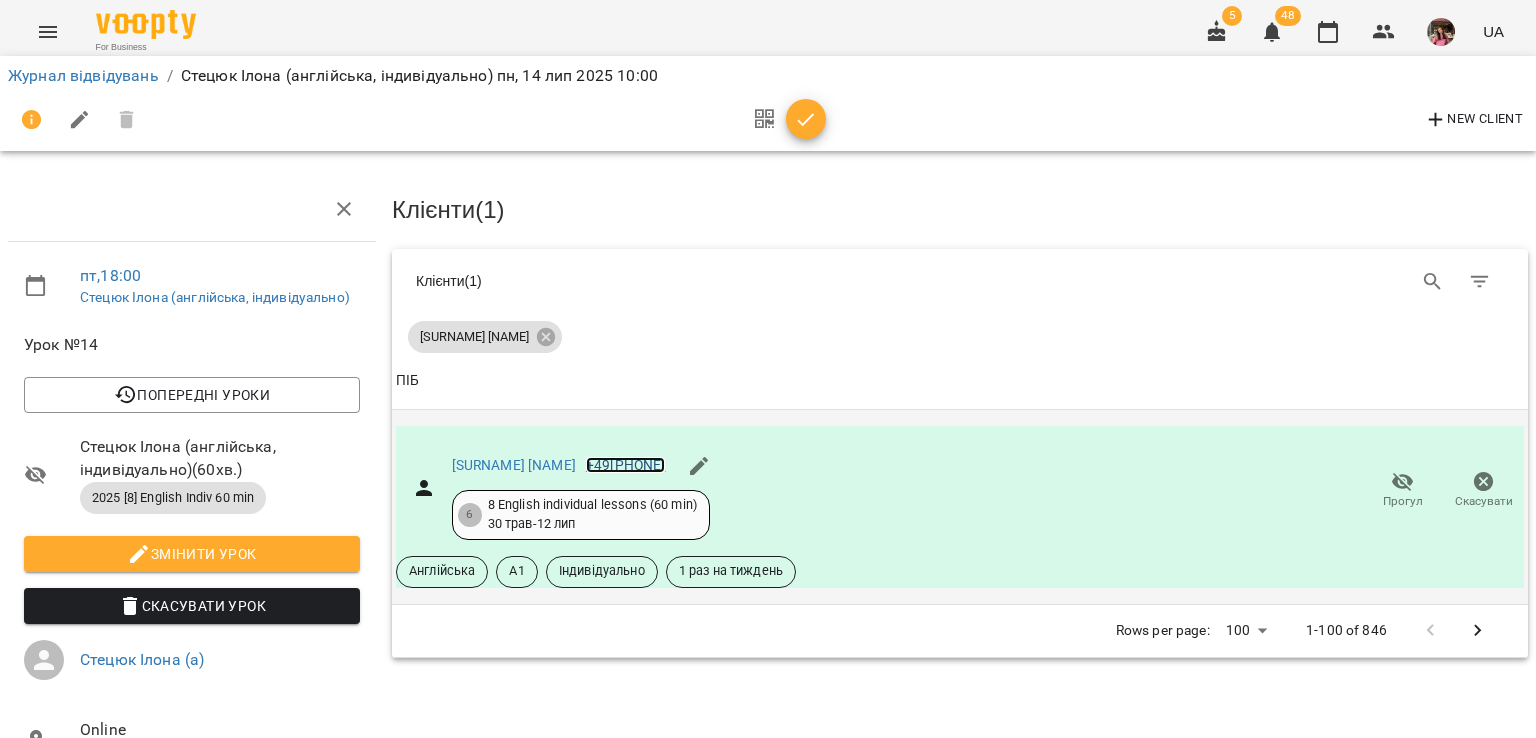 click on "+4915158839485" at bounding box center (625, 465) 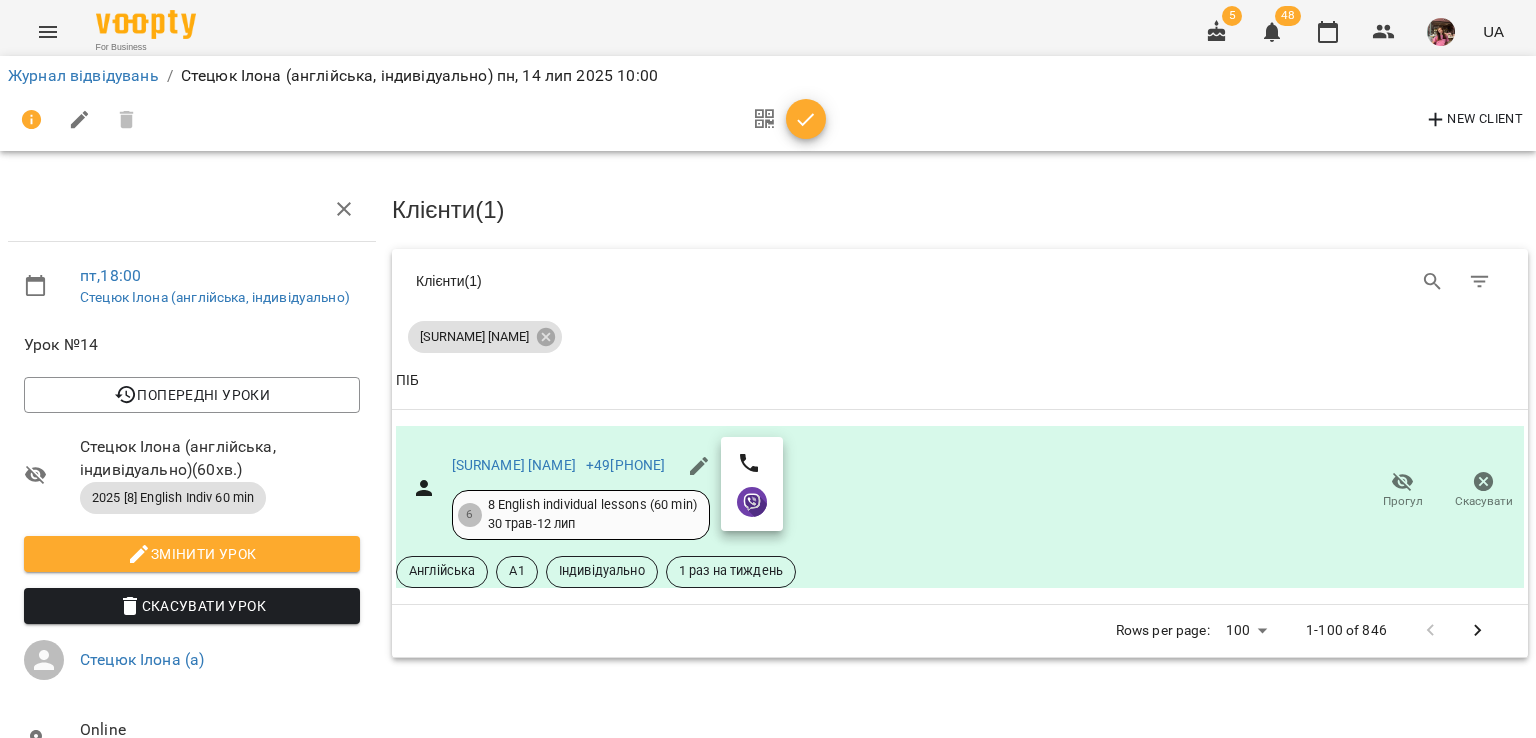 click at bounding box center [768, 369] 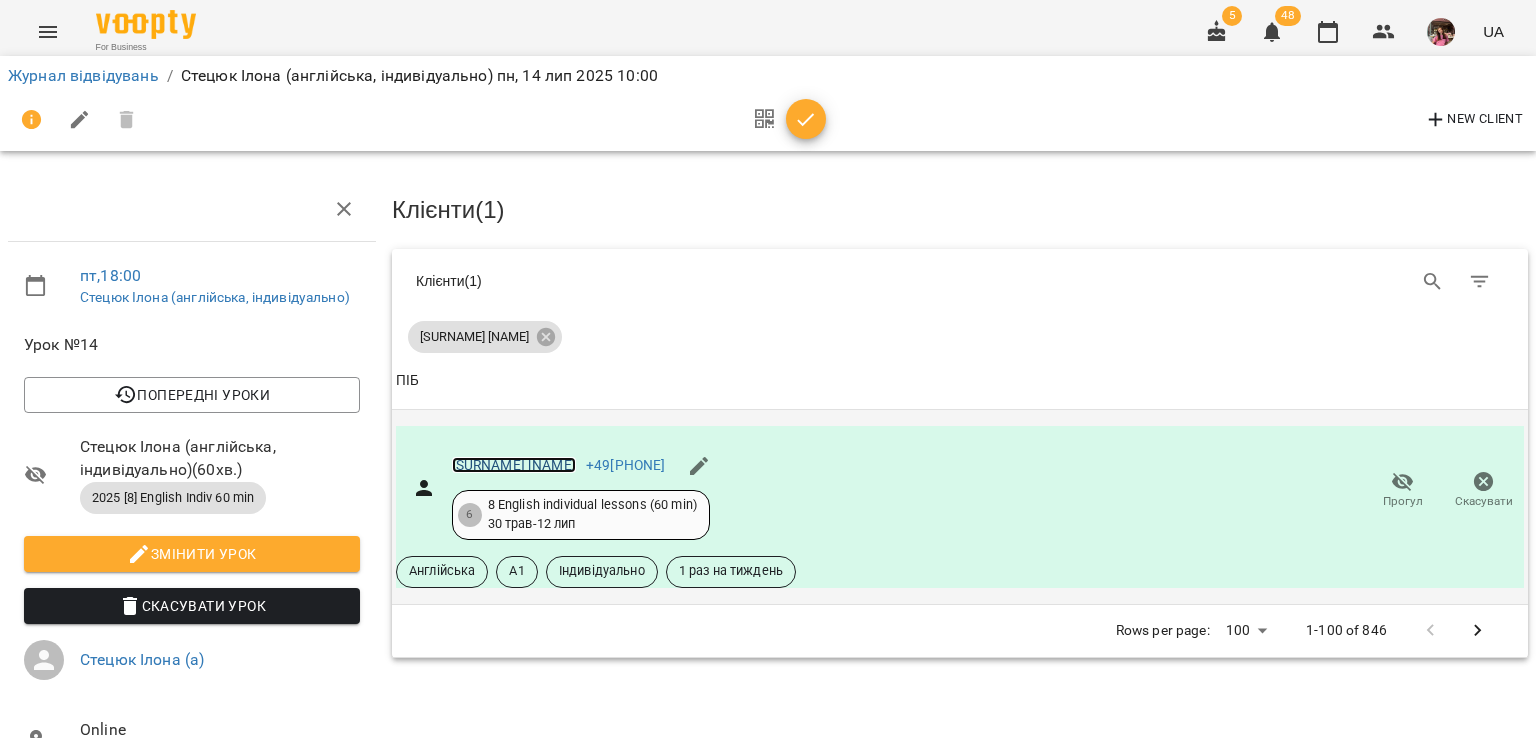 click on "Рябоконенко Христина" at bounding box center (514, 465) 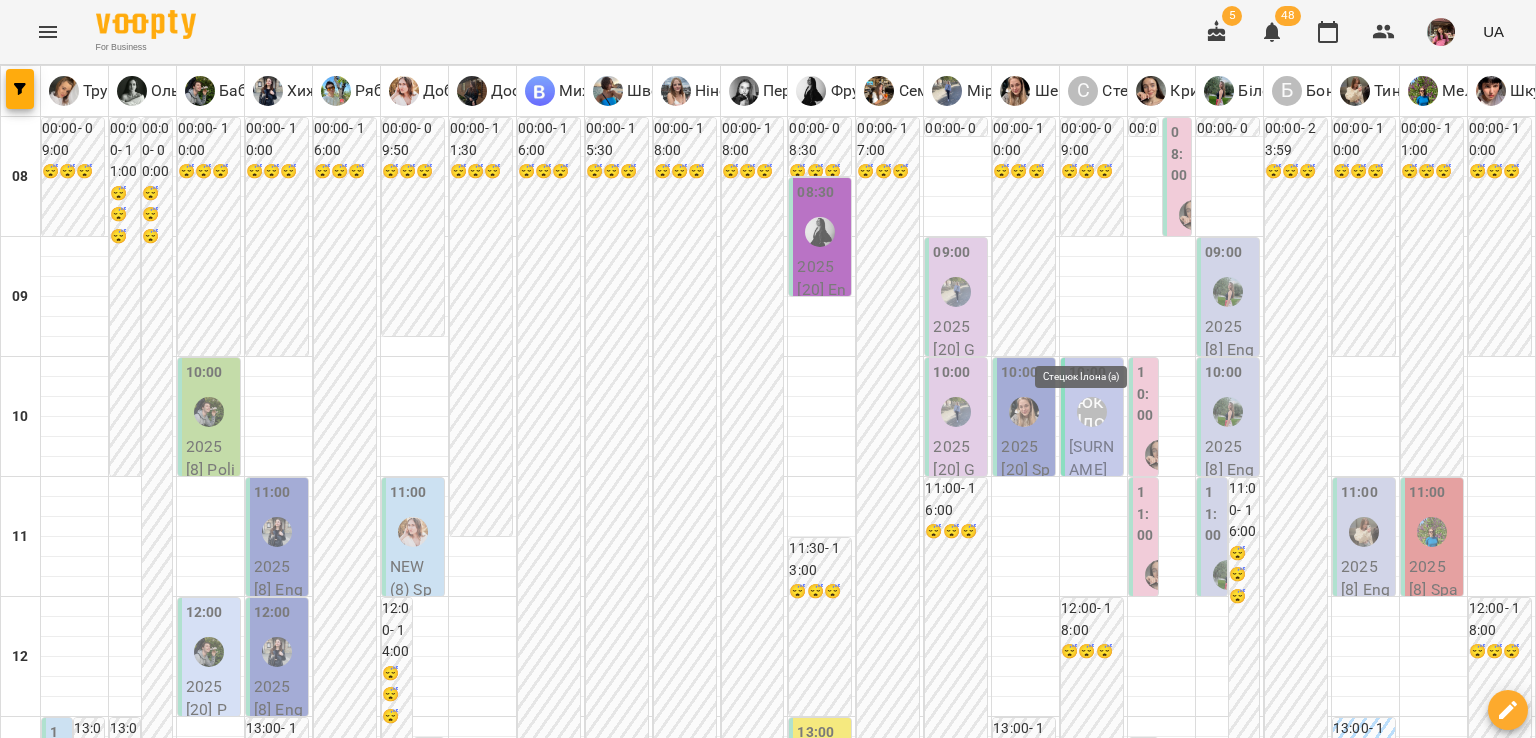 scroll, scrollTop: 179, scrollLeft: 0, axis: vertical 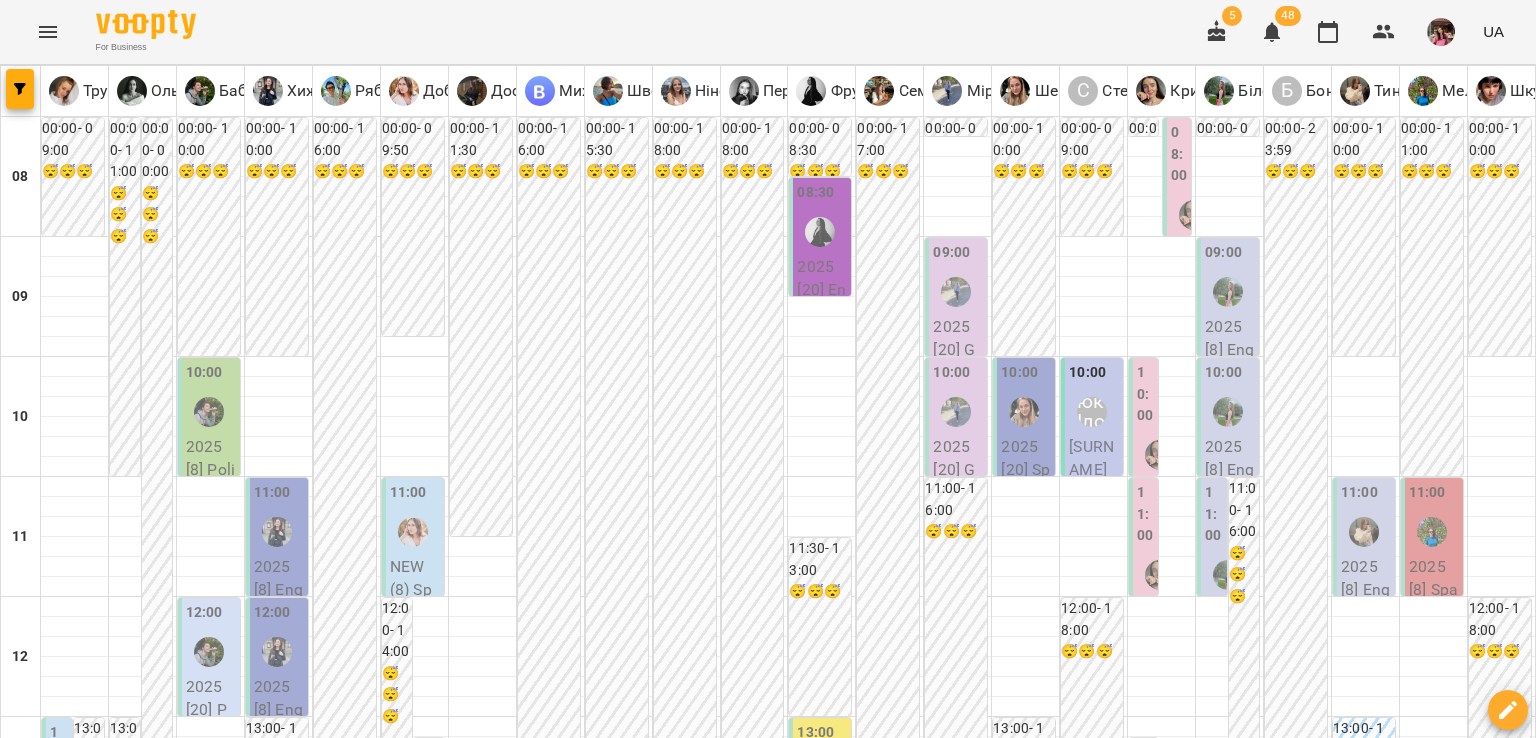 click on "вт" at bounding box center [433, 1943] 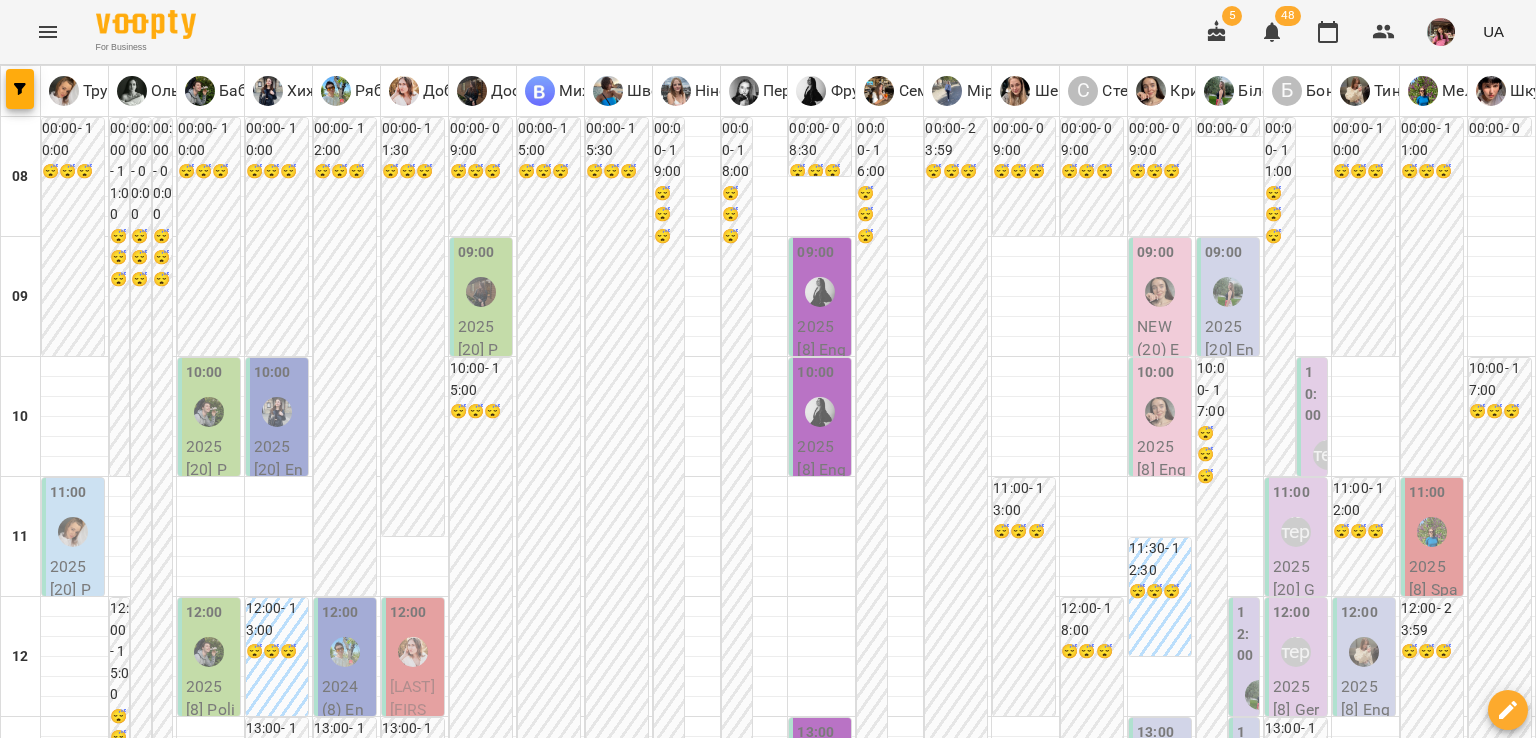 scroll, scrollTop: 1194, scrollLeft: 0, axis: vertical 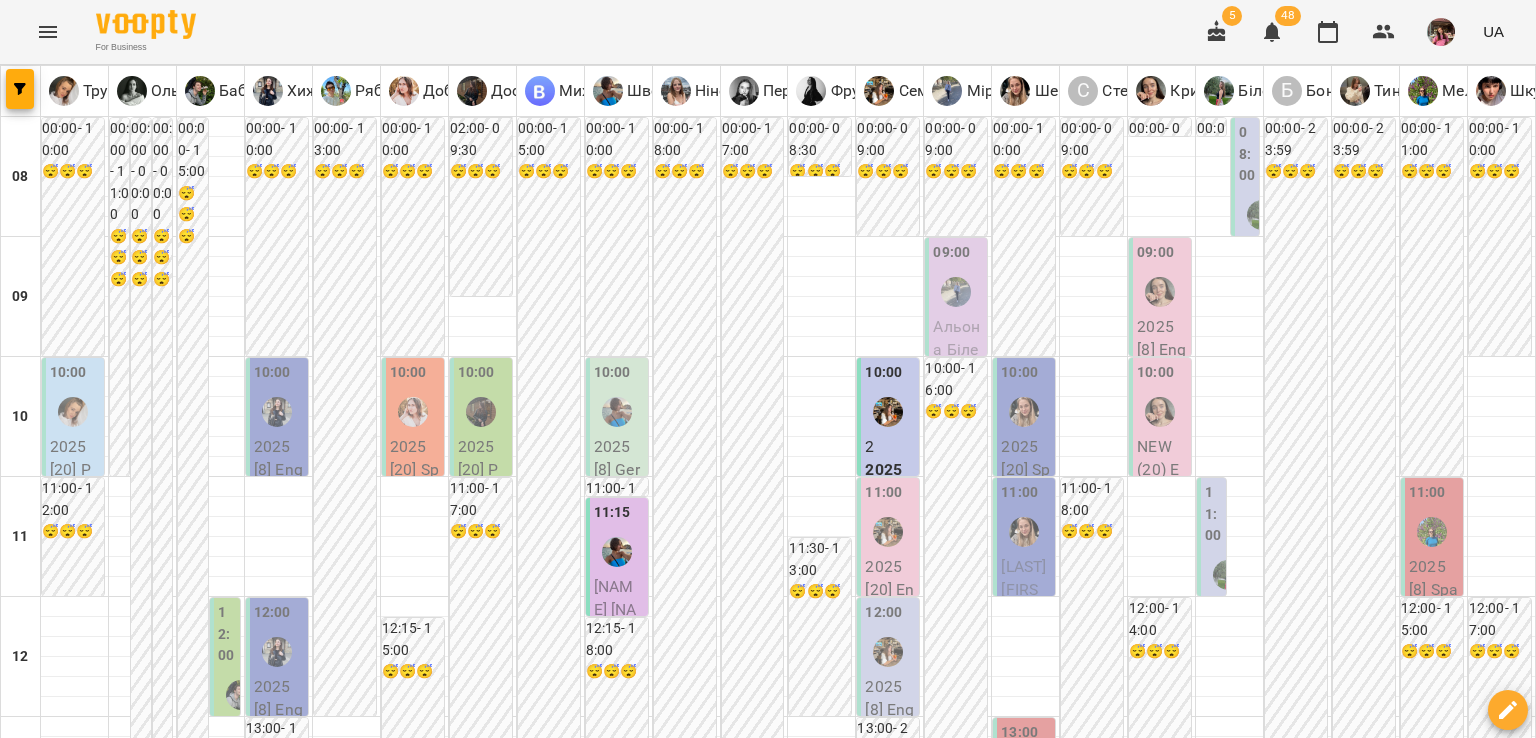 click on "чт 17 лип" at bounding box center [858, 1949] 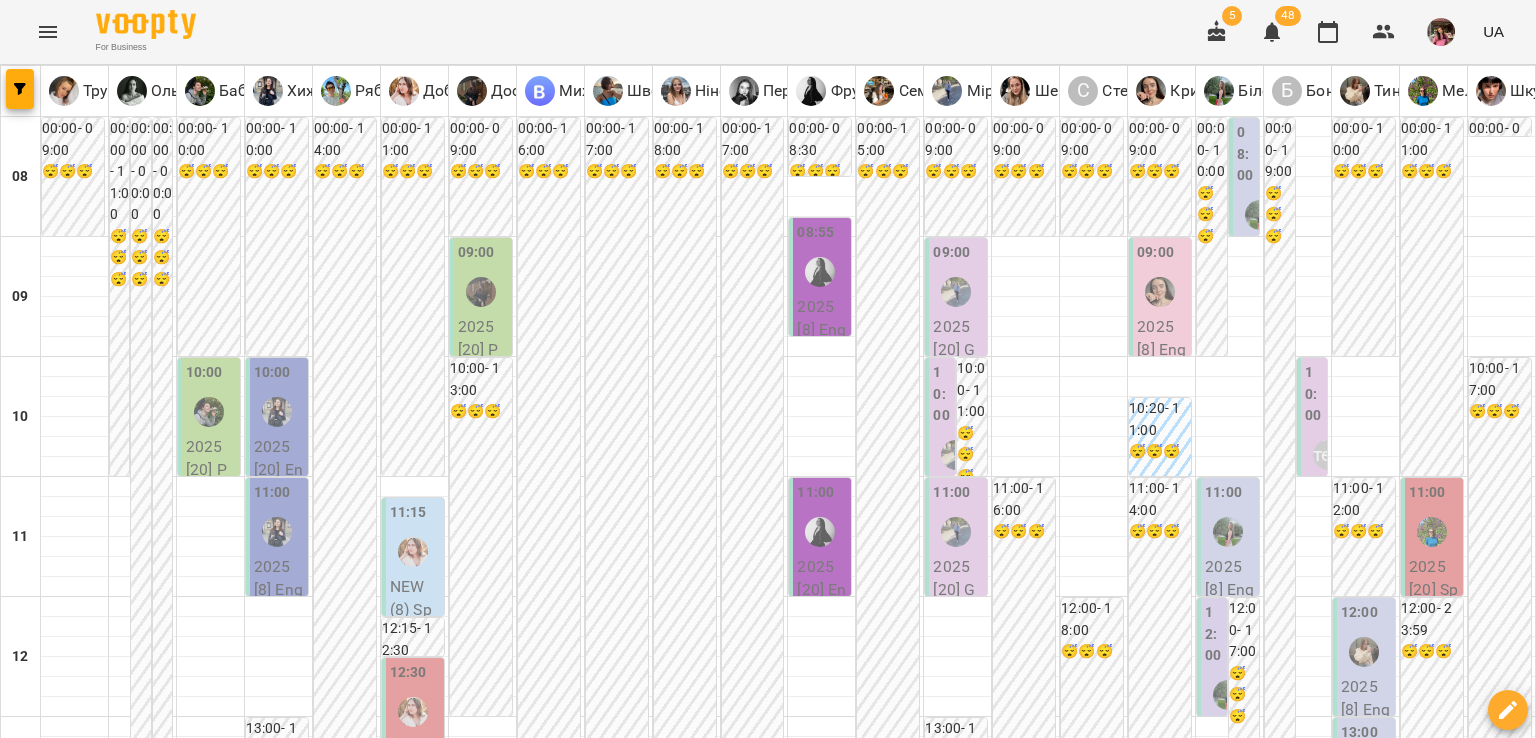 scroll, scrollTop: 160, scrollLeft: 0, axis: vertical 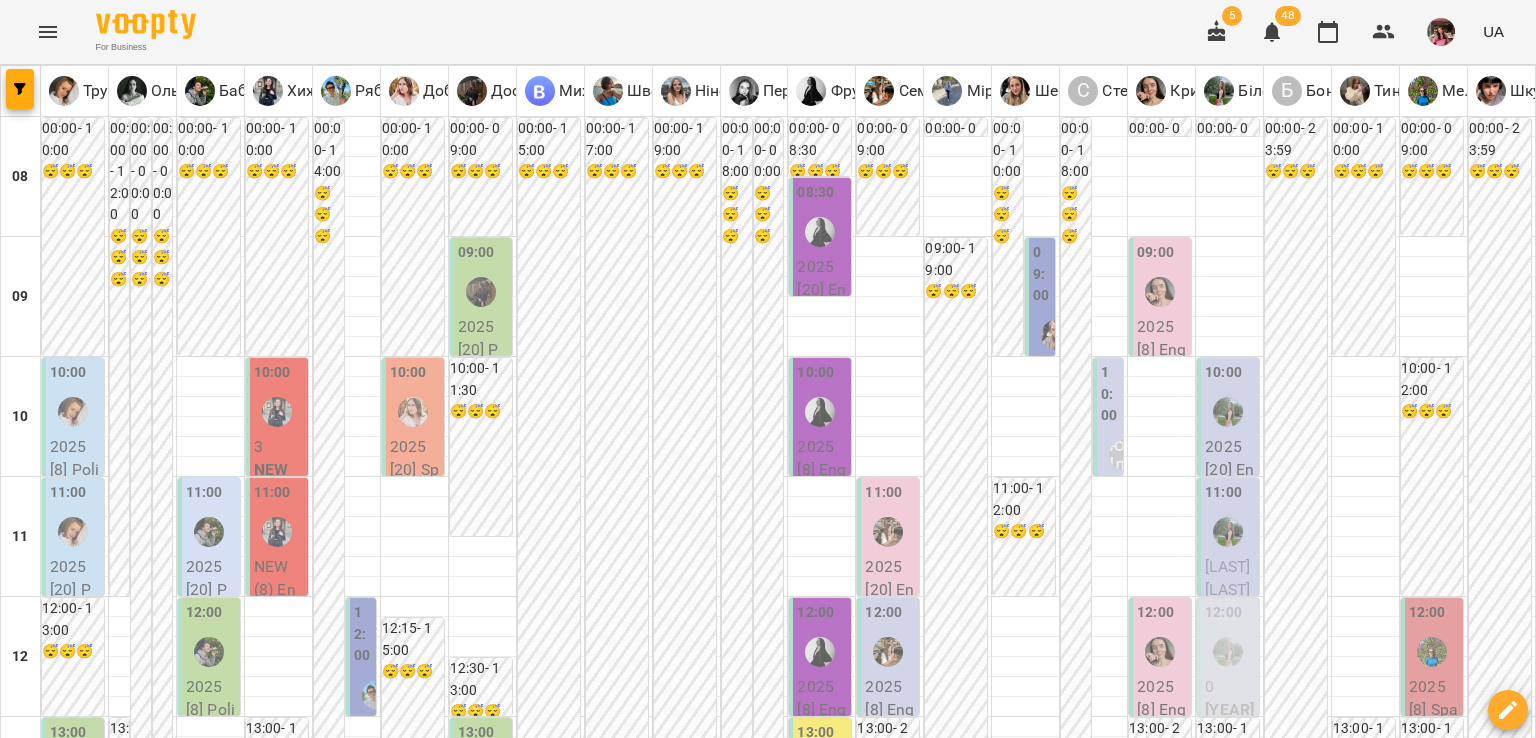 click on "10:00" at bounding box center [1110, 397] 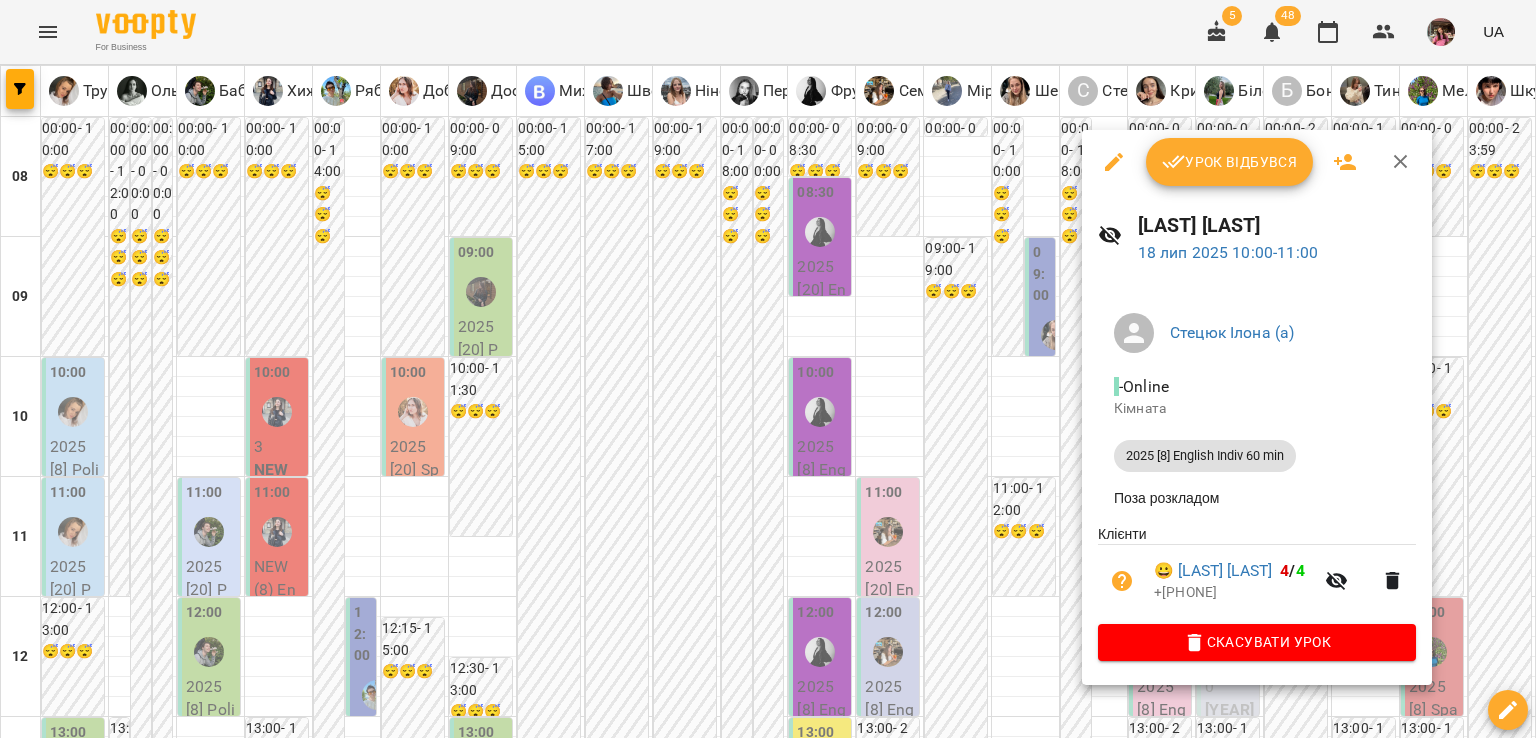 click at bounding box center (768, 369) 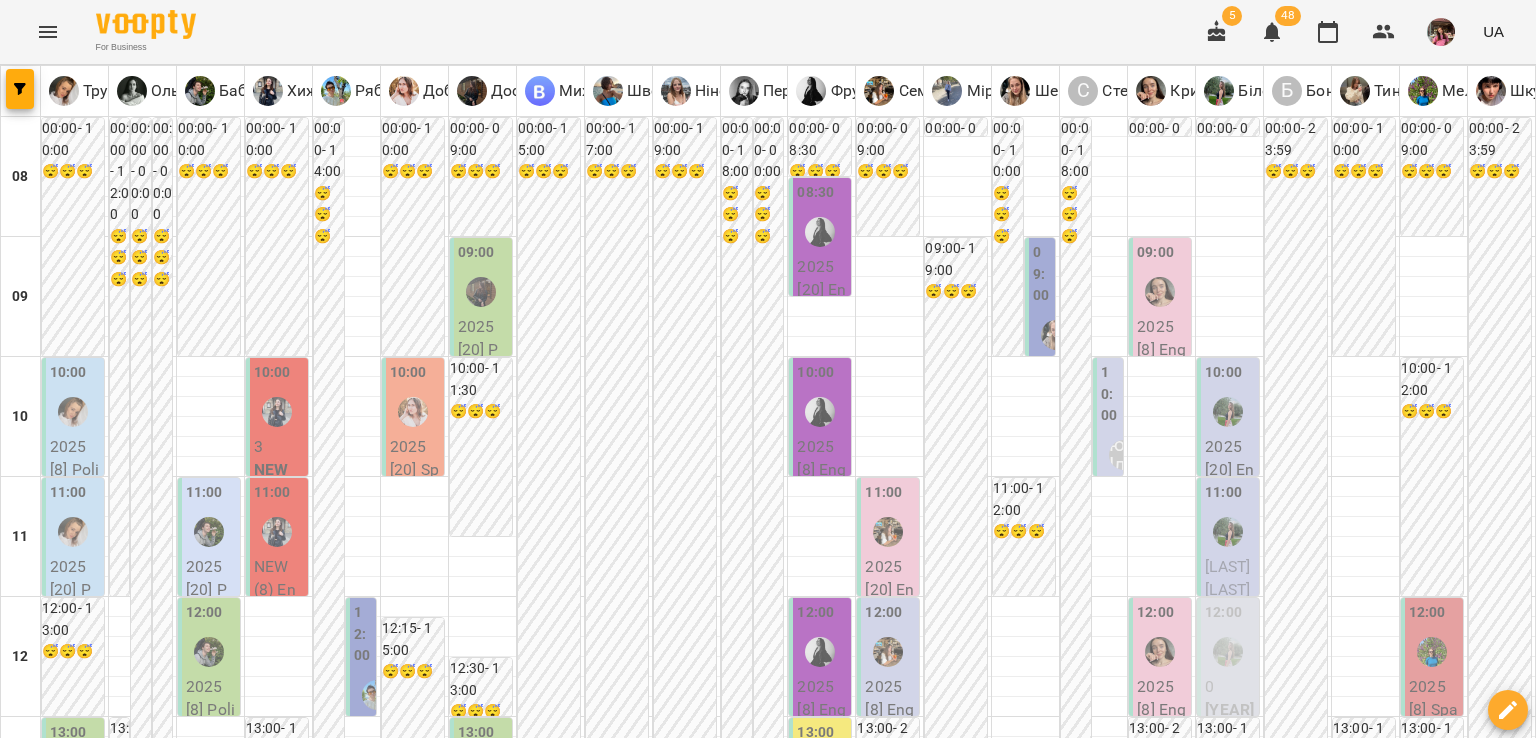 scroll, scrollTop: 1296, scrollLeft: 0, axis: vertical 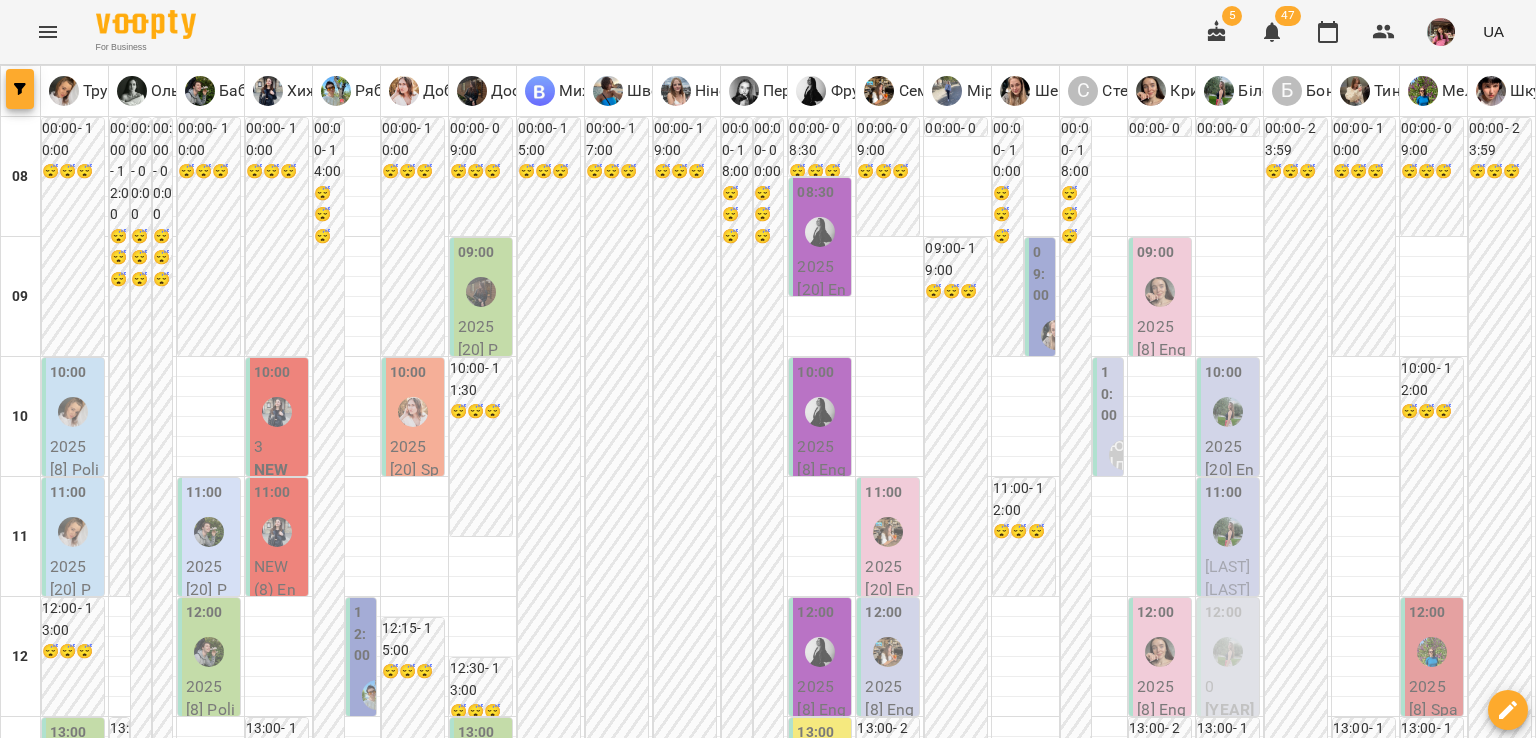 click 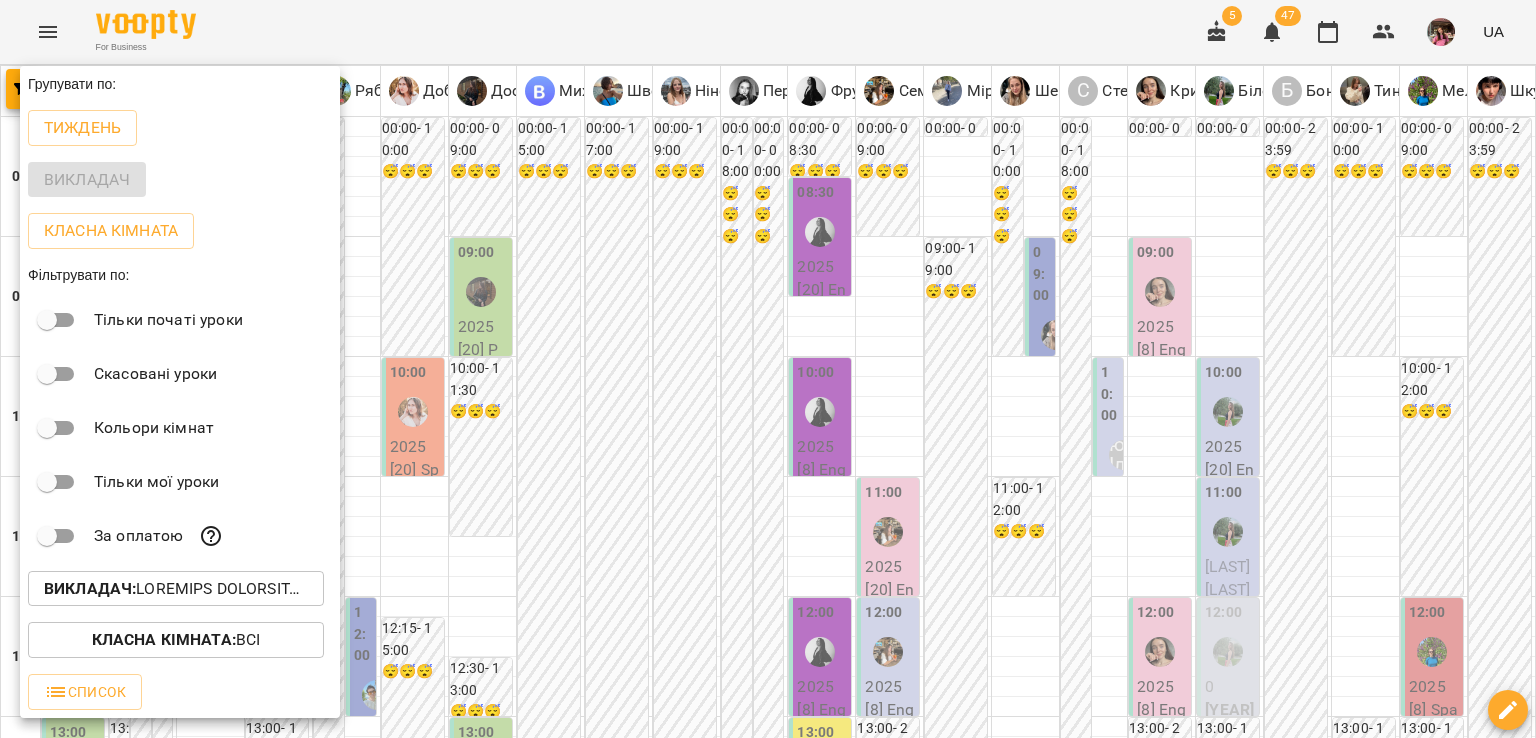 click on "Викладач :" at bounding box center (176, 589) 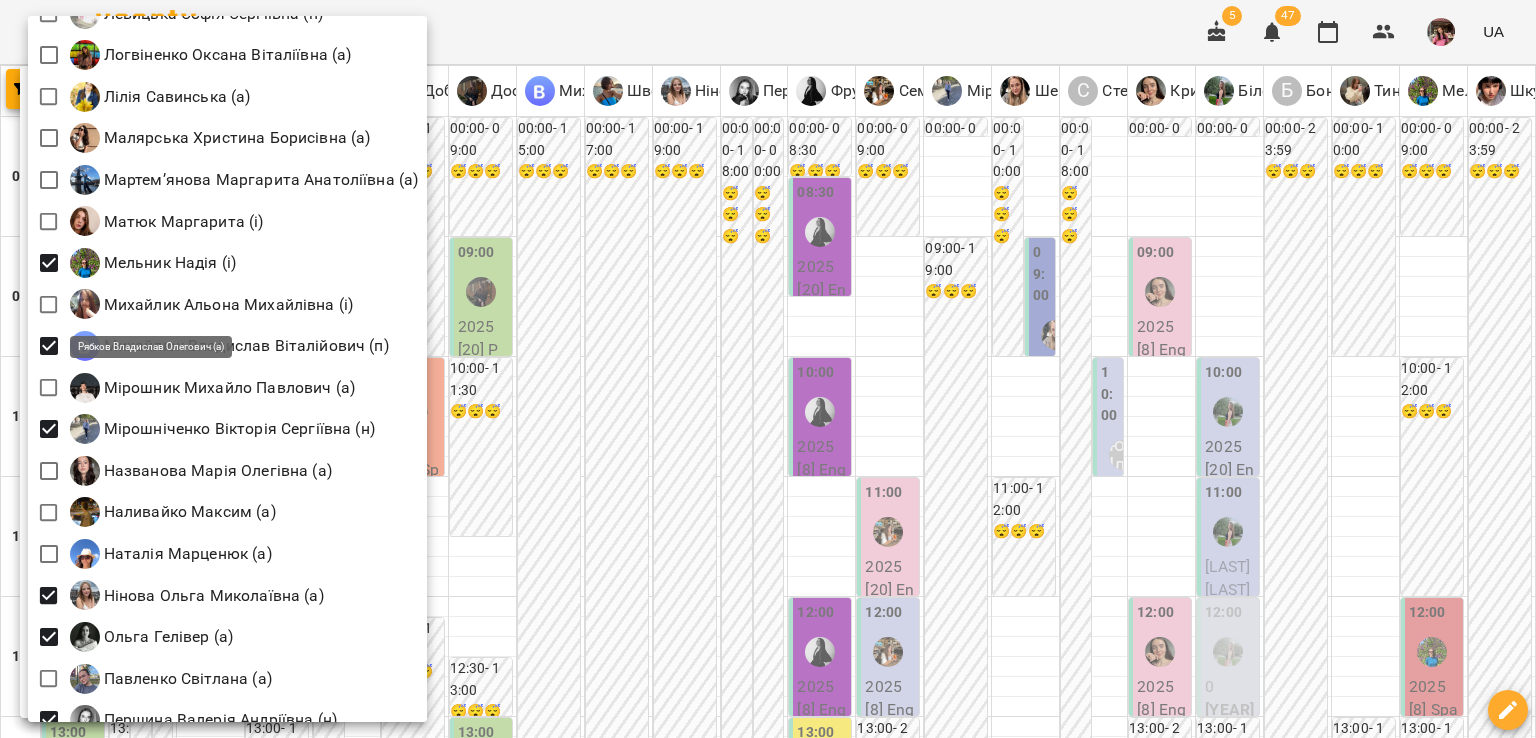 scroll, scrollTop: 2831, scrollLeft: 0, axis: vertical 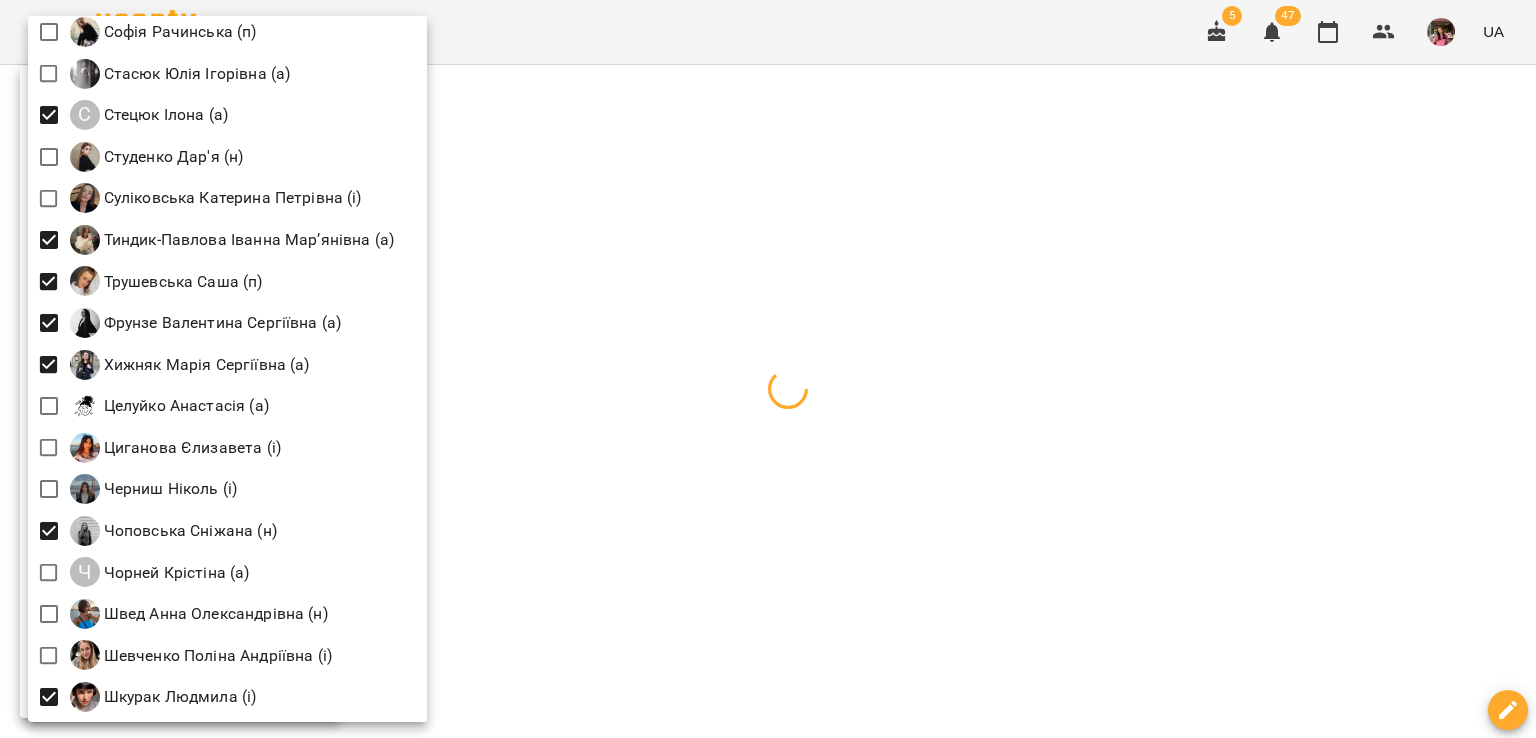 click at bounding box center (768, 369) 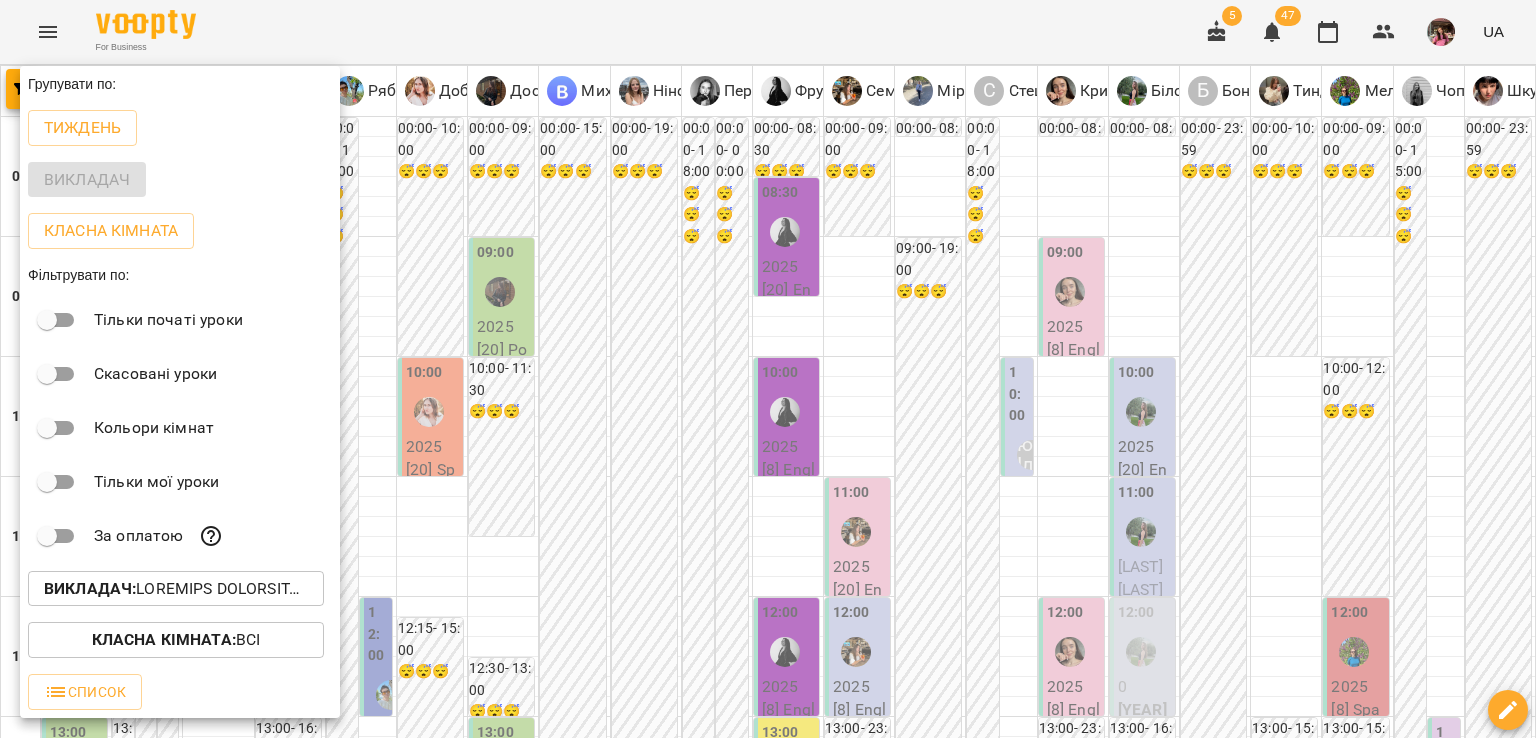 click at bounding box center [768, 369] 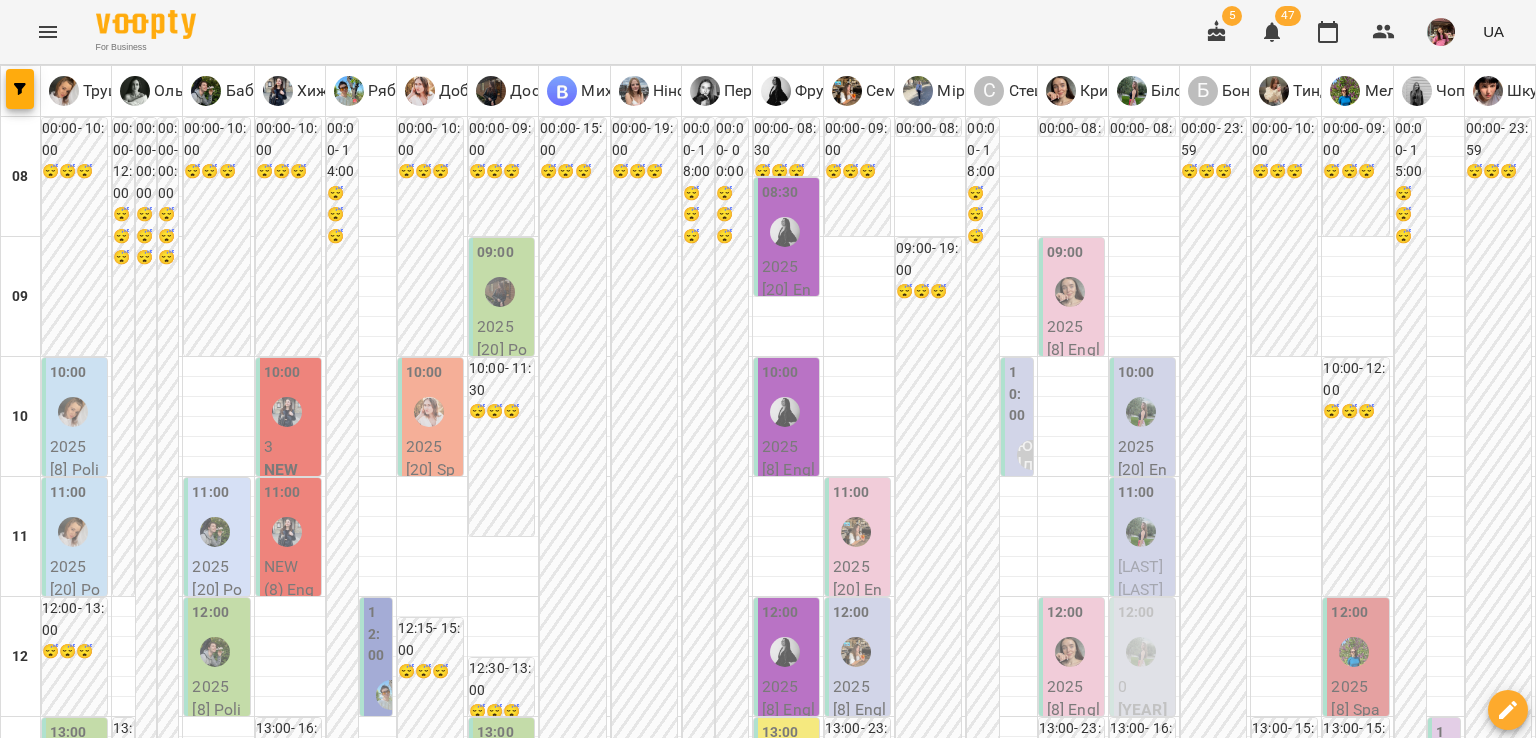 click on "пн" at bounding box center [38, 1943] 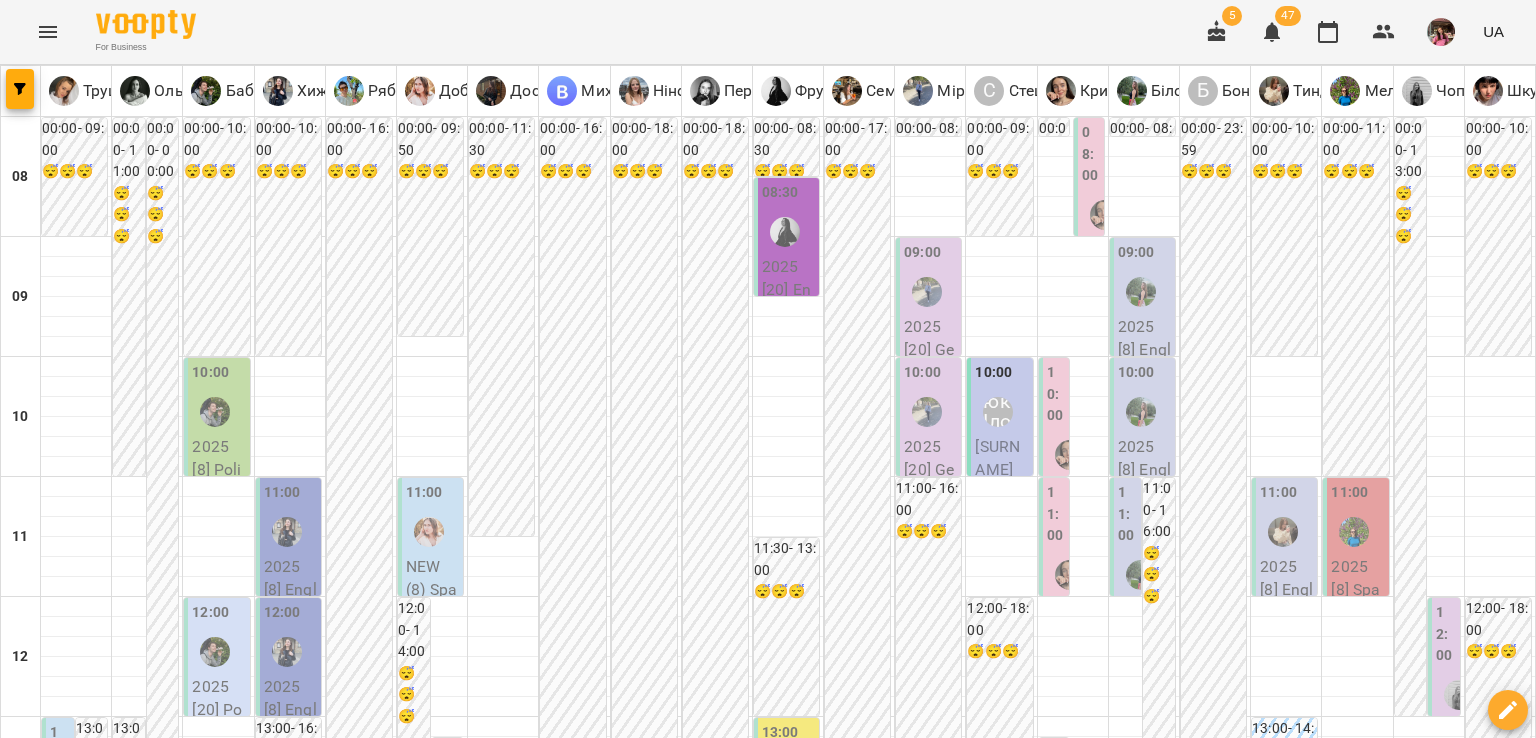 scroll, scrollTop: 1208, scrollLeft: 0, axis: vertical 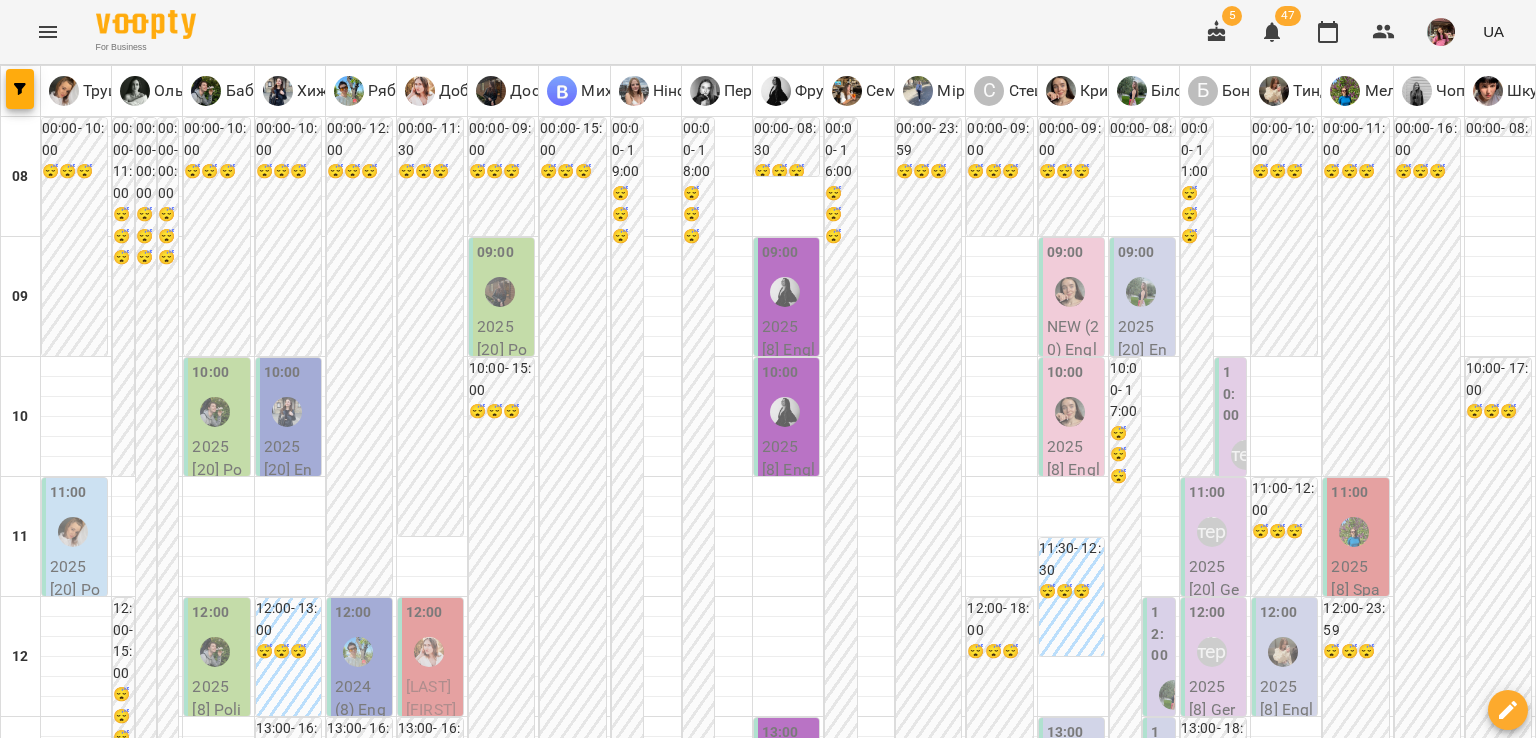 click on "ср" at bounding box center [647, 1943] 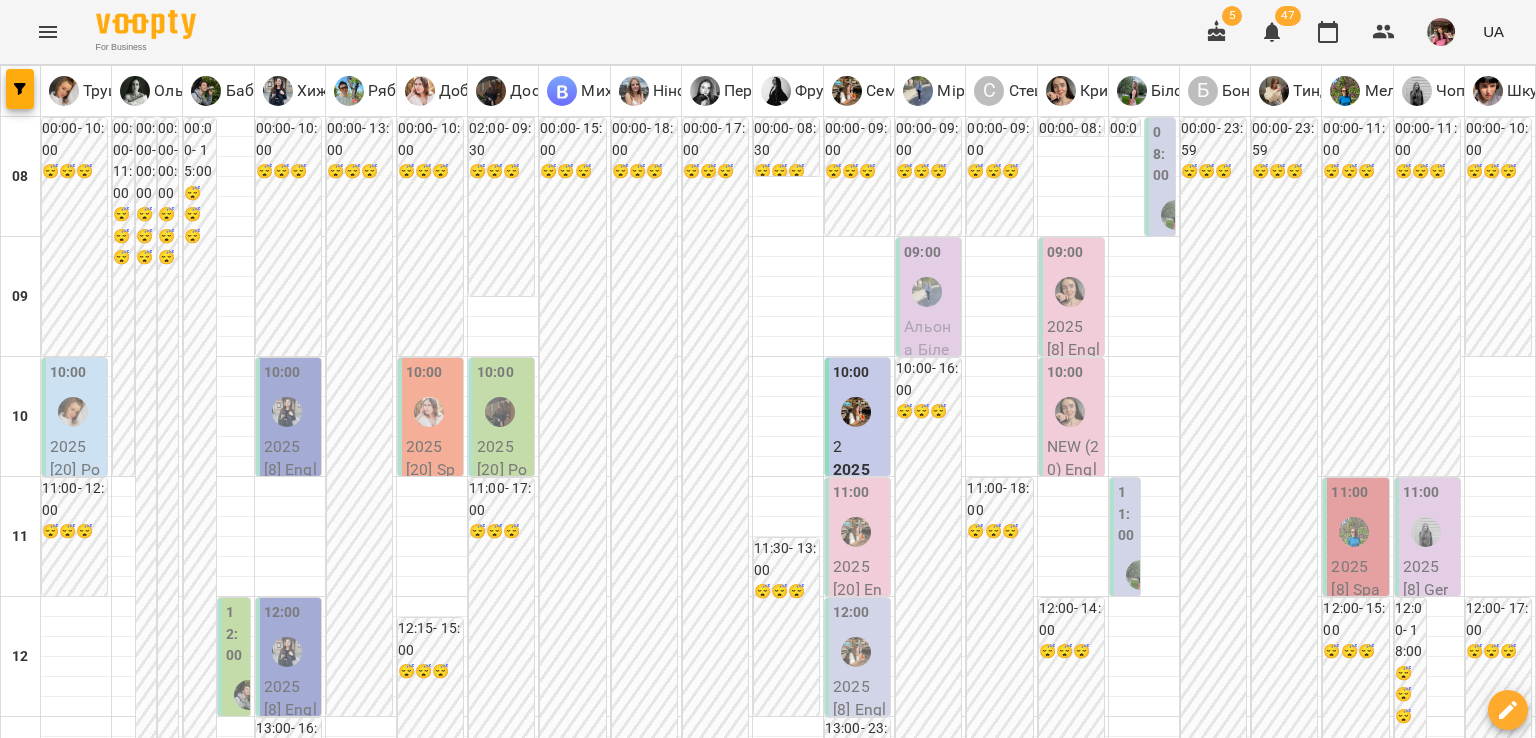 scroll, scrollTop: 1279, scrollLeft: 0, axis: vertical 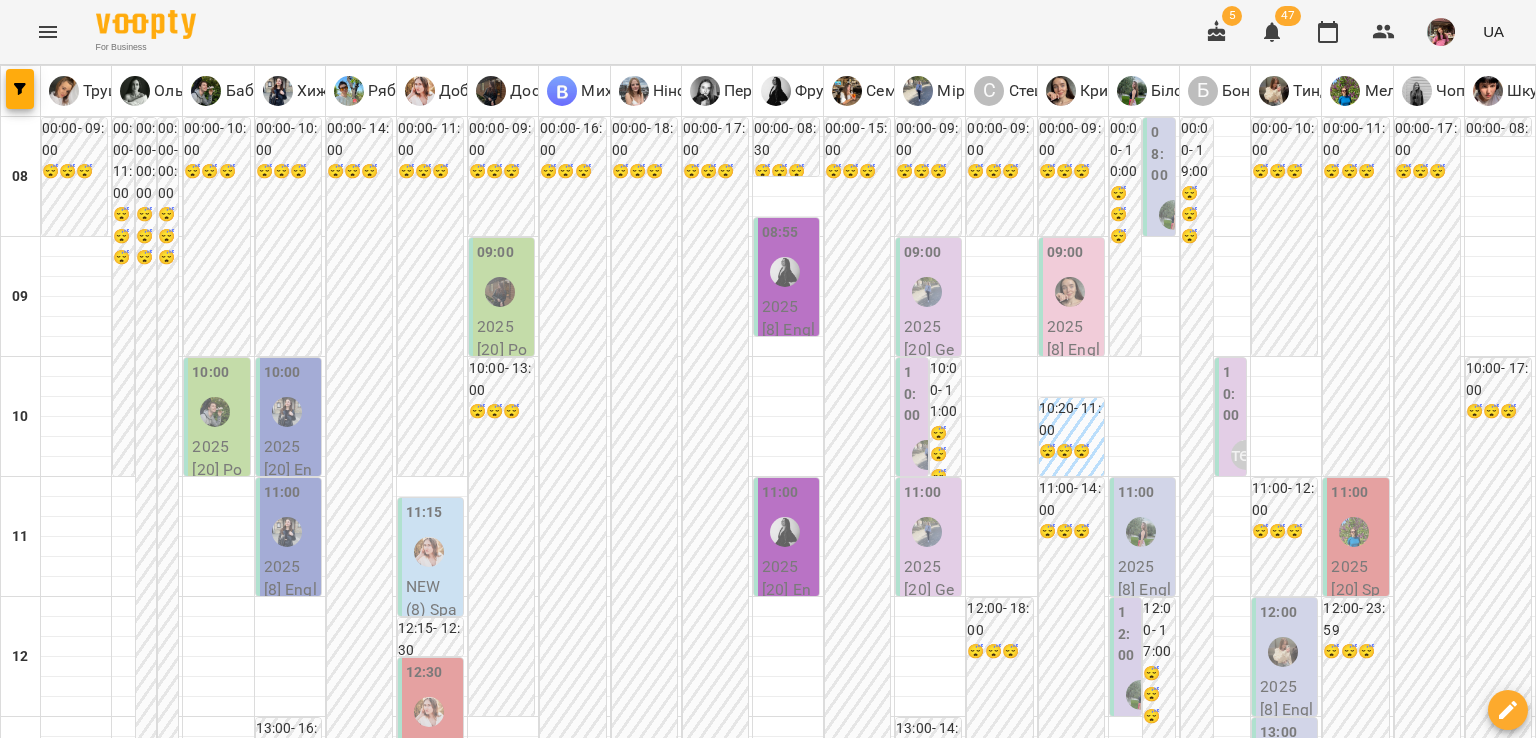 click on "**********" at bounding box center [768, 1983] 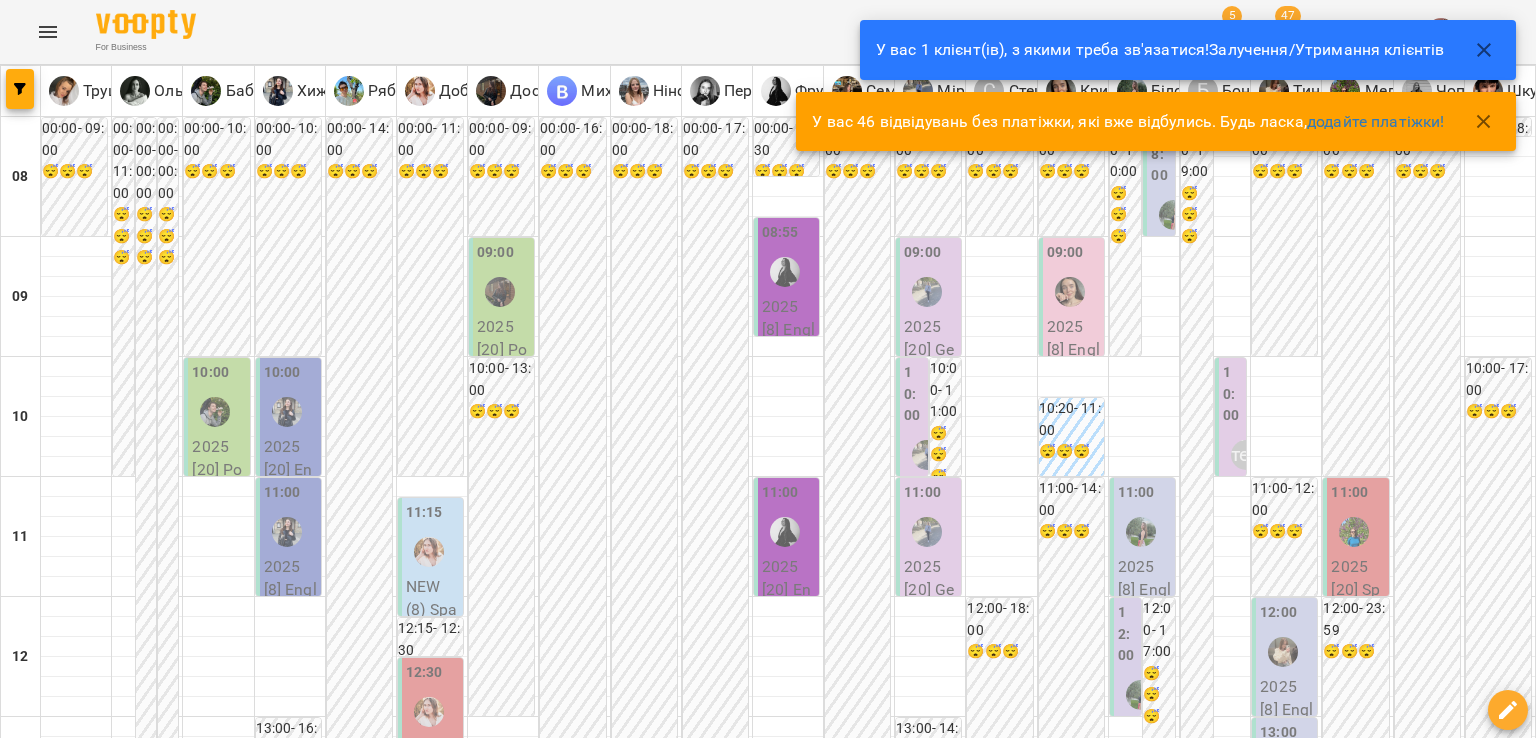scroll, scrollTop: 1046, scrollLeft: 0, axis: vertical 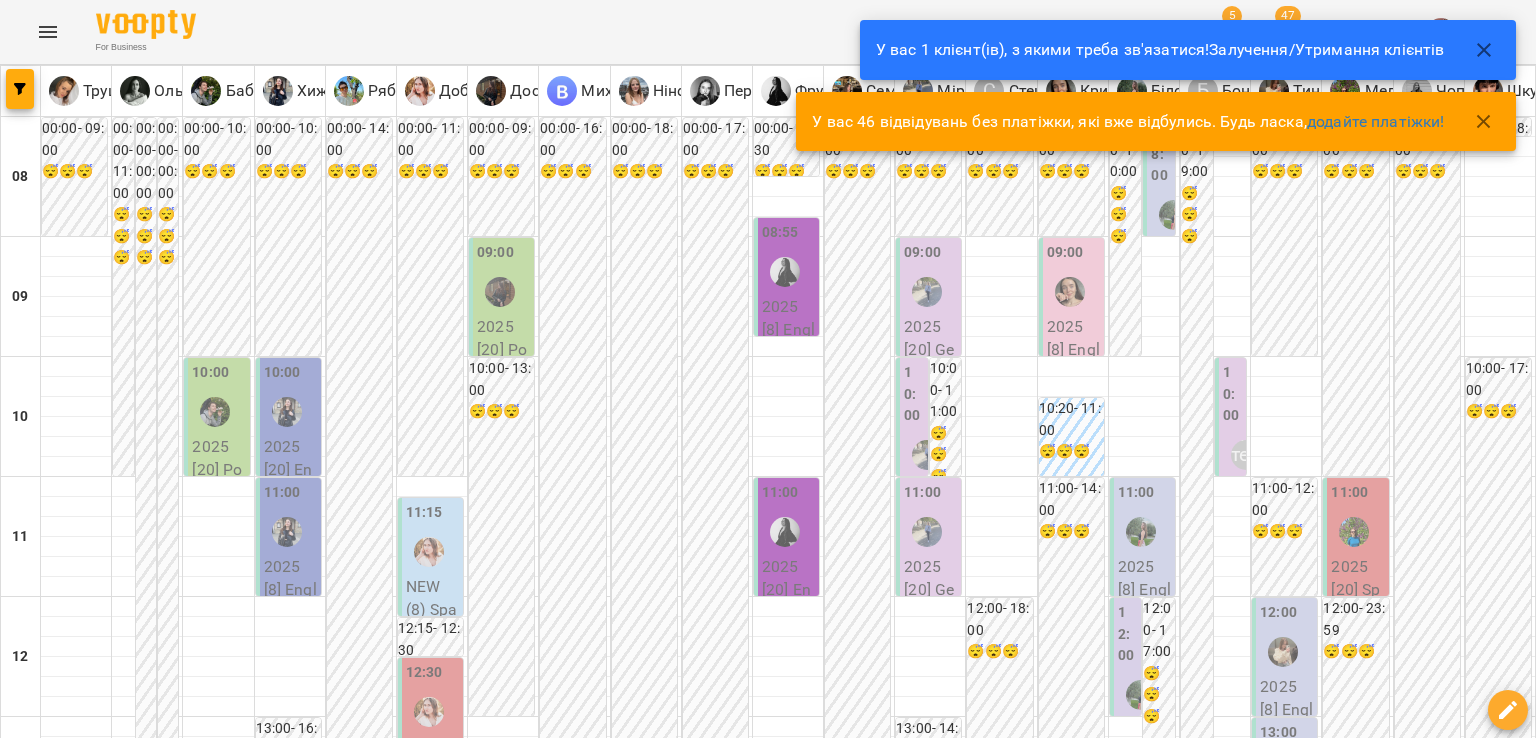 click at bounding box center [867, 2008] 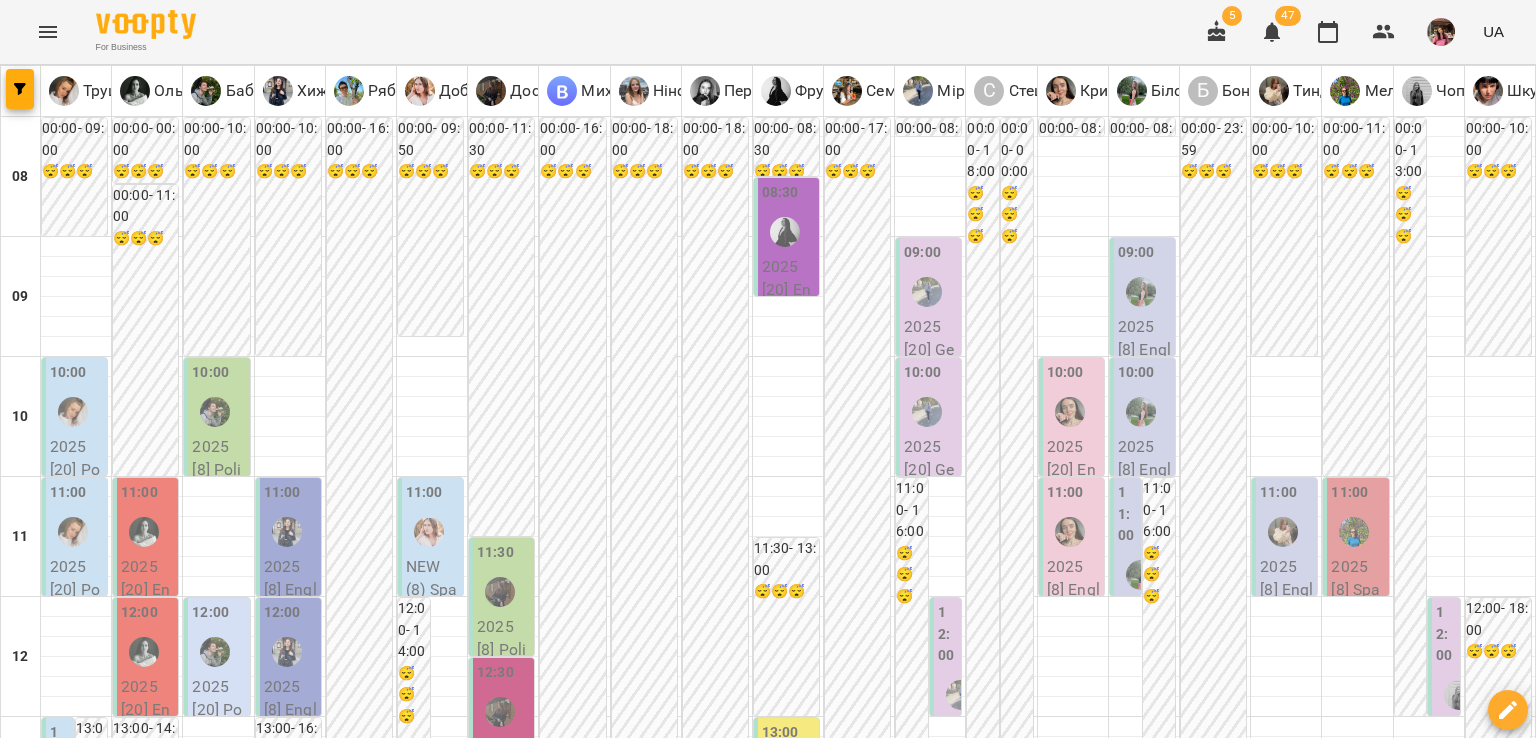 click on "чт" at bounding box center [857, 1943] 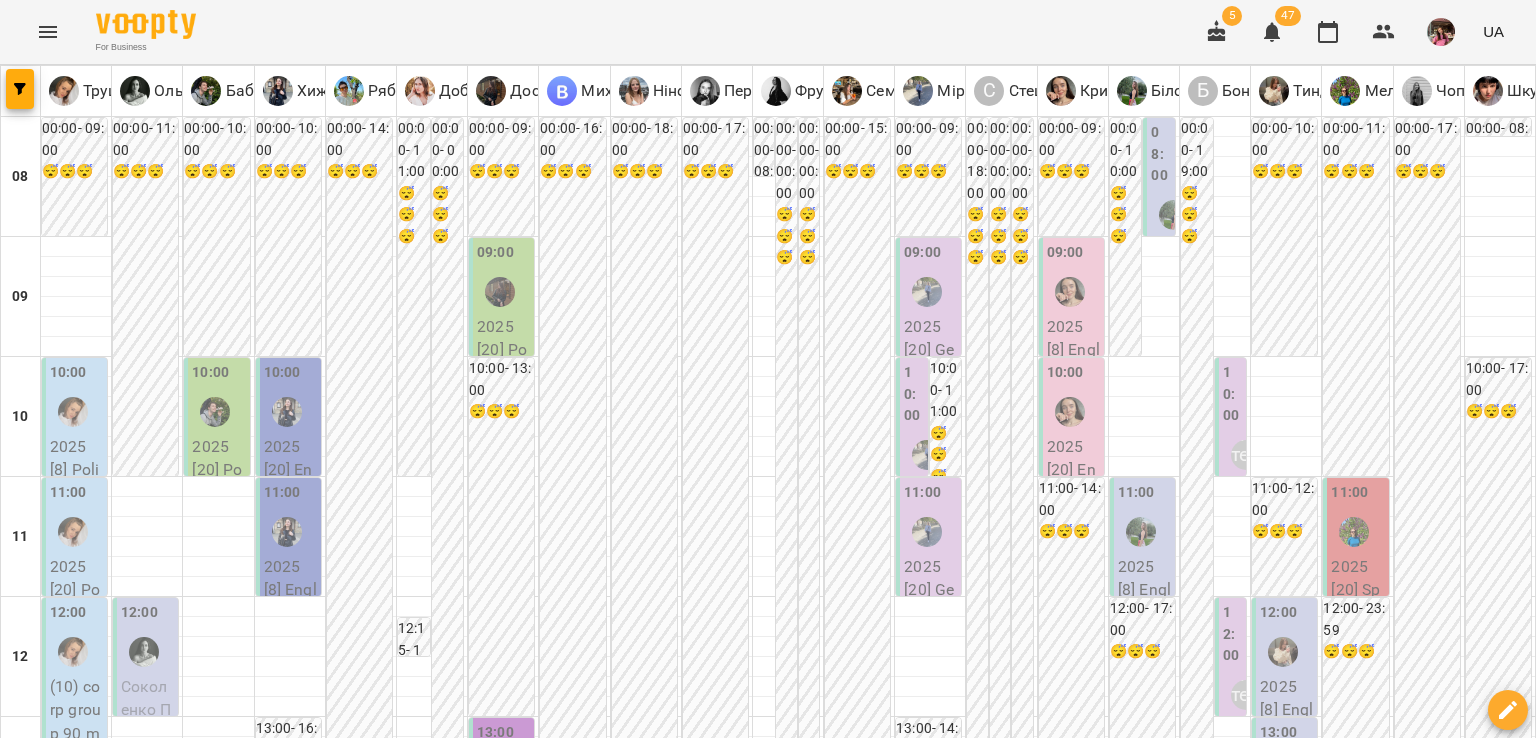 scroll, scrollTop: 992, scrollLeft: 0, axis: vertical 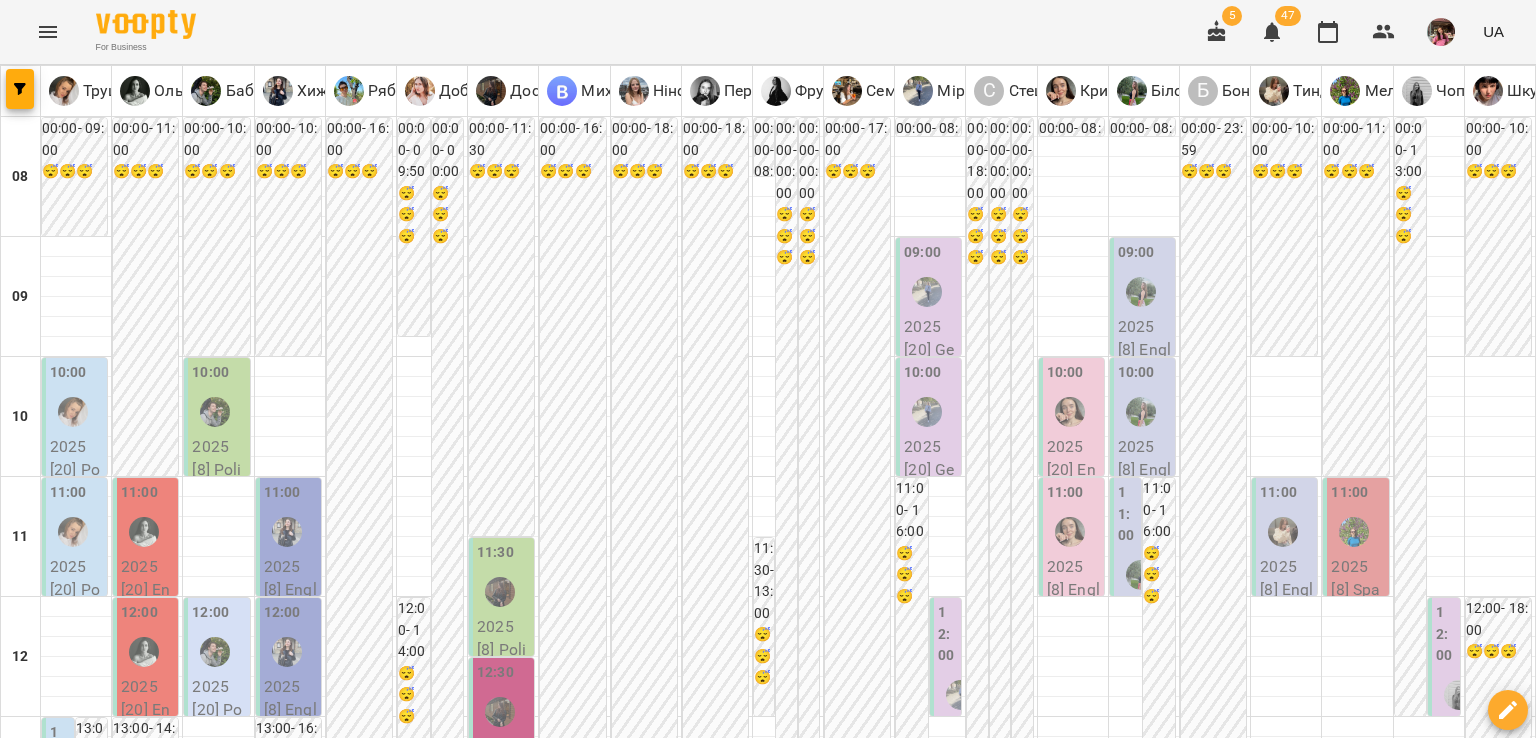 click on "чт" at bounding box center [850, 1943] 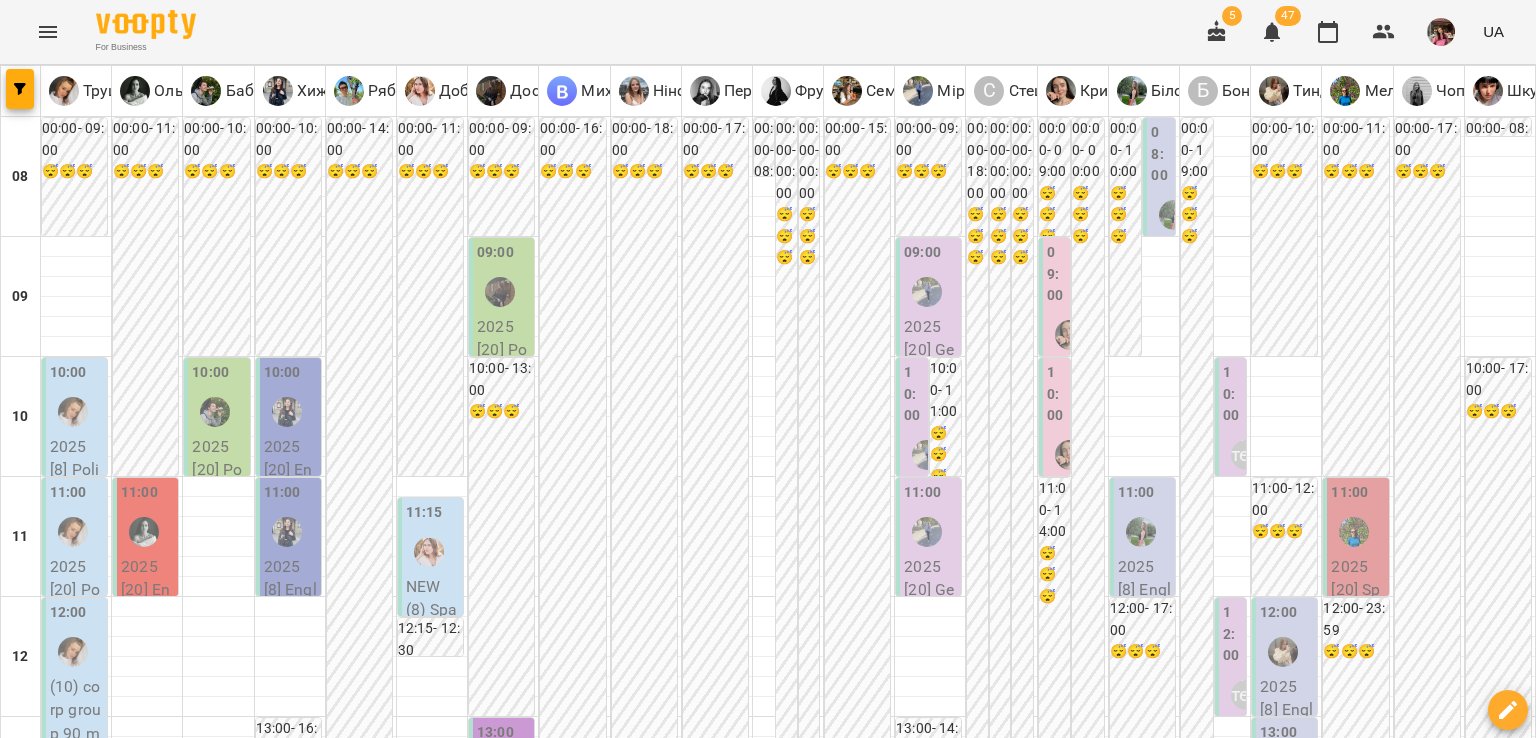 scroll, scrollTop: 1242, scrollLeft: 0, axis: vertical 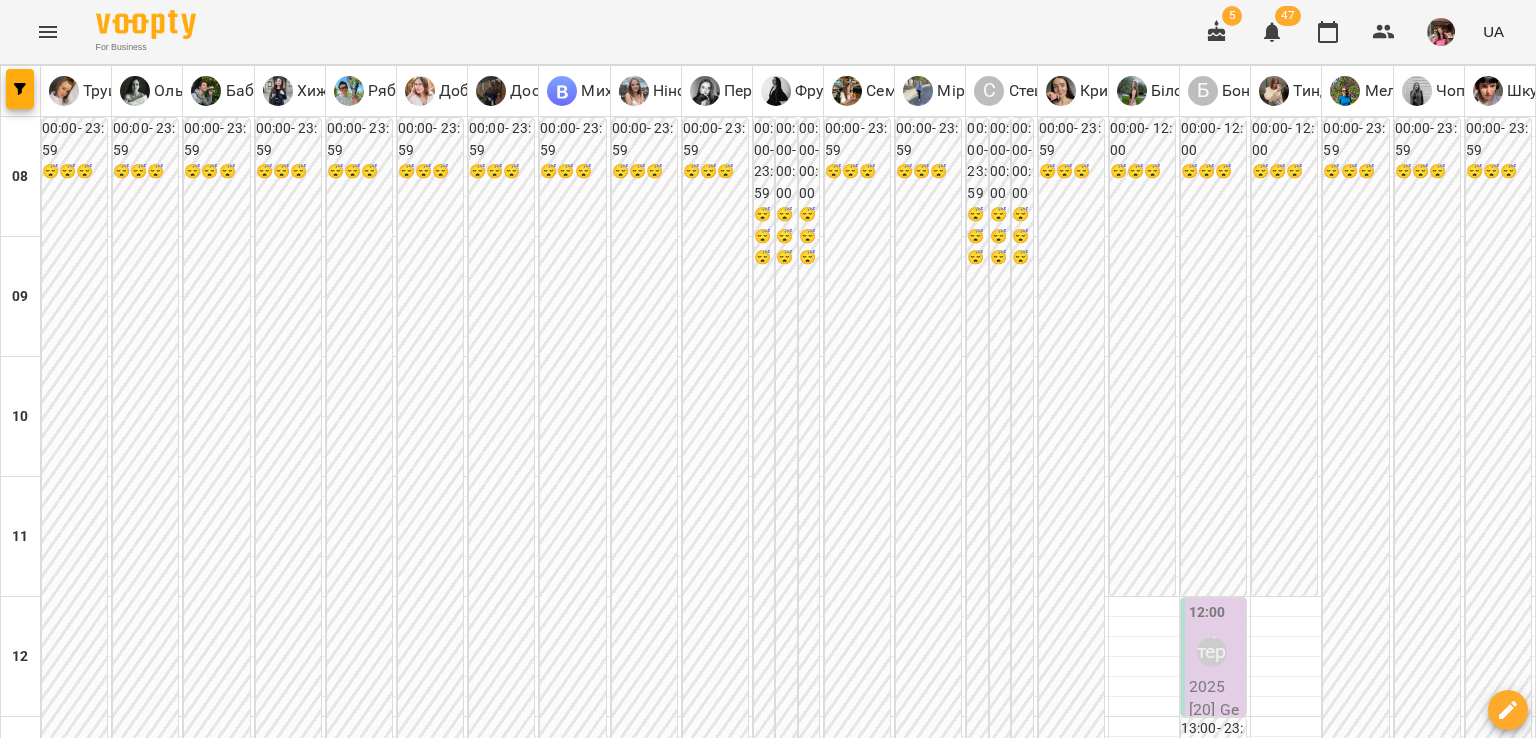 click on "**********" at bounding box center (768, 2008) 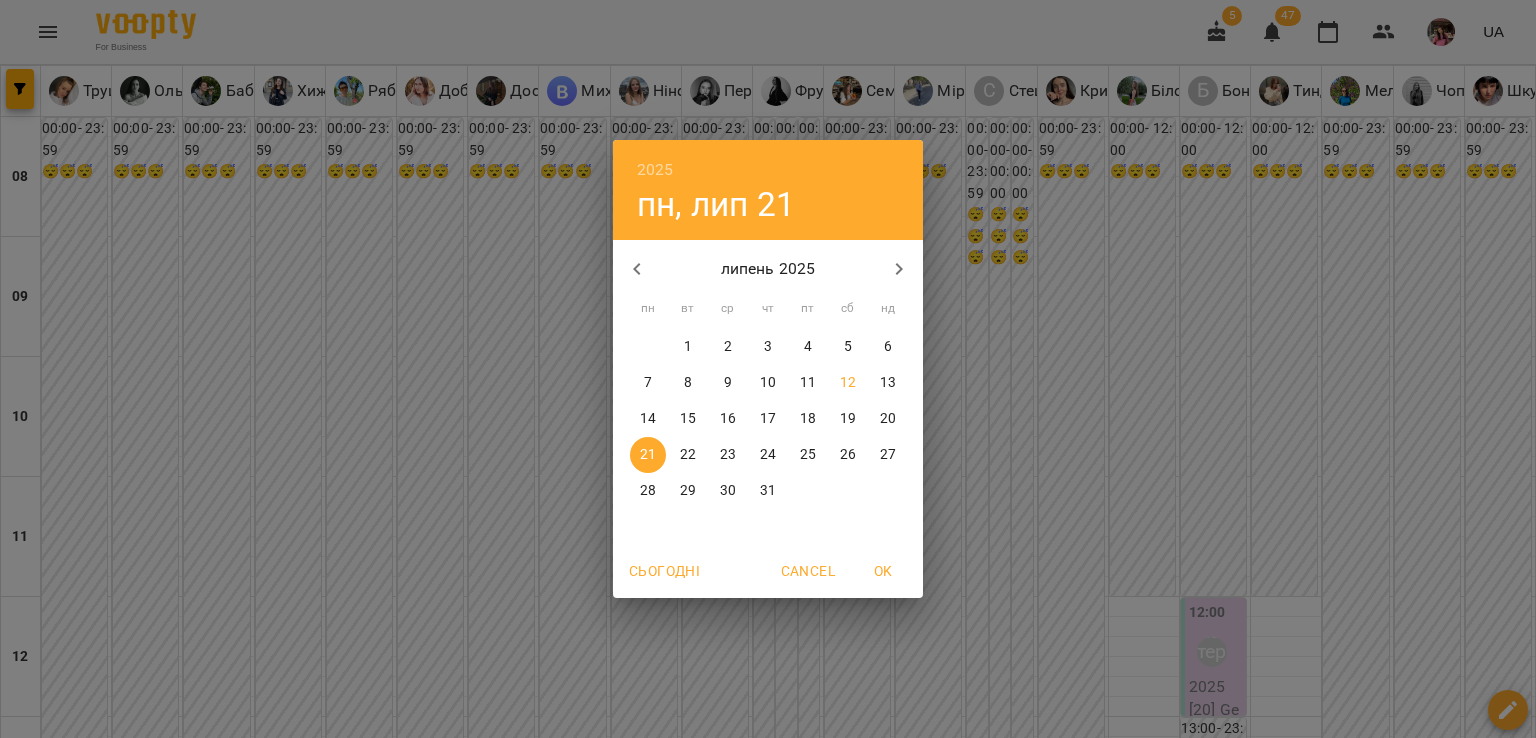 click on "14" at bounding box center (648, 419) 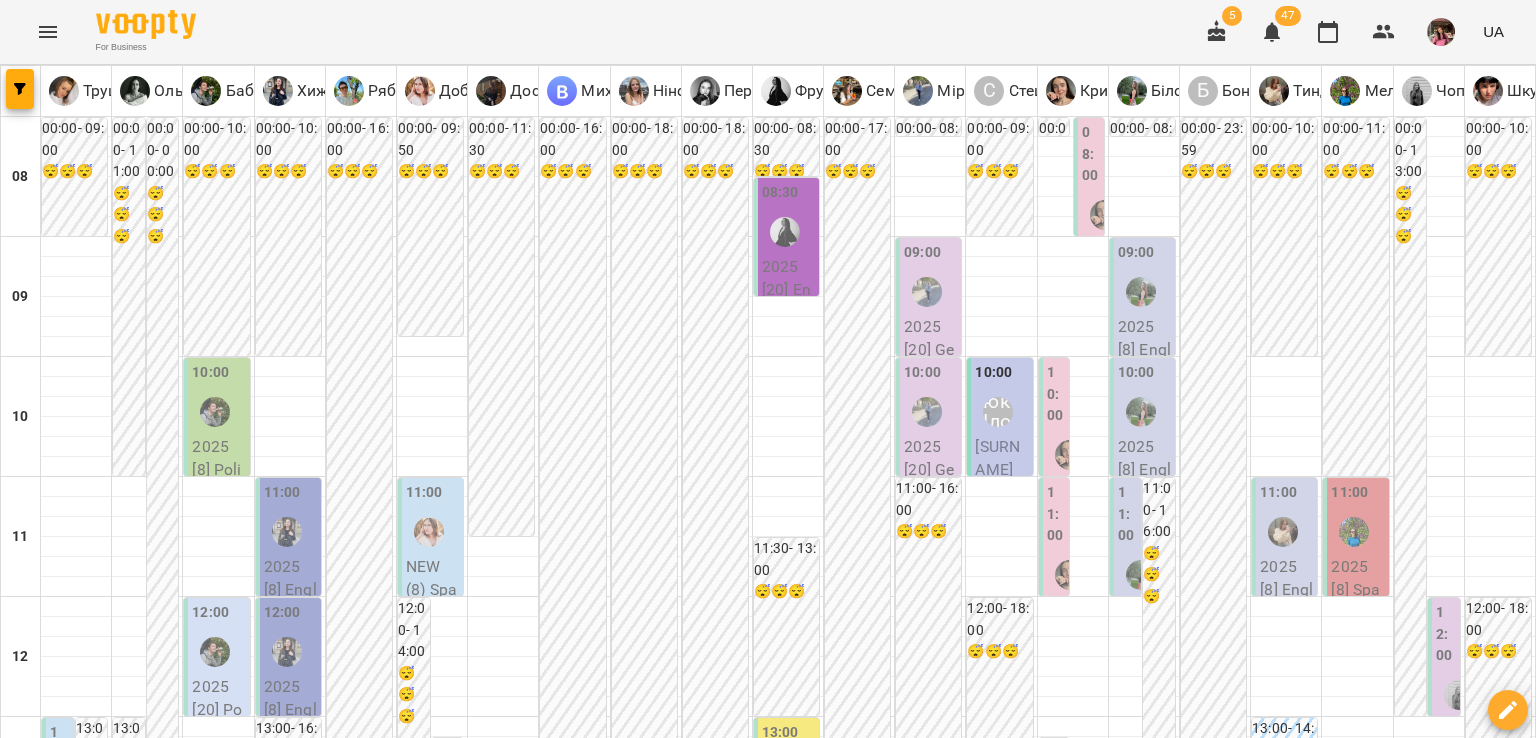 scroll, scrollTop: 384, scrollLeft: 0, axis: vertical 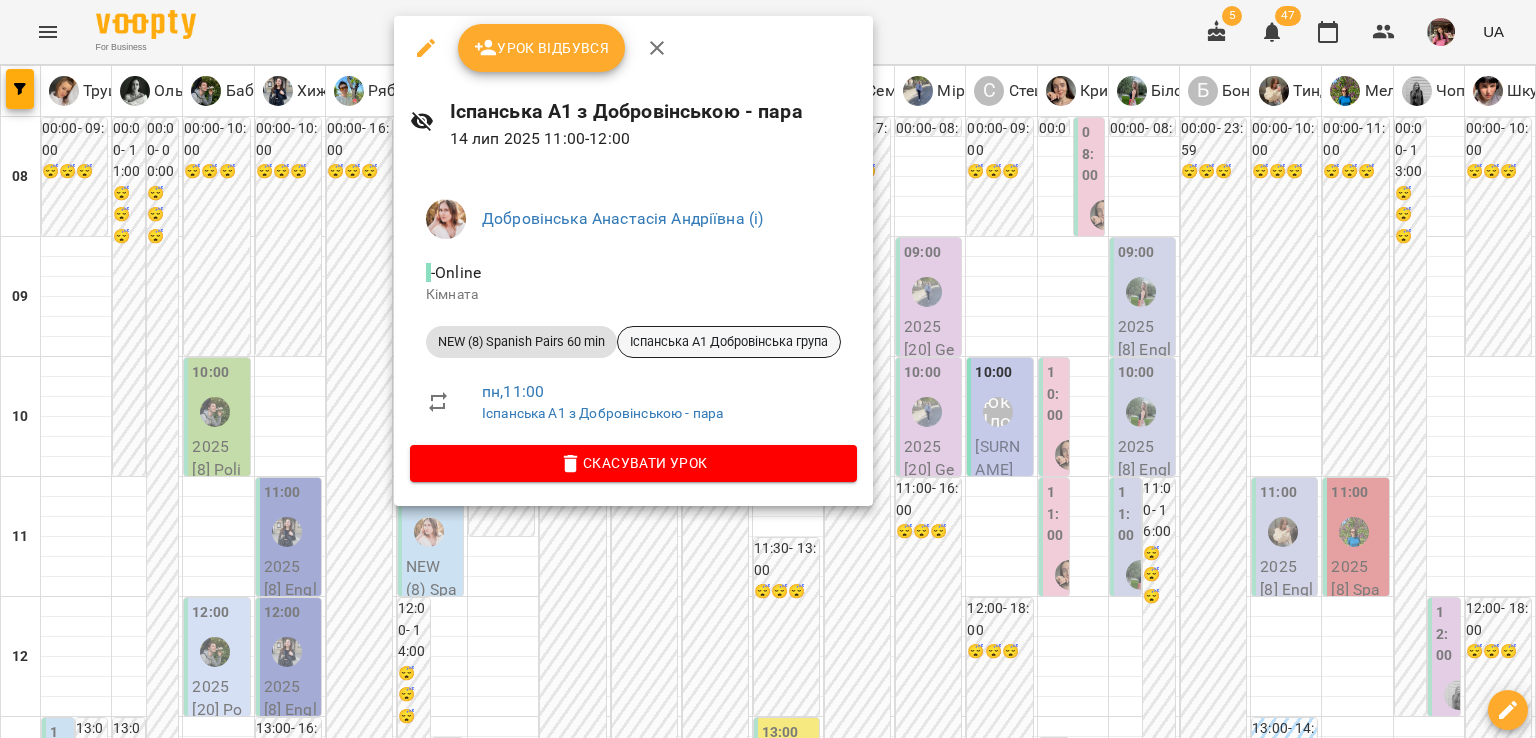 click on "Іспанська А1 Добровінська група" at bounding box center (729, 342) 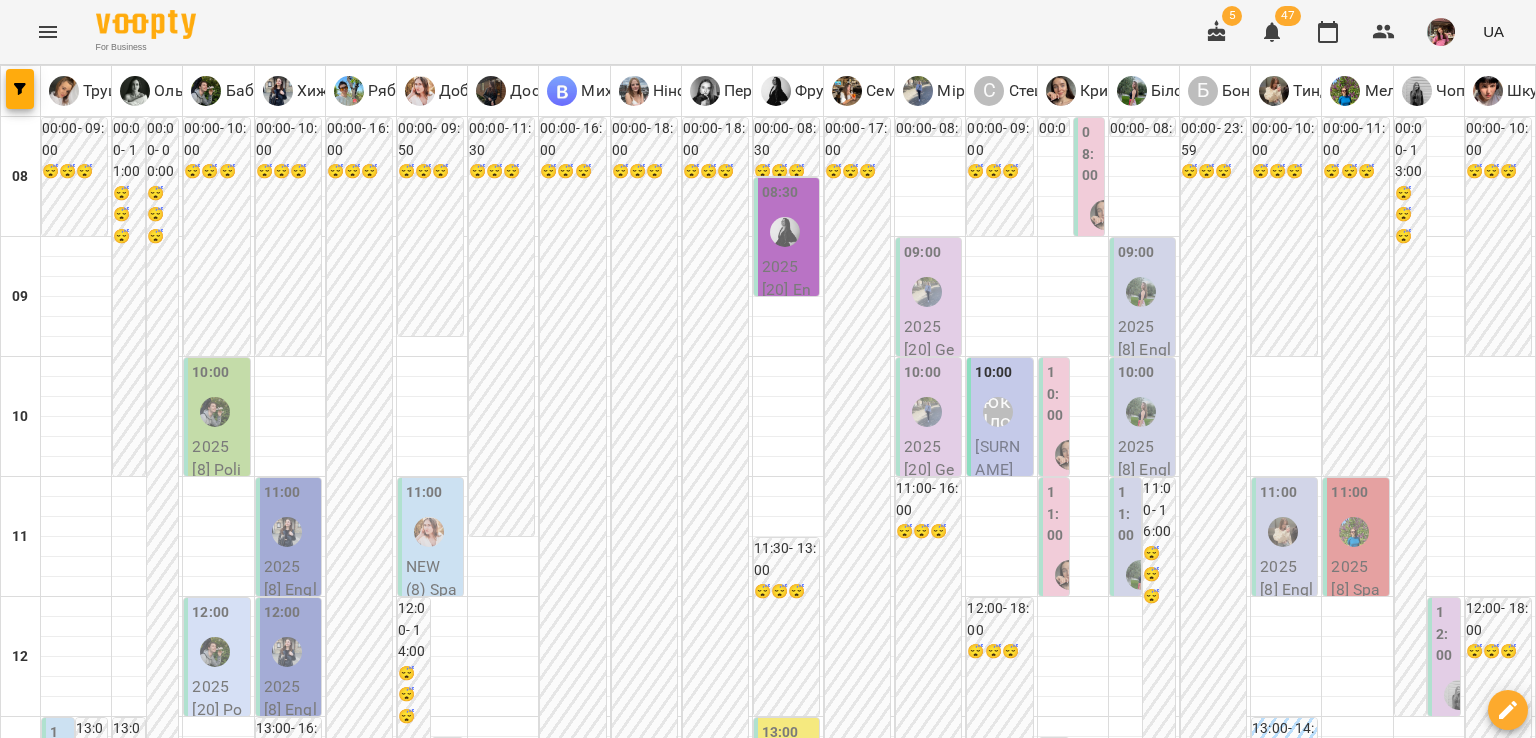 scroll, scrollTop: 244, scrollLeft: 0, axis: vertical 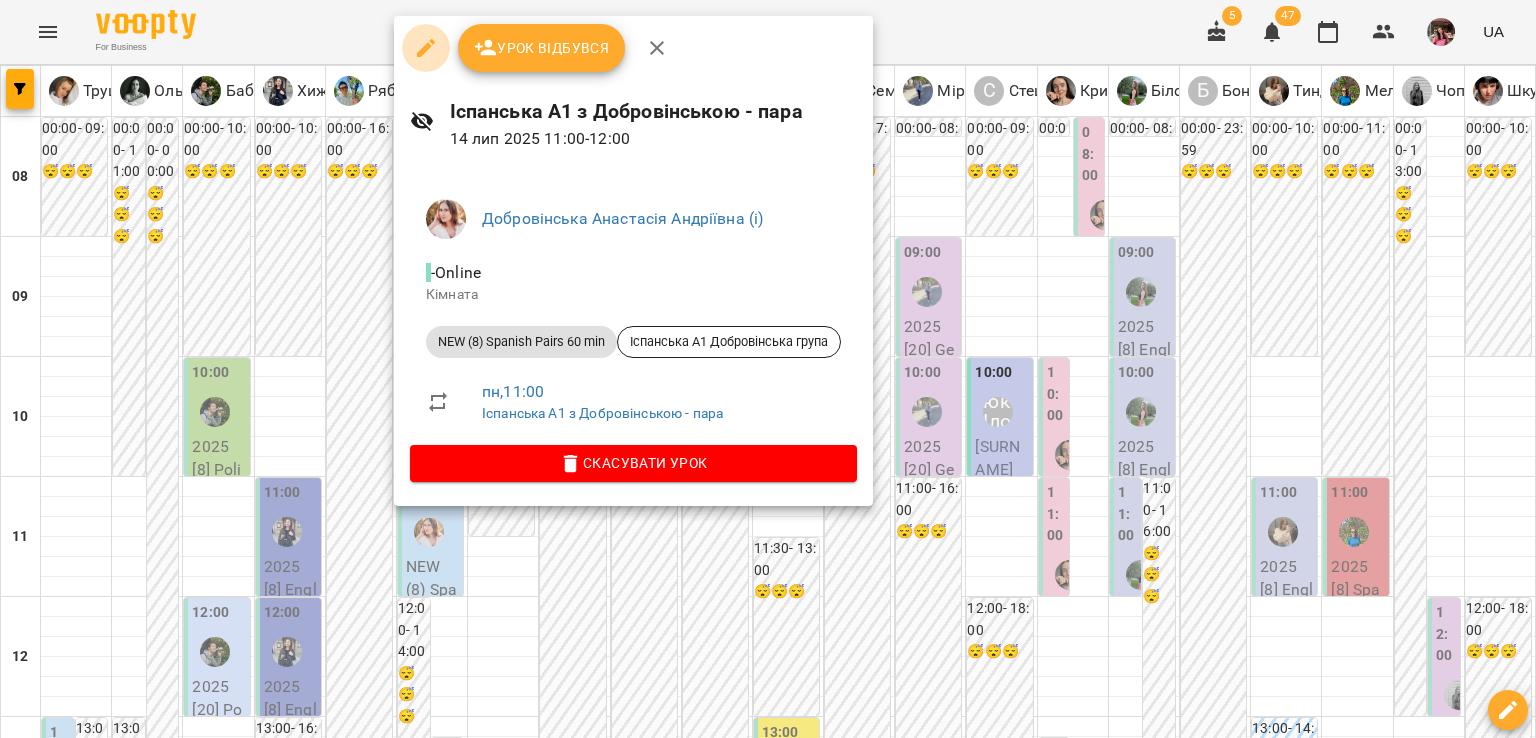 click at bounding box center (426, 48) 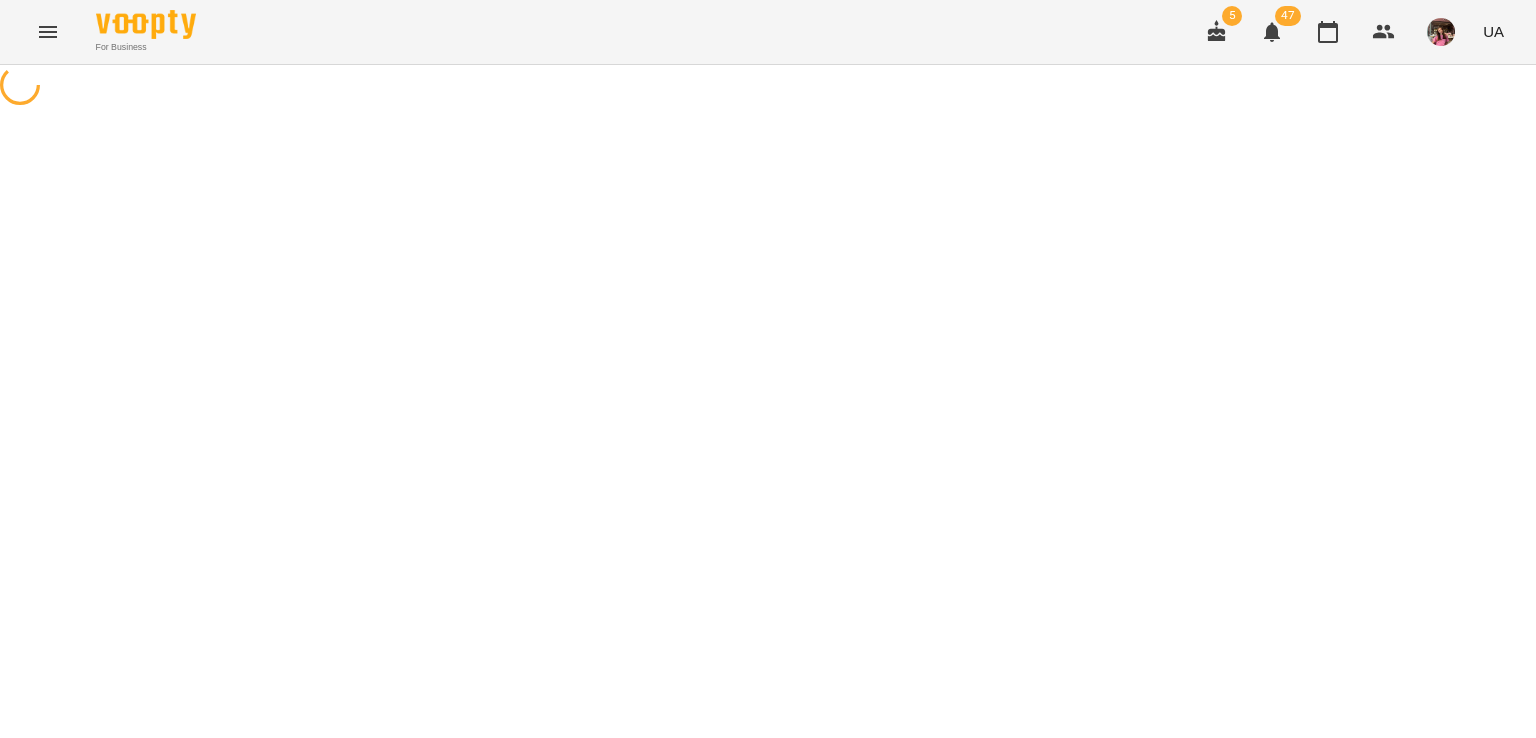select on "**********" 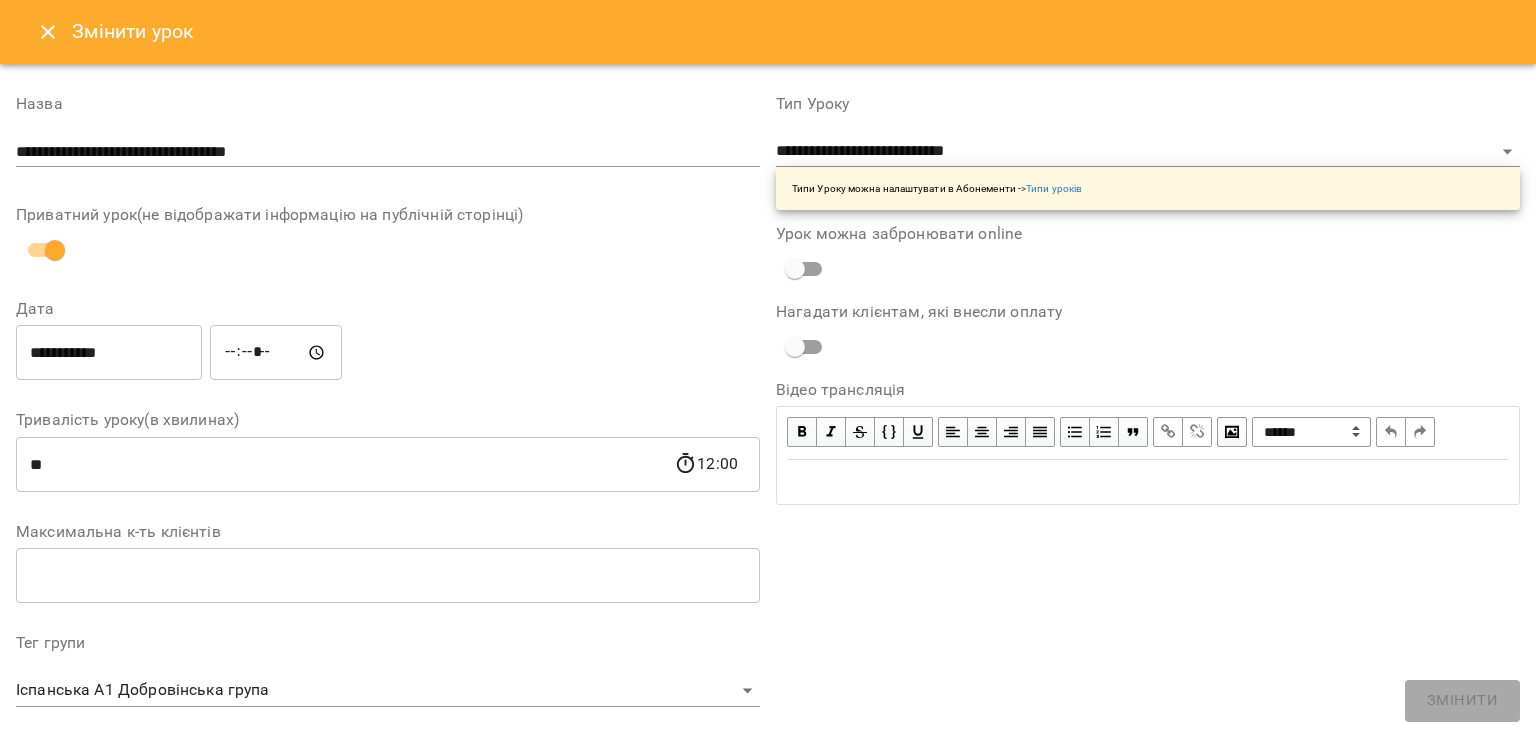 click on "**********" at bounding box center (109, 353) 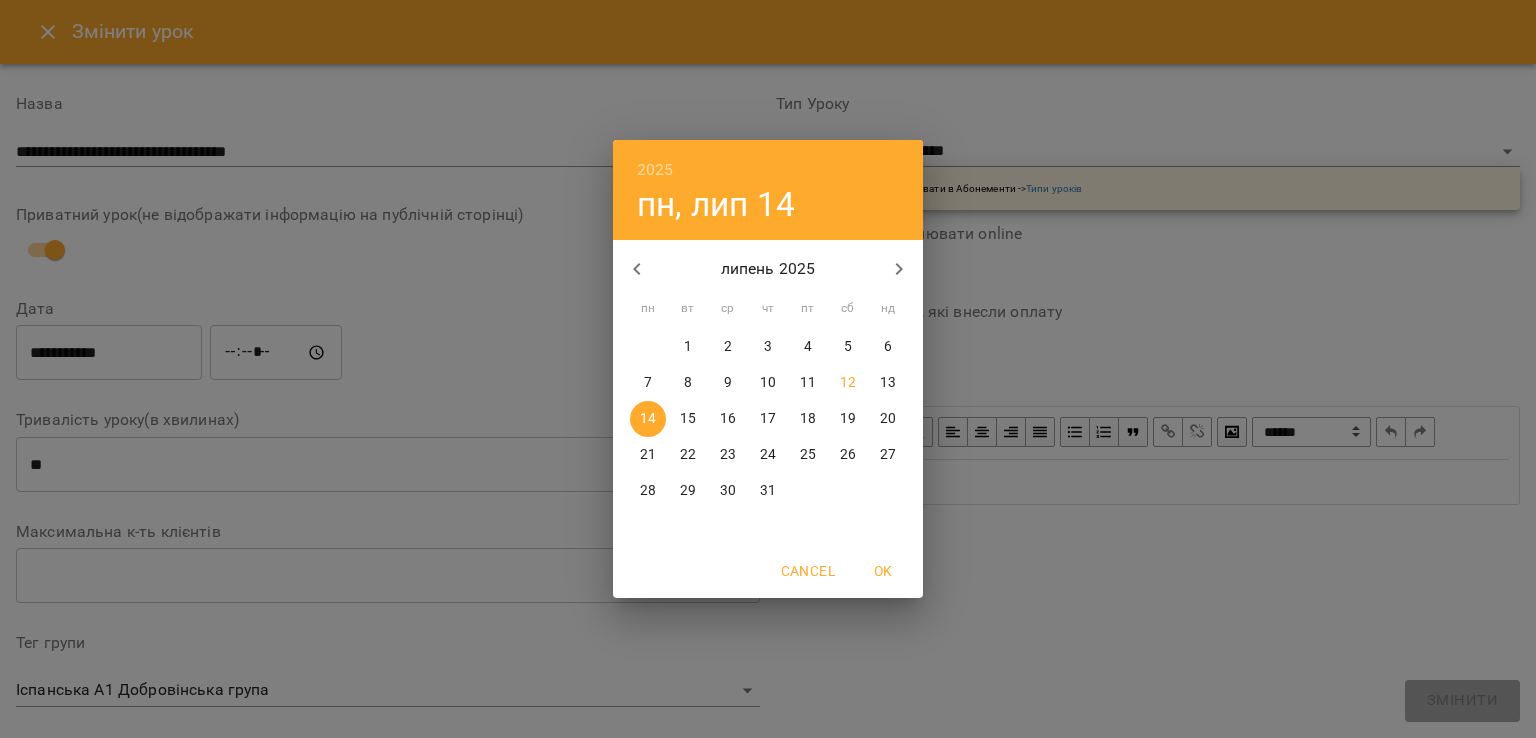 click on "16" at bounding box center [728, 419] 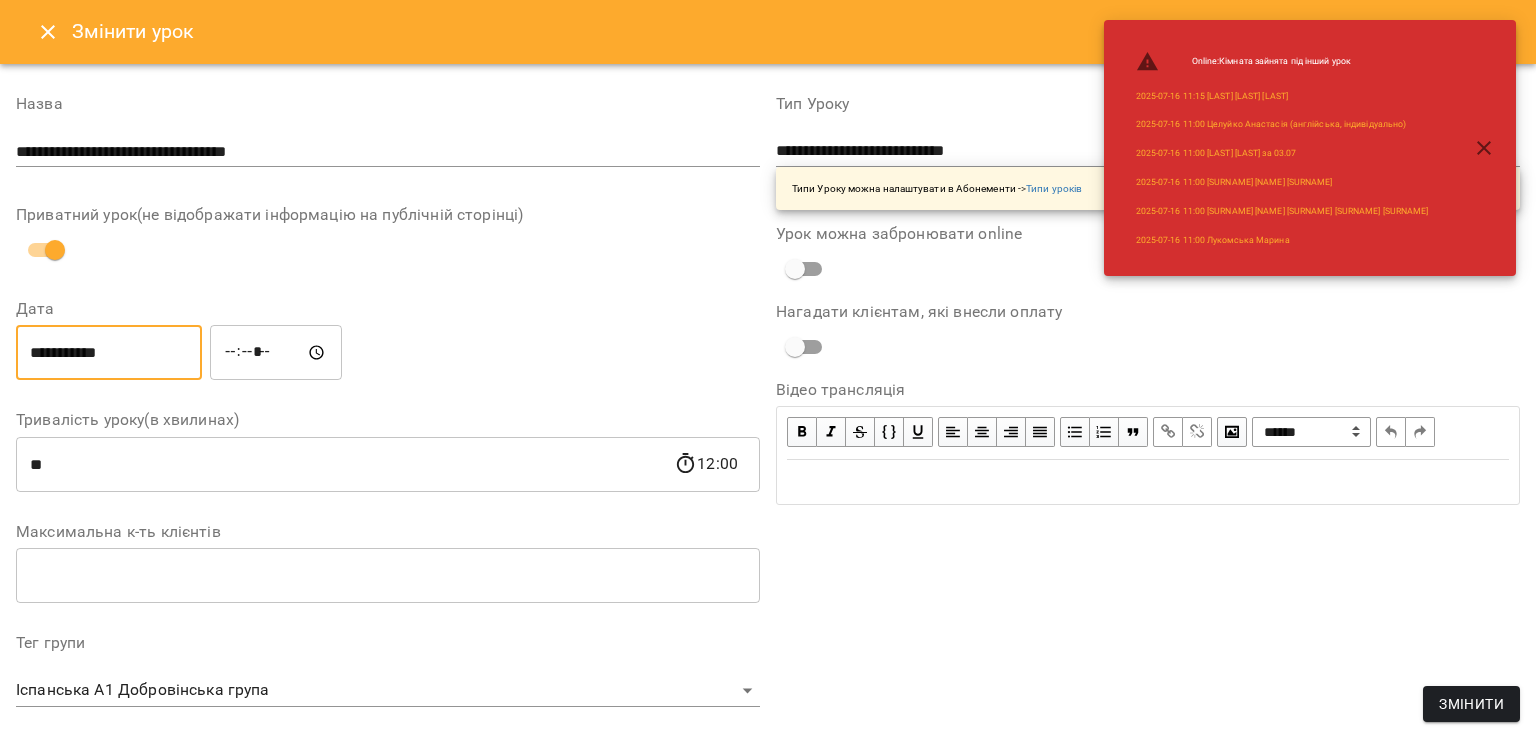 click on "*****" at bounding box center (276, 353) 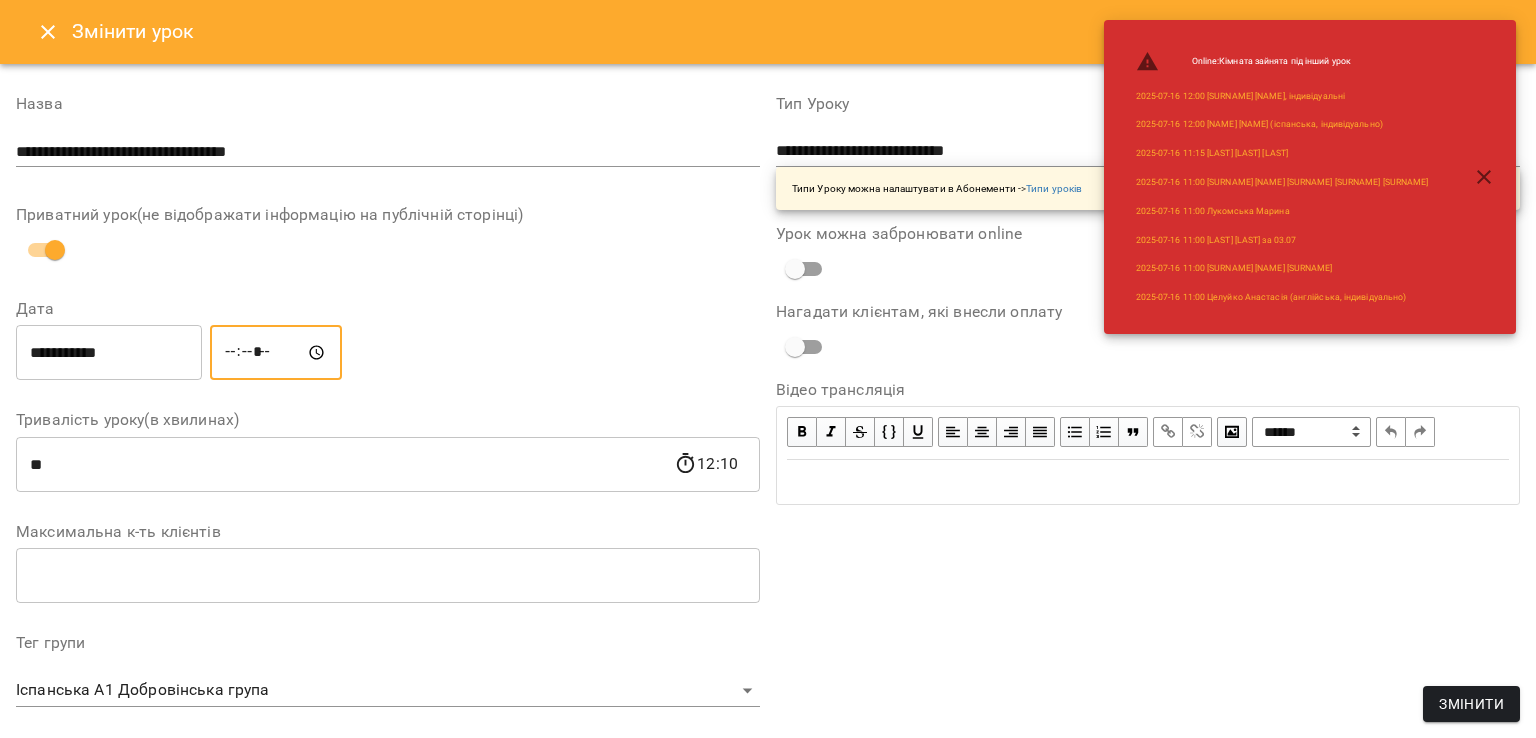 type on "*****" 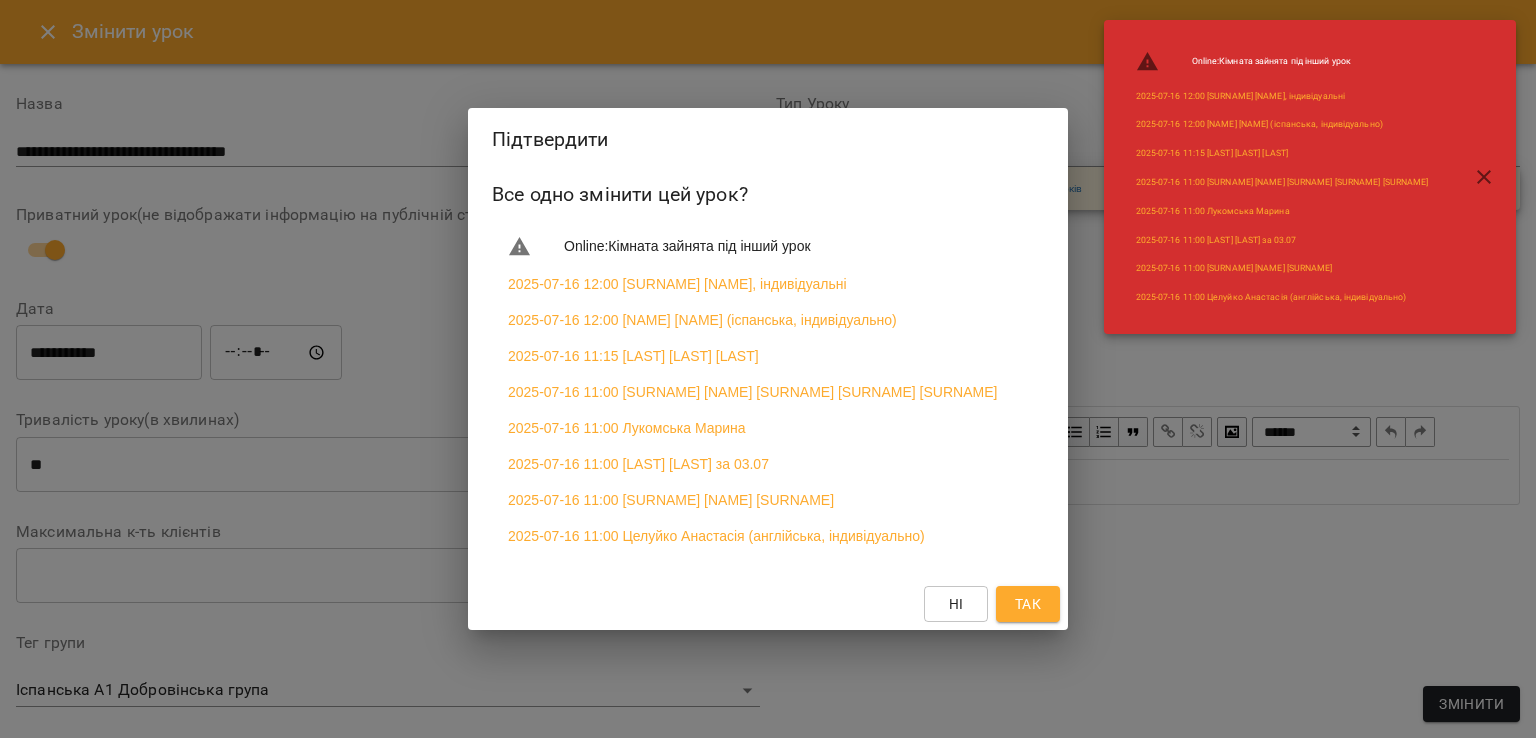click on "Так" at bounding box center (1028, 604) 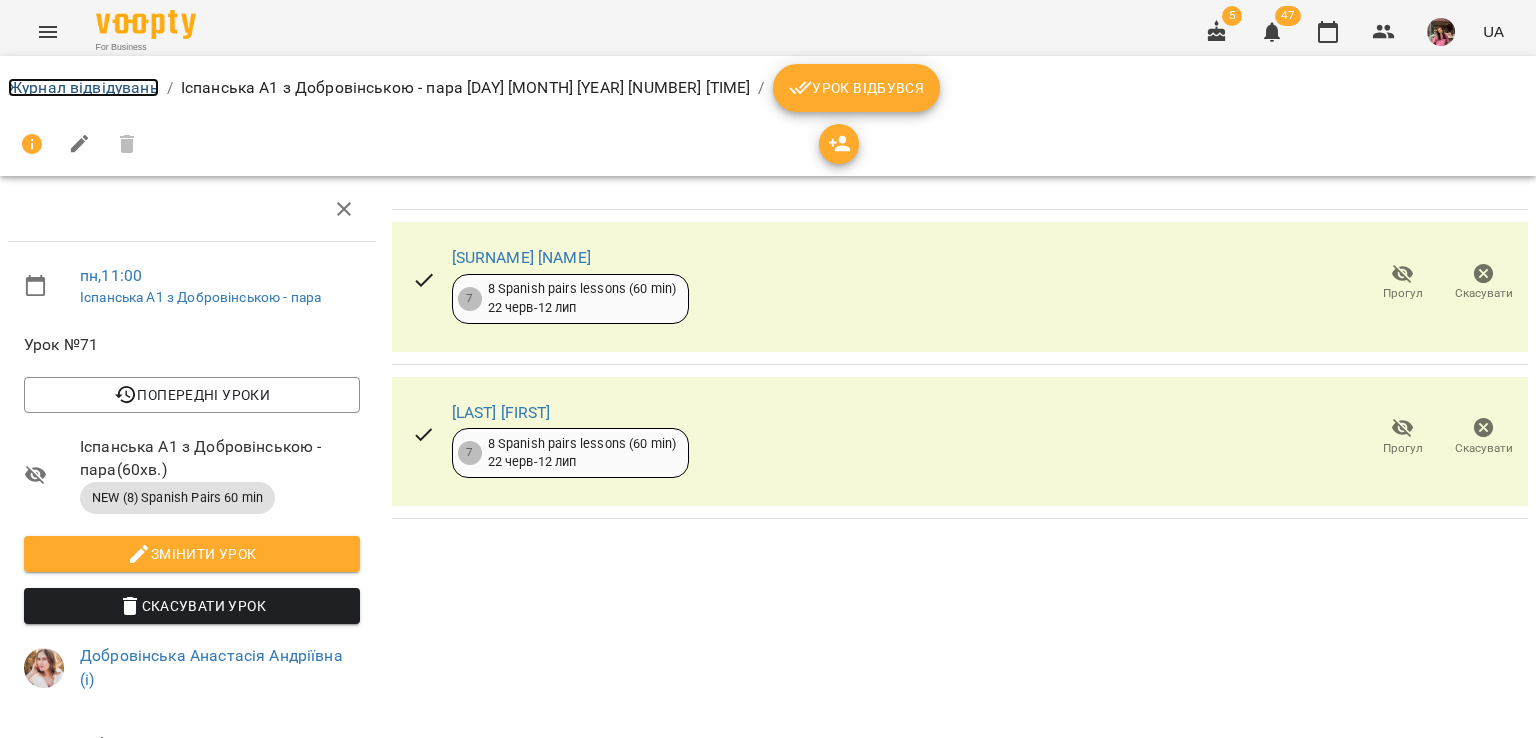 click on "Журнал відвідувань" at bounding box center [83, 87] 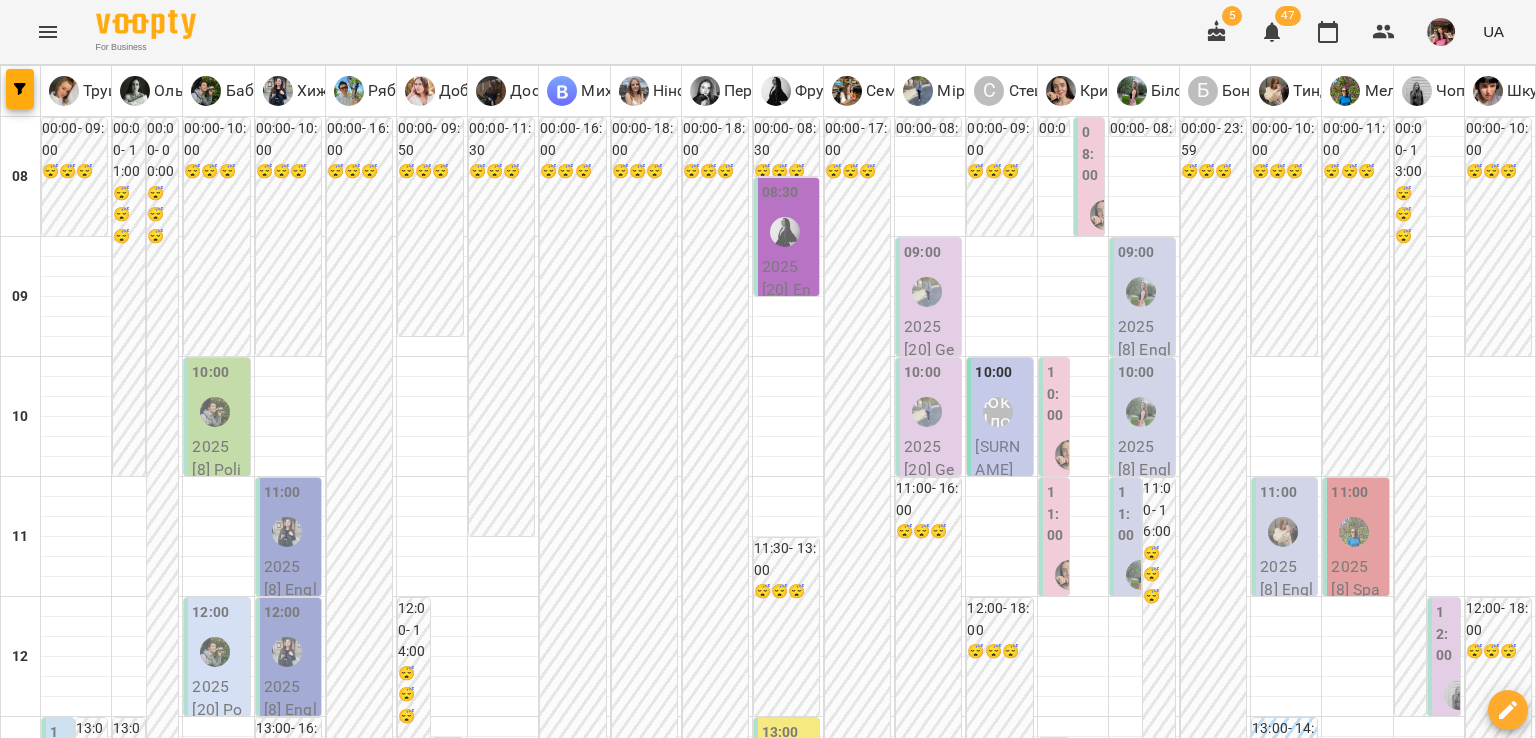 click on "16 лип" at bounding box center [645, 1962] 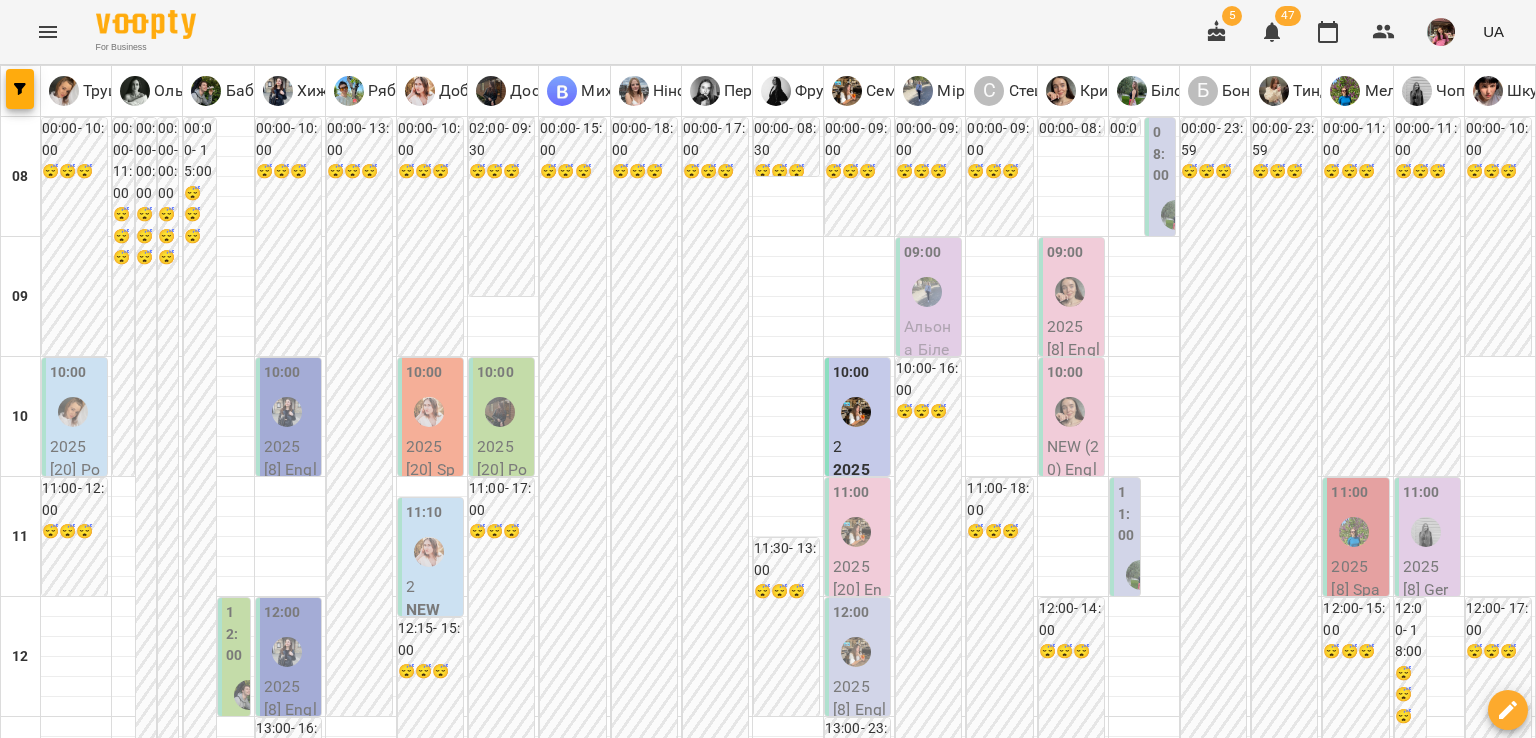 scroll, scrollTop: 220, scrollLeft: 0, axis: vertical 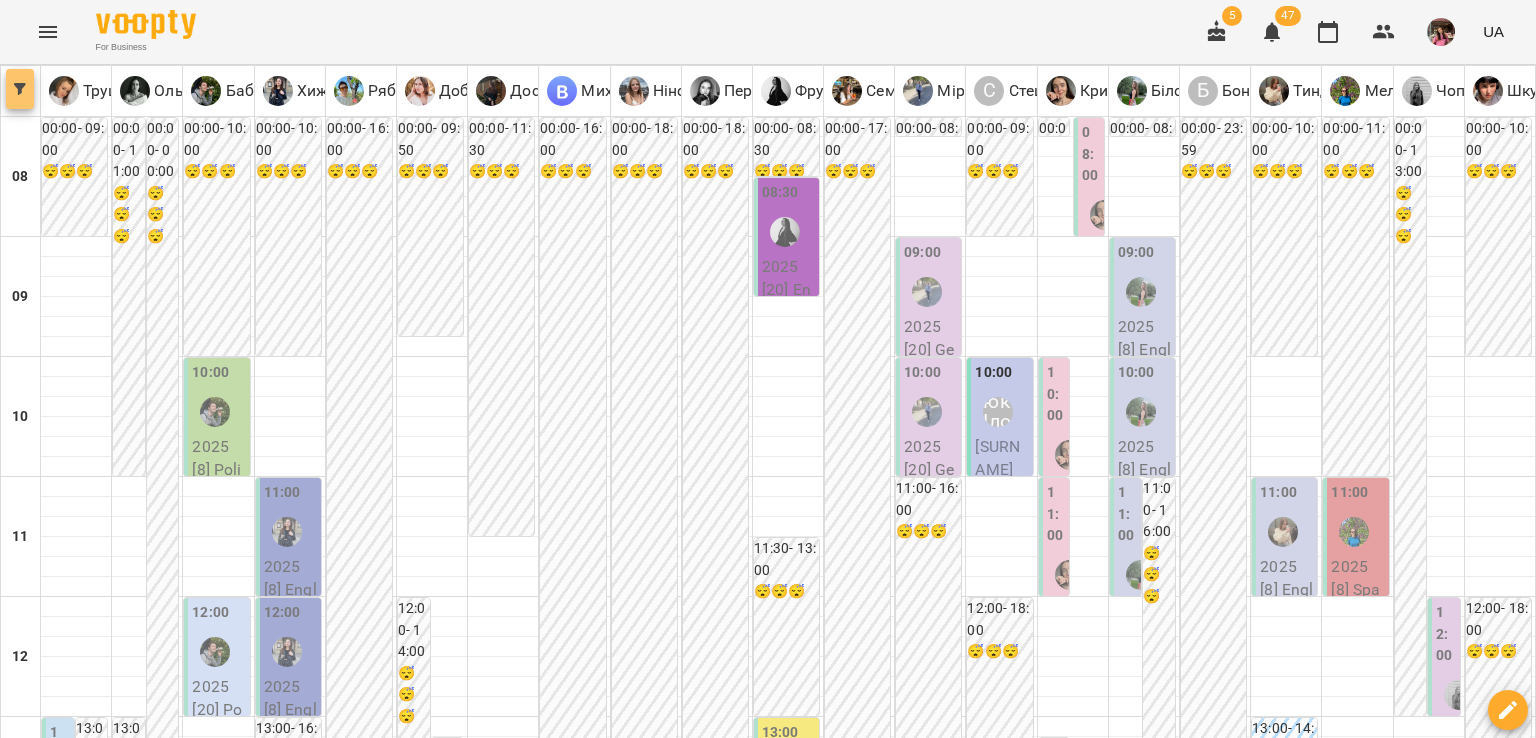 click at bounding box center (20, 89) 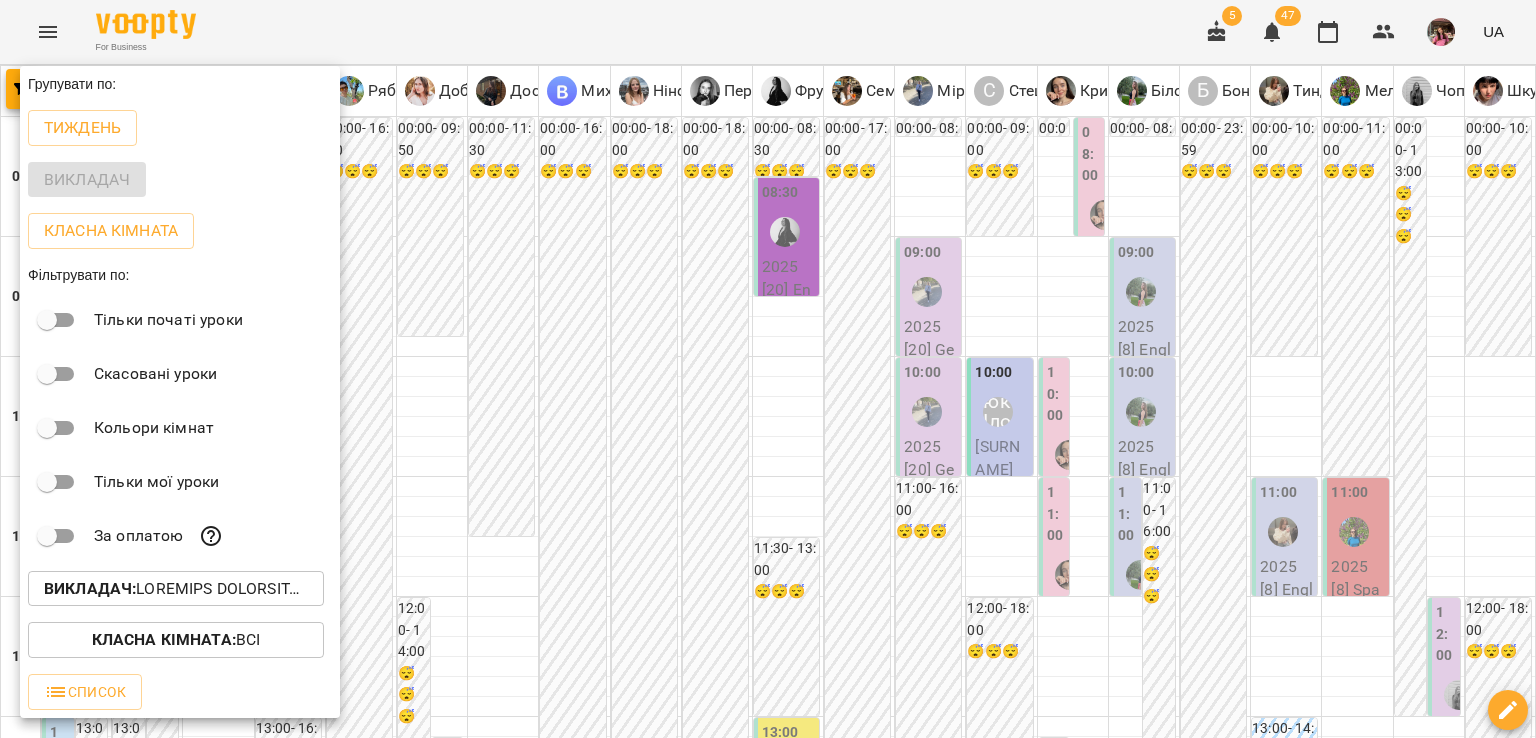 click on "Викладач :" at bounding box center [180, 589] 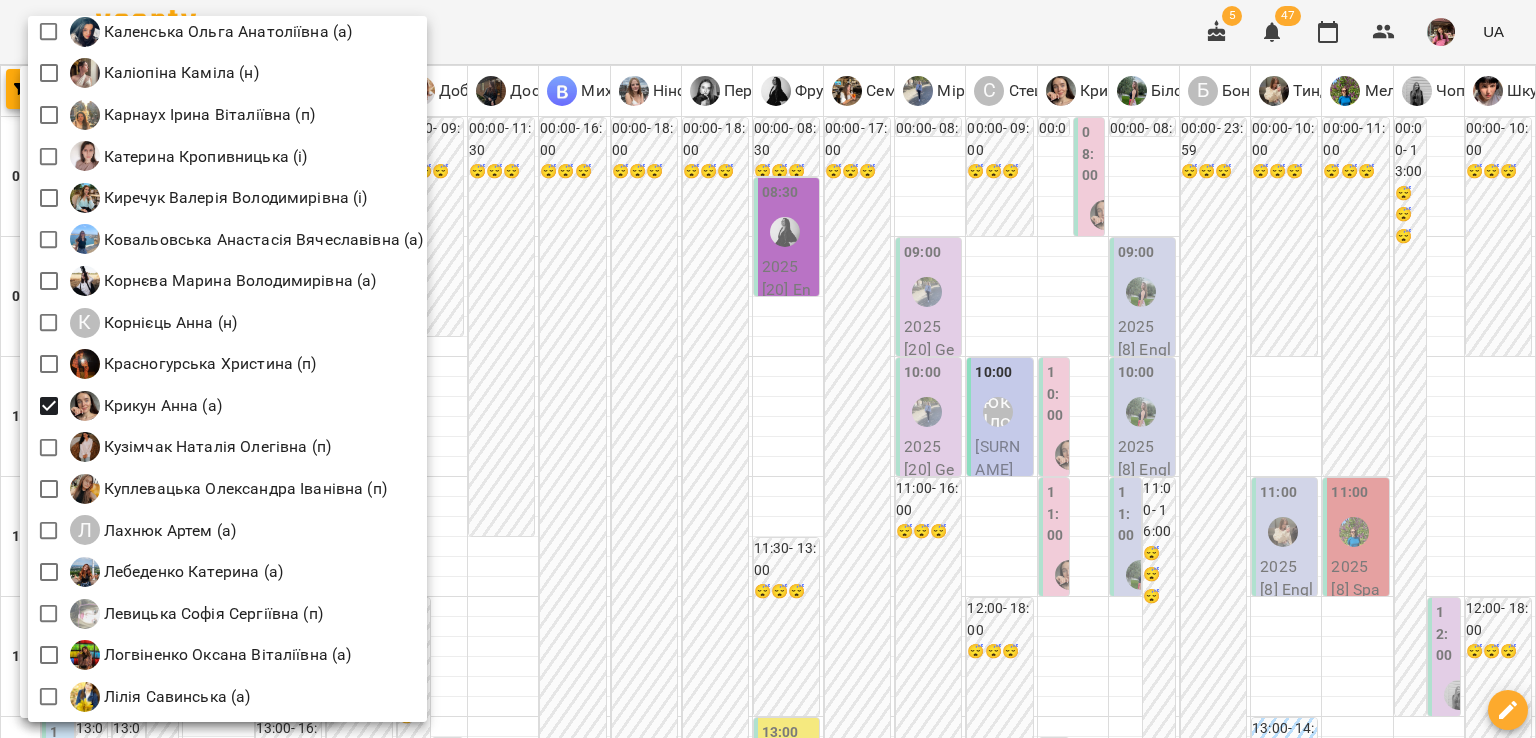 scroll, scrollTop: 1255, scrollLeft: 0, axis: vertical 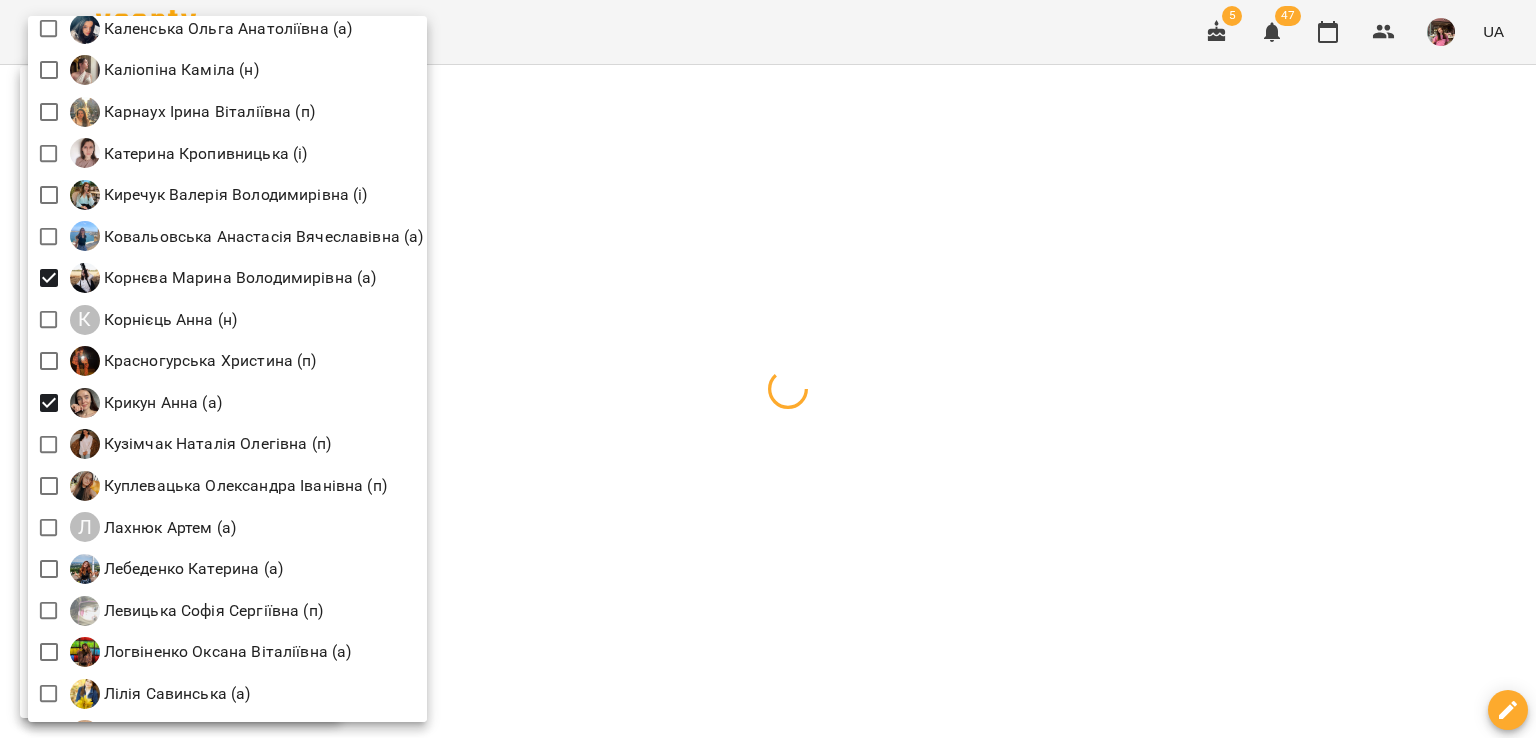click at bounding box center (768, 369) 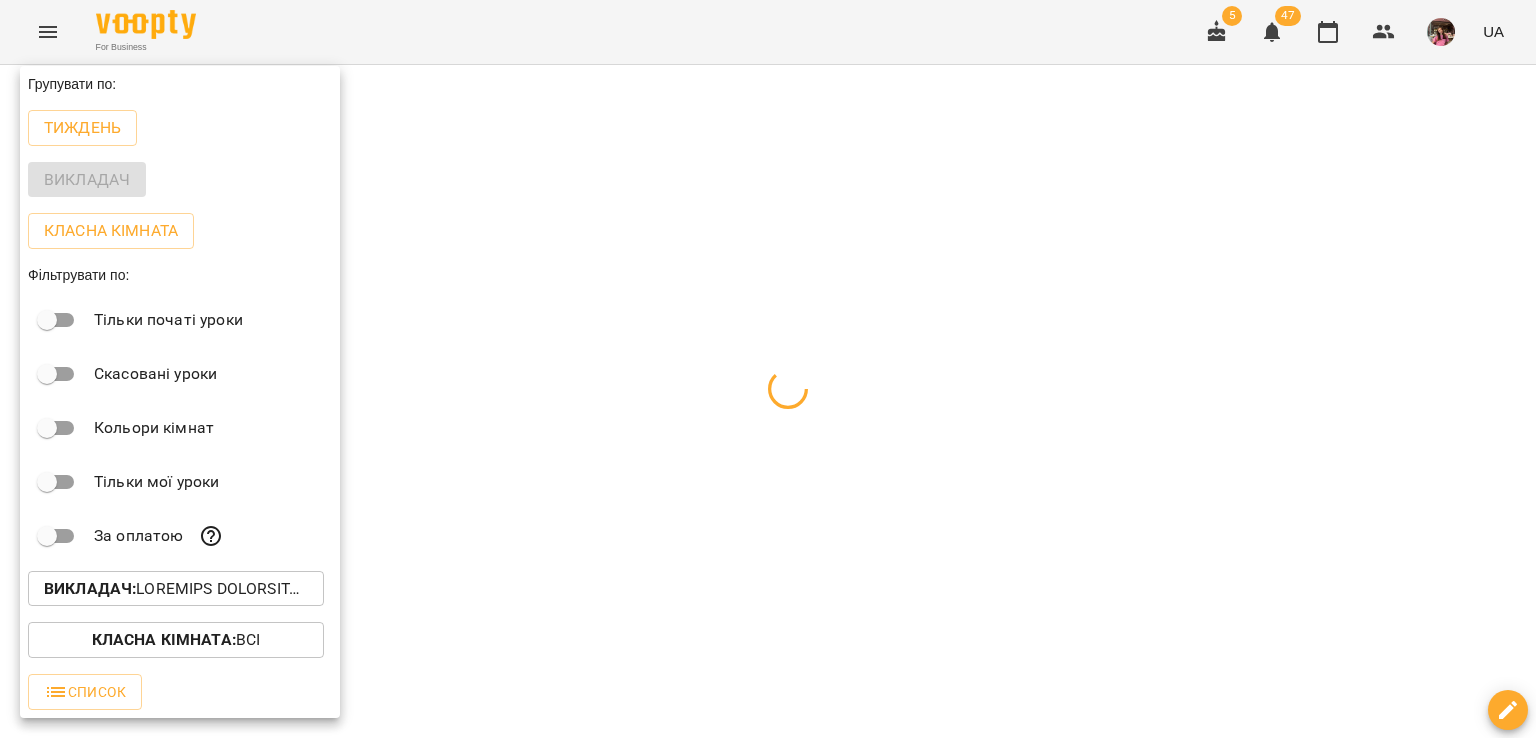 click at bounding box center (768, 369) 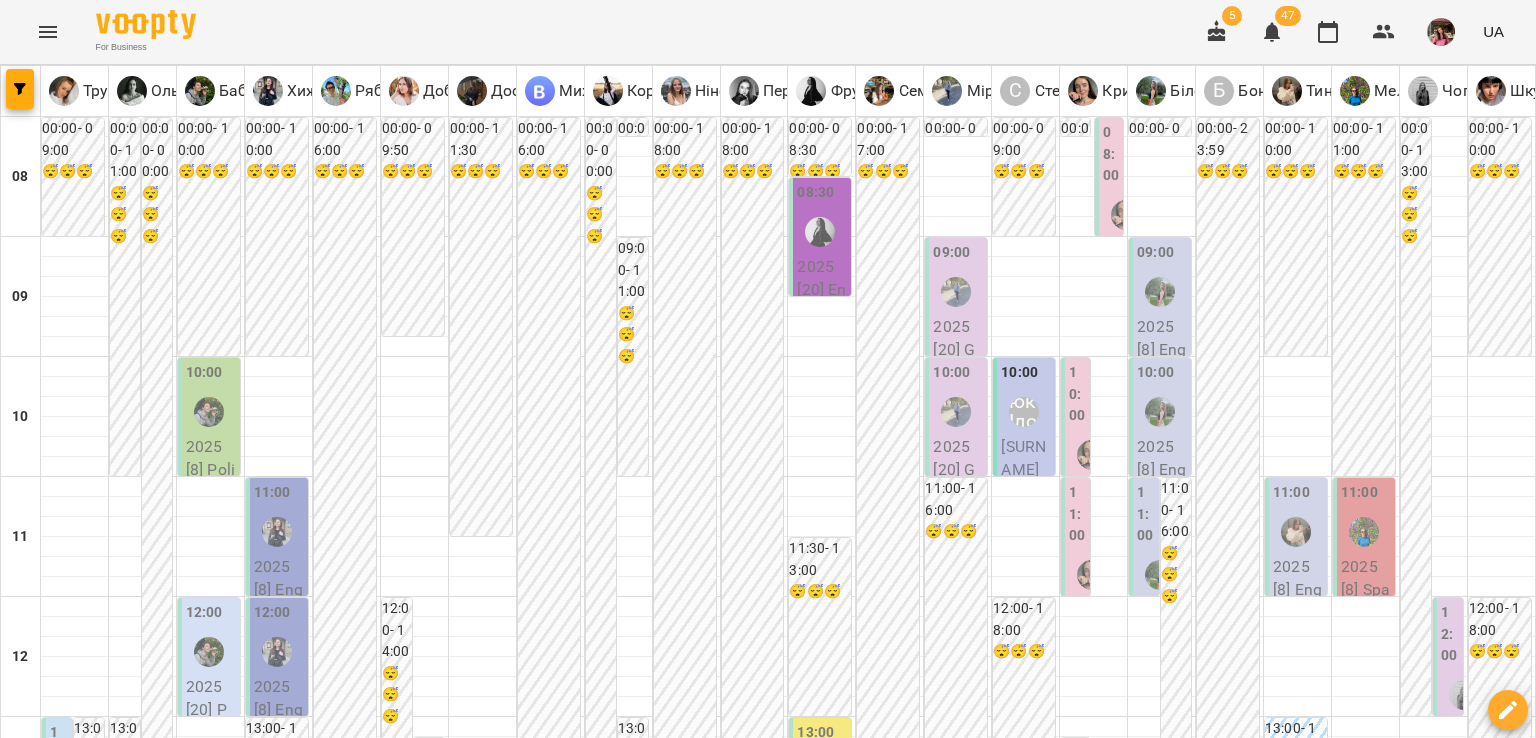 scroll, scrollTop: 244, scrollLeft: 0, axis: vertical 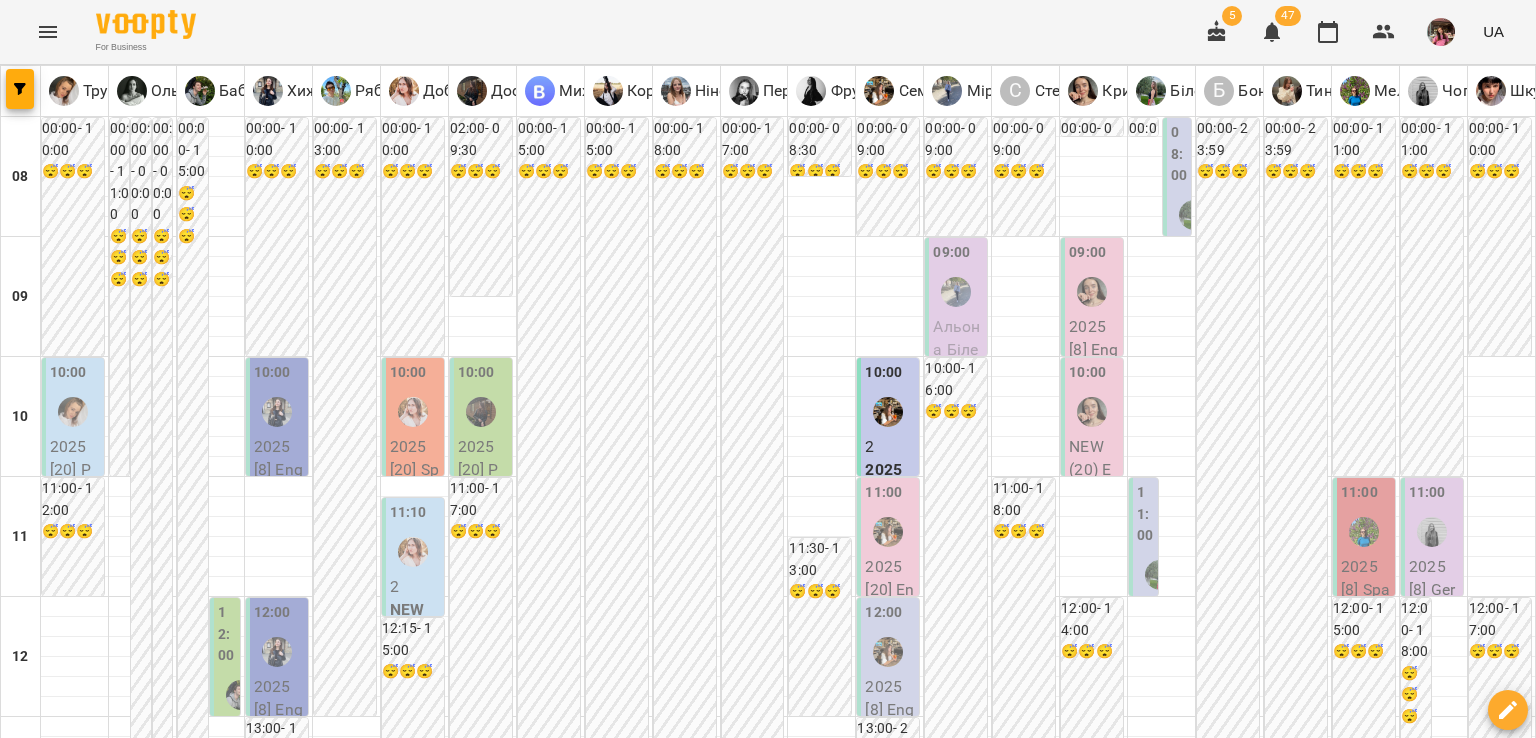 click on "пт" at bounding box center (1071, 1943) 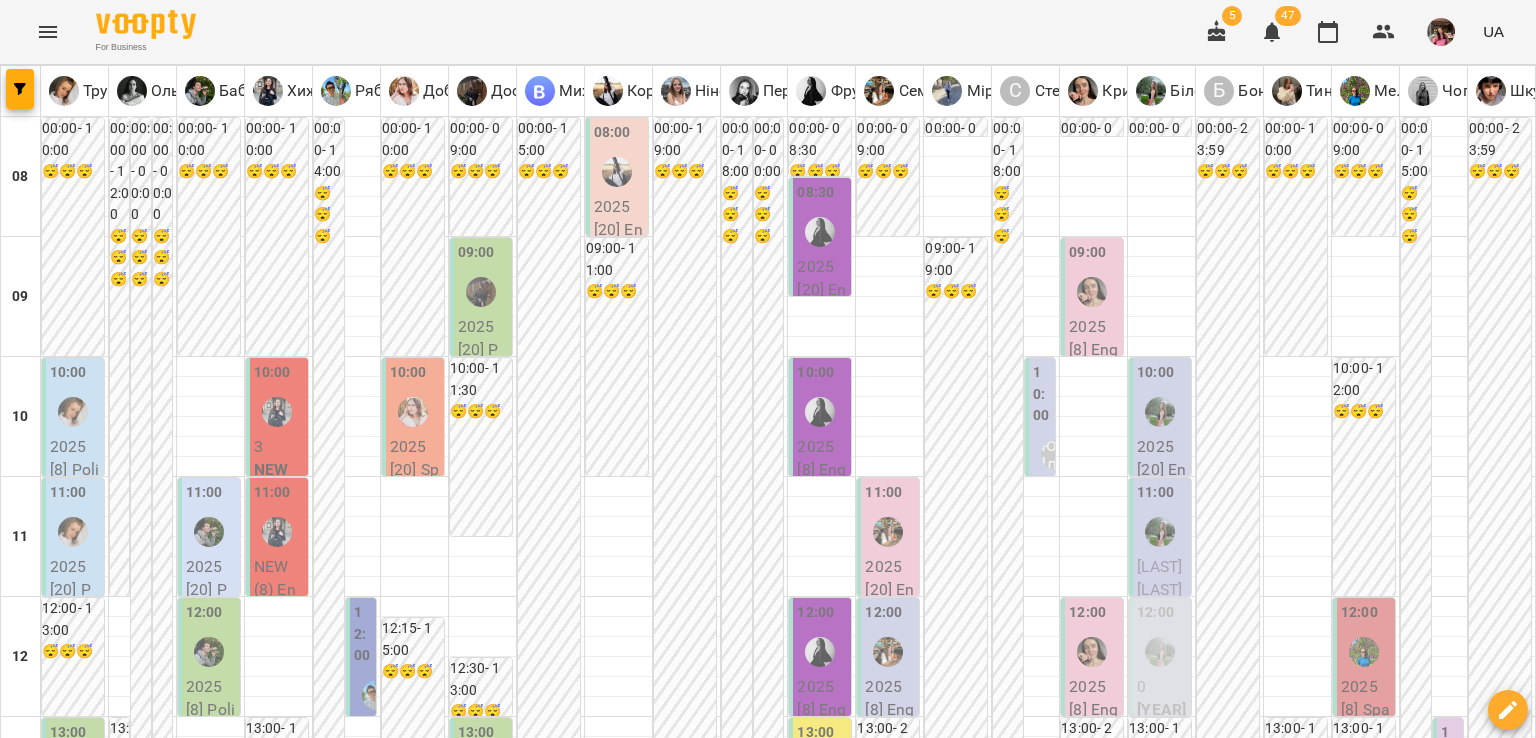 scroll, scrollTop: 336, scrollLeft: 0, axis: vertical 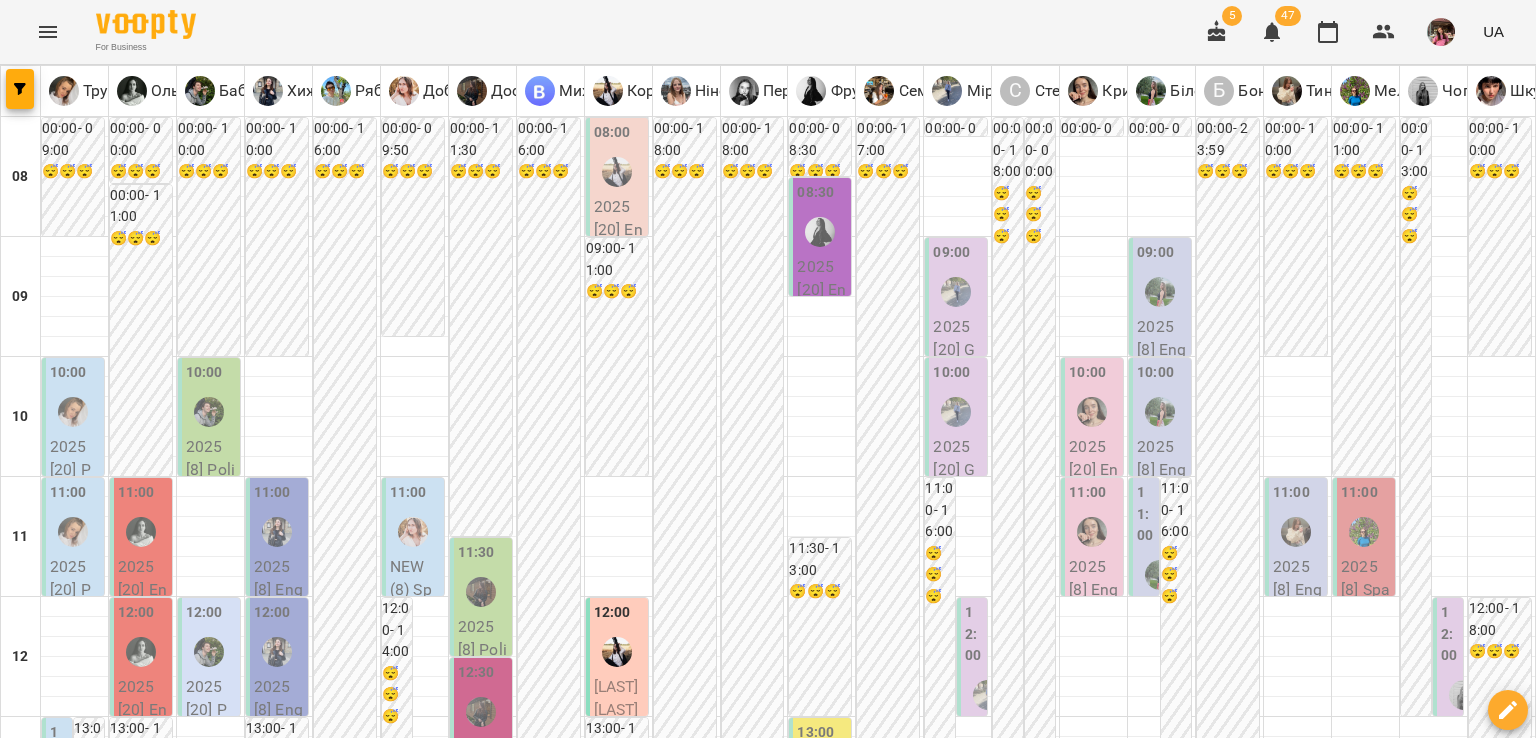 click at bounding box center (668, 2008) 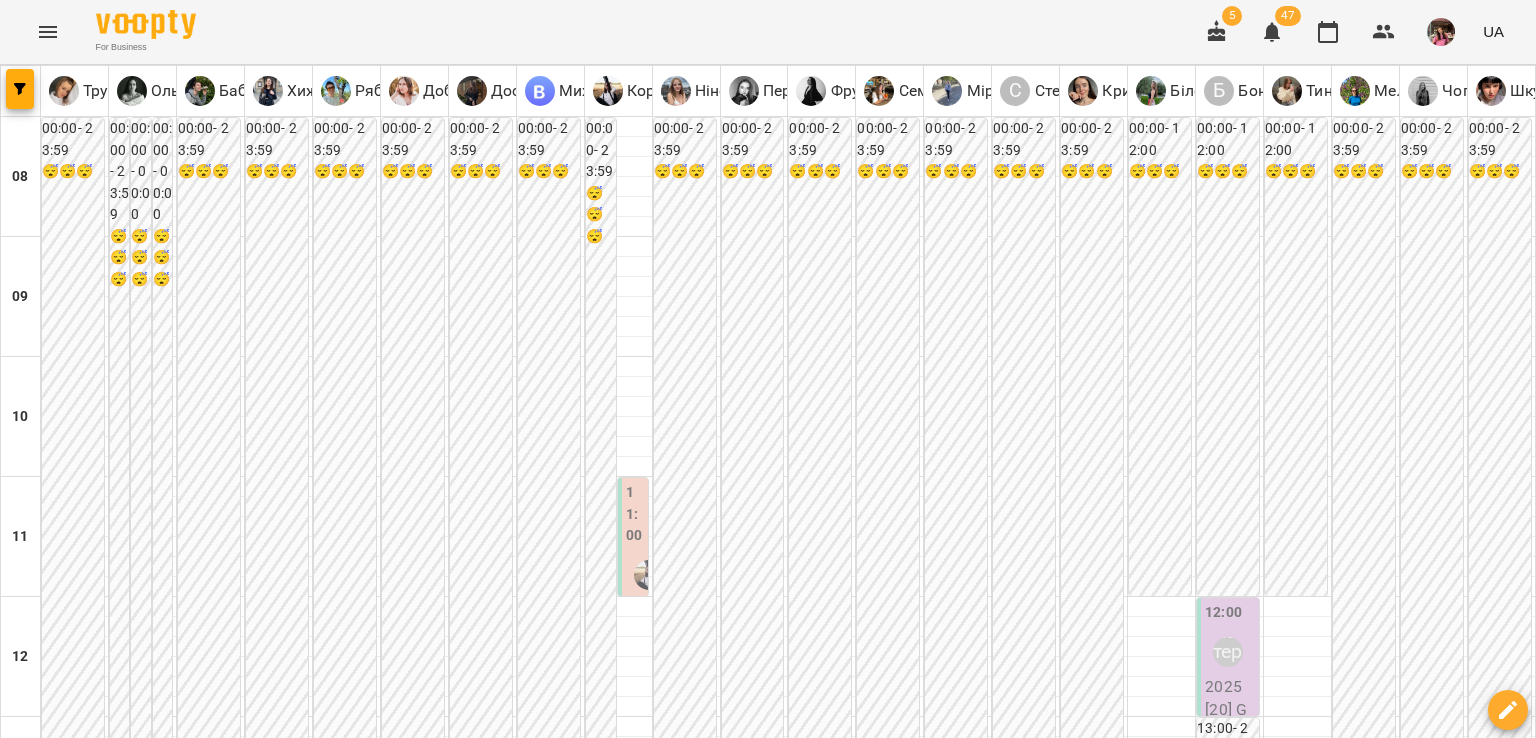 click on "**********" at bounding box center (768, 2008) 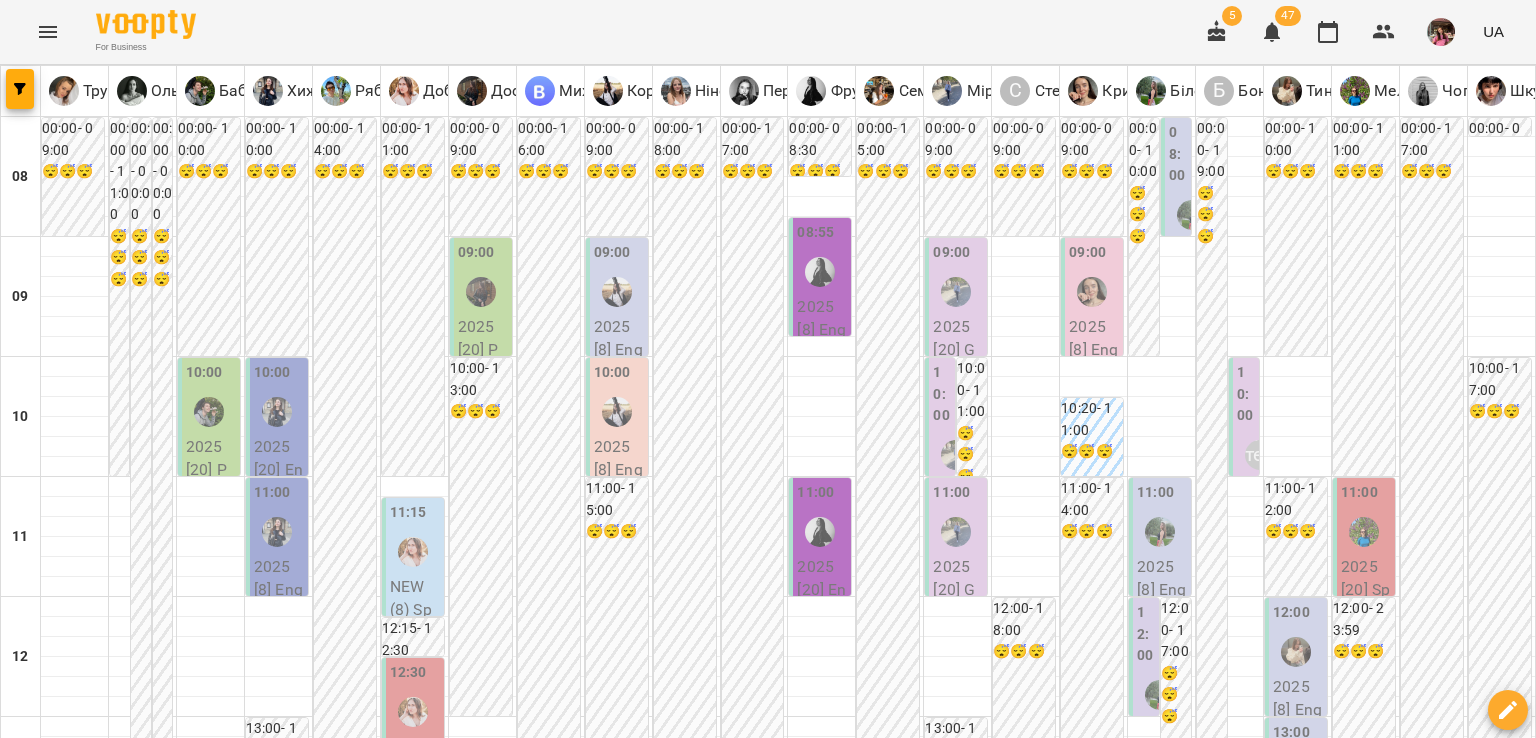 scroll, scrollTop: 240, scrollLeft: 0, axis: vertical 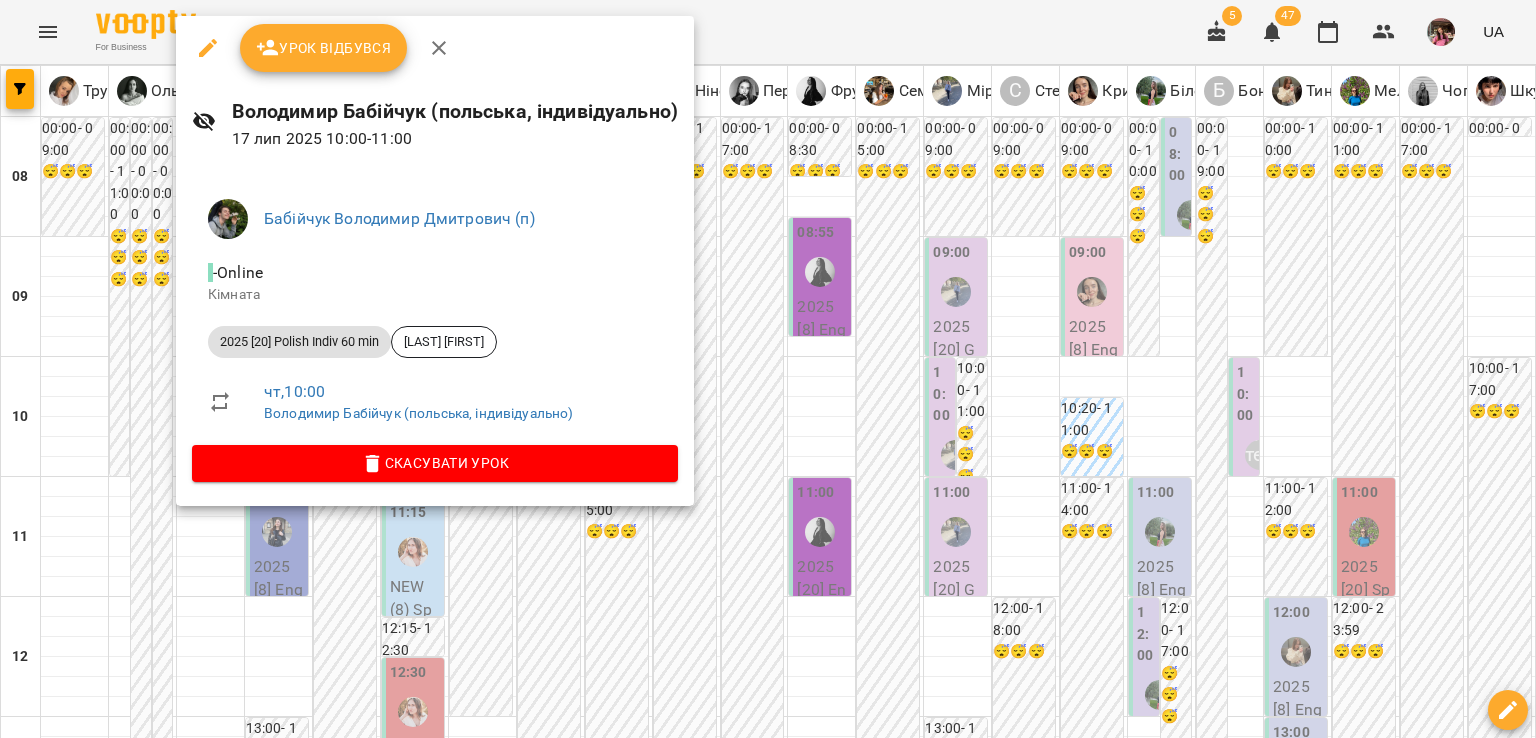 click at bounding box center (768, 369) 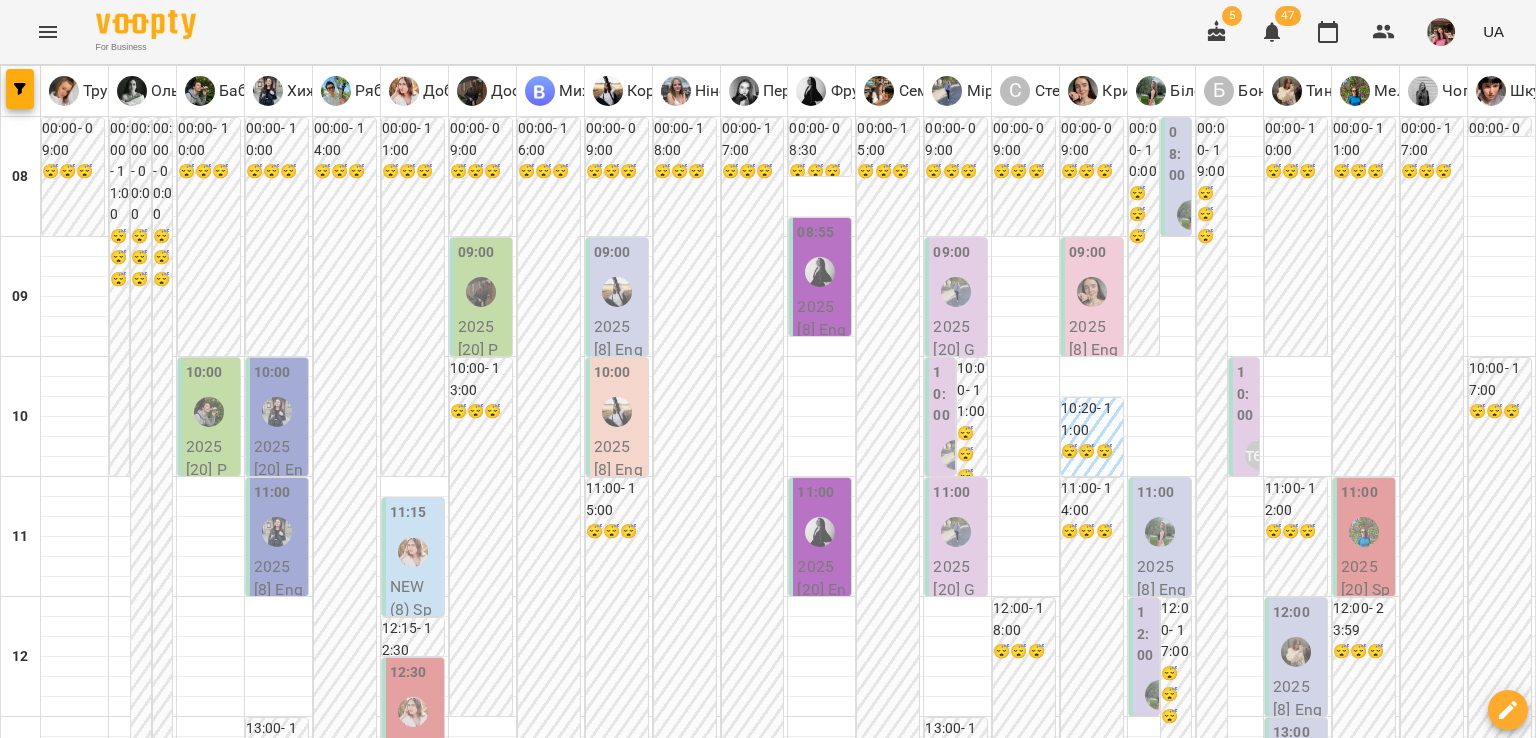 scroll, scrollTop: 91, scrollLeft: 0, axis: vertical 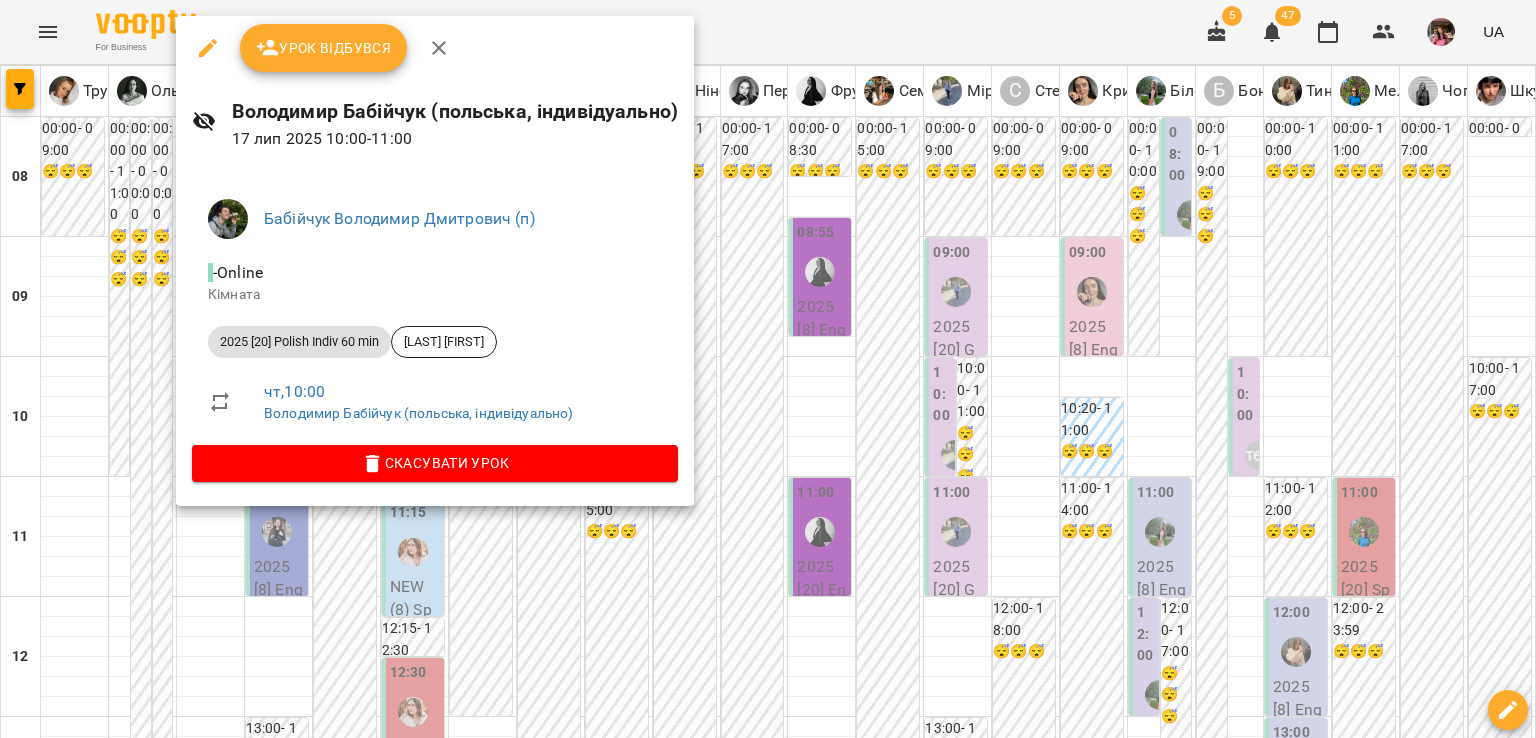 click at bounding box center (768, 369) 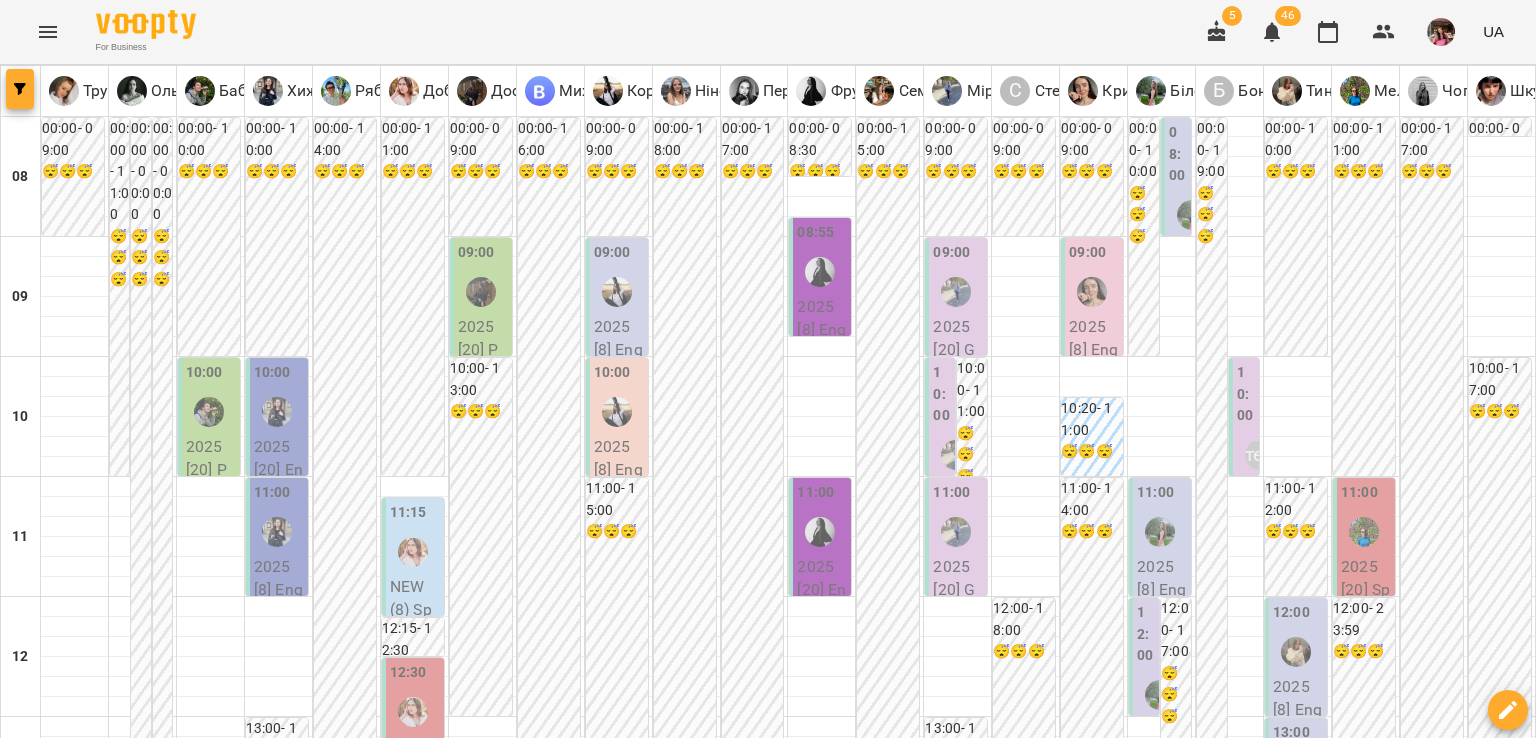 click at bounding box center (20, 89) 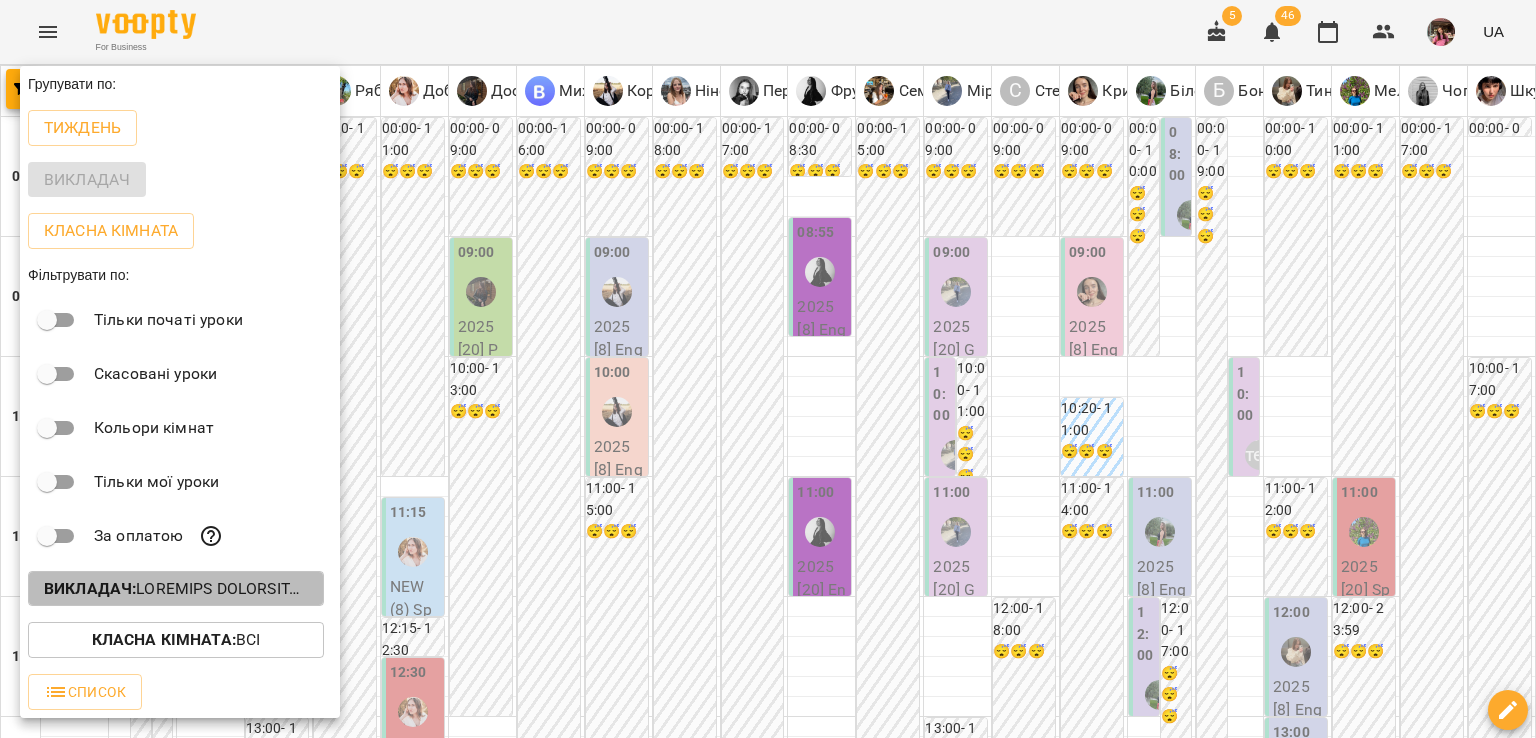 click on "Викладач :" at bounding box center (90, 588) 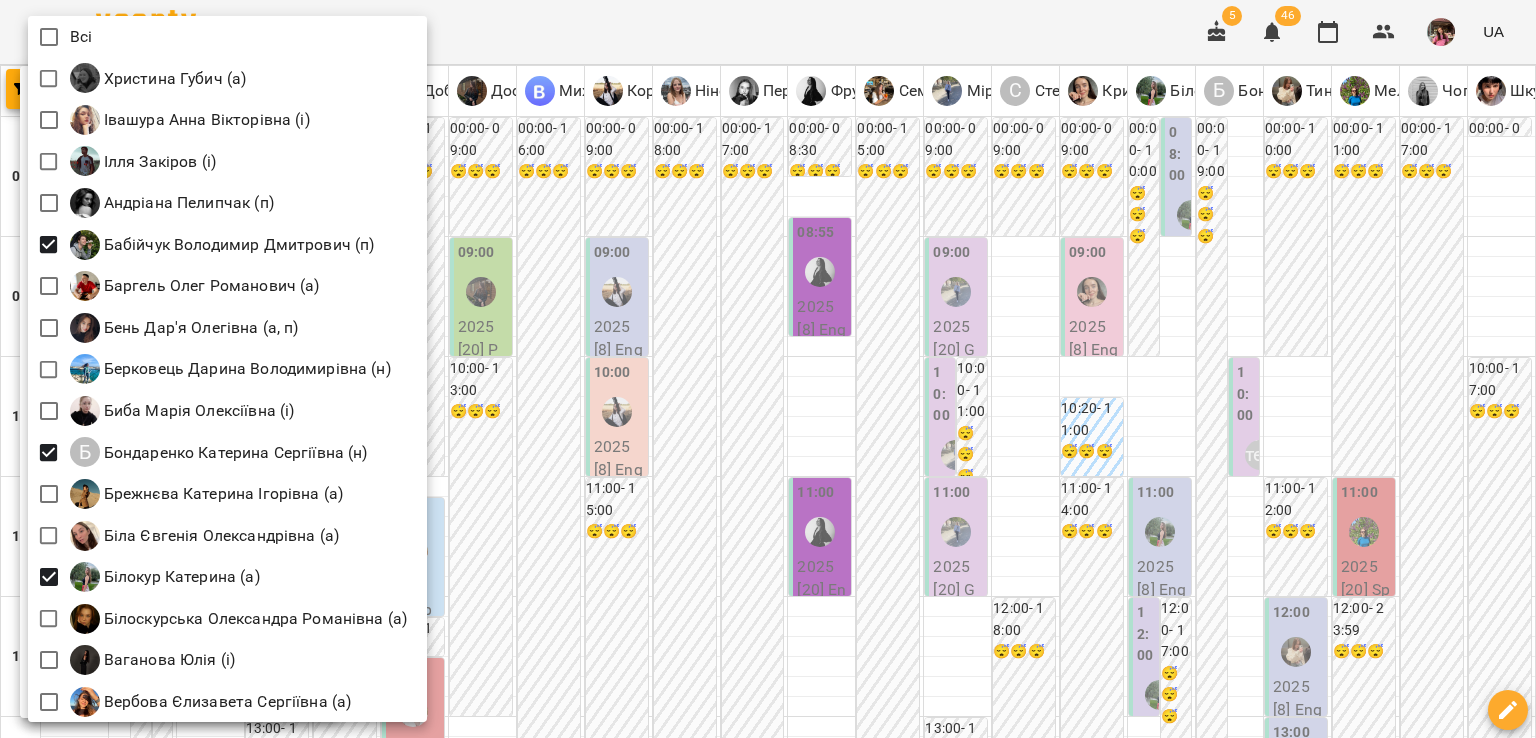 click at bounding box center [768, 369] 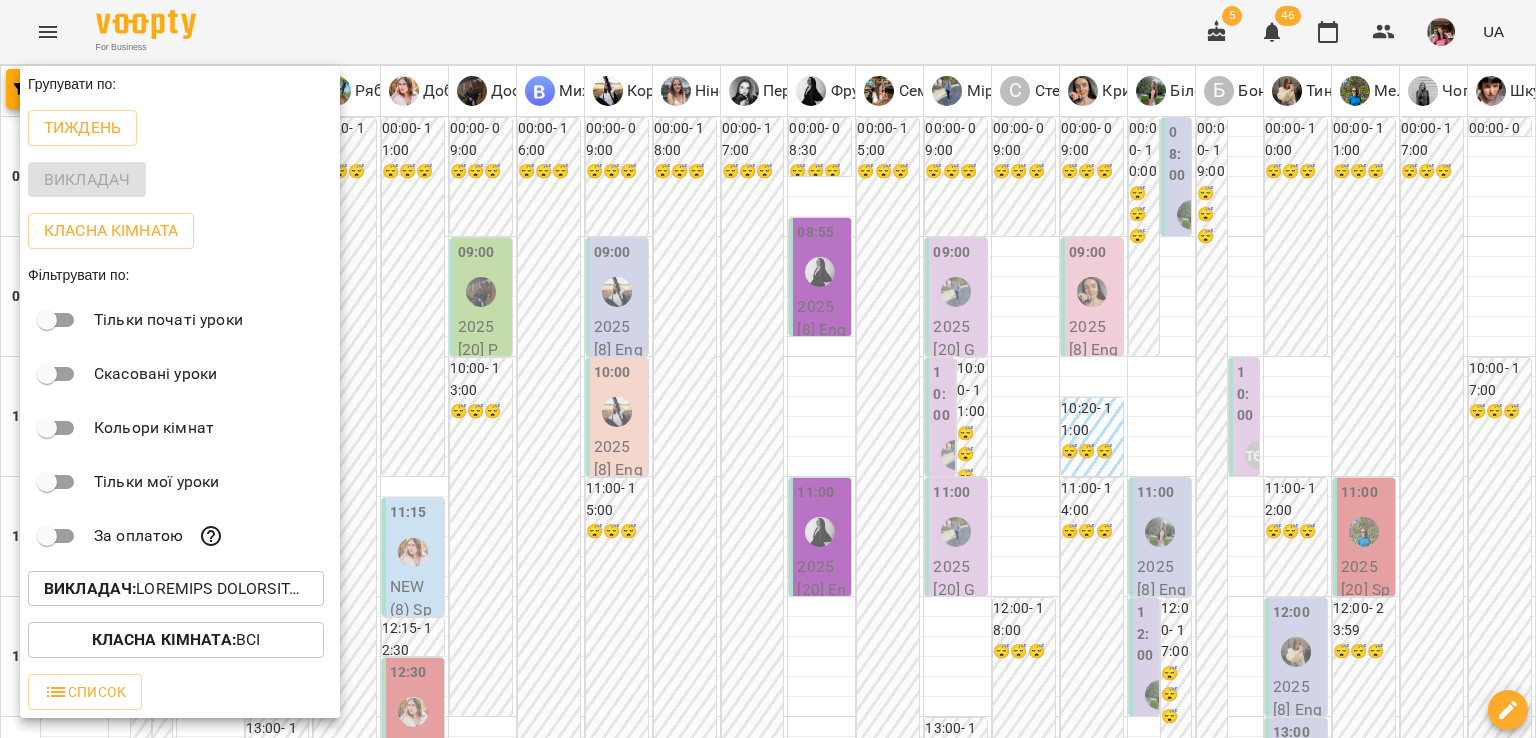 click at bounding box center [768, 369] 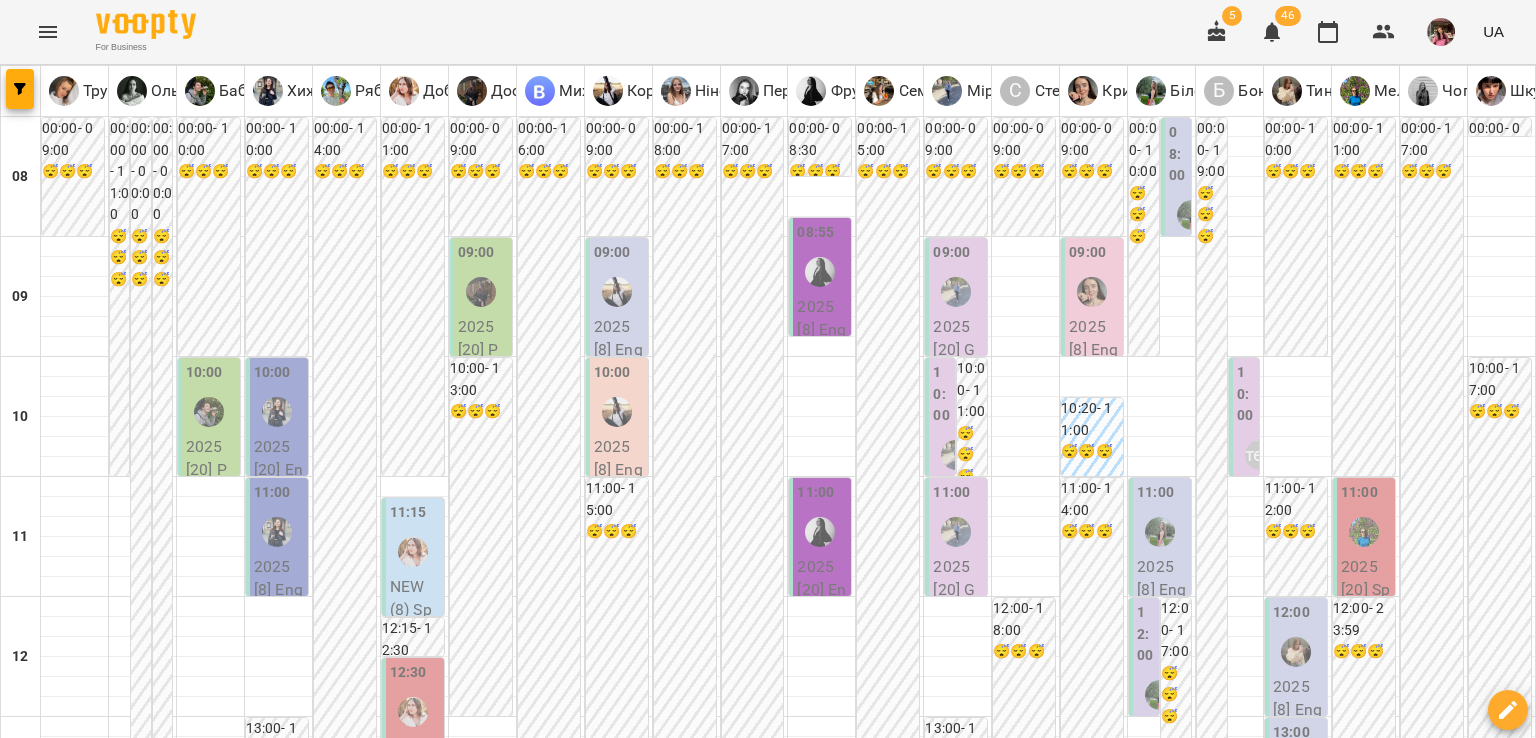 click on "ср" at bounding box center (463, 1943) 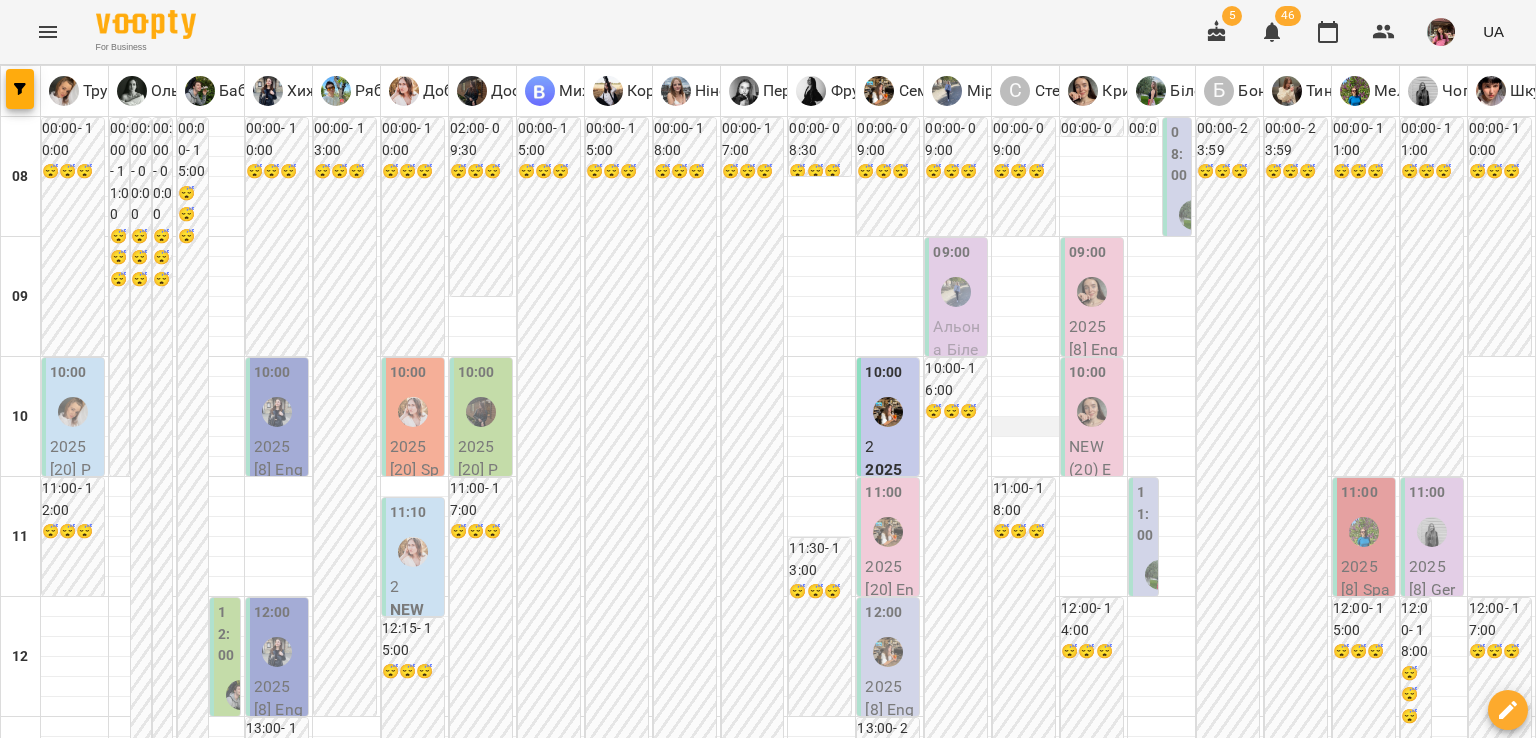 scroll, scrollTop: 811, scrollLeft: 0, axis: vertical 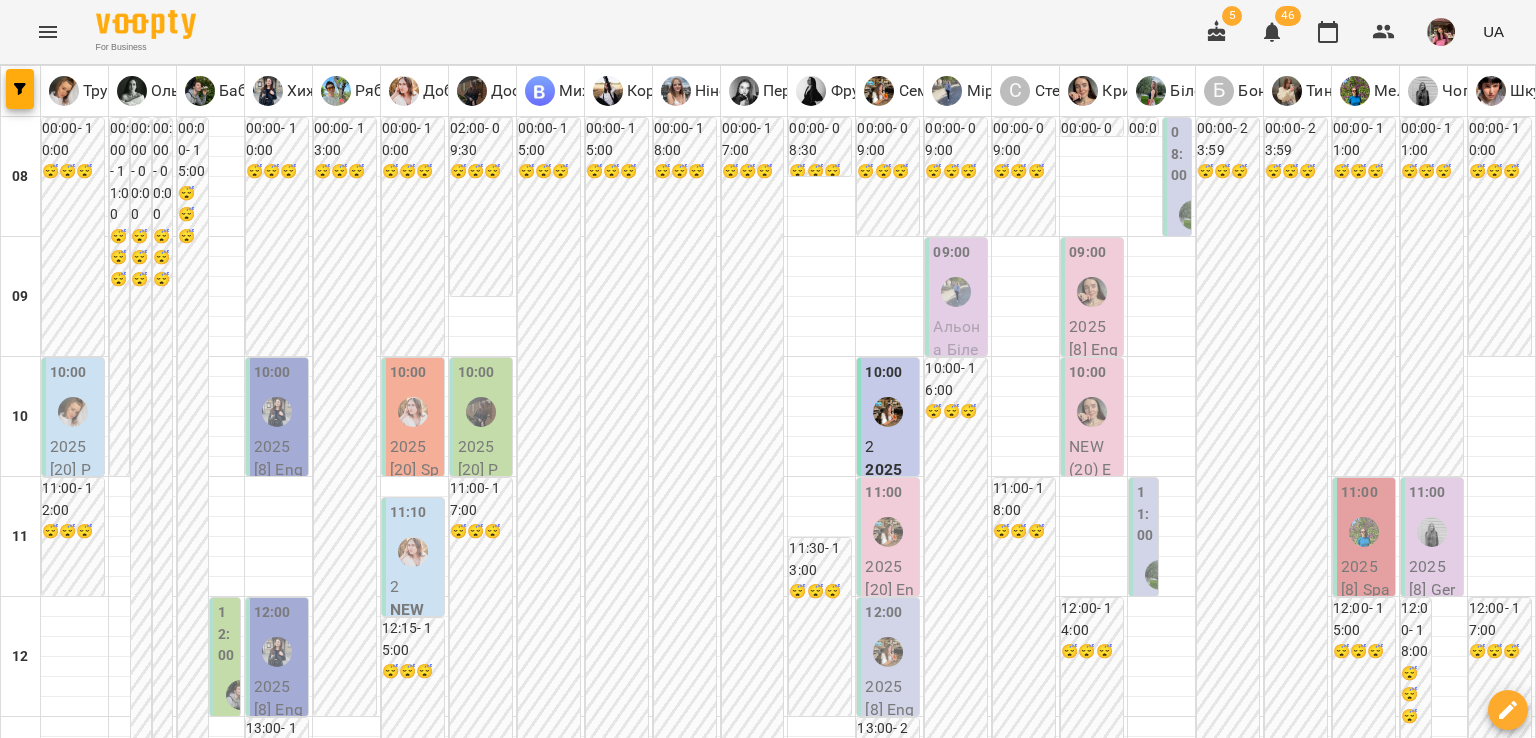 click on "2025 [8] Spanish Pairs 60 min - Іспанська А1 Гайдукевич пара" at bounding box center [1366, 1393] 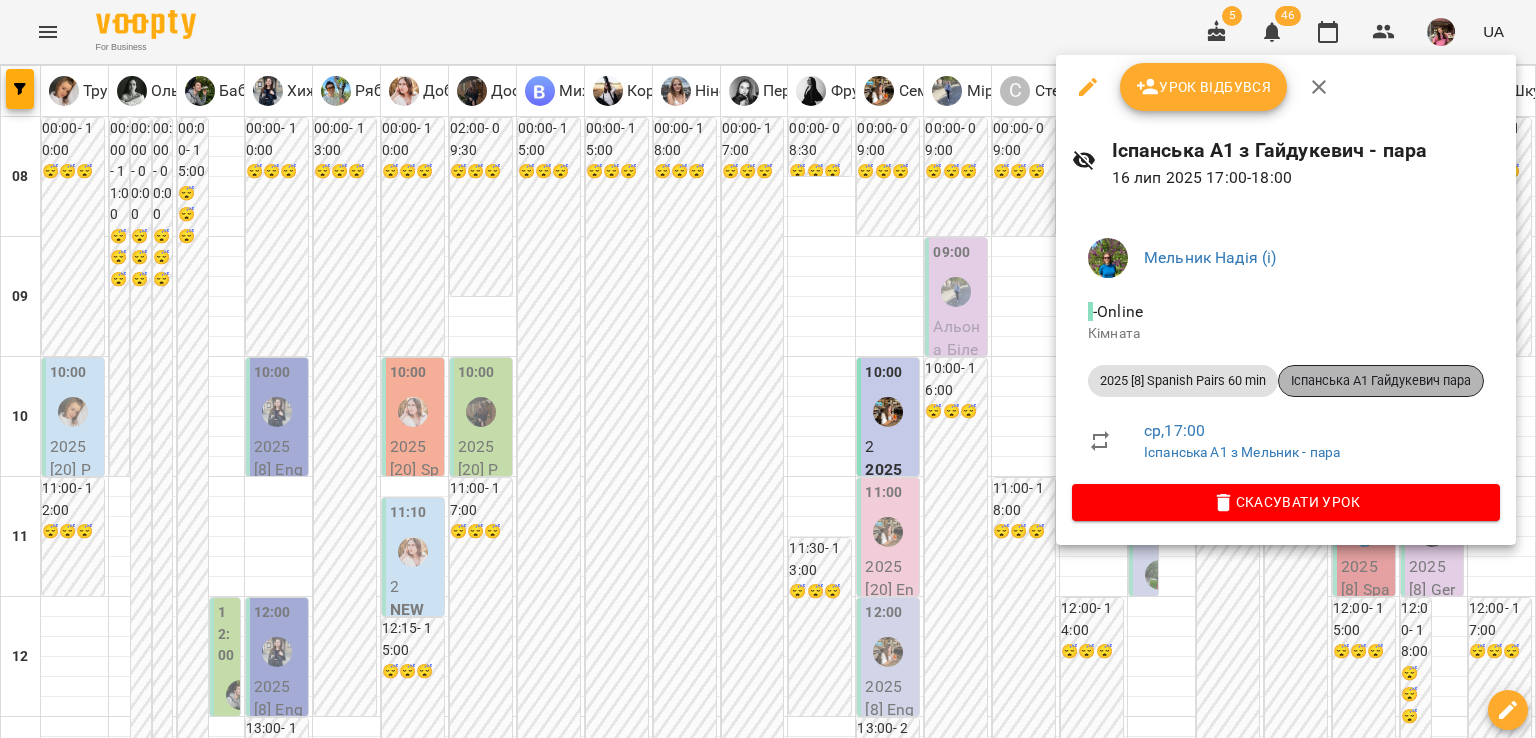 click on "Іспанська А1 Гайдукевич пара" at bounding box center [1381, 381] 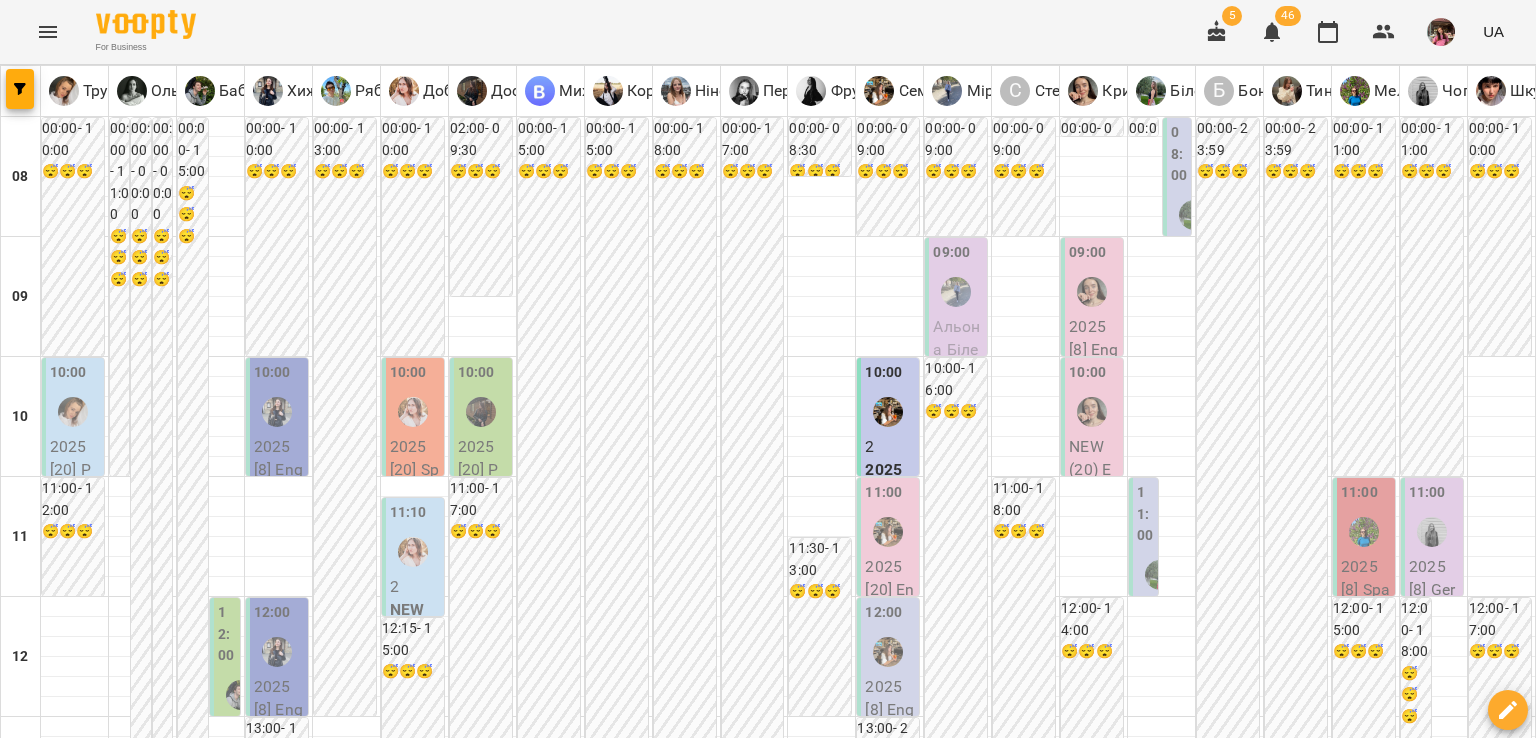 scroll, scrollTop: 1008, scrollLeft: 0, axis: vertical 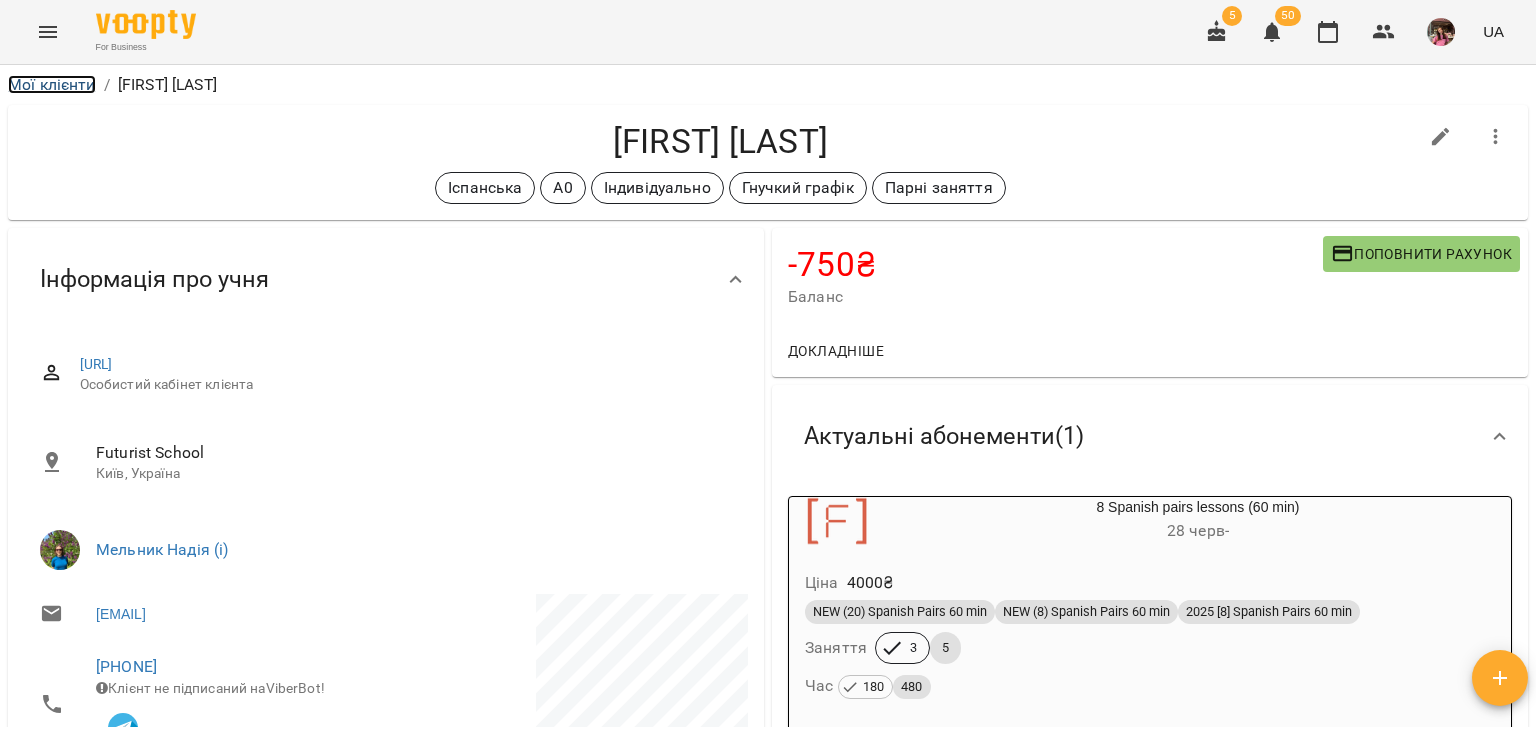 click on "Мої клієнти" at bounding box center (52, 84) 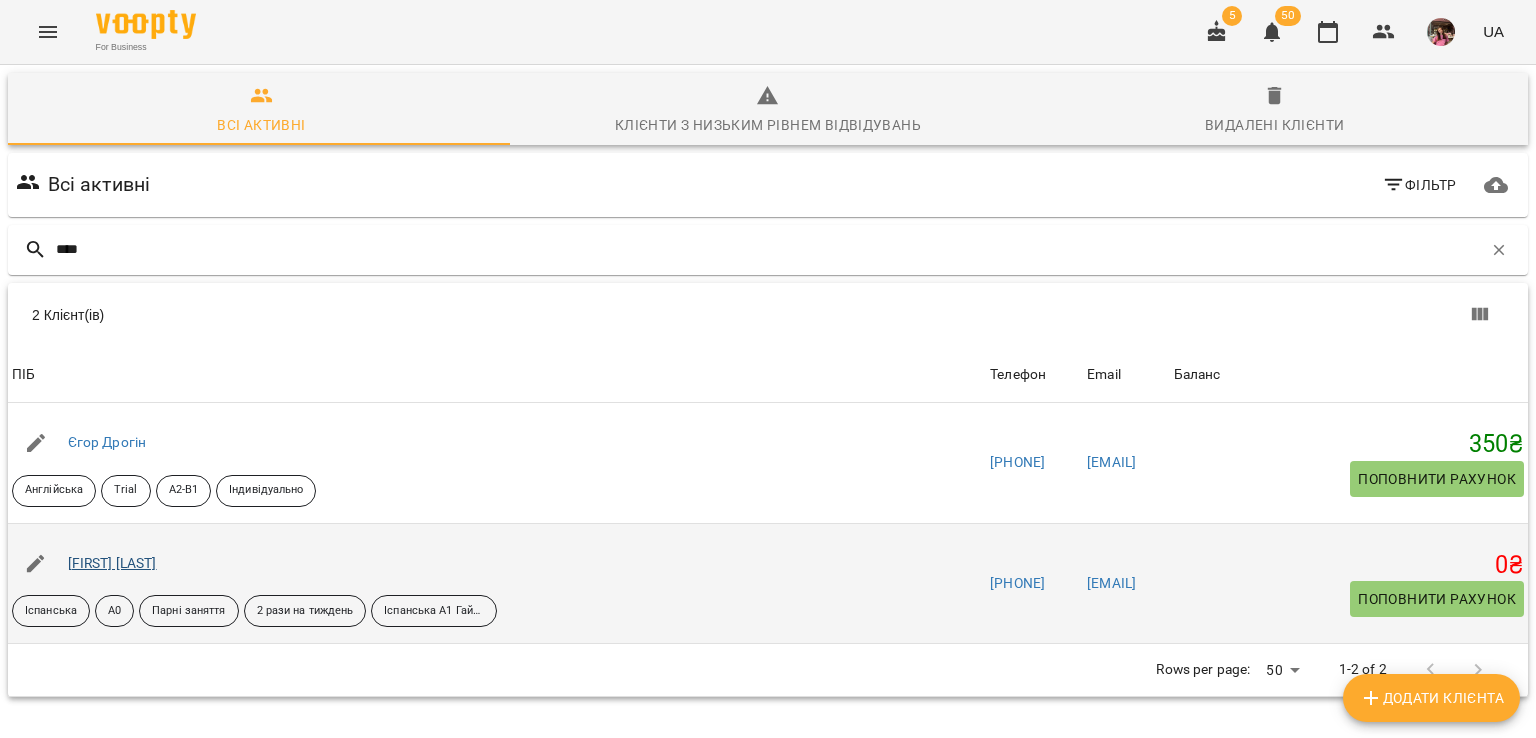 type on "****" 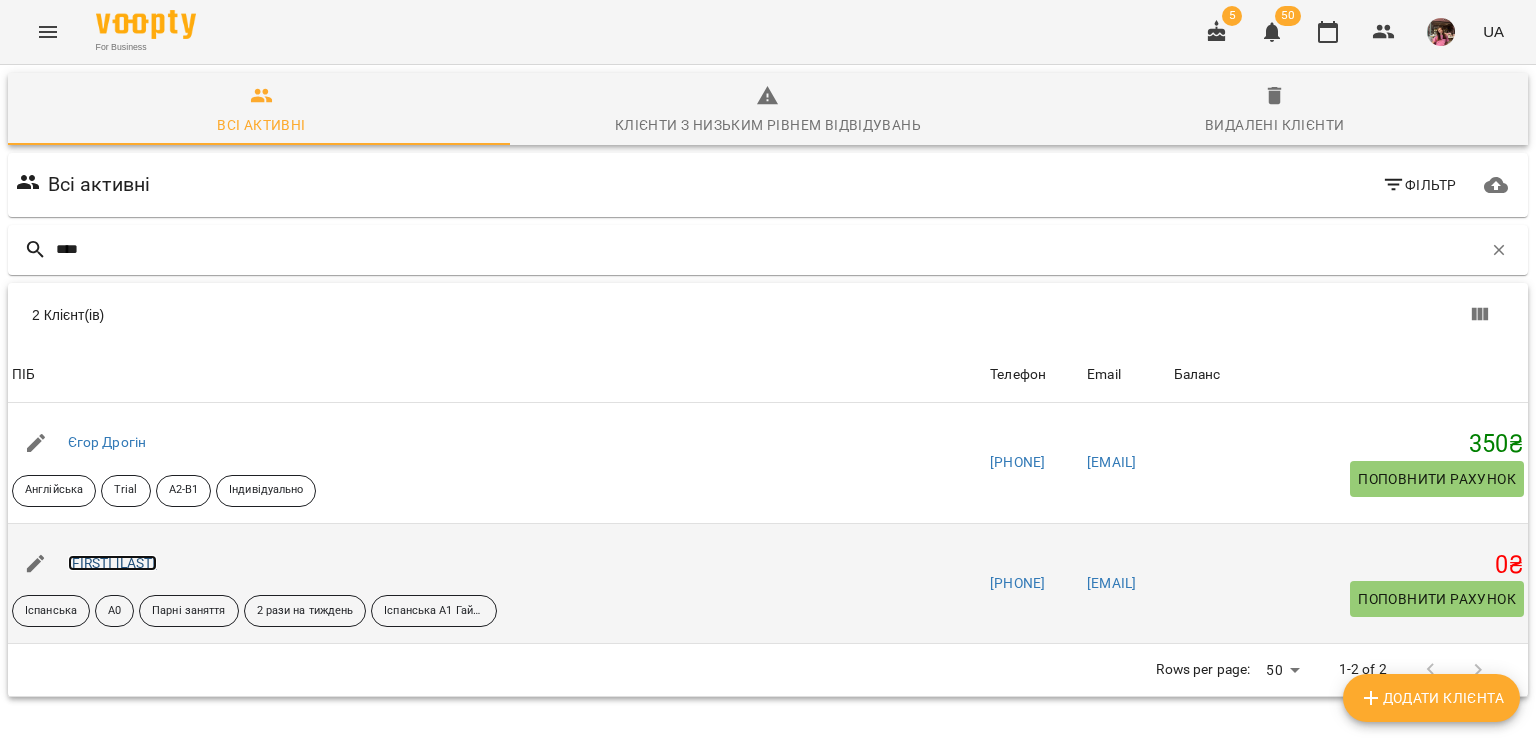 click on "[LAST] [FIRST]" at bounding box center [112, 563] 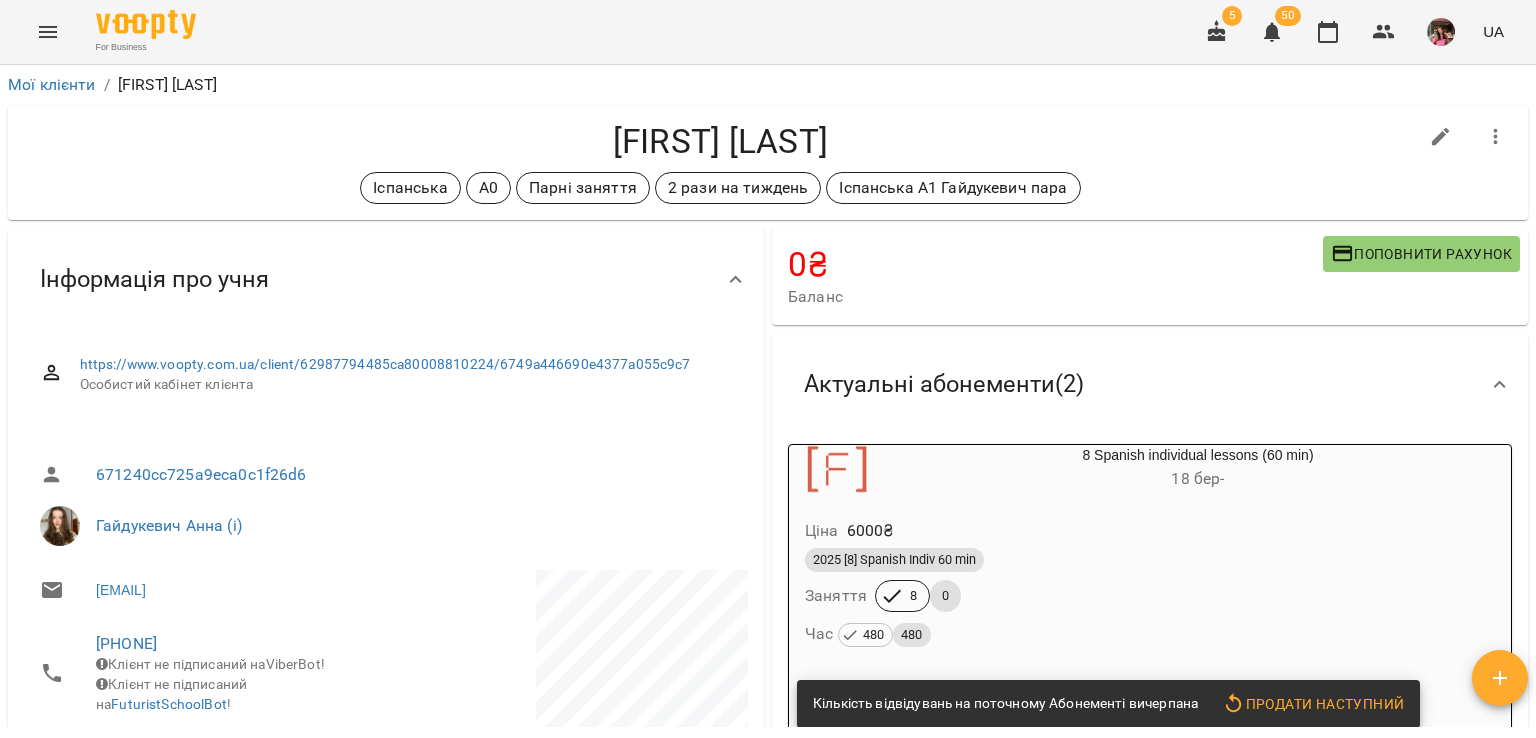 click 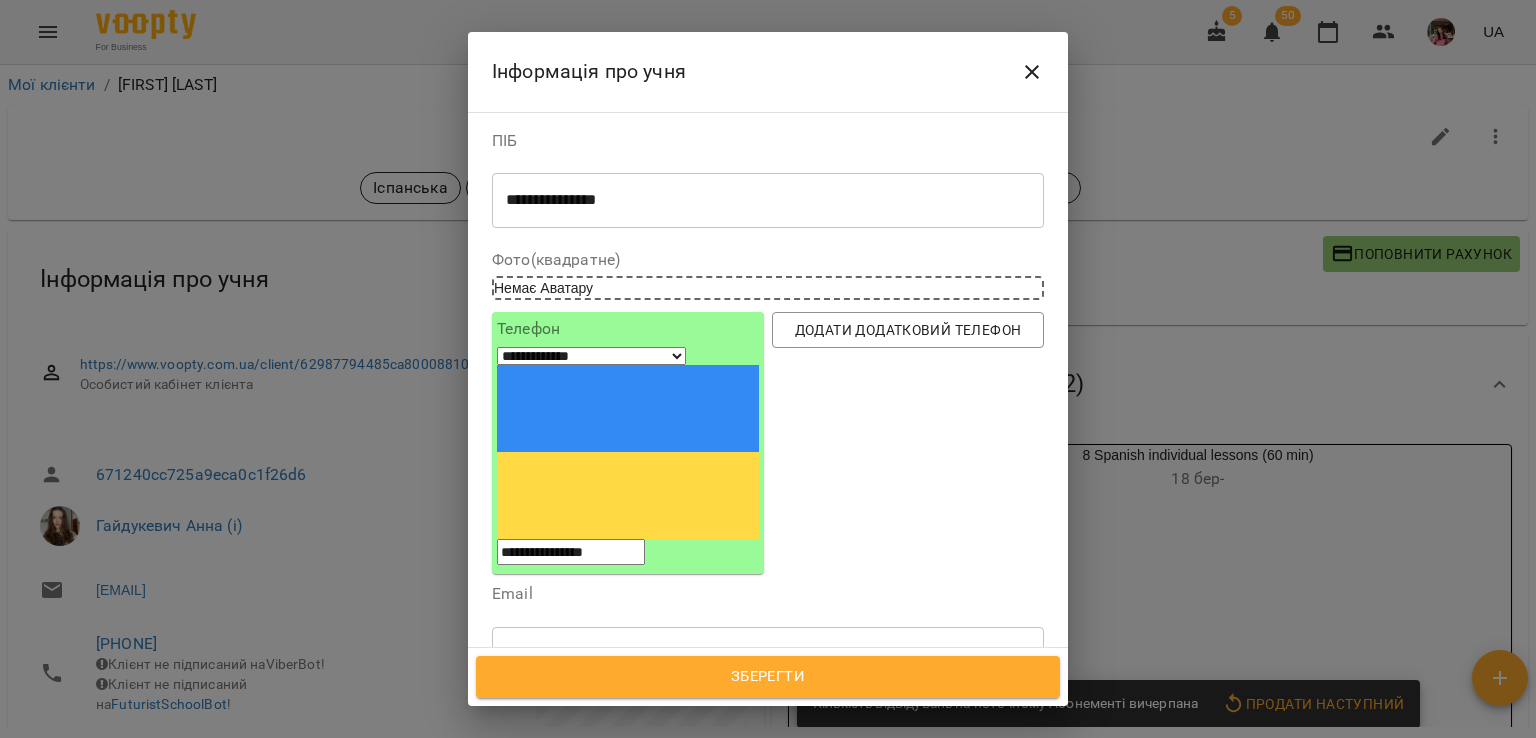 click at bounding box center [690, 773] 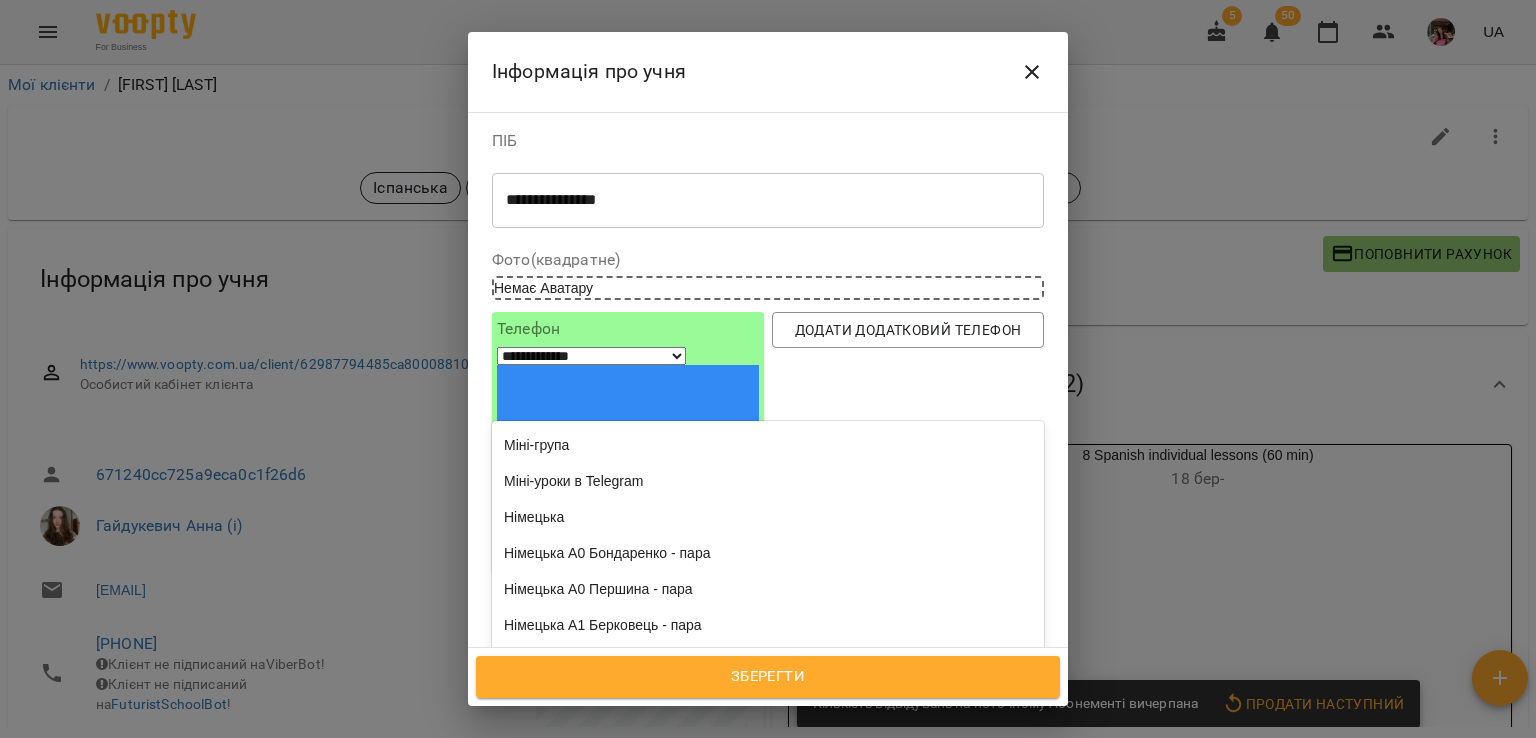 scroll, scrollTop: 3595, scrollLeft: 0, axis: vertical 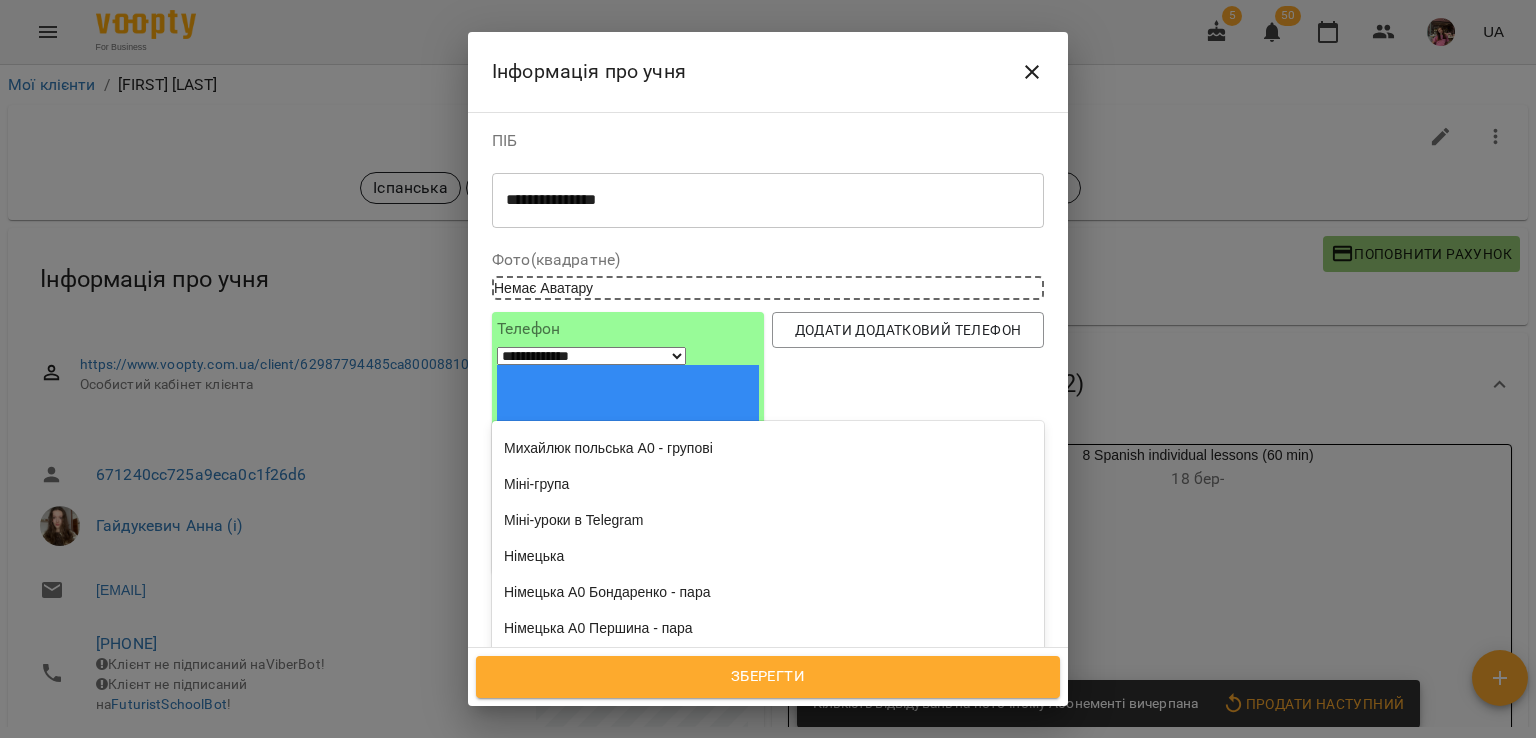 click on "Гнучкий графік" at bounding box center (768, 232) 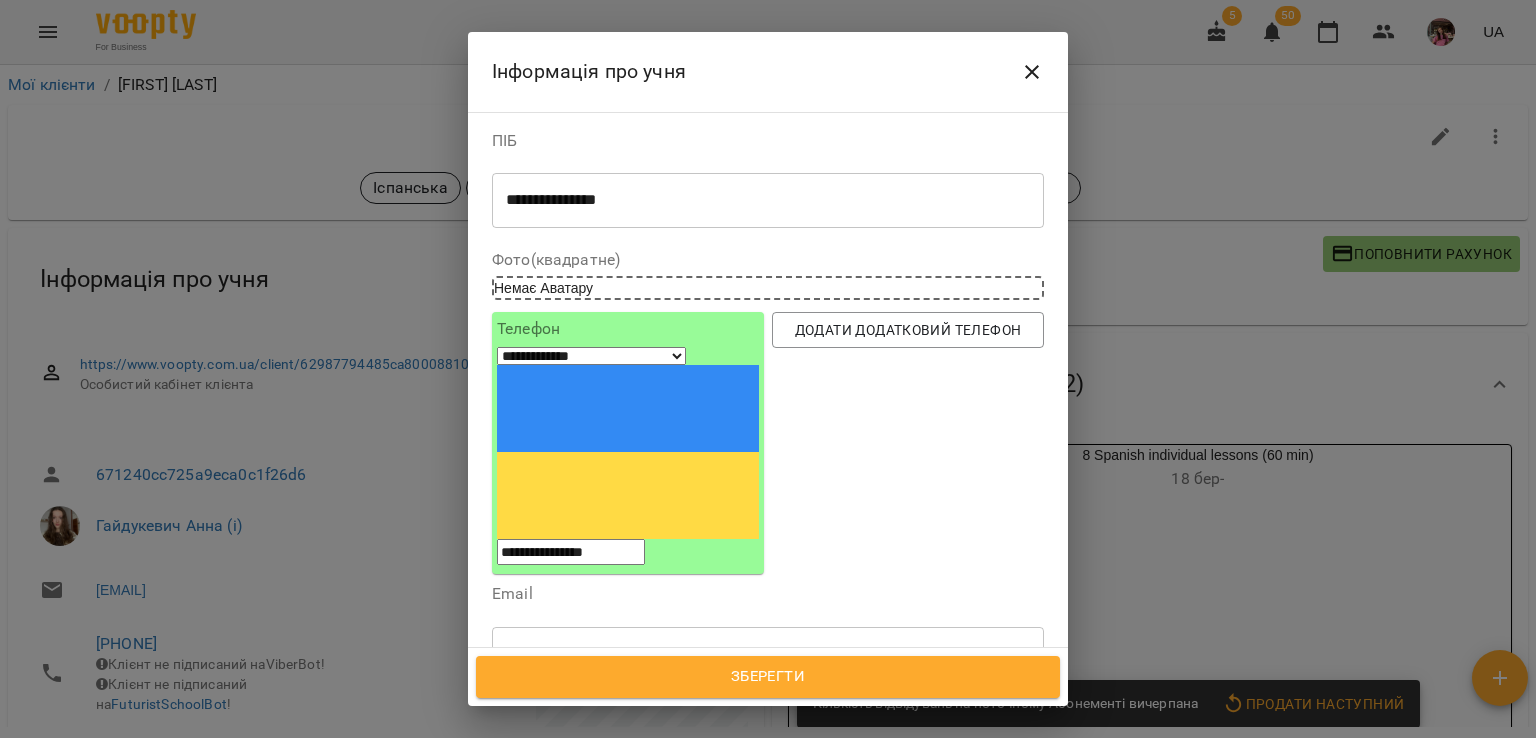 click on "Зберегти" at bounding box center [768, 677] 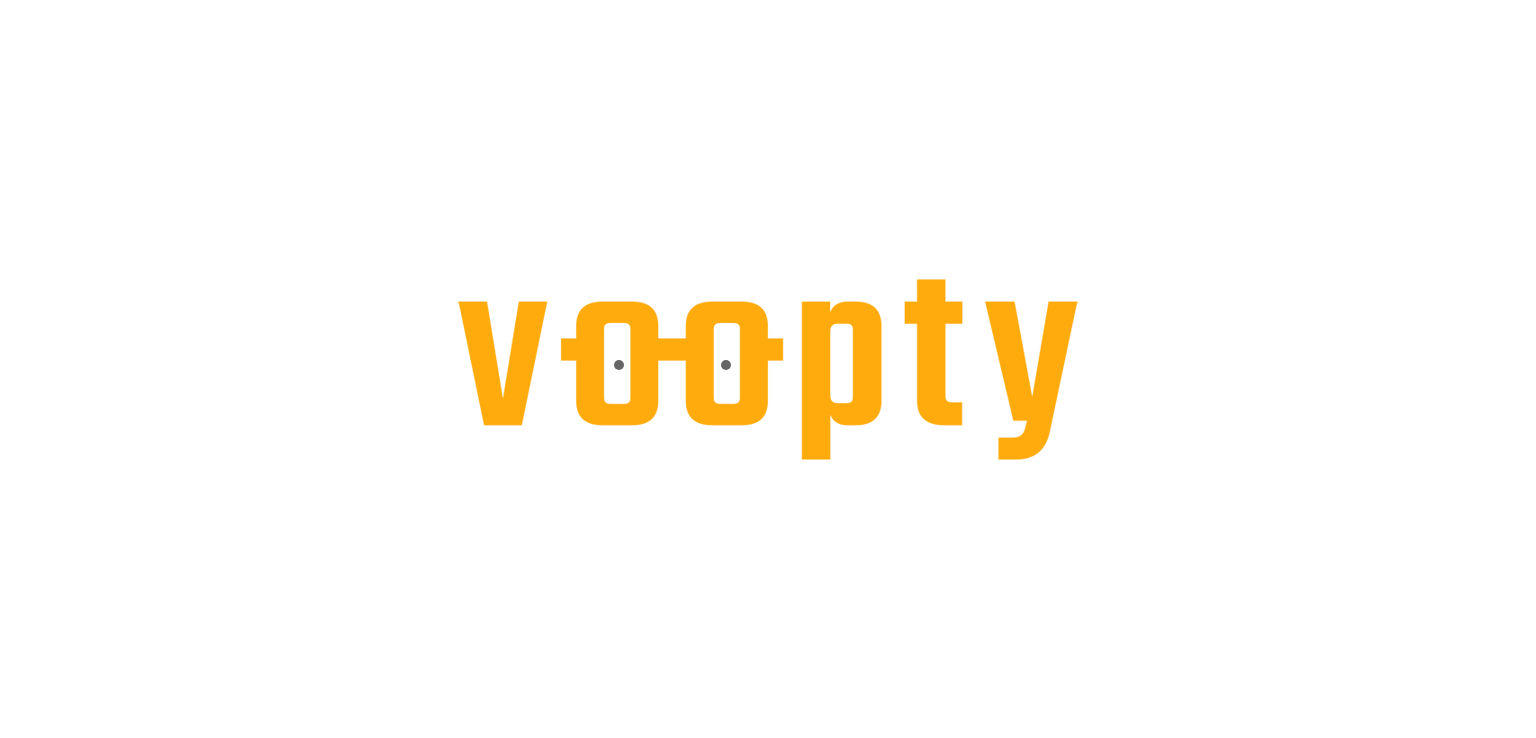 scroll, scrollTop: 0, scrollLeft: 0, axis: both 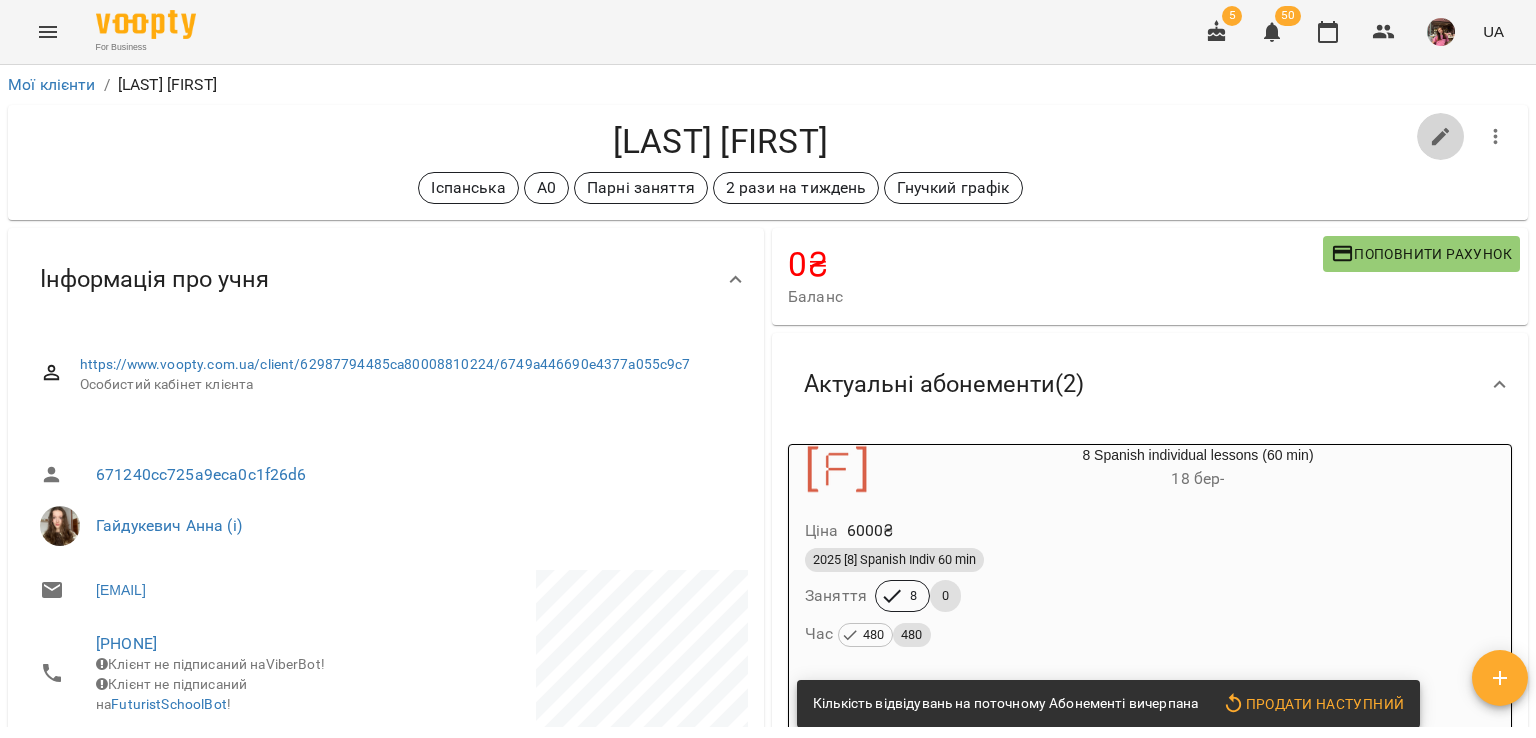 click 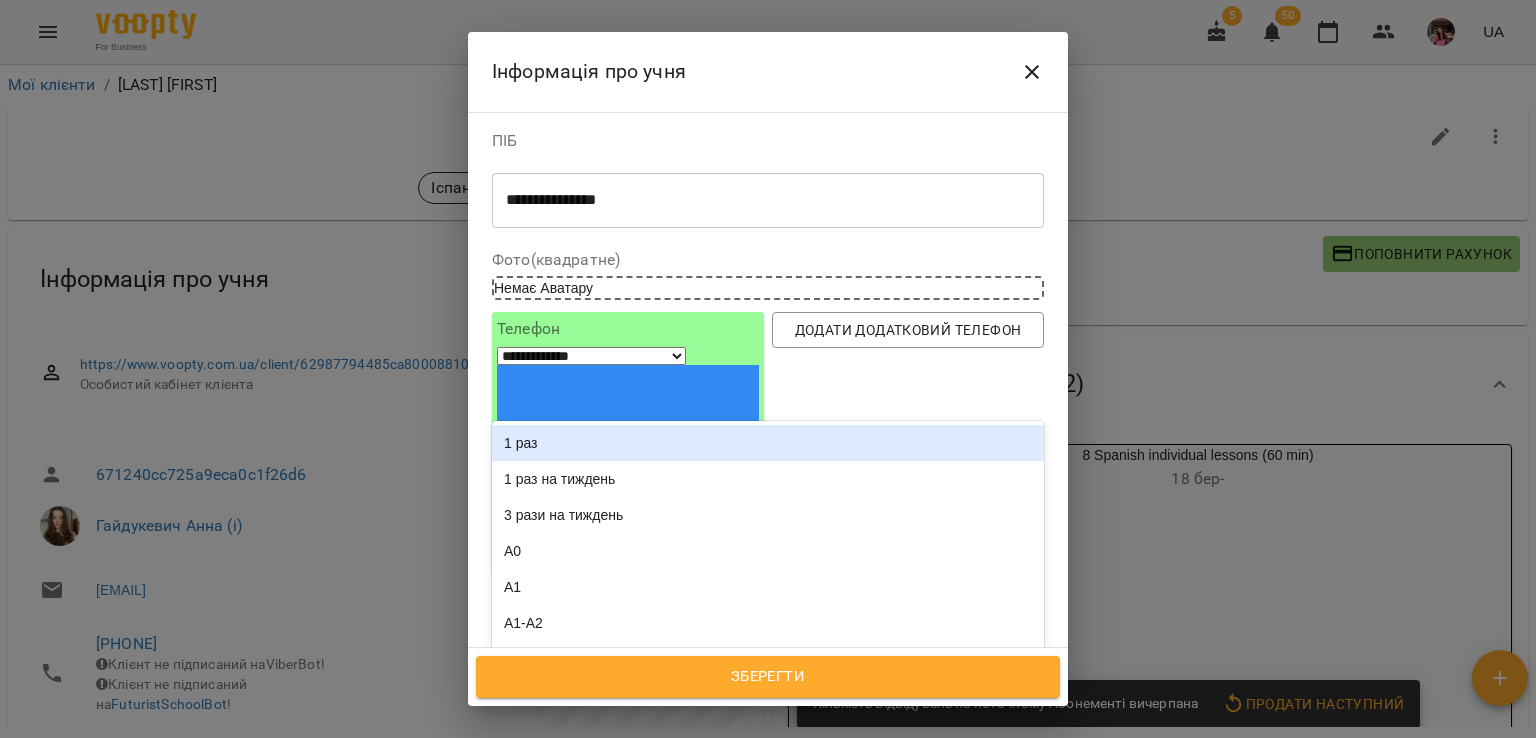 click on "Іспанська А0 Парні заняття 2 рази на тиждень Гнучкий графік" at bounding box center (731, 760) 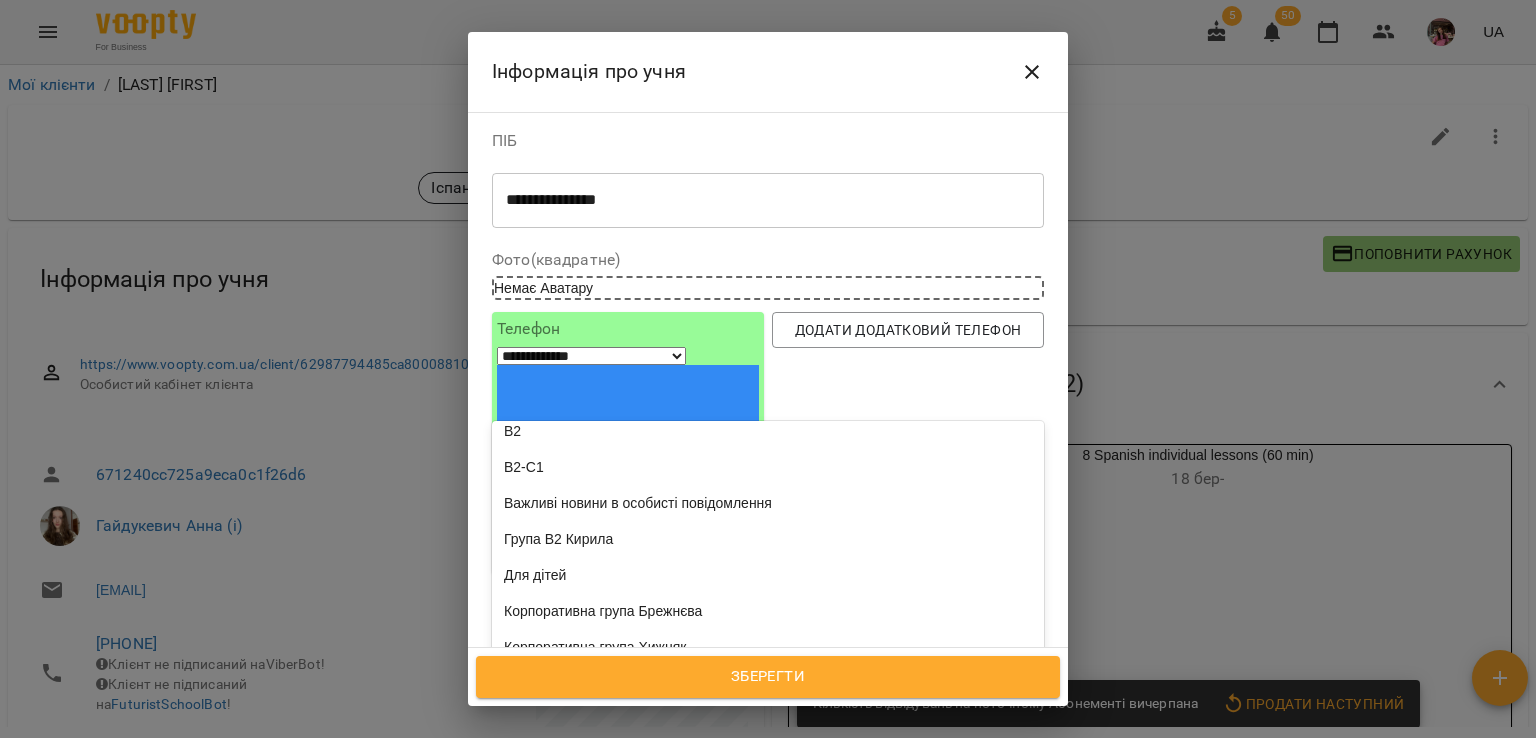 scroll, scrollTop: 3440, scrollLeft: 0, axis: vertical 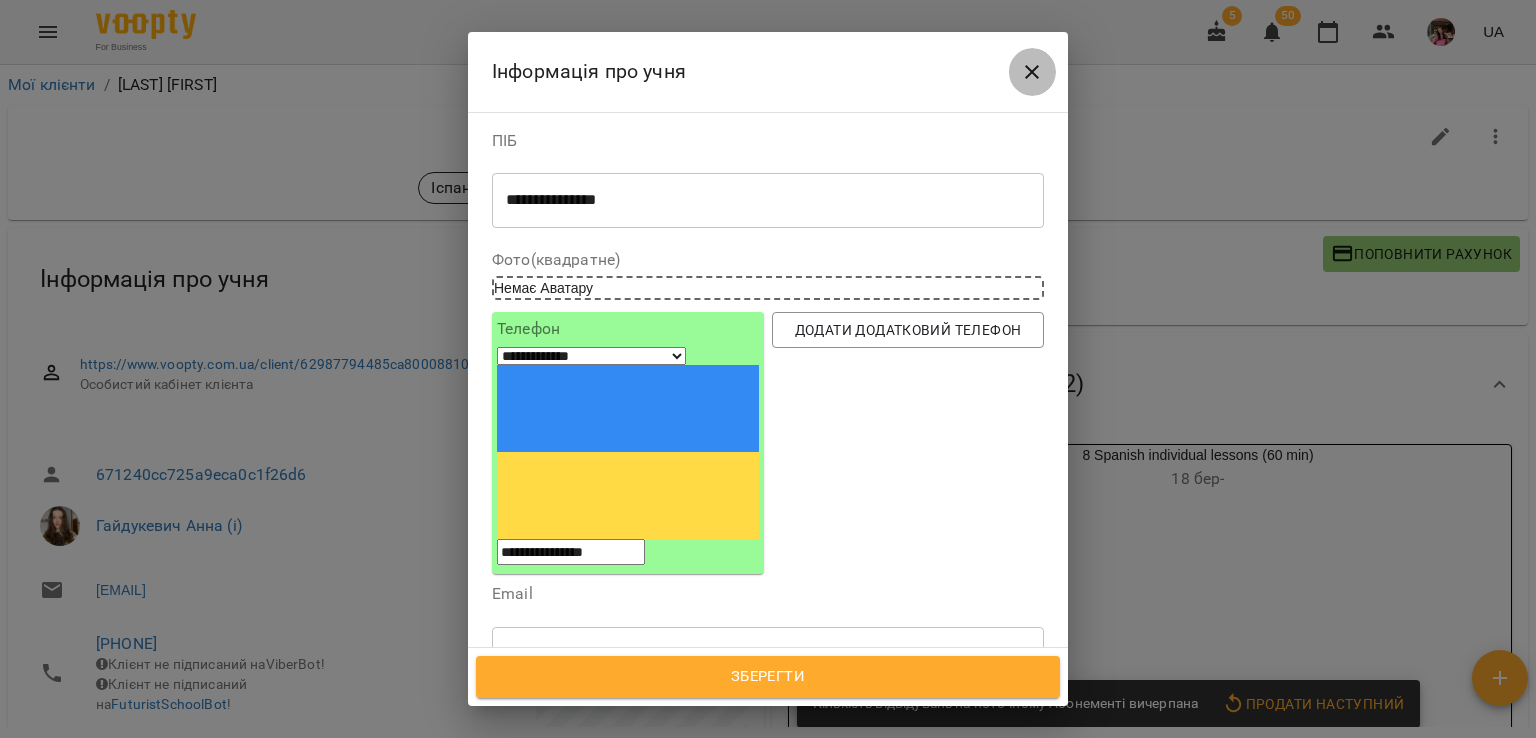 click 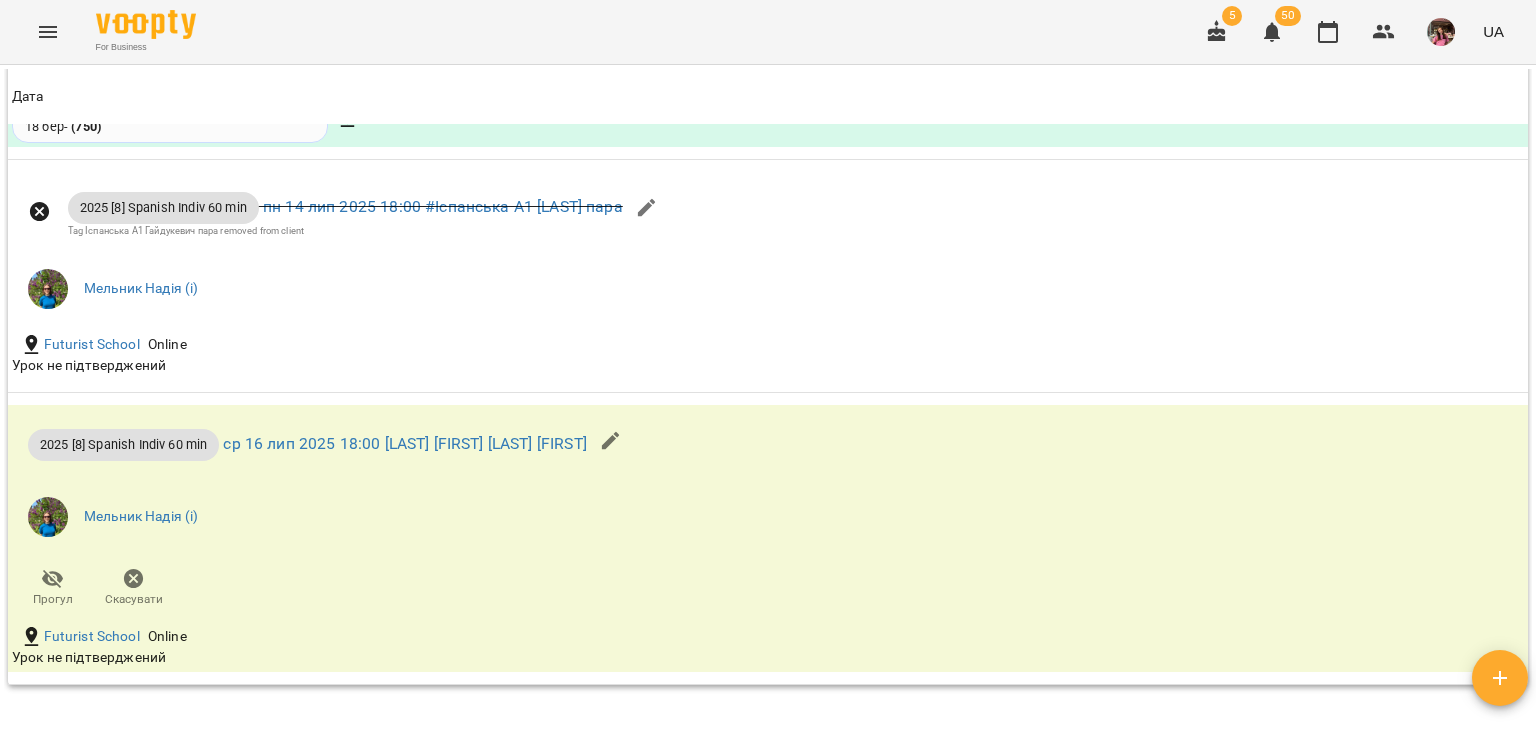 scroll, scrollTop: 2187, scrollLeft: 0, axis: vertical 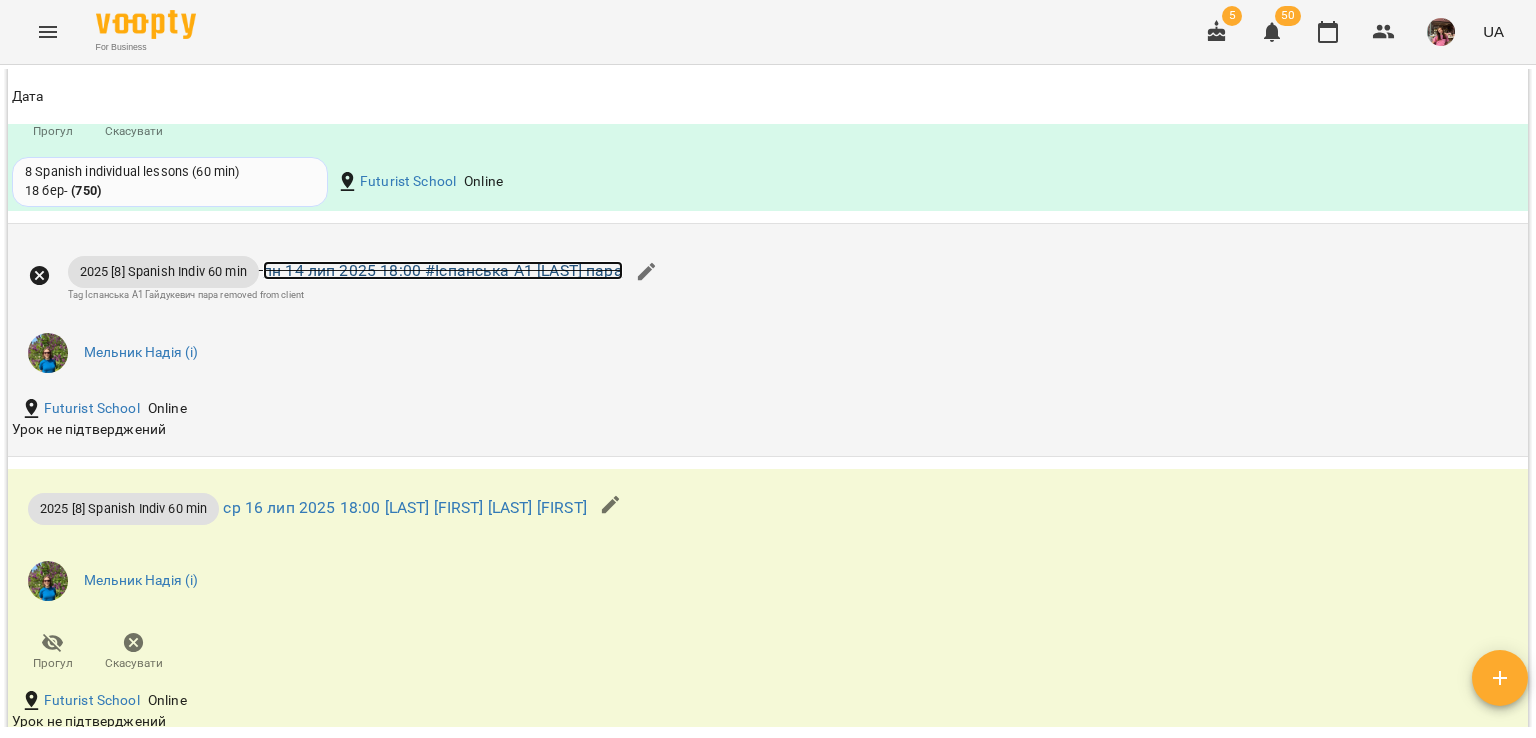 click on "пн 14 лип 2025 18:00 #Іспанська А1 [LAST] пара" at bounding box center (443, 270) 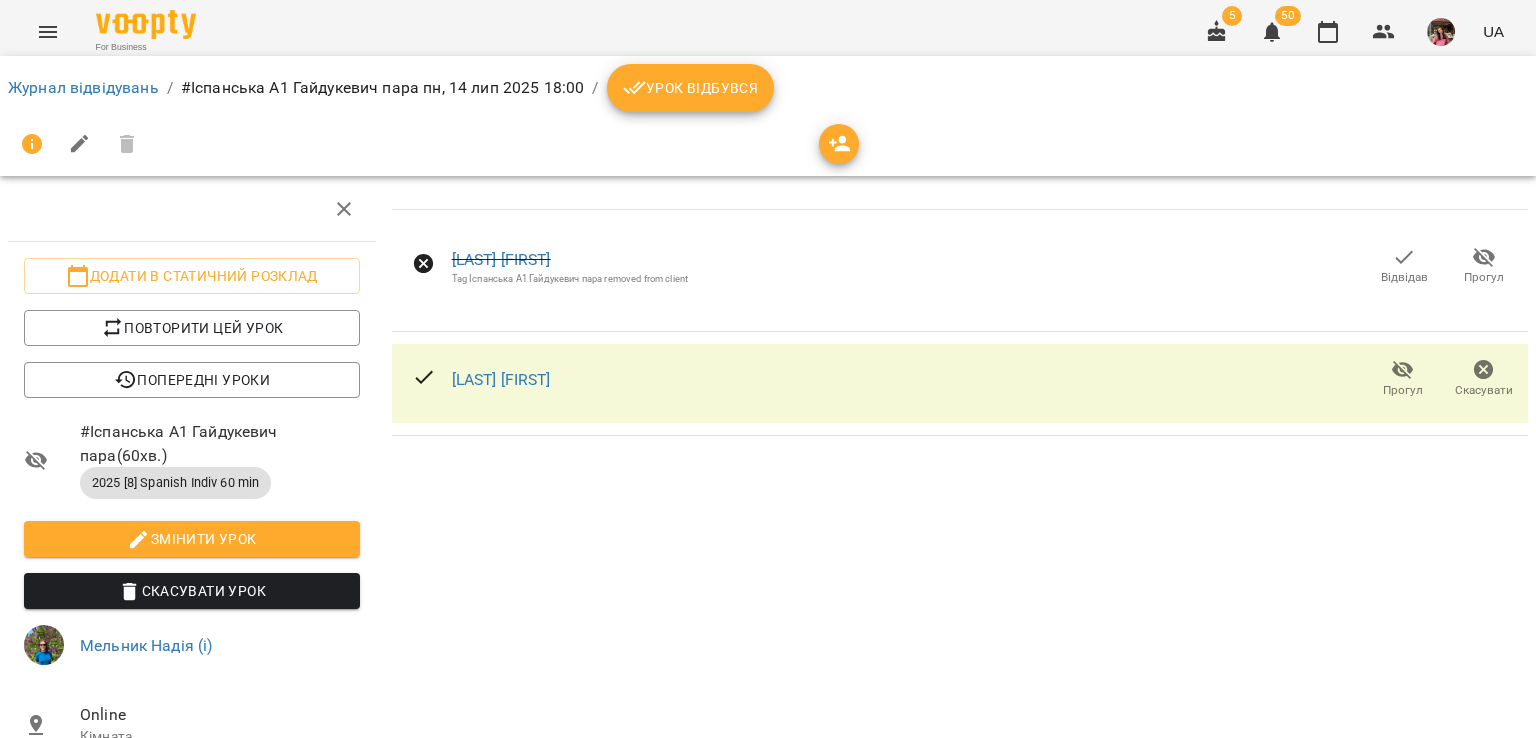 click 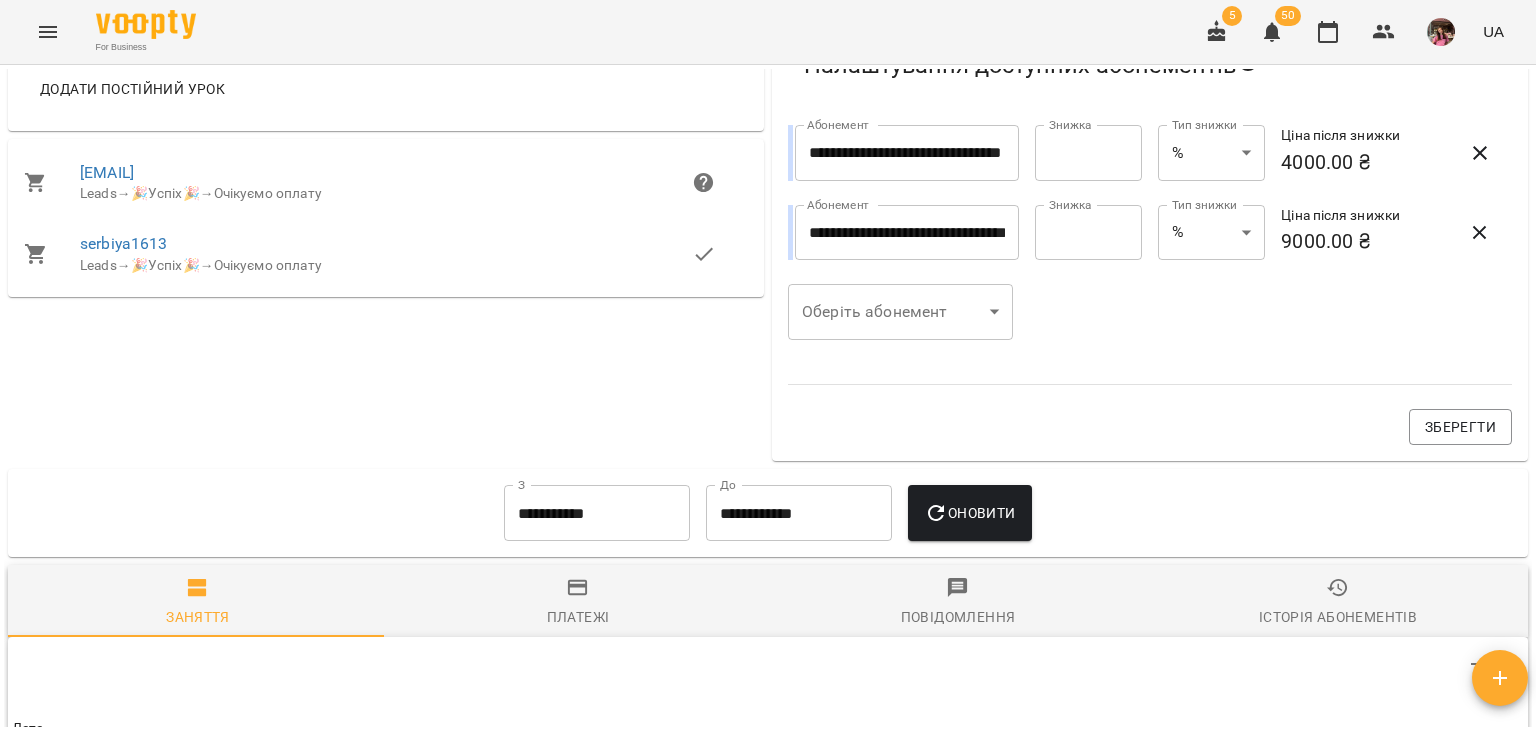 scroll, scrollTop: 0, scrollLeft: 0, axis: both 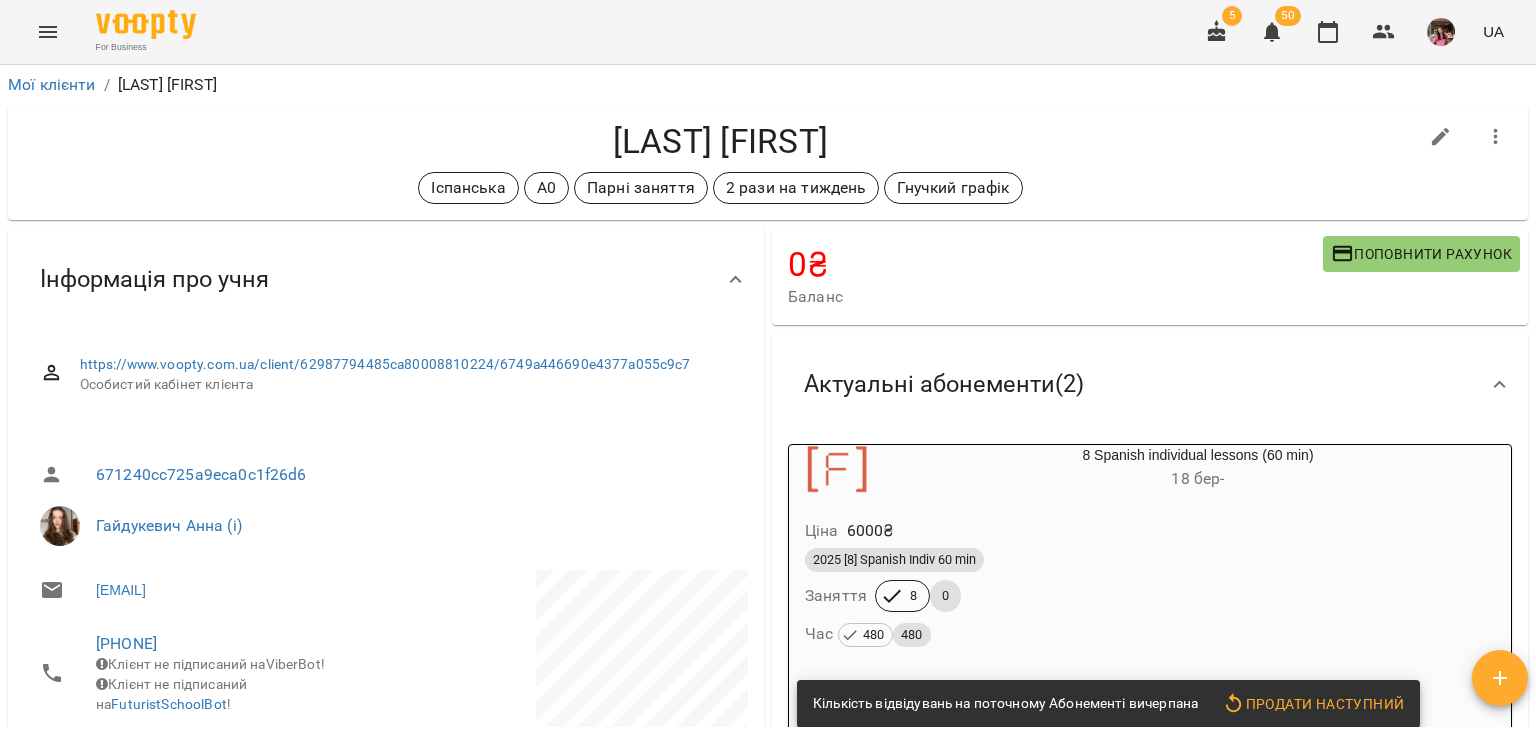 click 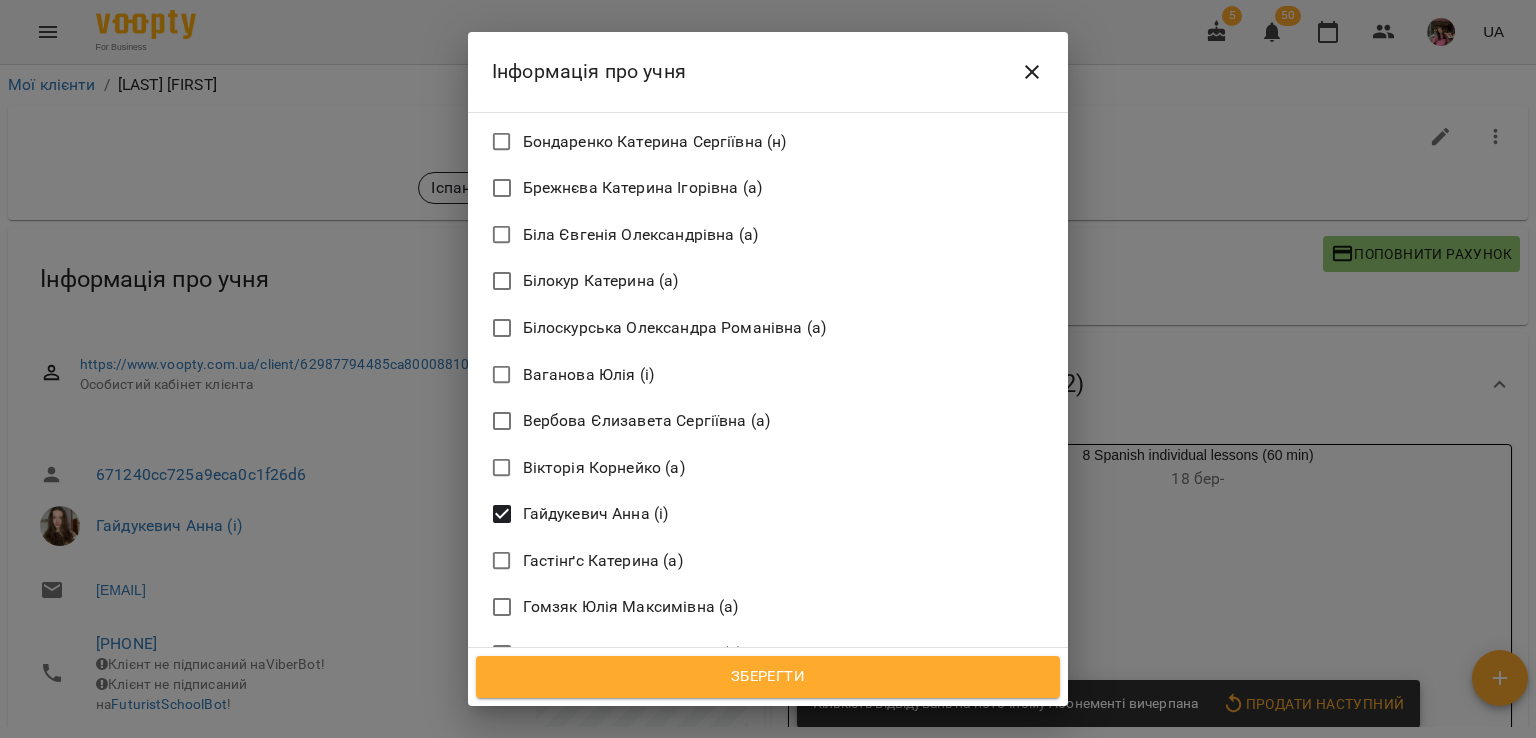 scroll, scrollTop: 1512, scrollLeft: 0, axis: vertical 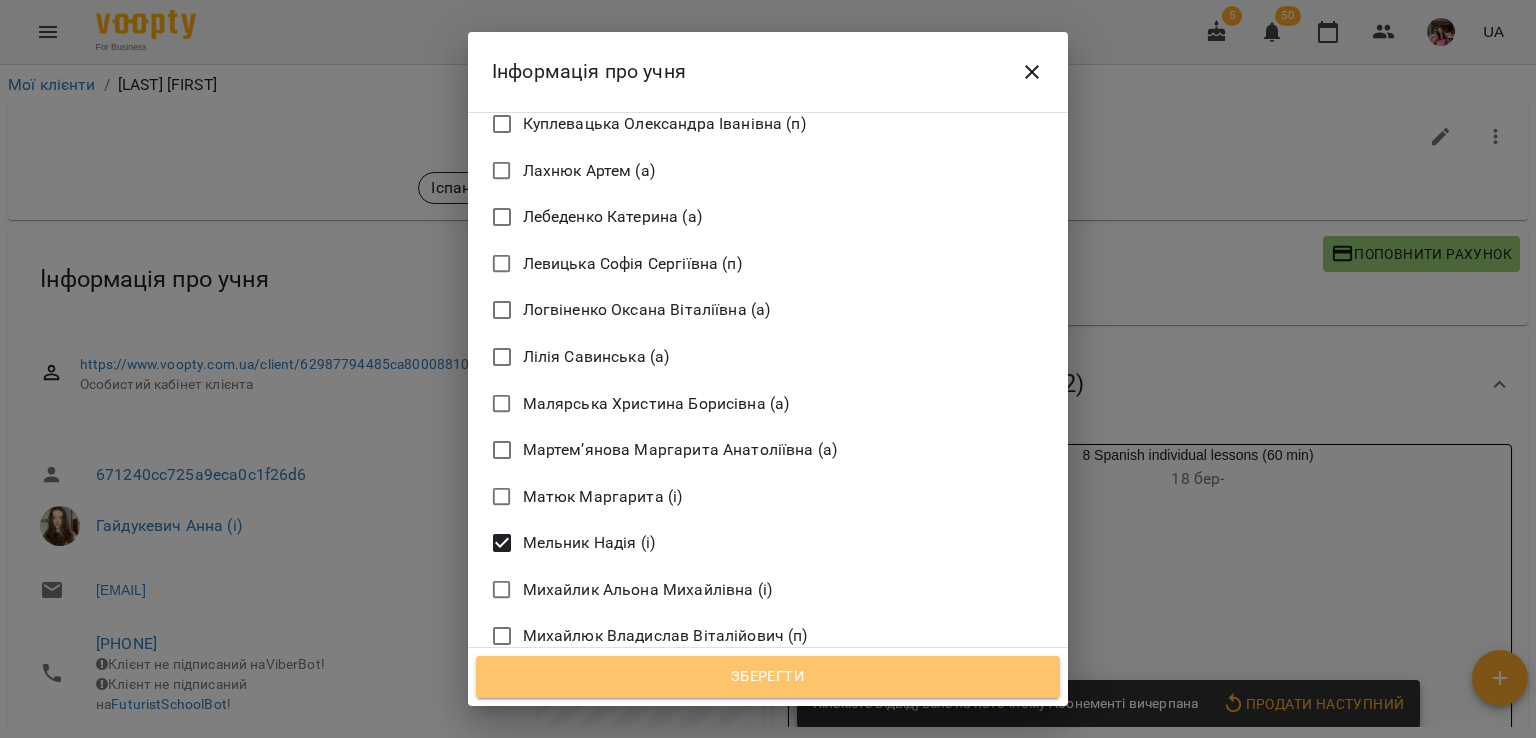 click on "Зберегти" at bounding box center (768, 677) 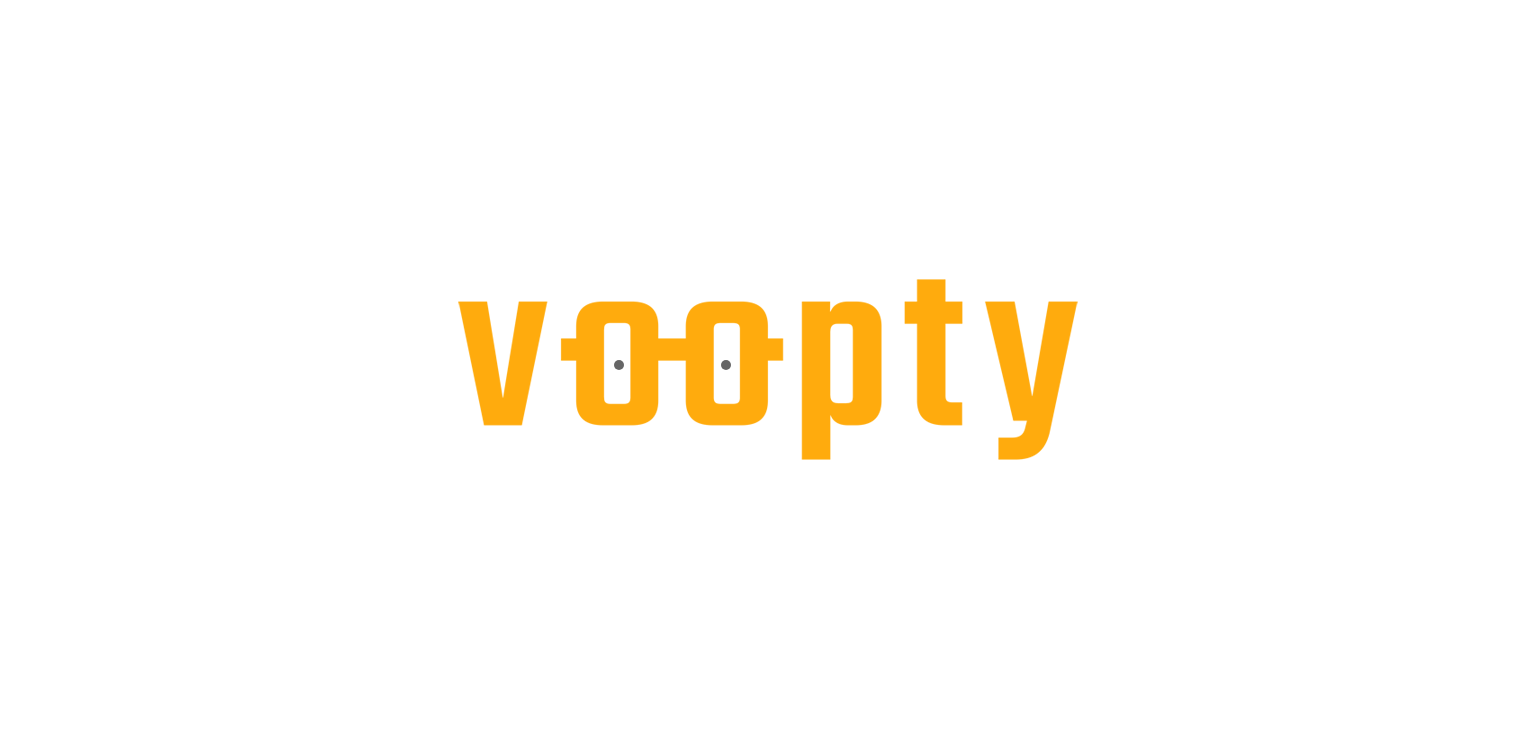scroll, scrollTop: 0, scrollLeft: 0, axis: both 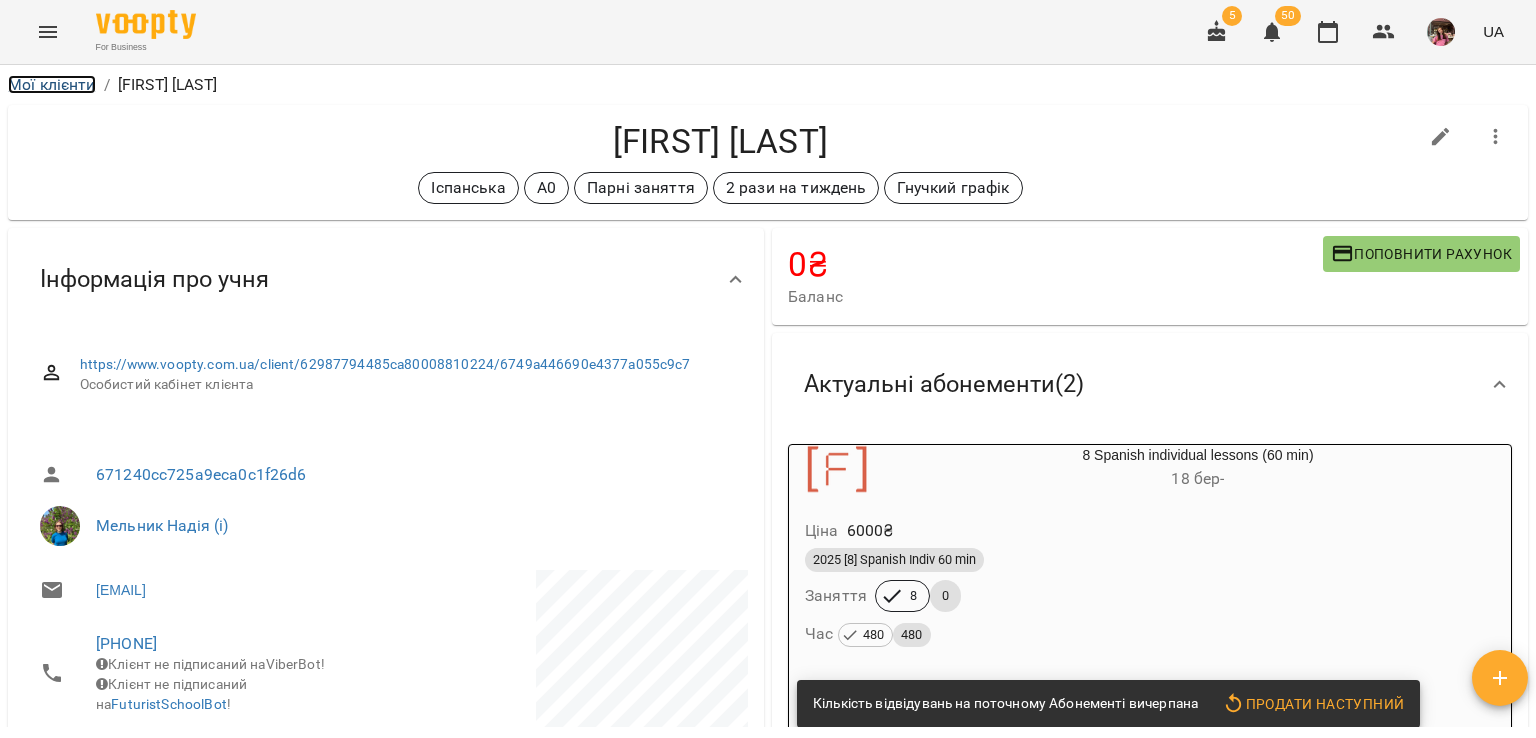 click on "Мої клієнти" at bounding box center [52, 84] 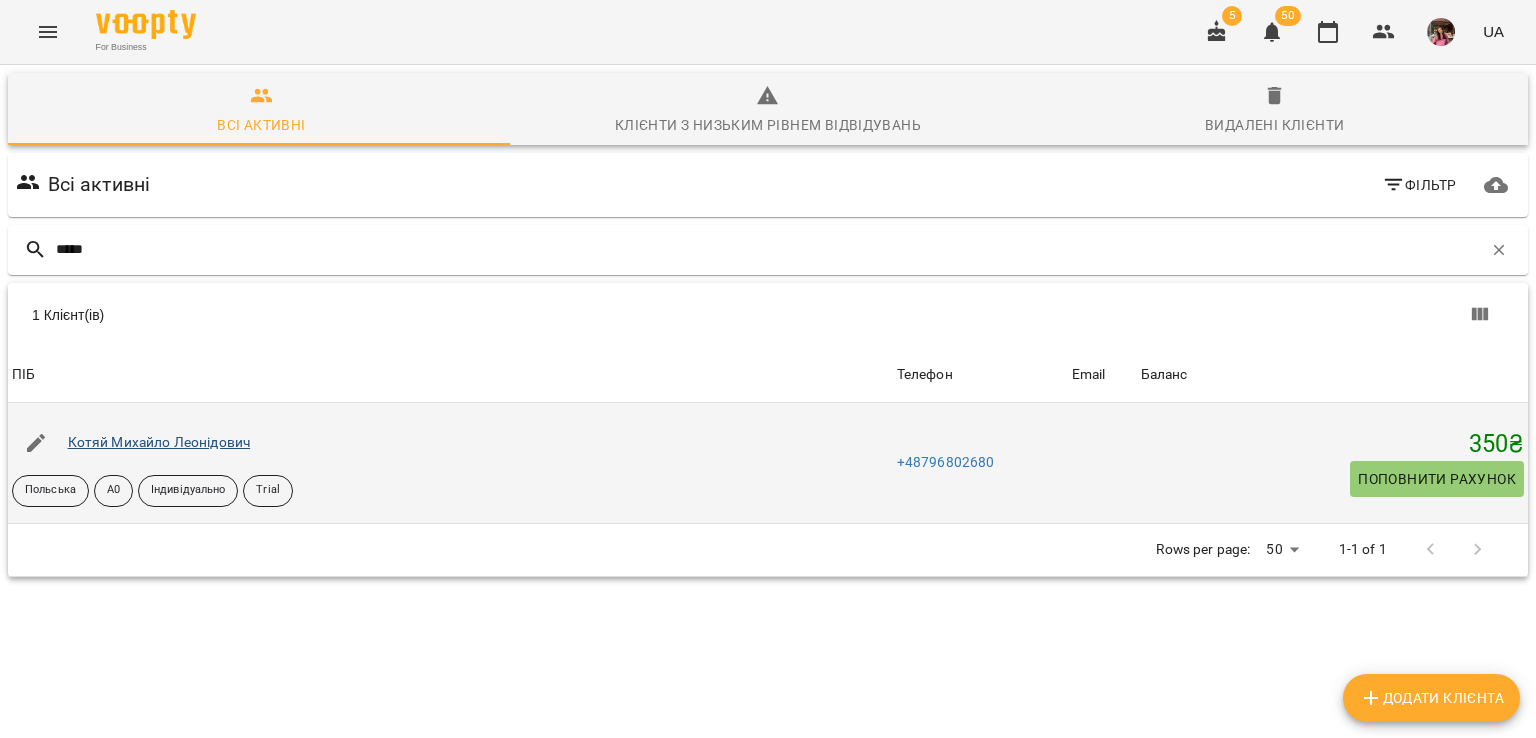 type on "*****" 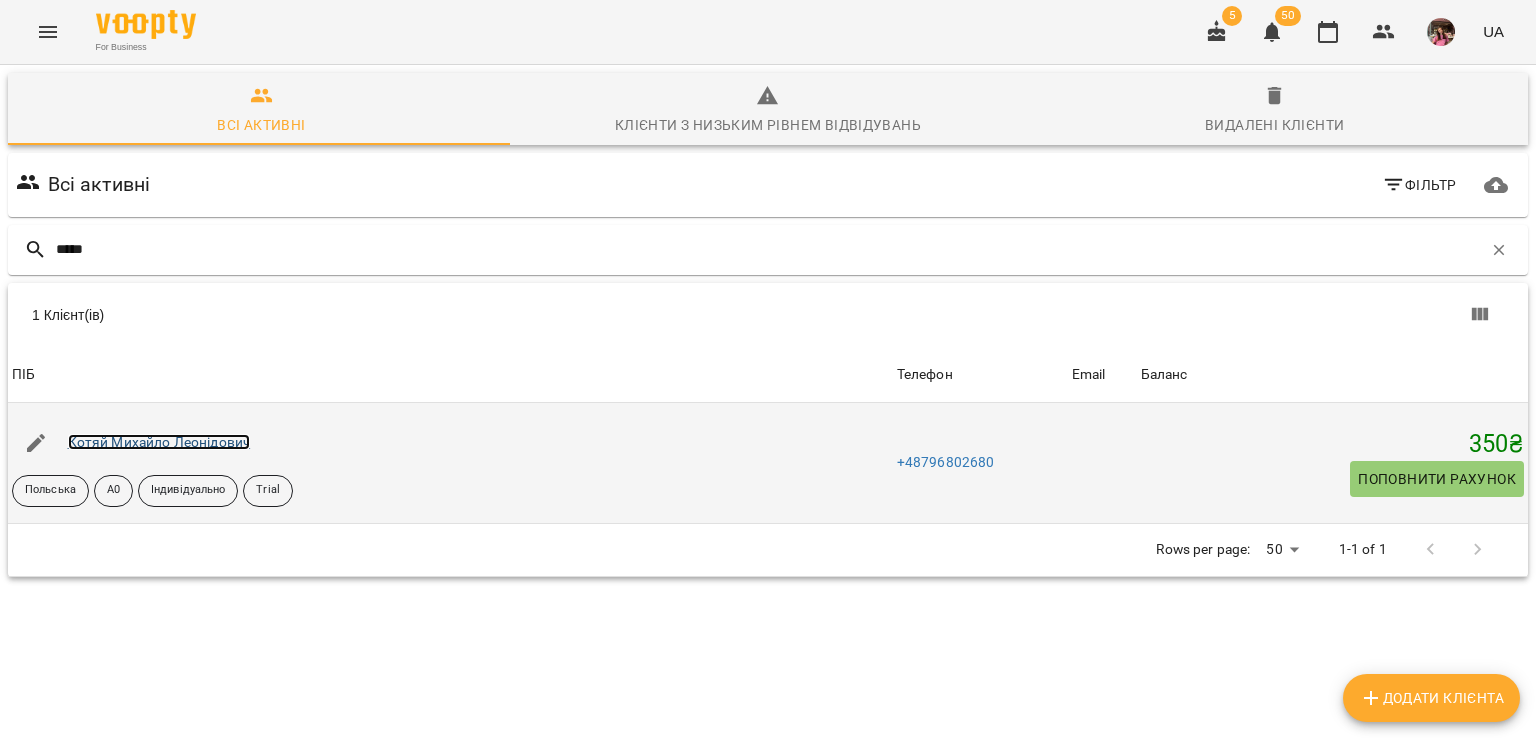 click on "Котяй Михайло Леонідович" at bounding box center [159, 442] 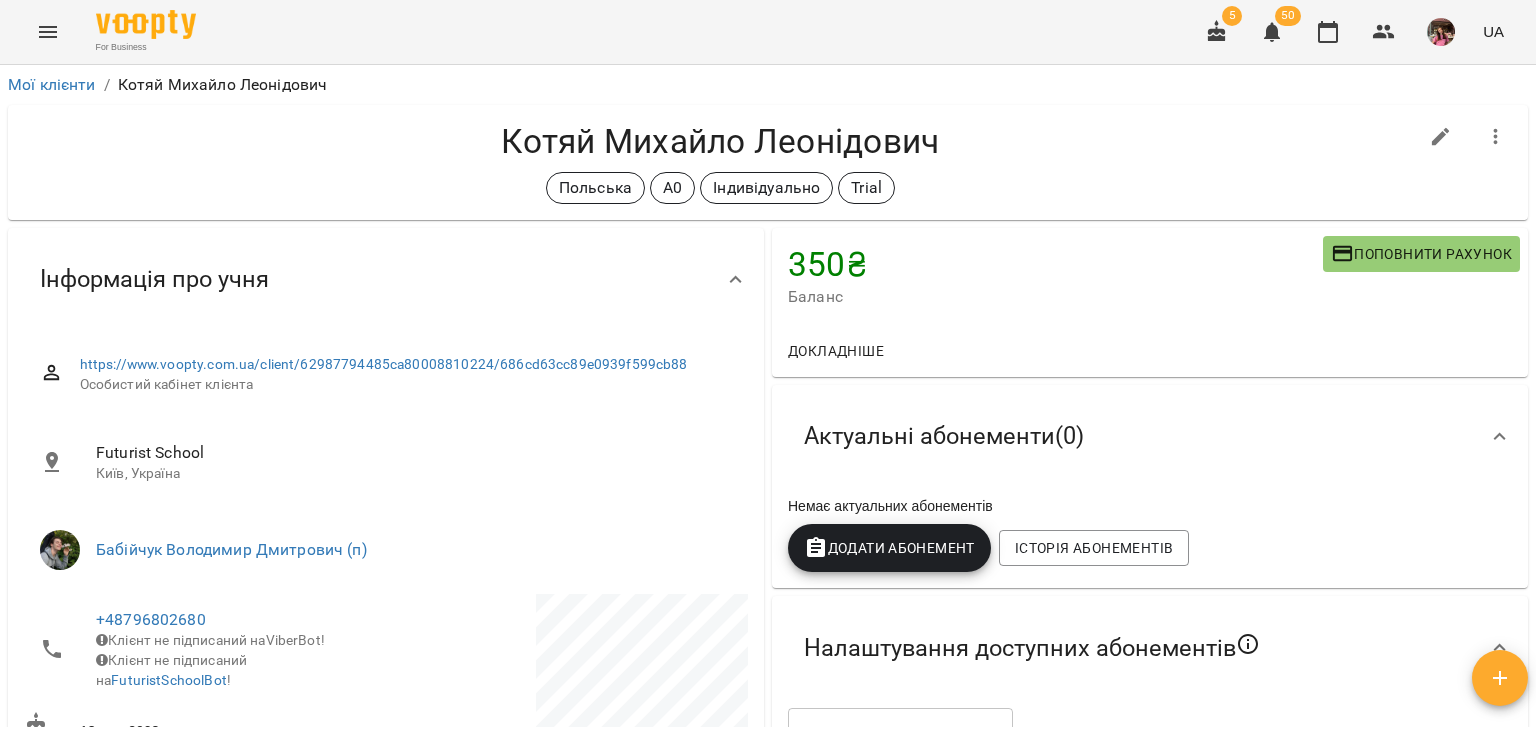 click on "Futurist School Київ, Україна" at bounding box center [386, 462] 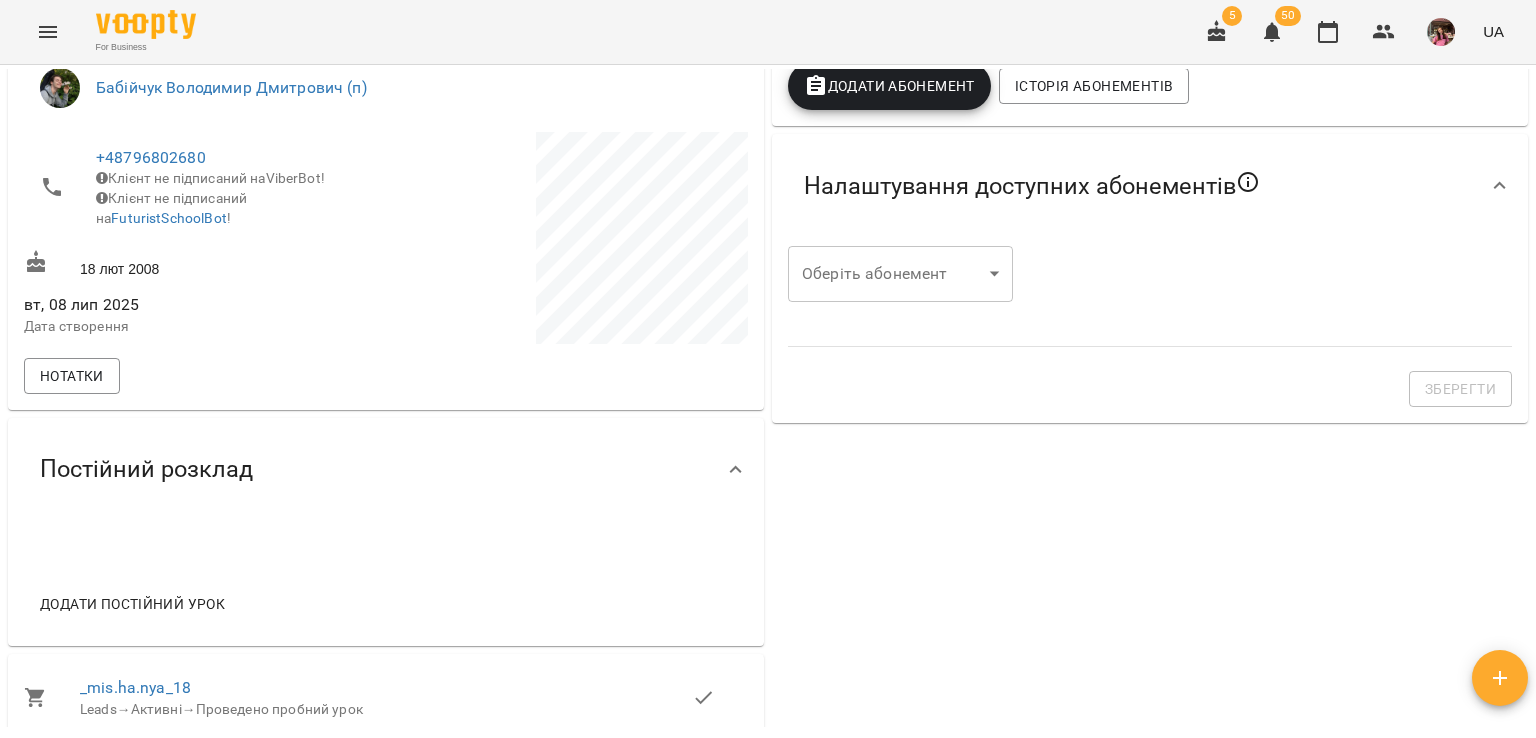 scroll, scrollTop: 612, scrollLeft: 0, axis: vertical 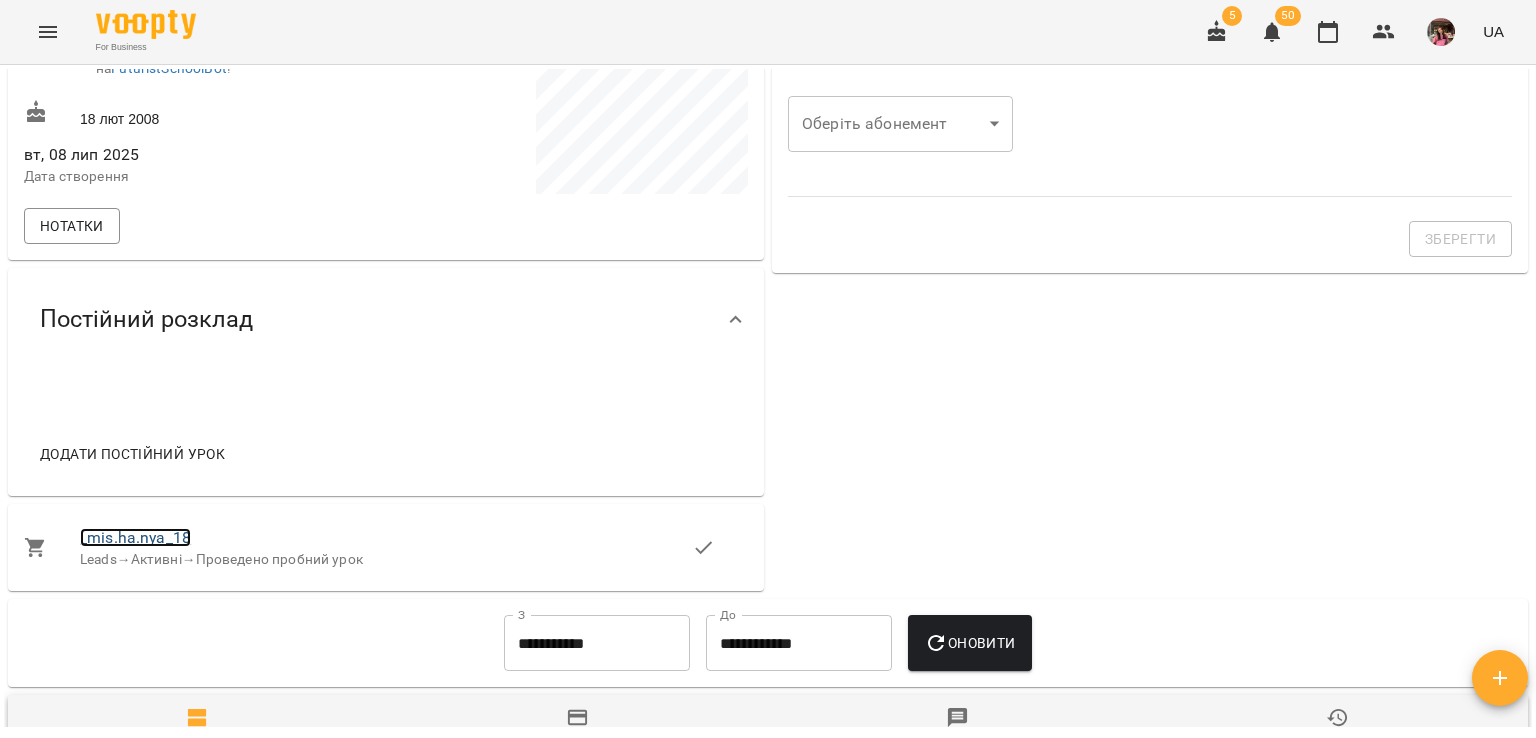 click on "_mis.ha.nya_18" at bounding box center [135, 537] 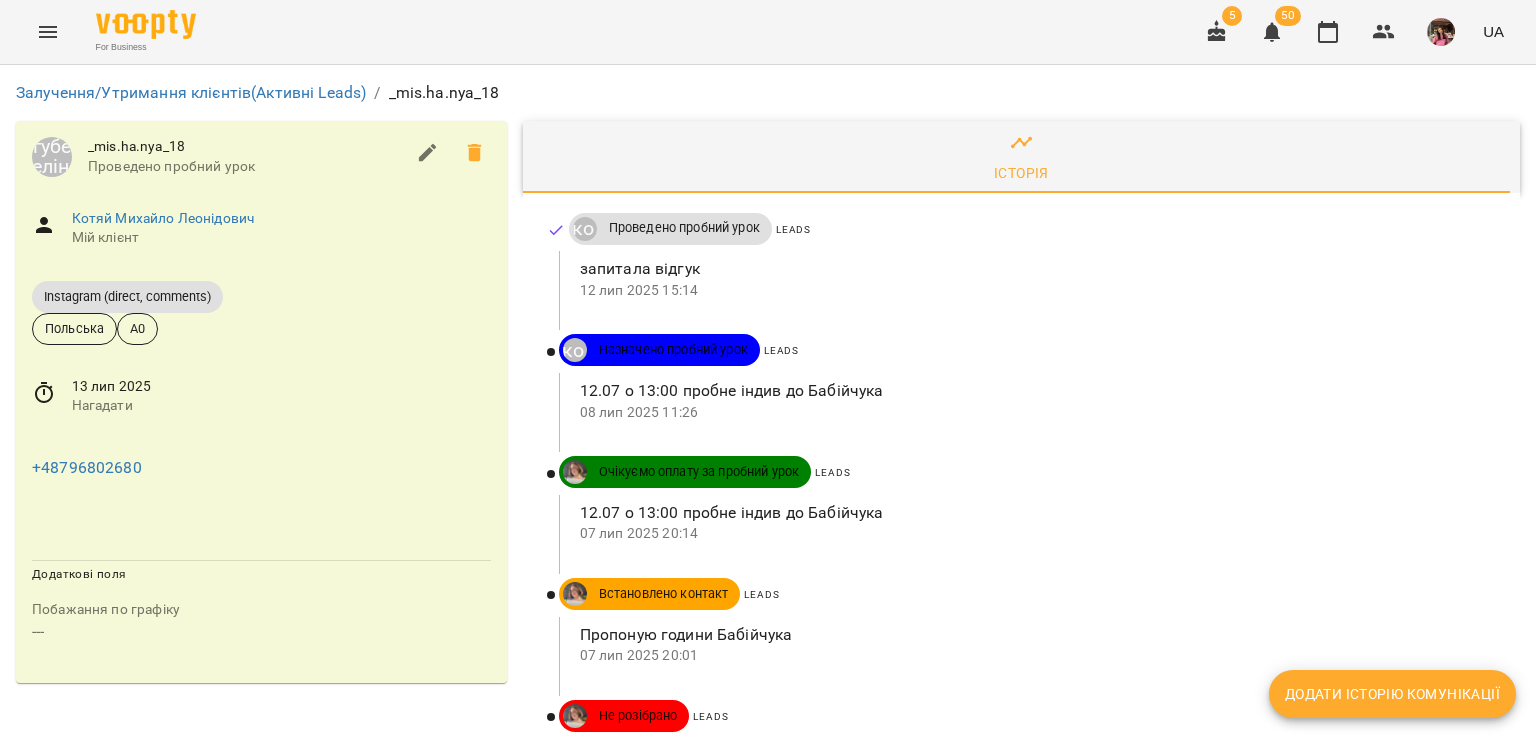 click on "Додати історію комунікації" at bounding box center (1392, 694) 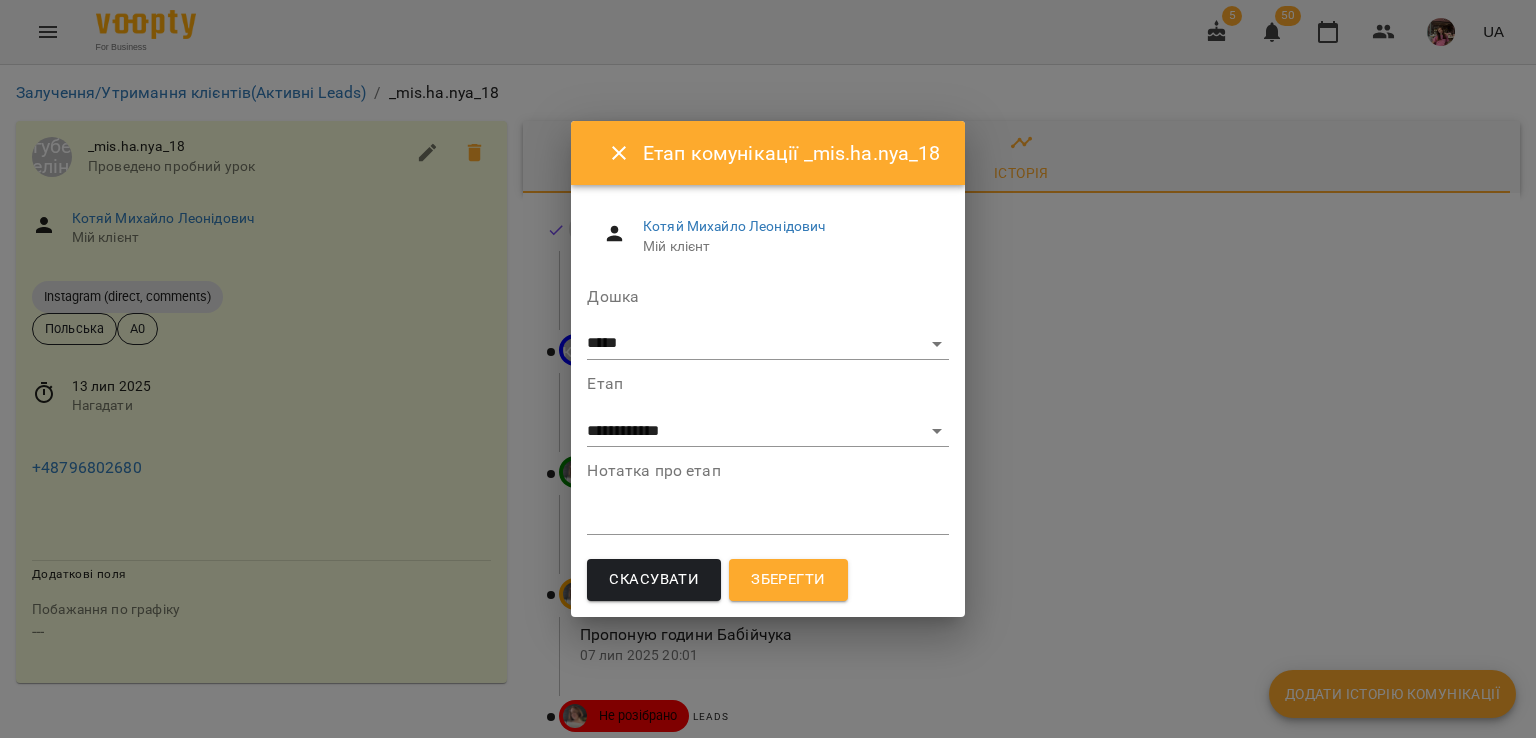 click at bounding box center [767, 518] 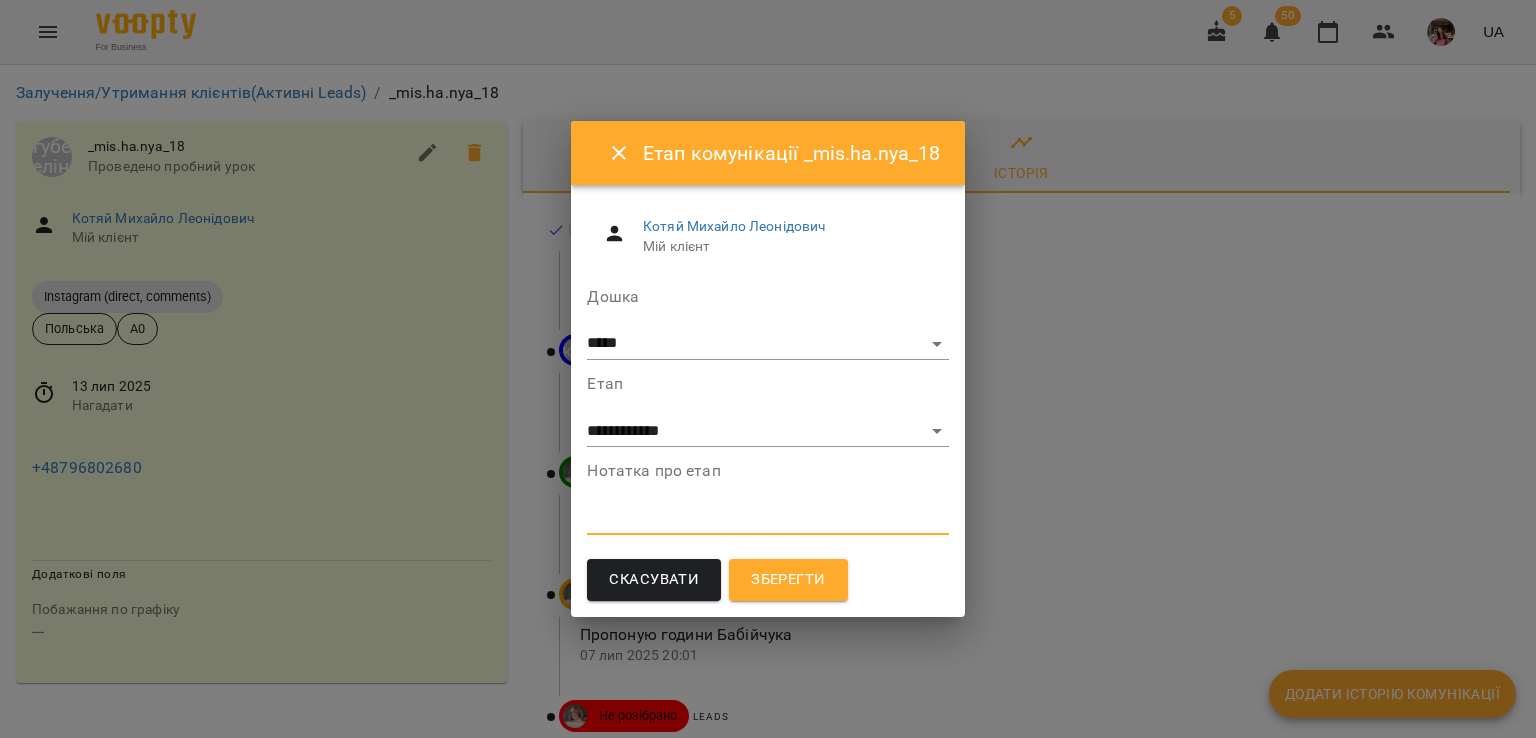 paste on "**********" 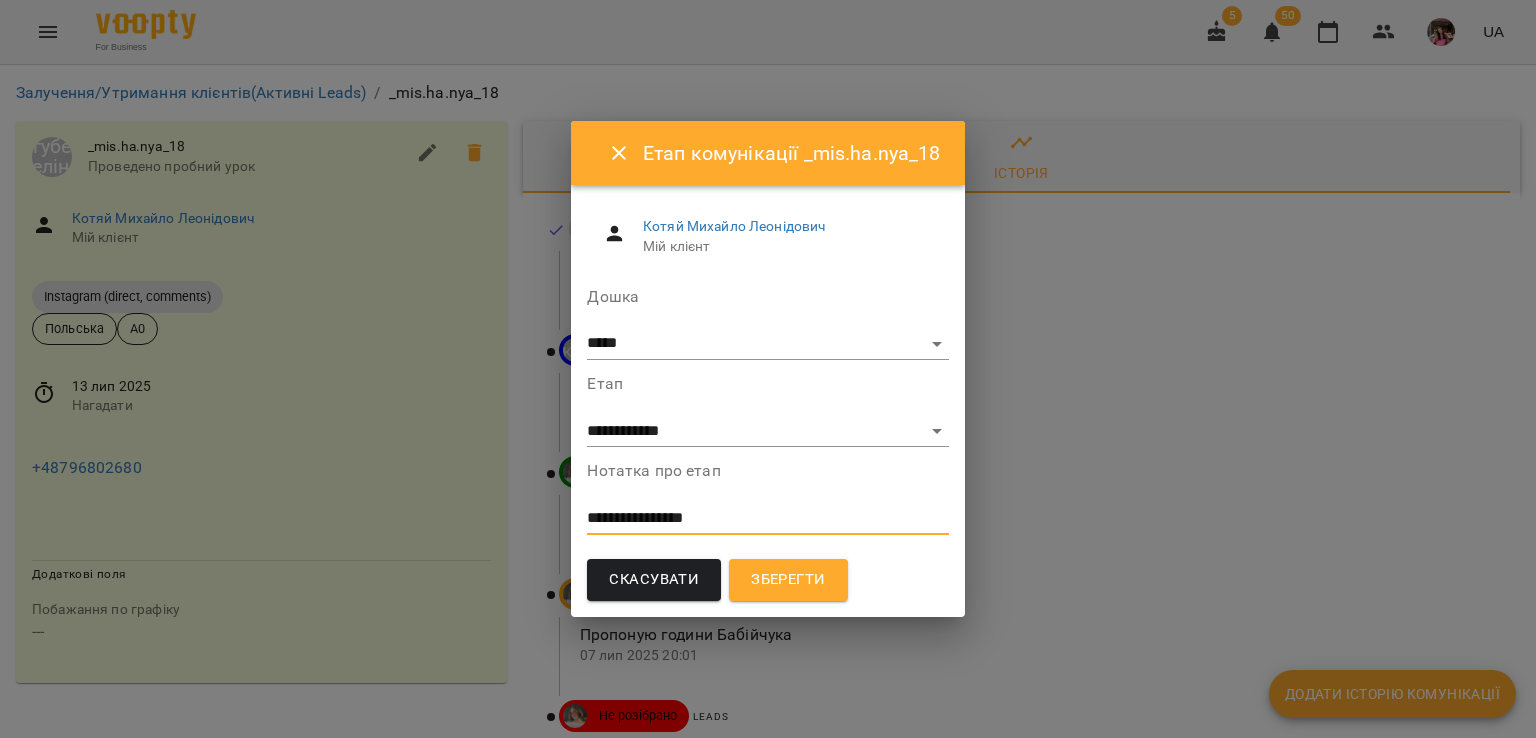 type on "**********" 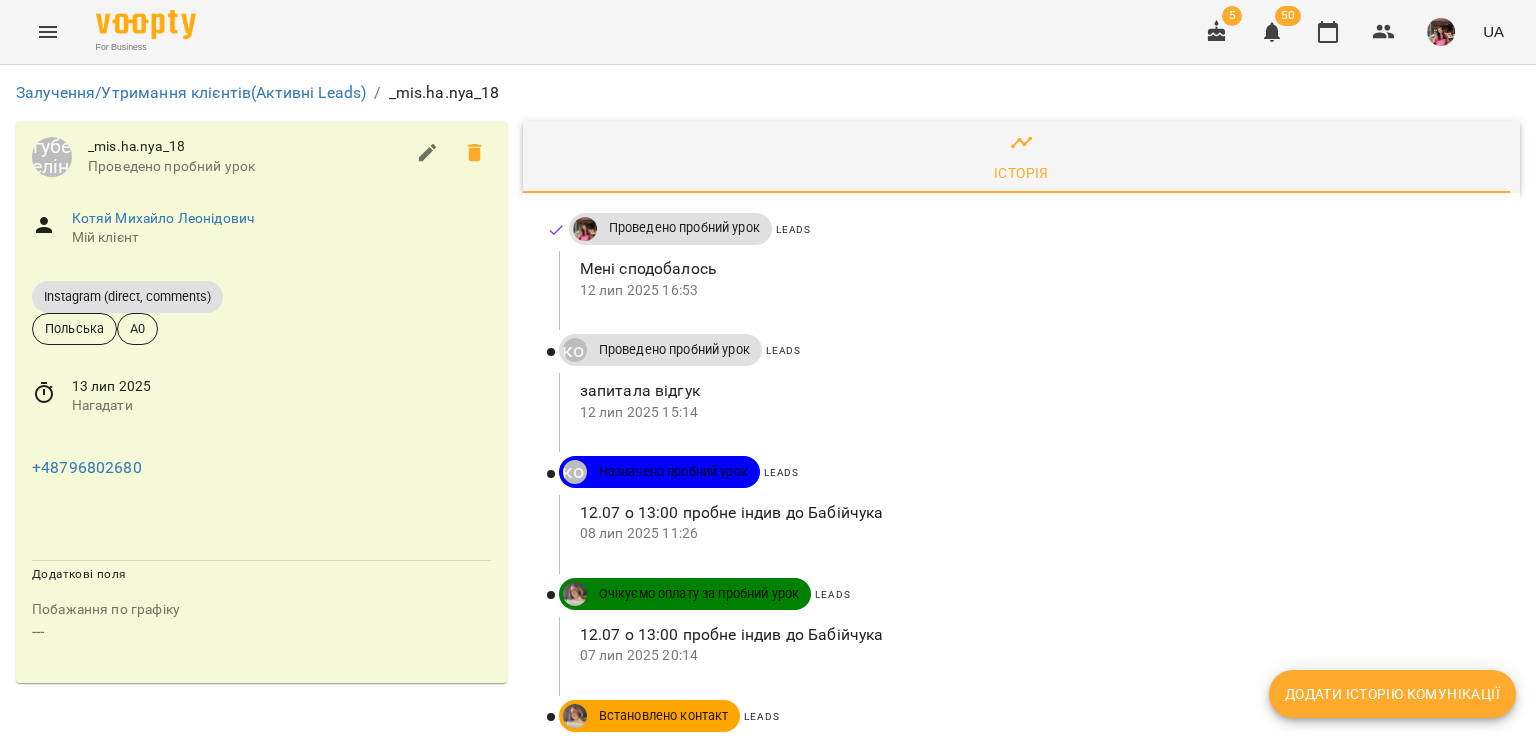 click on "Додати історію комунікації" at bounding box center (1392, 694) 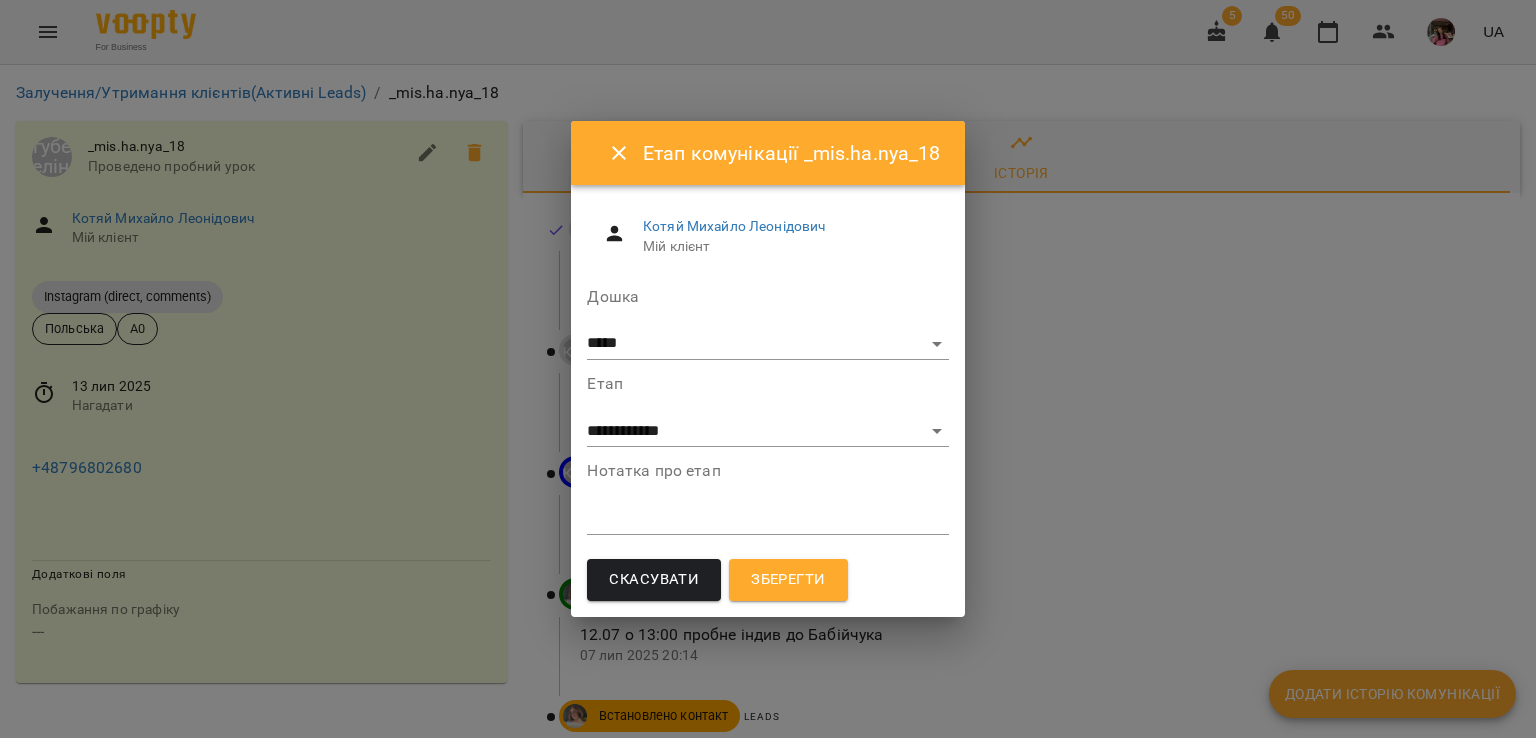 click at bounding box center [767, 518] 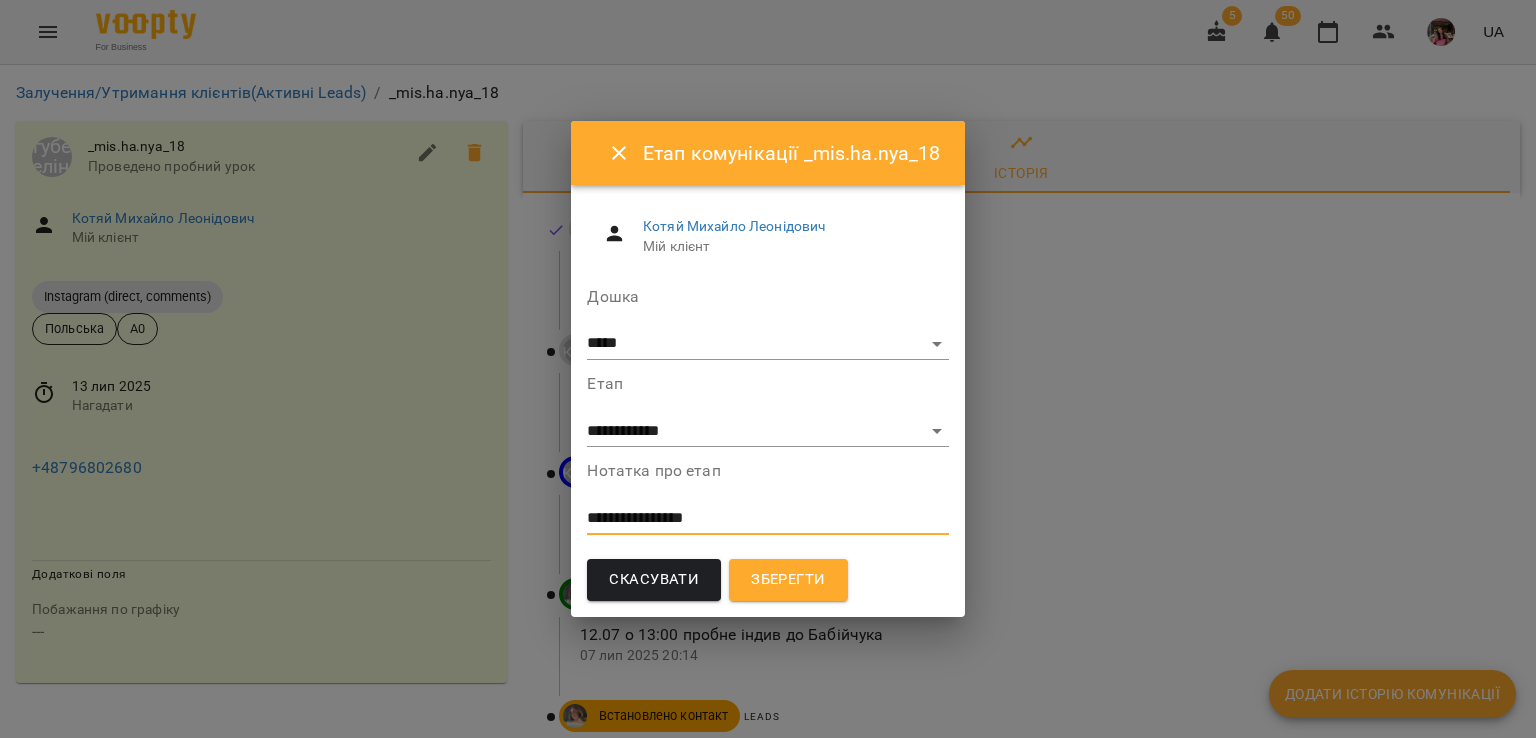 type on "**********" 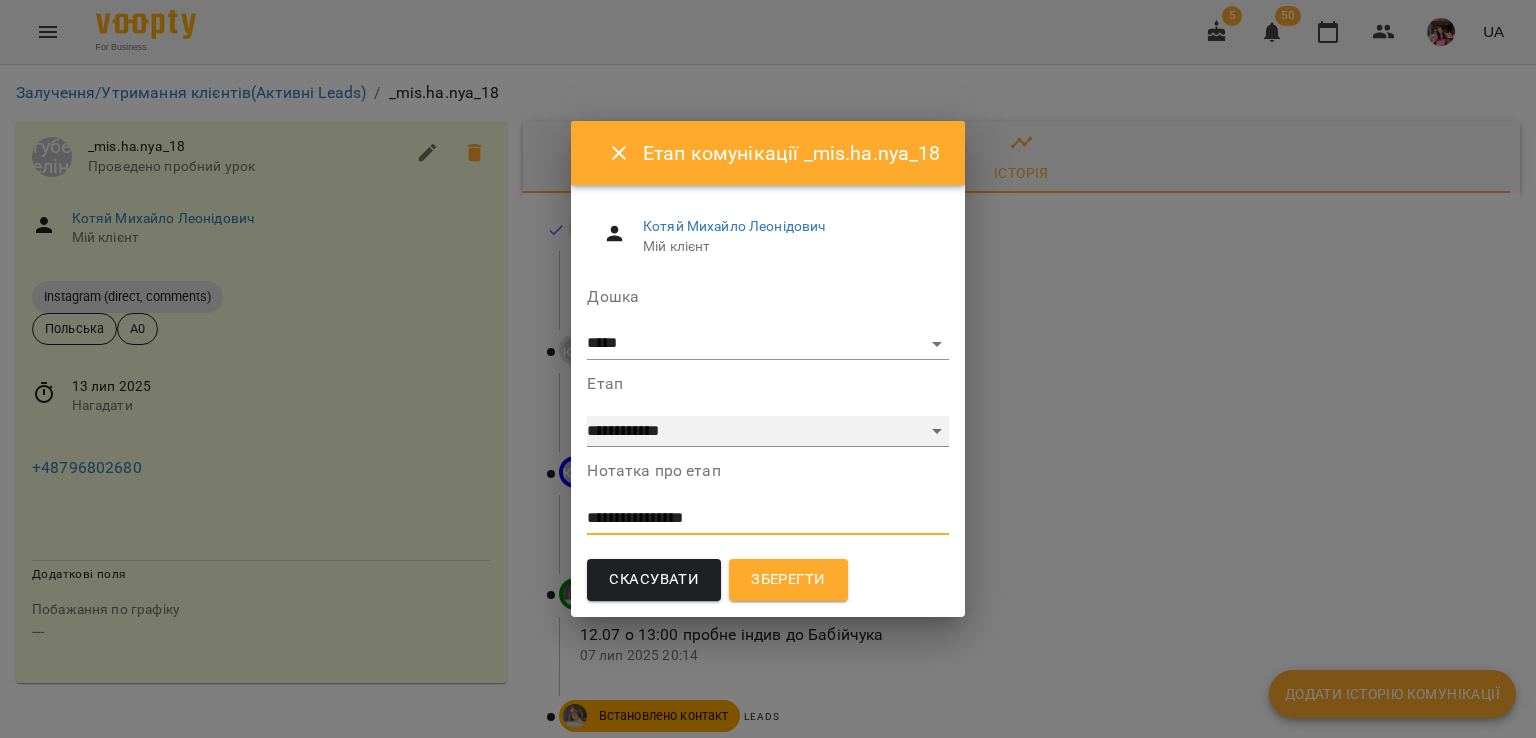 click on "**********" at bounding box center (767, 432) 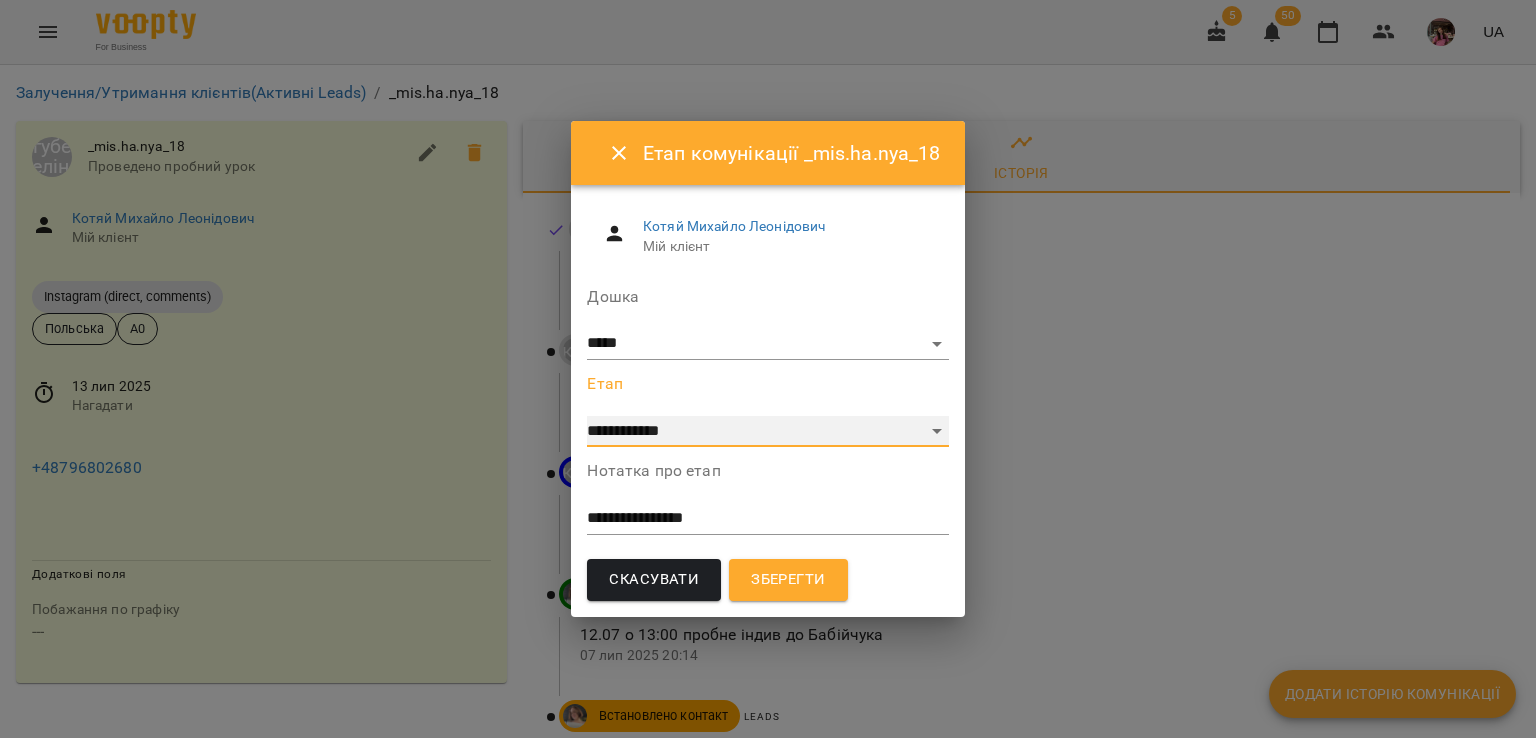 select on "*" 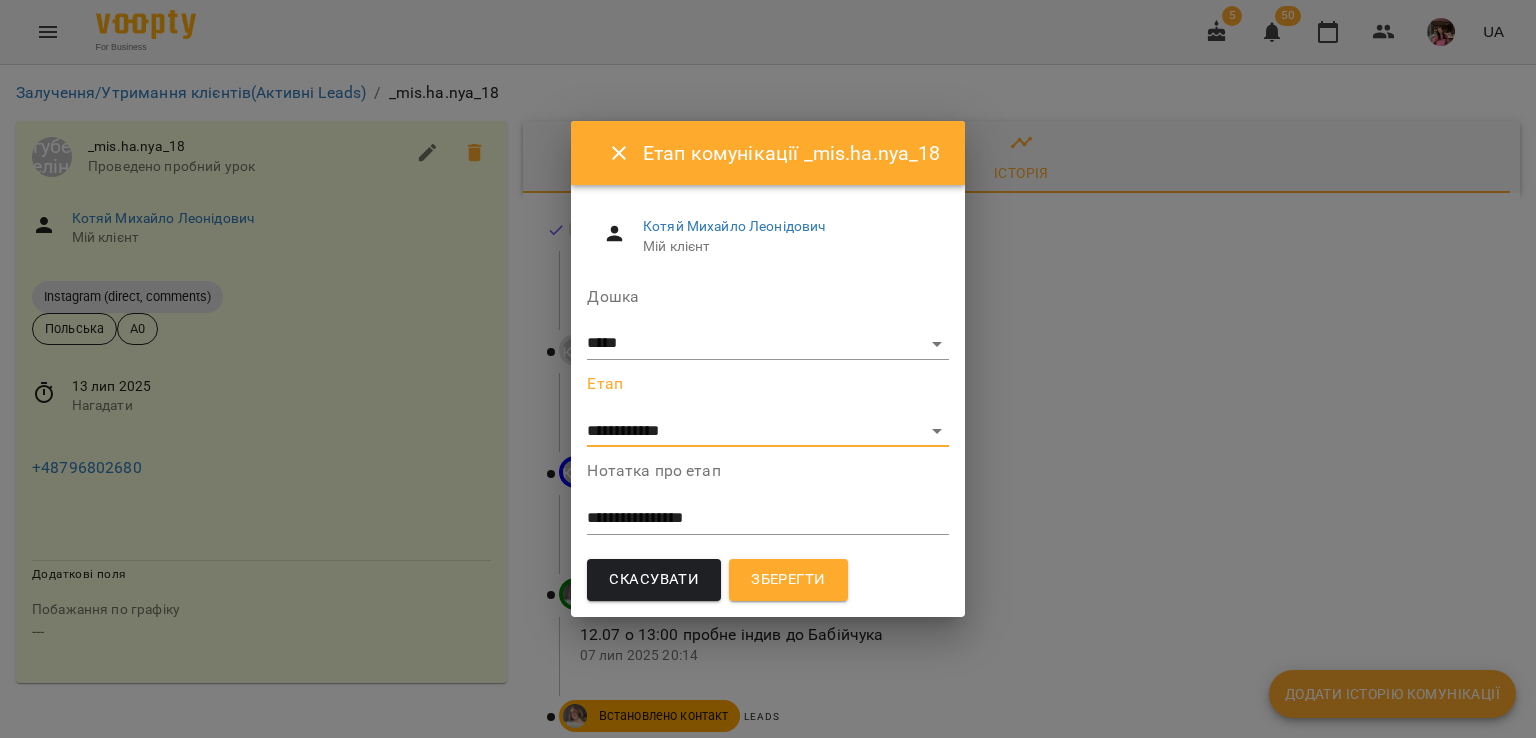 click on "Зберегти" at bounding box center [788, 580] 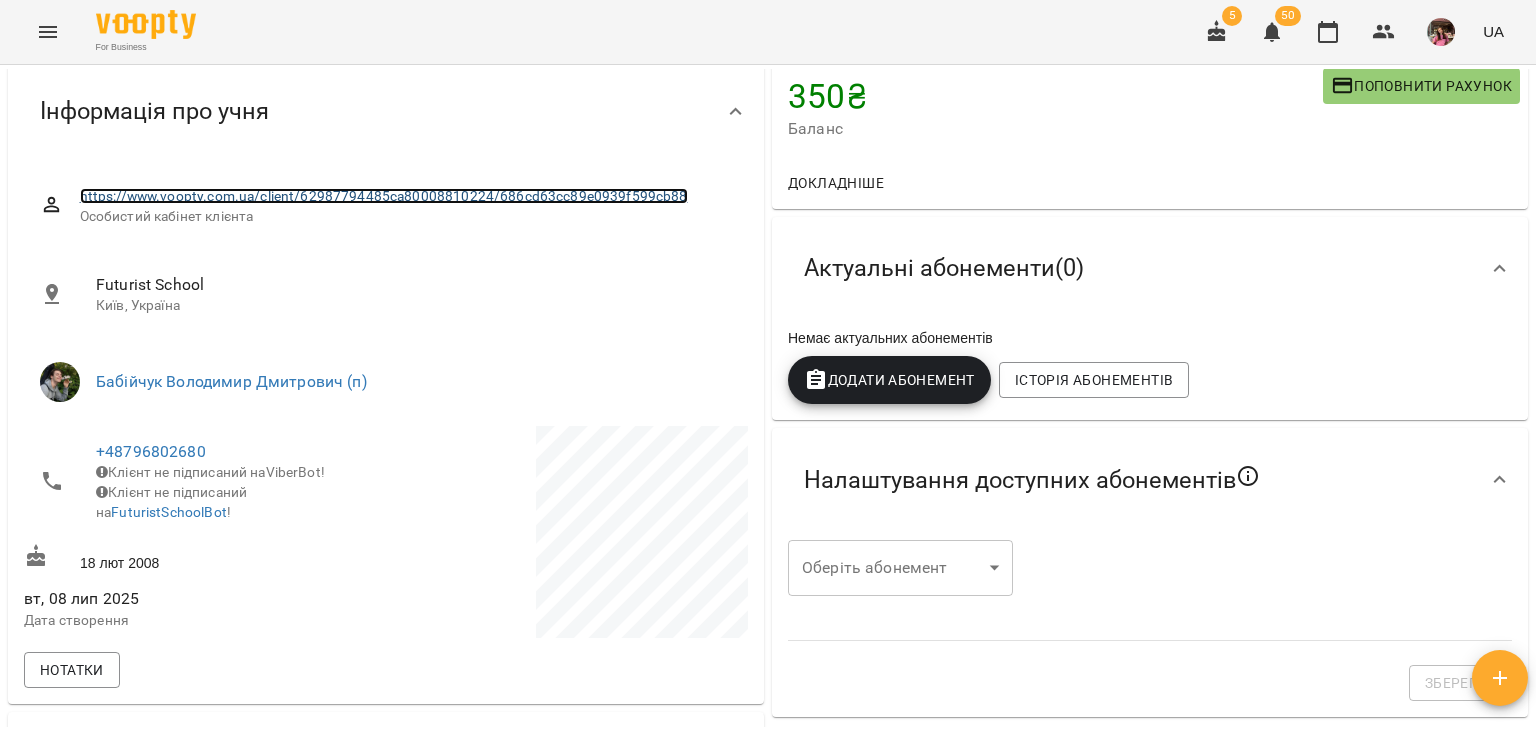 scroll, scrollTop: 0, scrollLeft: 0, axis: both 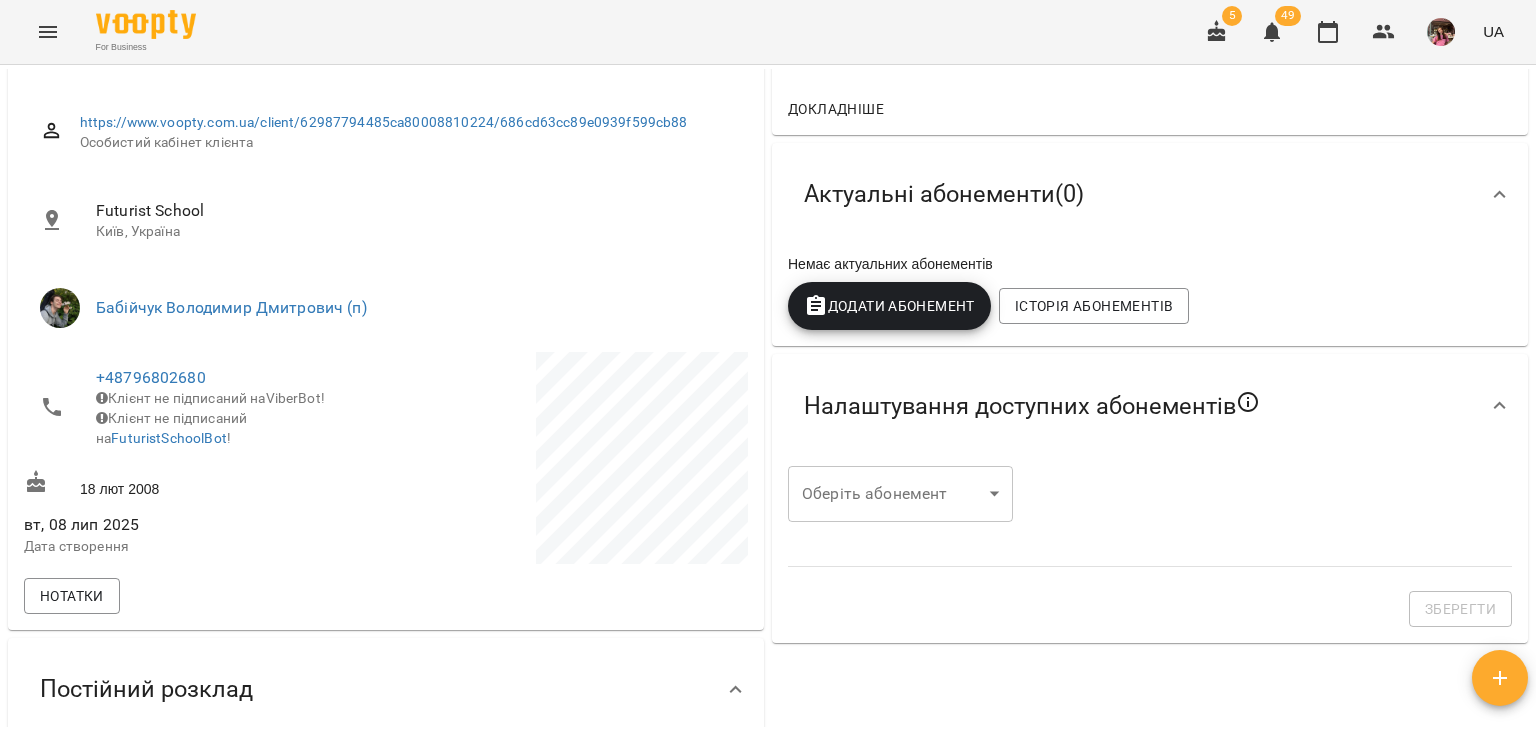 click on "For Business 5 49 UA Мої клієнти / [LAST] [FIRST] [PATRONYMIC] [LAST] [FIRST] [PATRONYMIC] Польська А0 Індивідуально Trial 350 ₴ Баланс Поповнити рахунок Докладніше 350   ₴ Разові Відвідування 350 ₴   Без призначення Актуальні абонементи ( 0 ) Немає актуальних абонементів Додати Абонемент Історія абонементів Налаштування доступних абонементів Оберіть абонемент ​ Оберіть абонемент Зберегти Інформація про учня https://www.voopty.com.ua/client/[ID]/[ID] Особистий кабінет клієнта Futurist School [CITY], [COUNTRY] [LAST] [FIRST] (п) !" at bounding box center [768, 401] 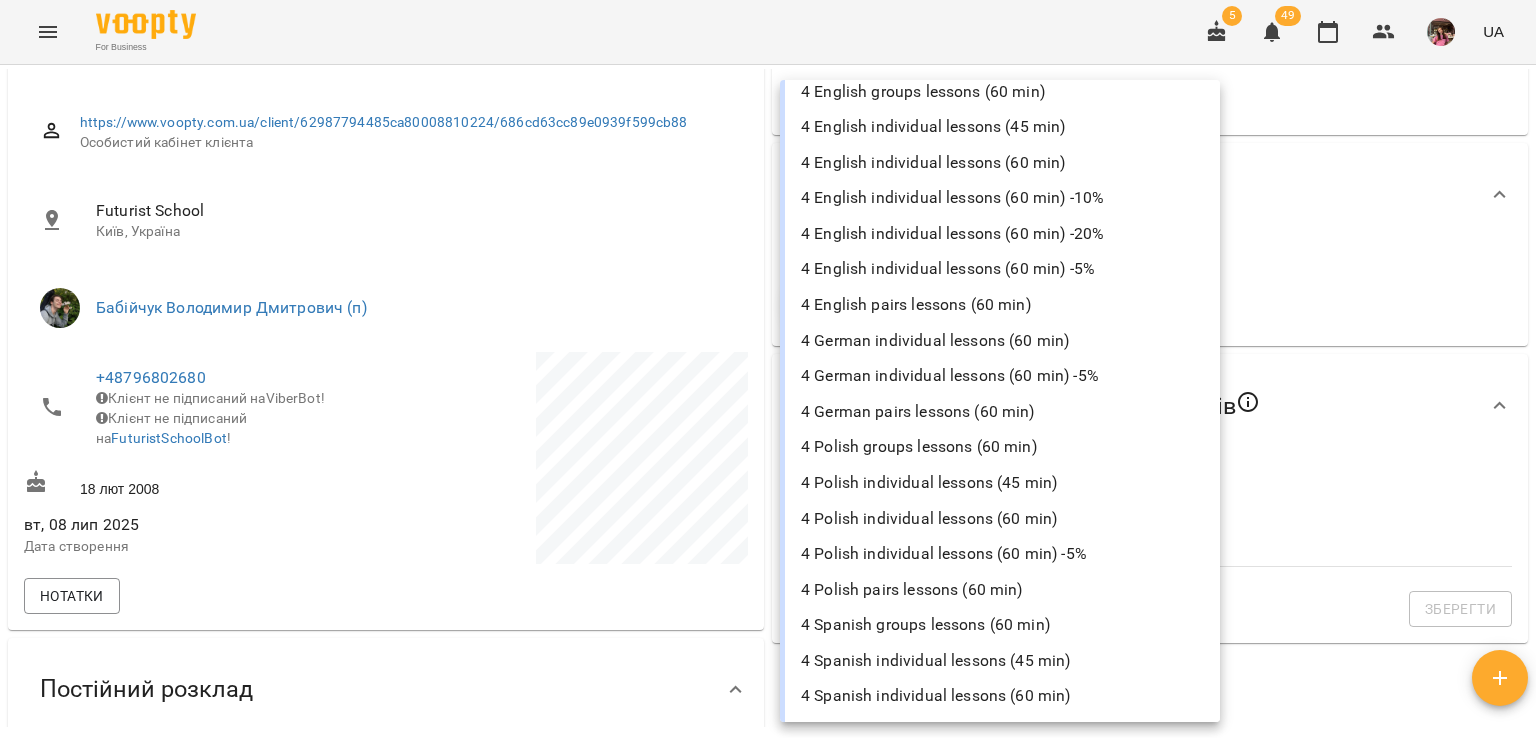 scroll, scrollTop: 0, scrollLeft: 0, axis: both 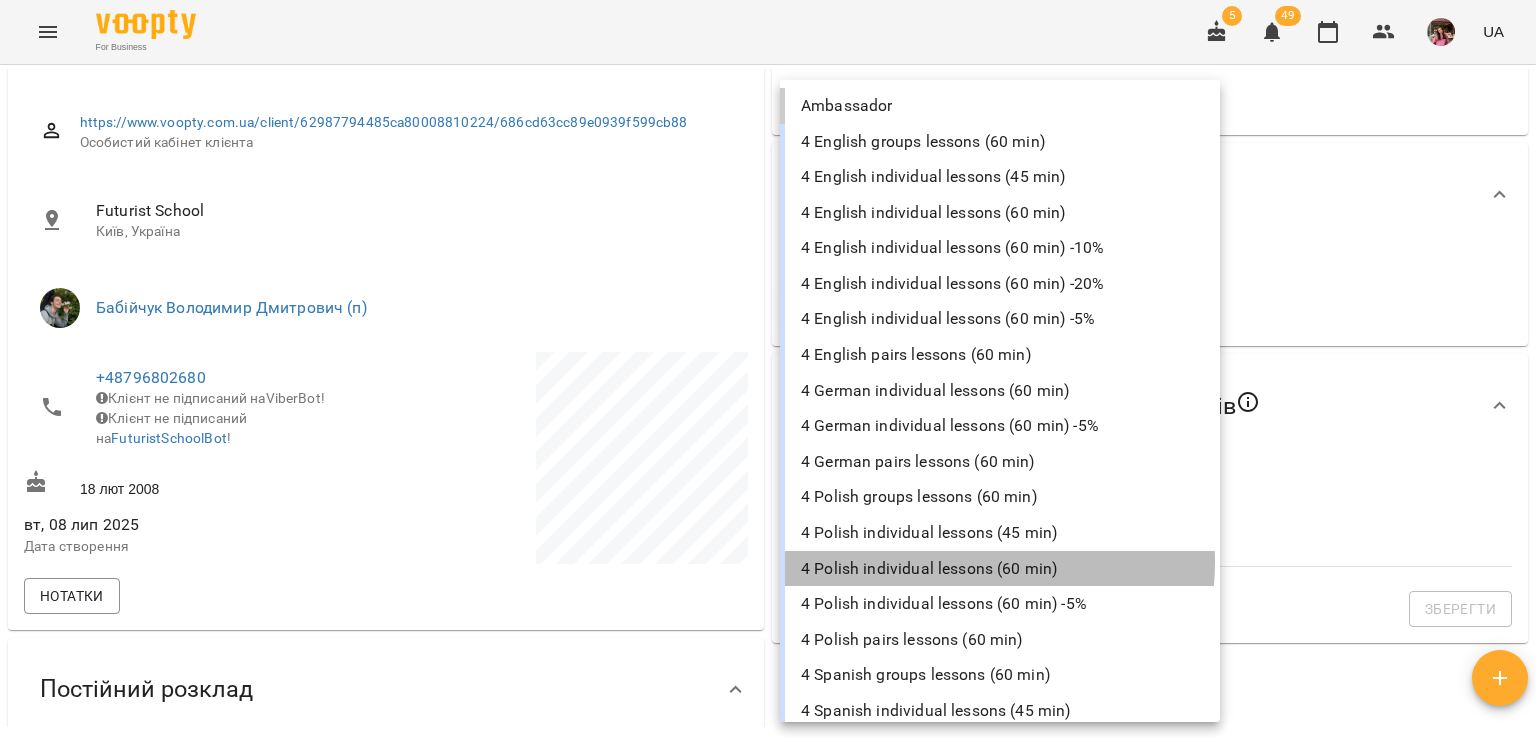 click on "4 Polish individual lessons (60 min)" at bounding box center (1000, 569) 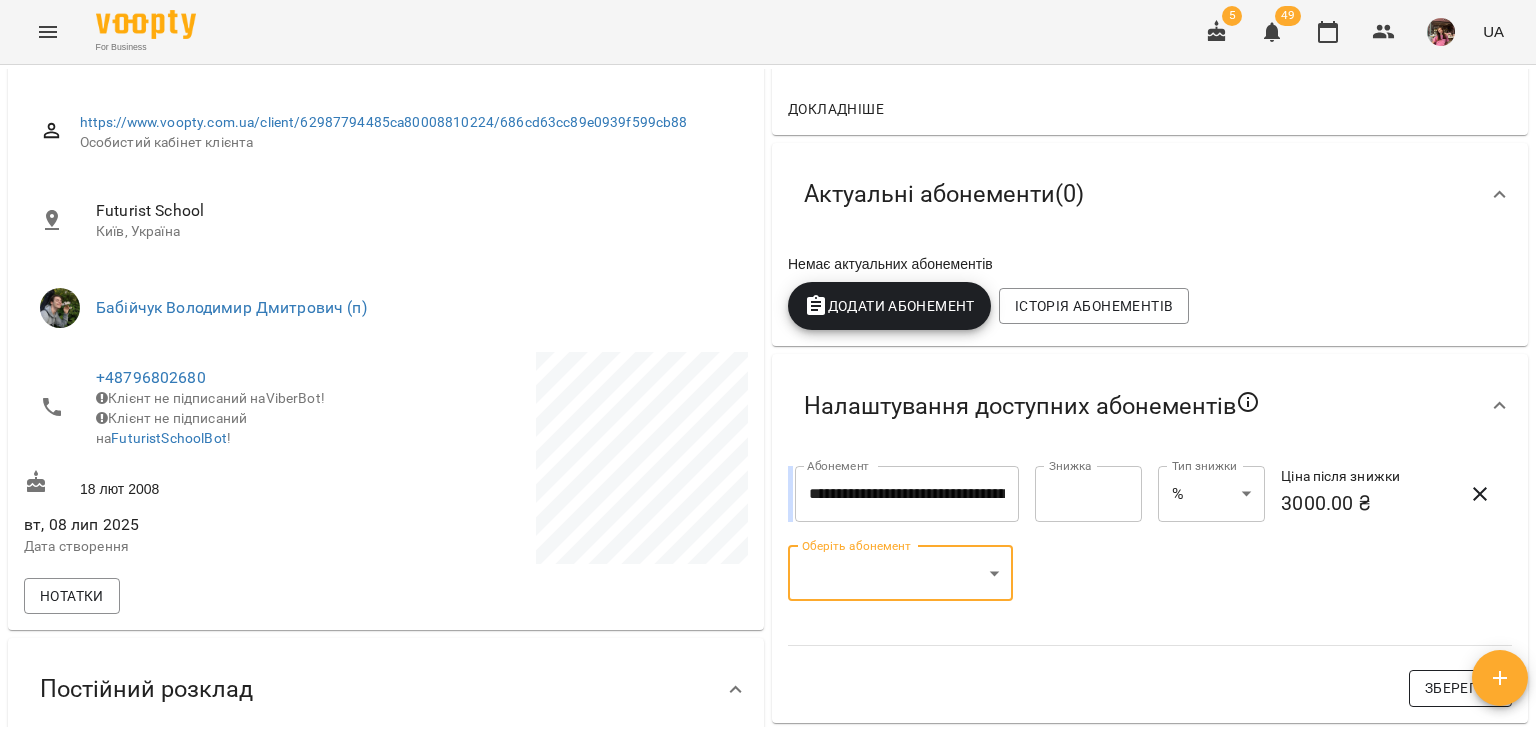 click on "Зберегти" at bounding box center [1460, 688] 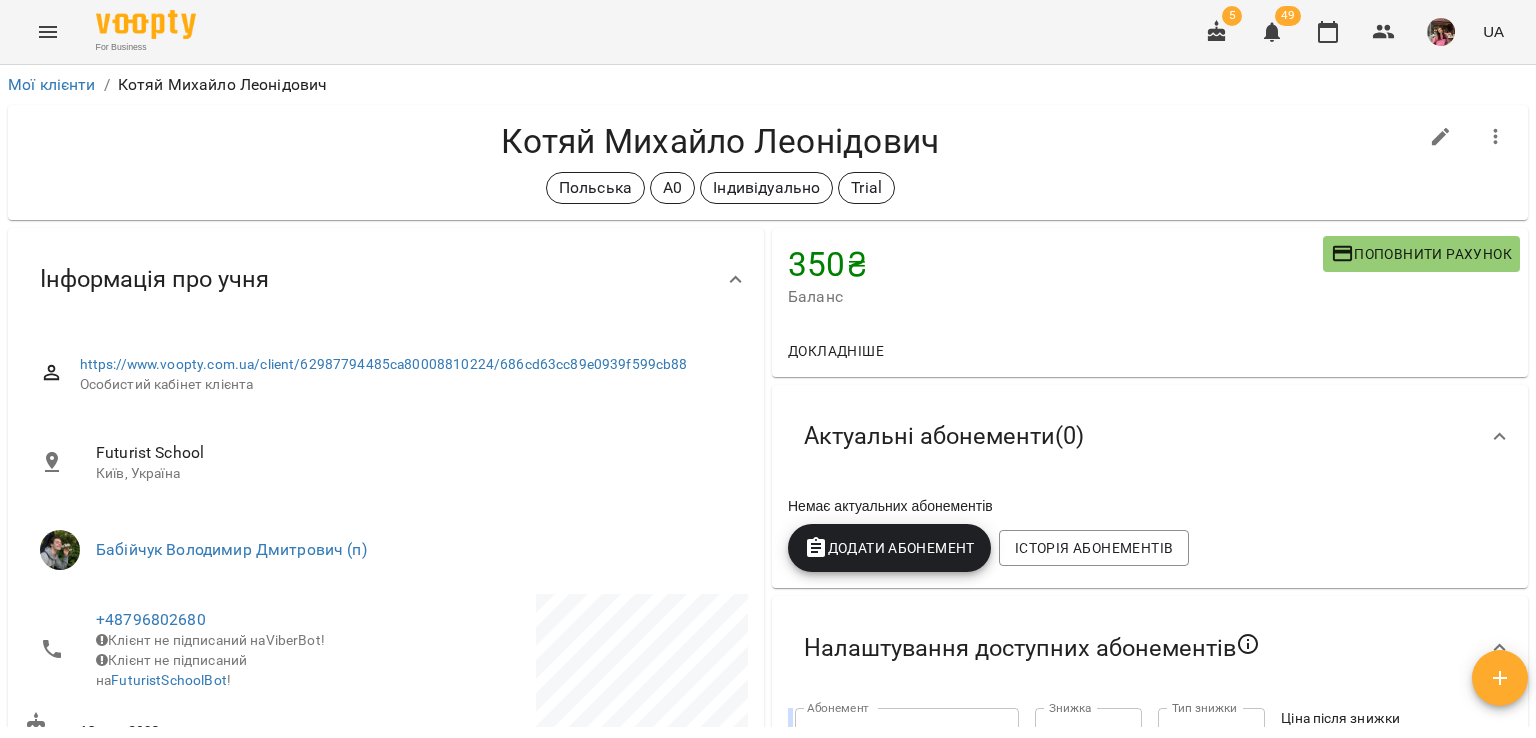 scroll, scrollTop: 32, scrollLeft: 0, axis: vertical 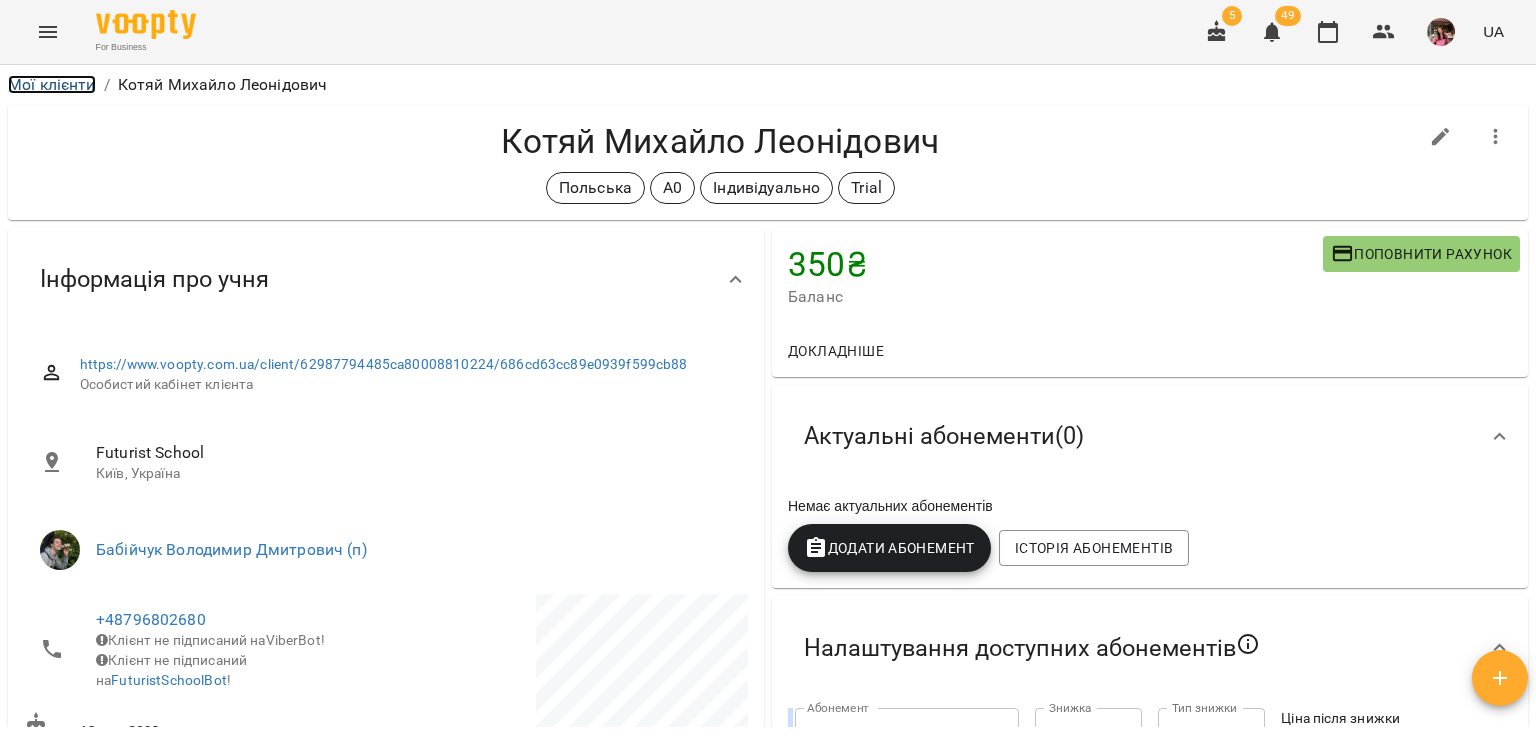 click on "Мої клієнти" at bounding box center (52, 84) 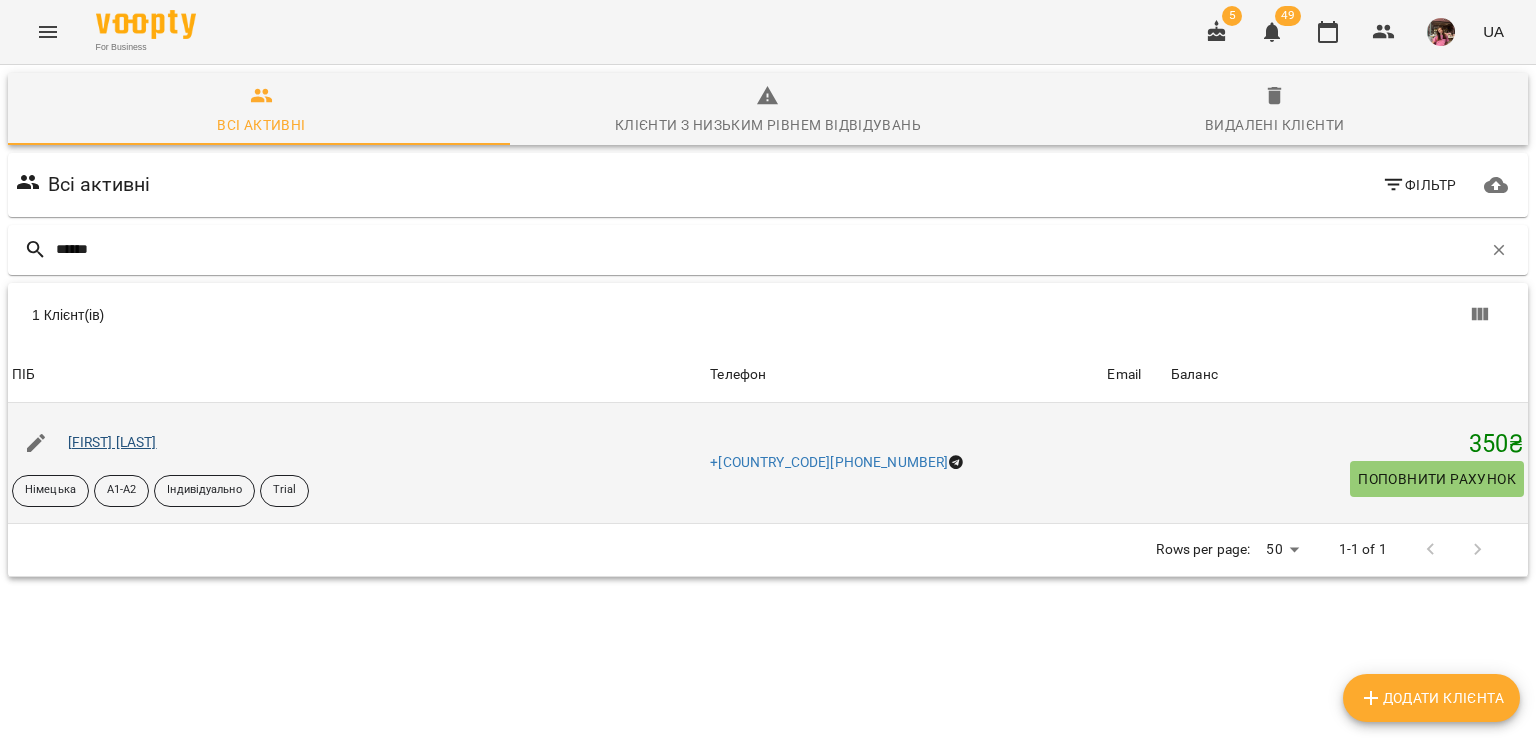type on "******" 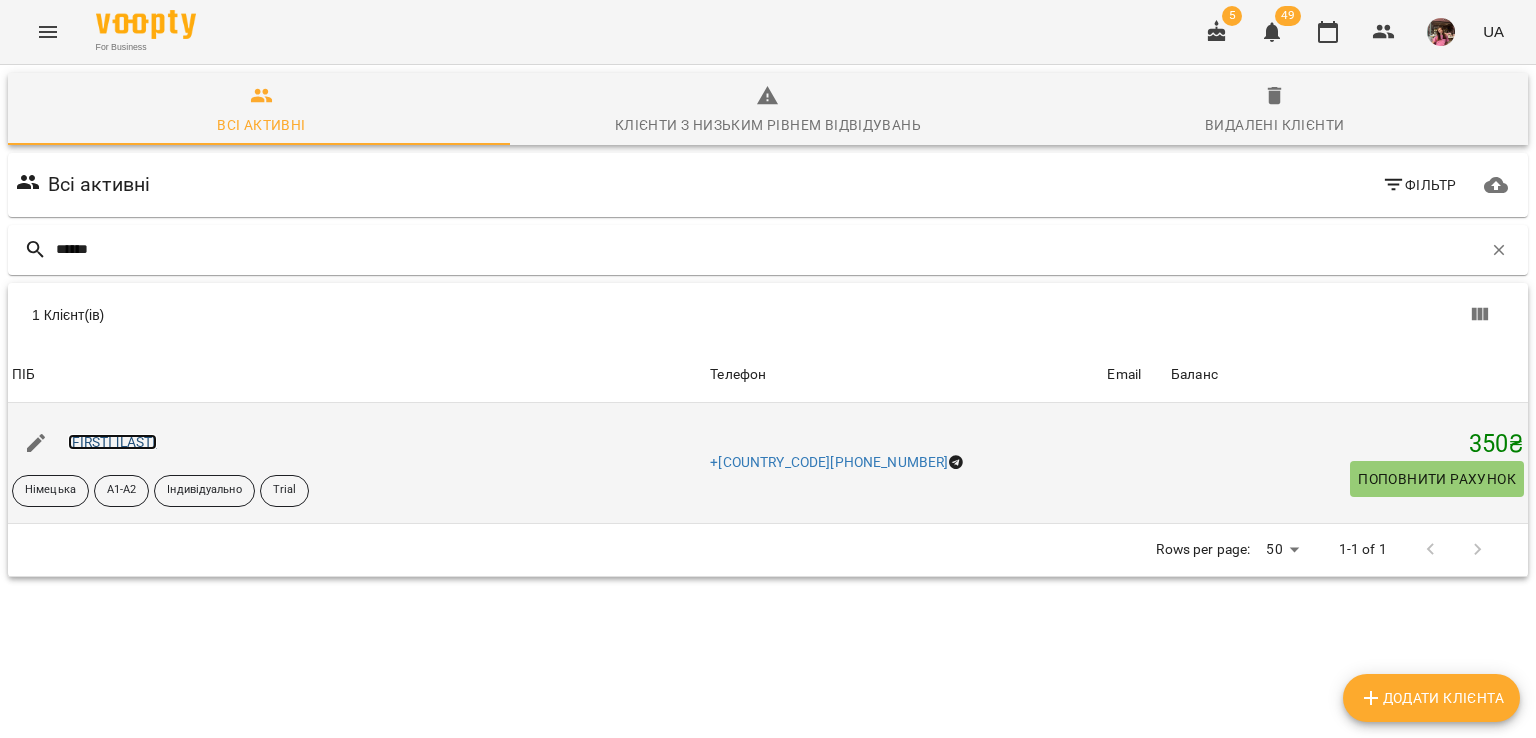 click on "[FIRST] [LAST]" at bounding box center [112, 442] 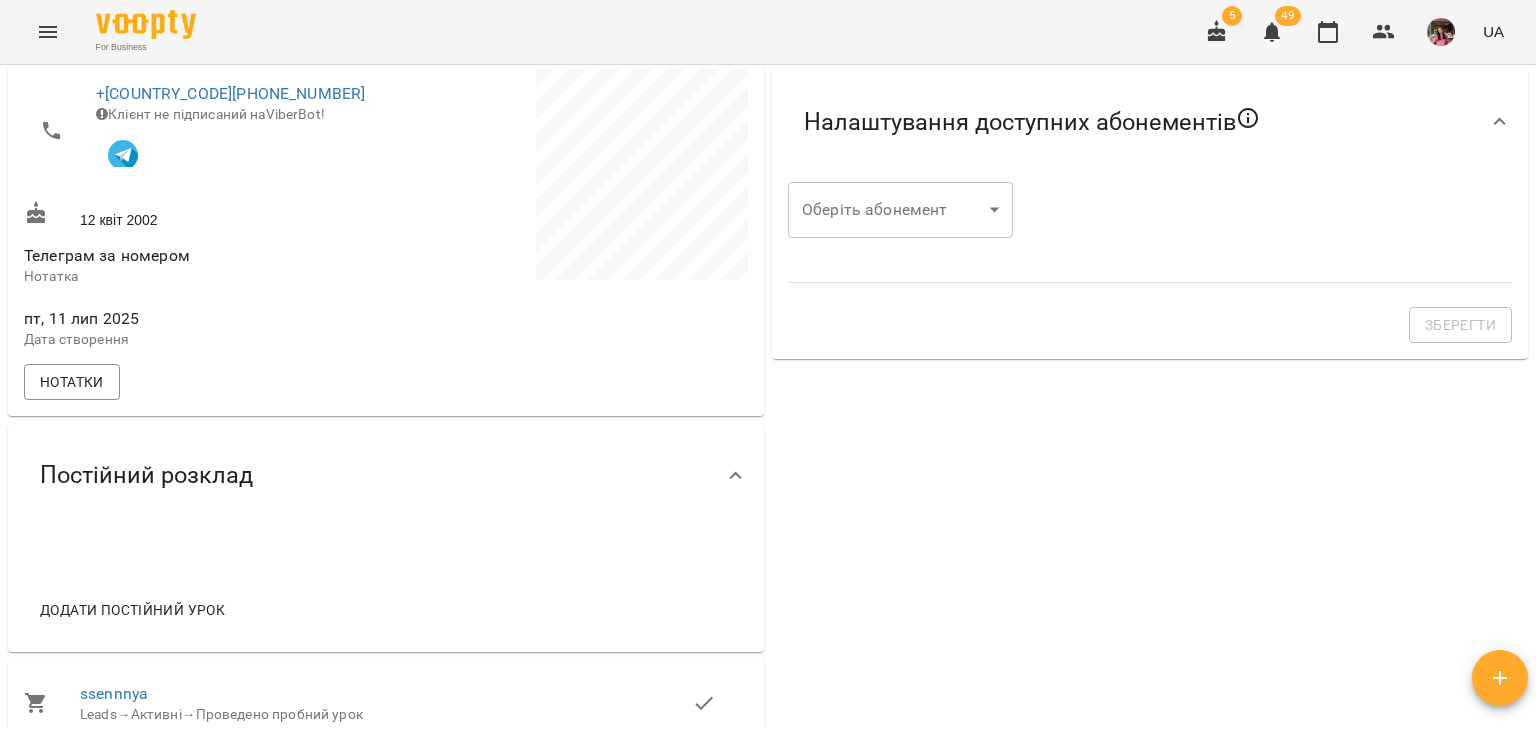 scroll, scrollTop: 598, scrollLeft: 0, axis: vertical 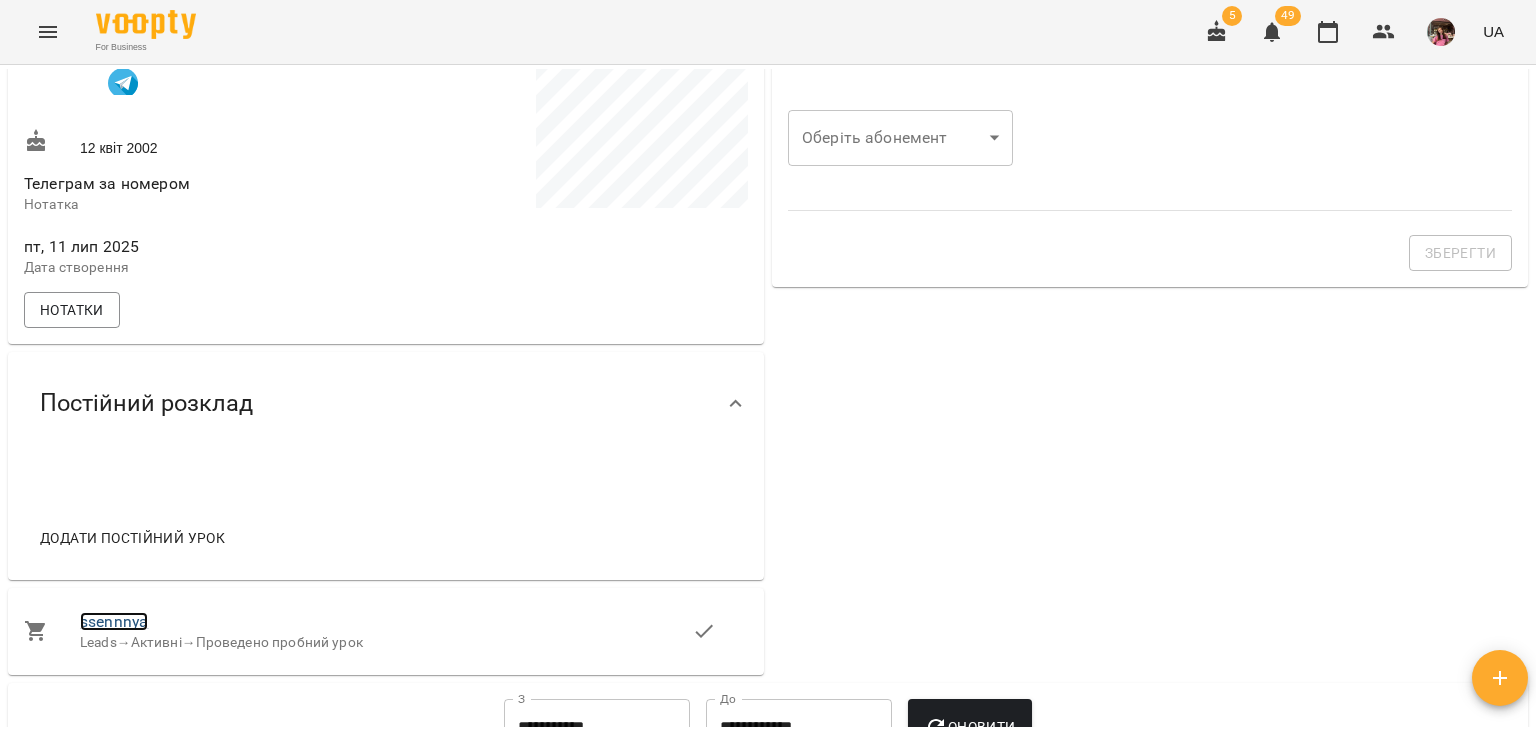 click on "ssennnya" at bounding box center [114, 621] 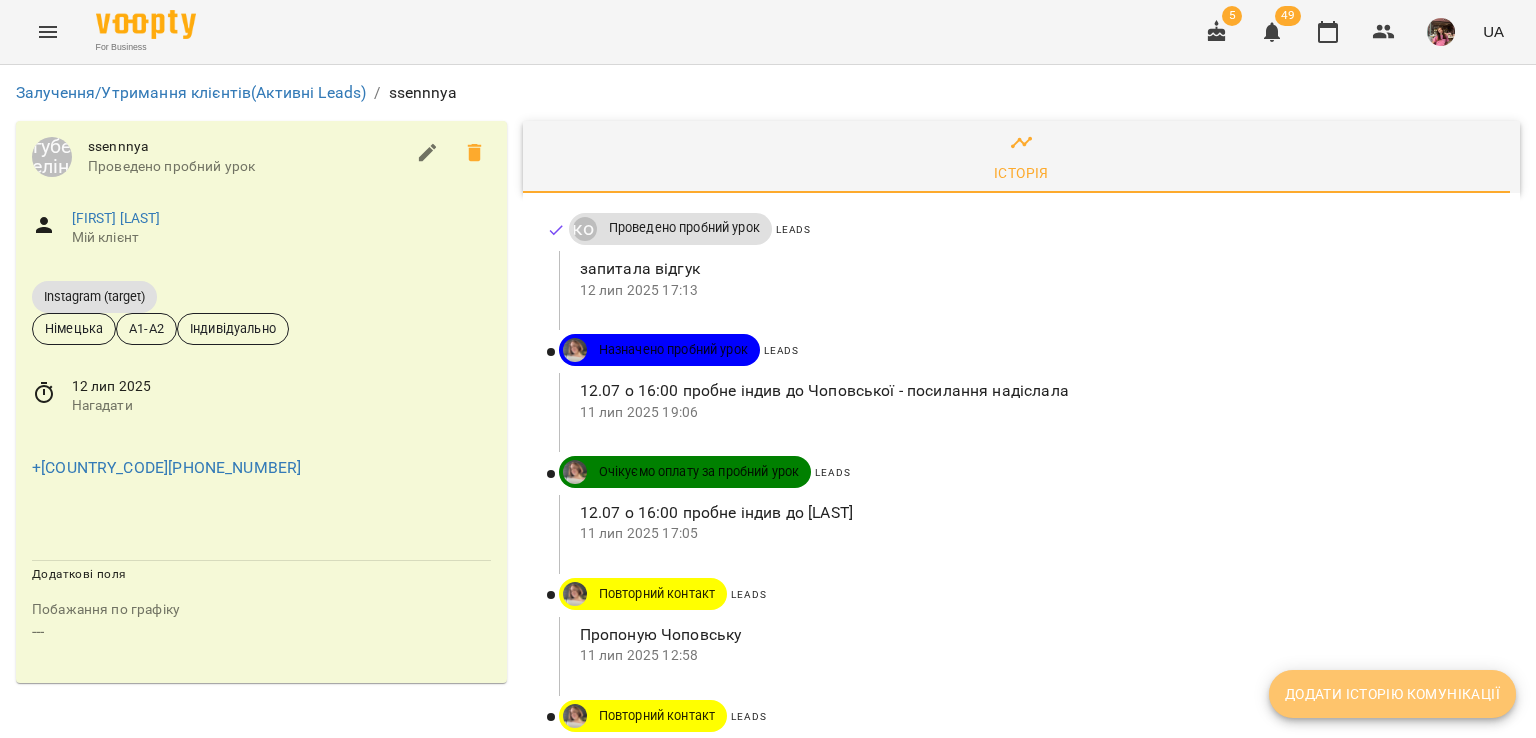 click on "Додати історію комунікації" at bounding box center (1392, 694) 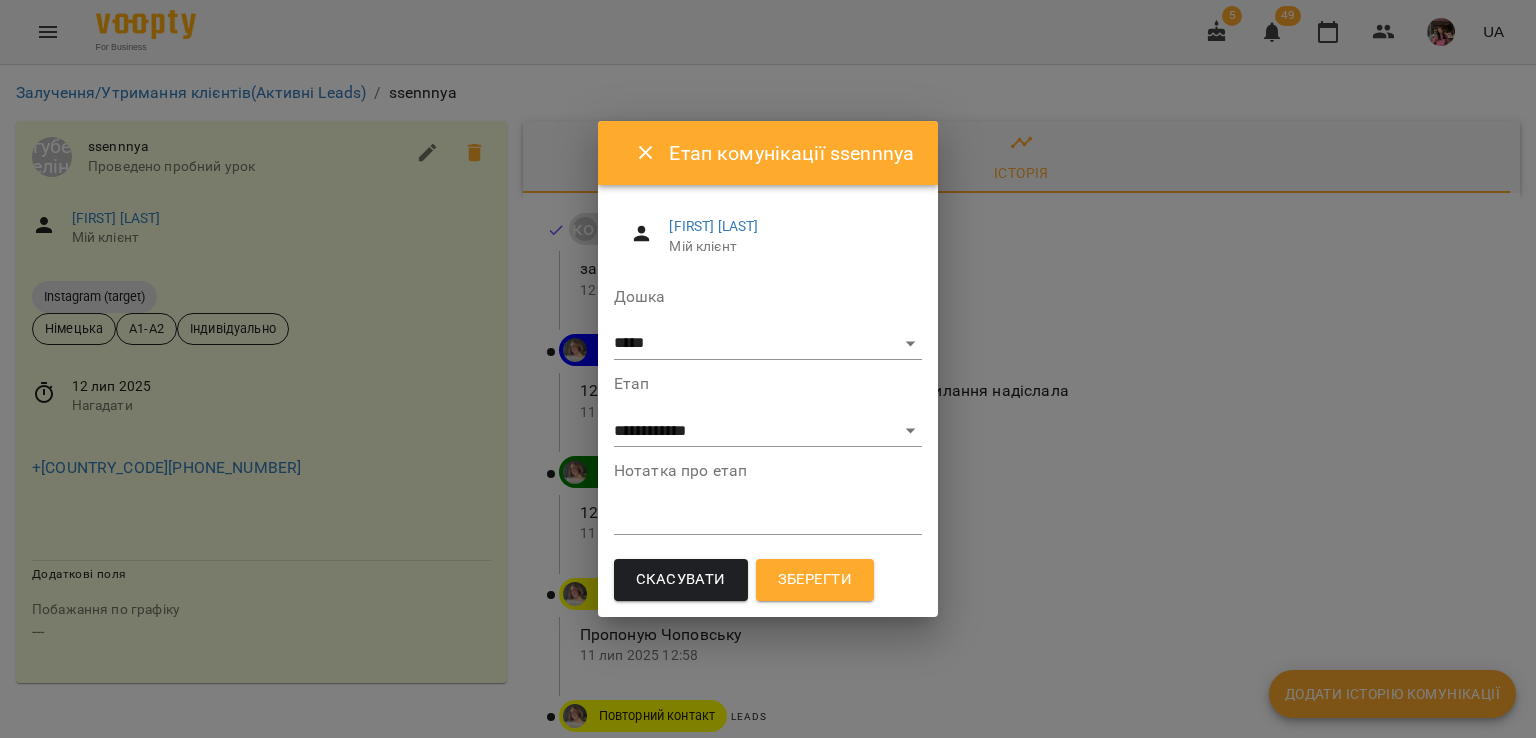 click at bounding box center (768, 518) 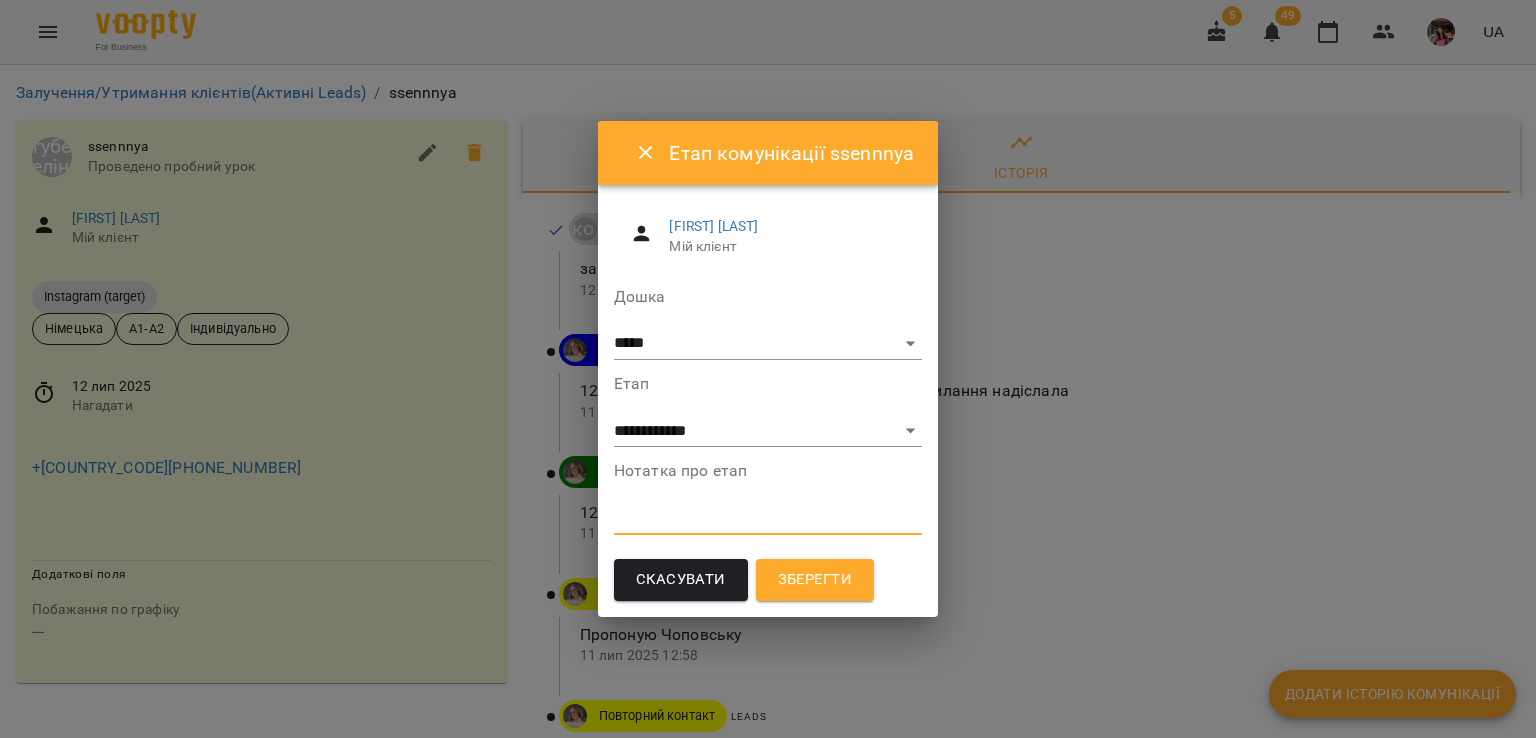 paste on "**********" 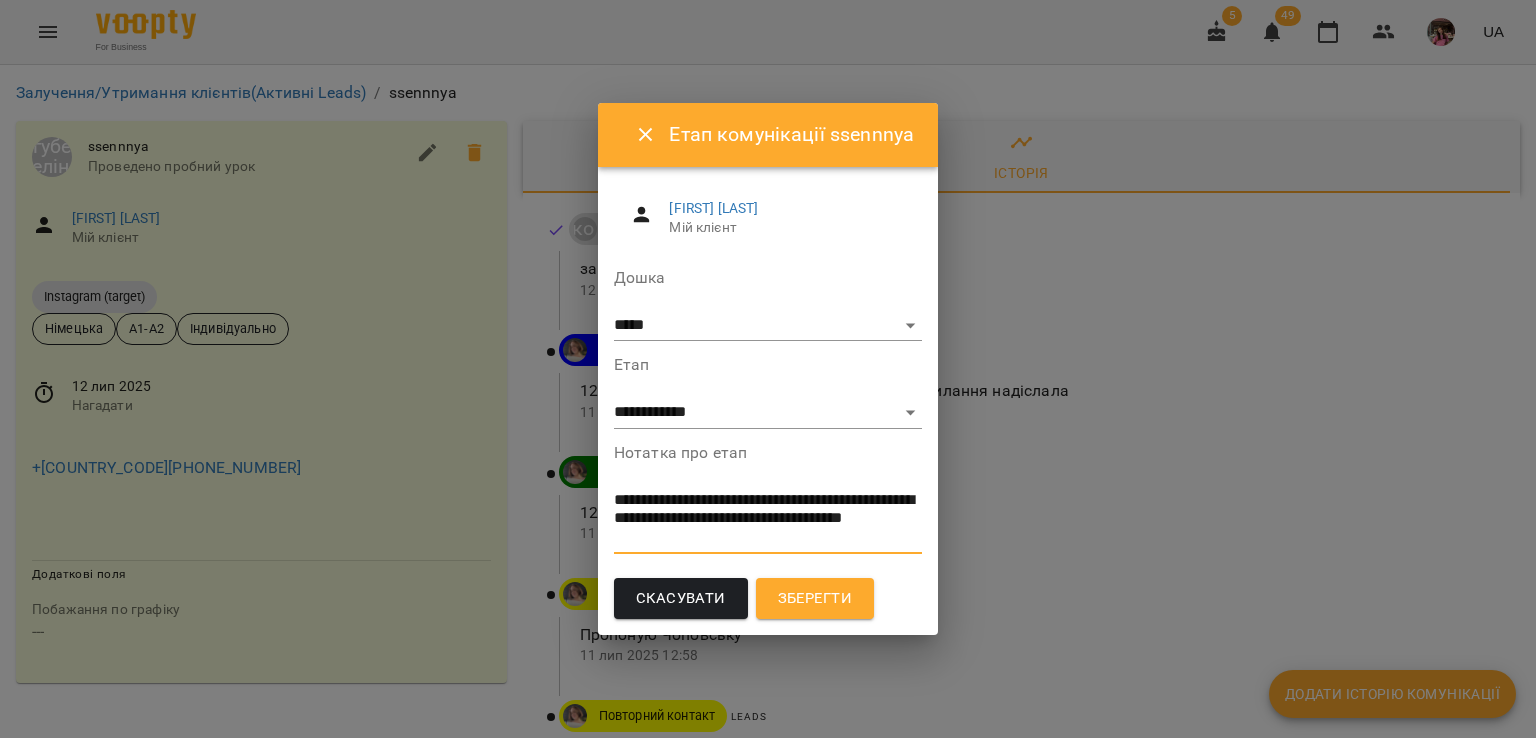 type on "**********" 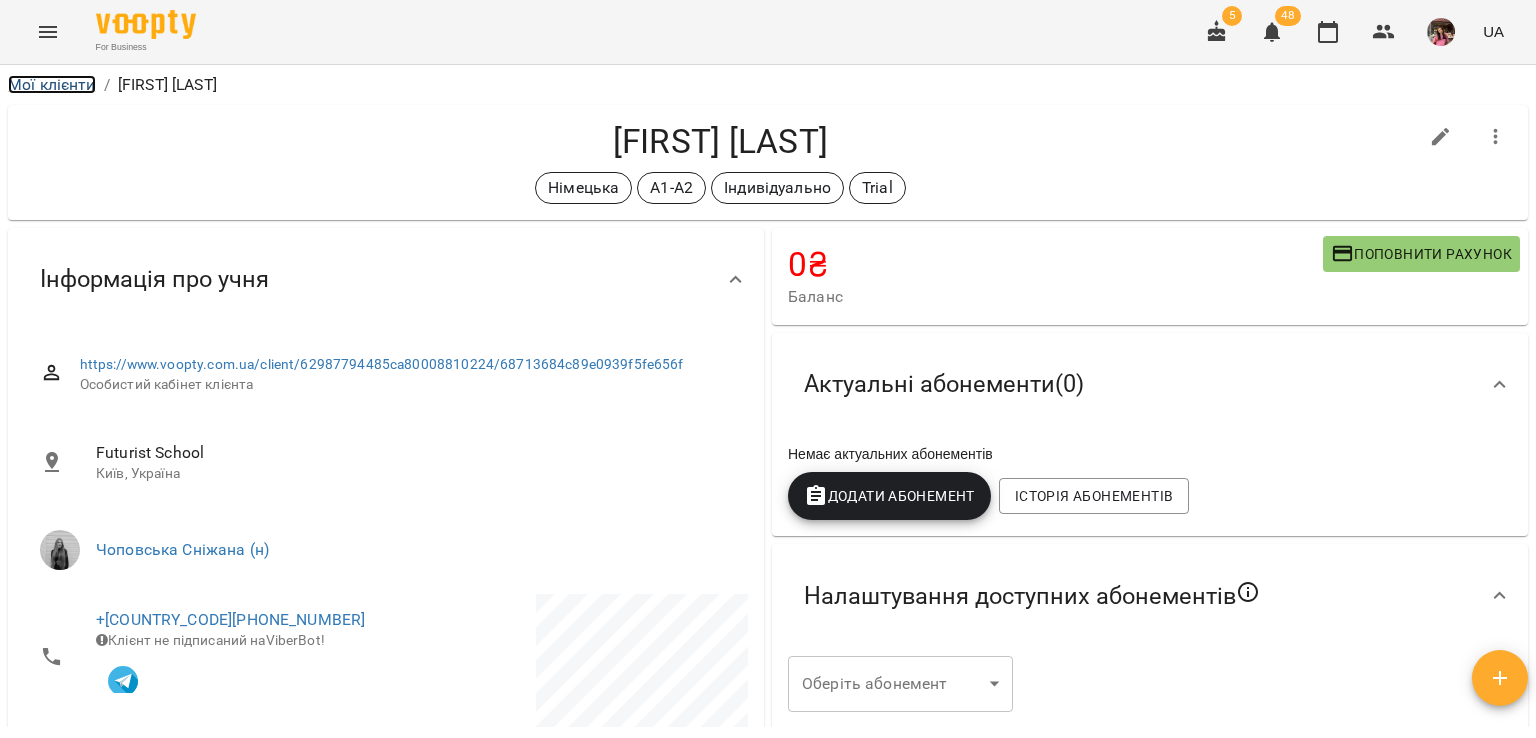 click on "Мої клієнти" at bounding box center (52, 84) 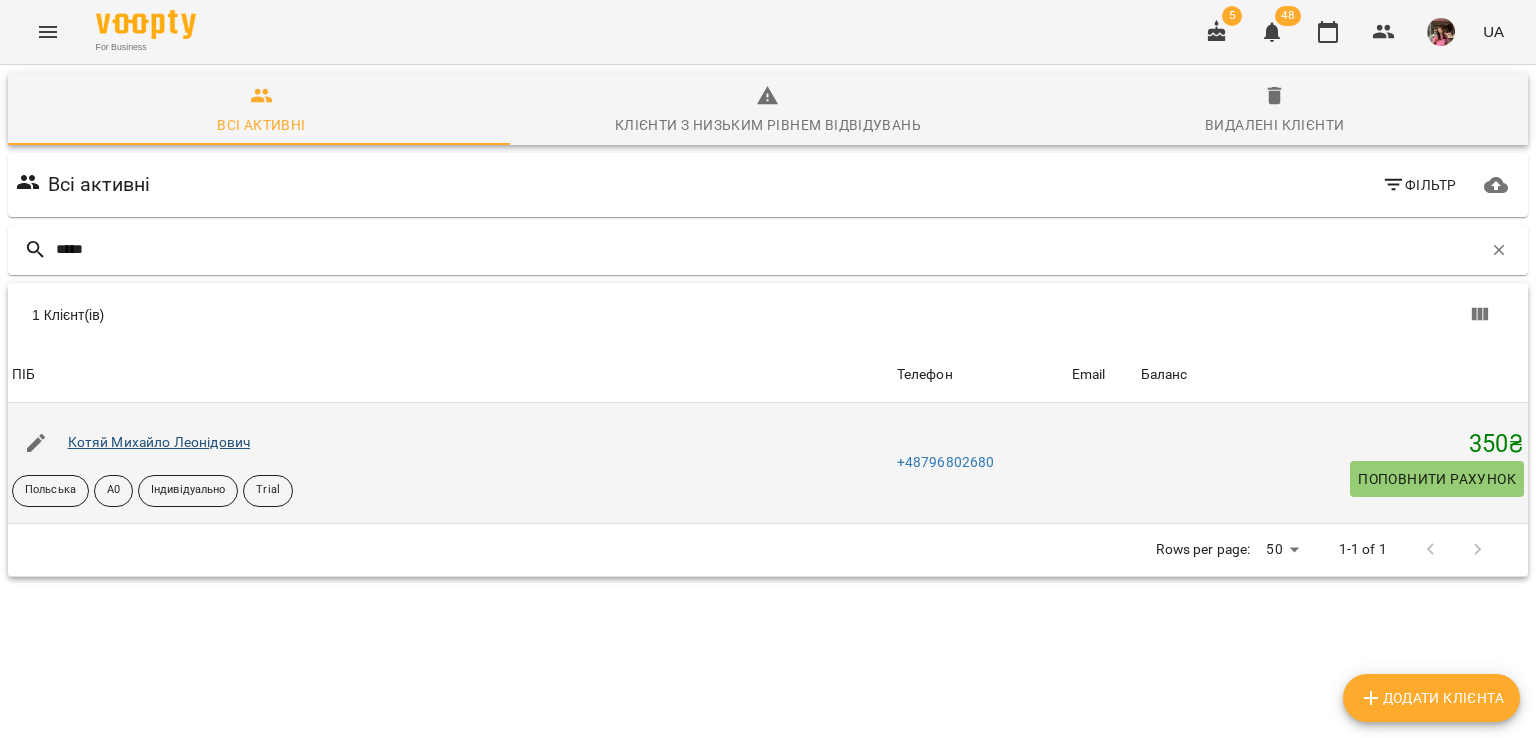 type on "*****" 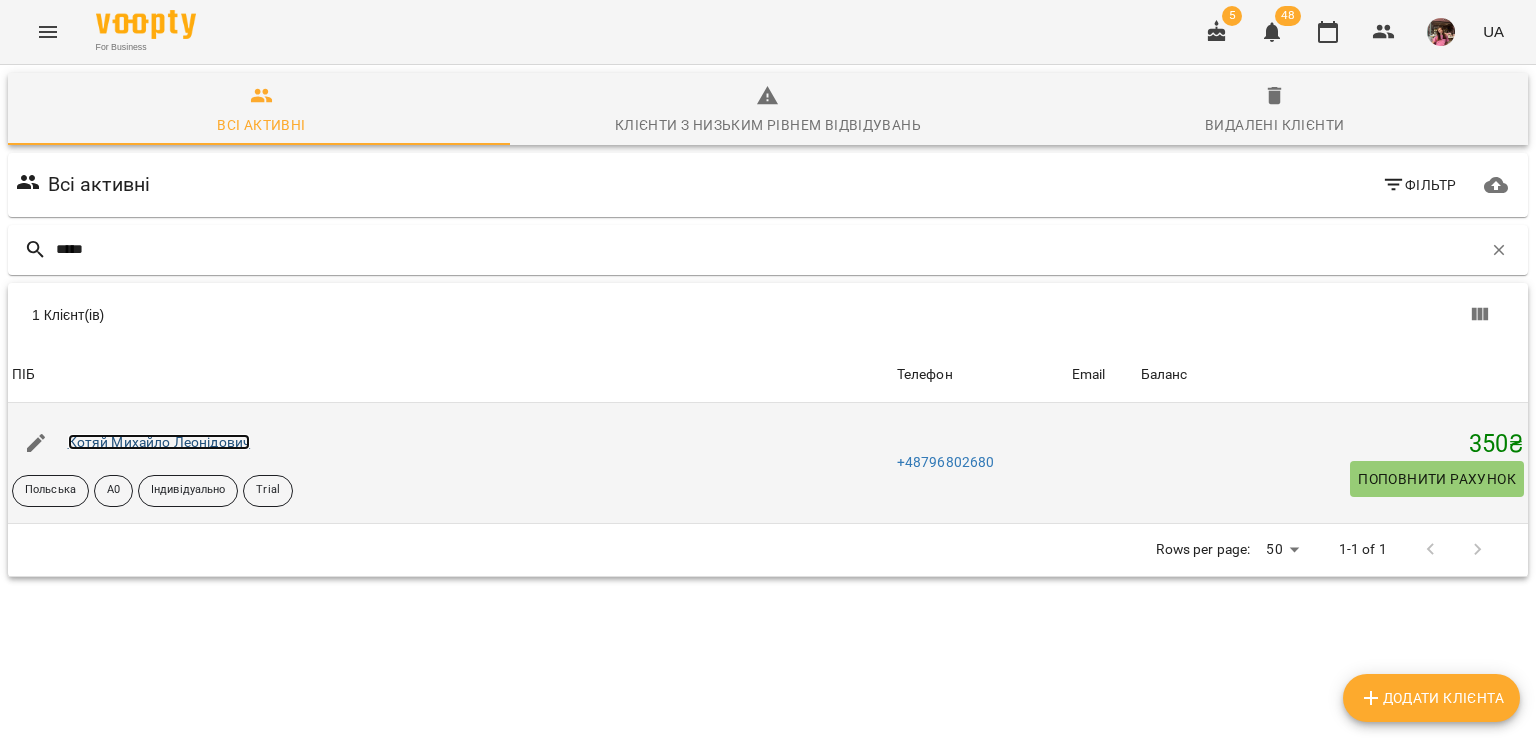 click on "Котяй Михайло Леонідович" at bounding box center [159, 442] 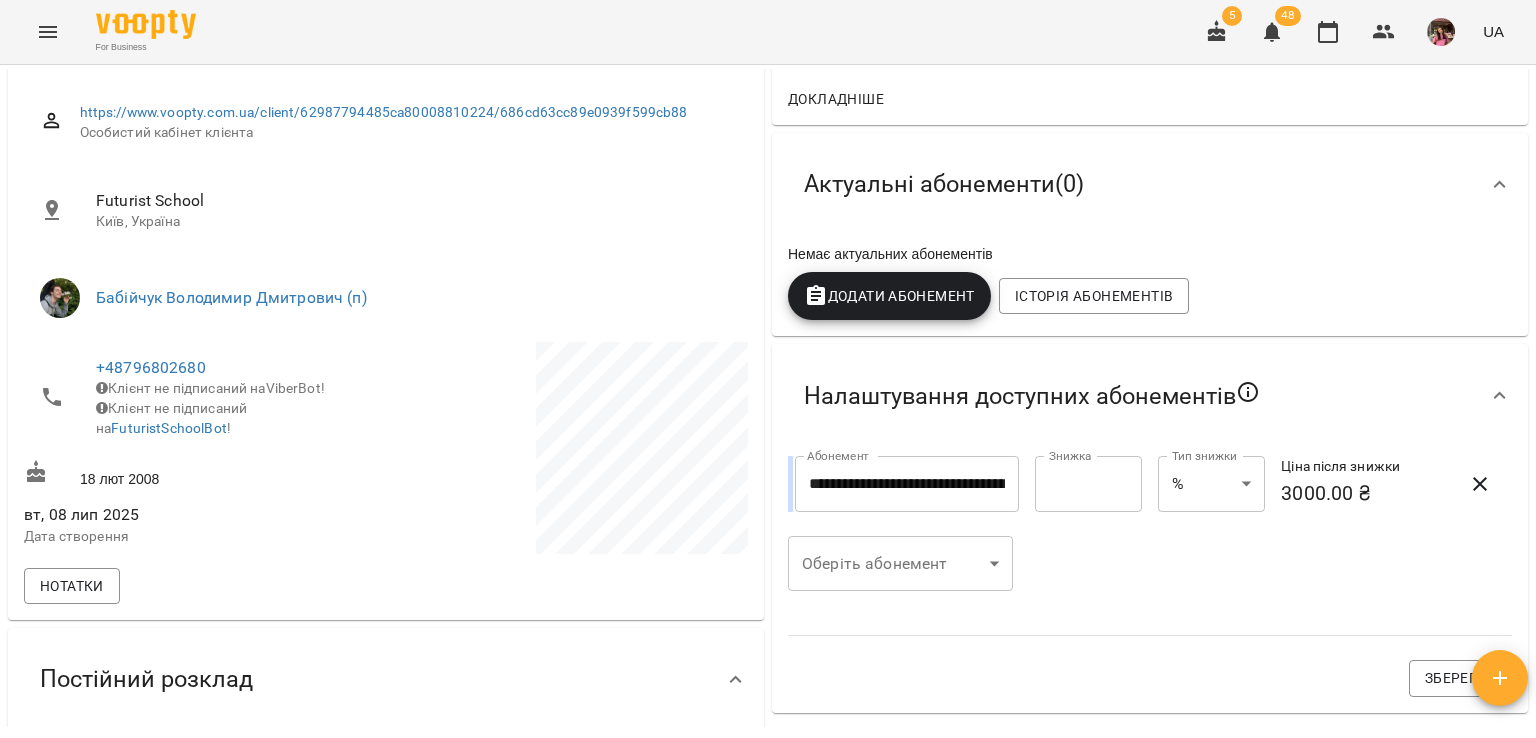 scroll, scrollTop: 0, scrollLeft: 0, axis: both 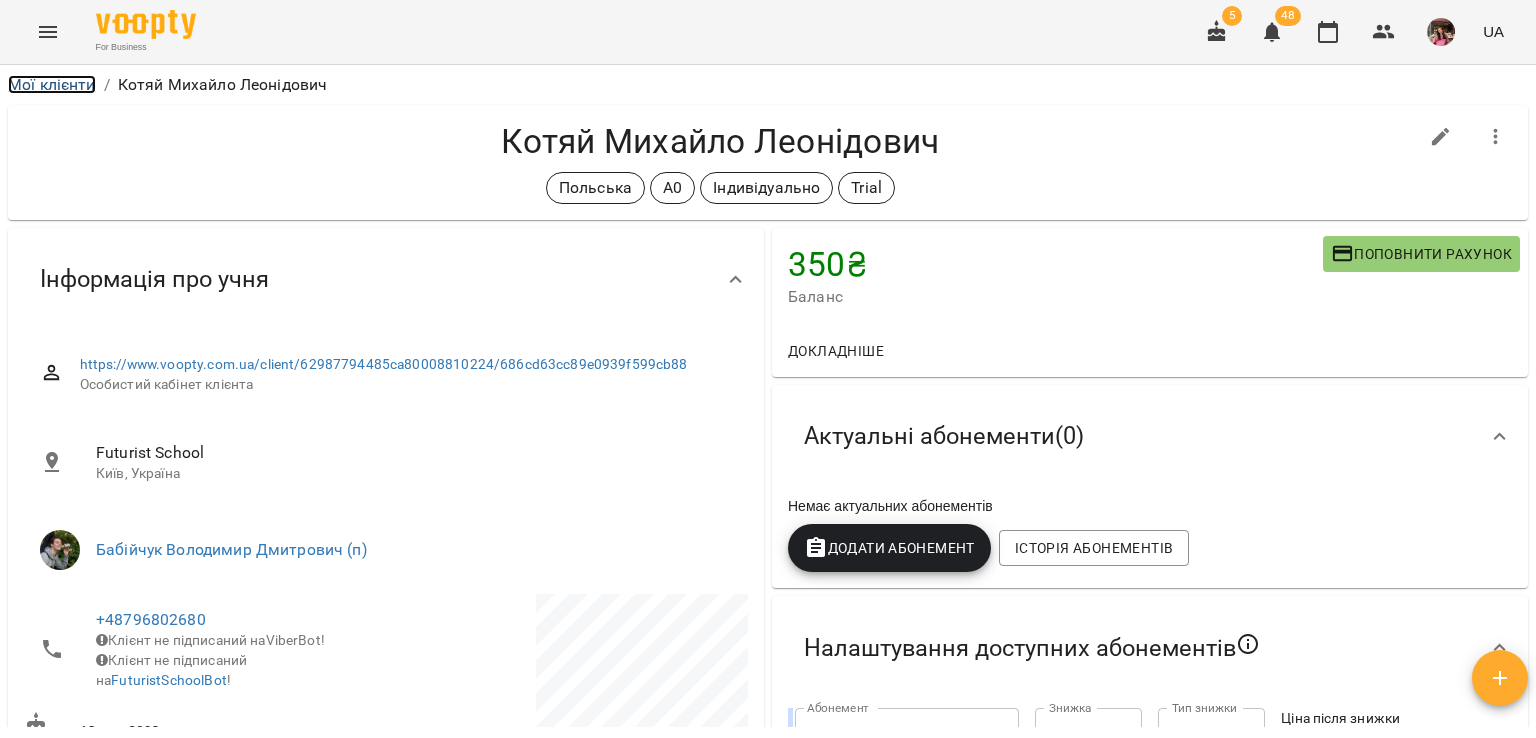 click on "Мої клієнти" at bounding box center [52, 84] 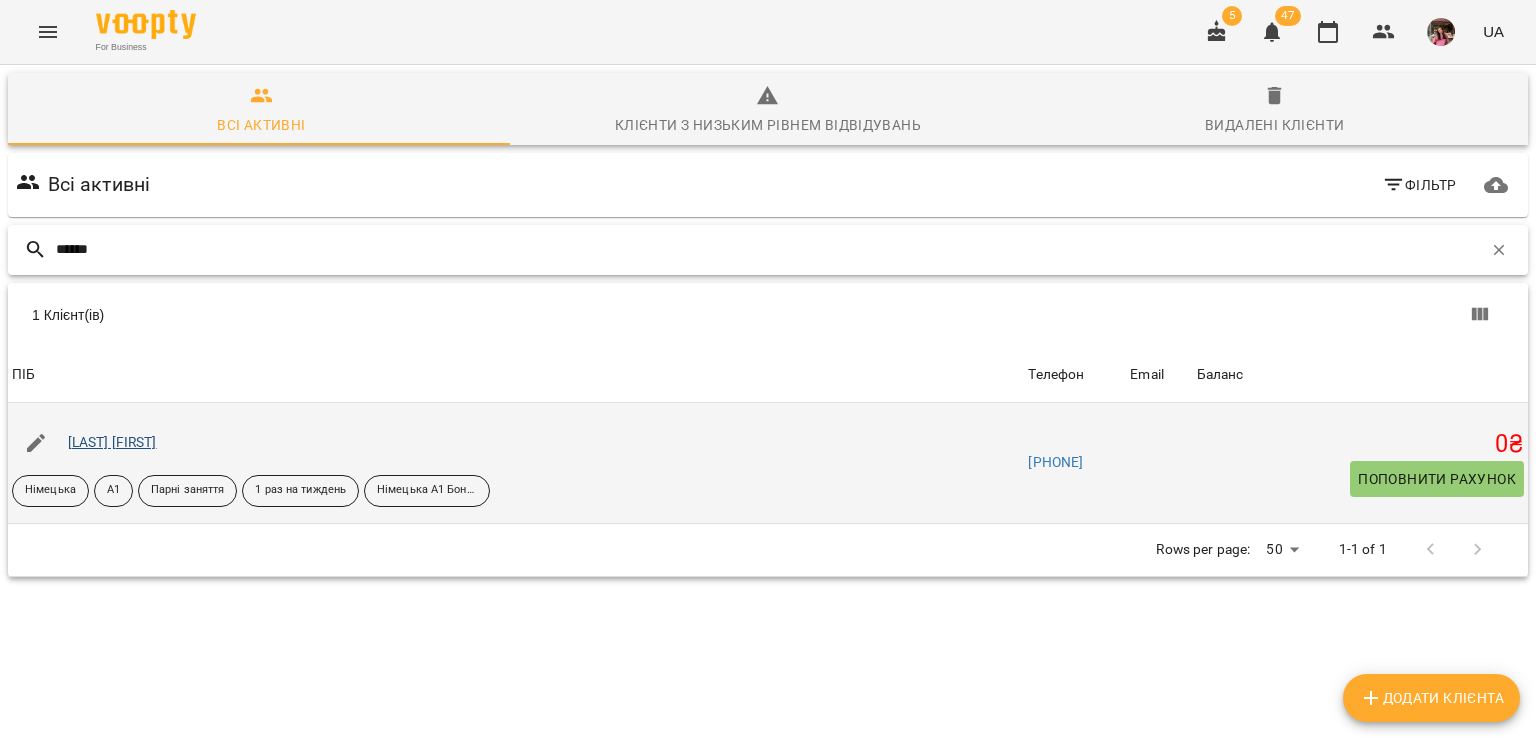 type on "******" 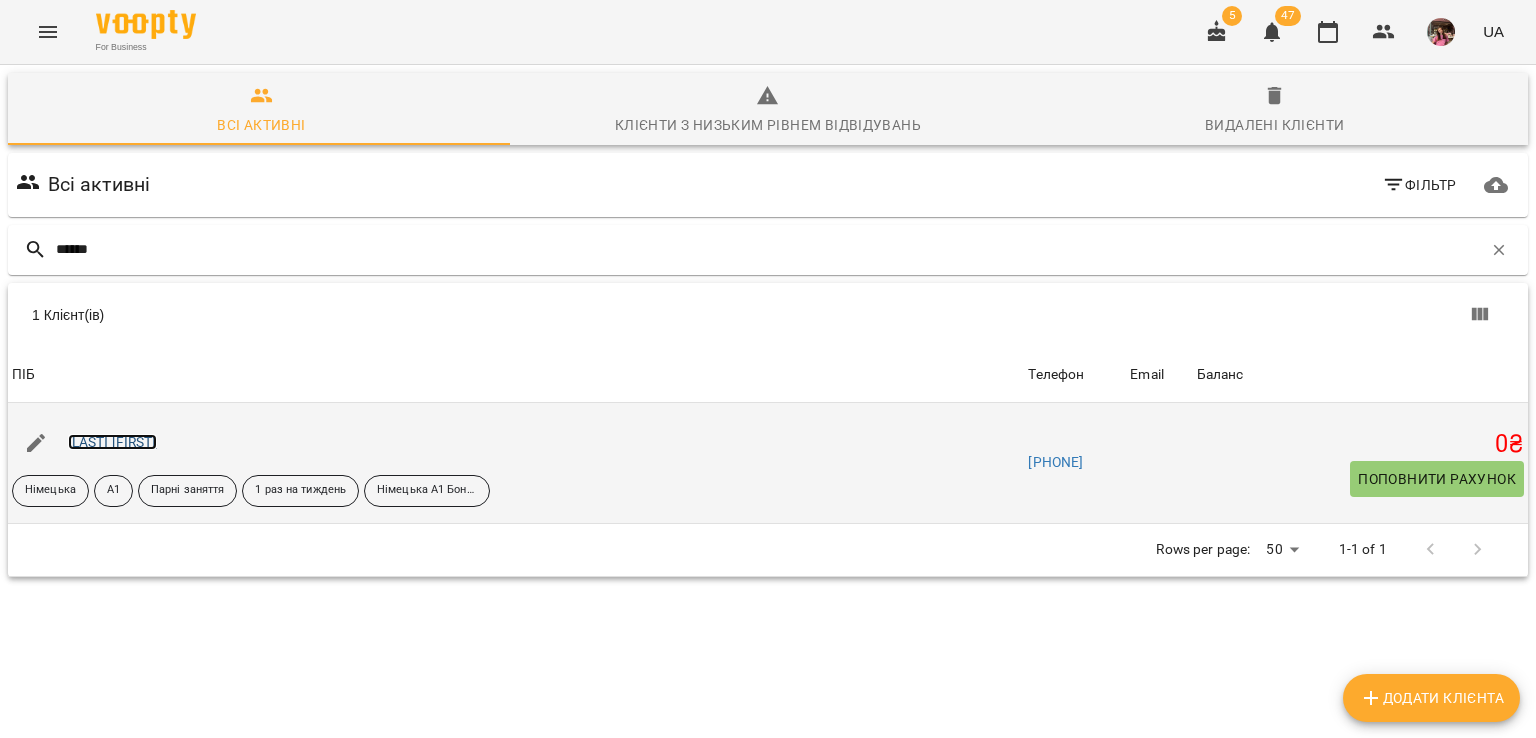 click on "[LAST] [FIRST]" at bounding box center (112, 442) 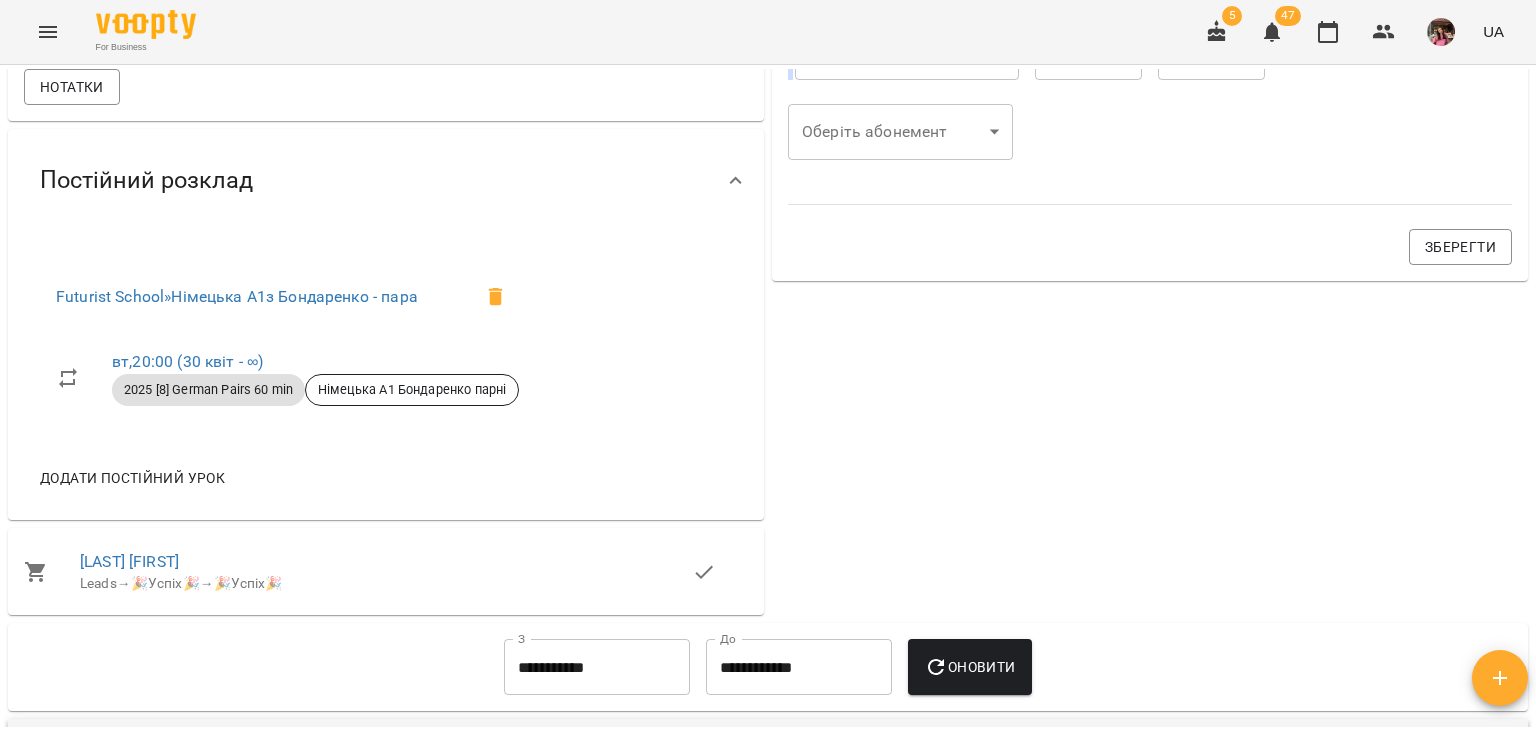 scroll, scrollTop: 0, scrollLeft: 0, axis: both 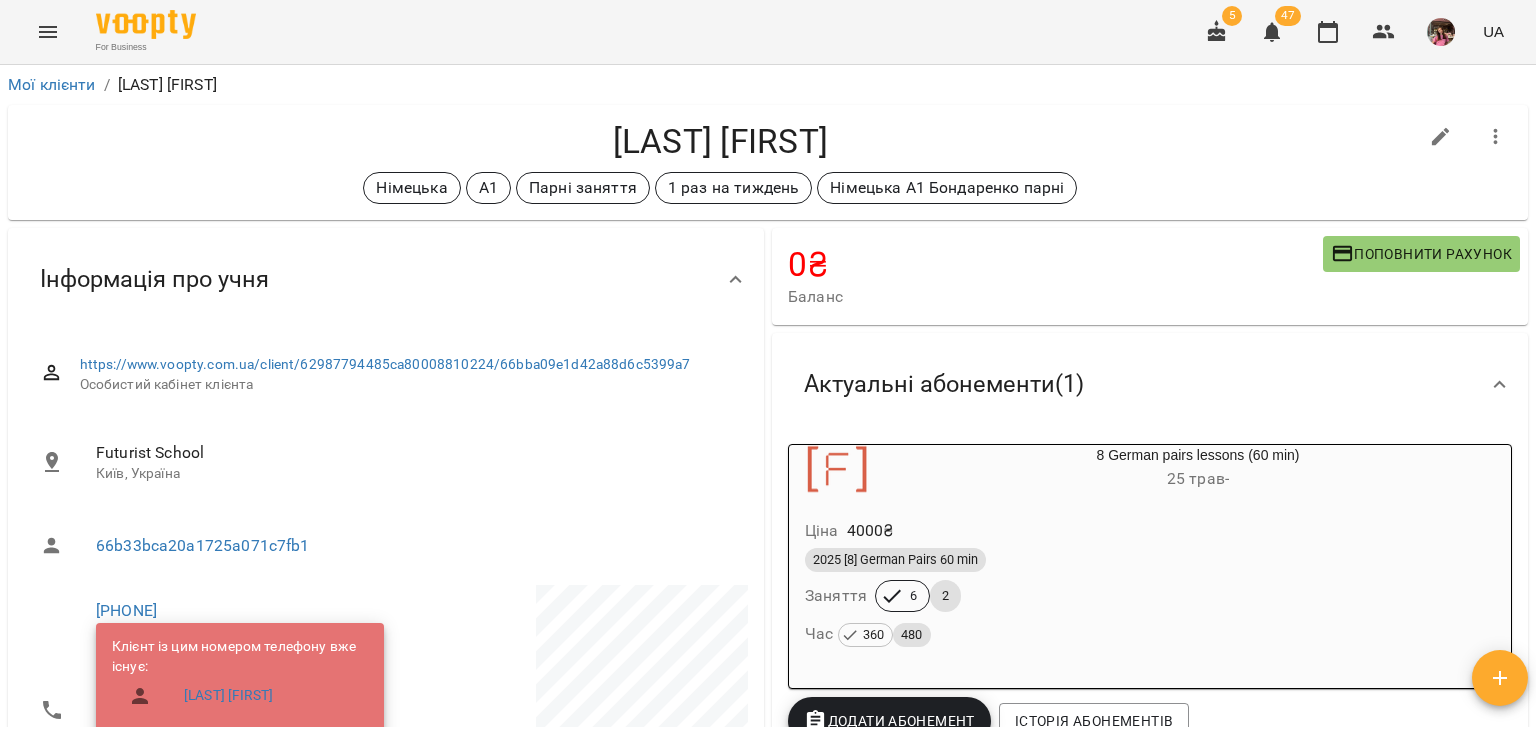 click on "Мої клієнти / [LAST] [FIRST]" at bounding box center [768, 85] 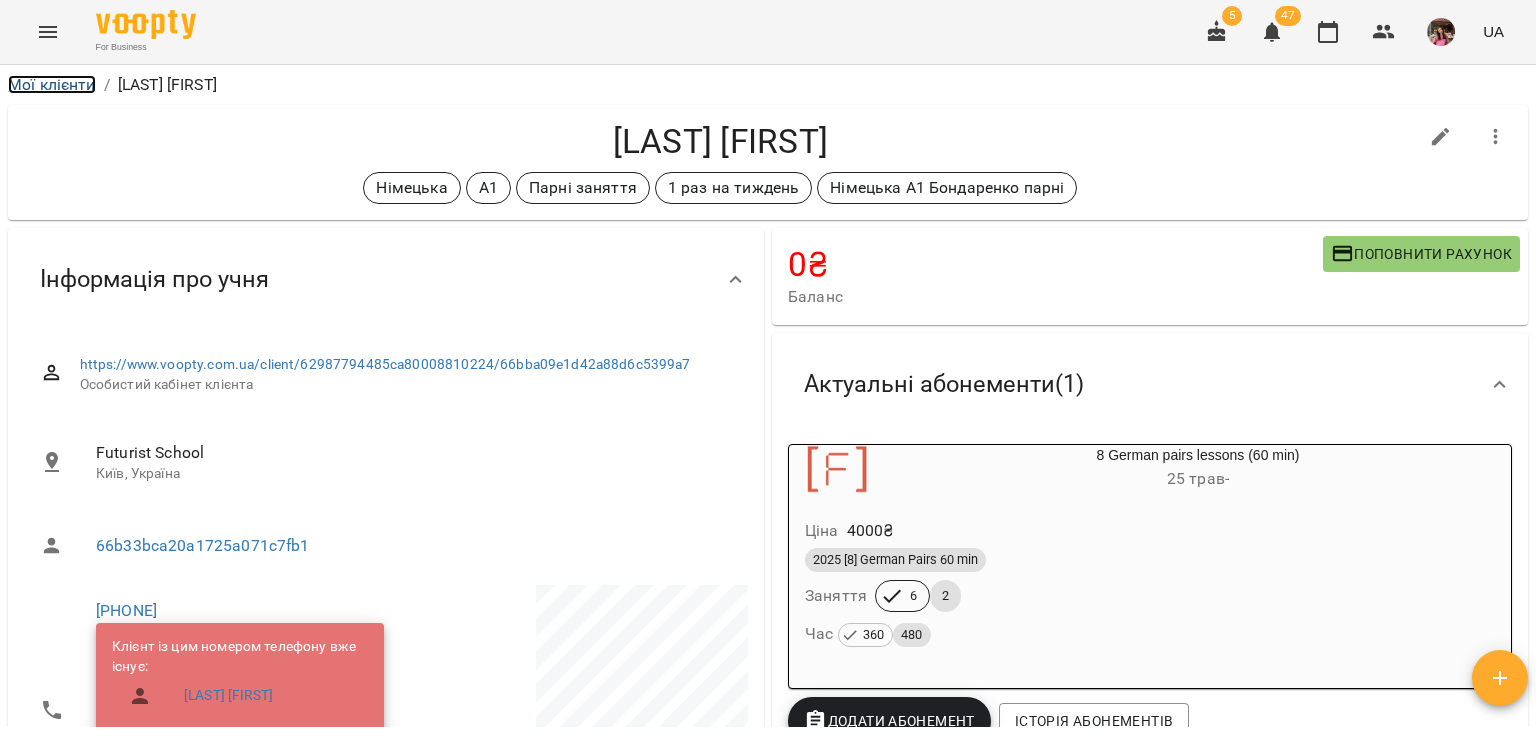 click on "Мої клієнти" at bounding box center [52, 84] 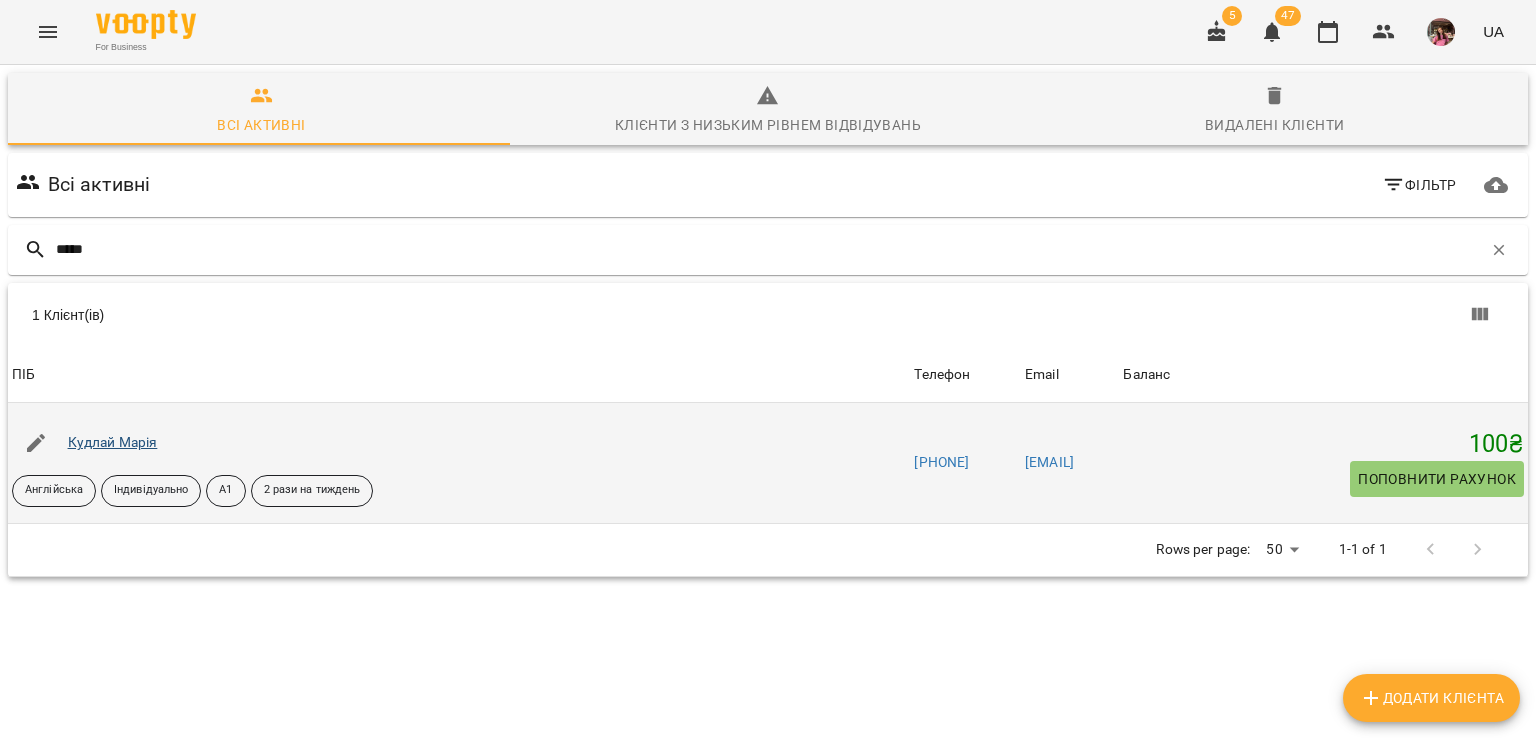type on "*****" 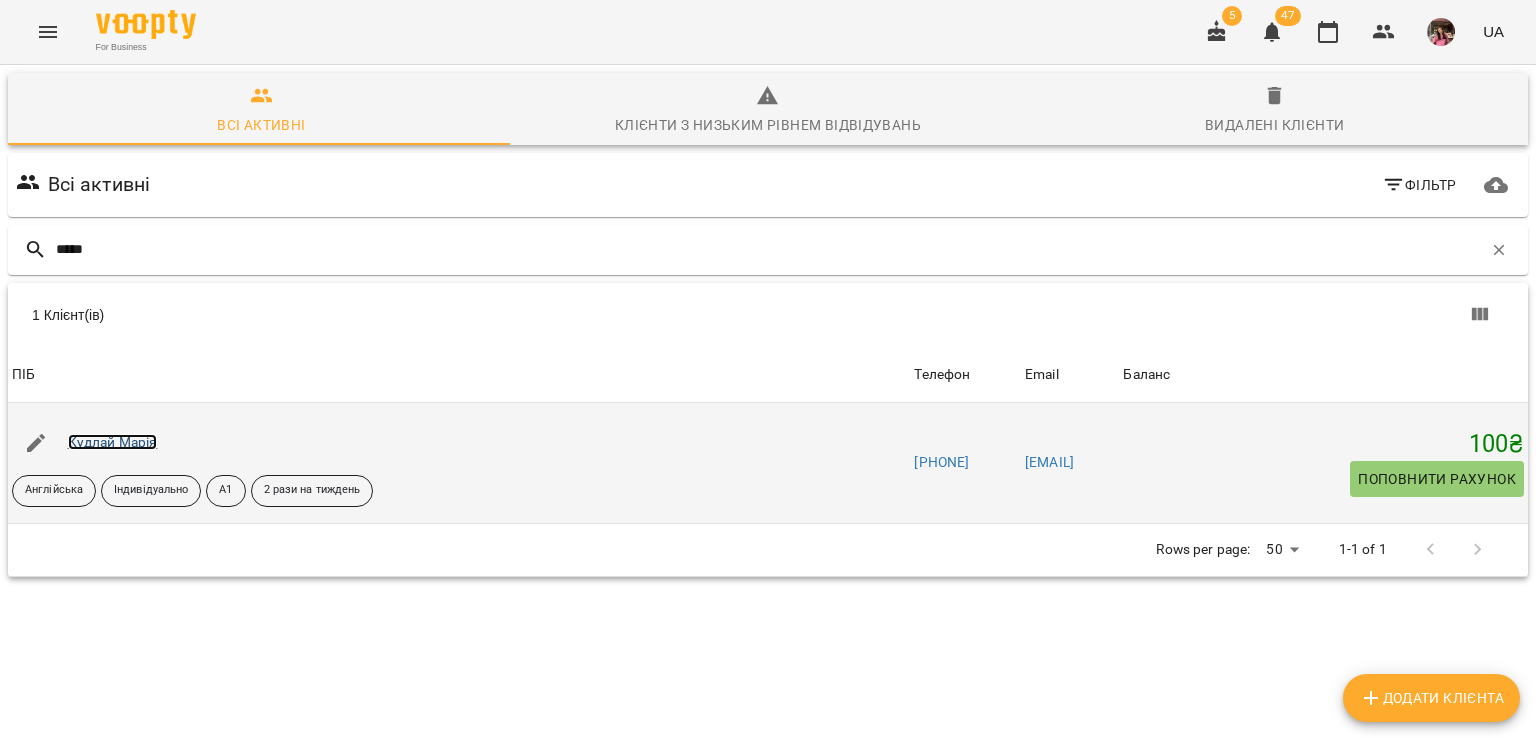 click on "Кудлай Марія" at bounding box center [113, 442] 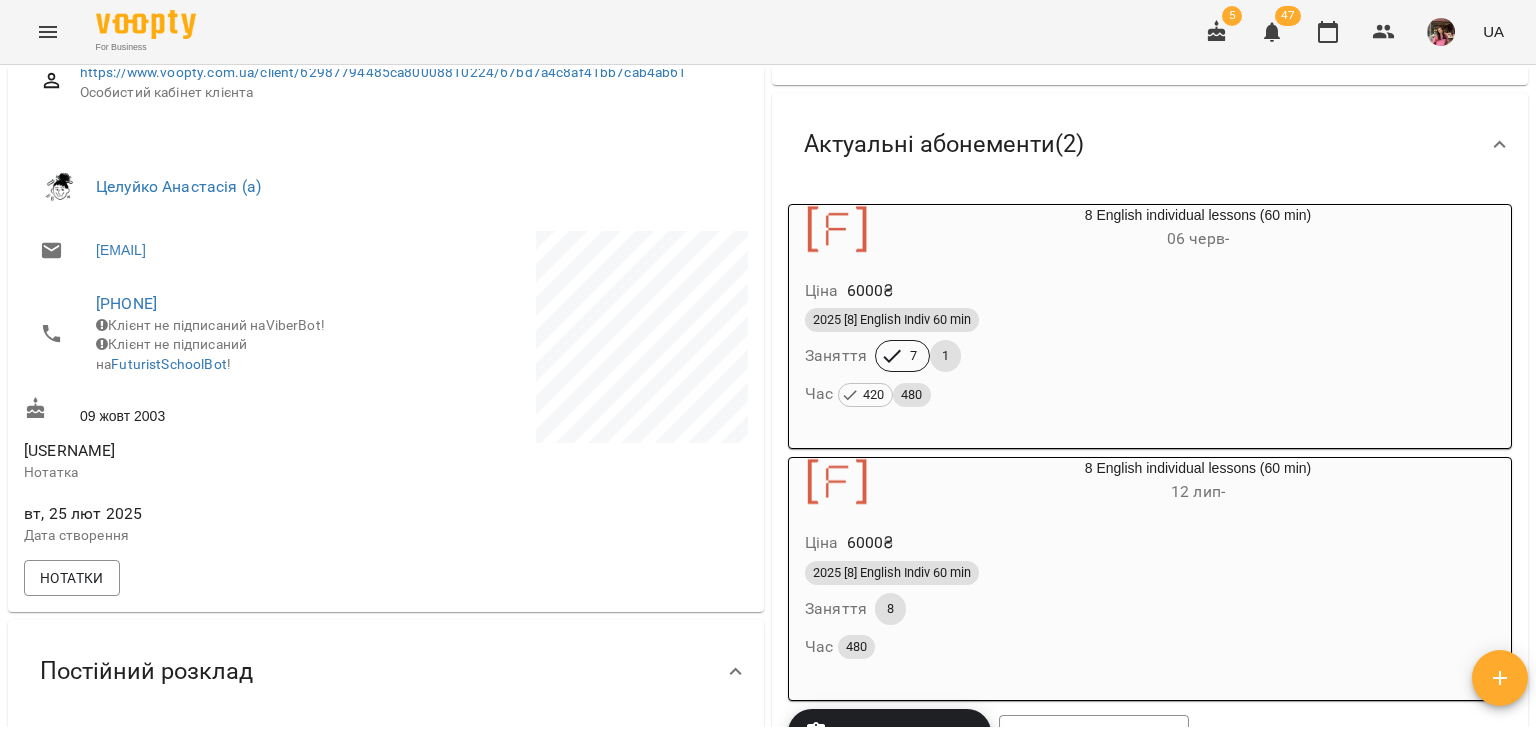 scroll, scrollTop: 0, scrollLeft: 0, axis: both 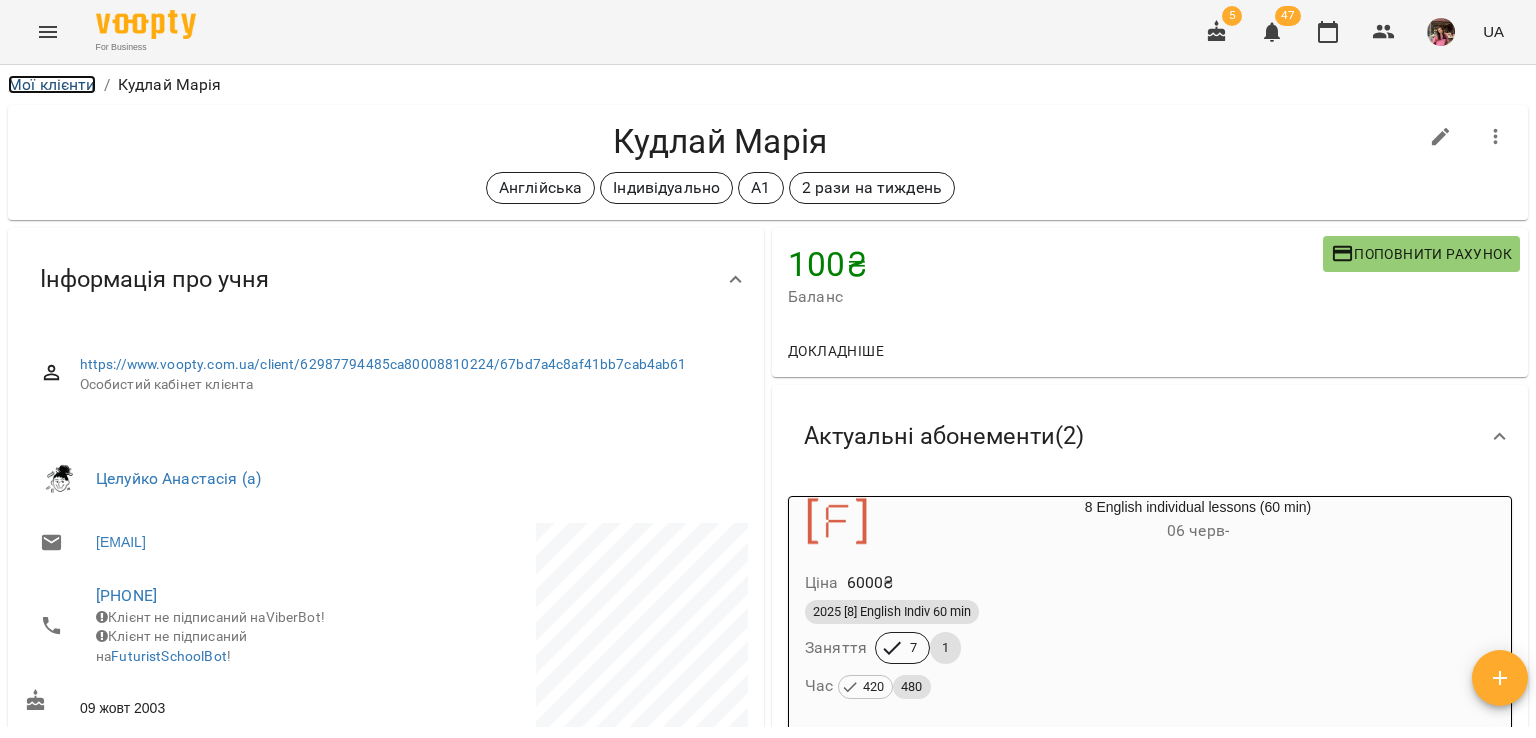 click on "Мої клієнти" at bounding box center [52, 84] 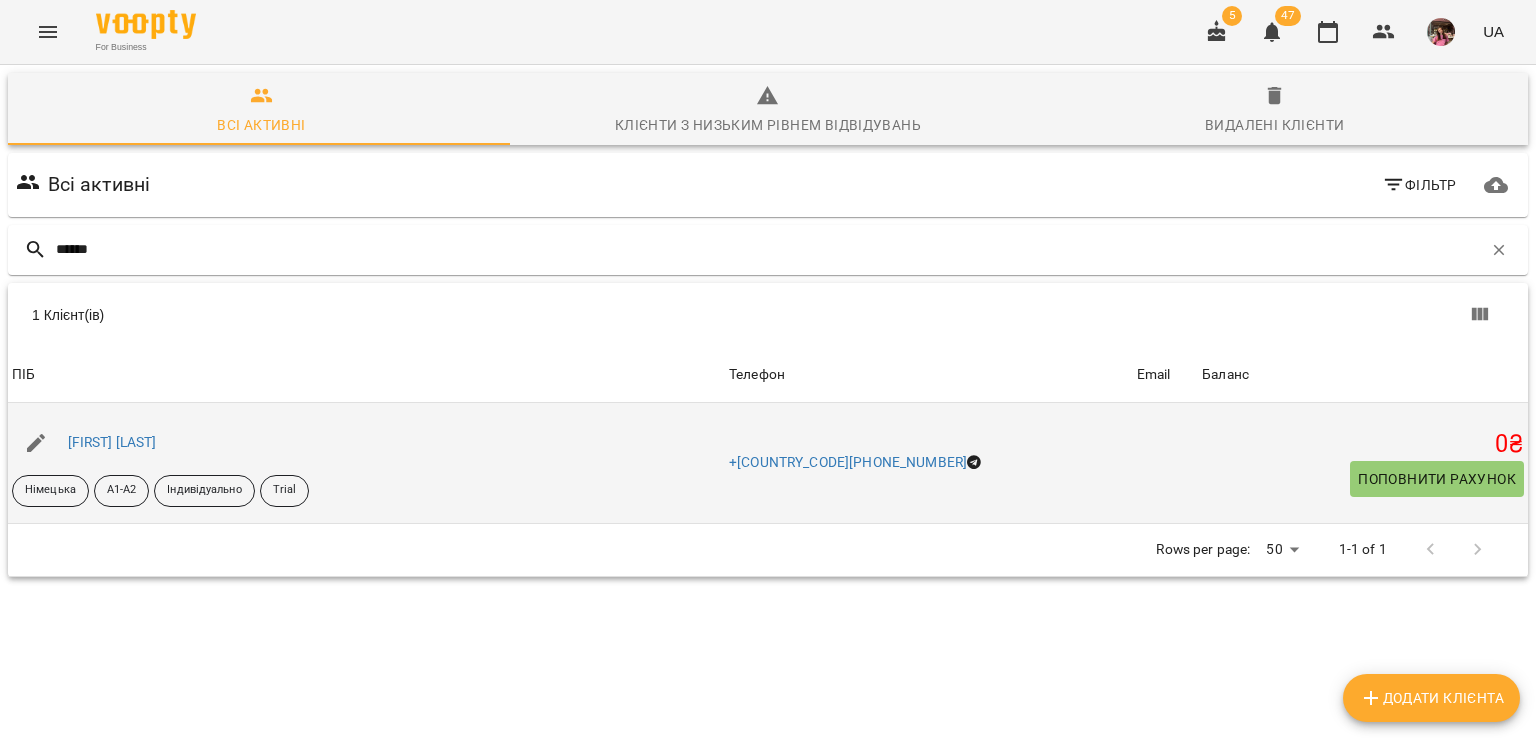 type on "******" 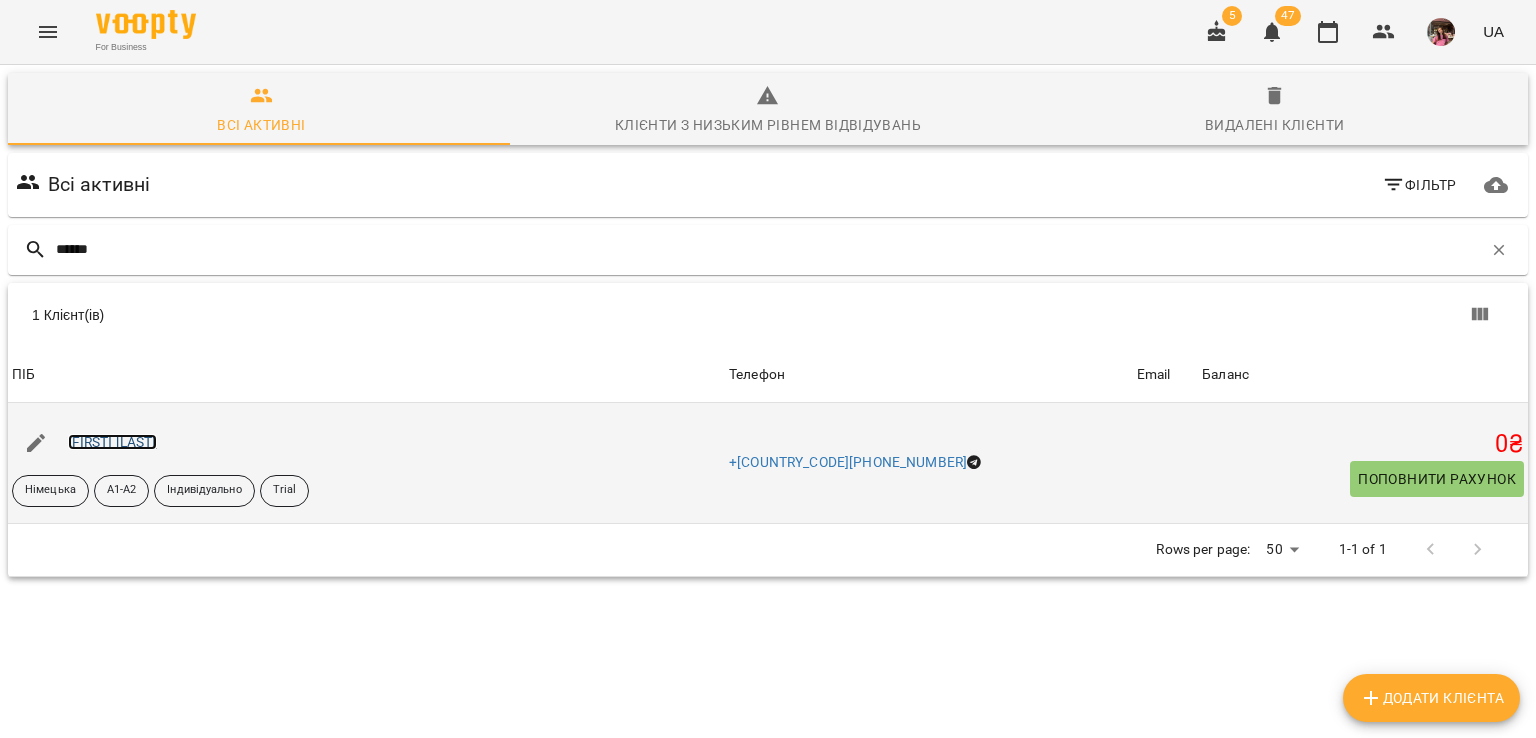 click on "[FIRST] [LAST]" at bounding box center [112, 442] 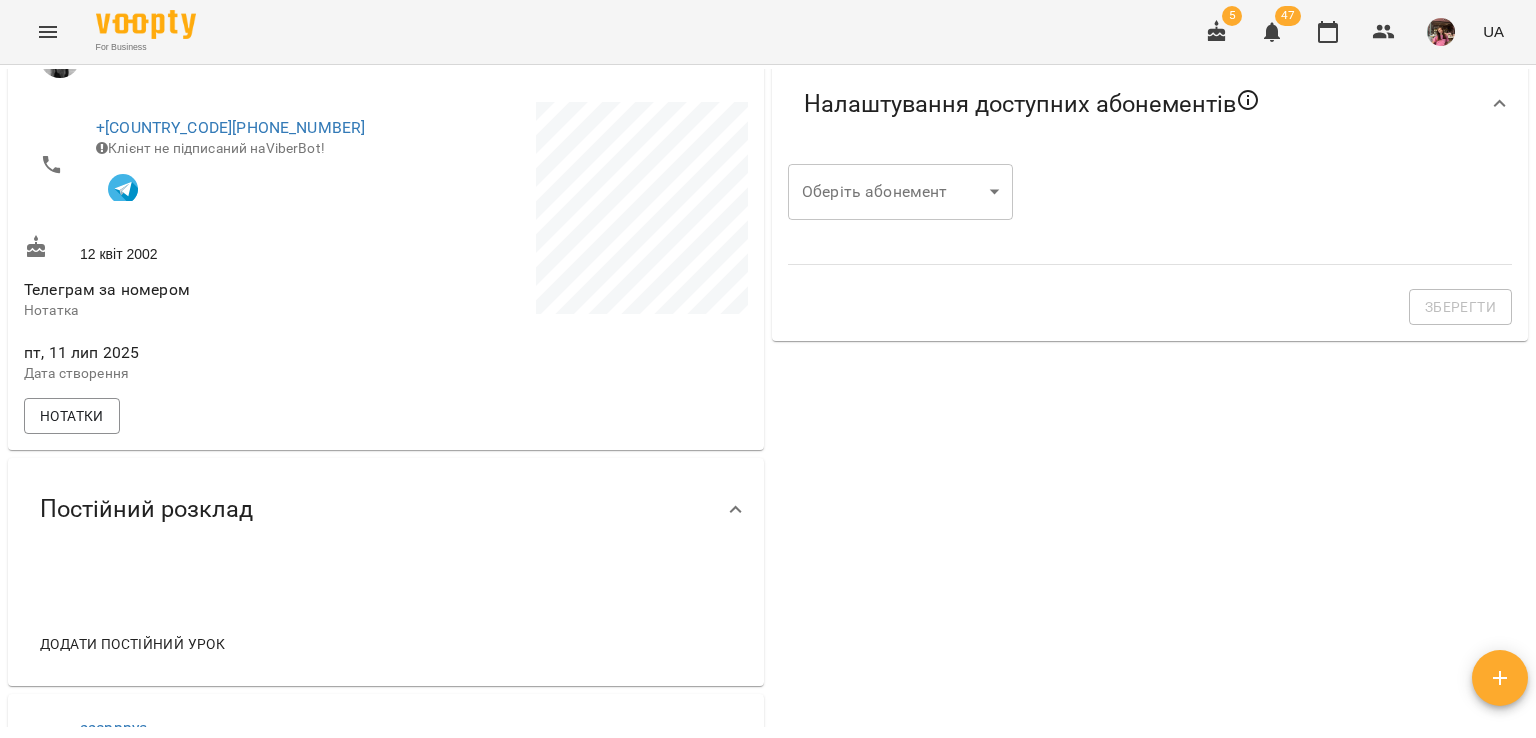 scroll, scrollTop: 584, scrollLeft: 0, axis: vertical 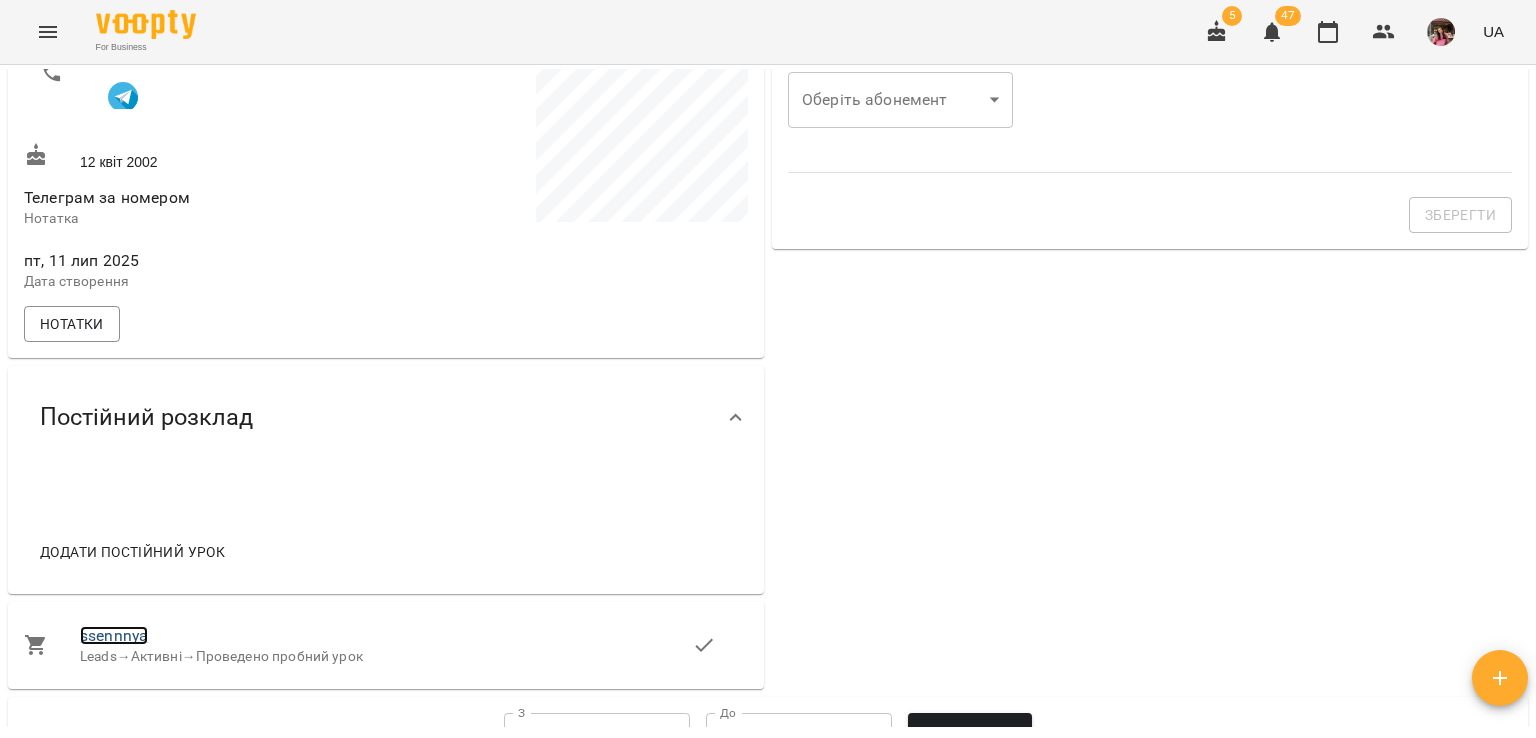 click on "ssennnya" at bounding box center (114, 635) 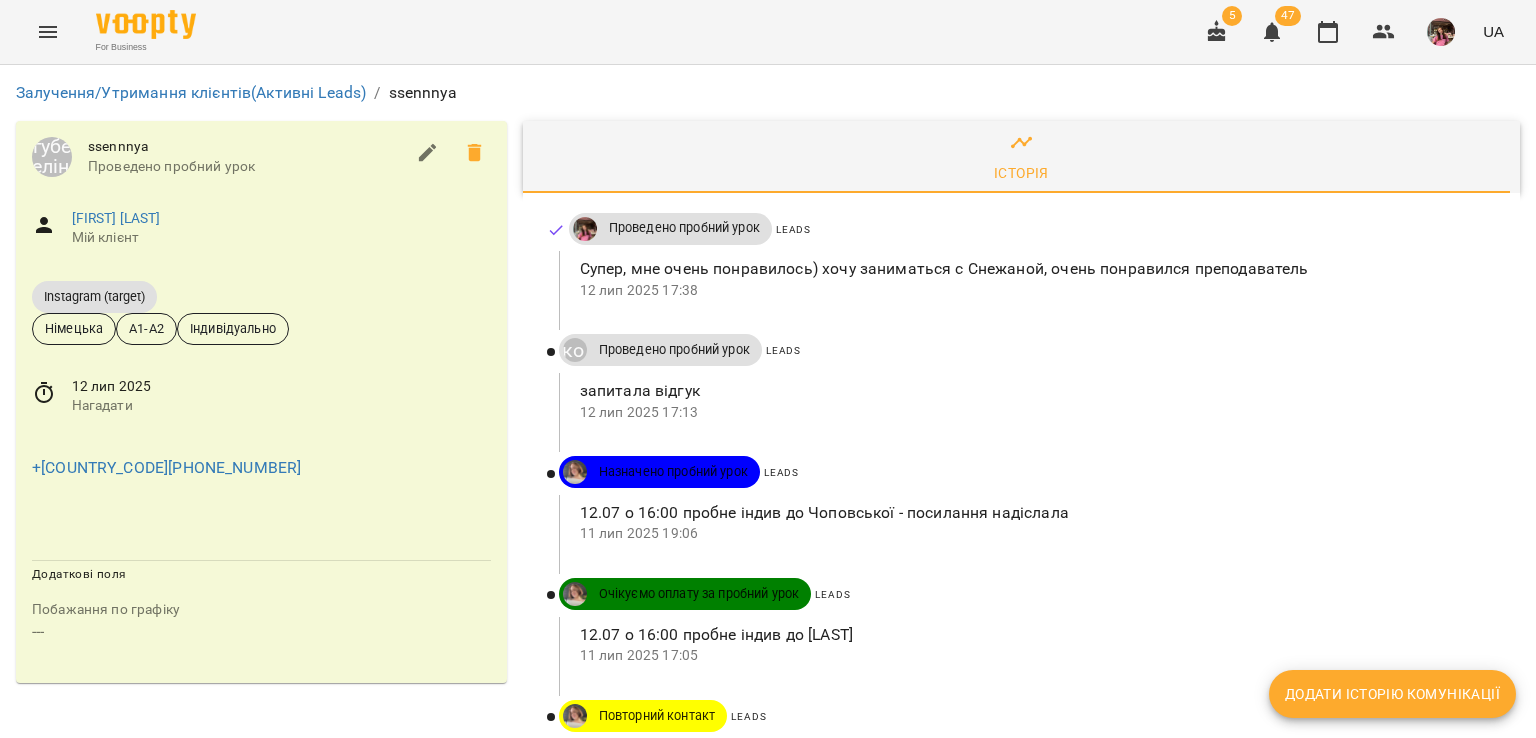 click on "Додати історію комунікації" at bounding box center (1392, 694) 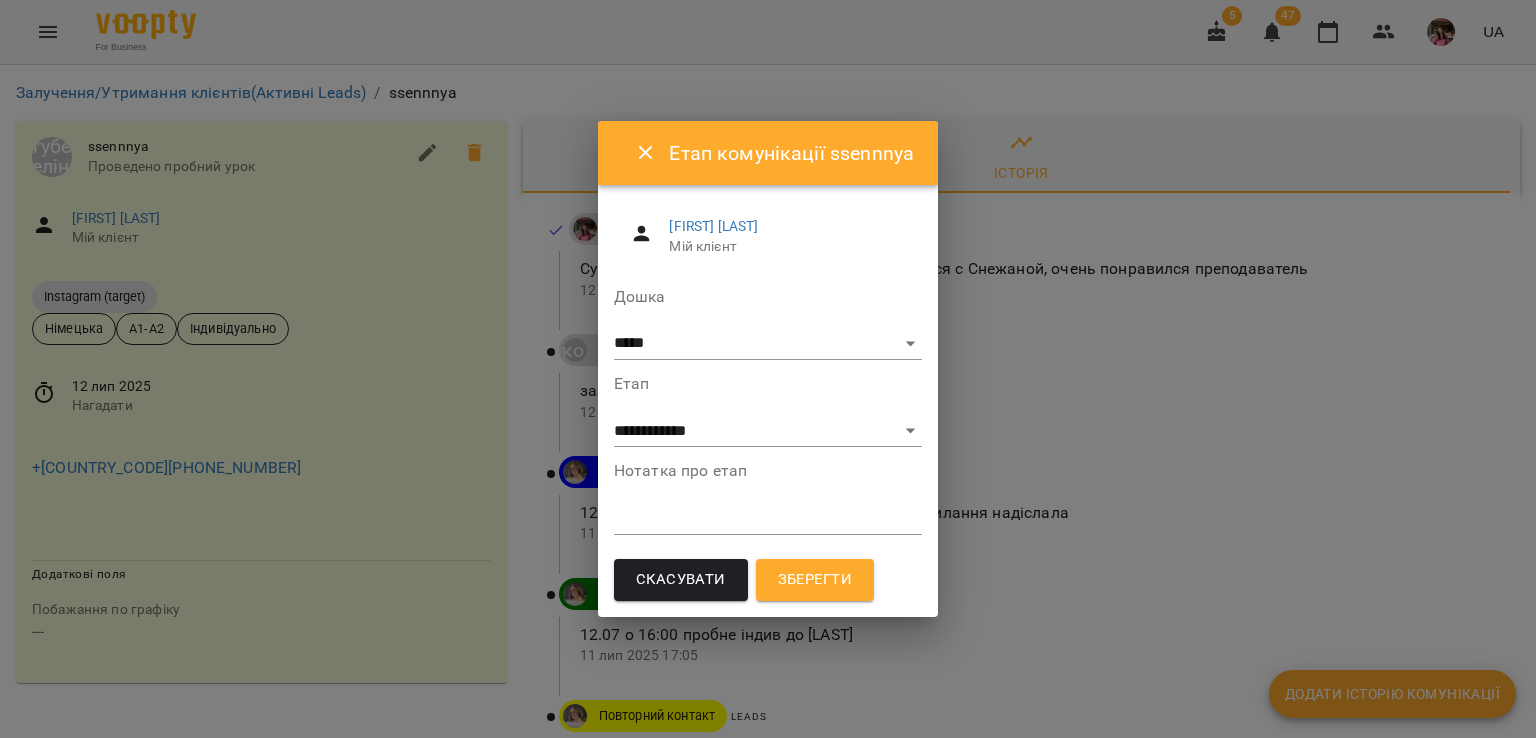 click at bounding box center [768, 518] 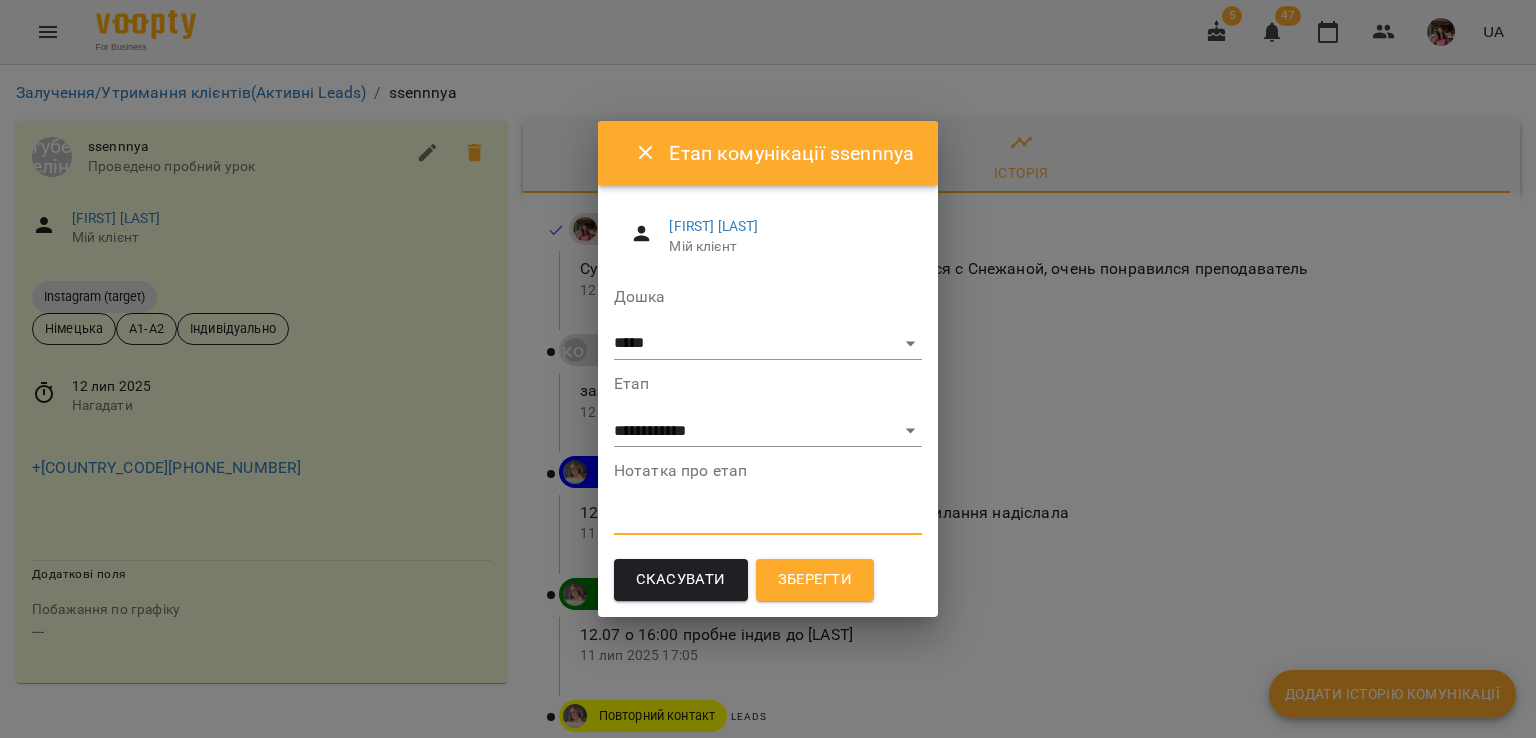 paste on "**********" 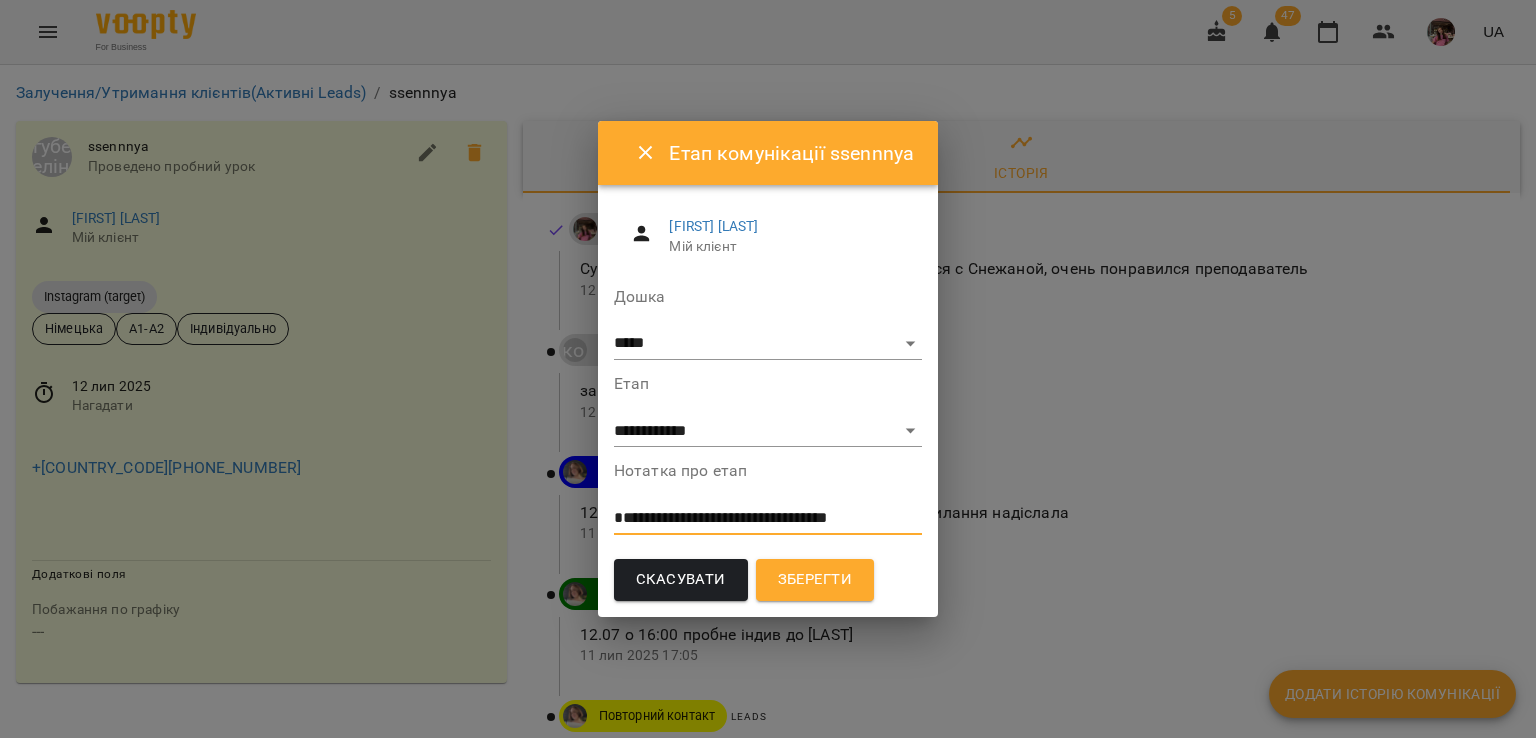 type on "**********" 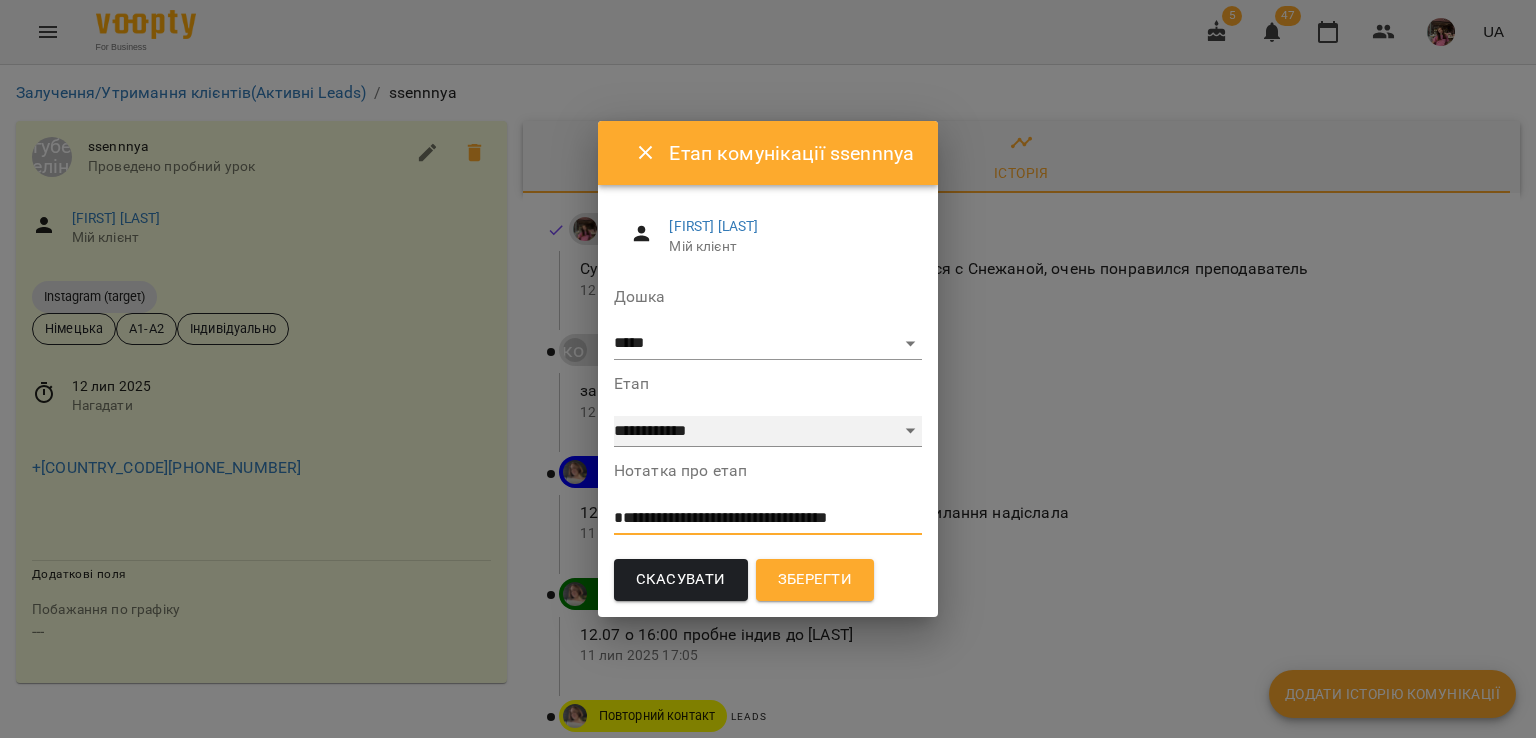 click on "**********" at bounding box center (768, 432) 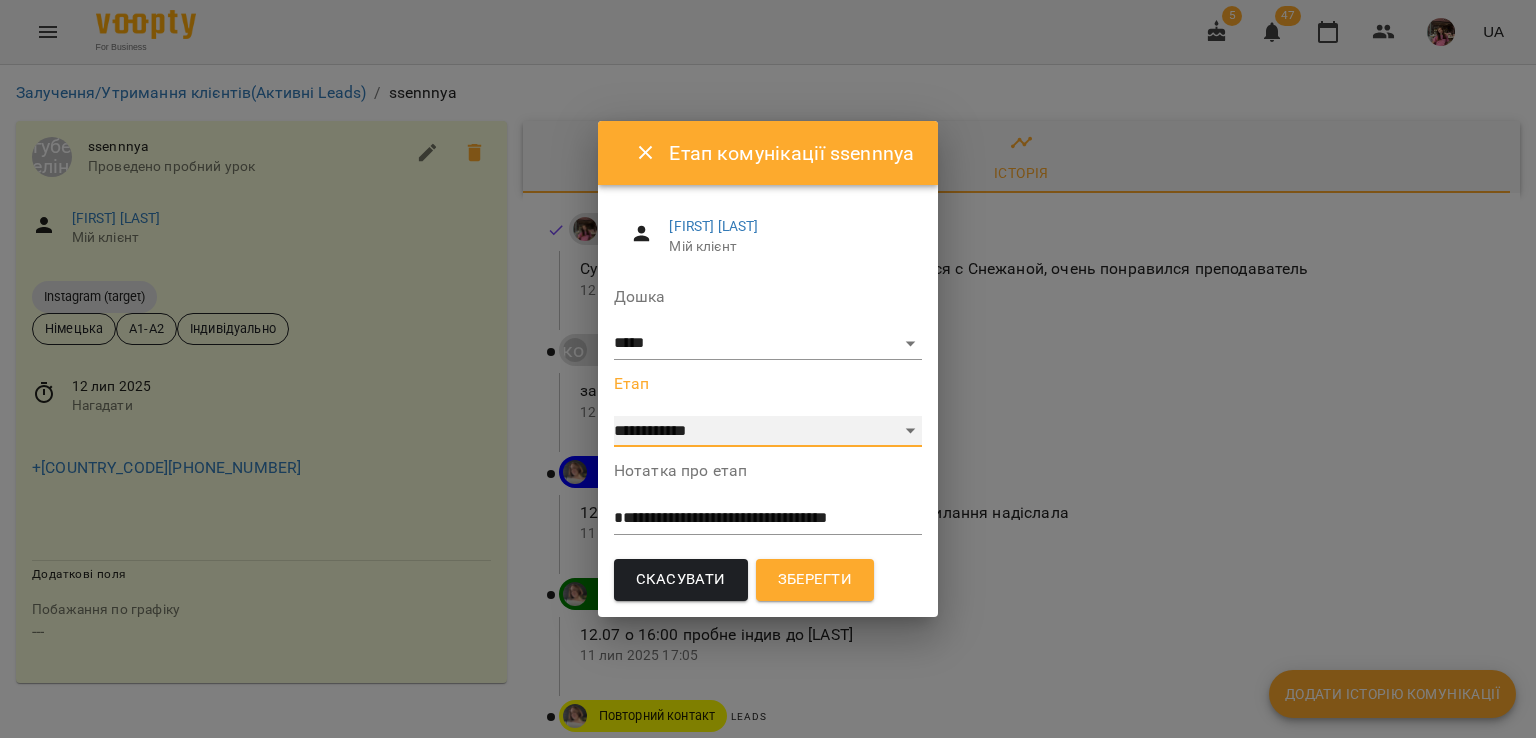 select on "*" 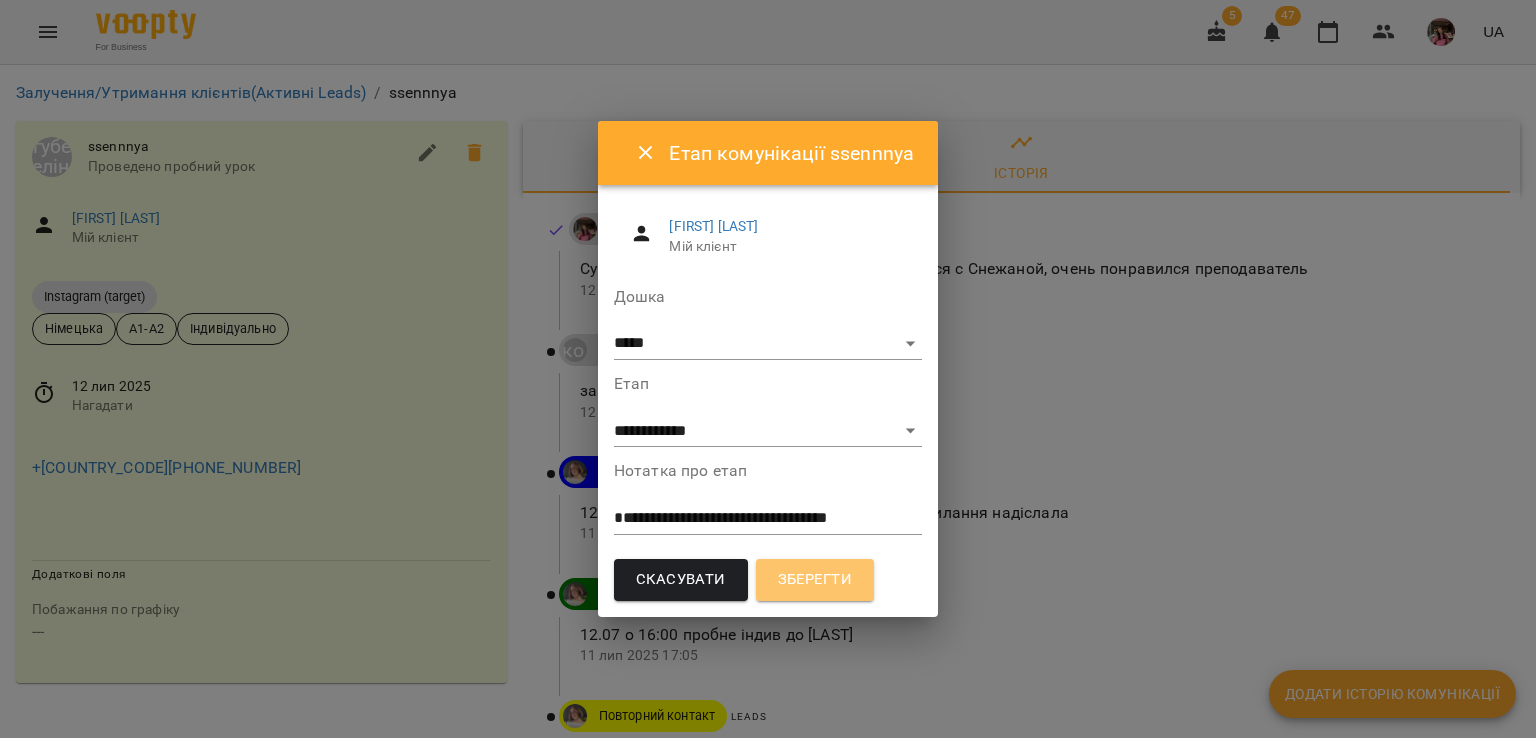 click on "Зберегти" at bounding box center [815, 580] 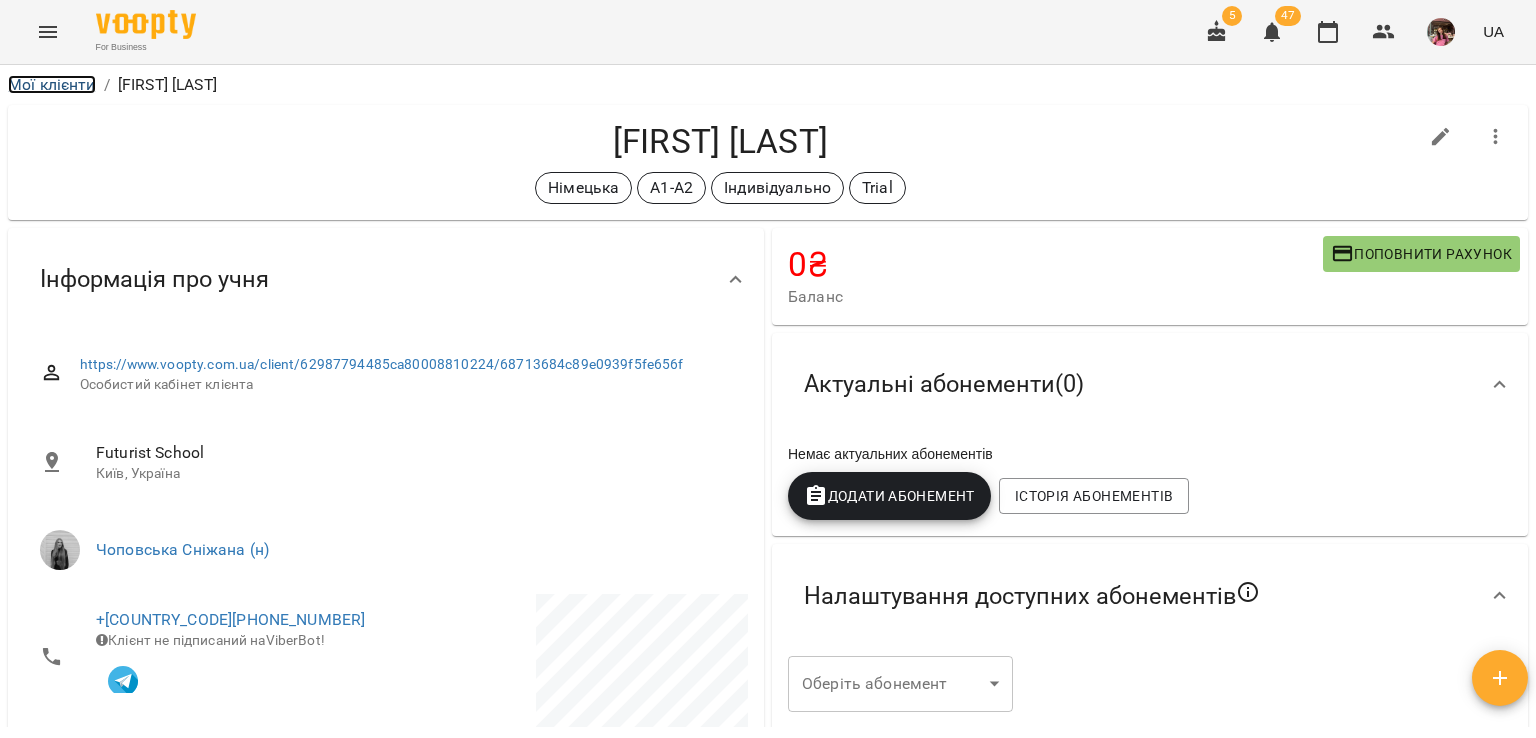 click on "Мої клієнти" at bounding box center [52, 84] 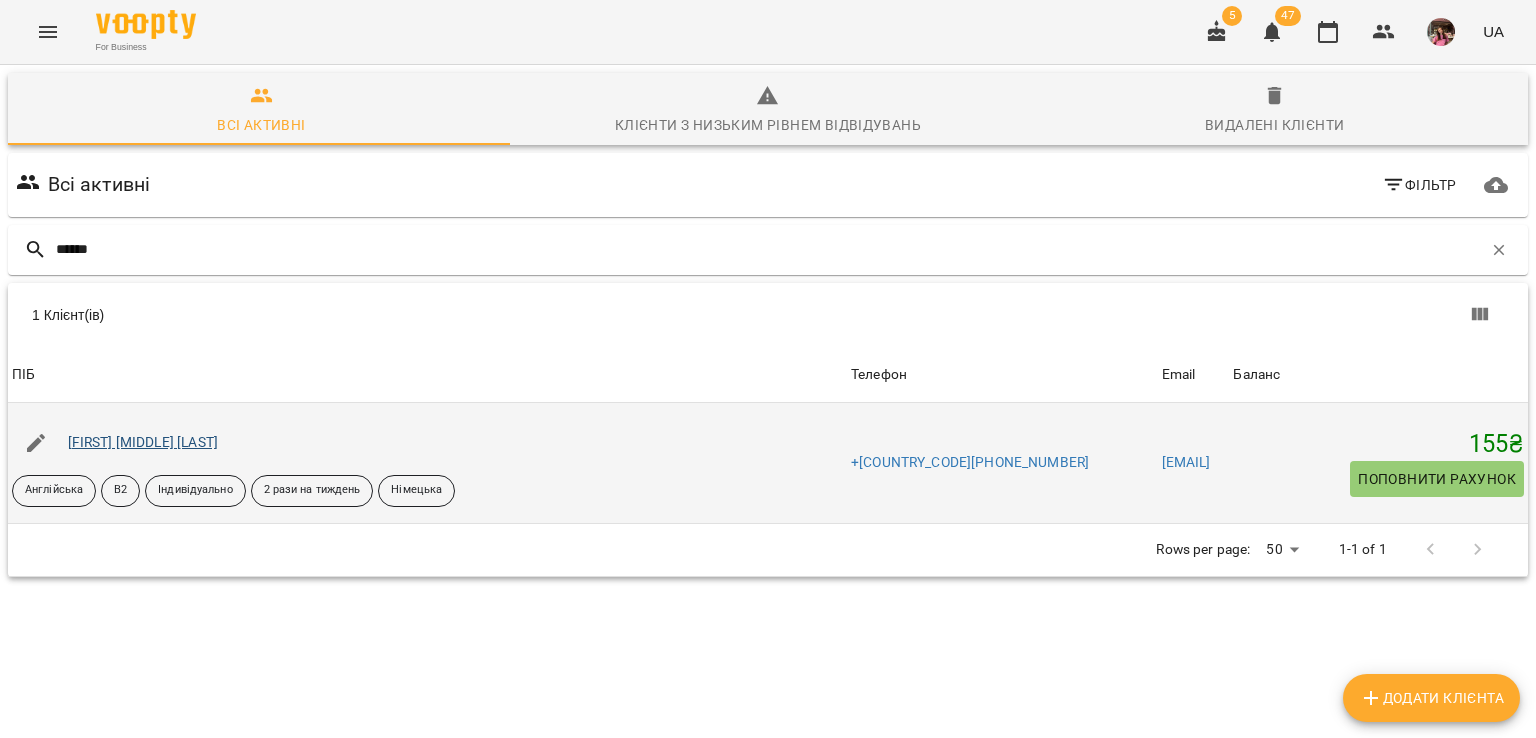 type on "******" 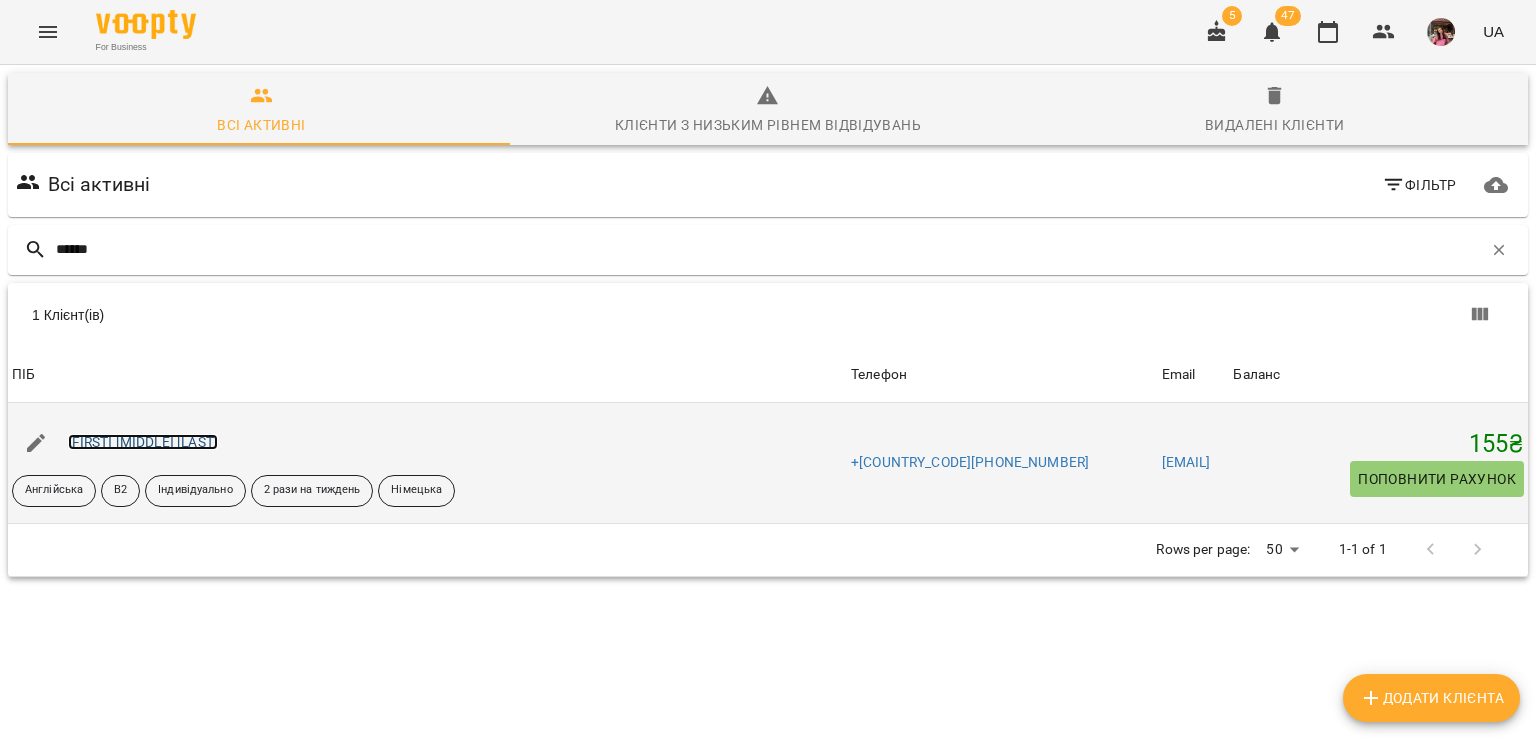 click on "[FIRST] [MIDDLE] [LAST]" at bounding box center [143, 442] 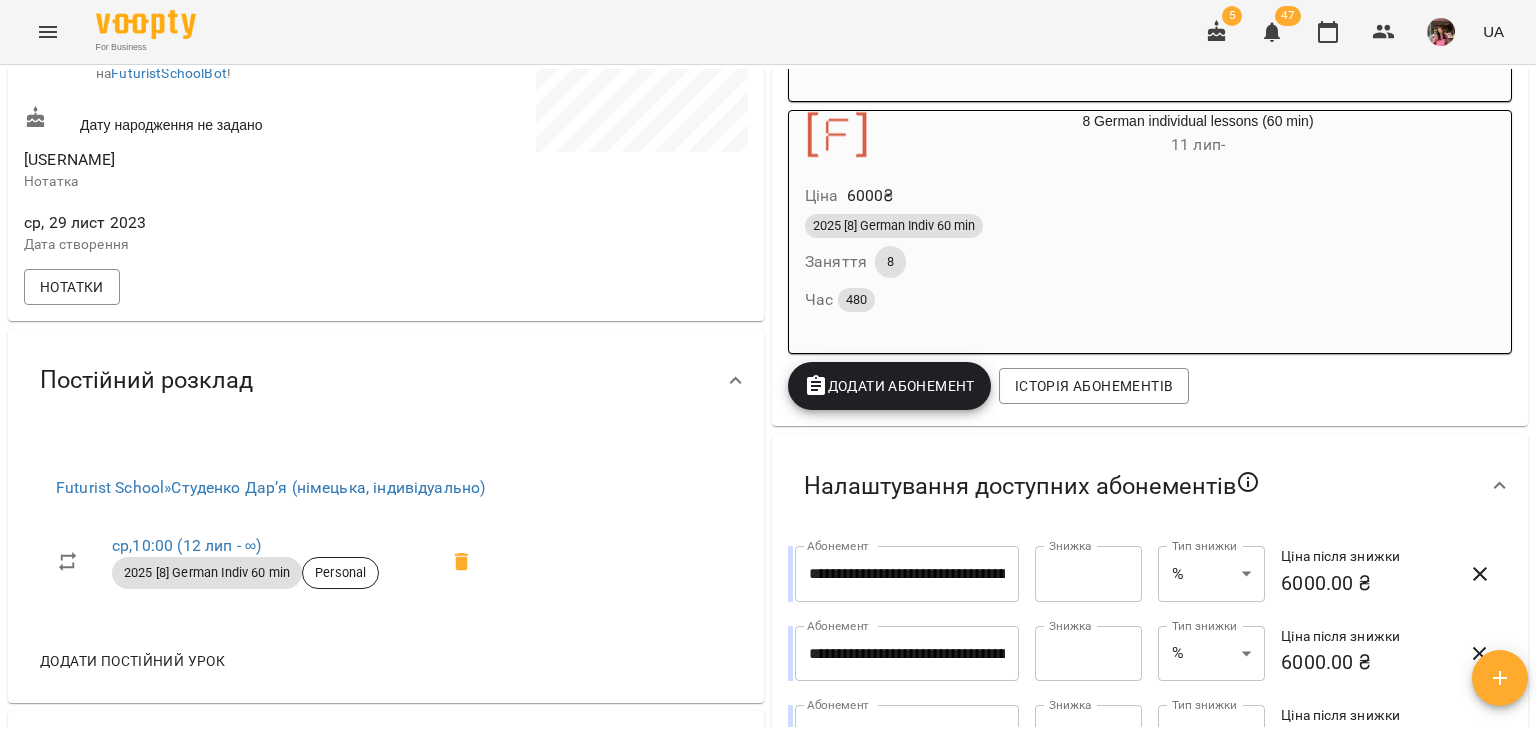 scroll, scrollTop: 0, scrollLeft: 0, axis: both 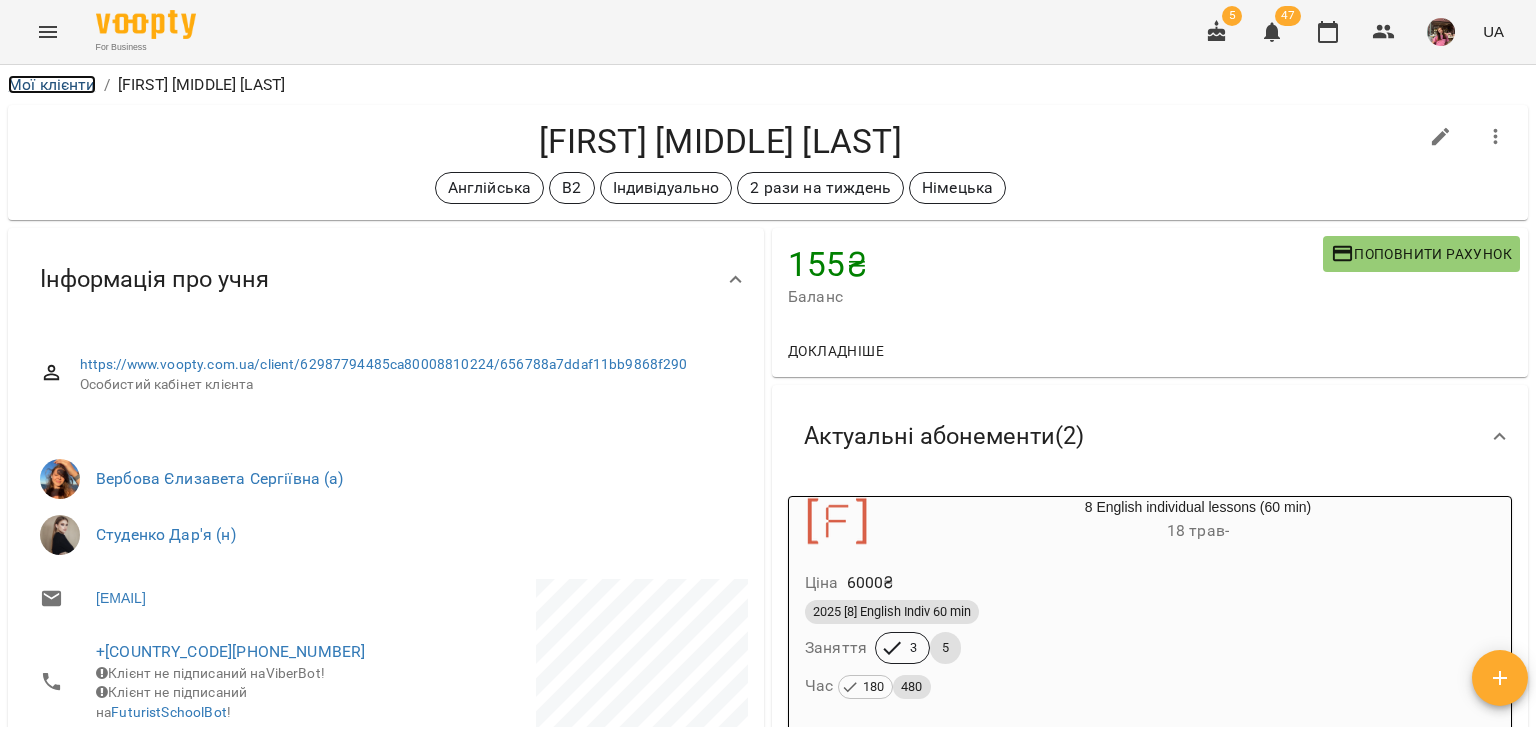 click on "Мої клієнти" at bounding box center [52, 84] 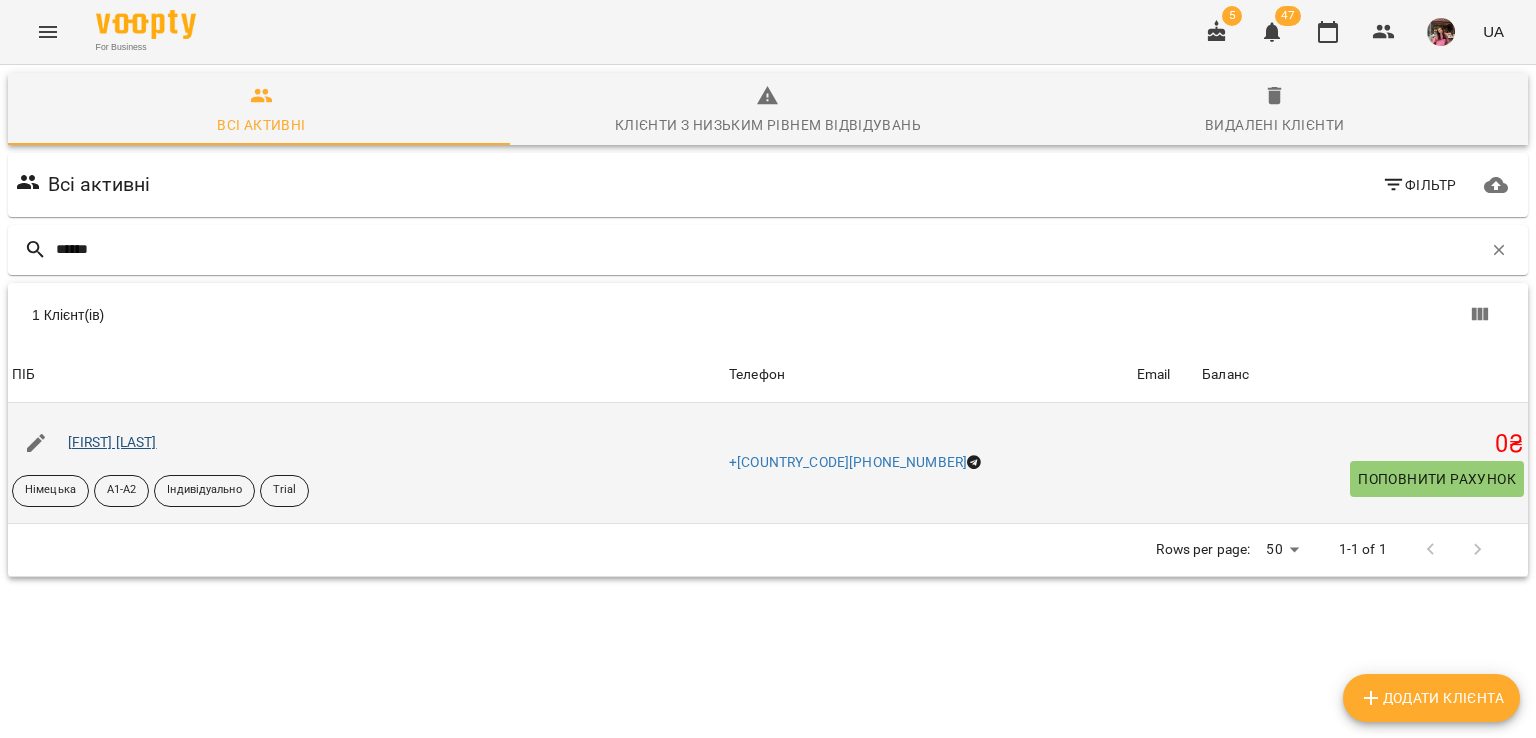 type on "******" 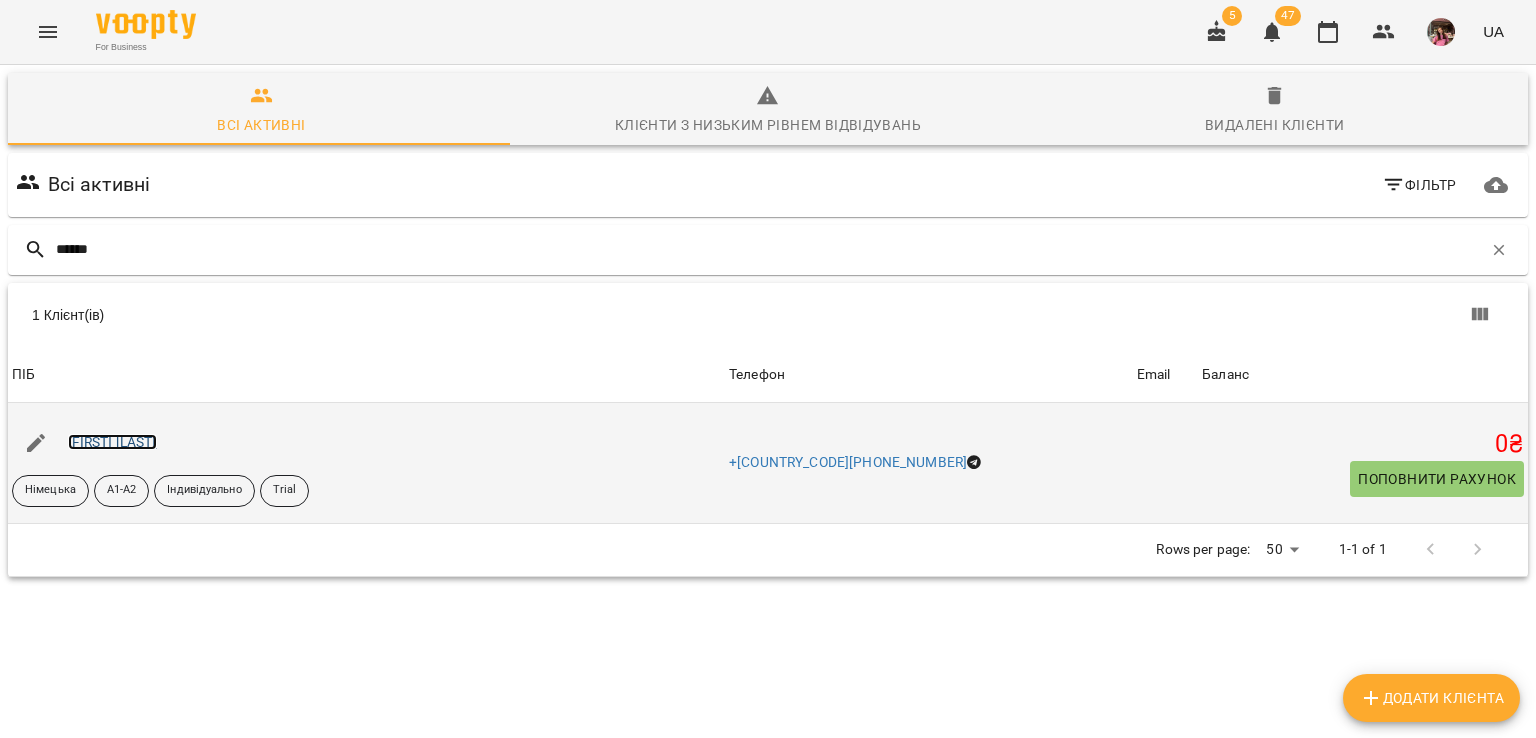 click on "[FIRST] [LAST]" at bounding box center (112, 442) 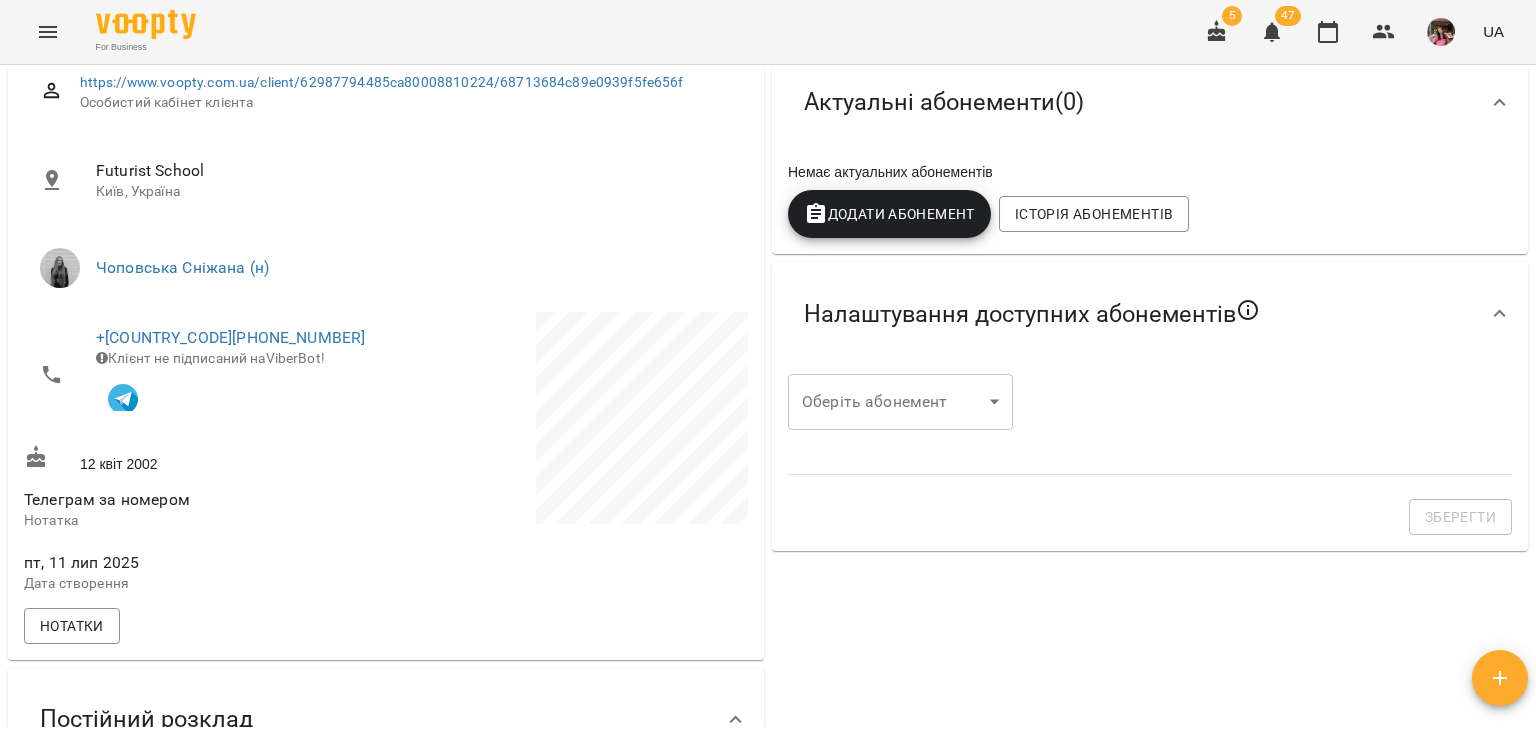 scroll, scrollTop: 264, scrollLeft: 0, axis: vertical 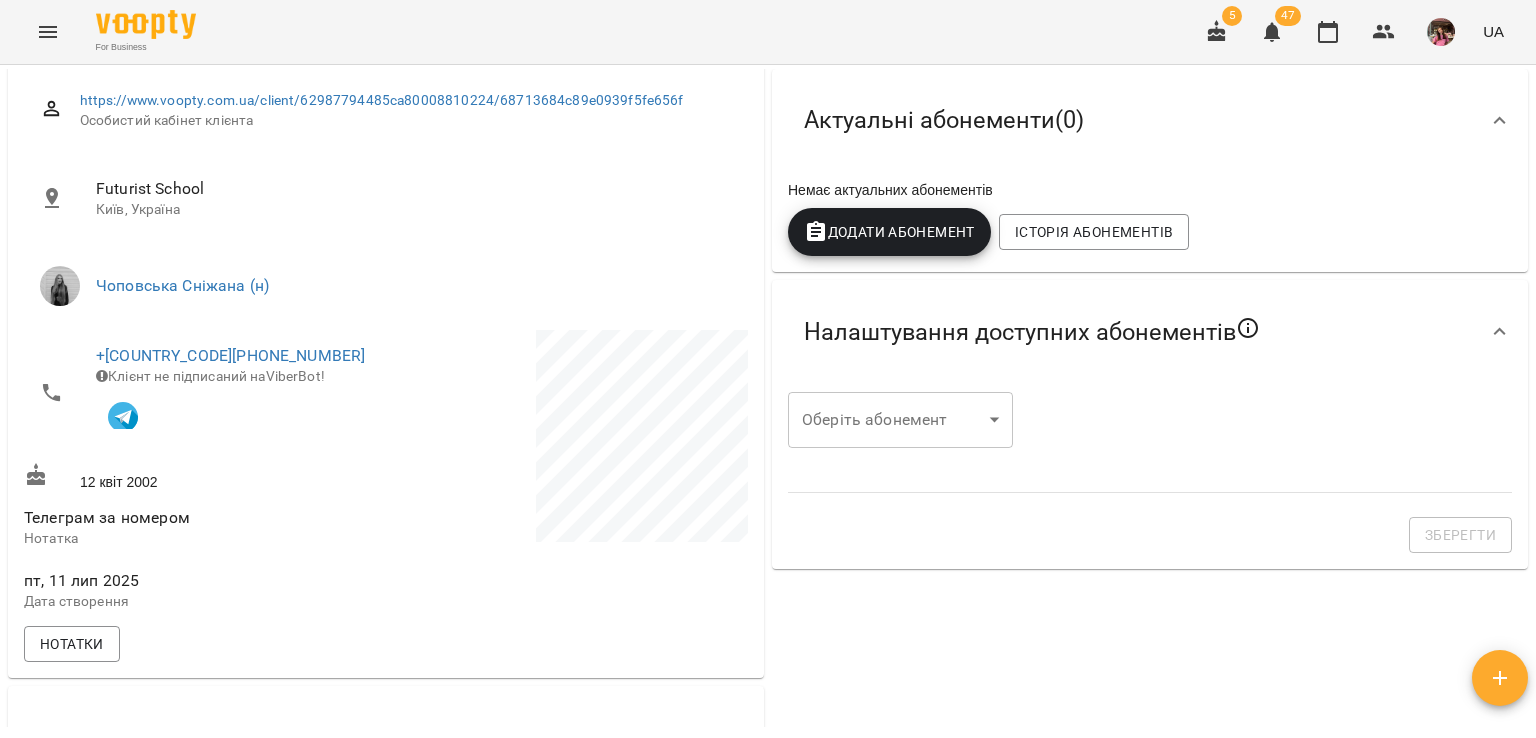 click on "For Business 5 47 UA Мої клієнти / [LAST] [FIRST] [LAST] [FIRST] Німецька А1-А2 Індивідуально Trial 0 ₴ Баланс Поповнити рахунок Актуальні абонементи ( 0 ) Немає актуальних абонементів Додати Абонемент Історія абонементів Налаштування доступних абонементів Особистий кабінет клієнта Futurist School Київ, Україна [LAST] [FIRST] (н) [PHONE] Клієнт не підписаний на  ViberBot! 12 квіт 2002 Телеграм за номером  Нотатка пт, 11 лип 2025 [FIRST]" at bounding box center [768, 401] 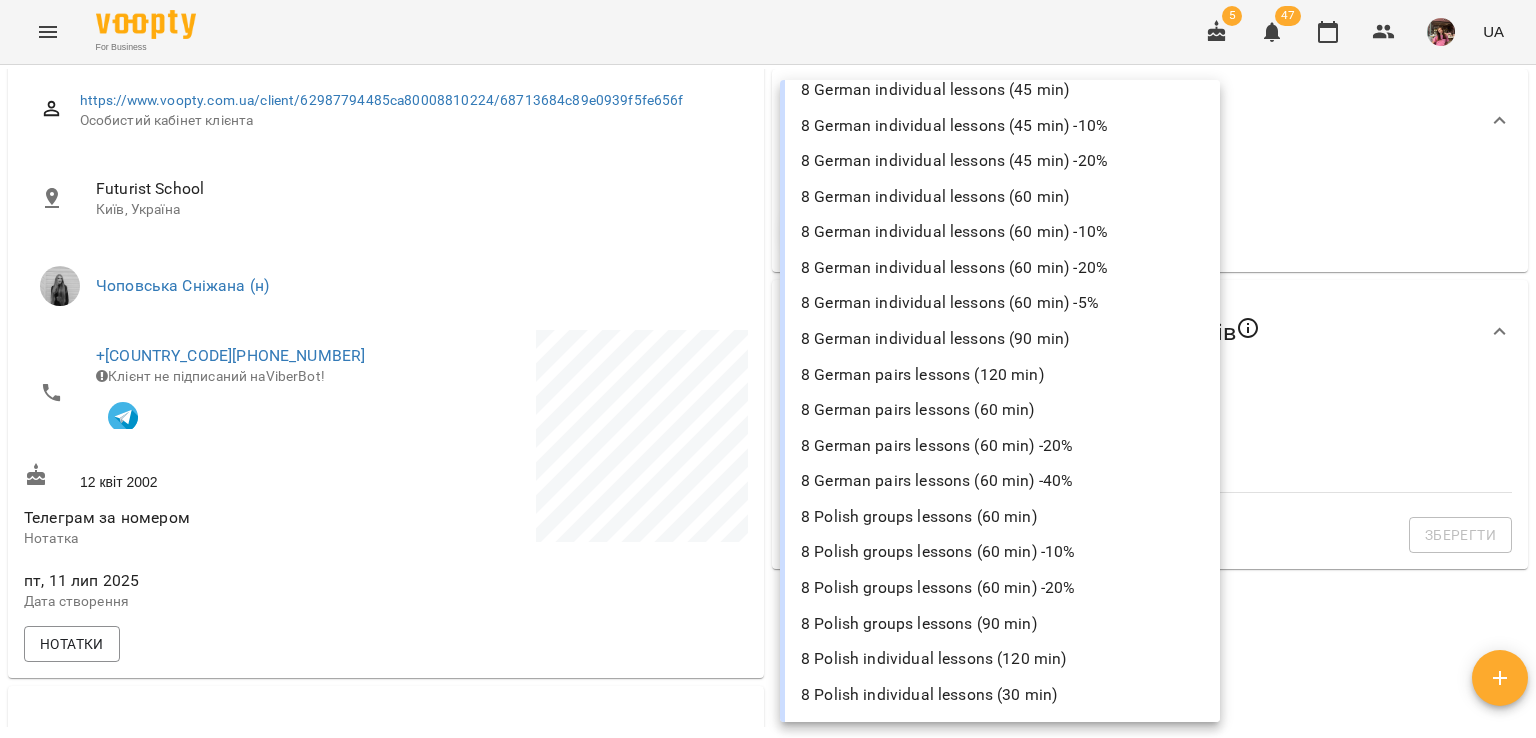 scroll, scrollTop: 2039, scrollLeft: 0, axis: vertical 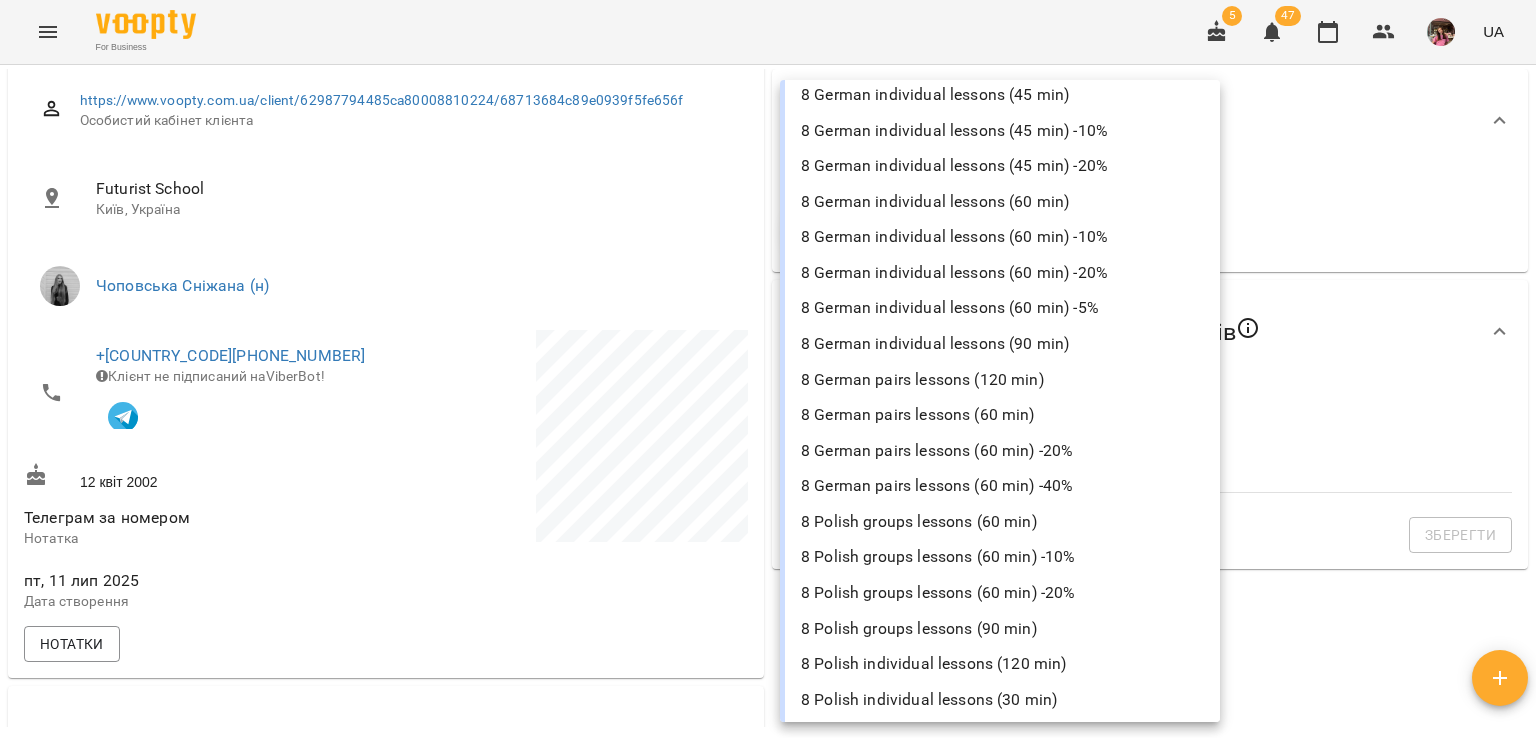 click on "8 German individual lessons (60 min)" at bounding box center [1000, 202] 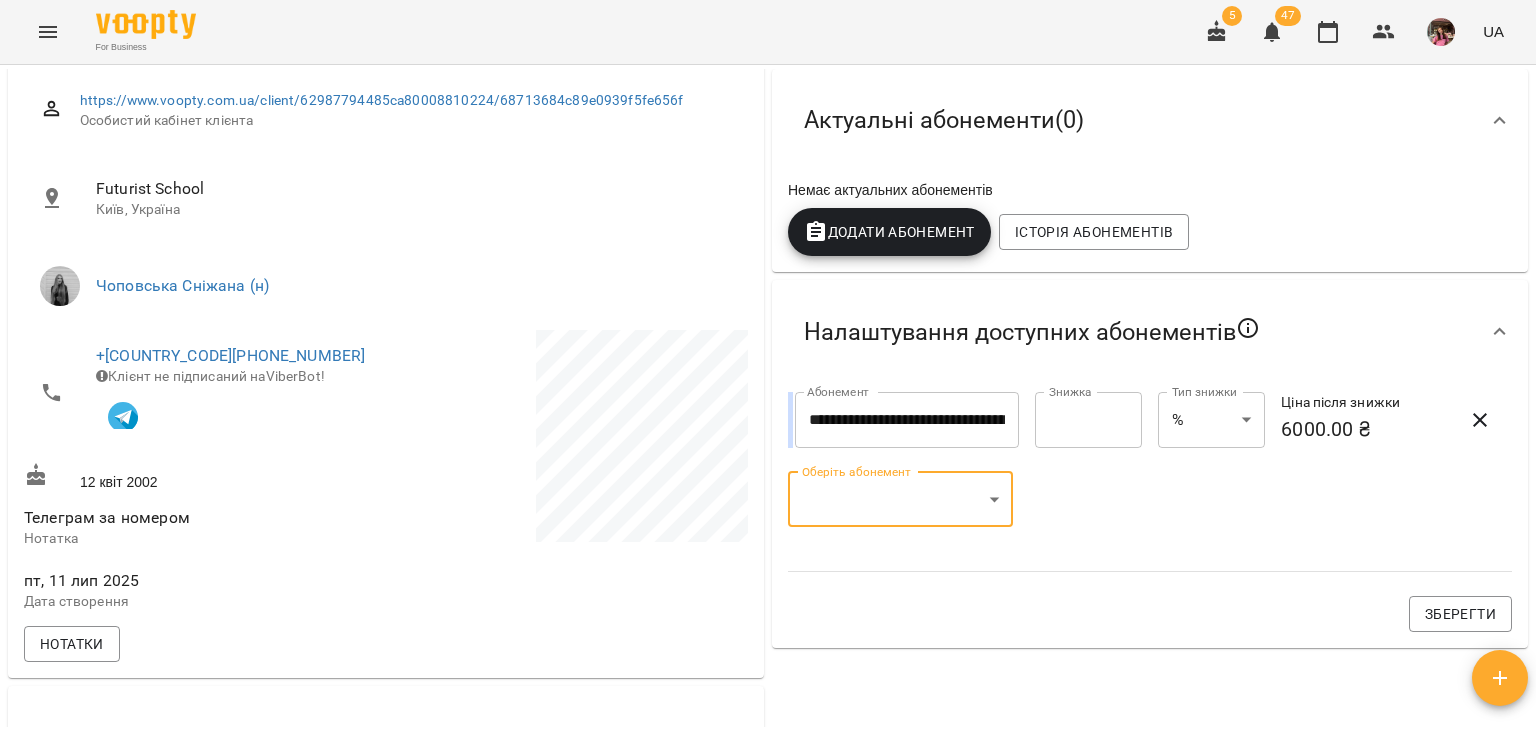 click on "**********" at bounding box center [768, 401] 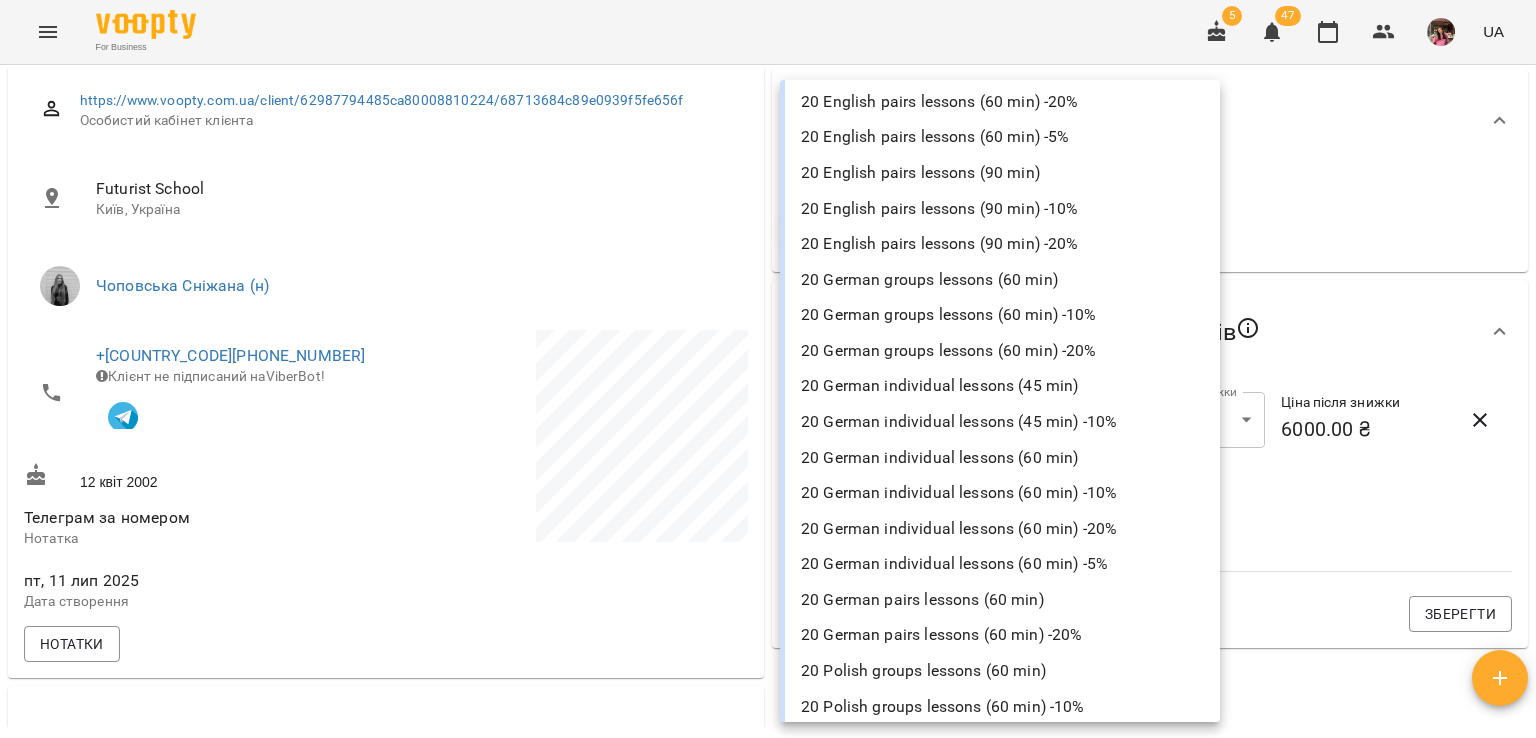scroll, scrollTop: 5087, scrollLeft: 0, axis: vertical 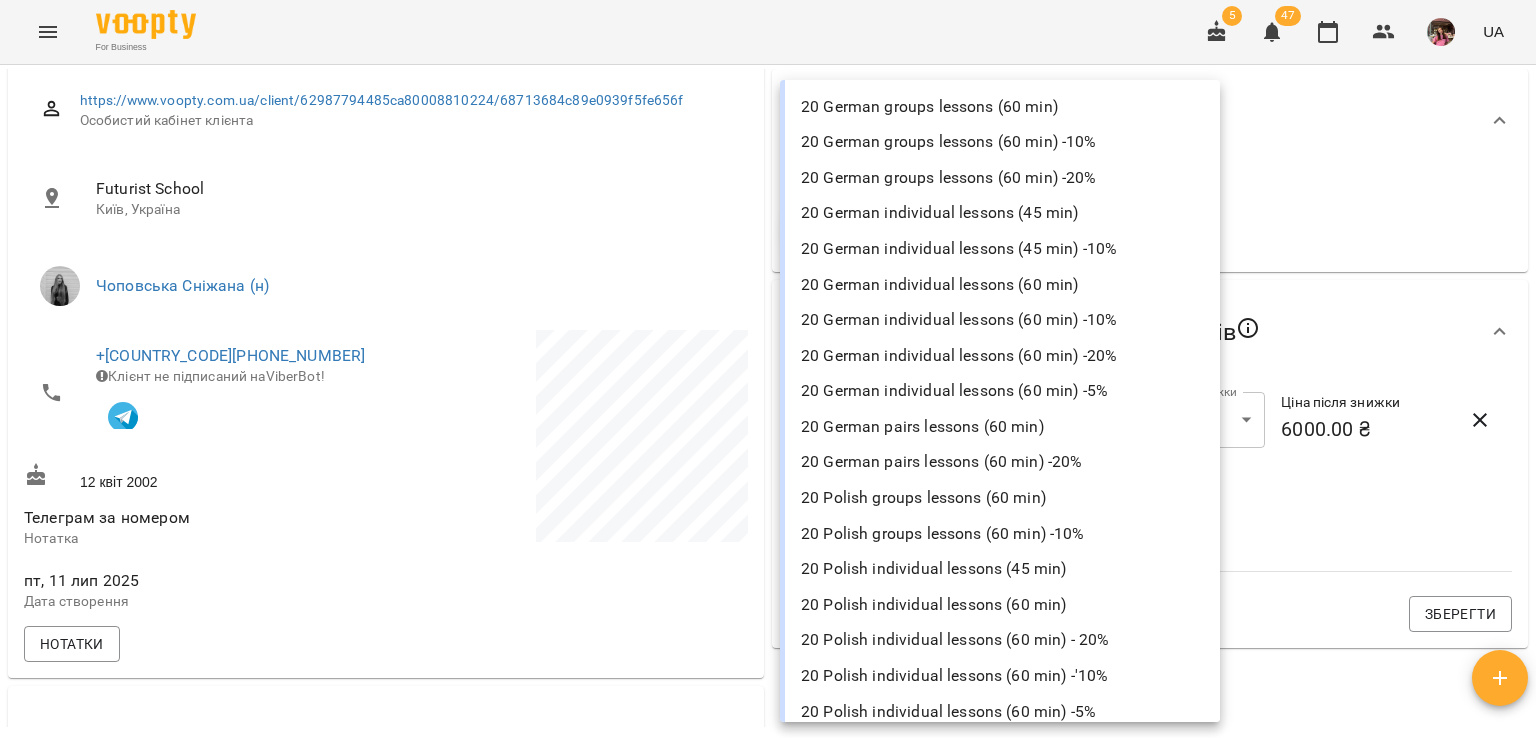 click on "20 German individual lessons (60 min)" at bounding box center (1000, 285) 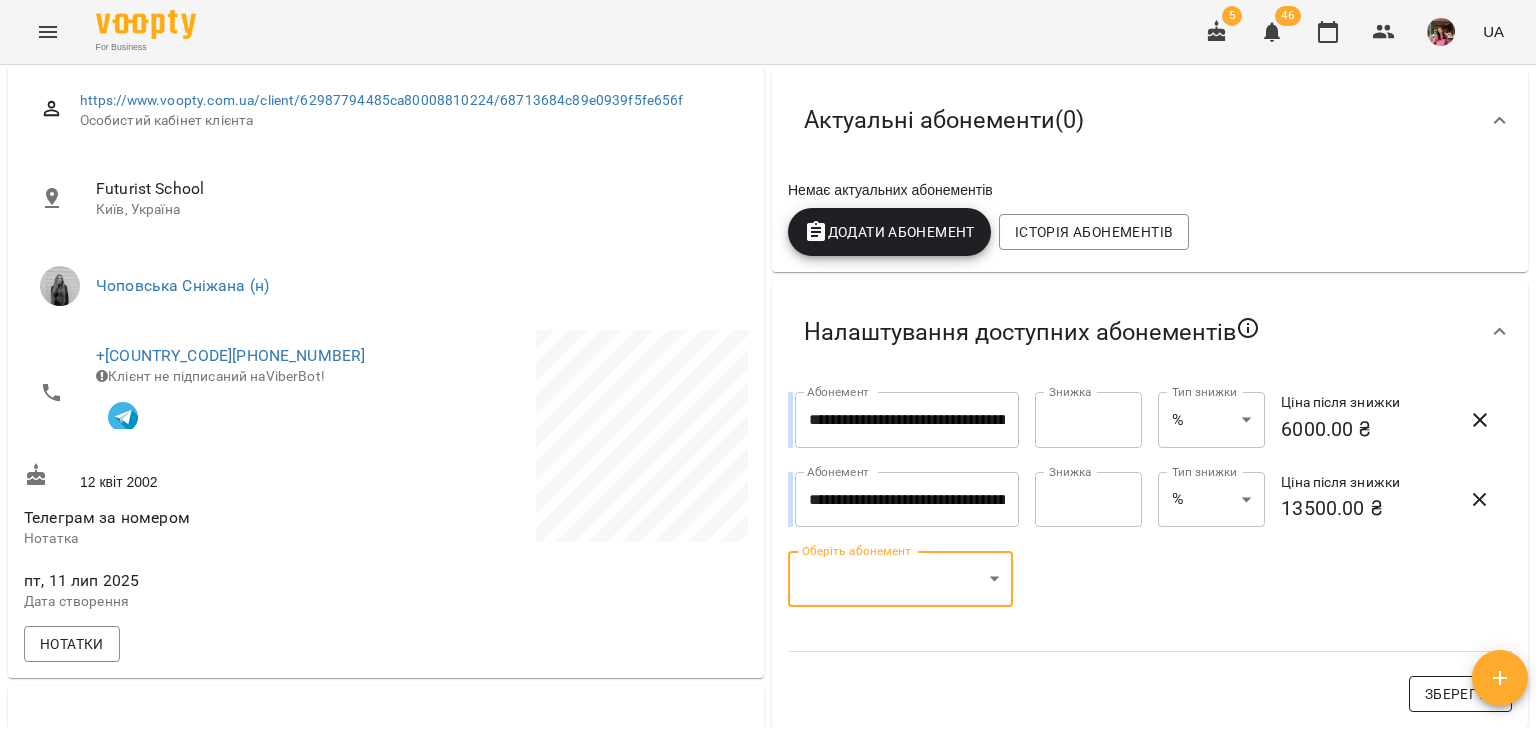 click on "Зберегти" at bounding box center (1460, 694) 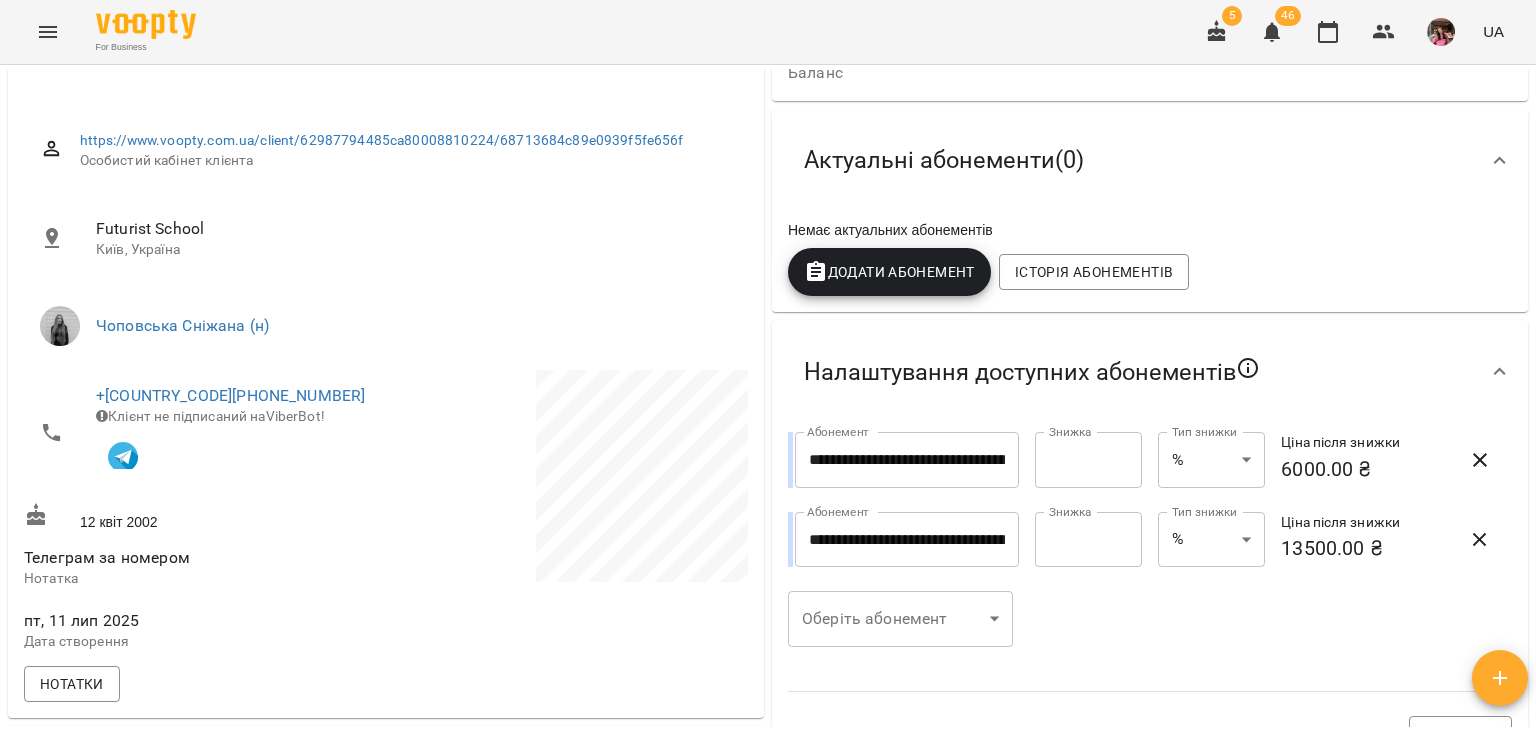 scroll, scrollTop: 226, scrollLeft: 0, axis: vertical 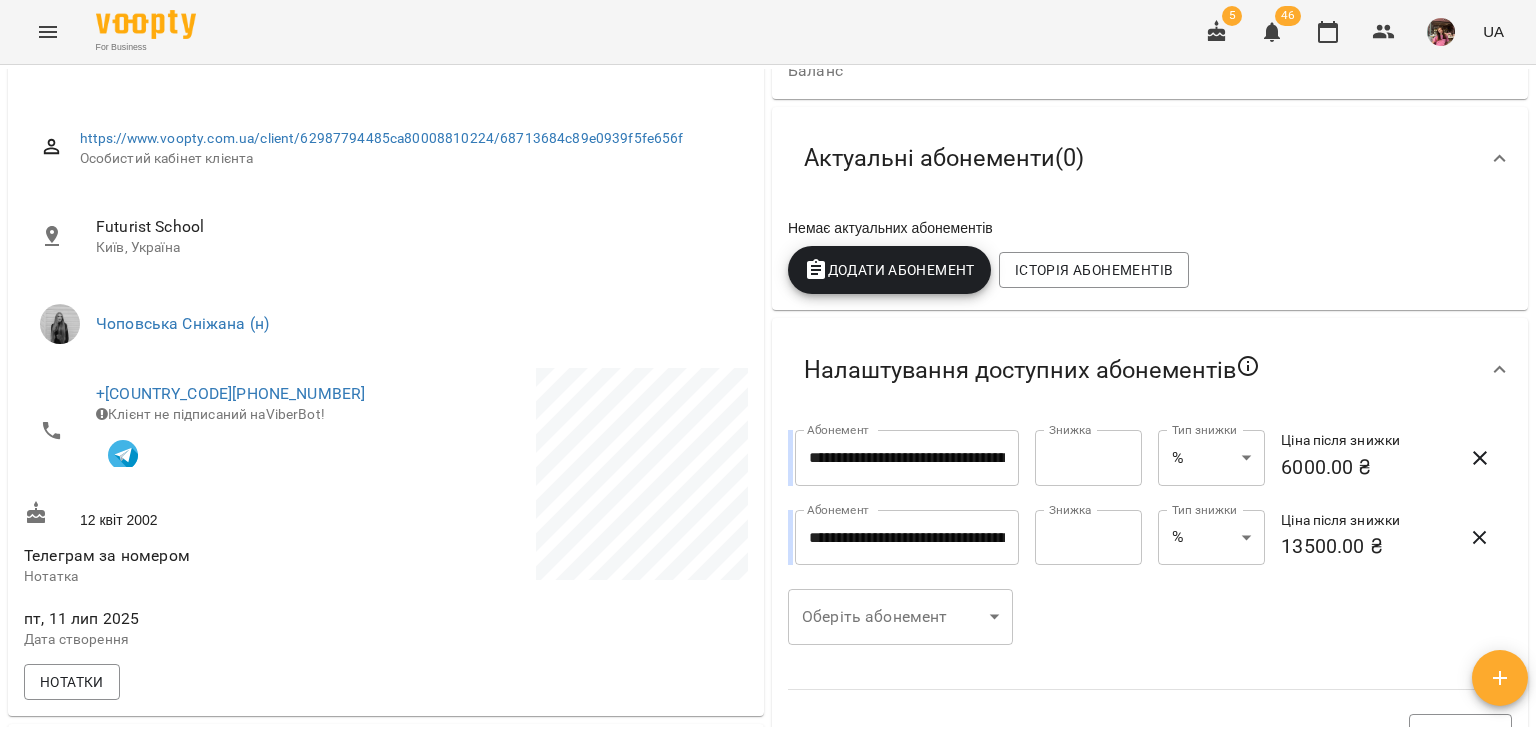 click on "**********" at bounding box center (768, 401) 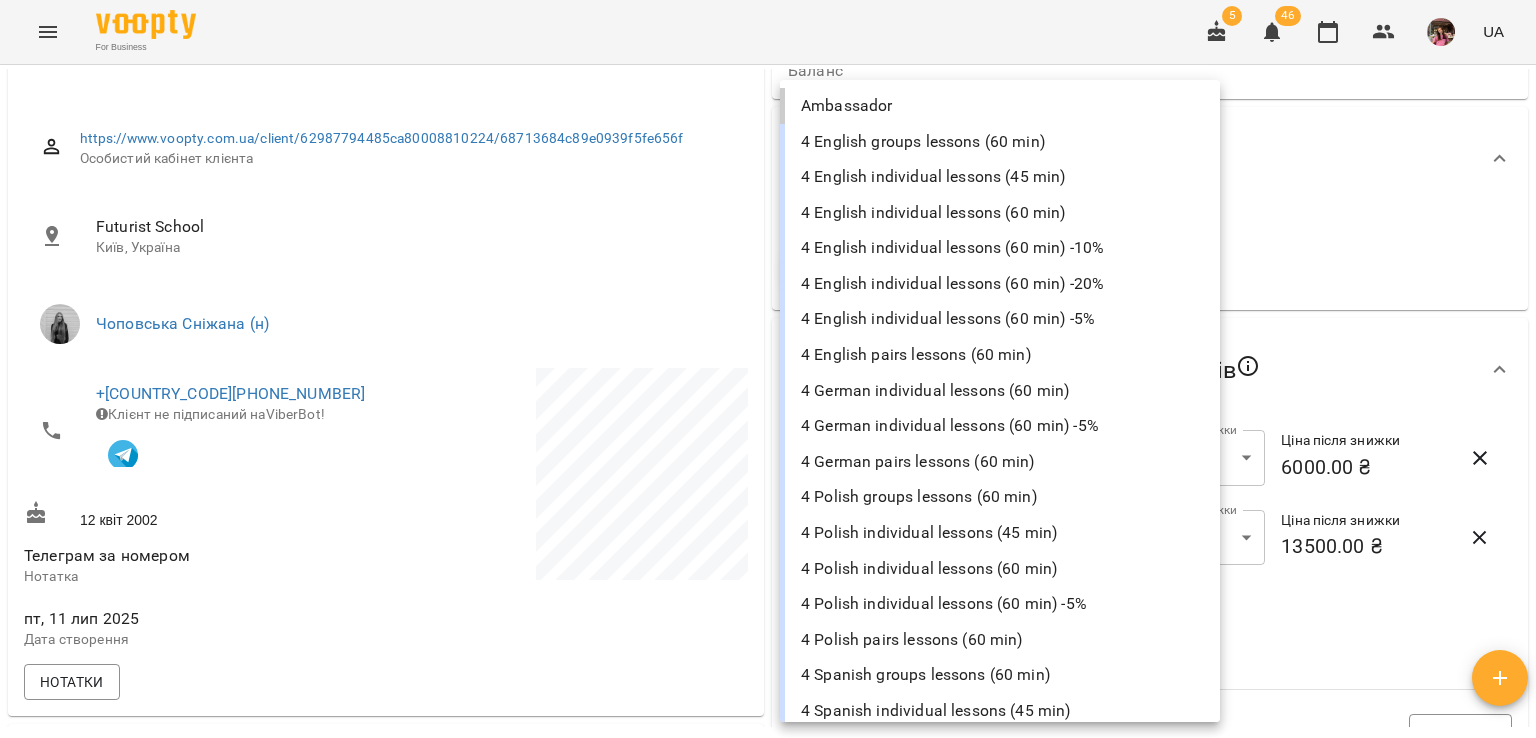 click on "4 German individual lessons (60 min)" at bounding box center (1000, 391) 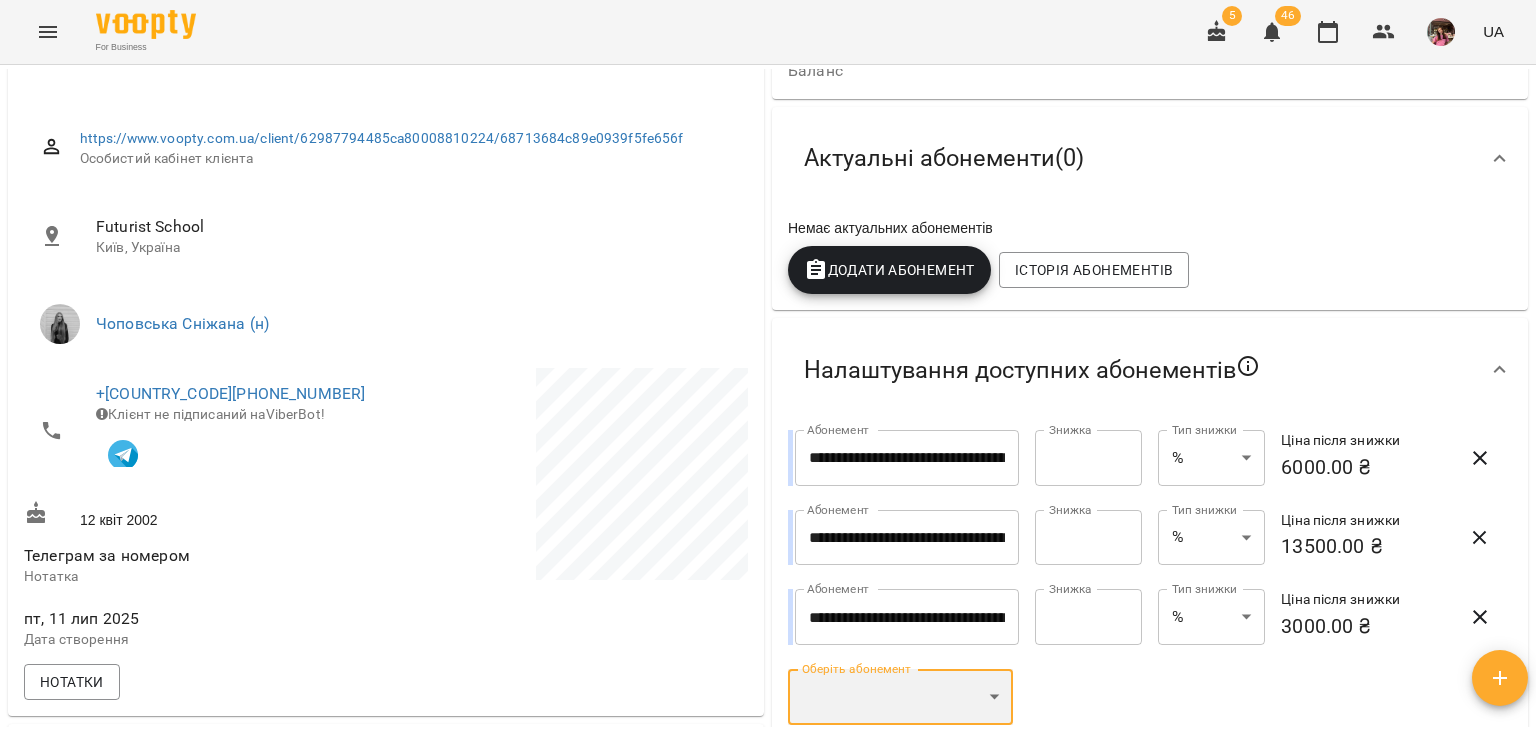 scroll, scrollTop: 350, scrollLeft: 0, axis: vertical 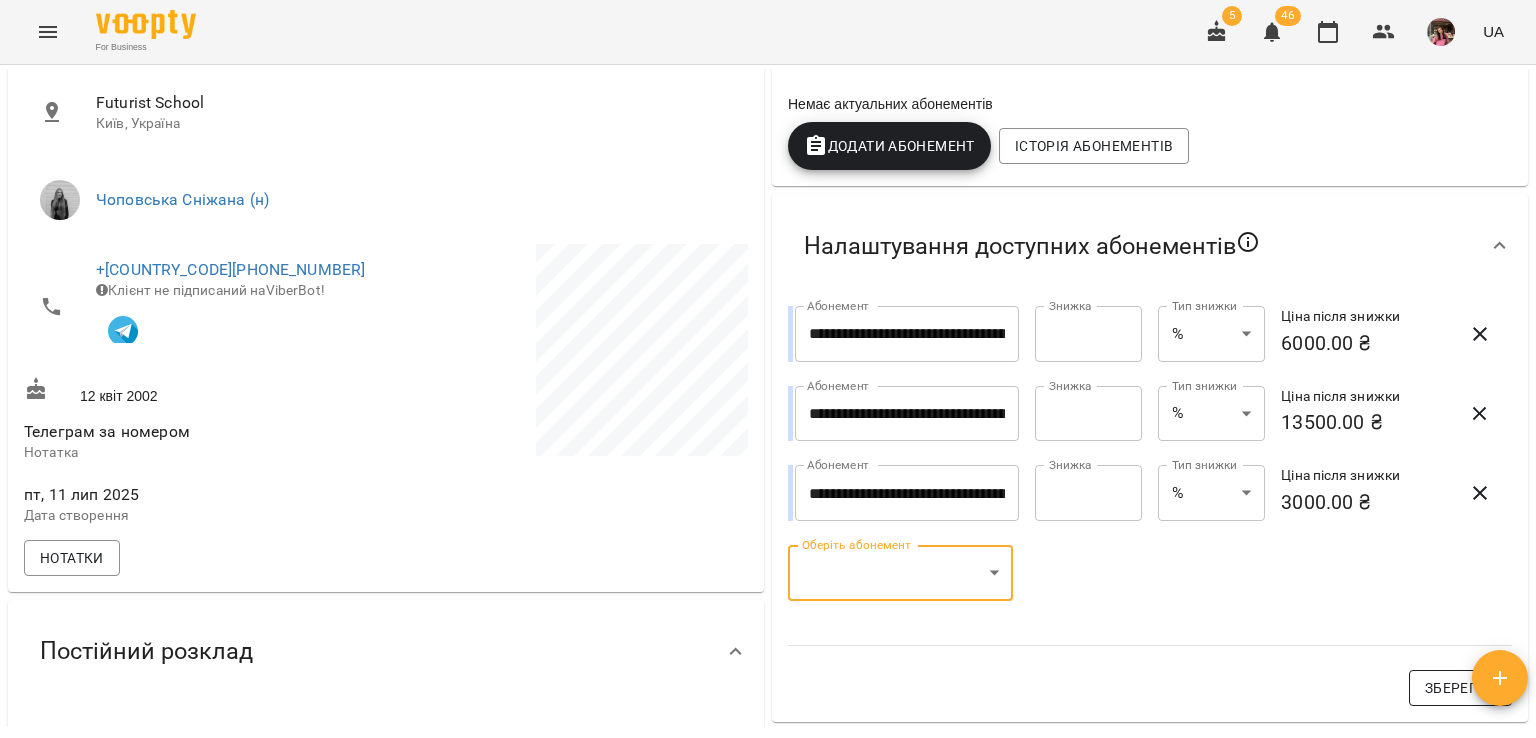 click on "Зберегти" at bounding box center [1460, 688] 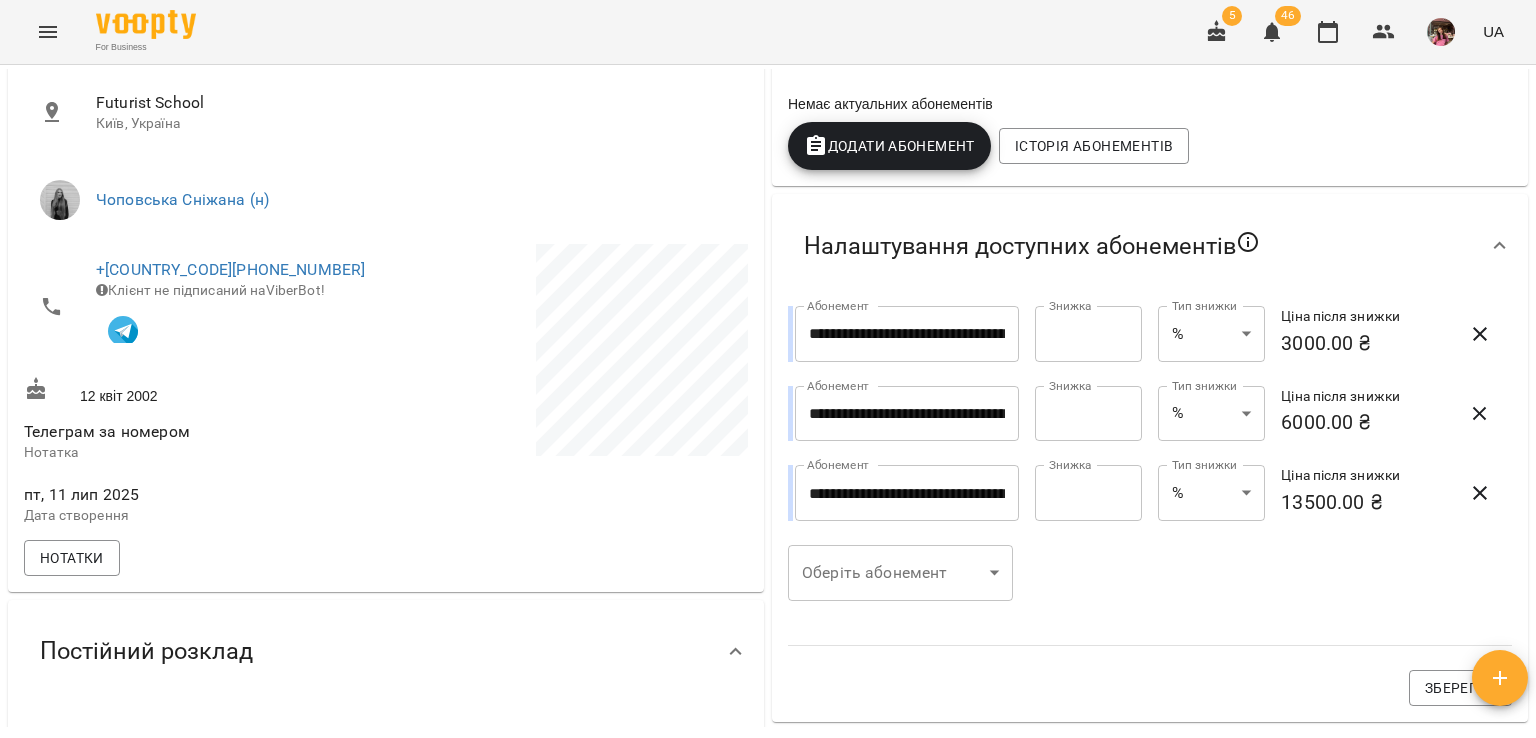 scroll, scrollTop: 0, scrollLeft: 0, axis: both 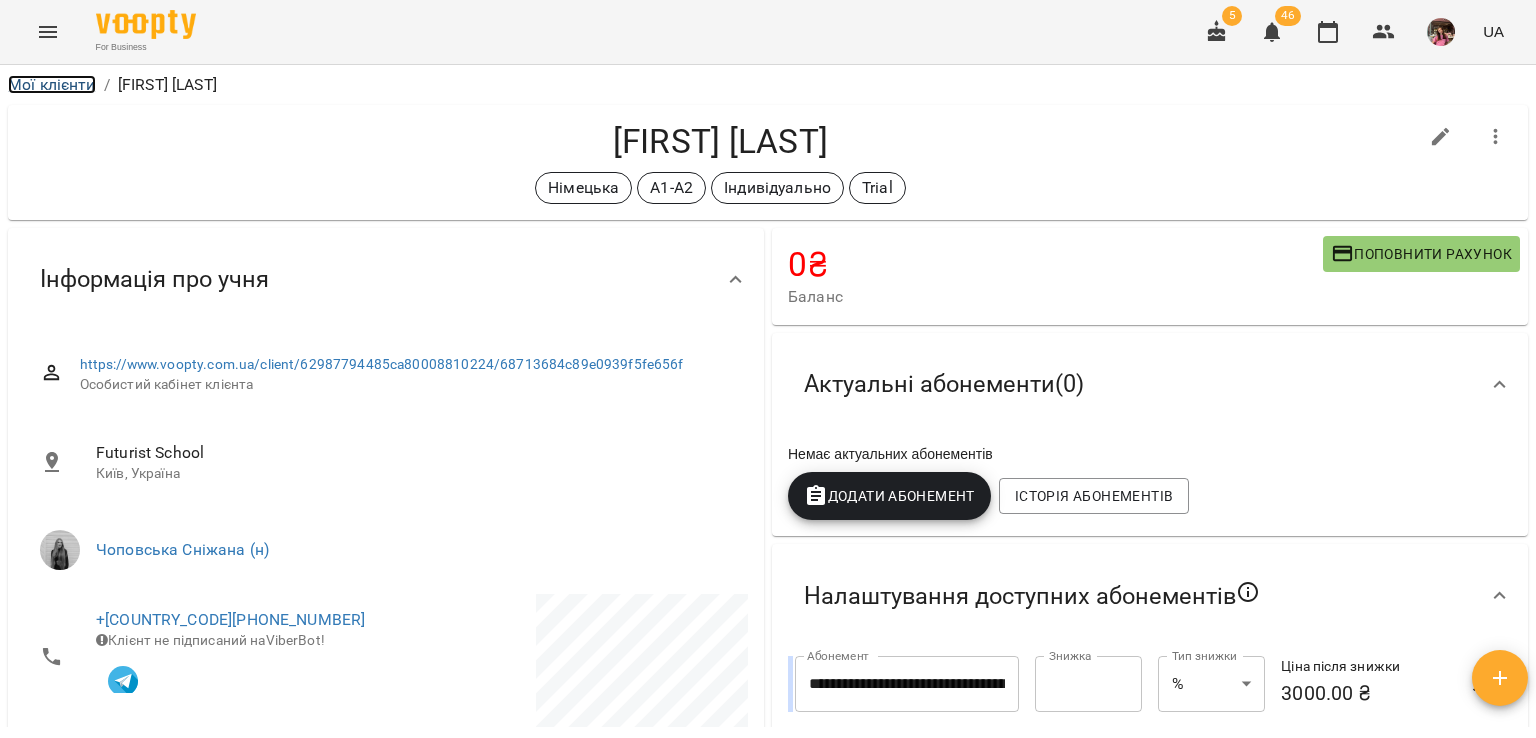 click on "Мої клієнти" at bounding box center (52, 84) 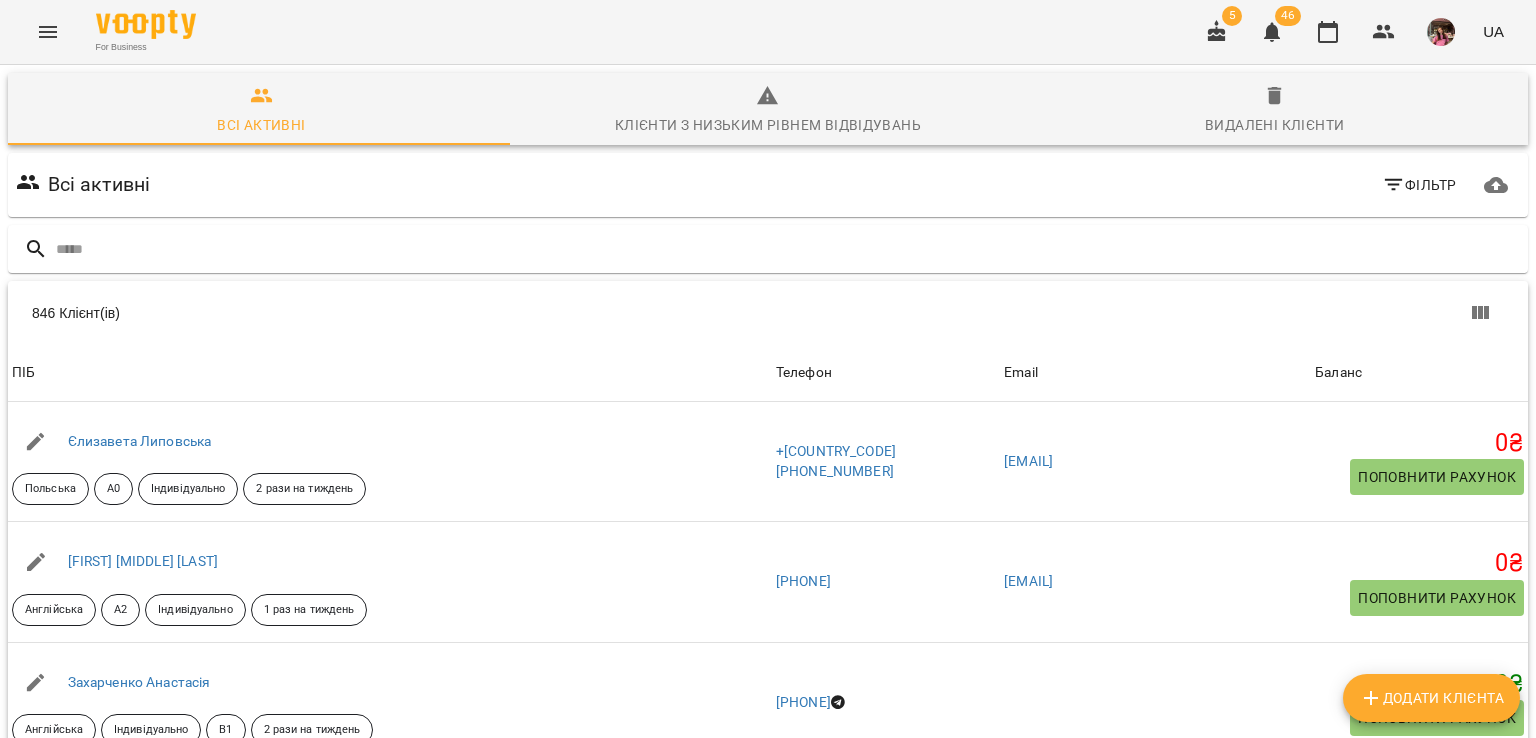 click at bounding box center (48, 32) 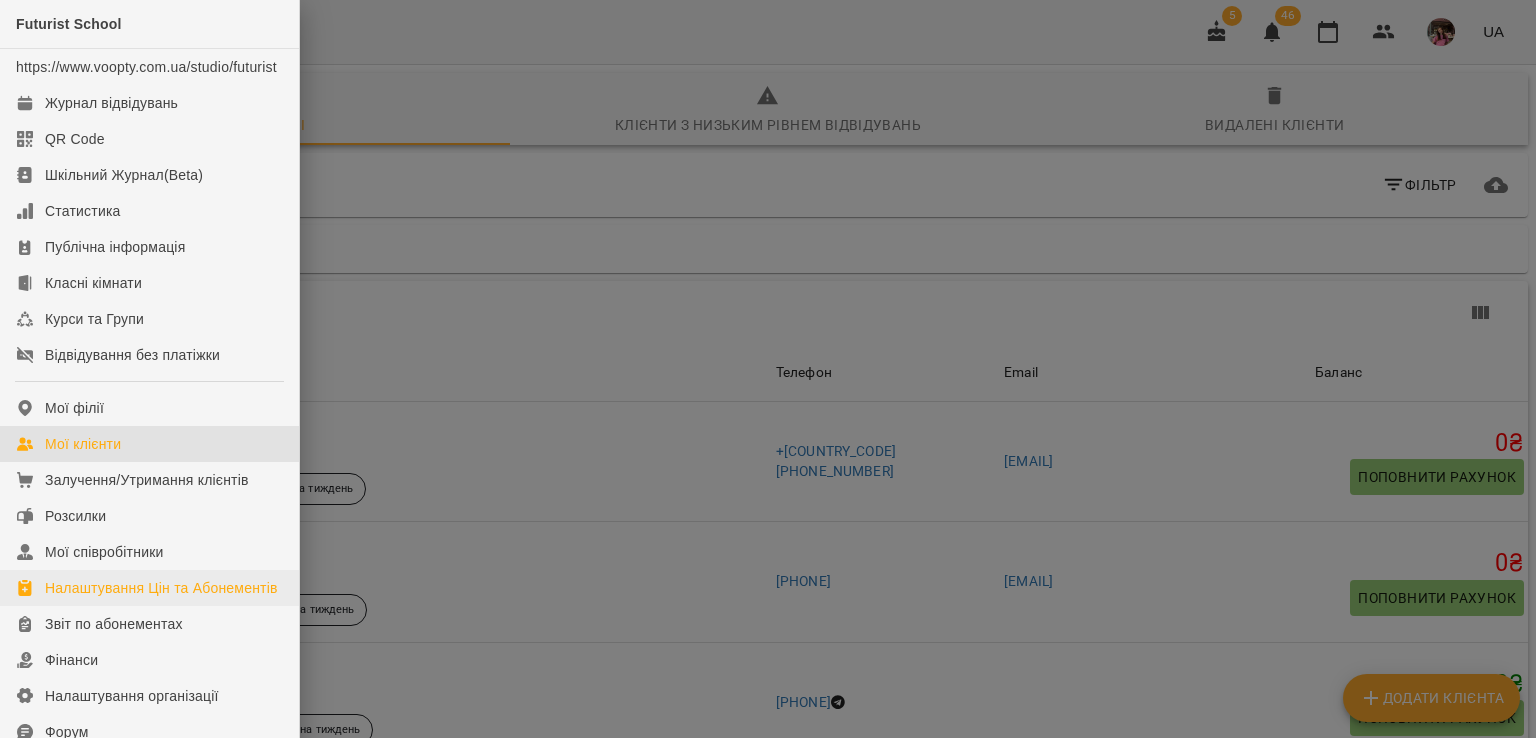 scroll, scrollTop: 15, scrollLeft: 0, axis: vertical 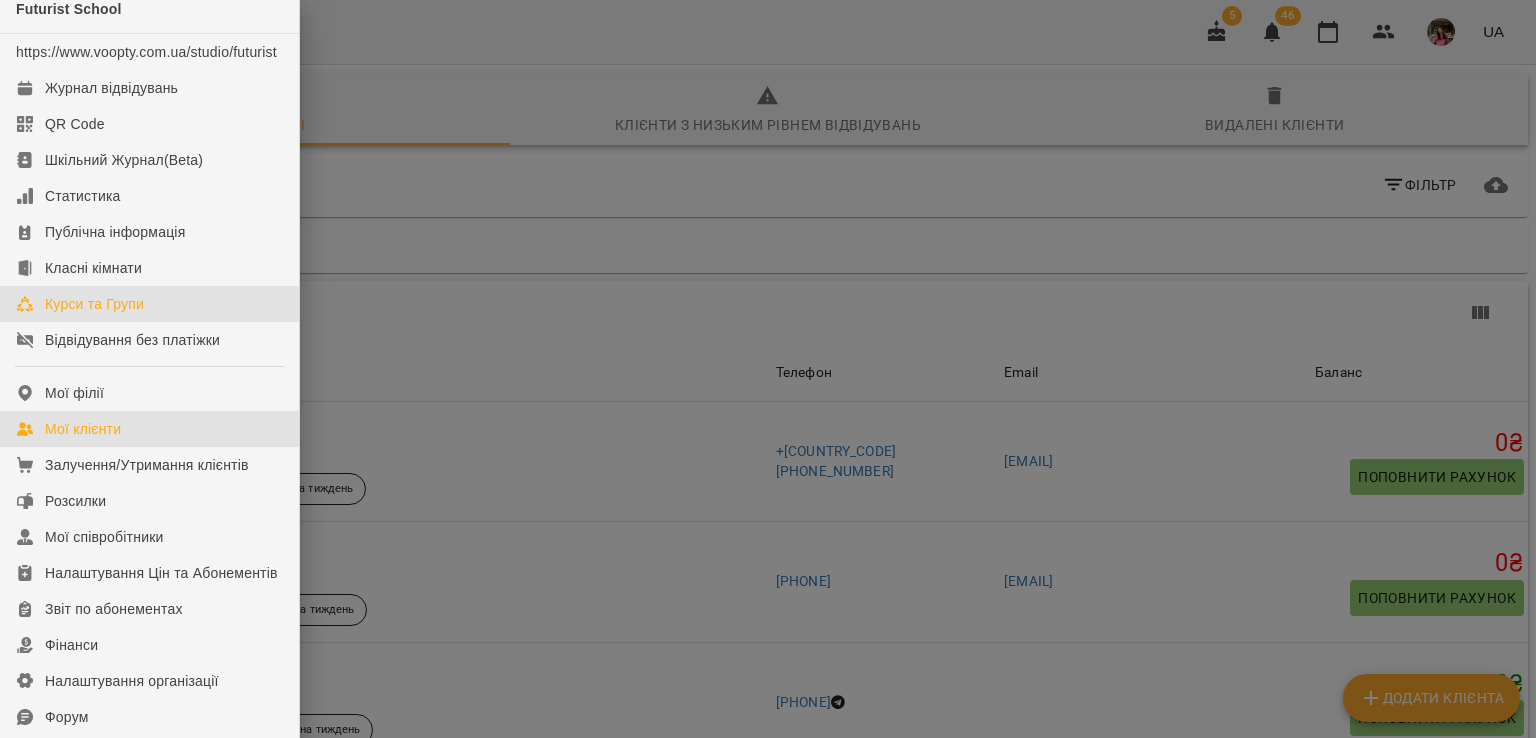 click on "Курси та Групи" at bounding box center [149, 304] 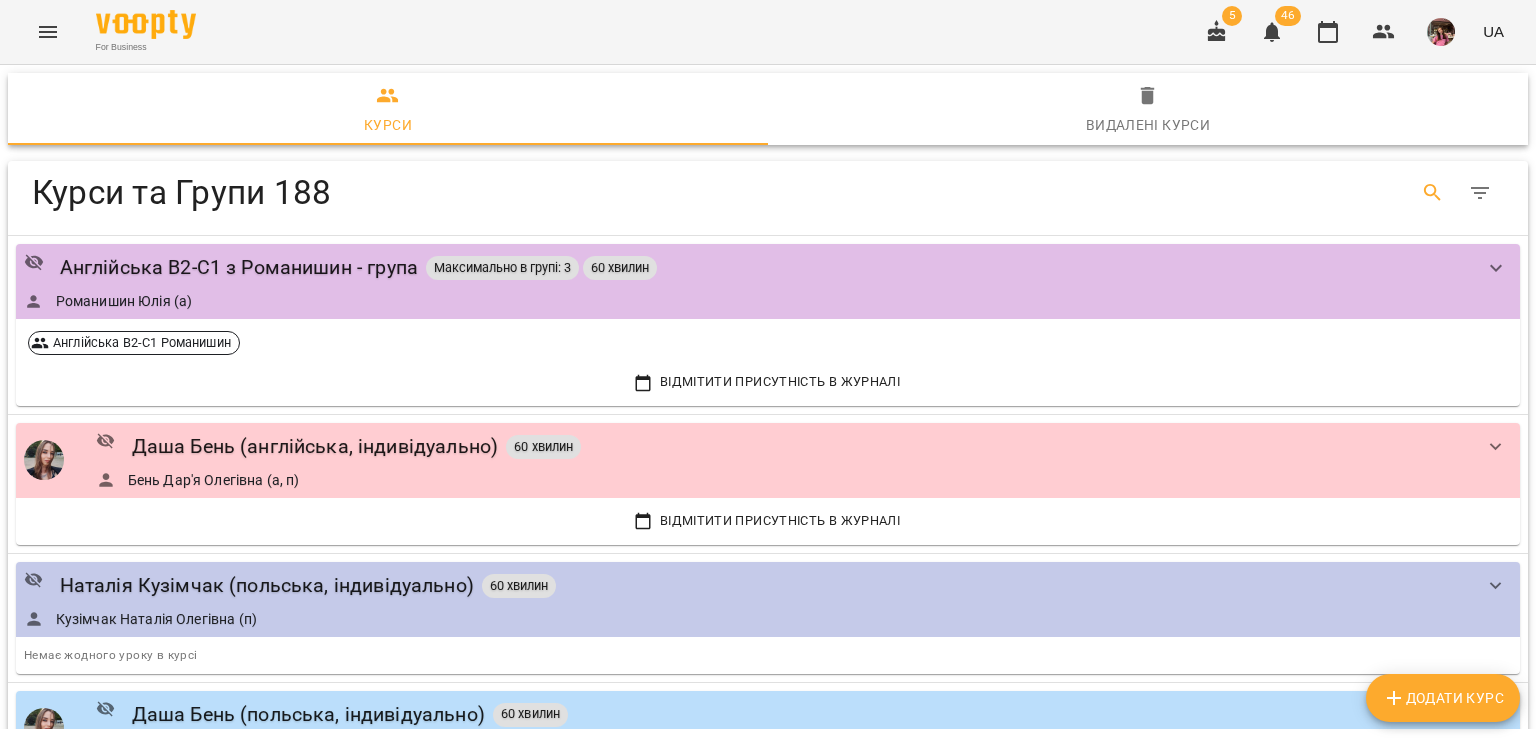 click at bounding box center (1433, 193) 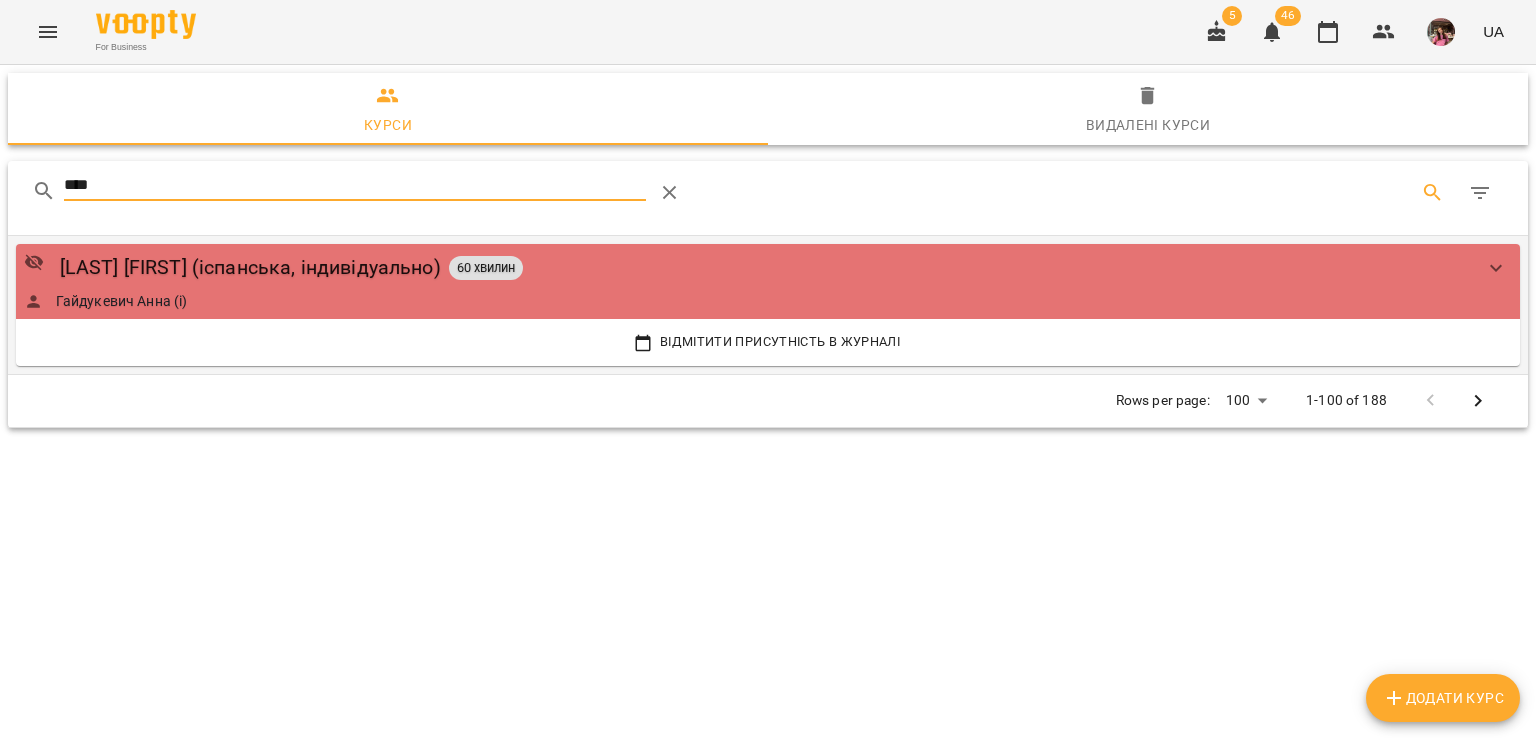 type on "****" 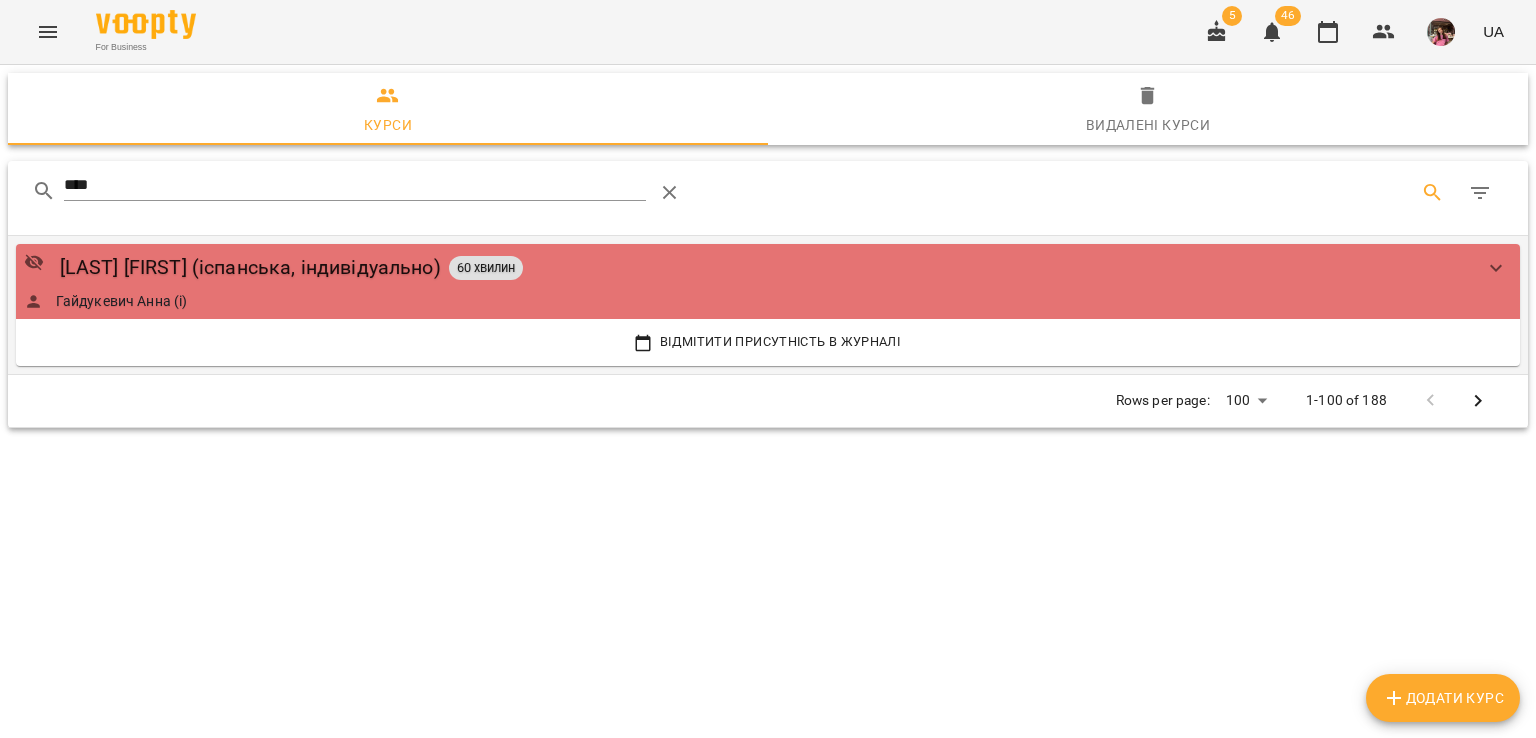 click on "[LAST] [FIRST] (іспанська, індивідуально) 60 хвилин [LAST] [FIRST] (і)" at bounding box center (748, 281) 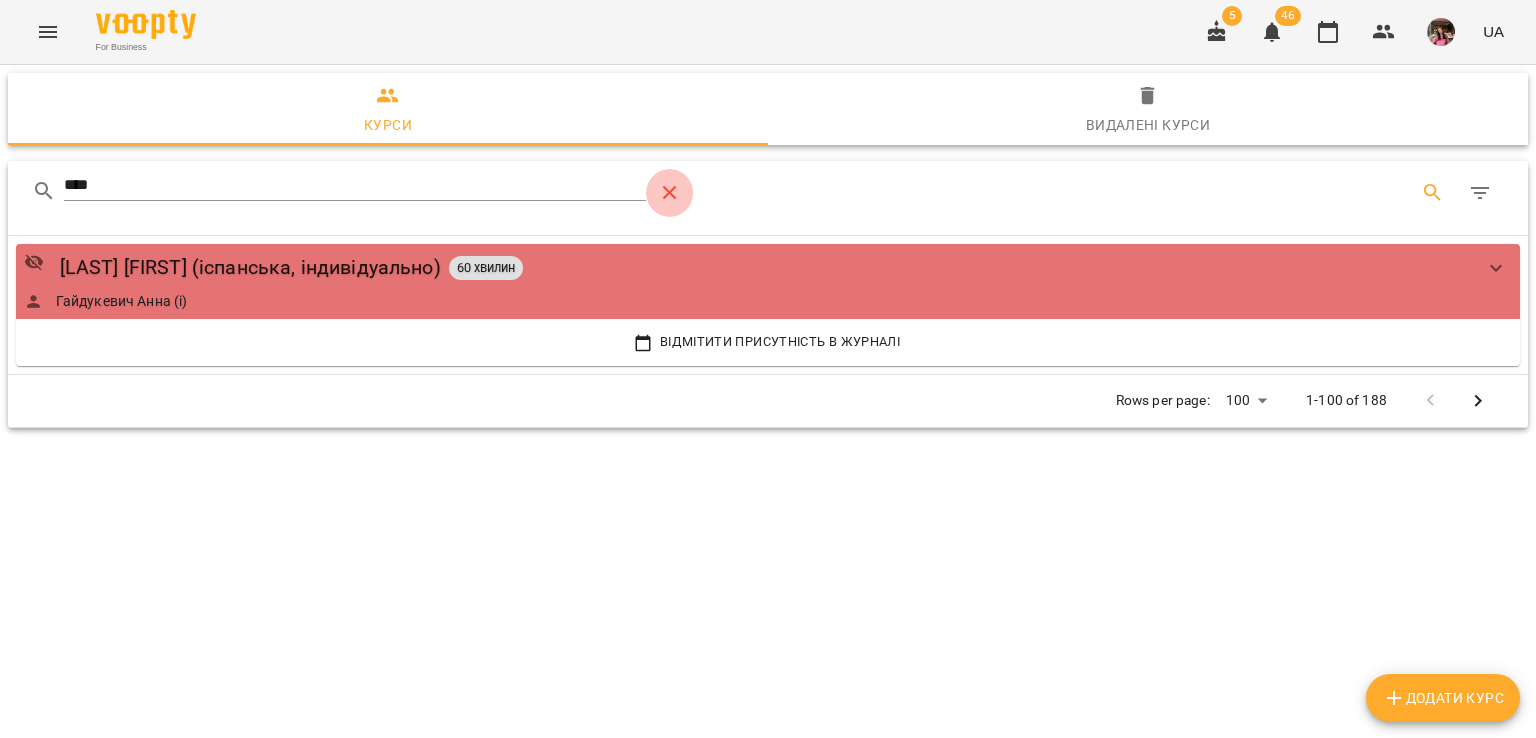 click 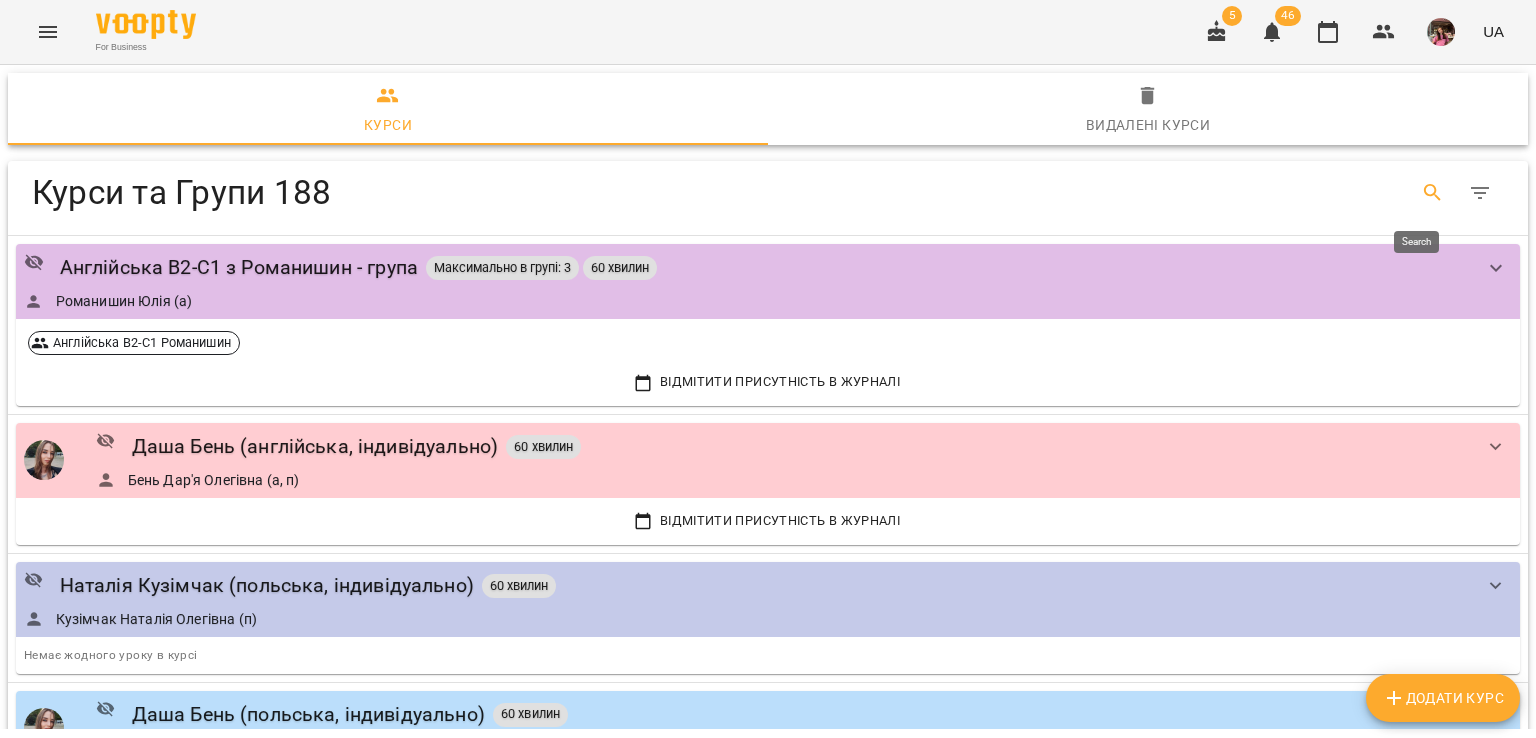 click 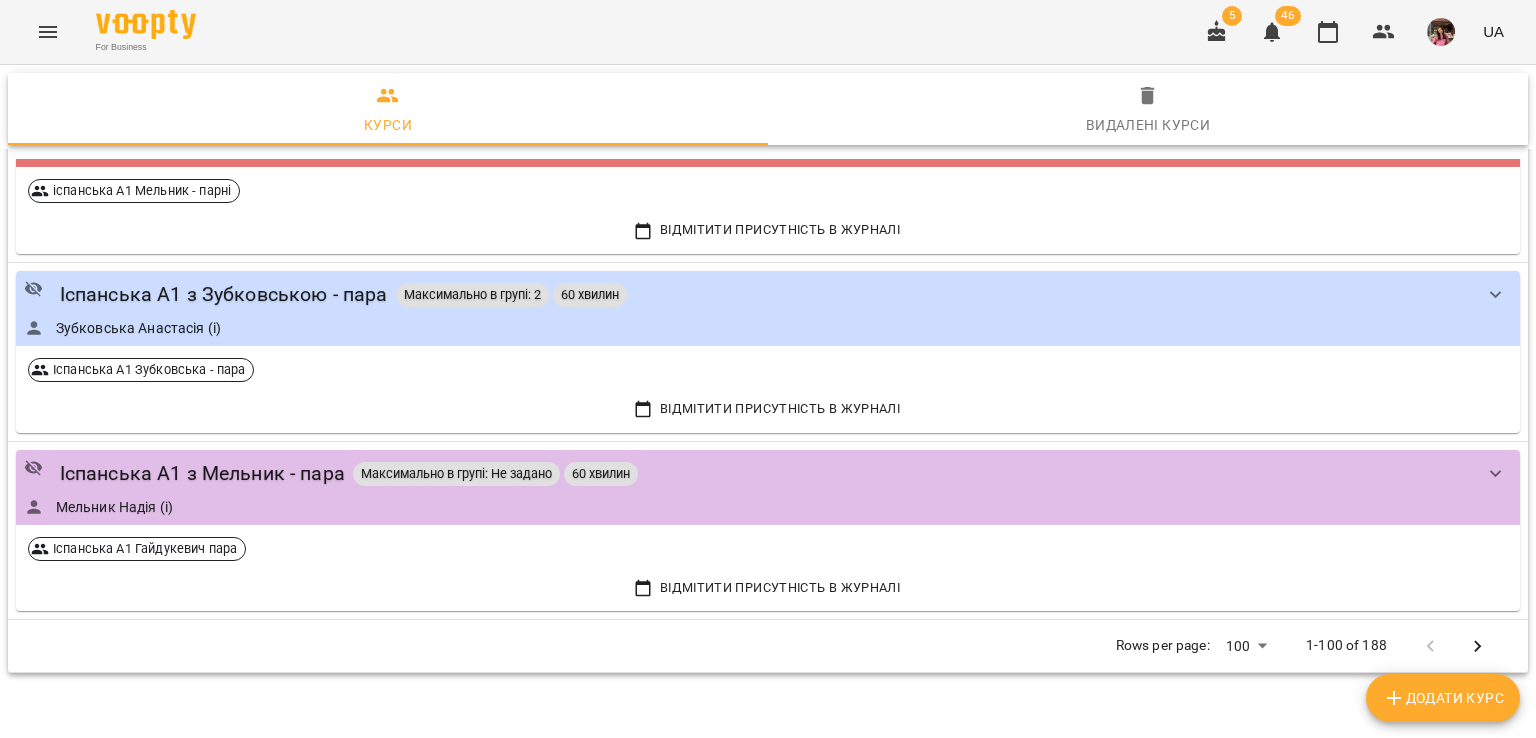 scroll, scrollTop: 1754, scrollLeft: 0, axis: vertical 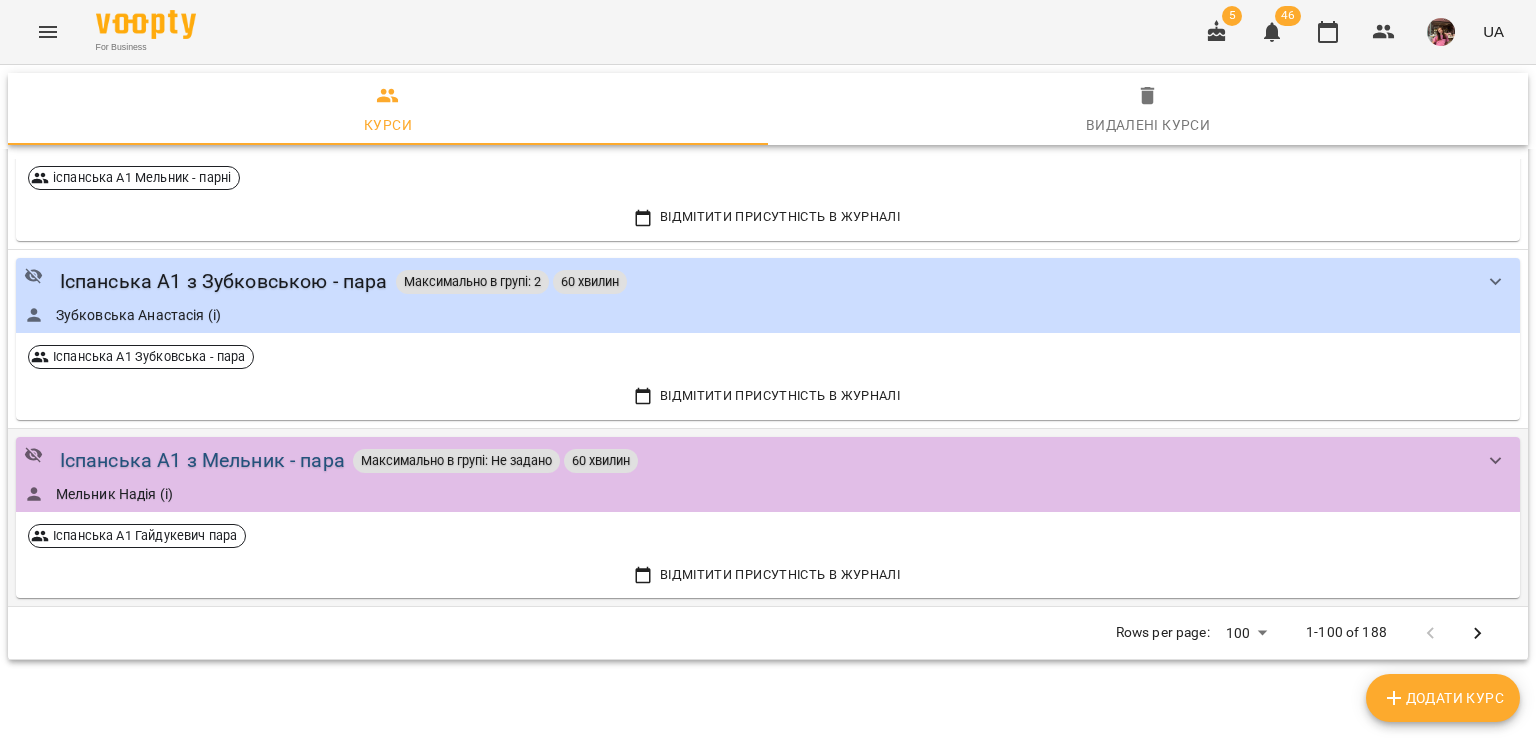 type on "**********" 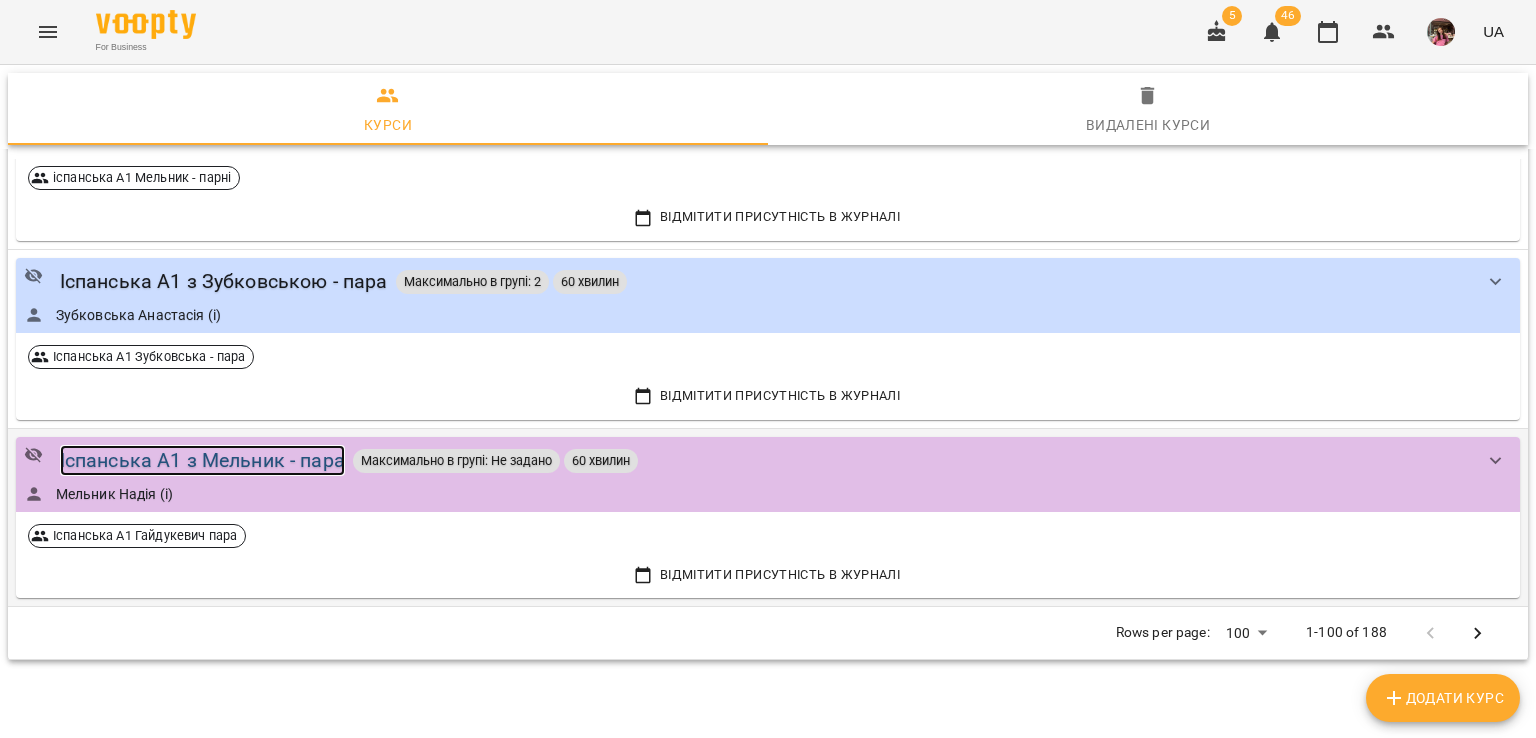 click on "Іспанська А1 з Мельник  - пара" at bounding box center [202, 460] 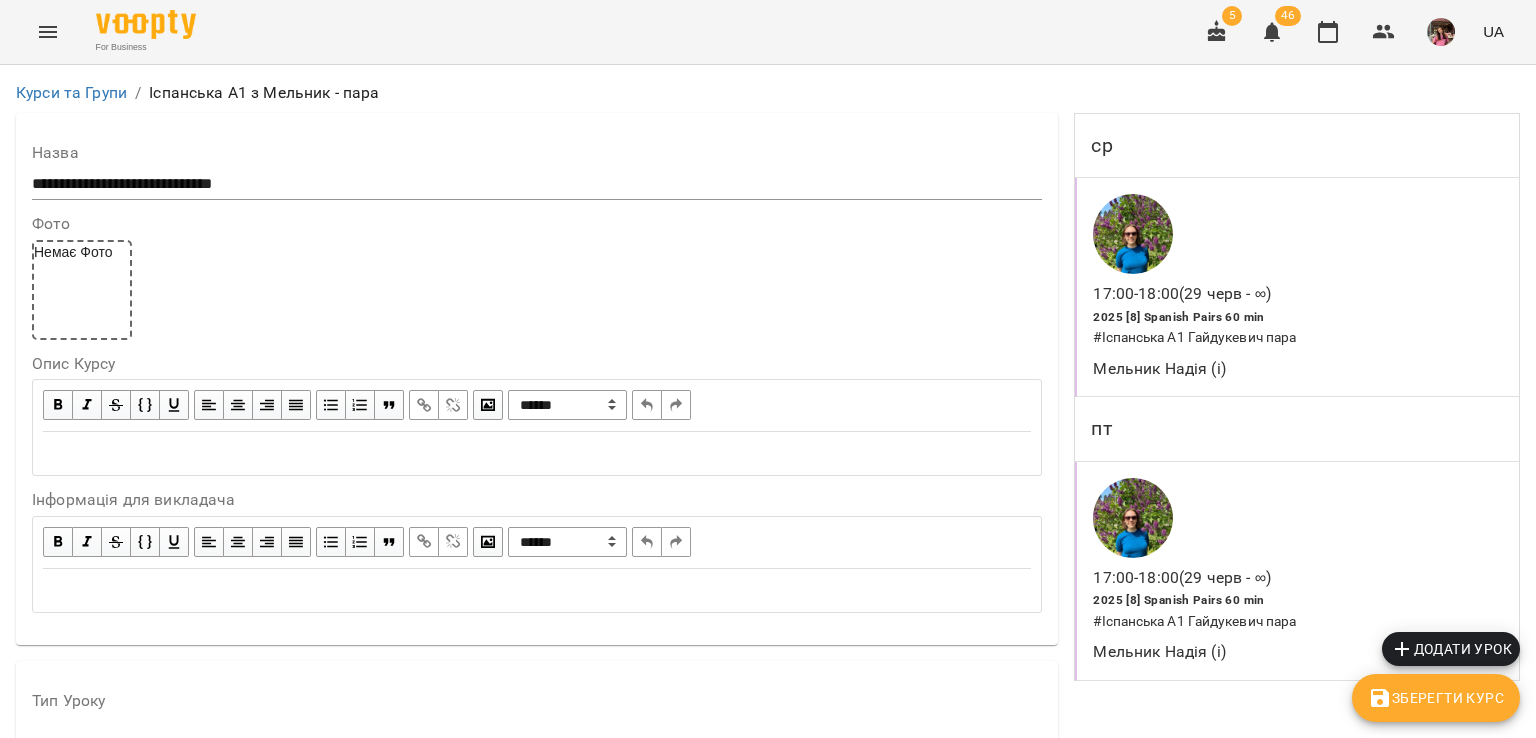 scroll, scrollTop: 1624, scrollLeft: 0, axis: vertical 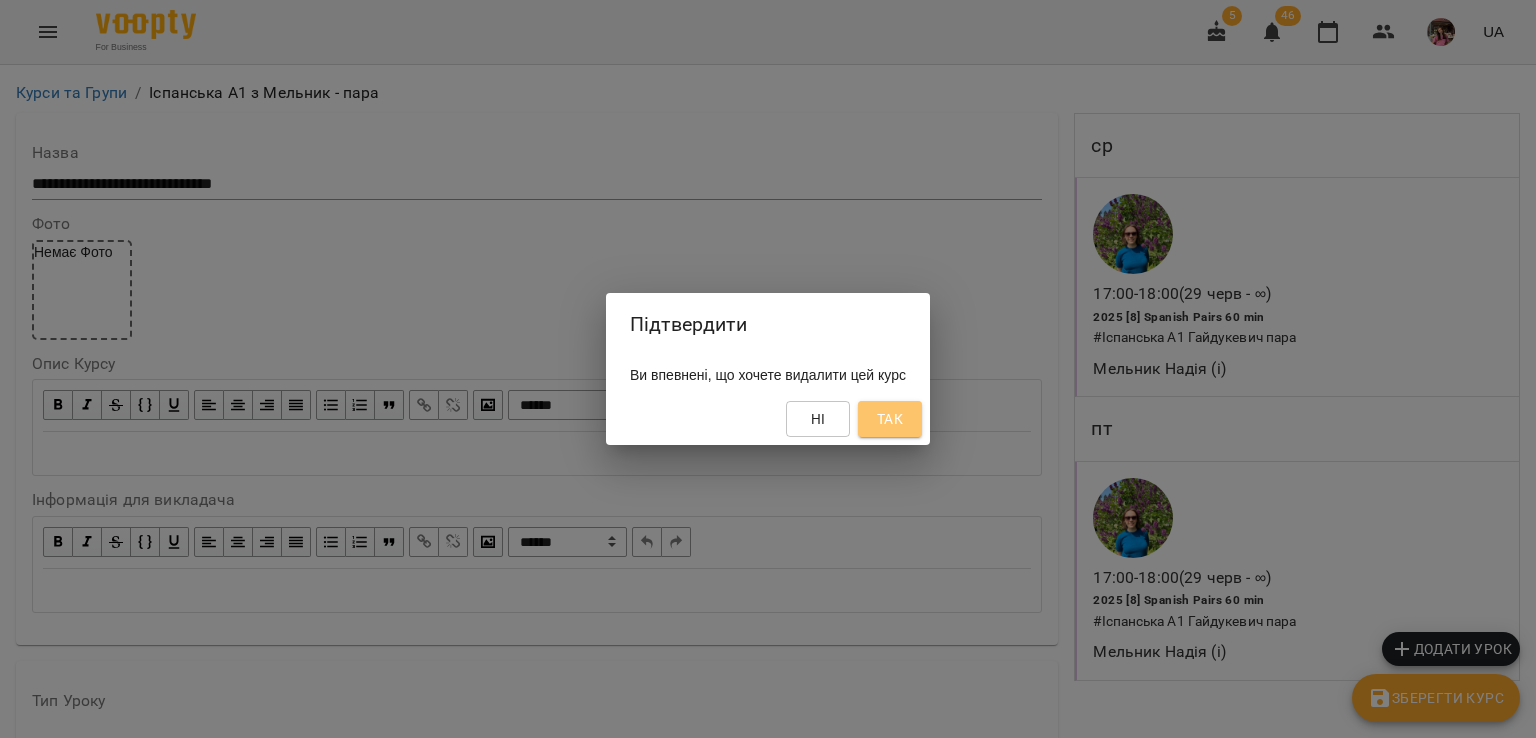click on "Так" at bounding box center (890, 419) 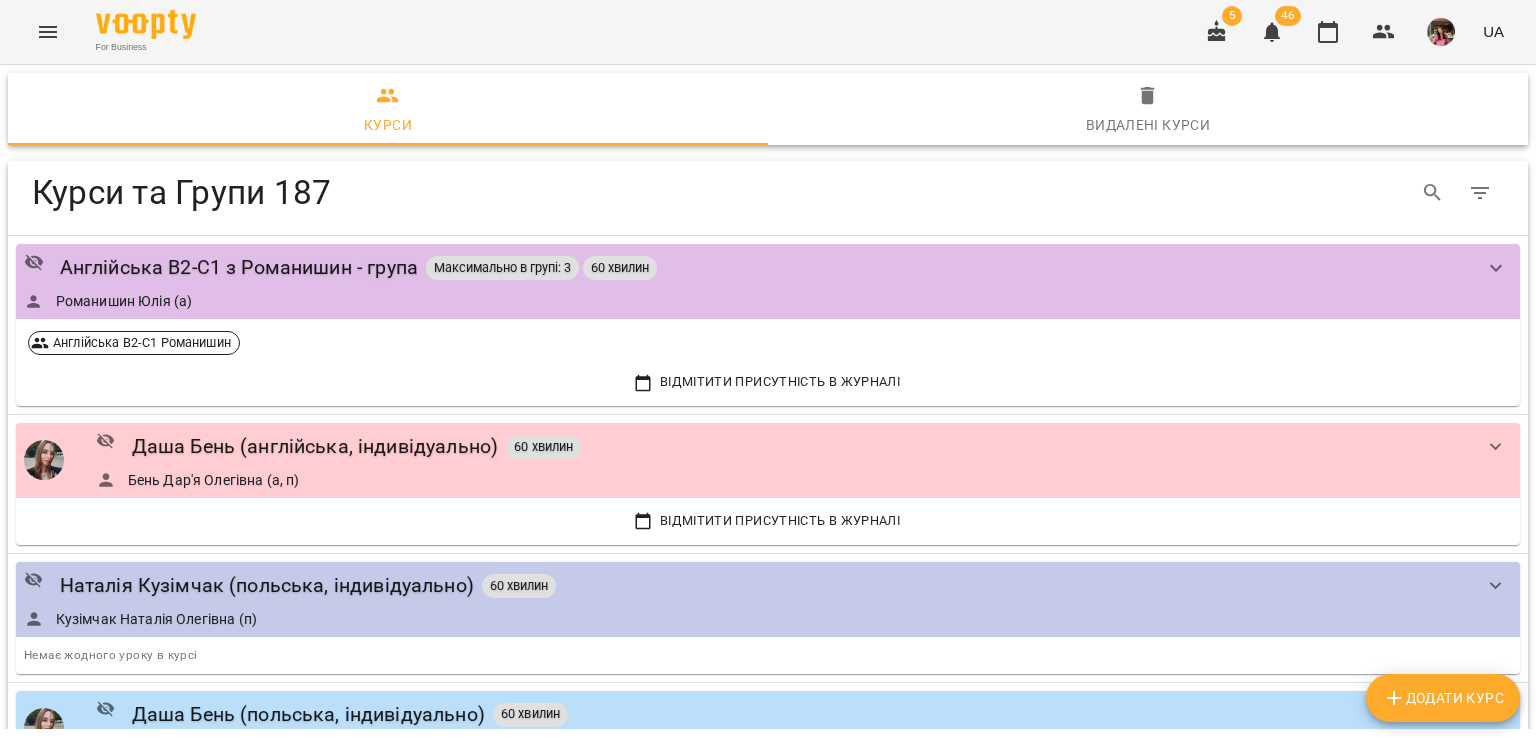 click 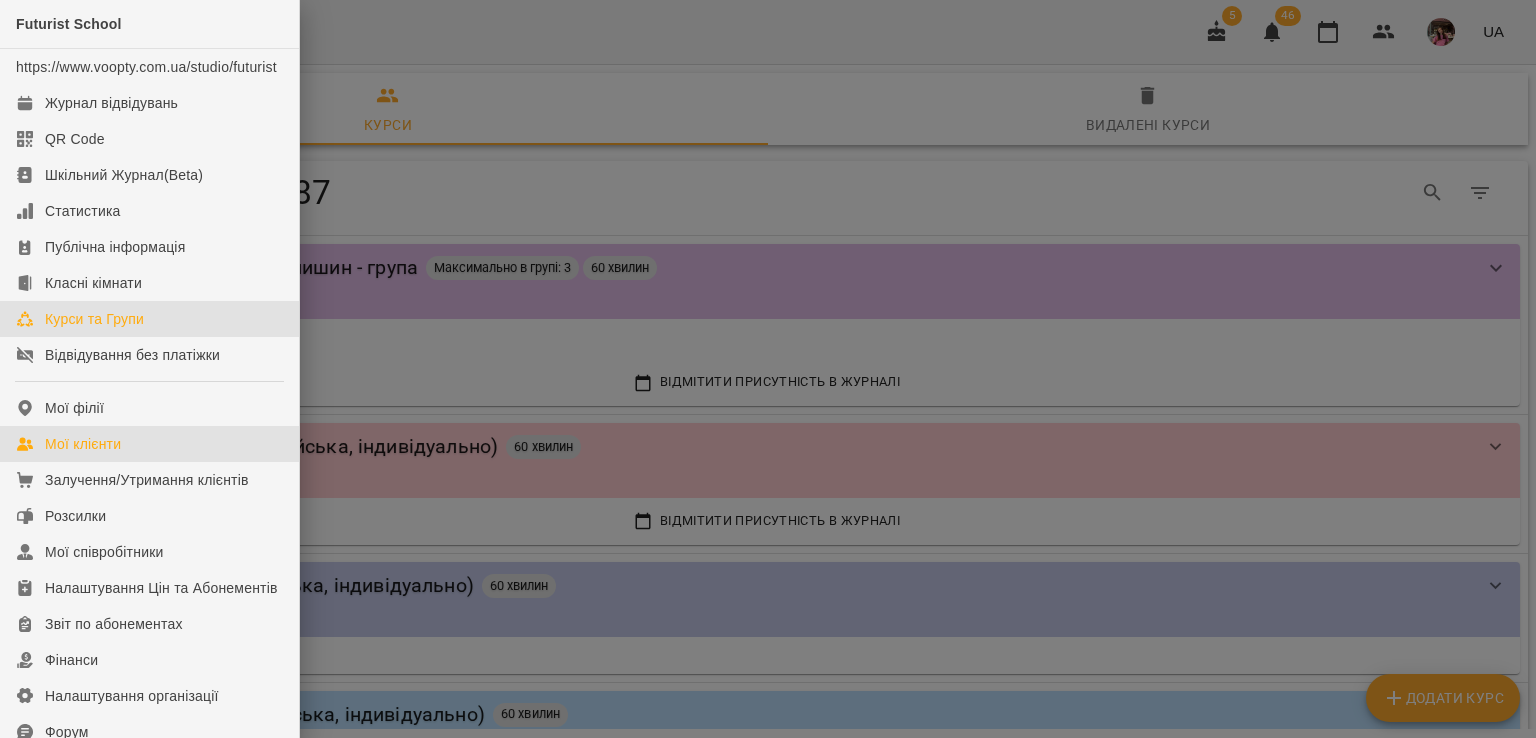 click on "Мої клієнти" at bounding box center [83, 444] 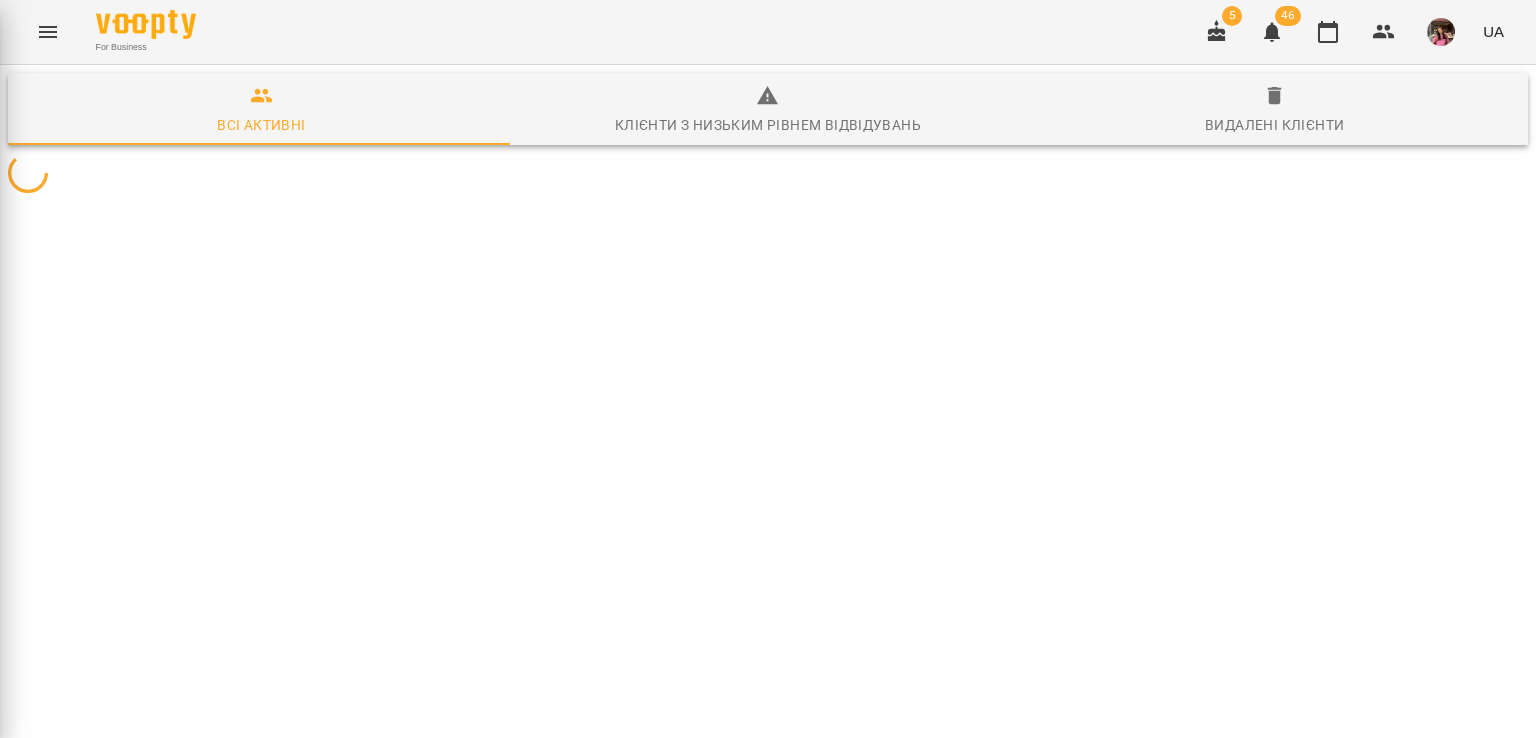 scroll, scrollTop: 0, scrollLeft: 0, axis: both 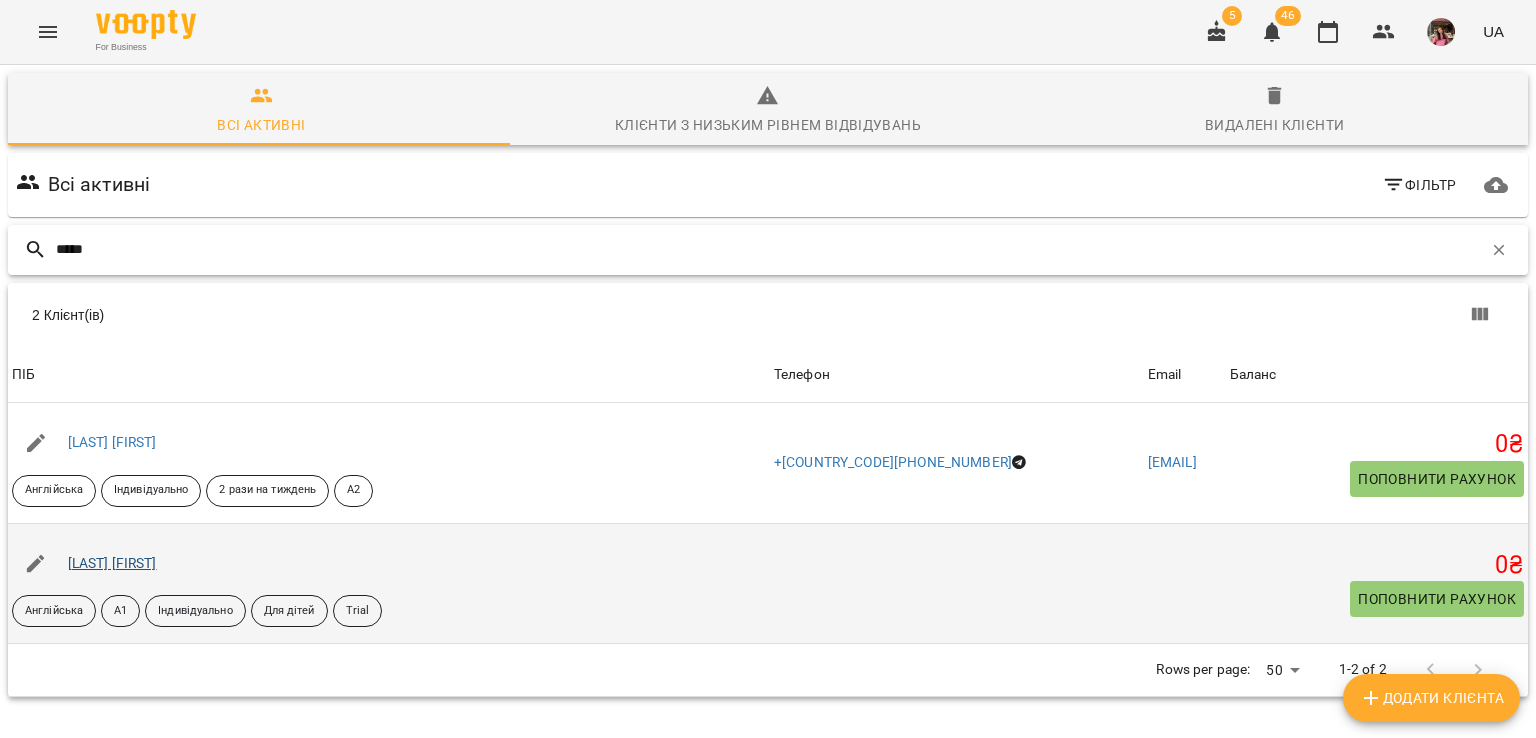 type on "*****" 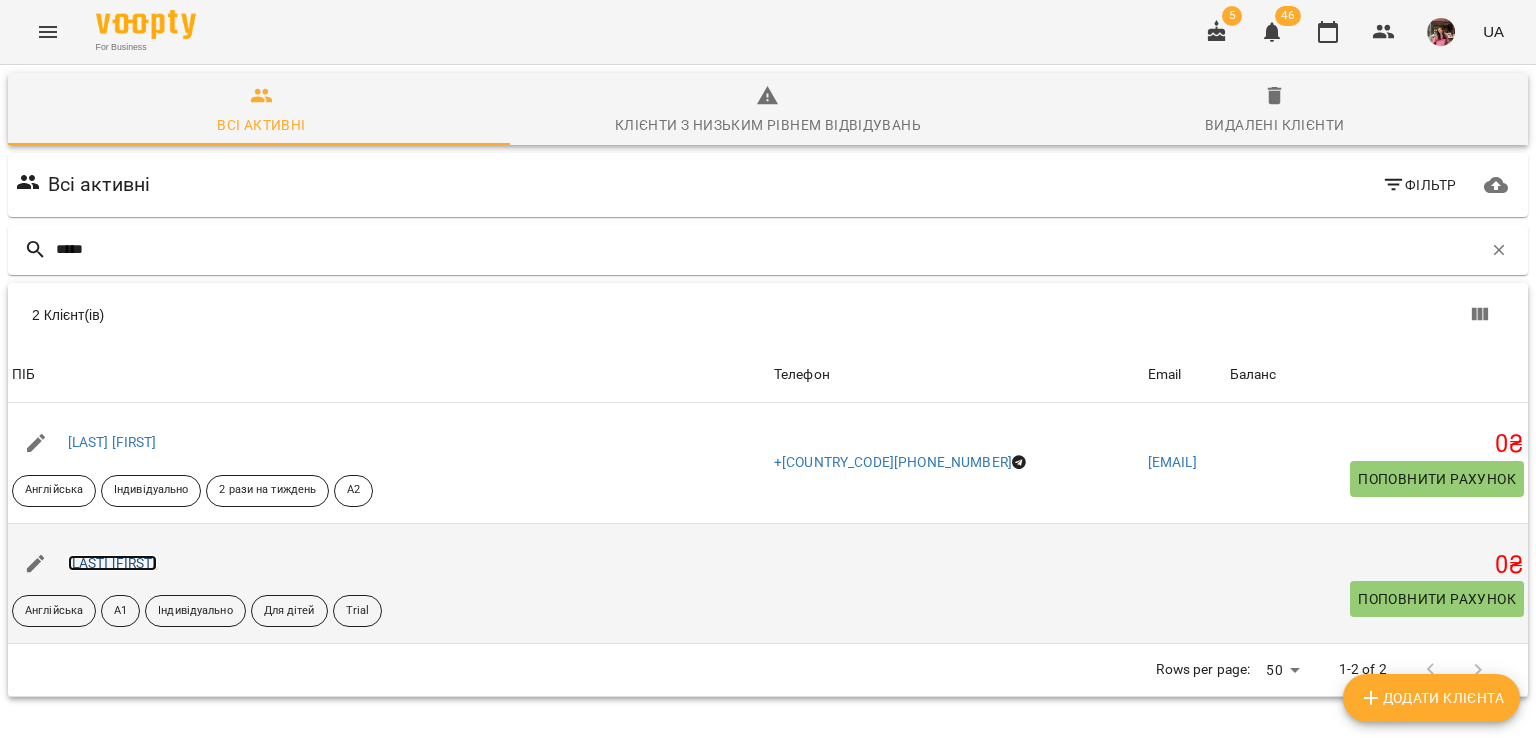 click on "[LAST] [FIRST]" at bounding box center (112, 563) 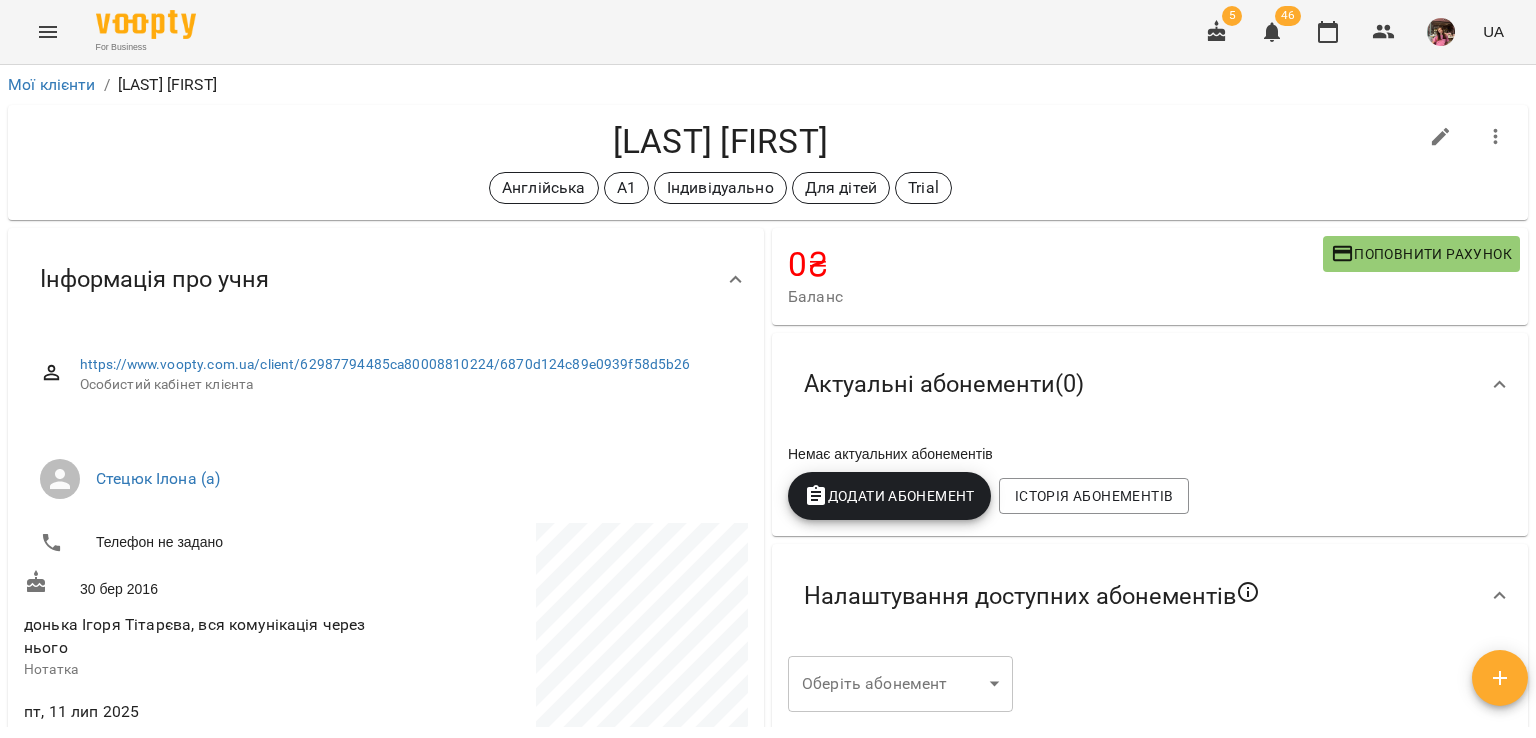 scroll, scrollTop: 304, scrollLeft: 0, axis: vertical 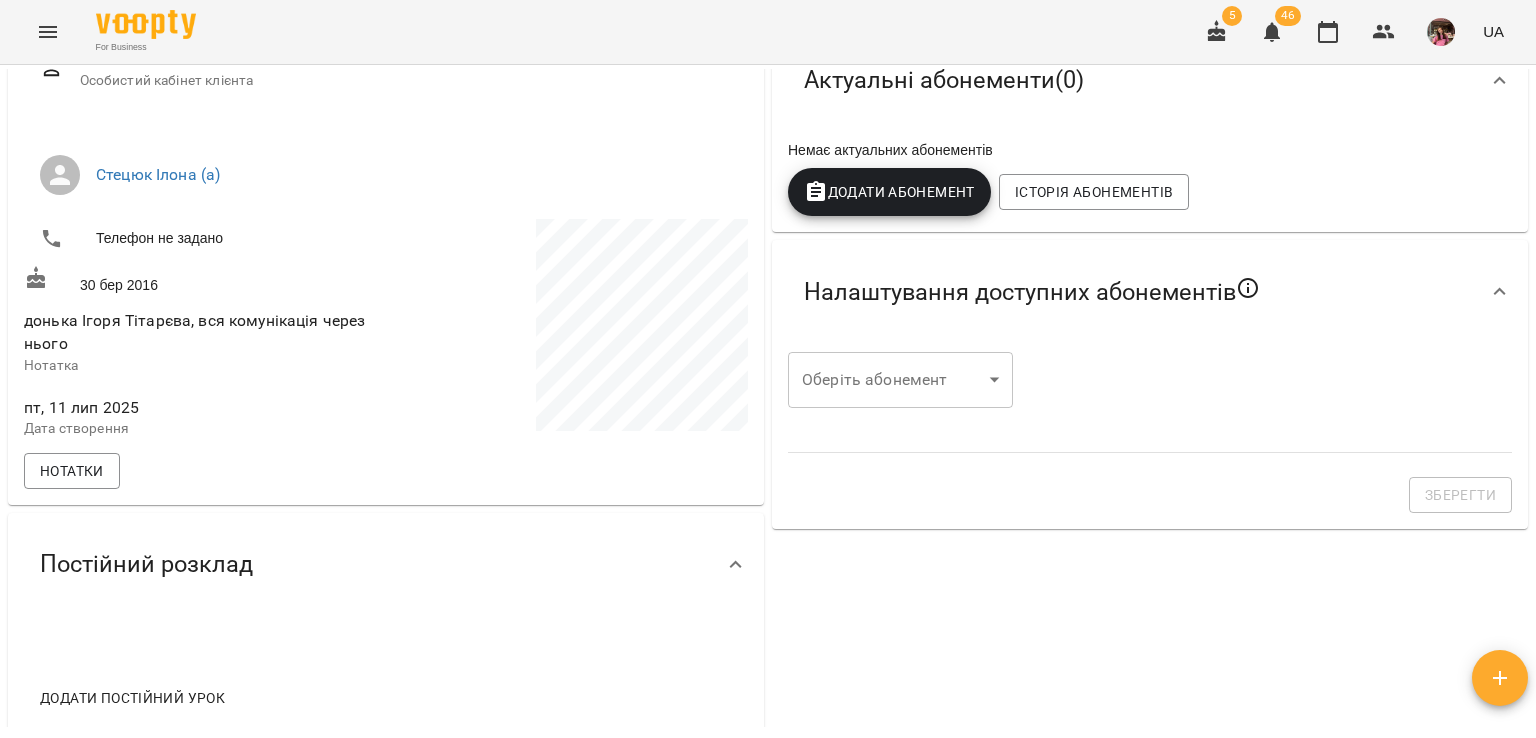 click on "For Business 5 46 UA Мої клієнти / [LAST] [FIRST] [LAST] [FIRST] Англійська А1 Індивідуально Для дітей Trial 0 ₴ Баланс Поповнити рахунок Актуальні абонементи ( 0 ) Немає актуальних абонементів Додати Абонемент Історія абонементів Налаштування доступних абонементів Оберіть абонемент ​ Оберіть абонемент Зберегти Інформація про учня https://www.voopty.com.ua/client/62987794485ca80008810224/6870d124c89e0939f58d5b26 Особистий кабінет клієнта [LAST] [FIRST] Телефон не задано 30 бер 2016 донька [FIRST] [LAST], вся комунікація через нього Нотатка пт, 11 лип 2025 Нотатки" at bounding box center [768, 401] 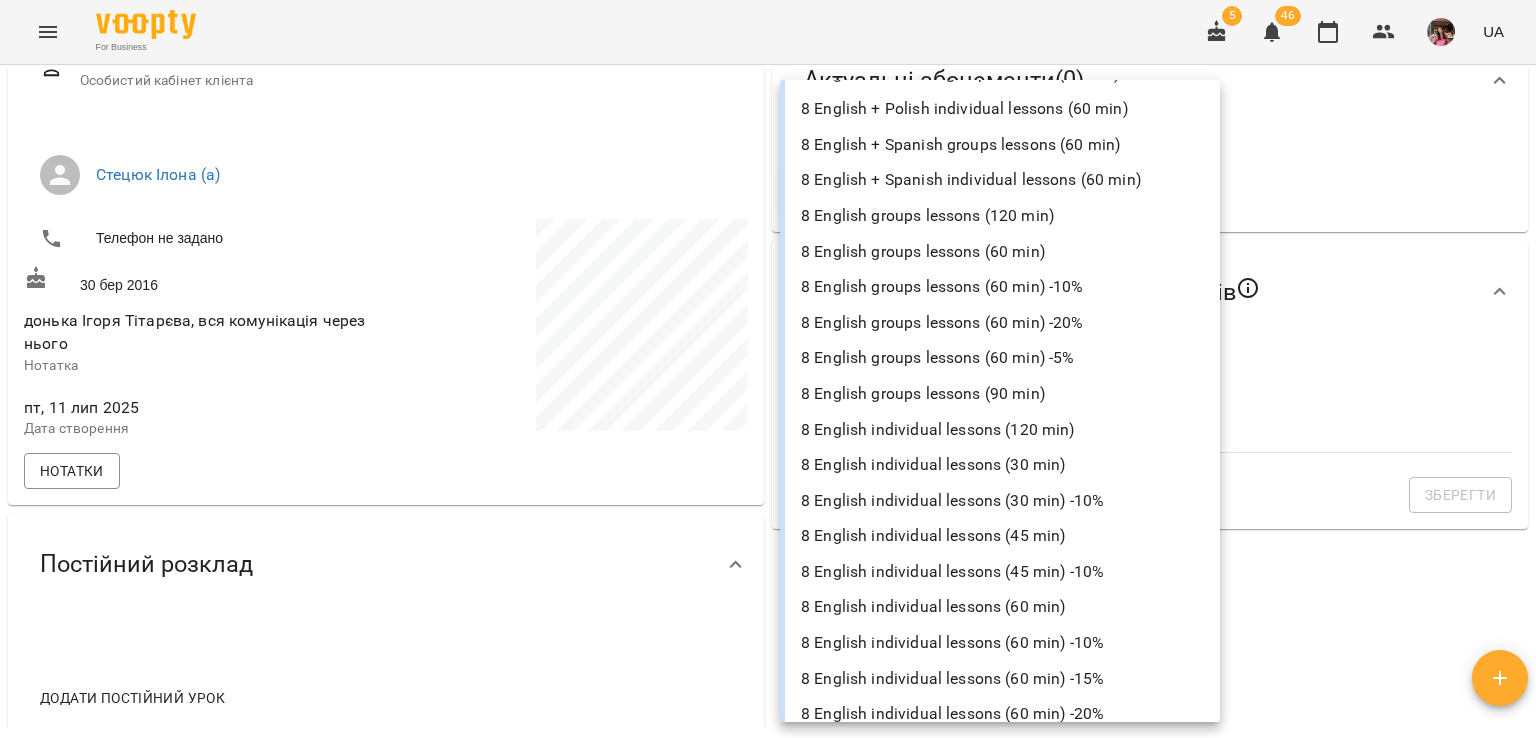 scroll, scrollTop: 1158, scrollLeft: 0, axis: vertical 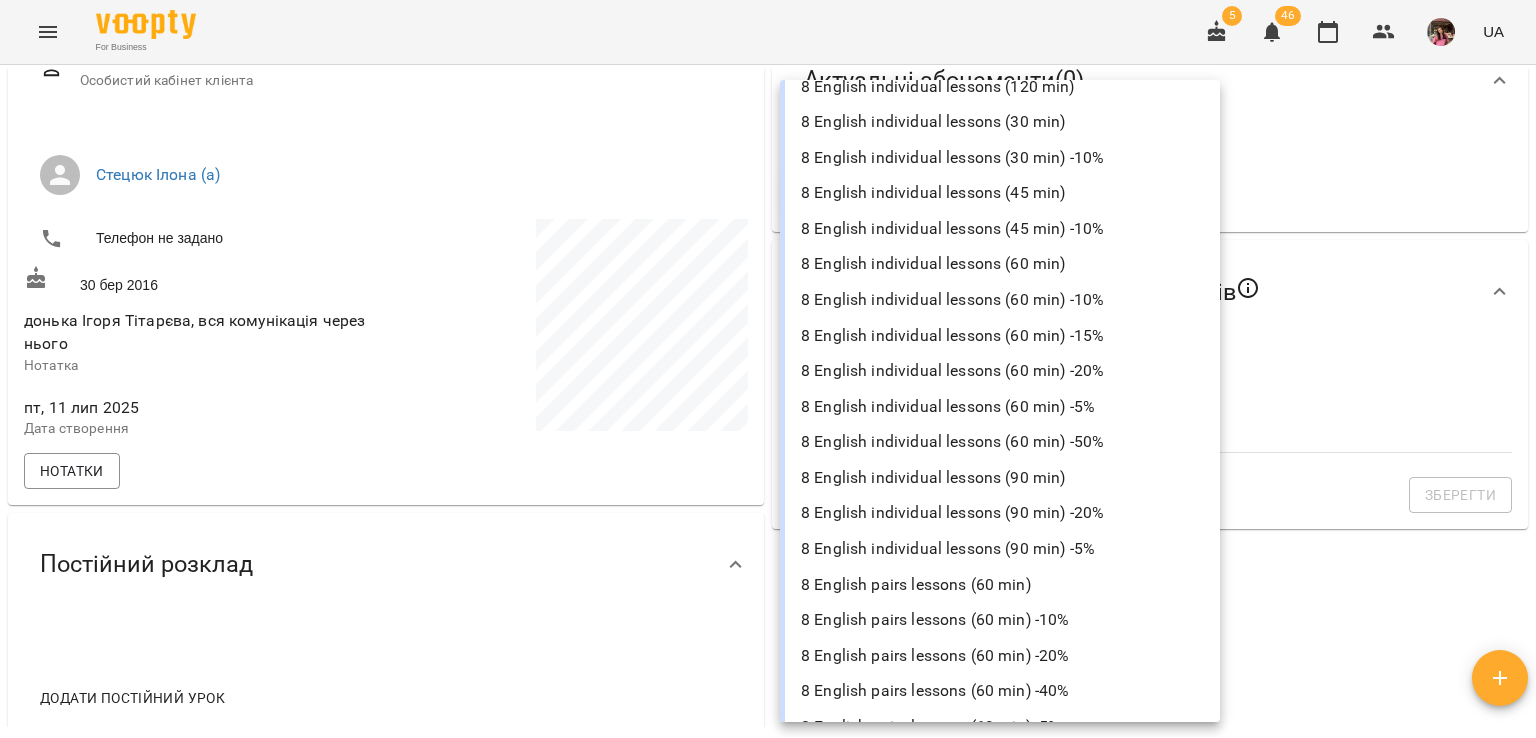 click on "8 English individual lessons (60 min)" at bounding box center [1000, 264] 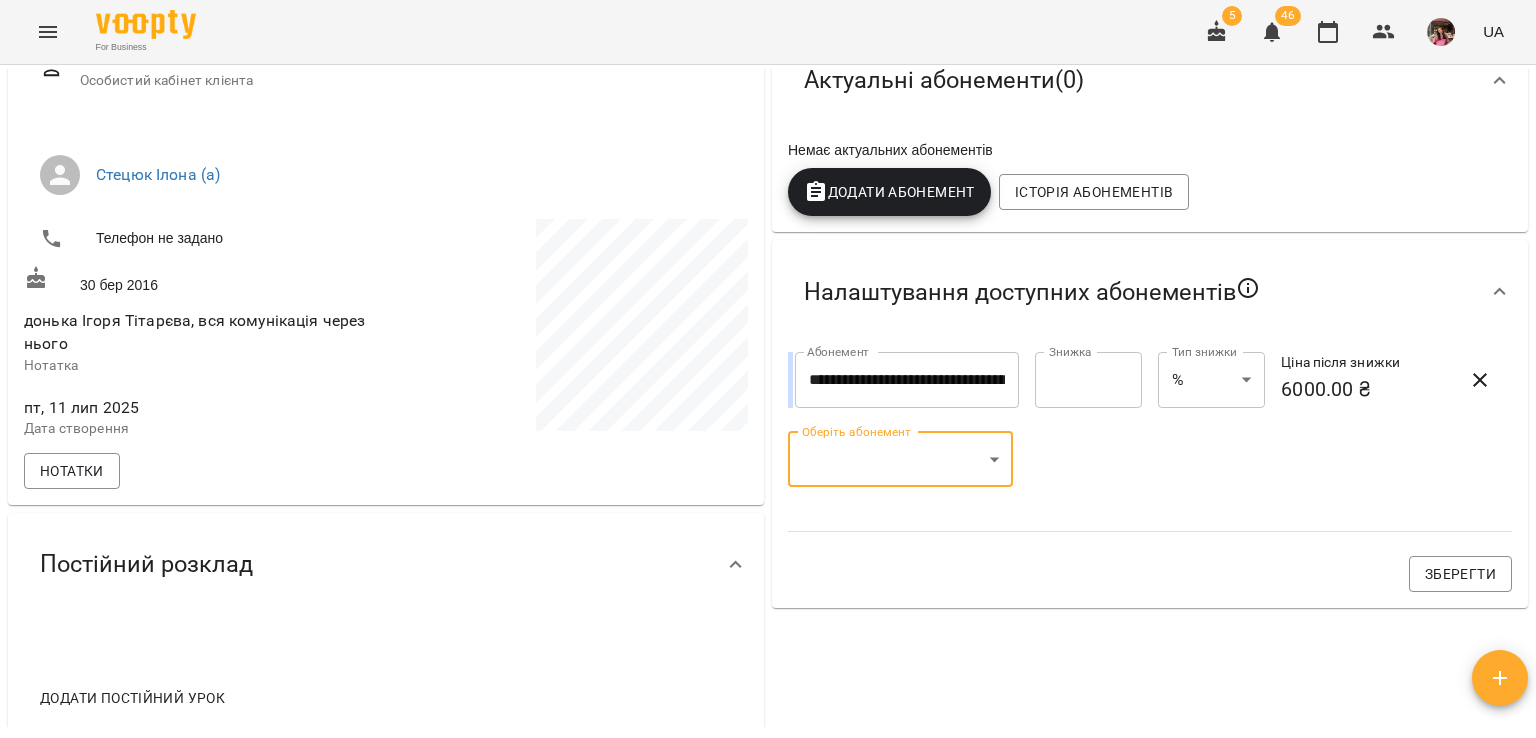 click on "**********" at bounding box center (768, 401) 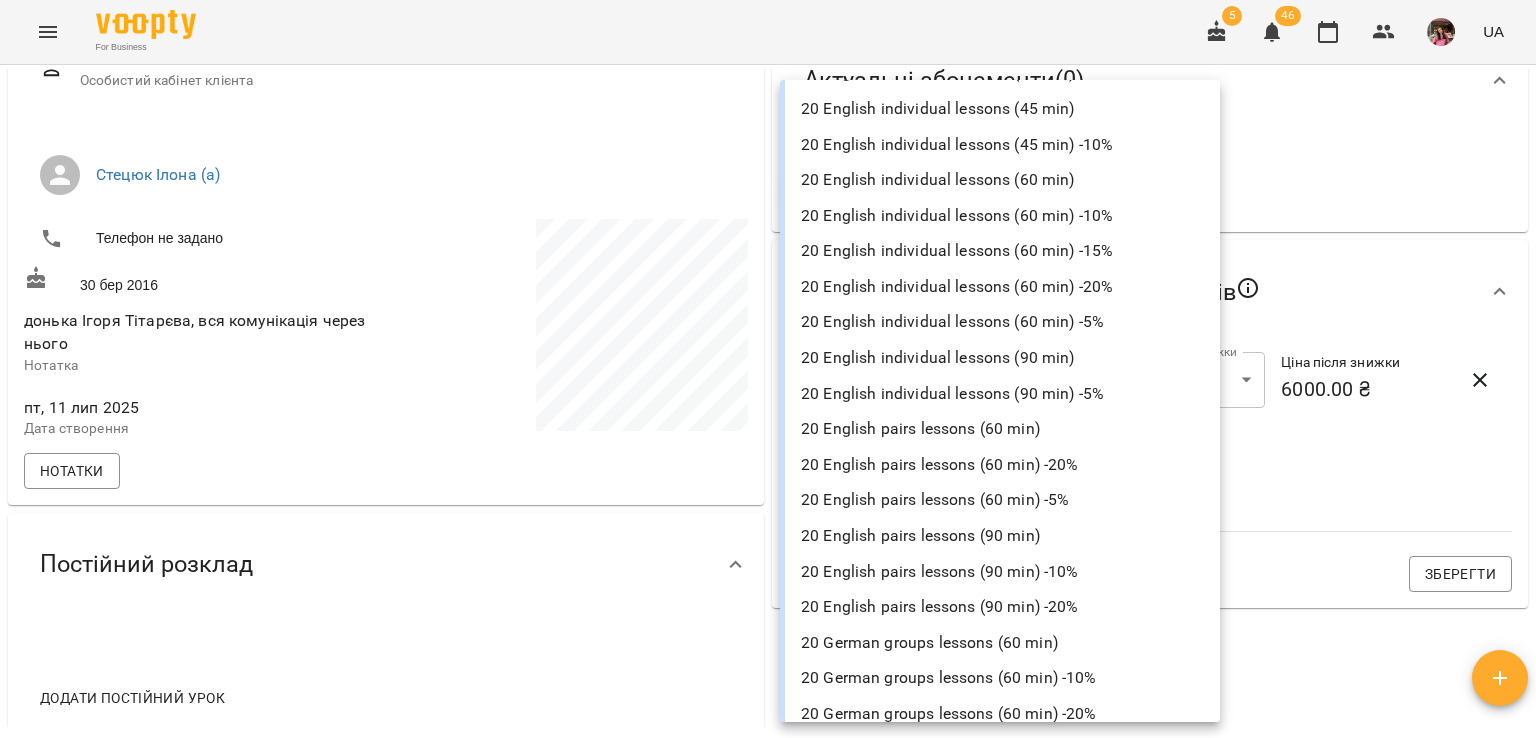 scroll, scrollTop: 4548, scrollLeft: 0, axis: vertical 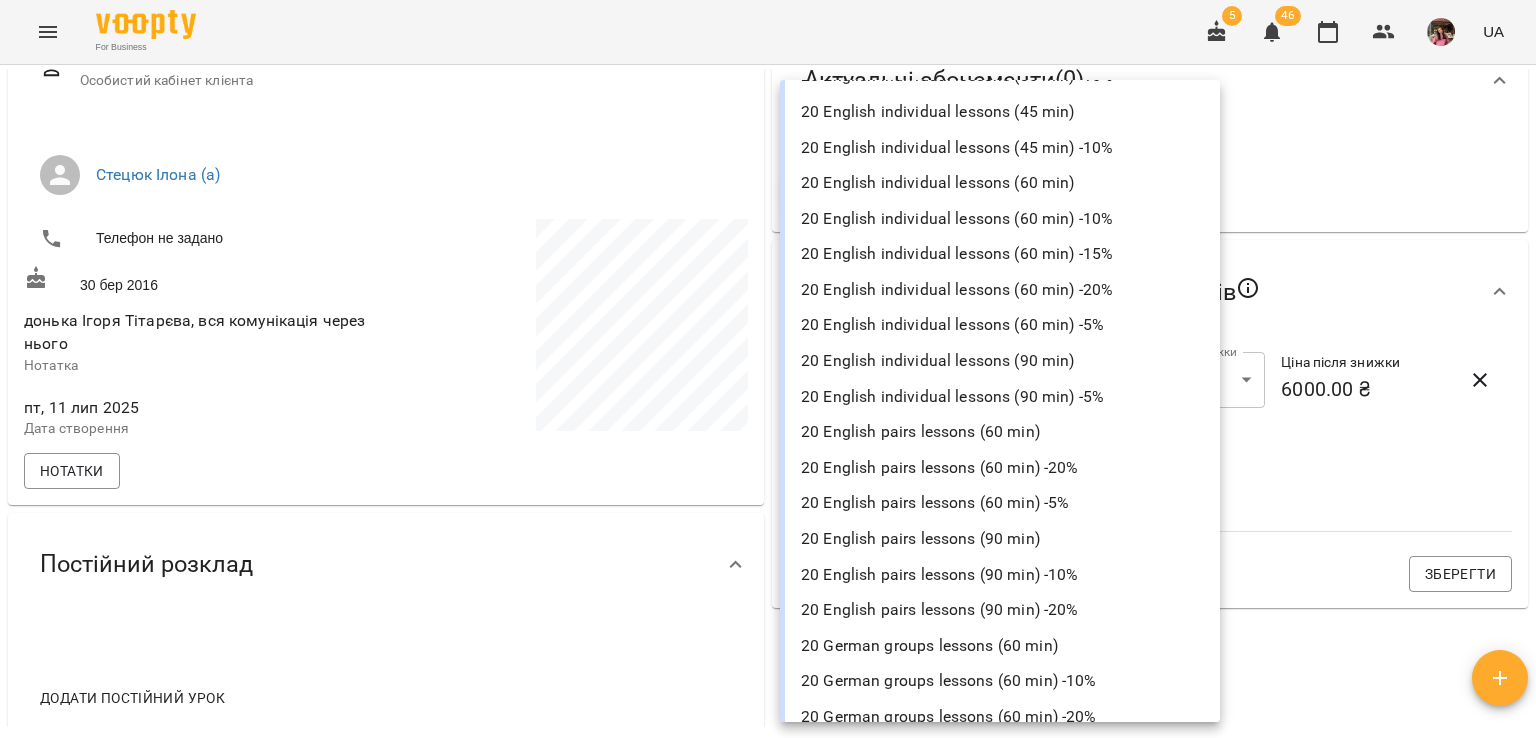 click on "20 English individual lessons (60 min)" at bounding box center (1000, 183) 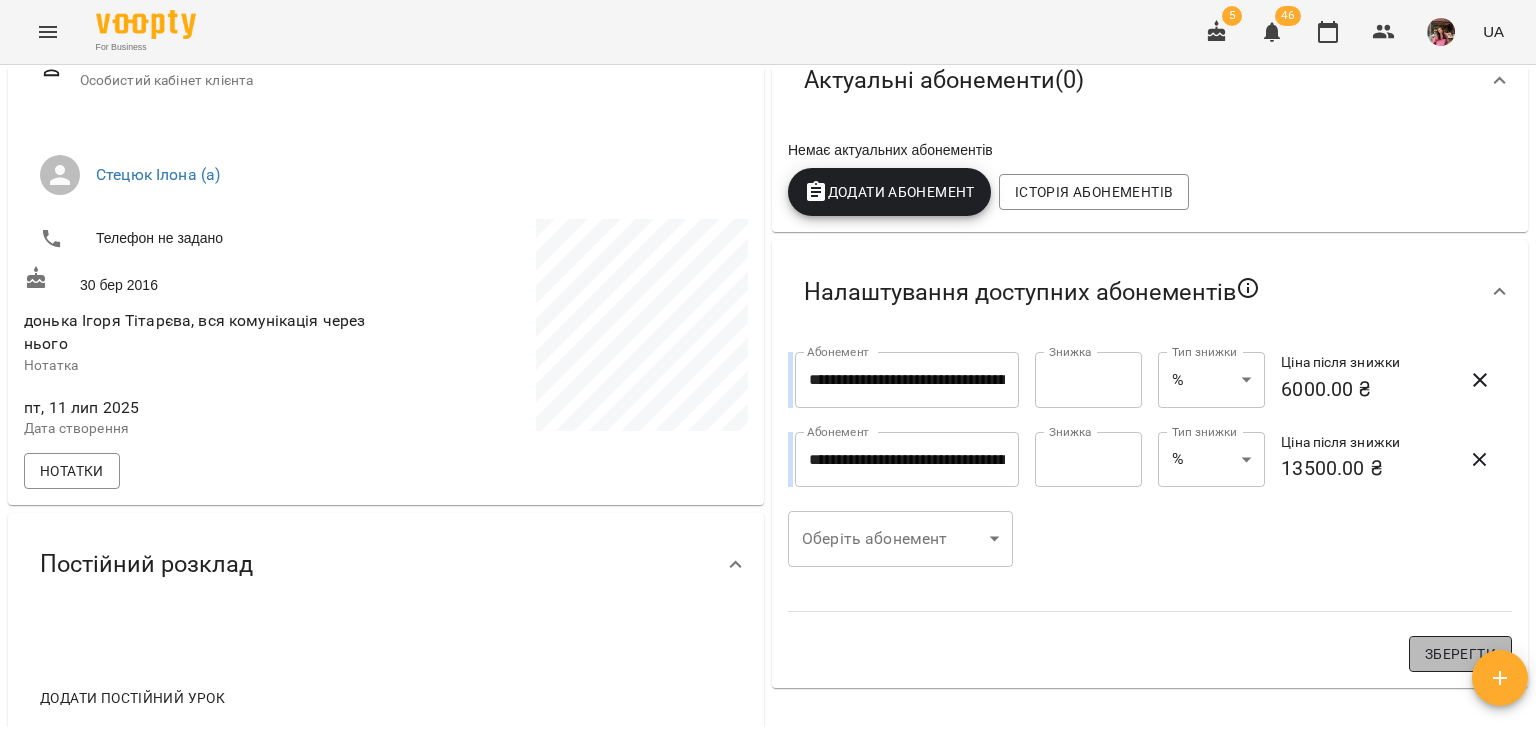 click on "Зберегти" at bounding box center (1460, 654) 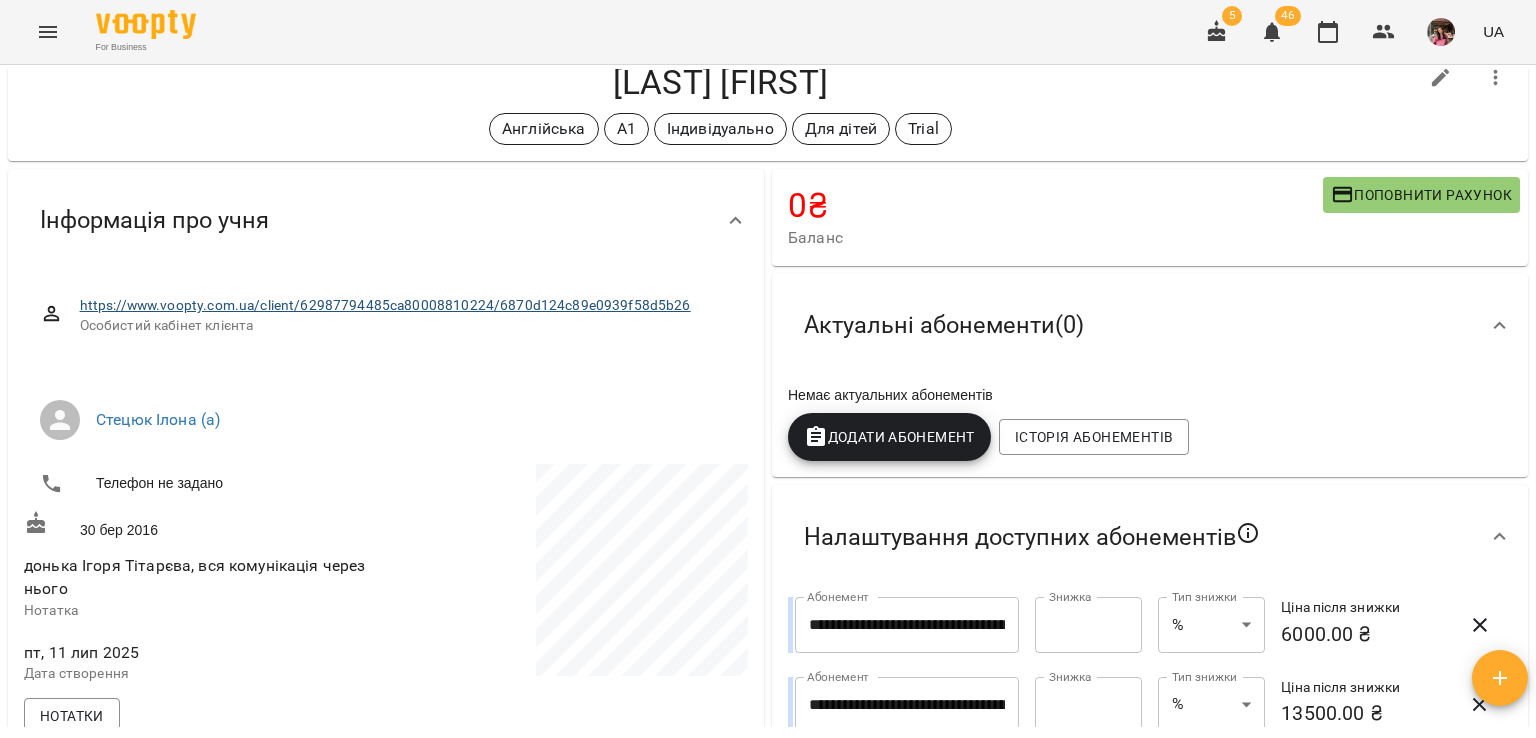 scroll, scrollTop: 56, scrollLeft: 0, axis: vertical 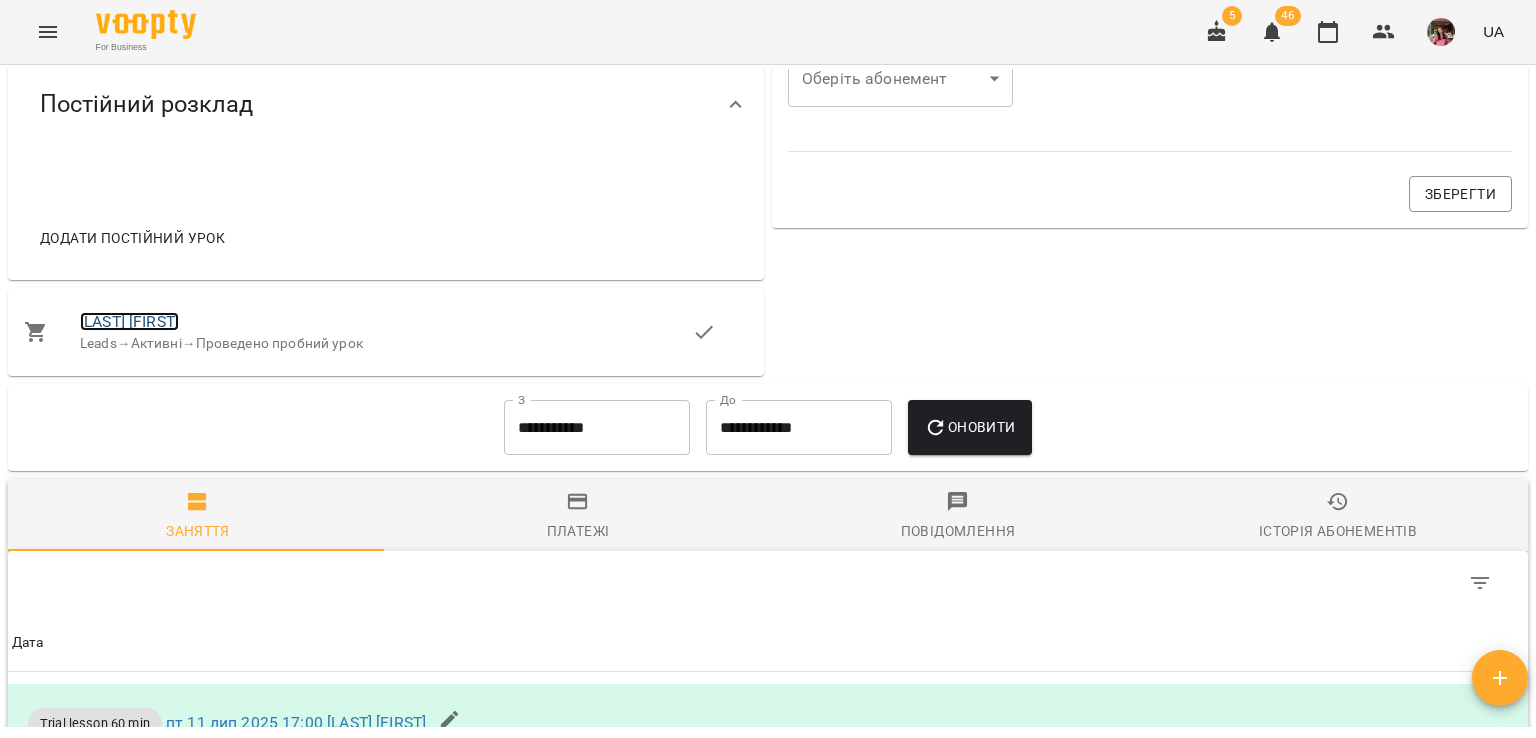 click on "[LAST] [FIRST]" at bounding box center [129, 321] 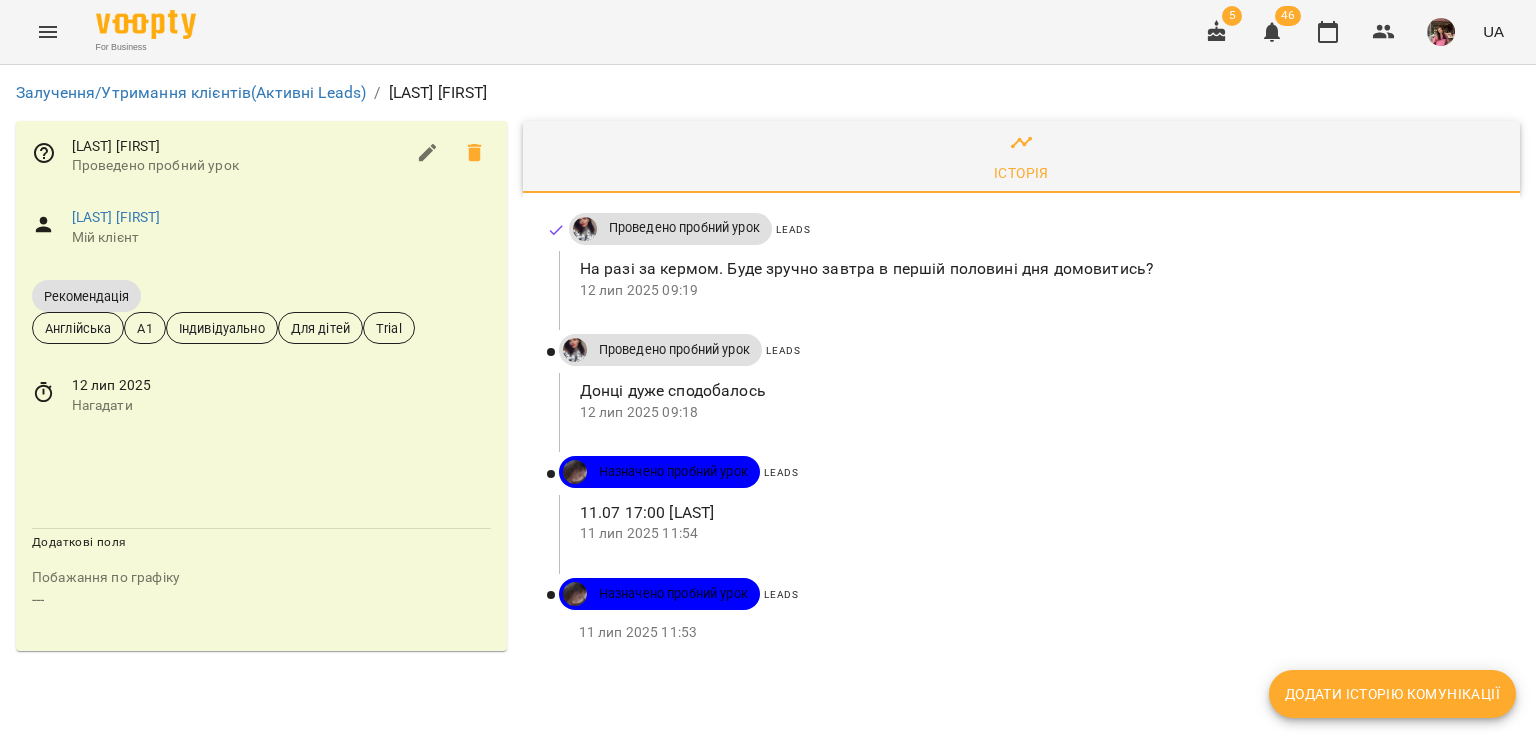 click on "Залучення/Утримання клієнтів (Активні Leads) / [LAST] [FIRST] [LAST] [FIRST] Проведено пробний урок [LAST] [FIRST] Мій клієнт Рекомендація Англійська А1 Індивідуально Для дітей Trial 12 лип 2025 Нагадати Додаткові поля Побажання по графіку --- Історія Проведено пробний урок Leads На разі за кермом. Буде зручно завтра в першій половині дня домовитись? 12 лип 2025 09:19 Проведено пробний урок Leads Донці дуже сподобалось 12 лип 2025 09:18 Назначено пробний урок Leads 11.07 17:00 [LAST] 11 лип 2025 11:54 Назначено пробний урок Leads 11 лип 2025 11:53 Додати історію комунікації" at bounding box center (768, 376) 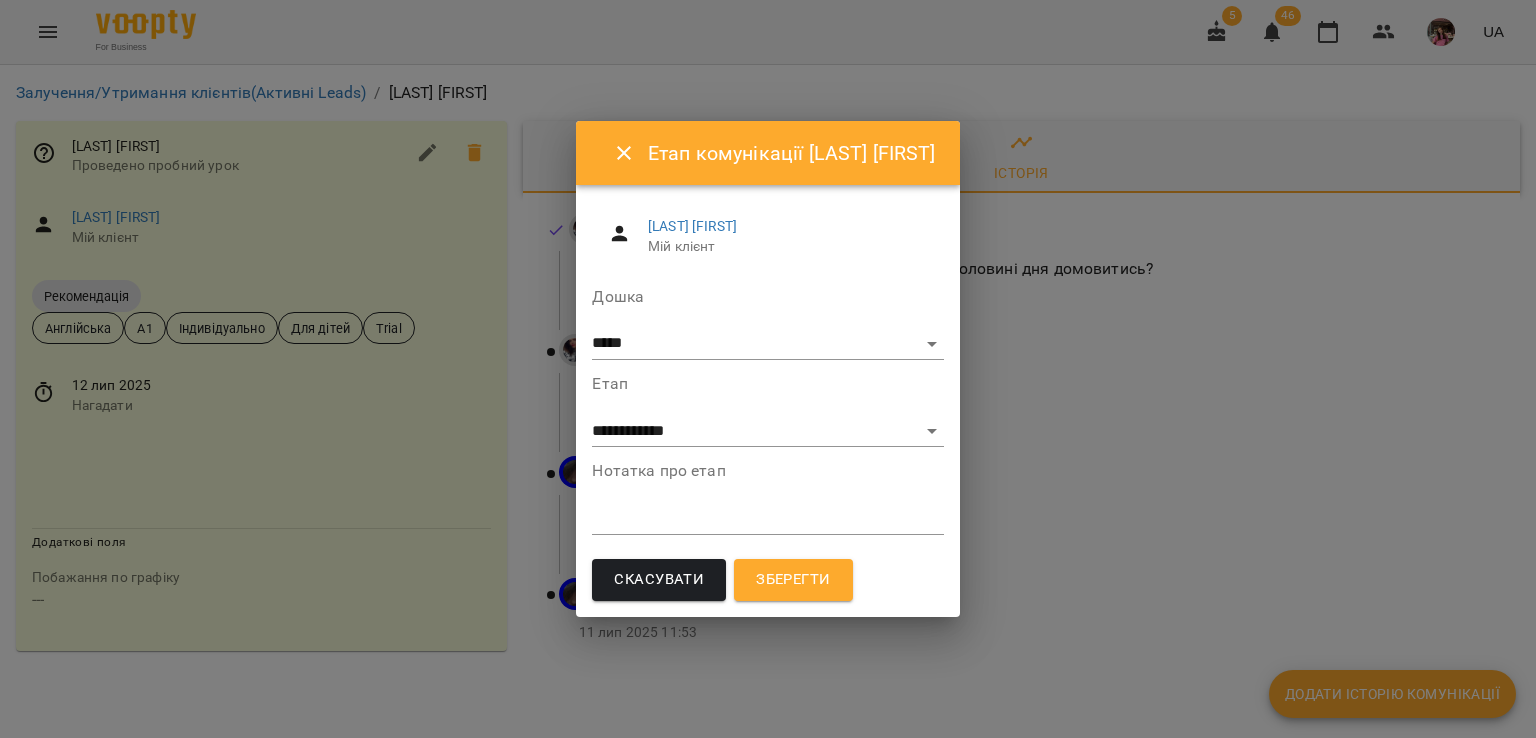 click at bounding box center [767, 518] 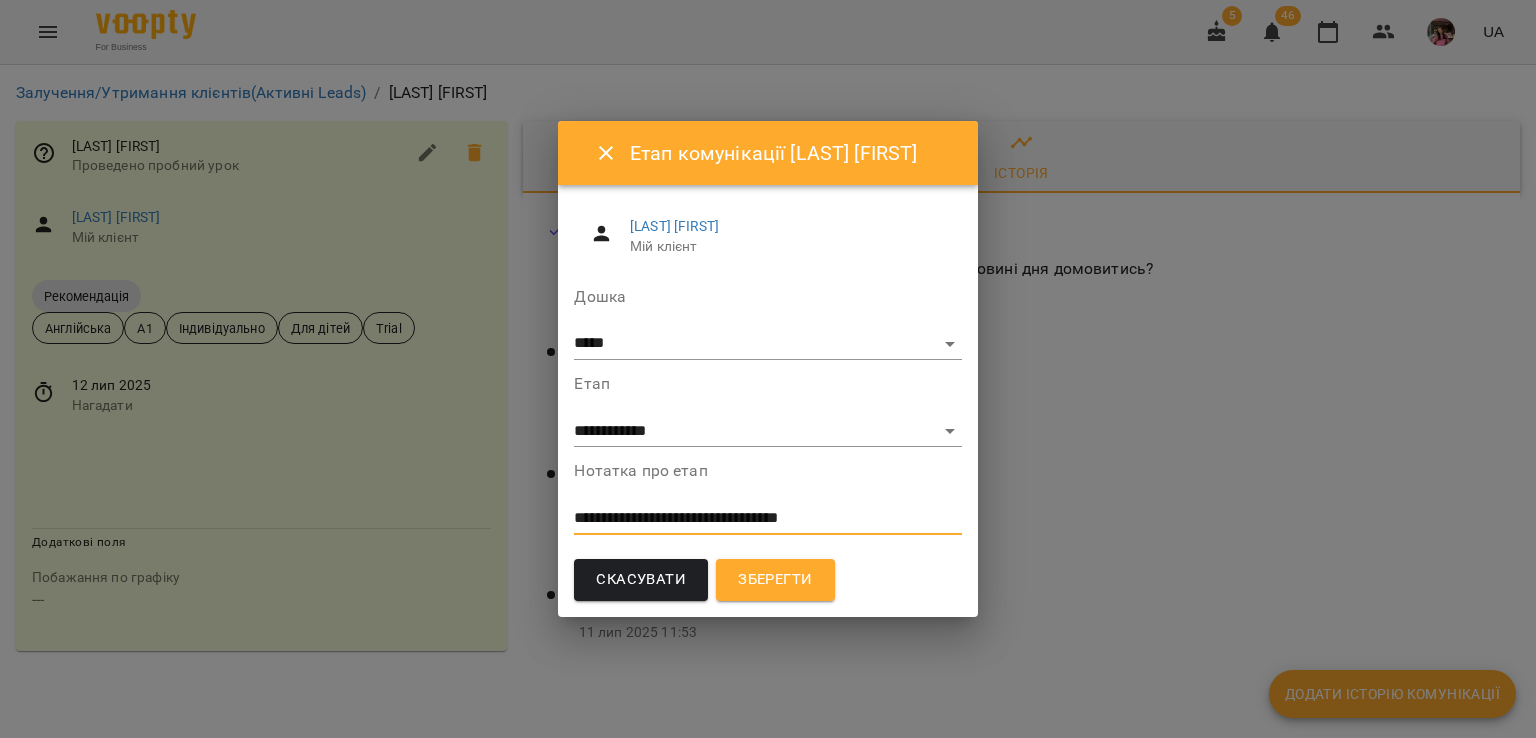 type on "**********" 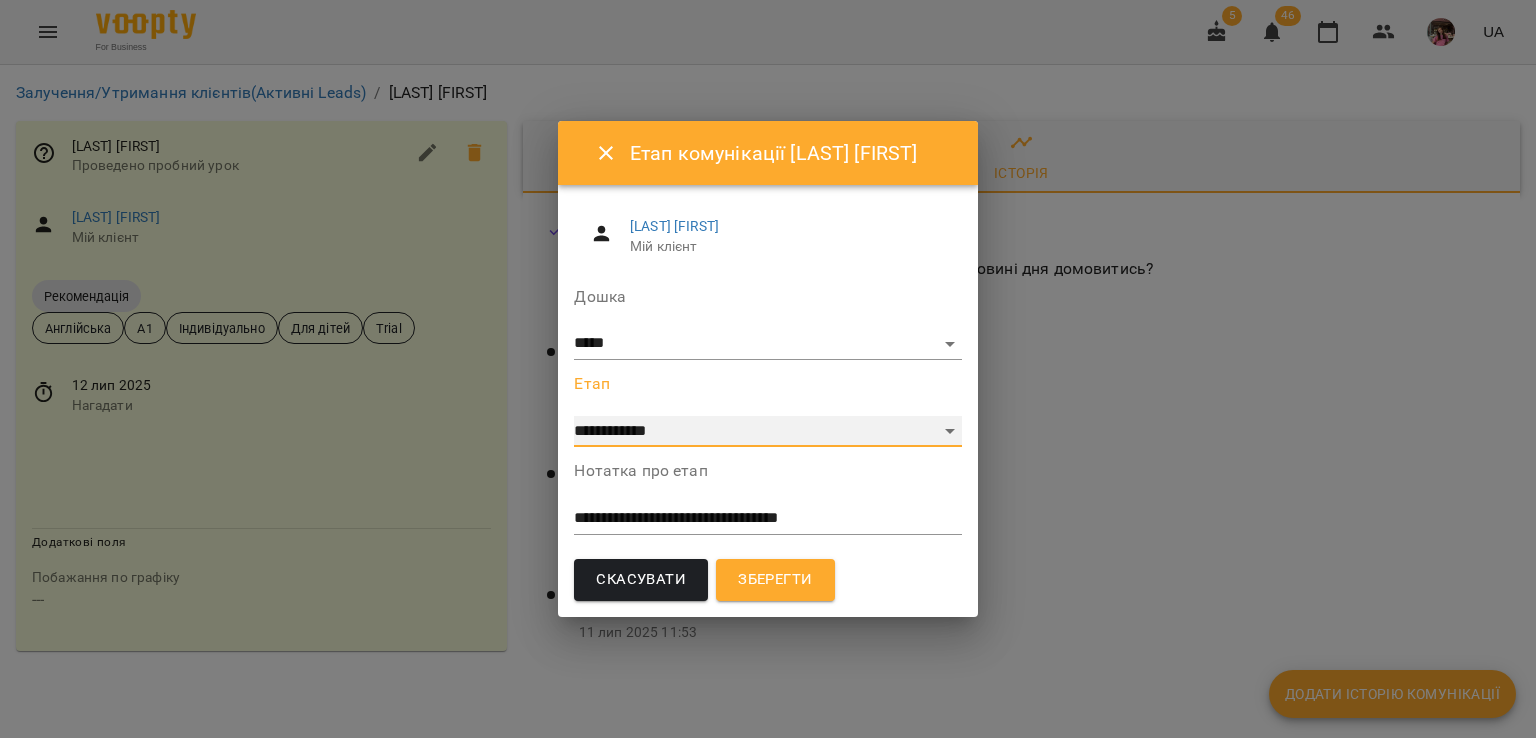 click on "**********" at bounding box center [767, 432] 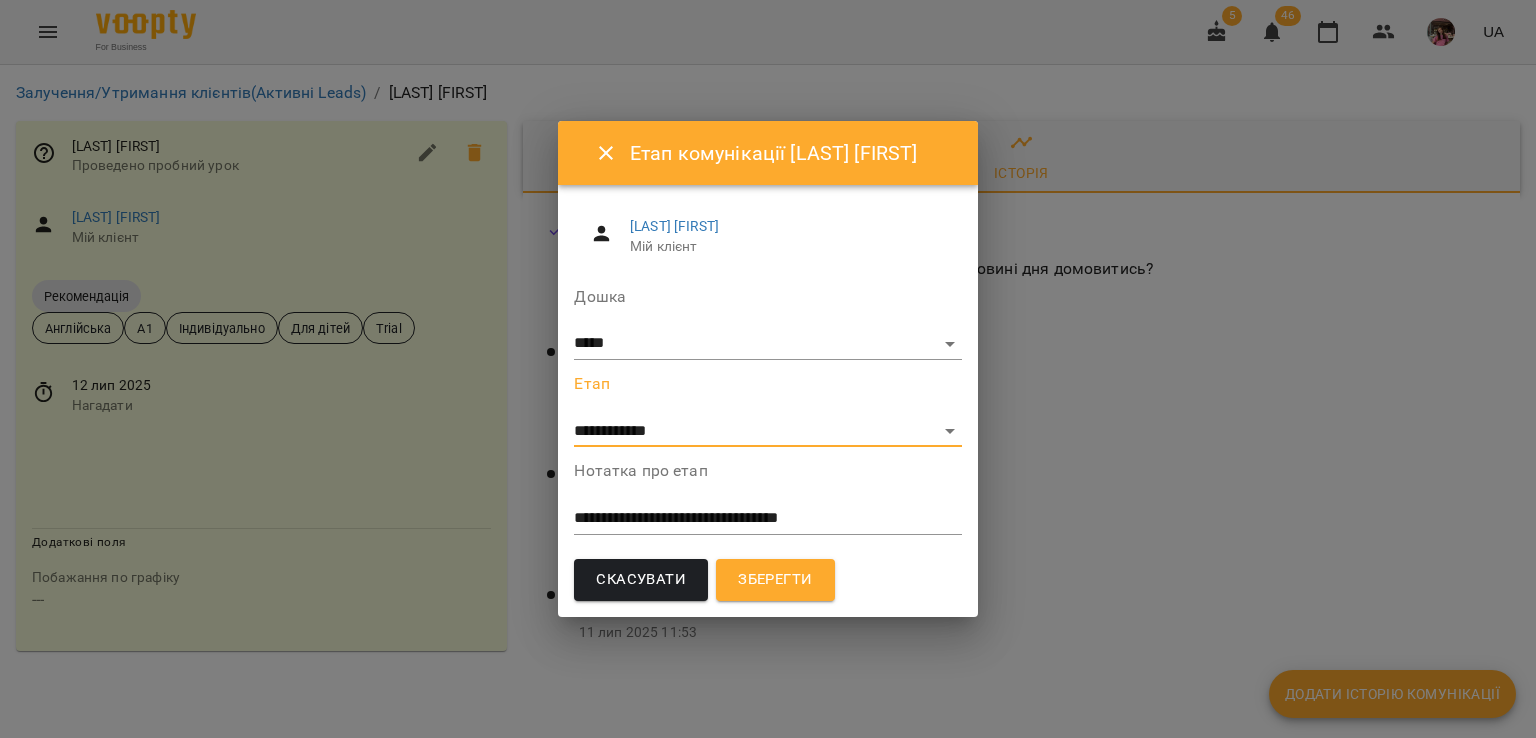 click on "Зберегти" at bounding box center (775, 580) 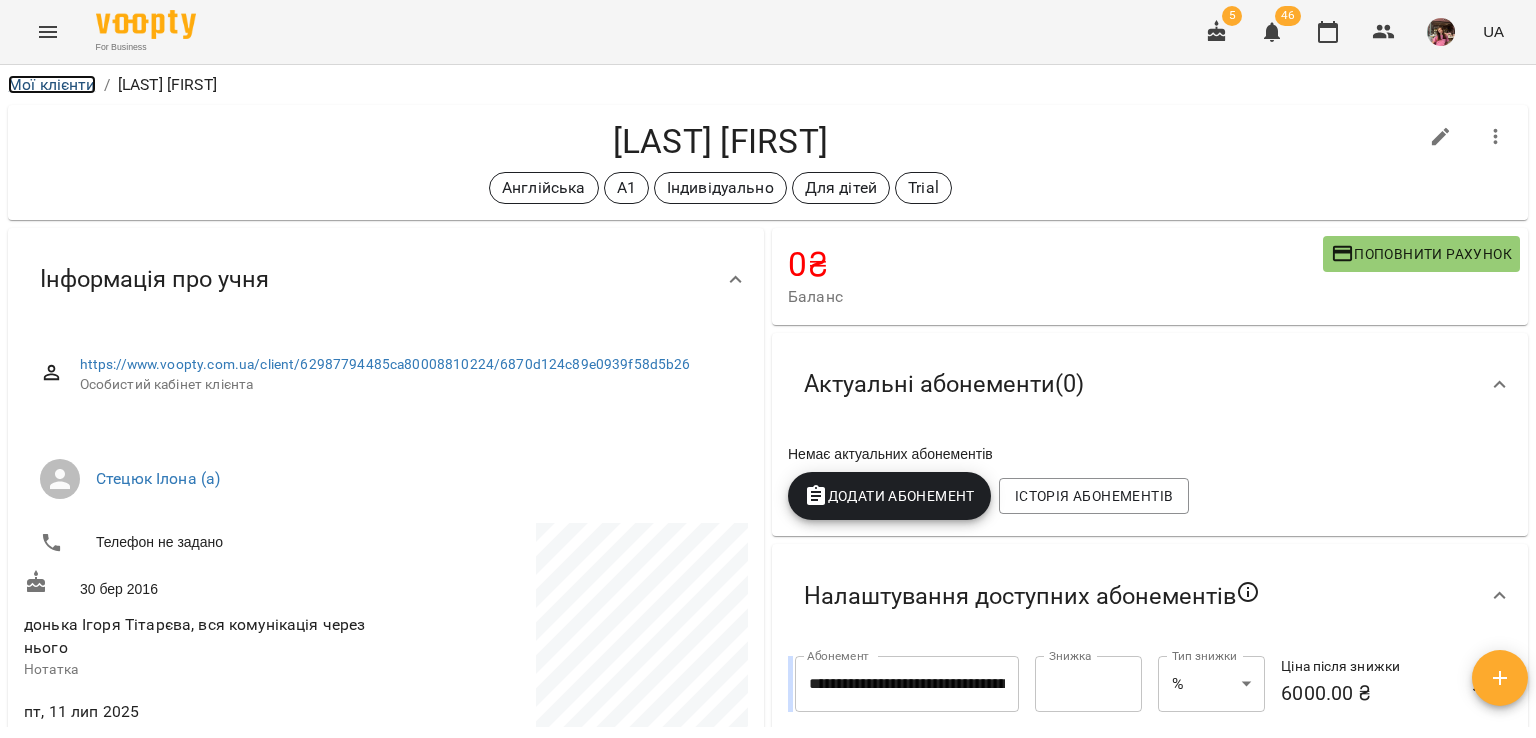 click on "Мої клієнти" at bounding box center (52, 84) 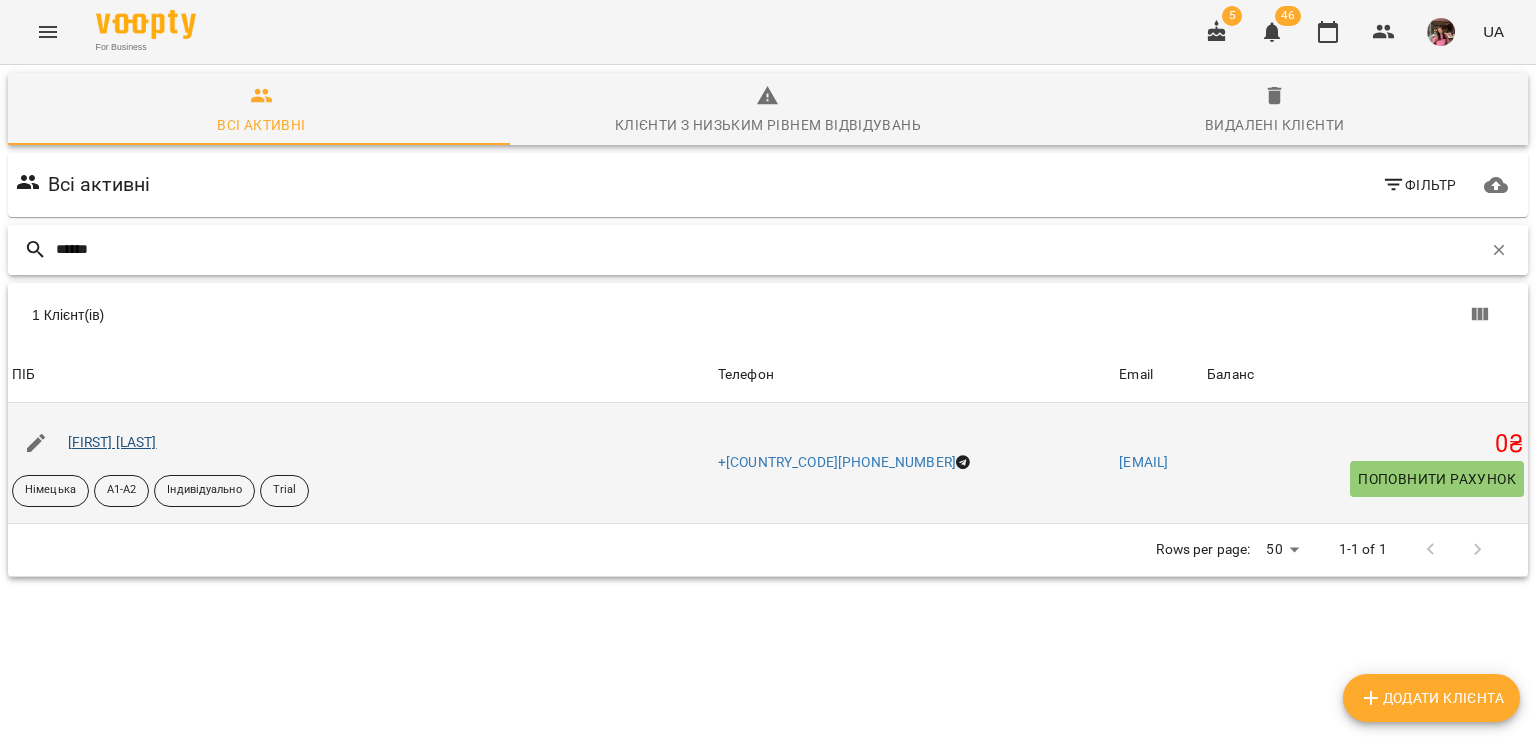 type on "******" 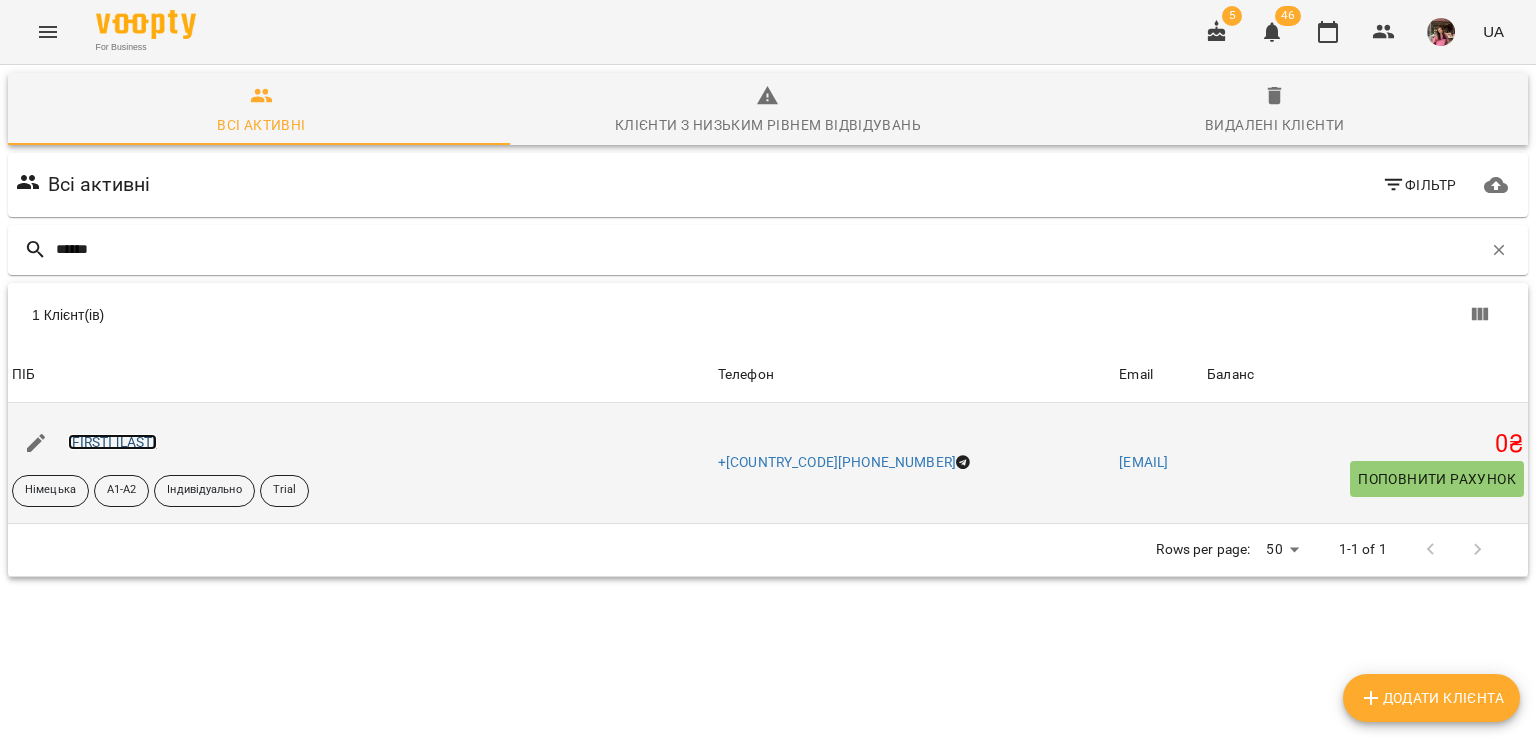 click on "[FIRST] [LAST]" at bounding box center (112, 442) 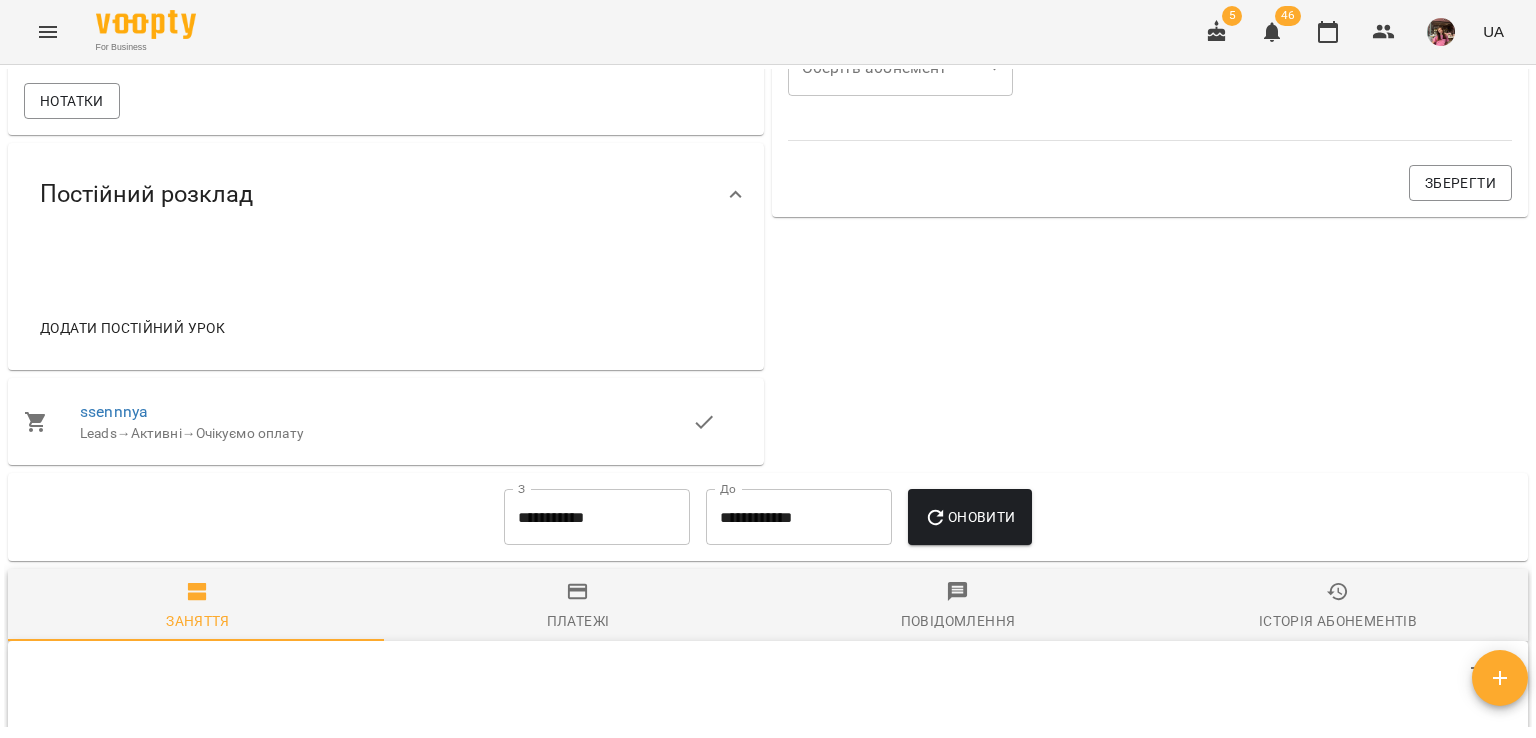 scroll, scrollTop: 856, scrollLeft: 0, axis: vertical 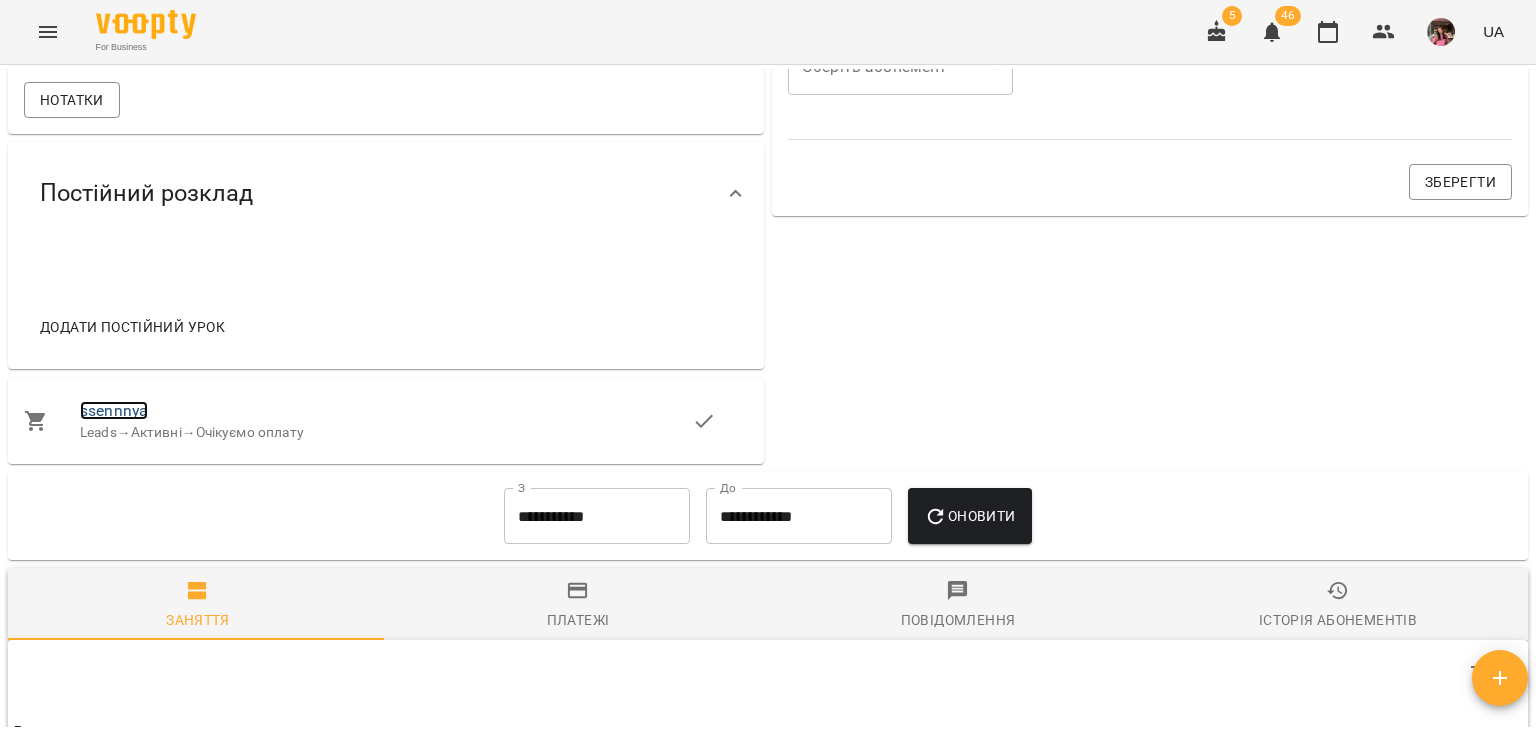 click on "ssennnya" at bounding box center [114, 410] 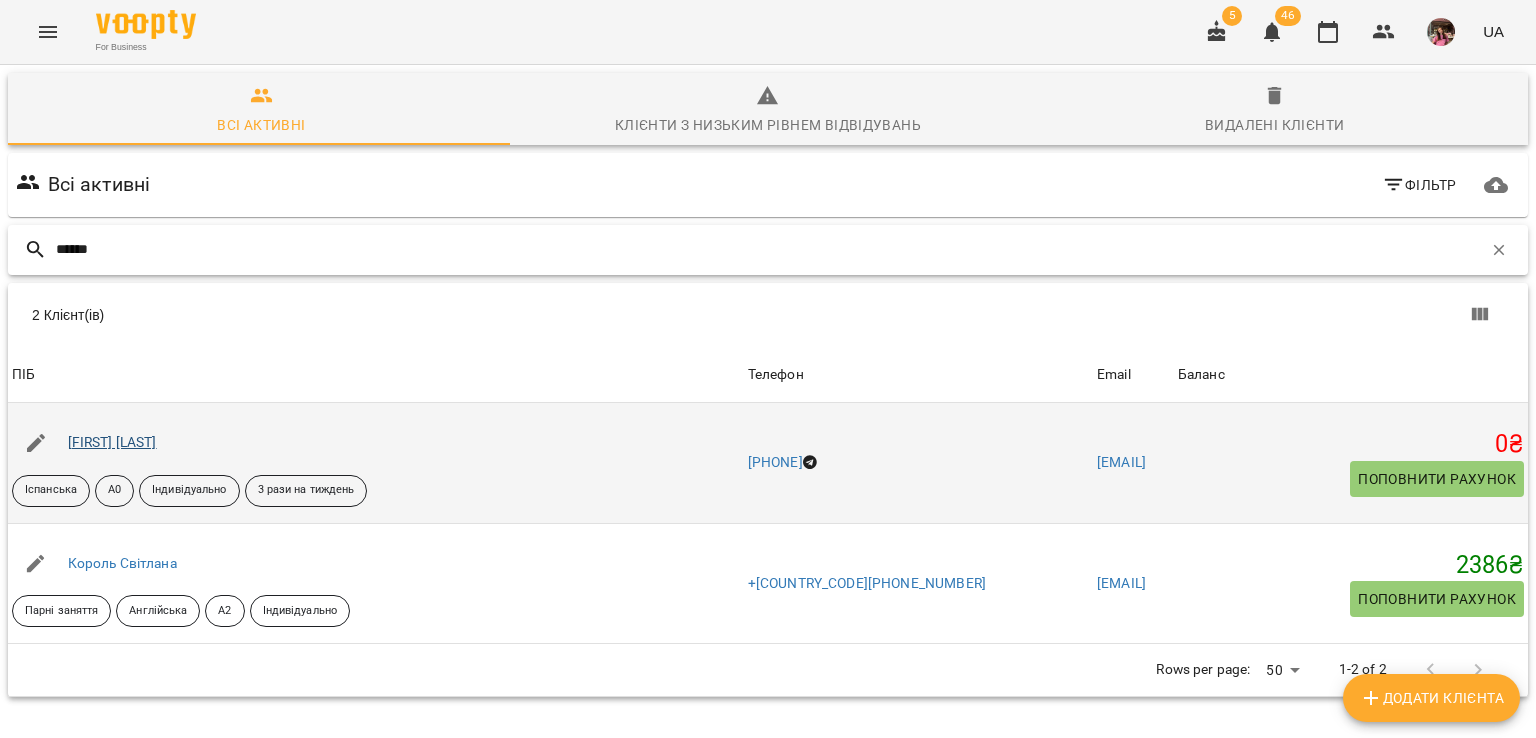 type on "******" 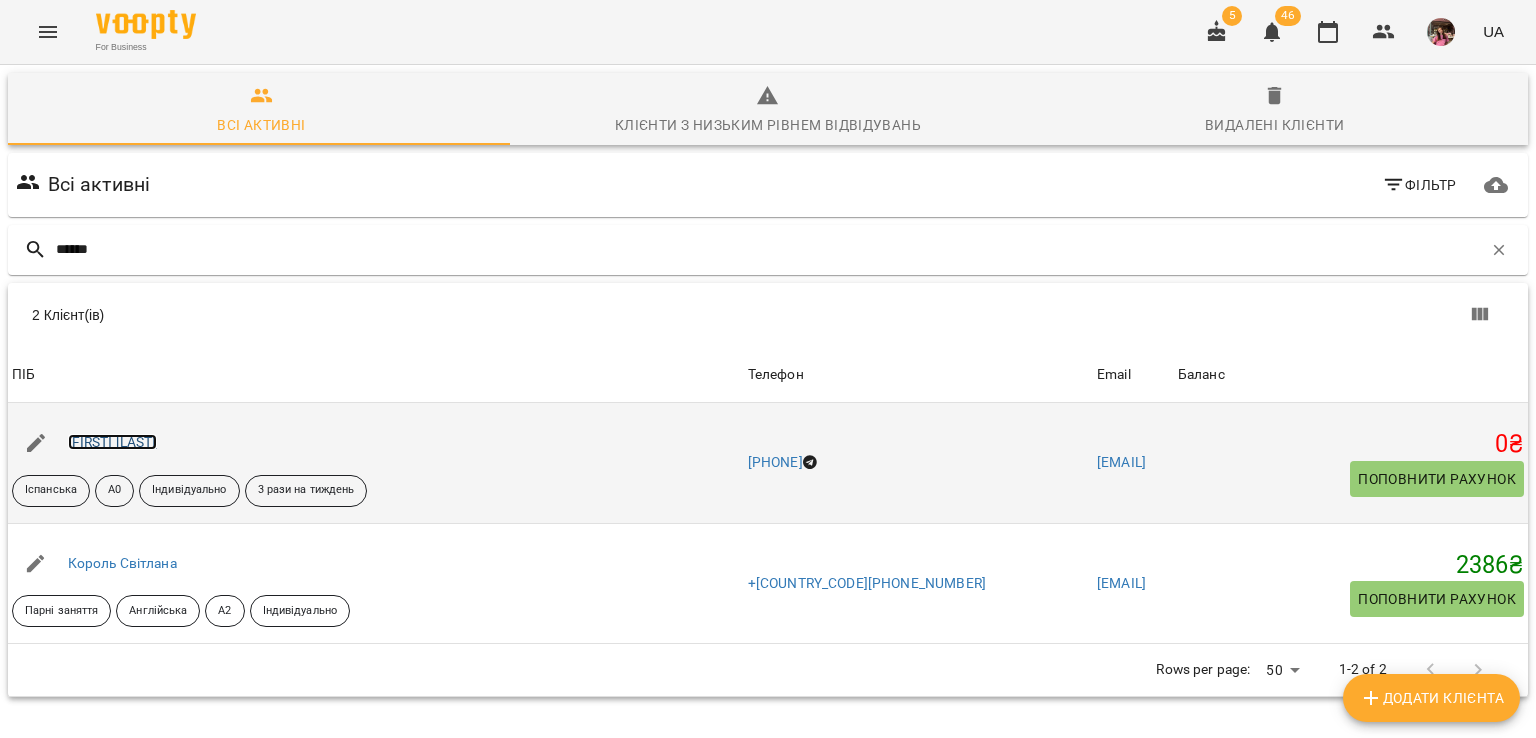 click on "[FIRST] [LAST]" at bounding box center [112, 442] 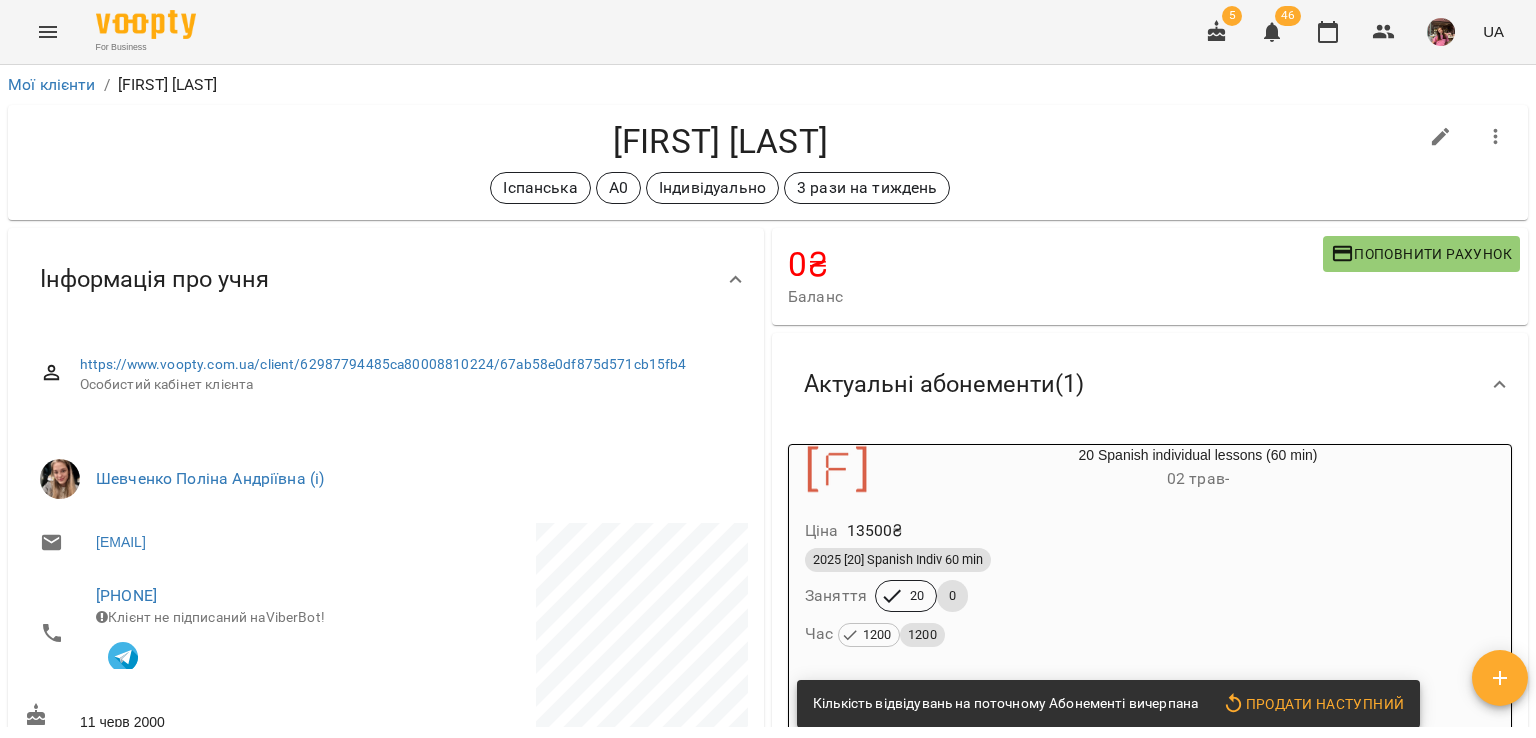 scroll, scrollTop: 546, scrollLeft: 0, axis: vertical 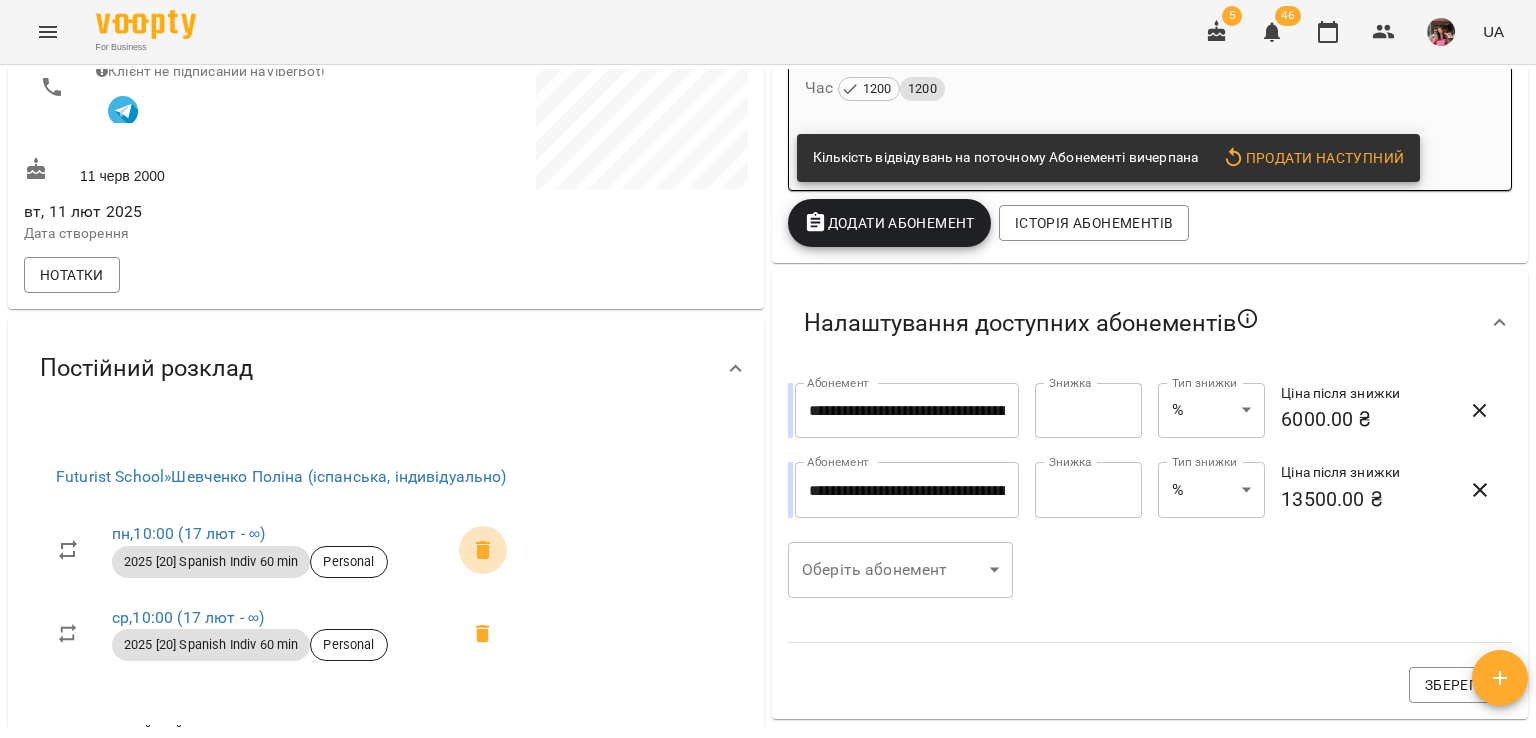 click 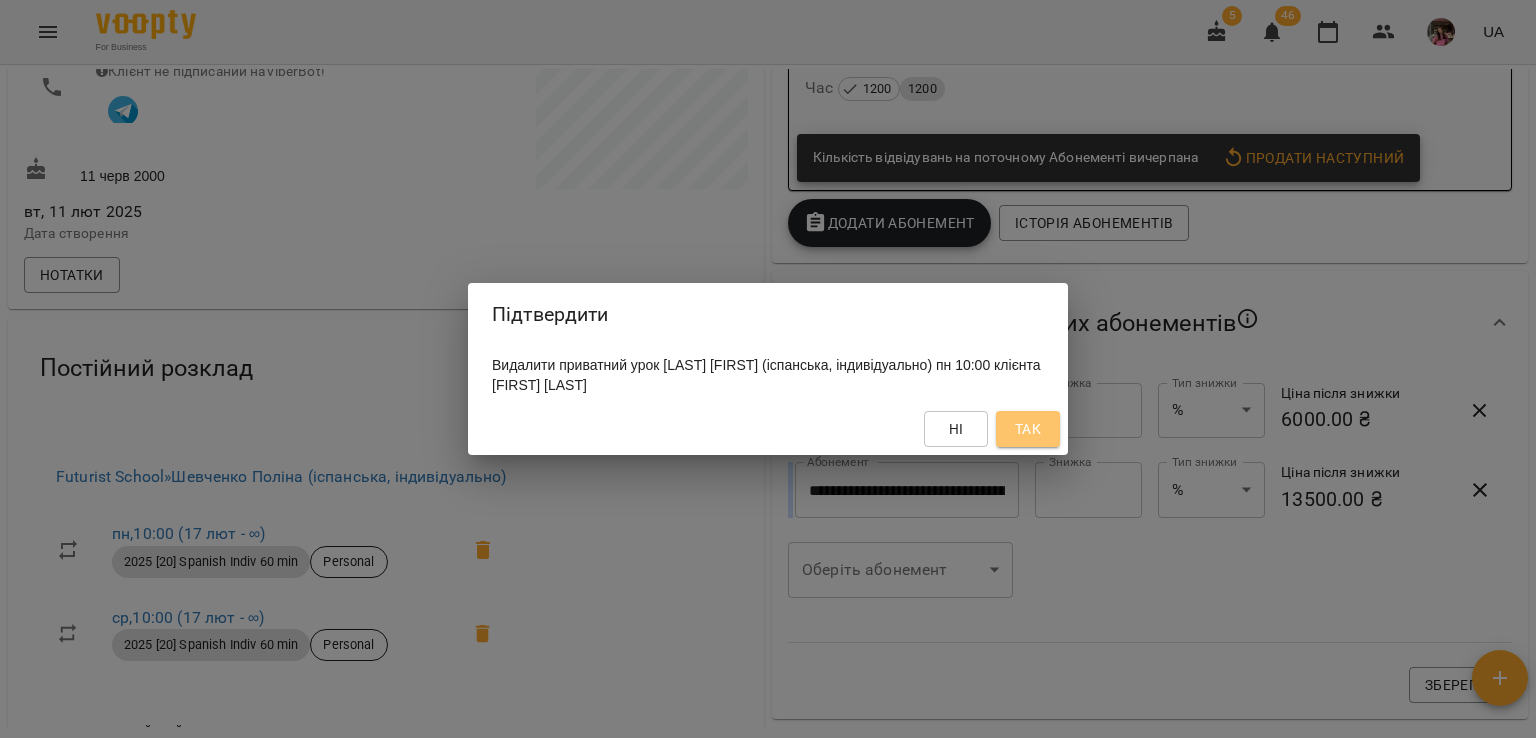 click on "Так" at bounding box center (1028, 429) 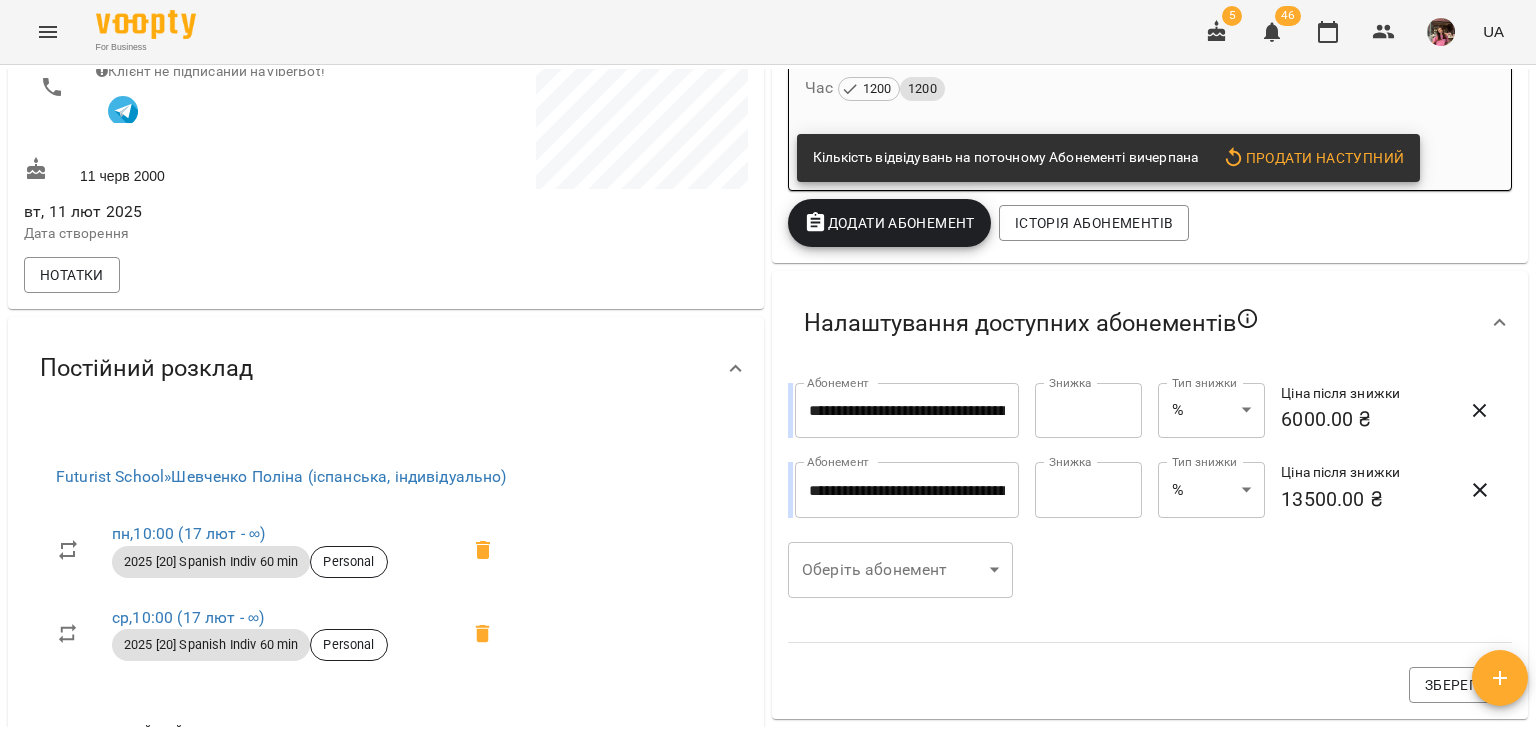 scroll, scrollTop: 546, scrollLeft: 0, axis: vertical 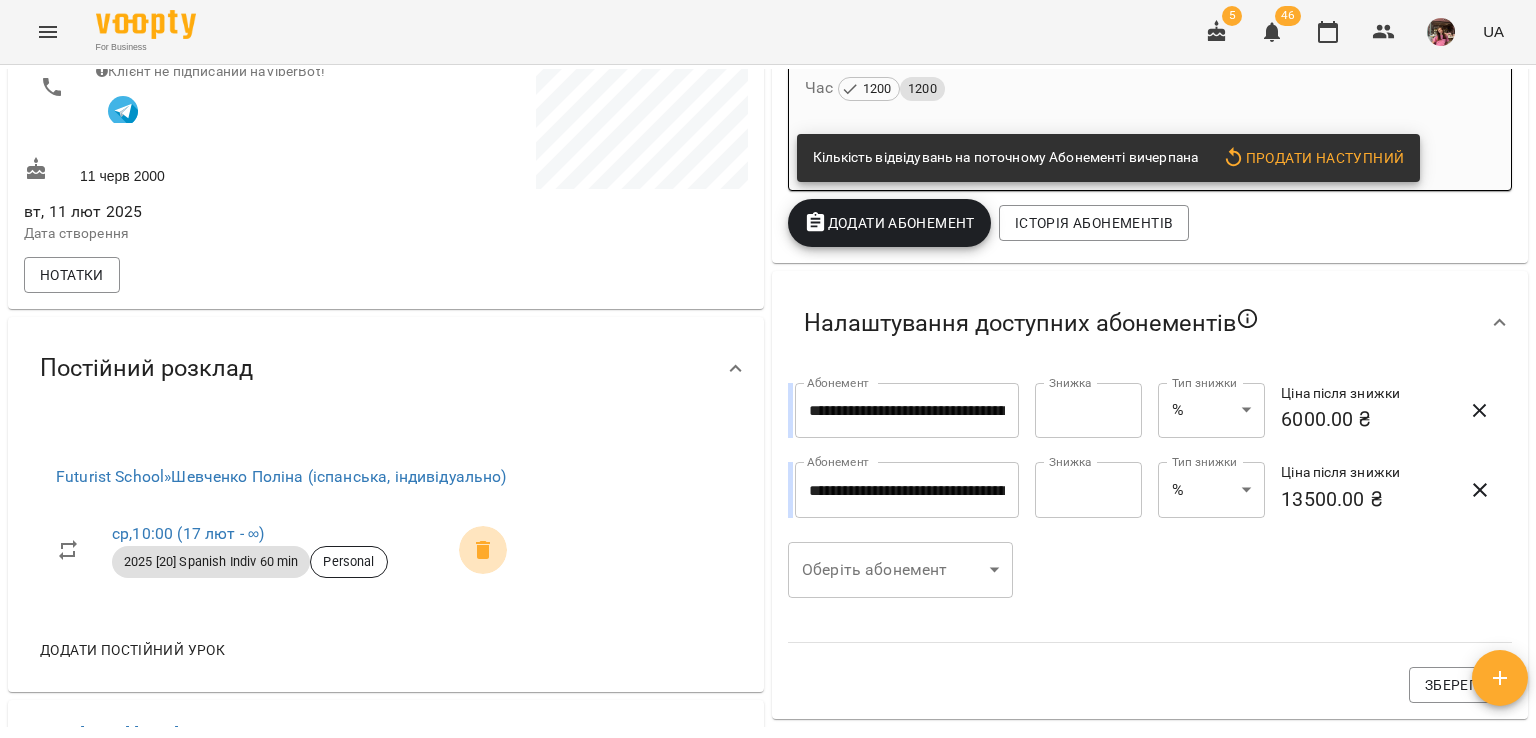 click 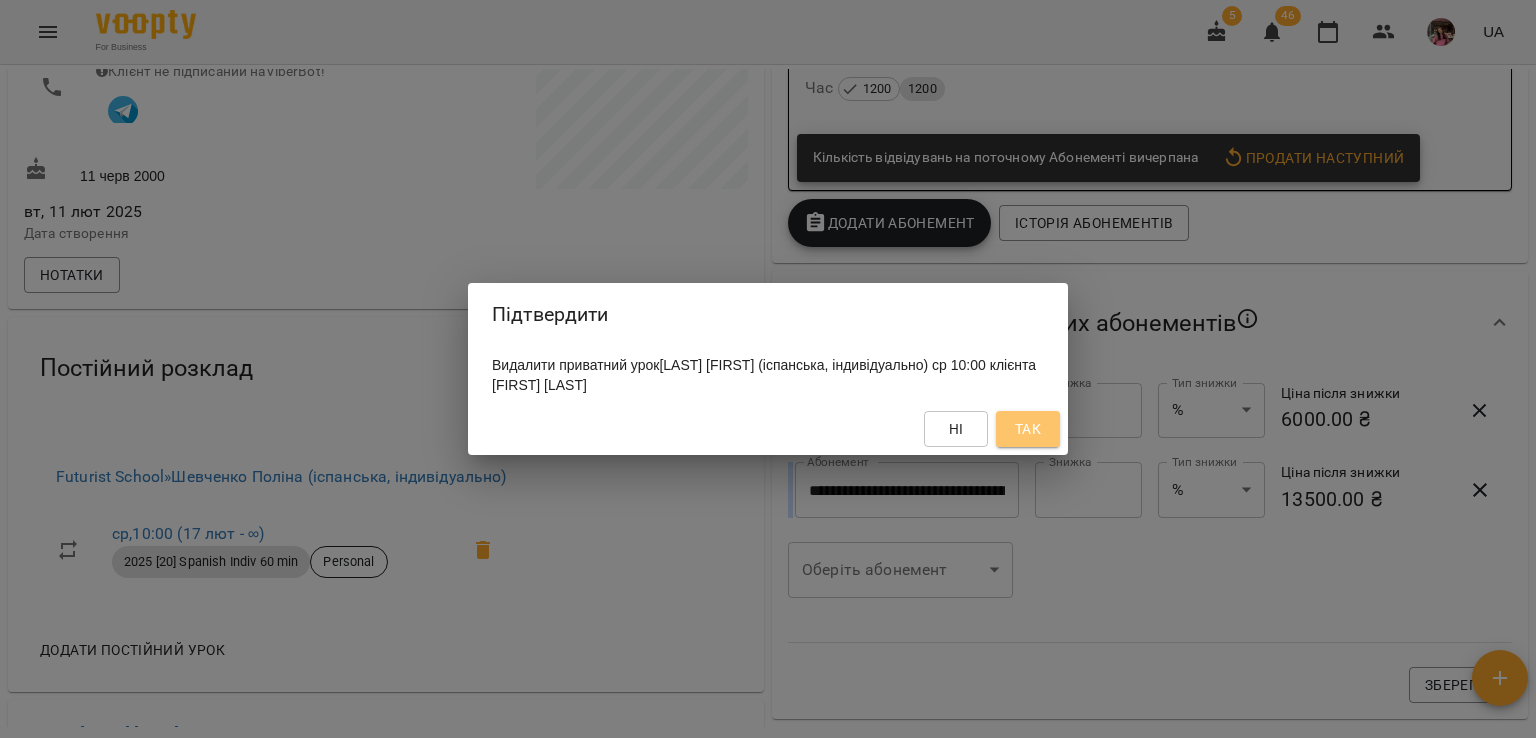 click on "Так" at bounding box center (1028, 429) 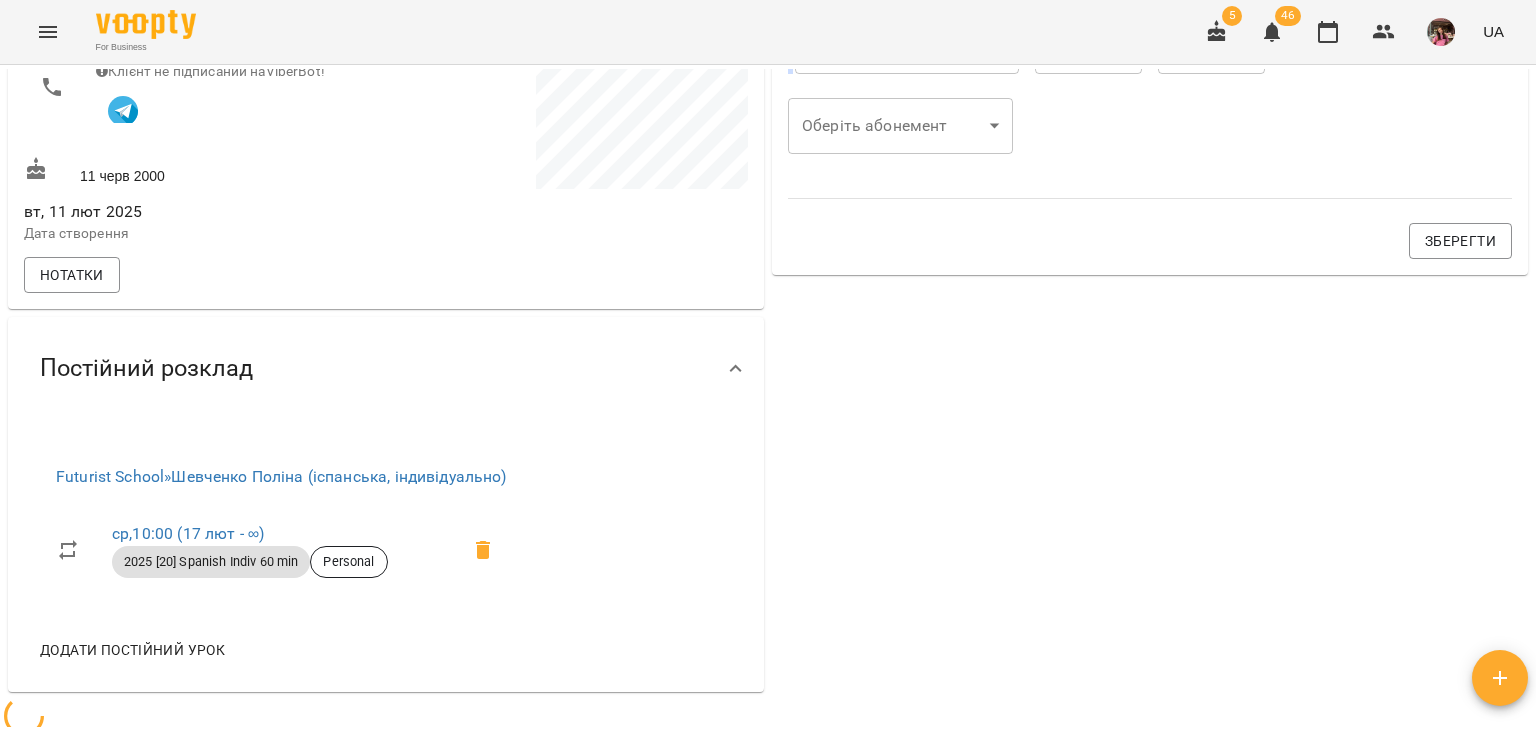 scroll, scrollTop: 0, scrollLeft: 0, axis: both 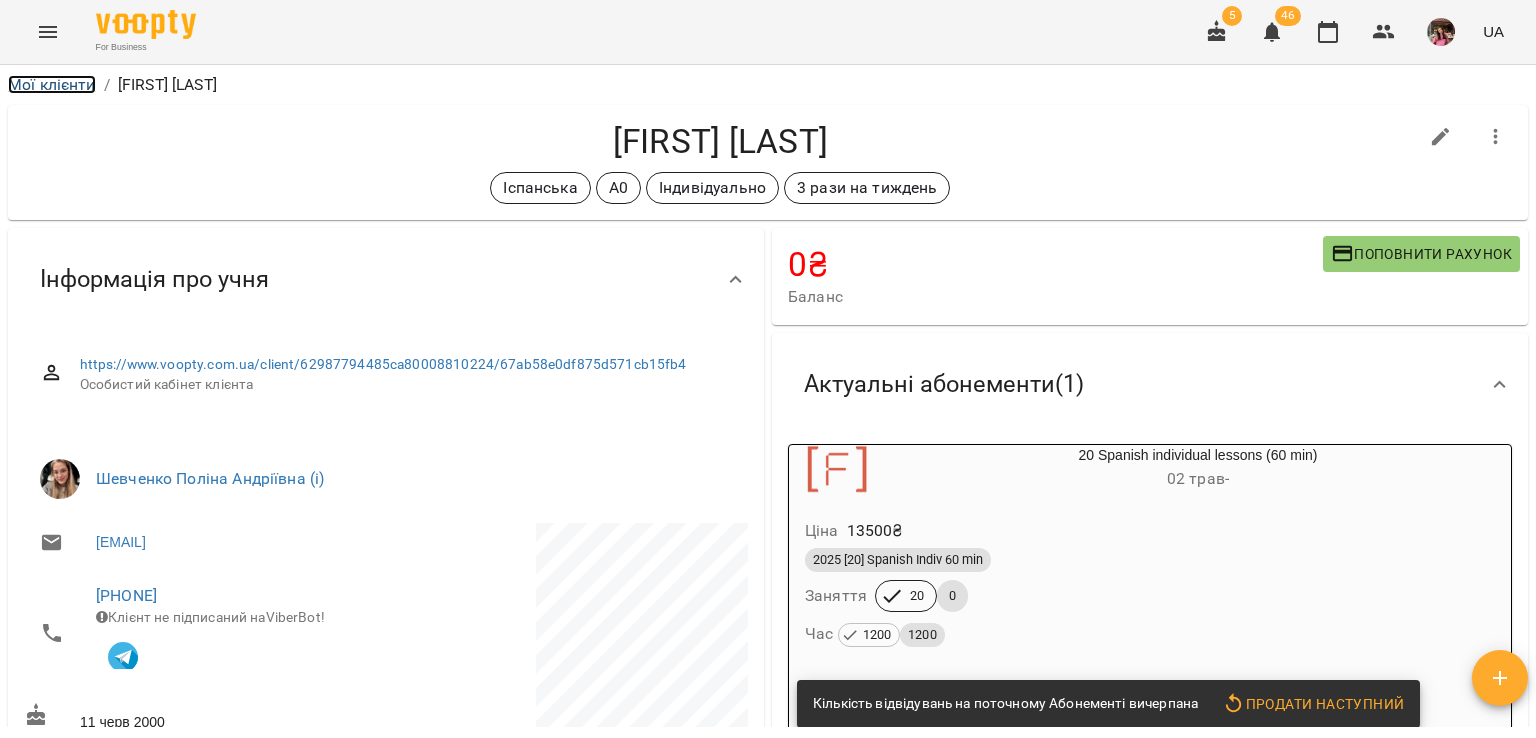 click on "Мої клієнти" at bounding box center [52, 84] 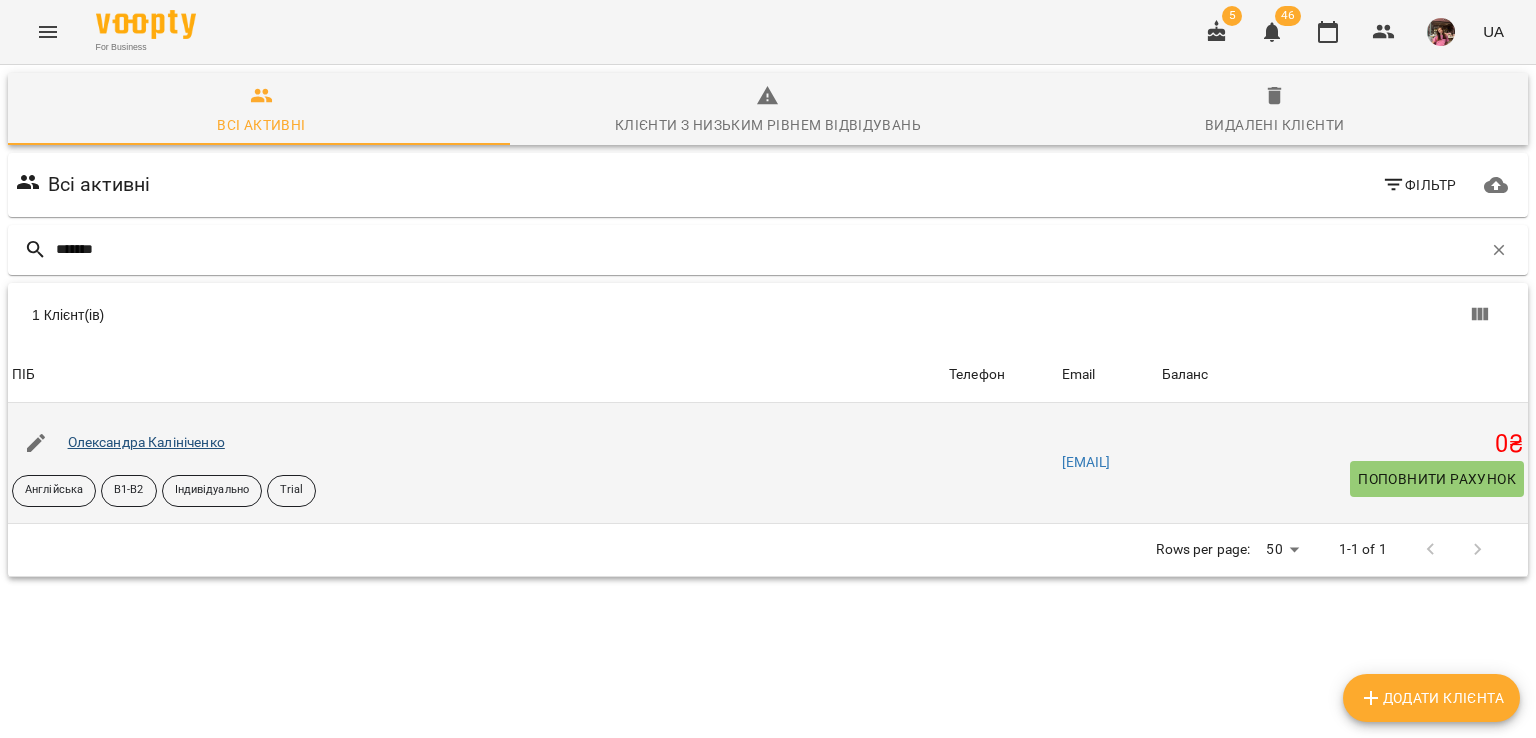 type on "*******" 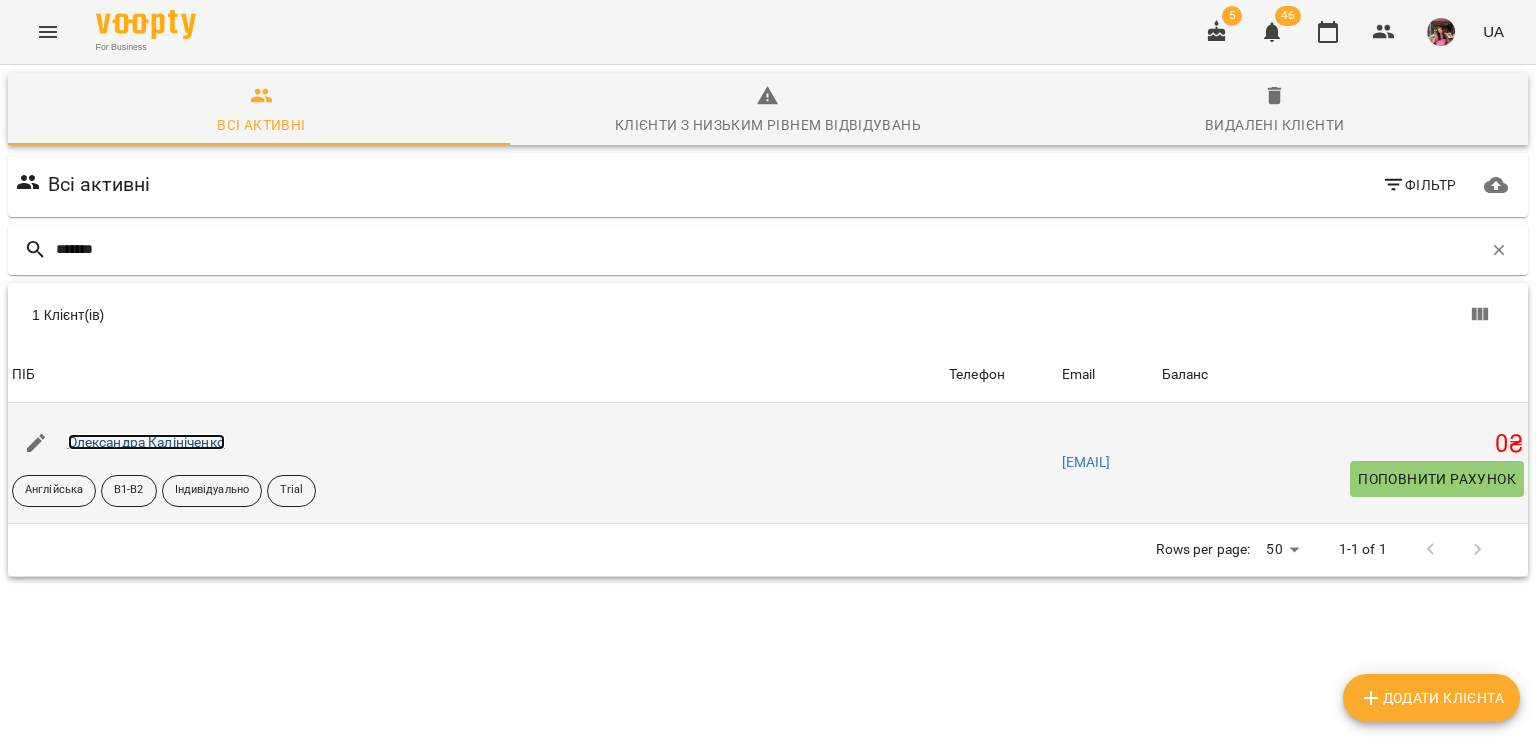 click on "Олександра Калініченко" at bounding box center [146, 442] 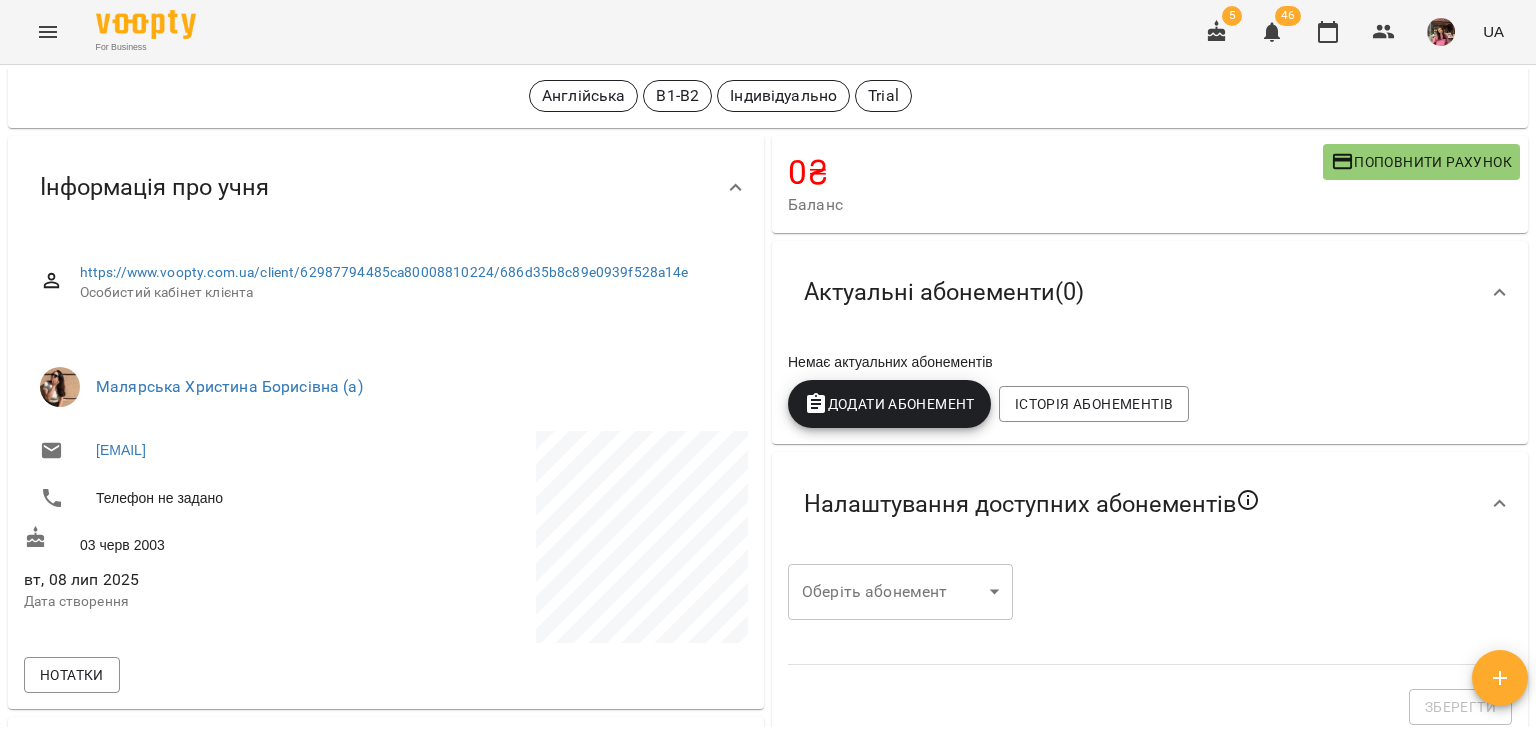 scroll, scrollTop: 0, scrollLeft: 0, axis: both 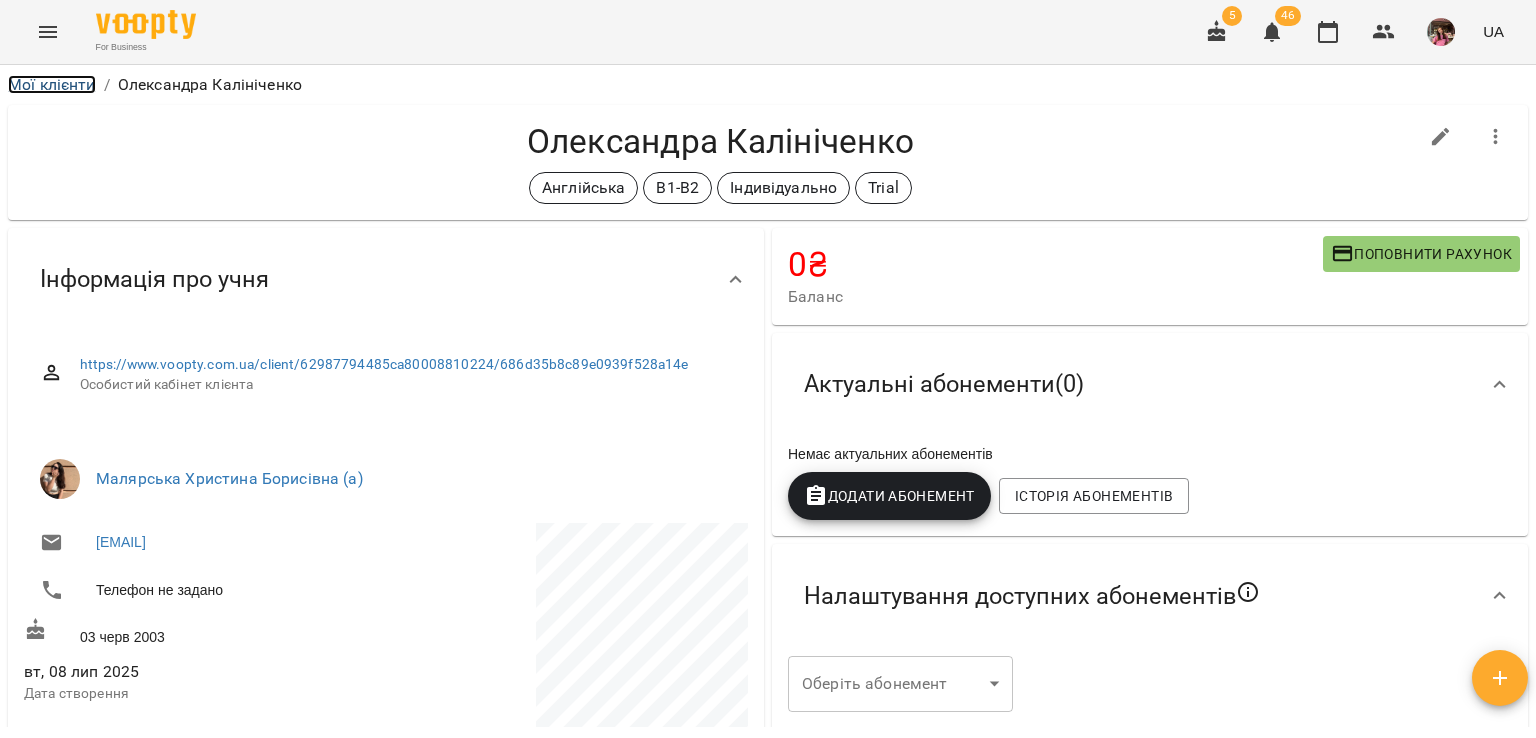 click on "Мої клієнти" at bounding box center (52, 84) 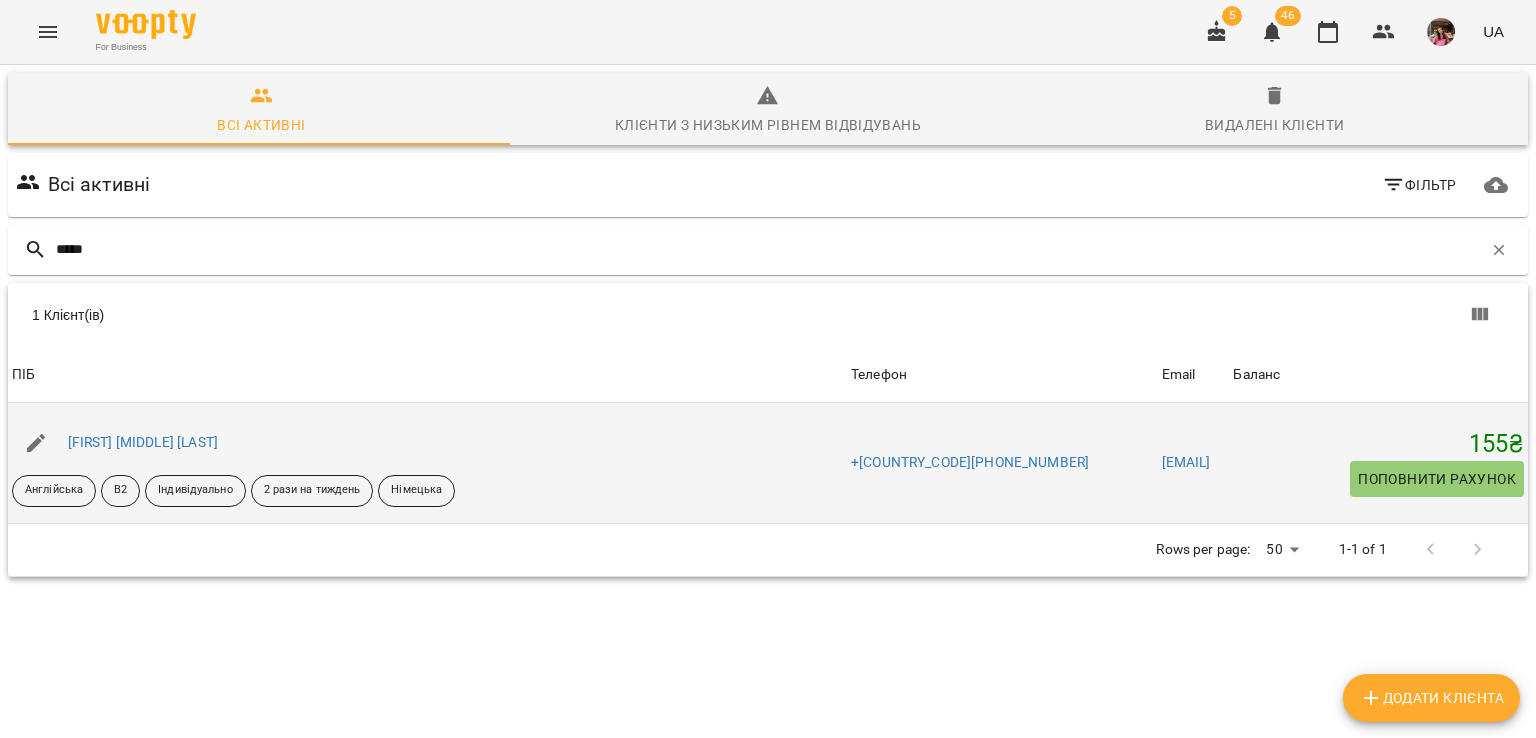 type on "*****" 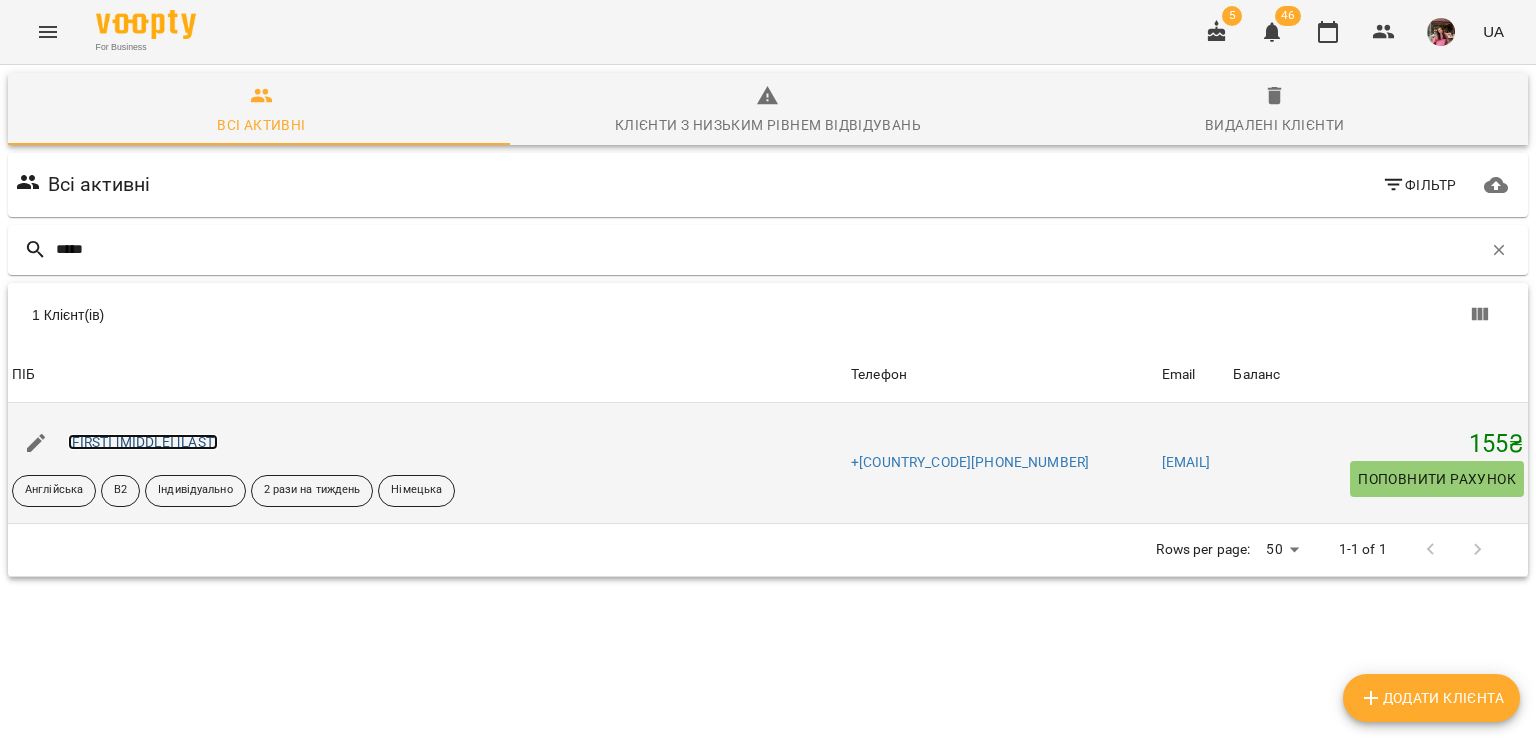 click on "[FIRST] [MIDDLE] [LAST]" at bounding box center (143, 442) 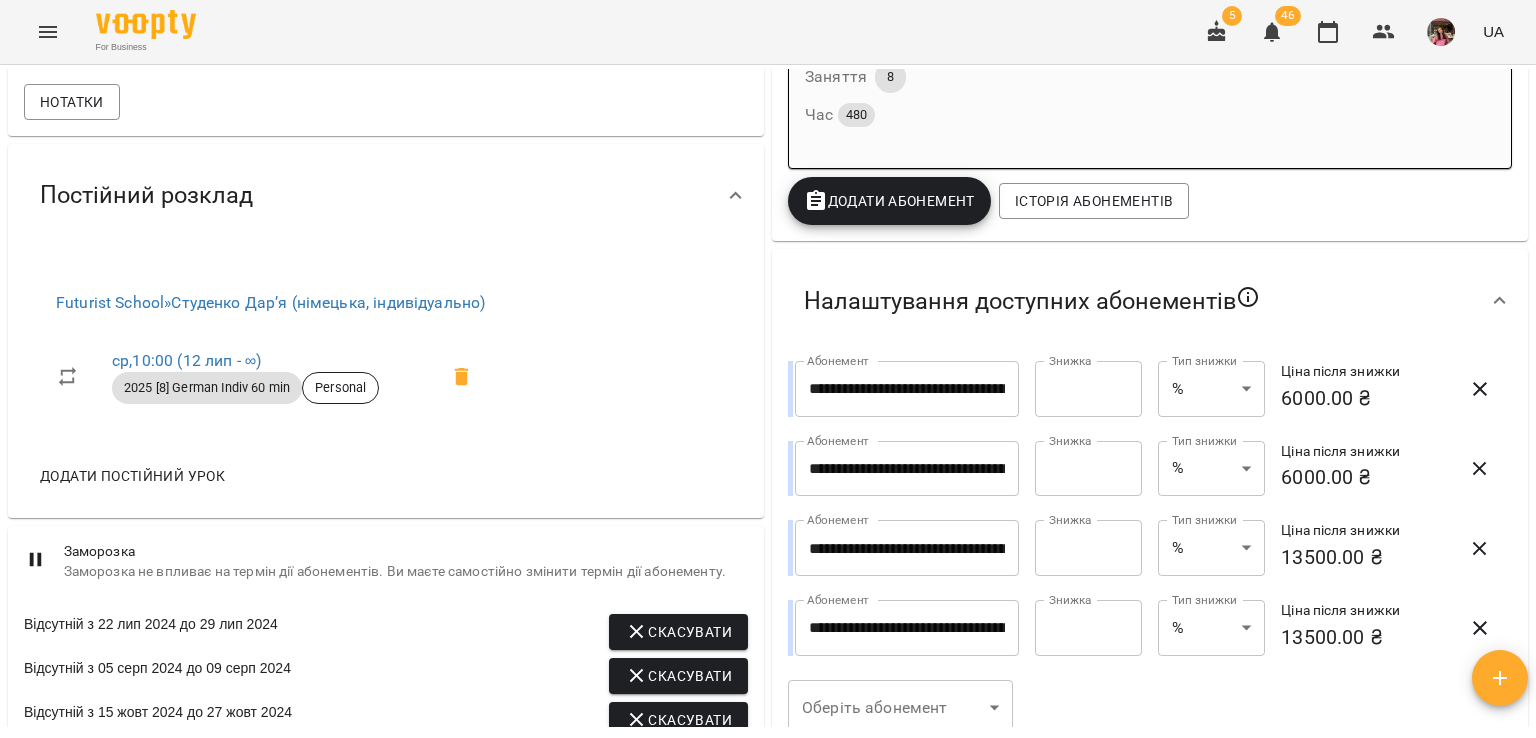 scroll, scrollTop: 832, scrollLeft: 0, axis: vertical 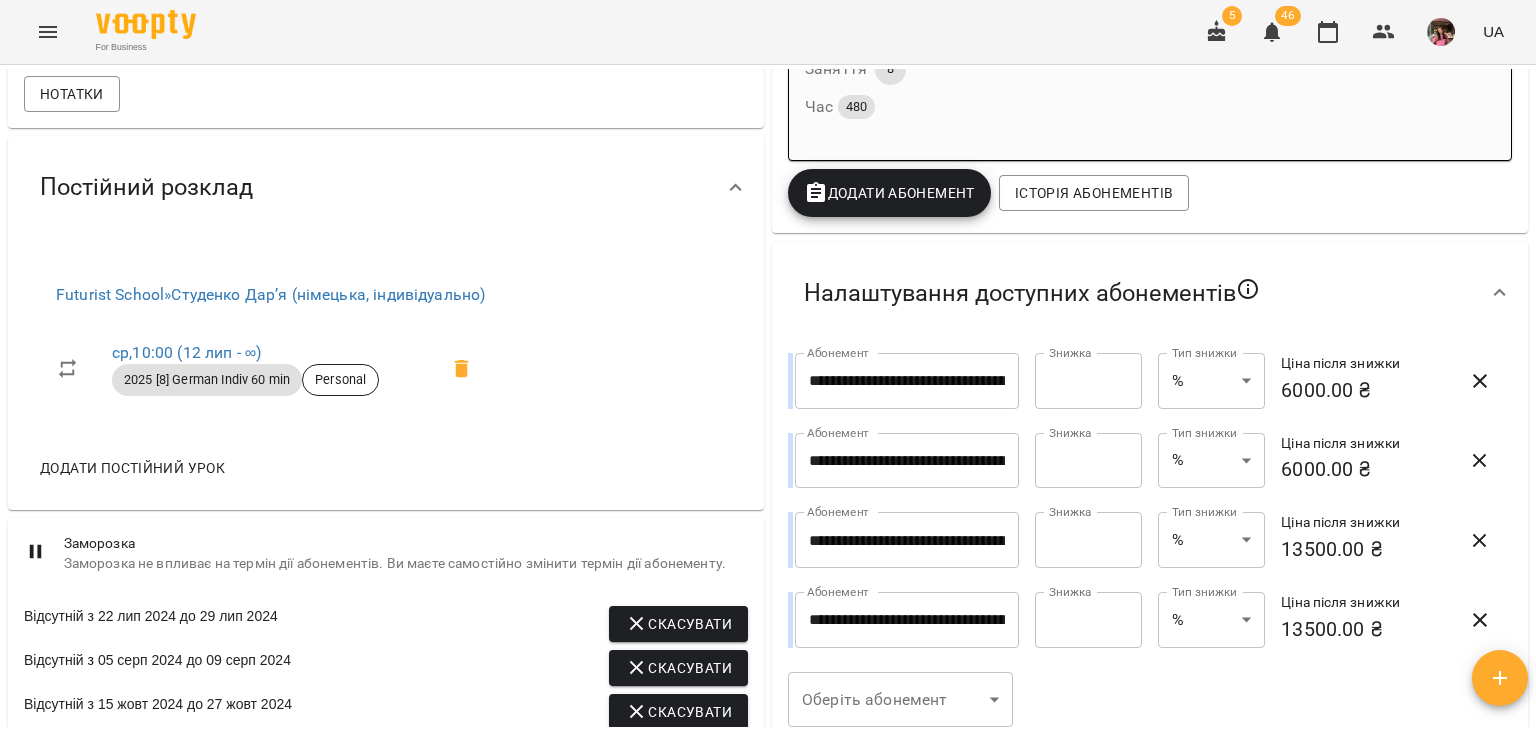 click on "Додати постійний урок" at bounding box center [132, 468] 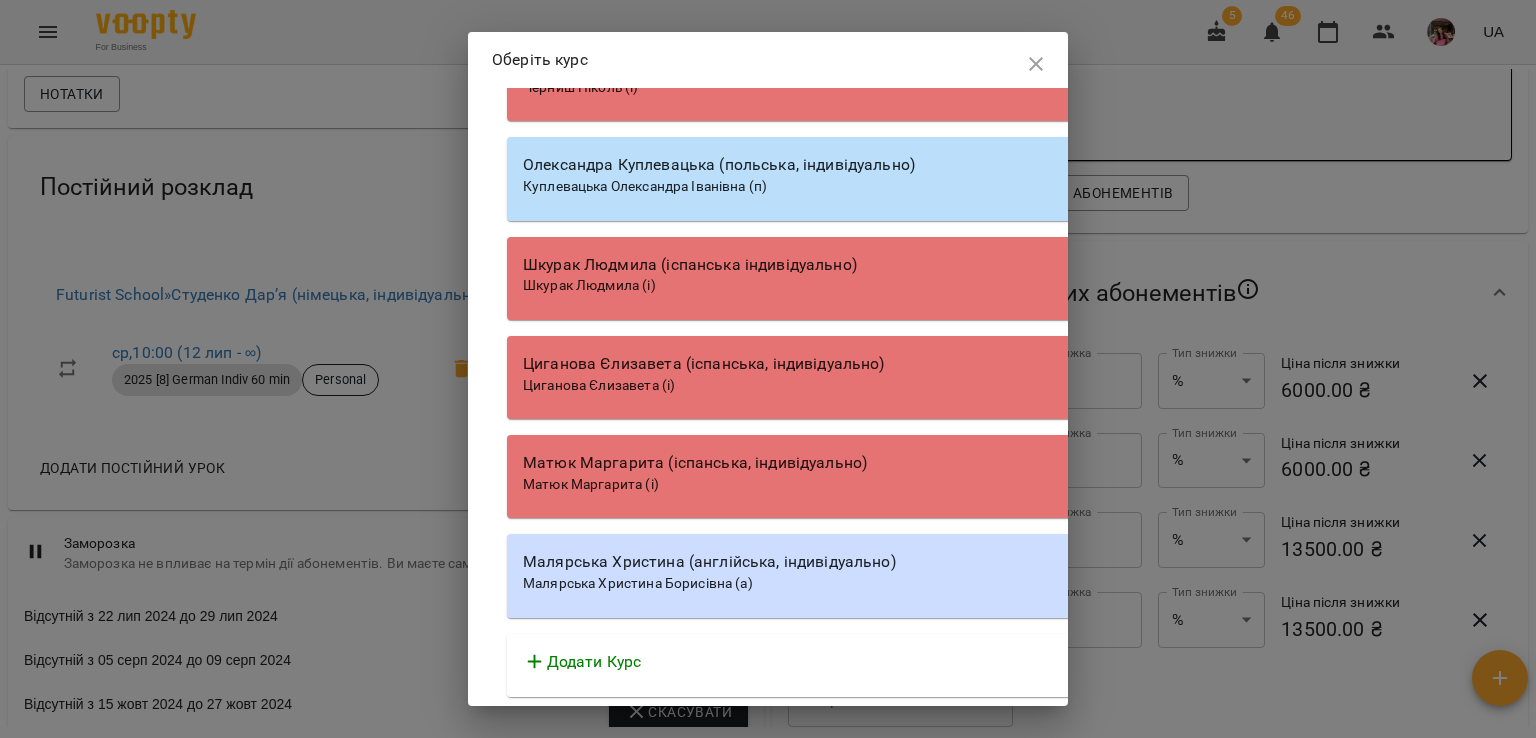 scroll, scrollTop: 25079, scrollLeft: 0, axis: vertical 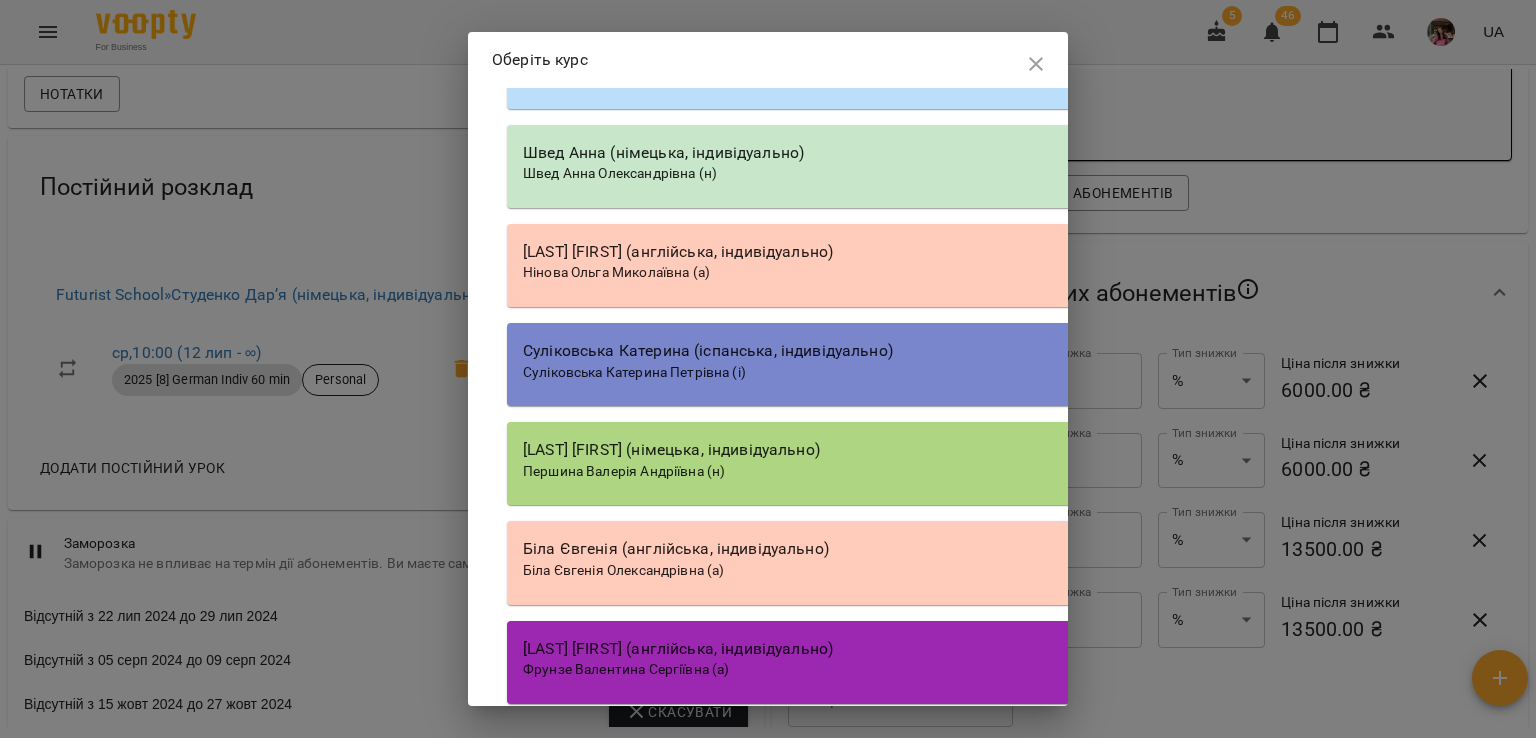 click on "[LAST] [FIRST](англійська, індивідуально)  [LAST] [FIRST] [LAST] (а)" at bounding box center (1077, -430) 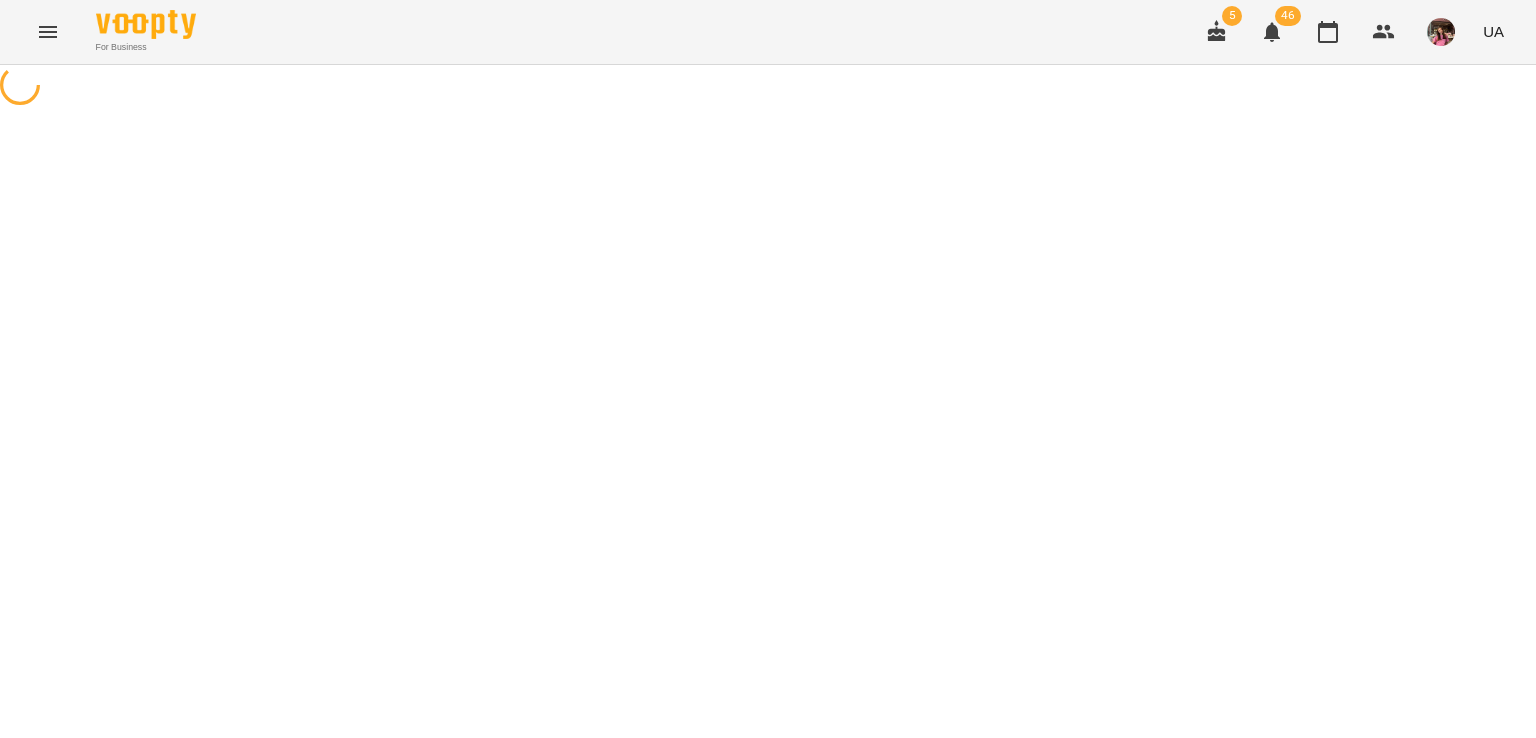 select on "**********" 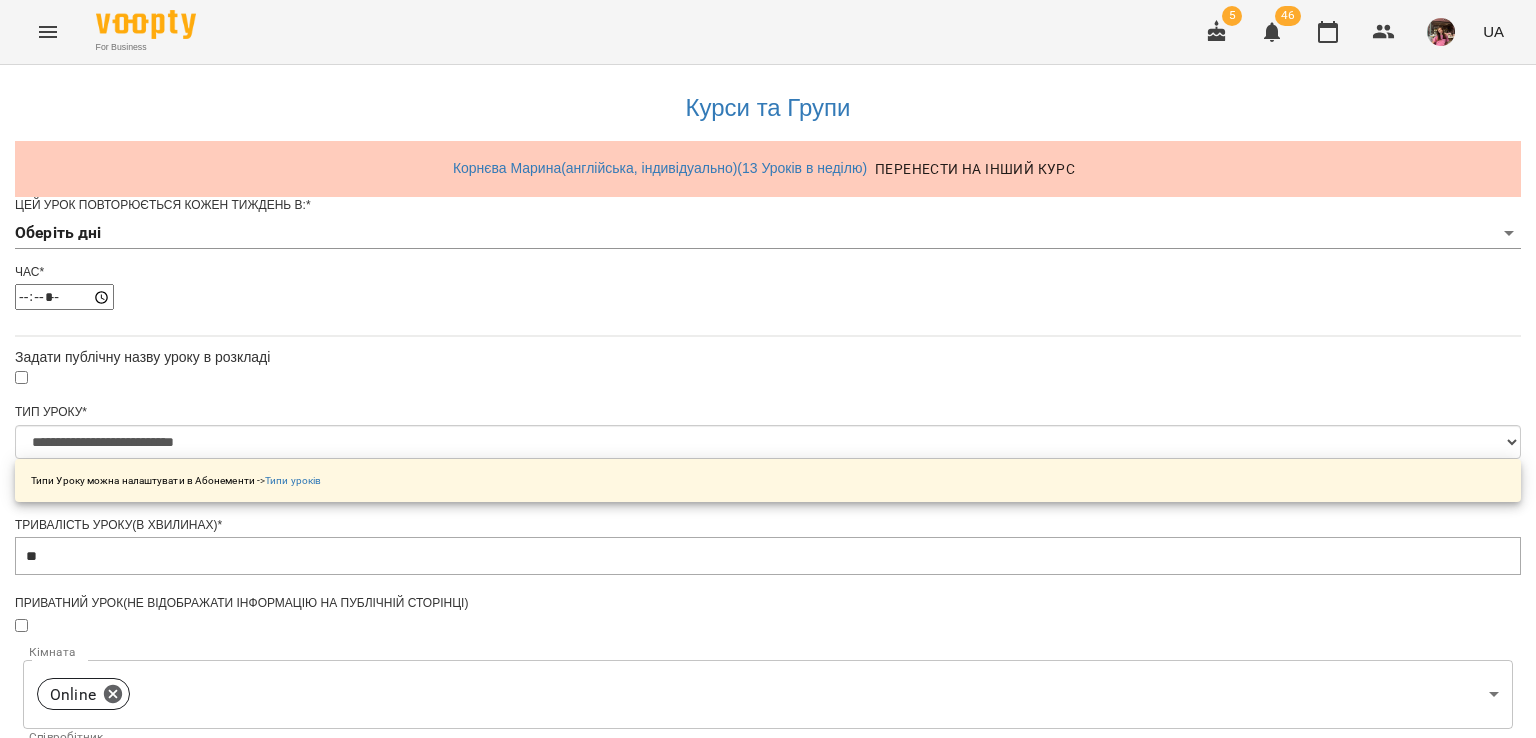click on "**********" at bounding box center (768, 644) 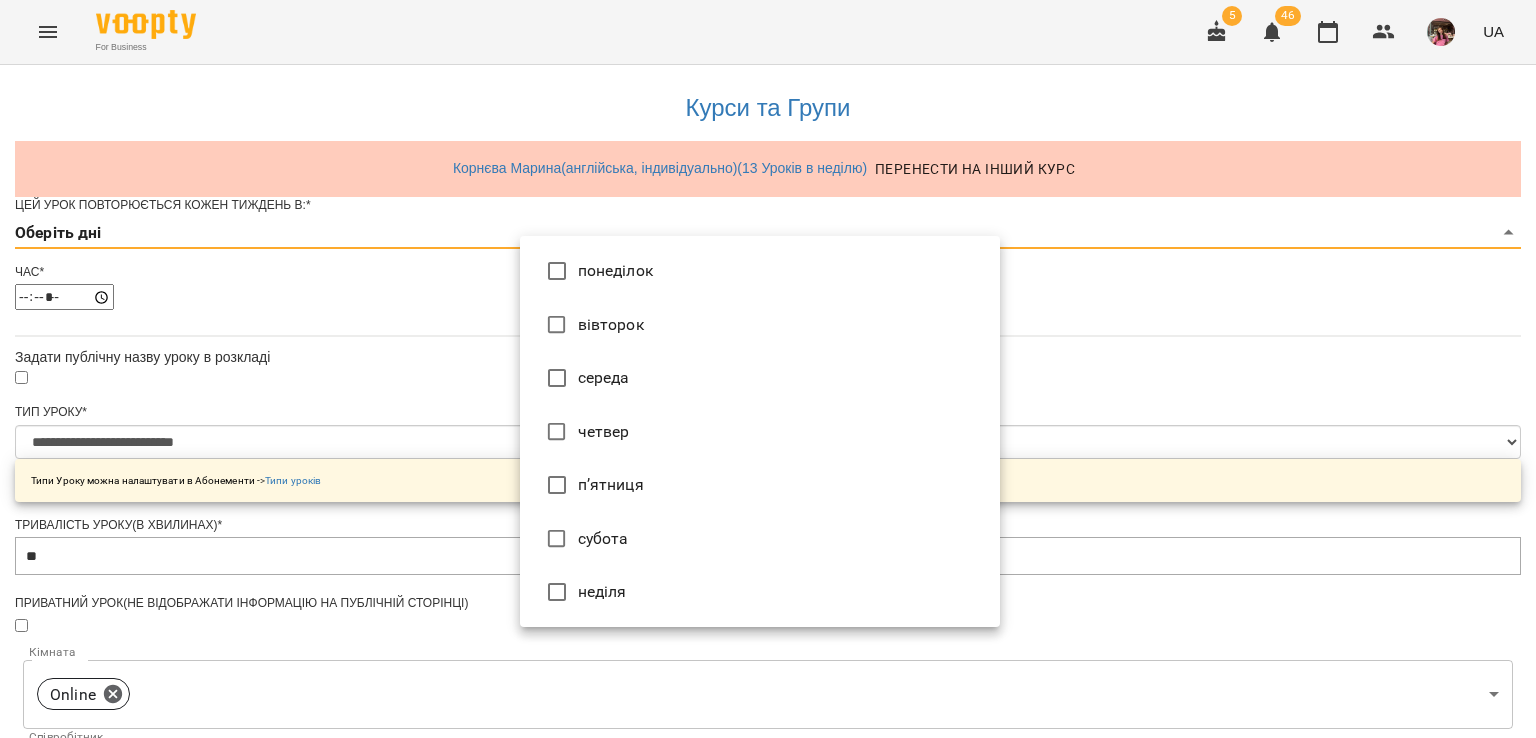 type on "*" 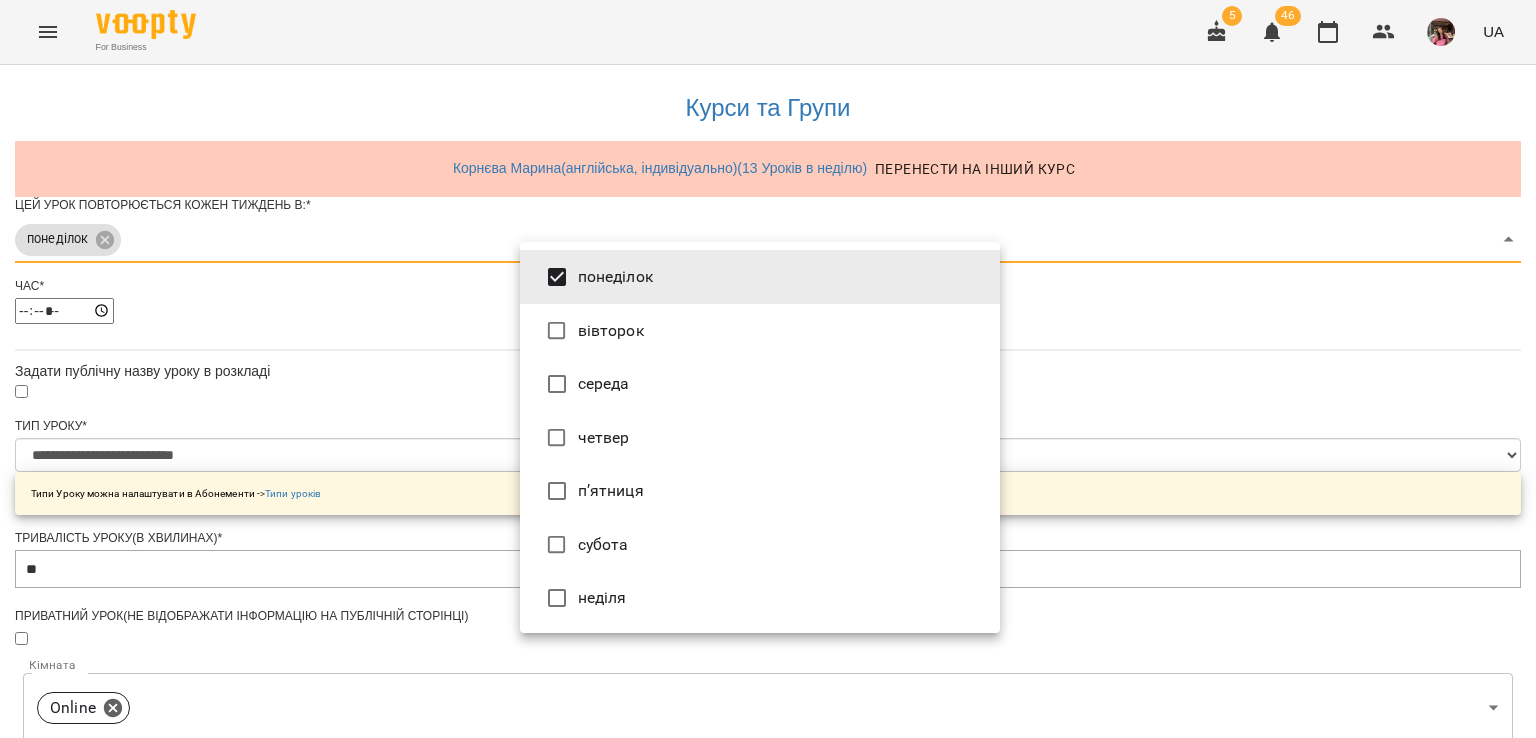 click at bounding box center (768, 369) 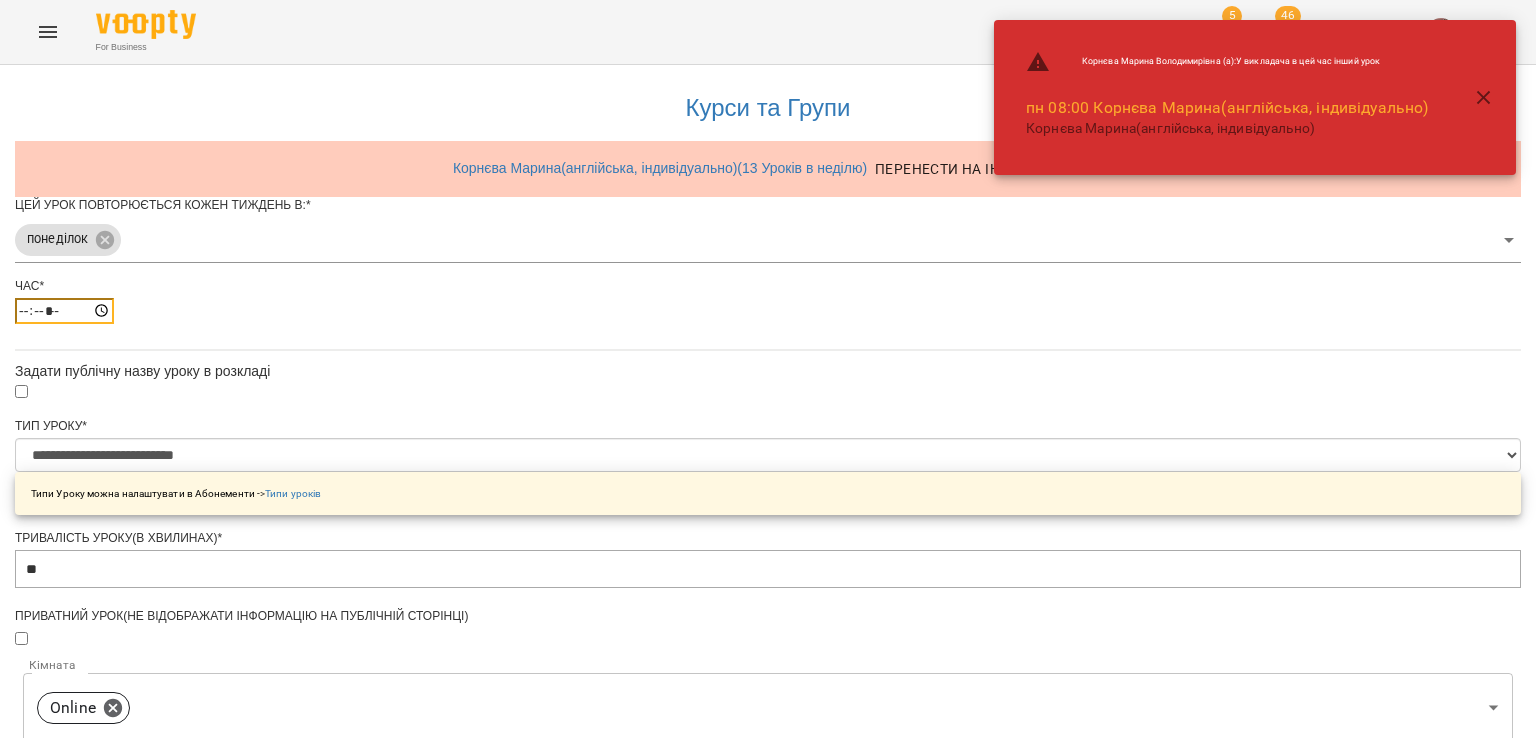 click on "*****" at bounding box center (64, 311) 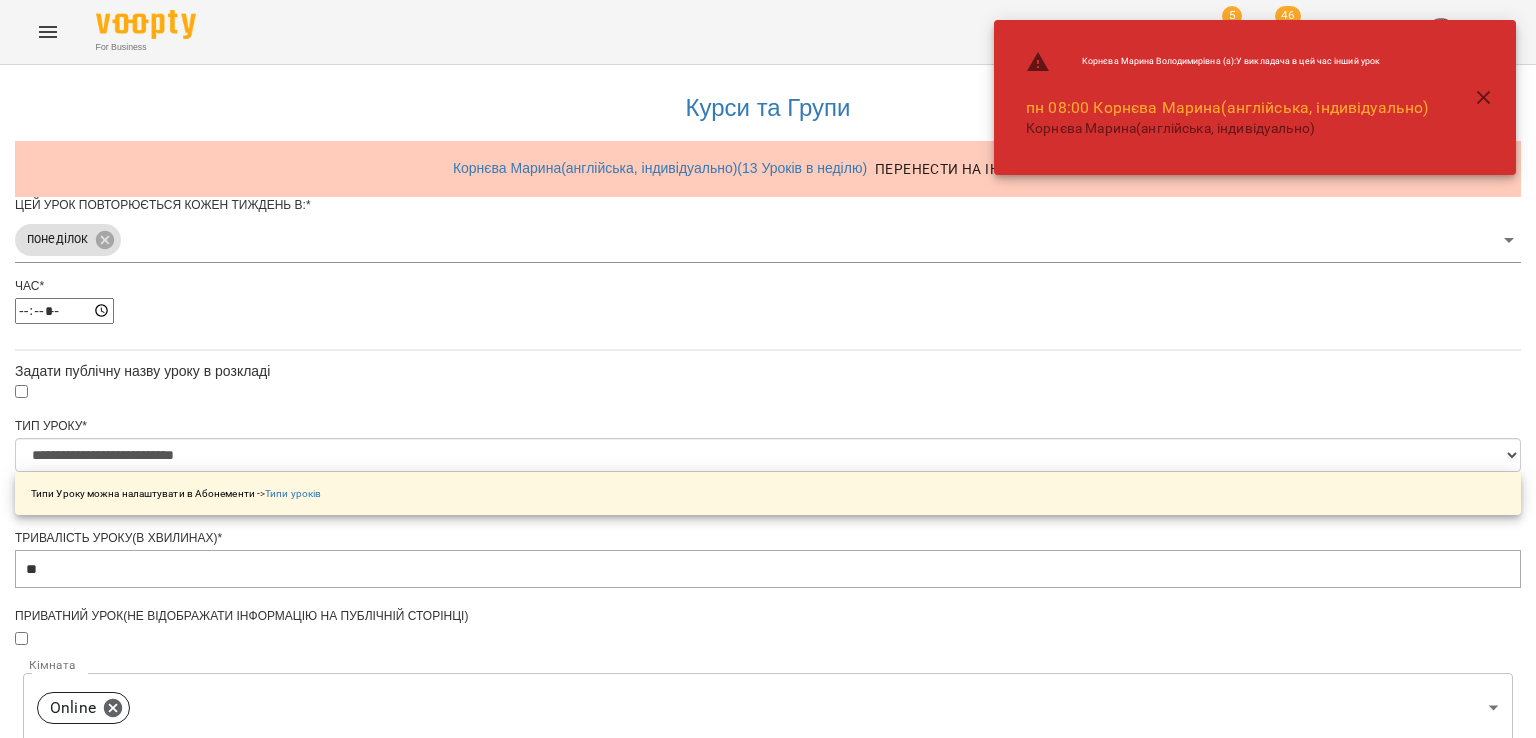 type on "*****" 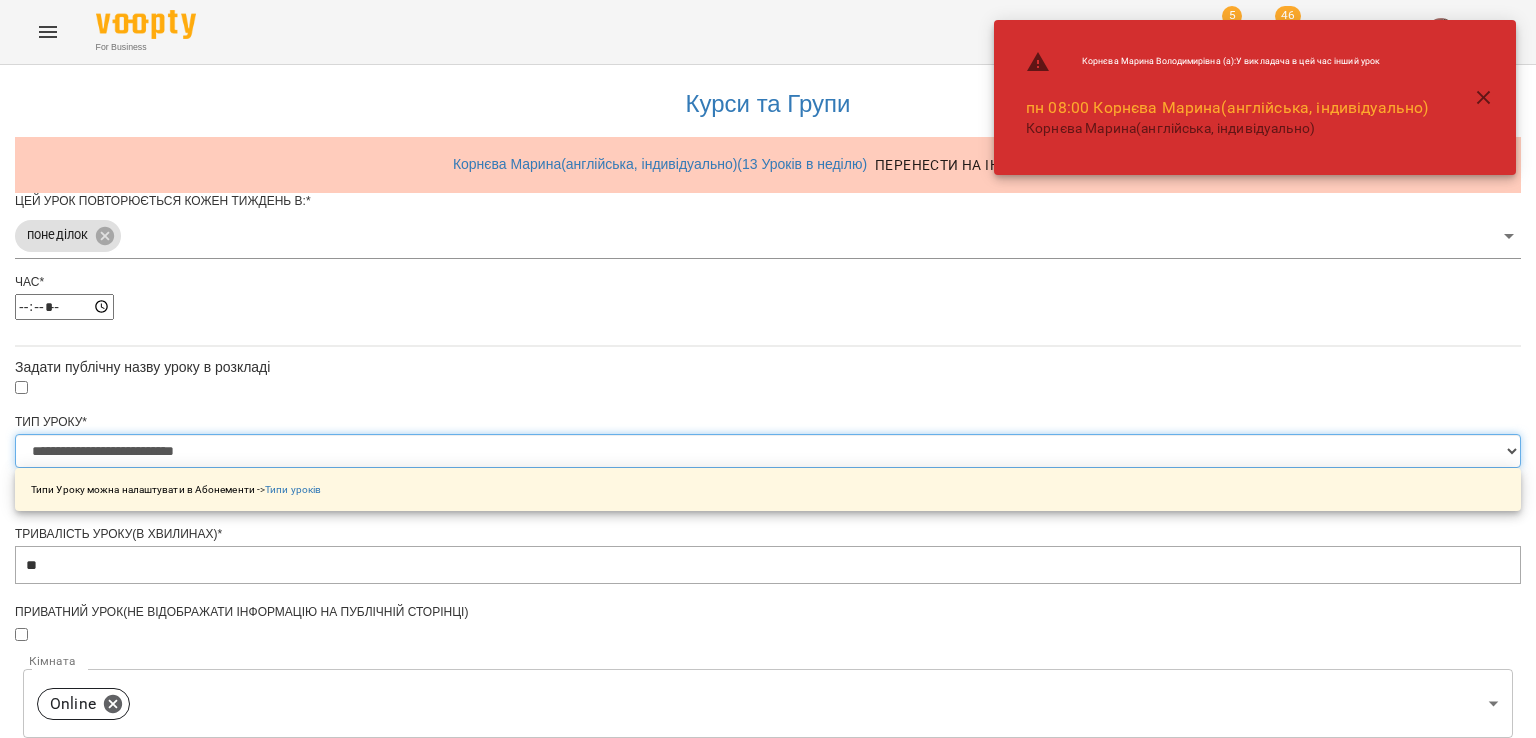 click on "**********" at bounding box center [768, 451] 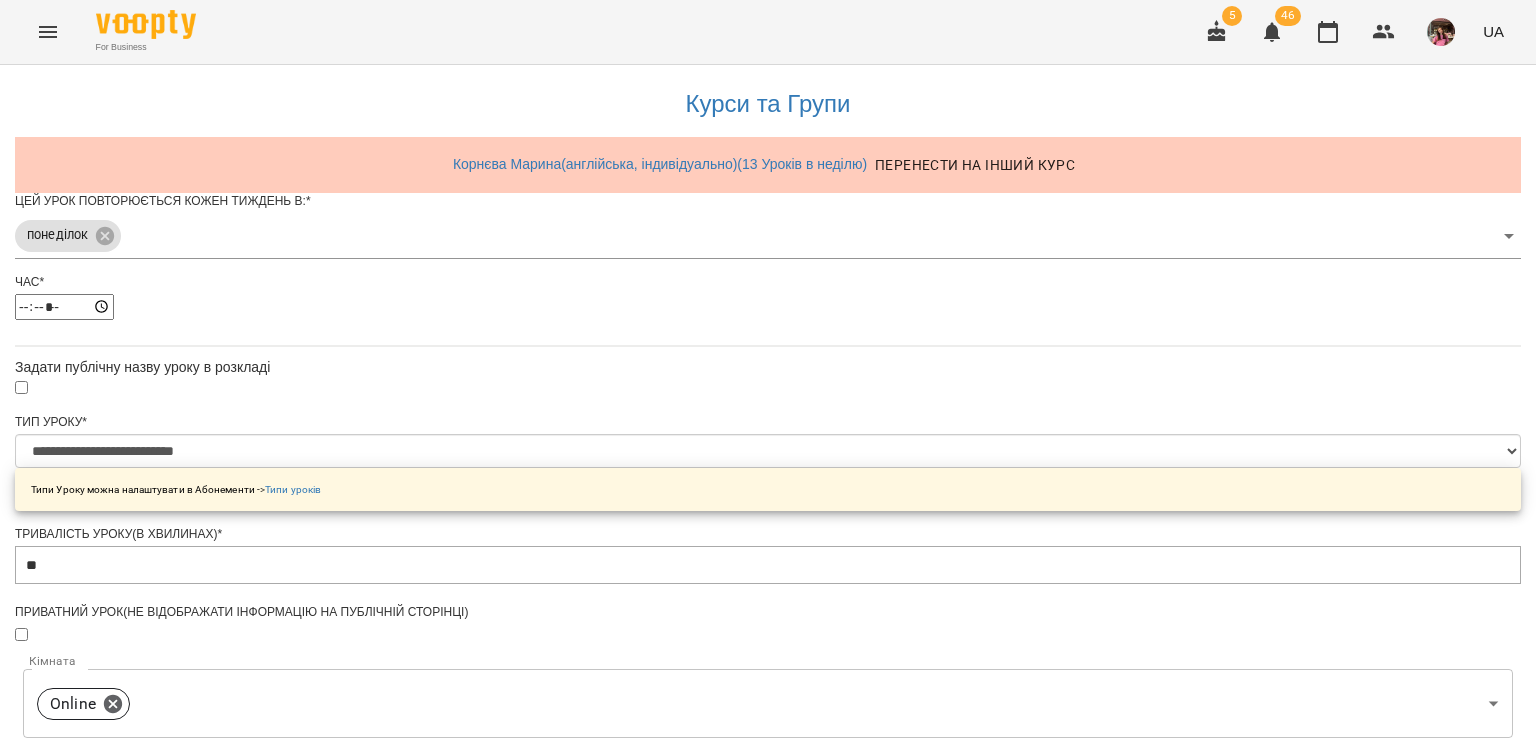 click on "**********" at bounding box center (768, 682) 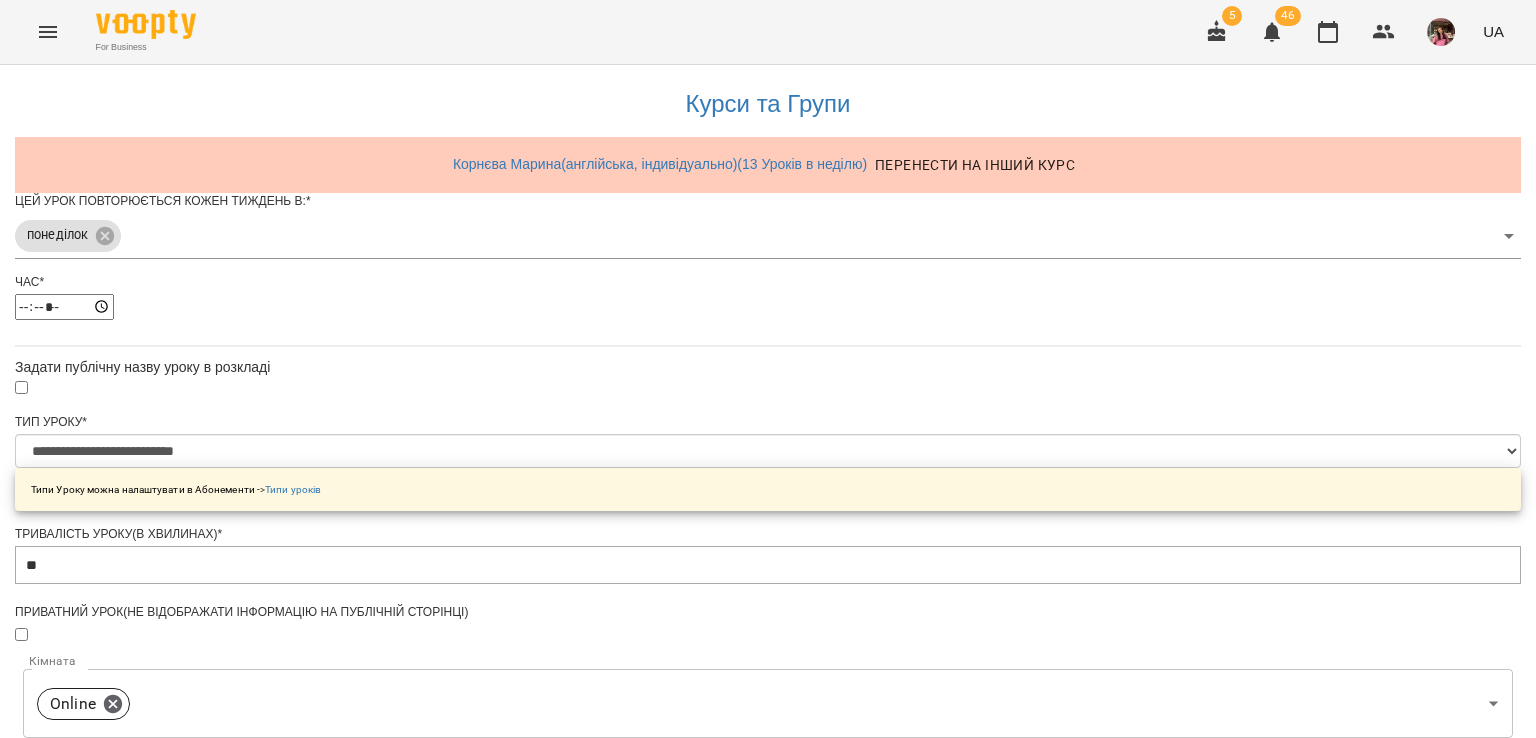 click on "**********" at bounding box center (108, 1225) 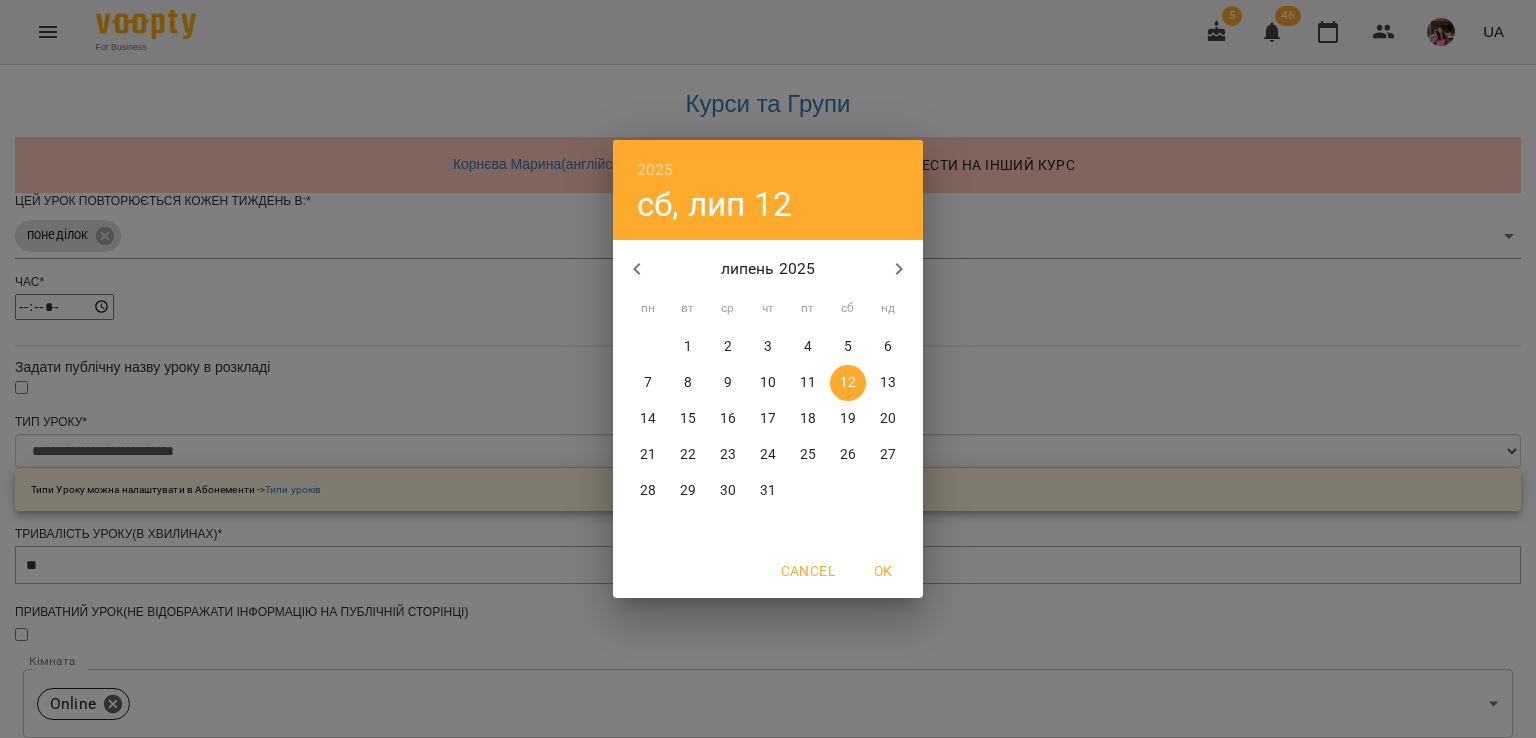 click on "16" at bounding box center (728, 419) 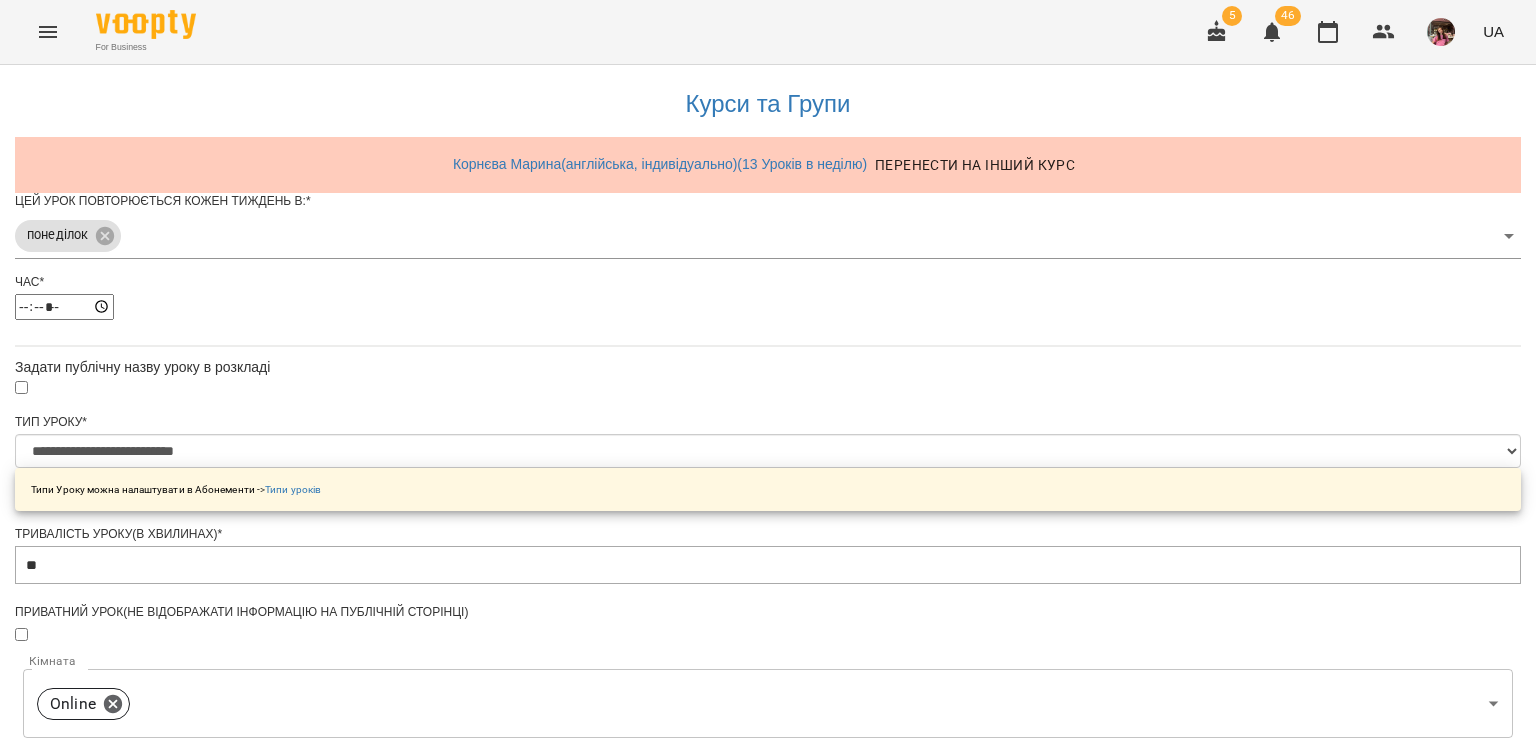 scroll, scrollTop: 759, scrollLeft: 0, axis: vertical 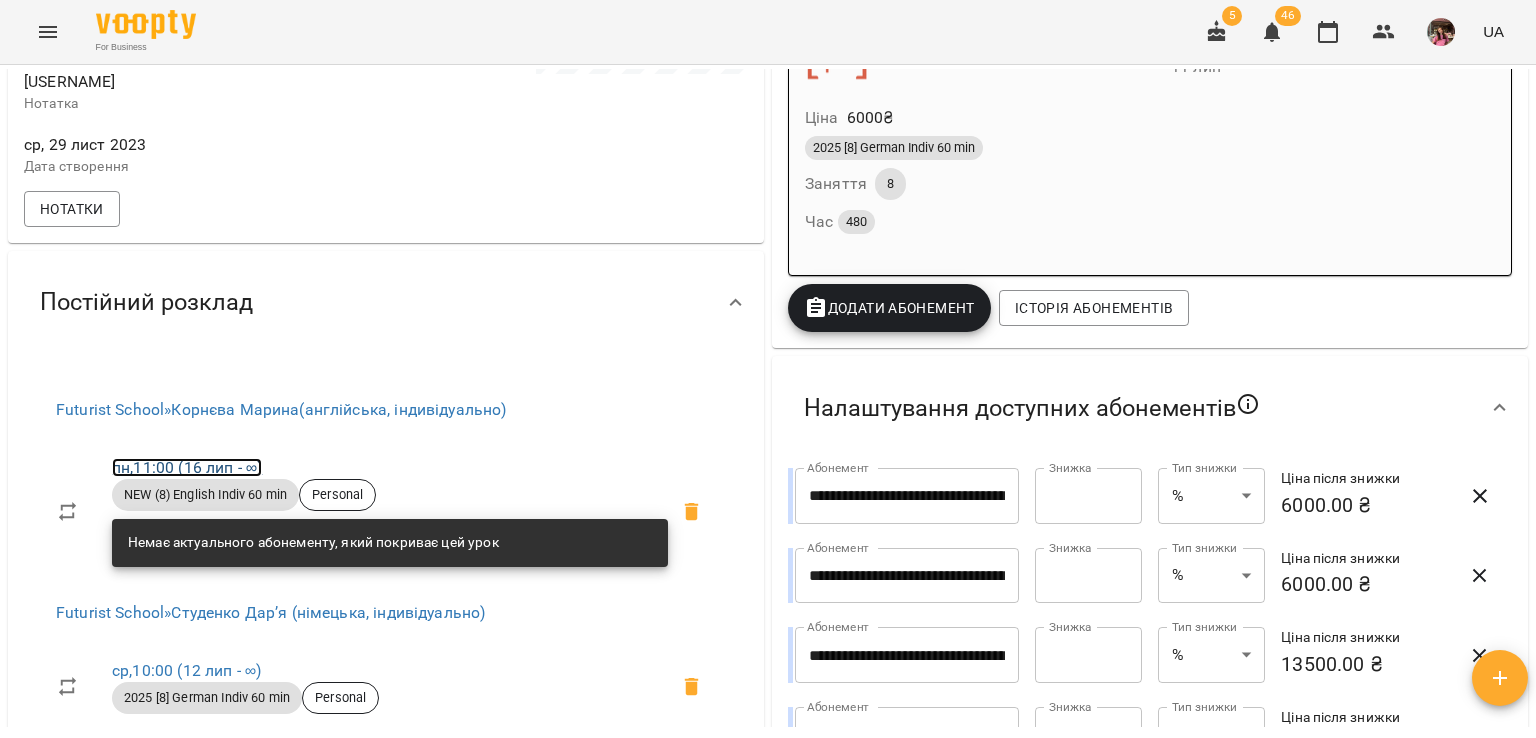 click on "пн ,  11:00   (16 лип - ∞)" at bounding box center [187, 467] 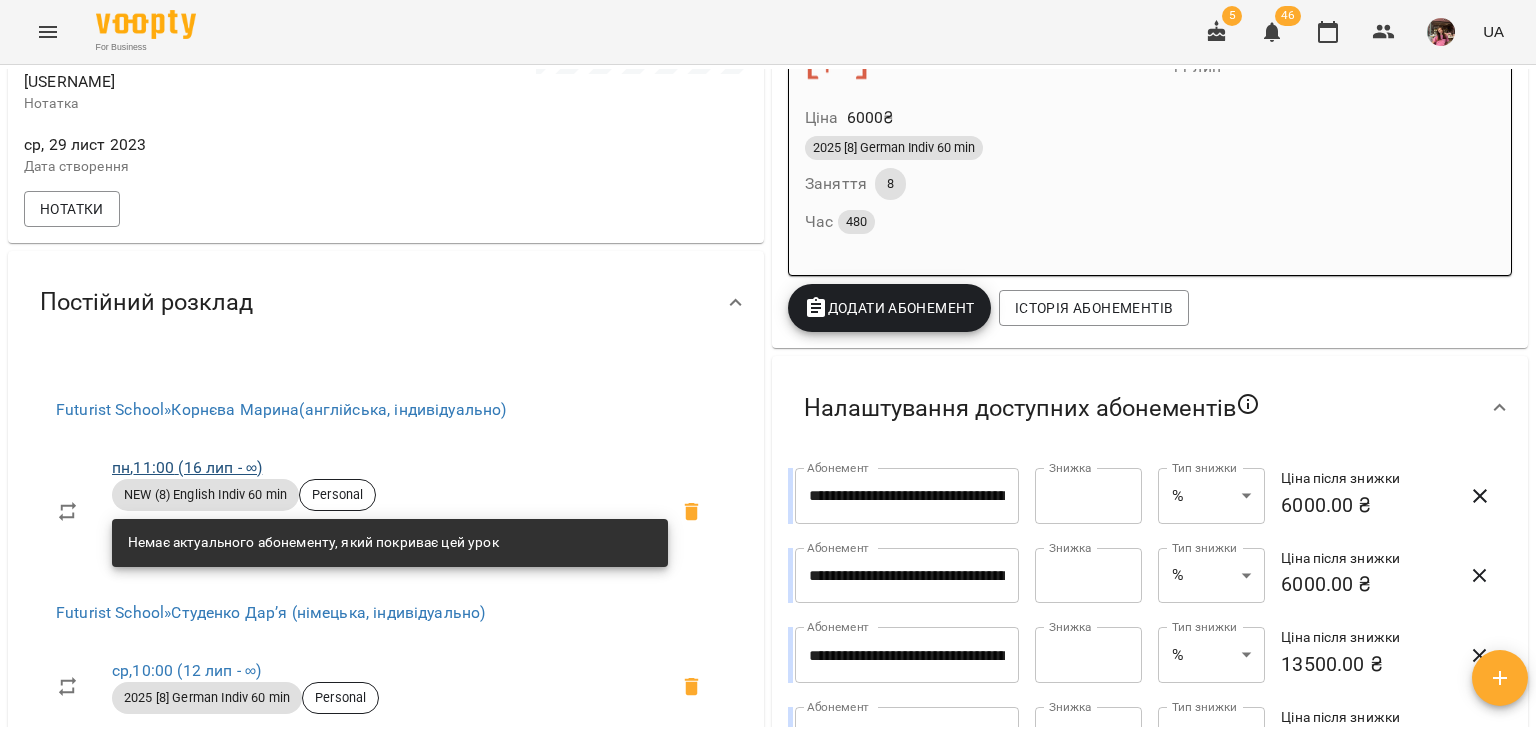 scroll, scrollTop: 0, scrollLeft: 0, axis: both 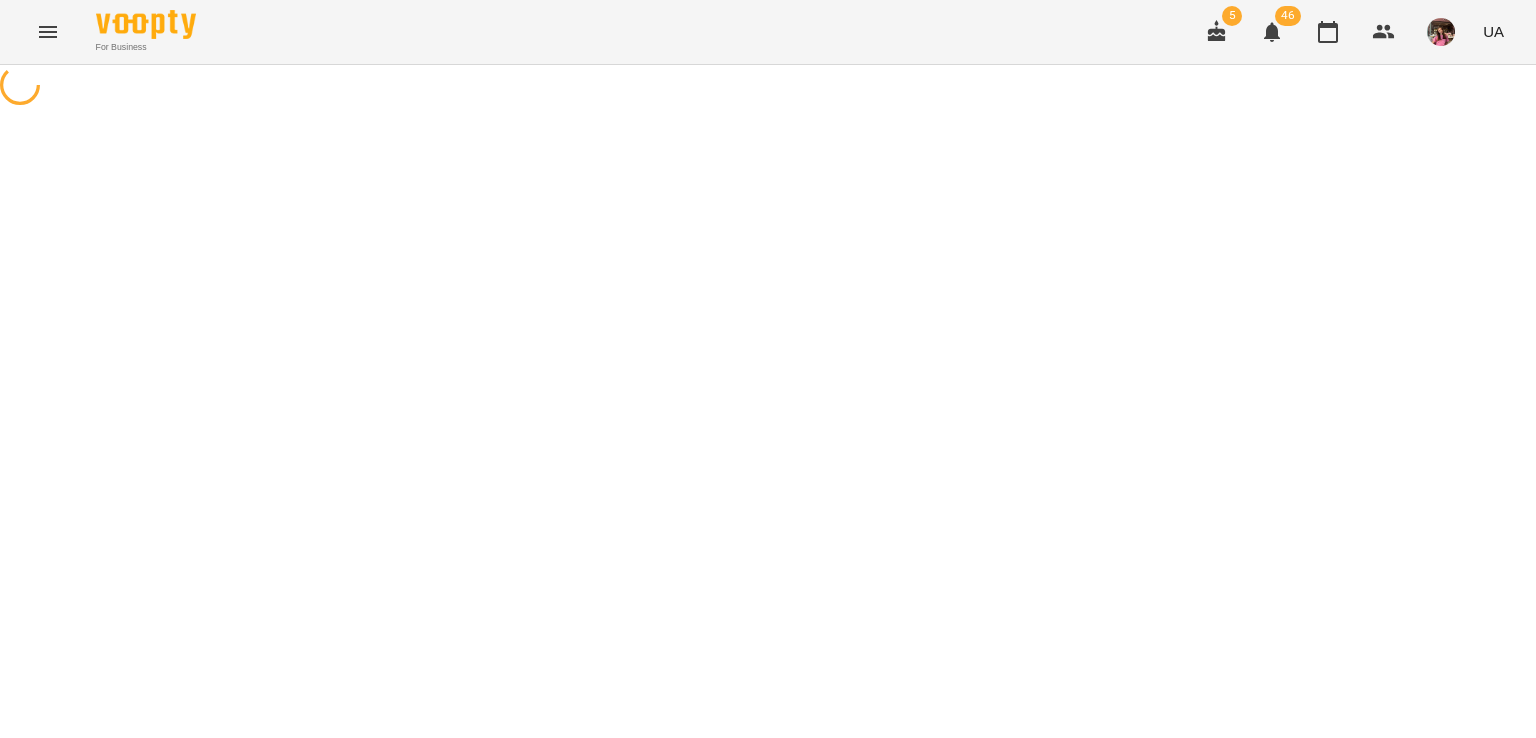 select on "*" 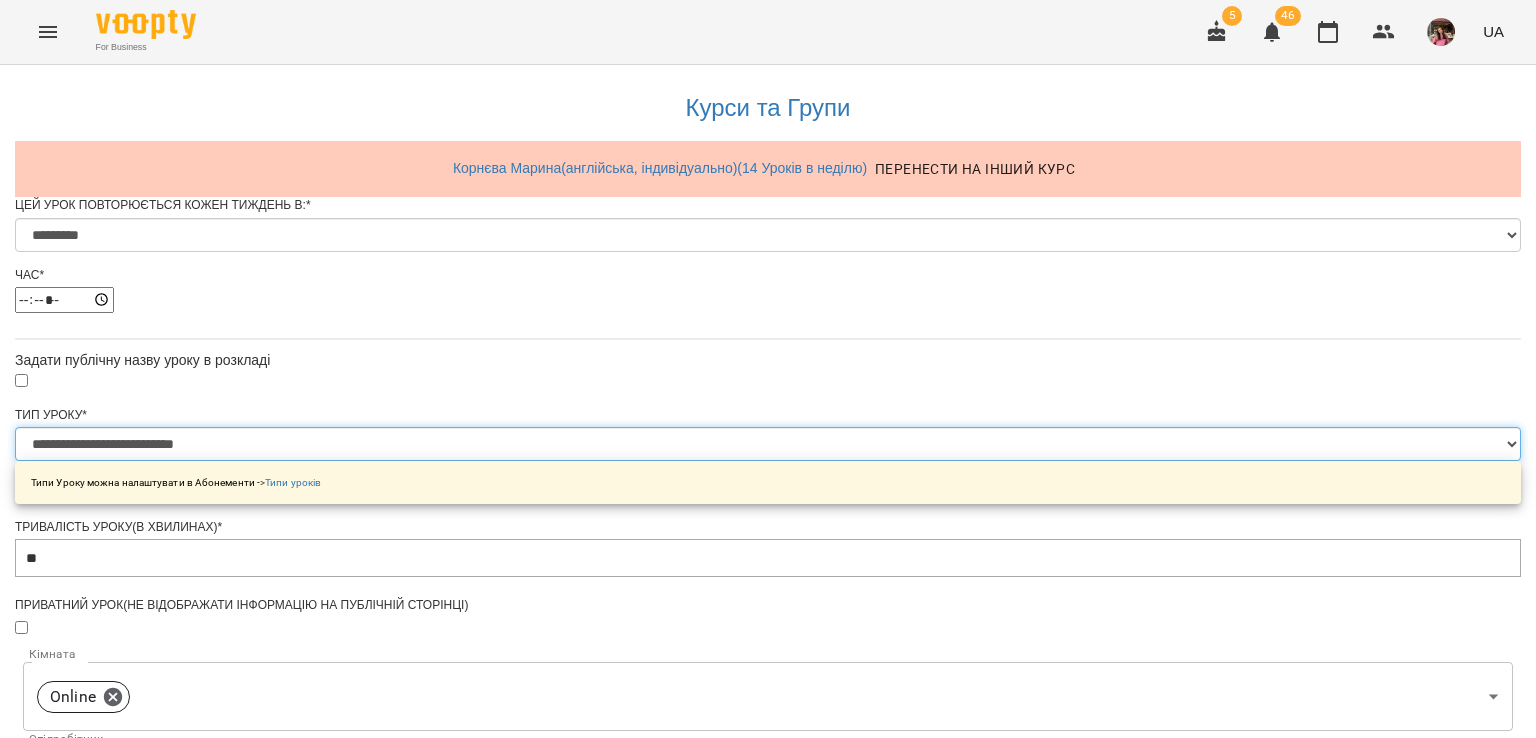 click on "**********" at bounding box center [768, 444] 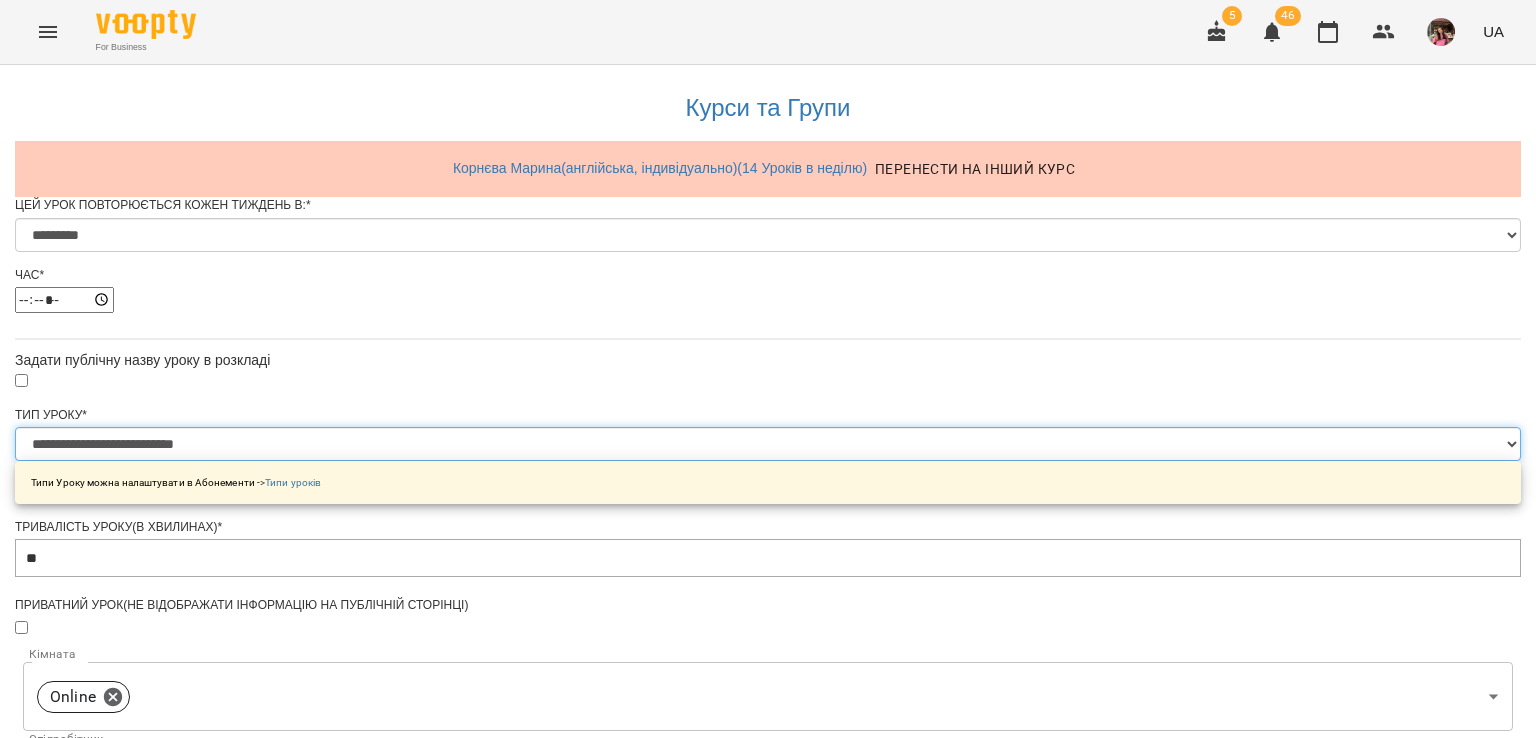 select on "**********" 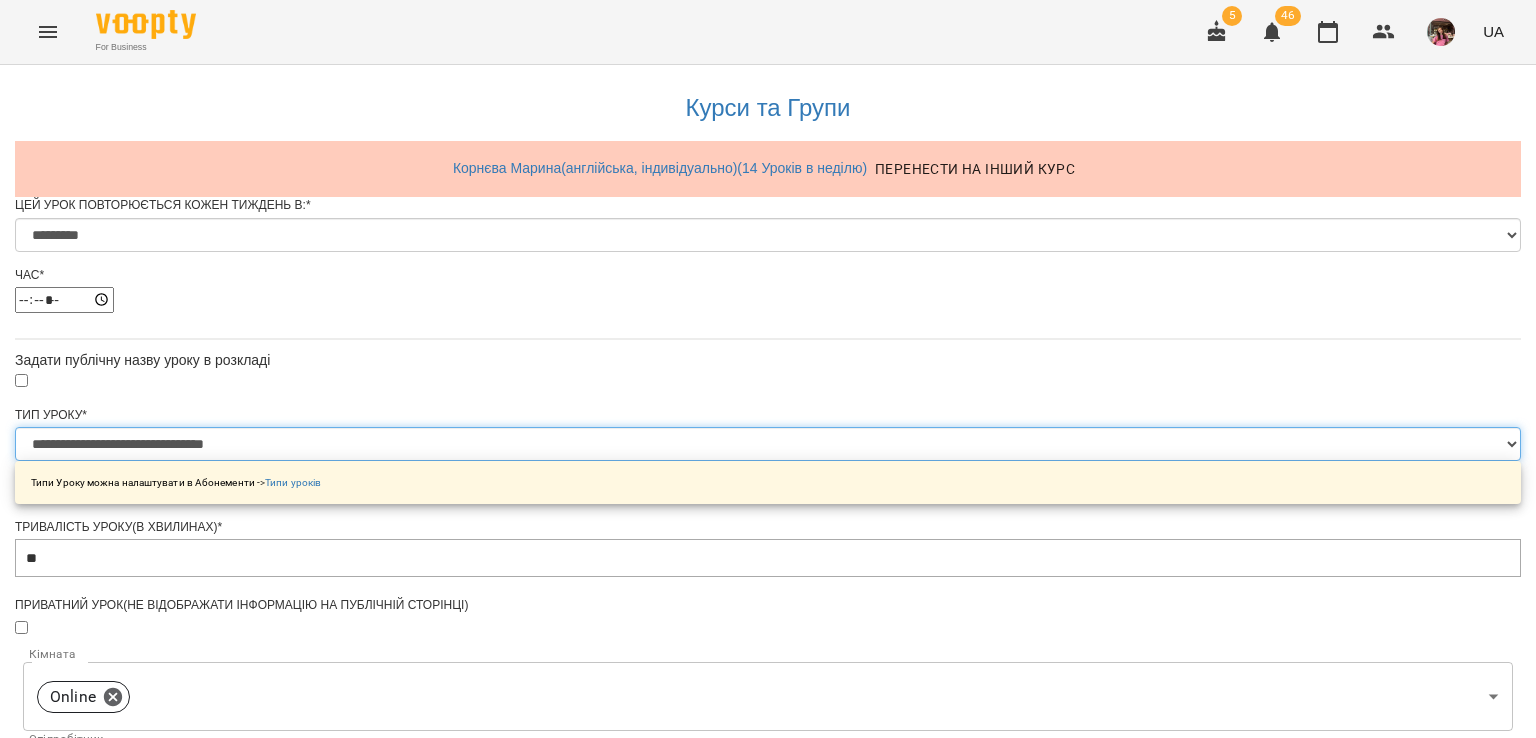 click on "**********" at bounding box center (768, 444) 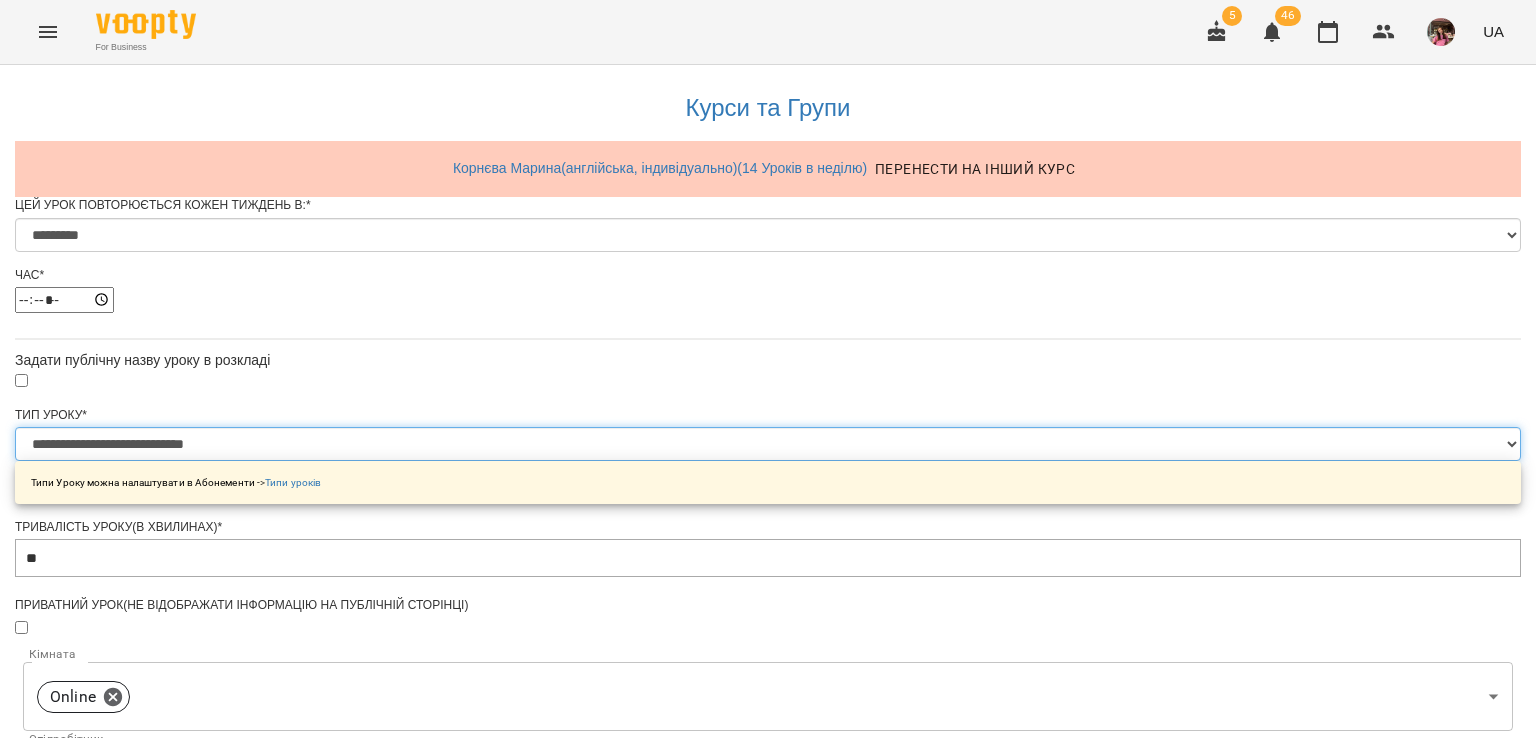 click on "**********" at bounding box center (768, 444) 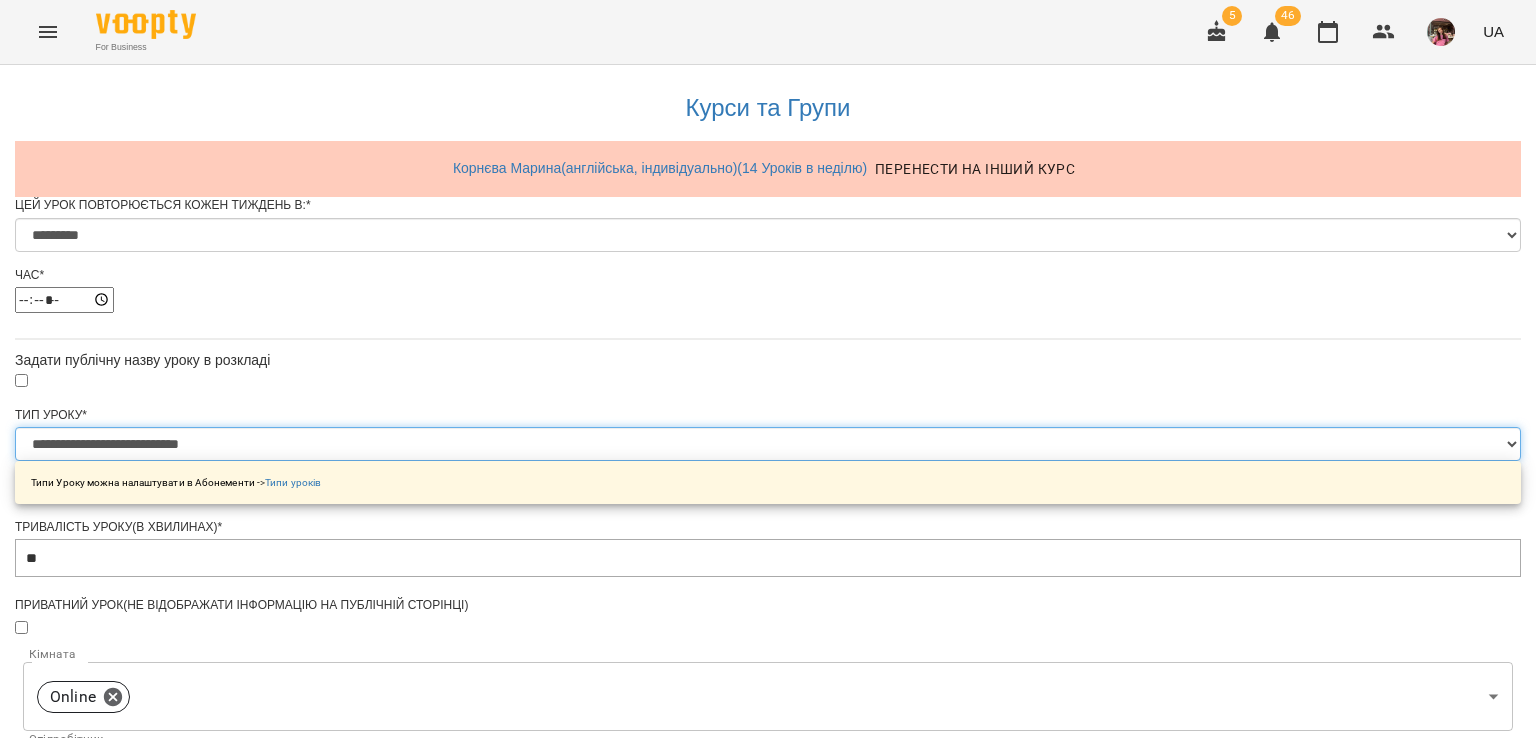 click on "**********" at bounding box center [768, 444] 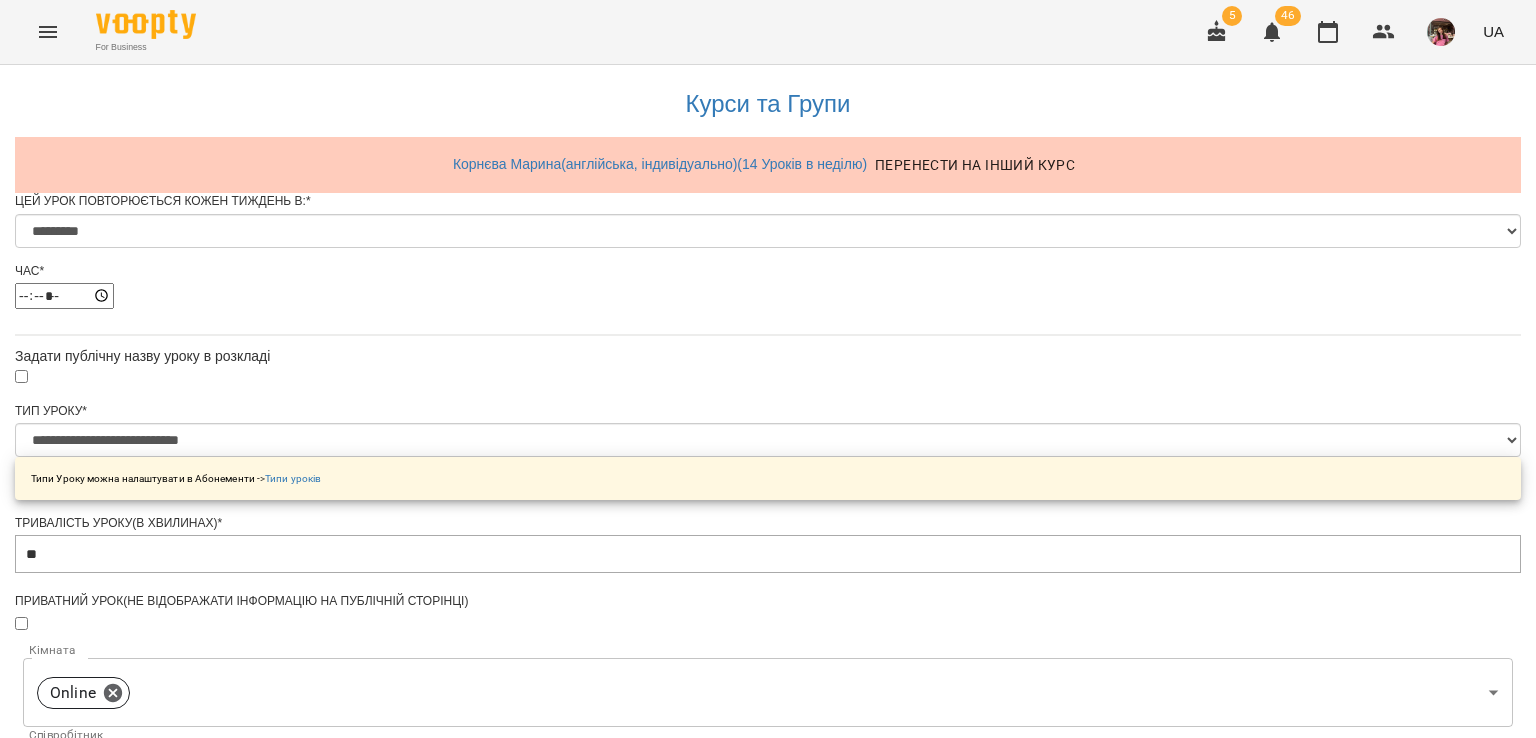 click on "Зберегти" at bounding box center [768, 1372] 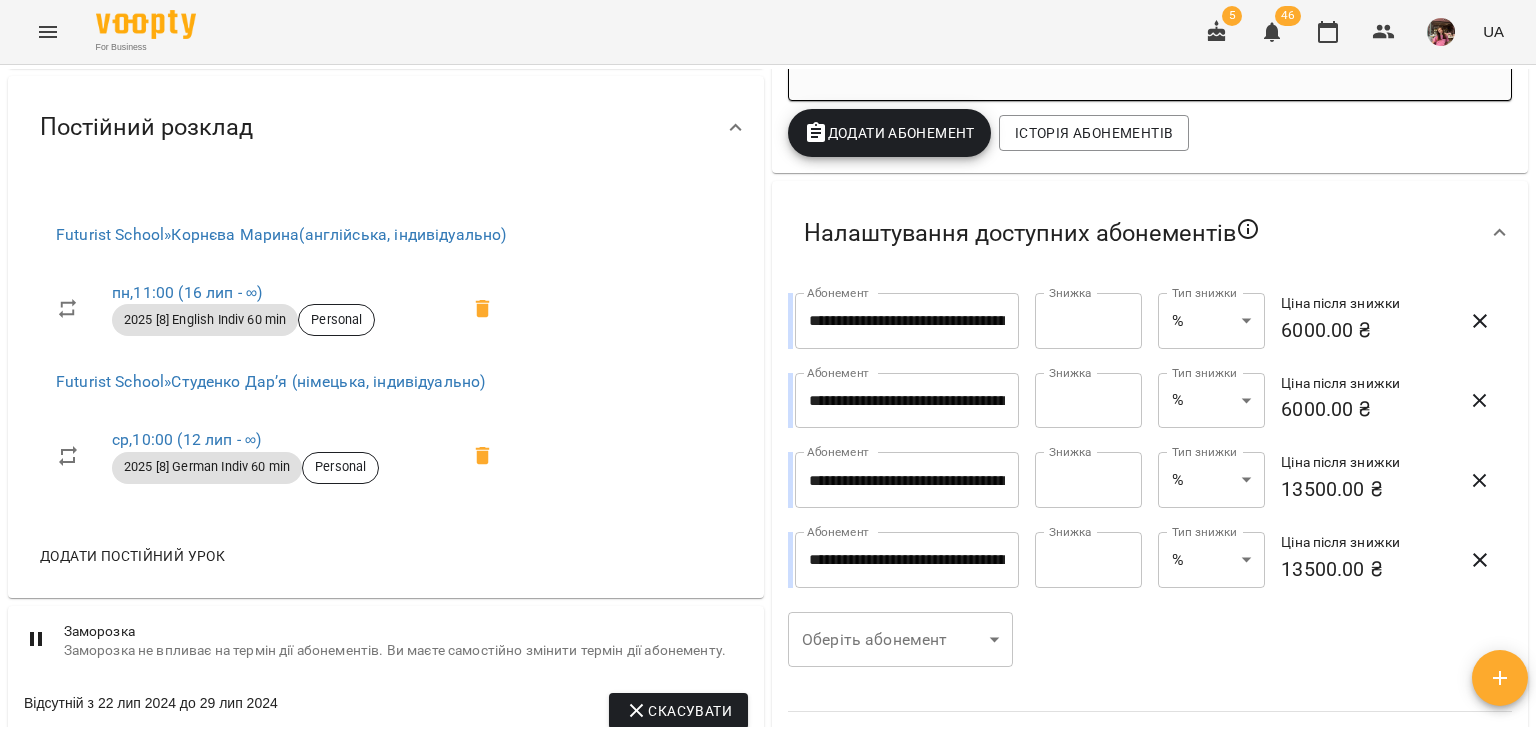 scroll, scrollTop: 897, scrollLeft: 0, axis: vertical 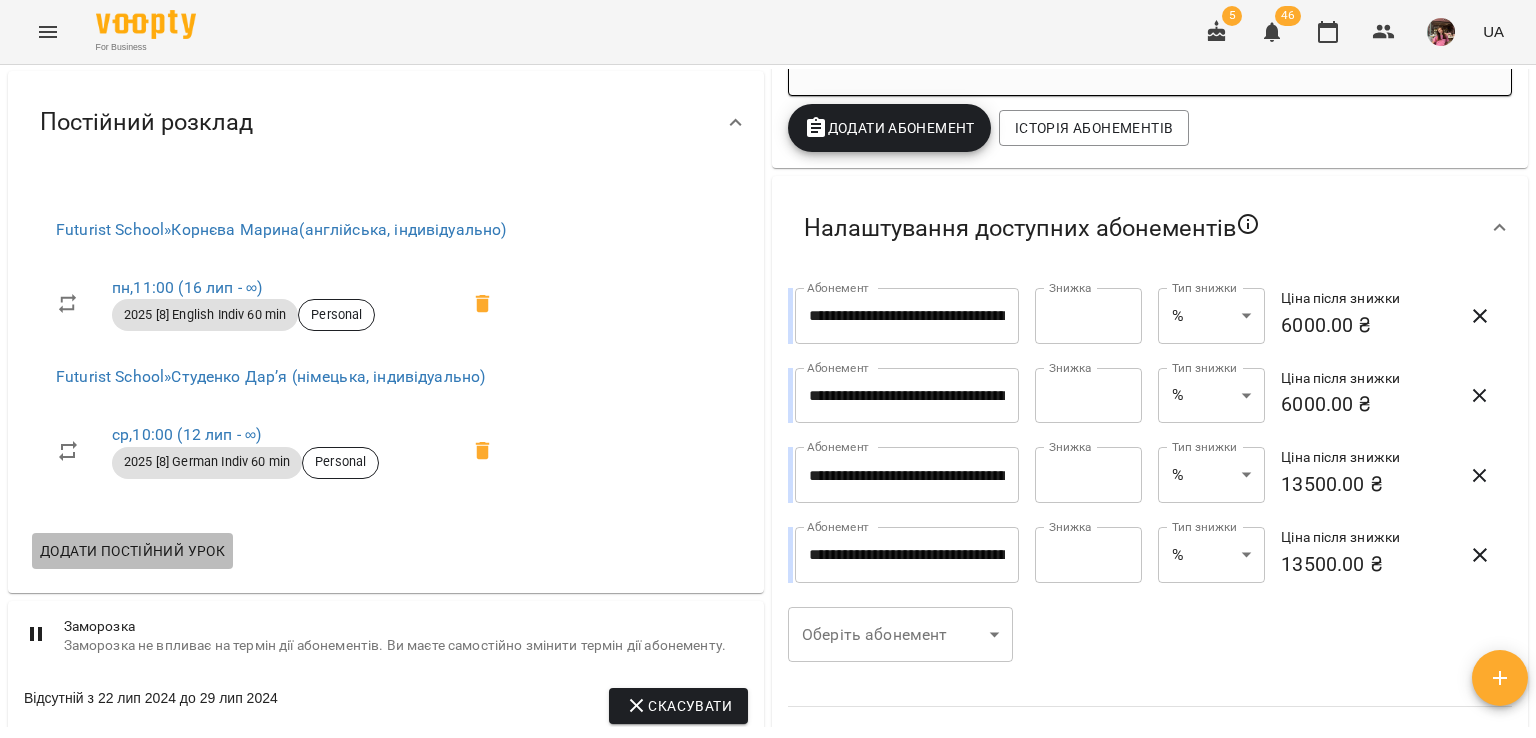click on "Додати постійний урок" at bounding box center [132, 551] 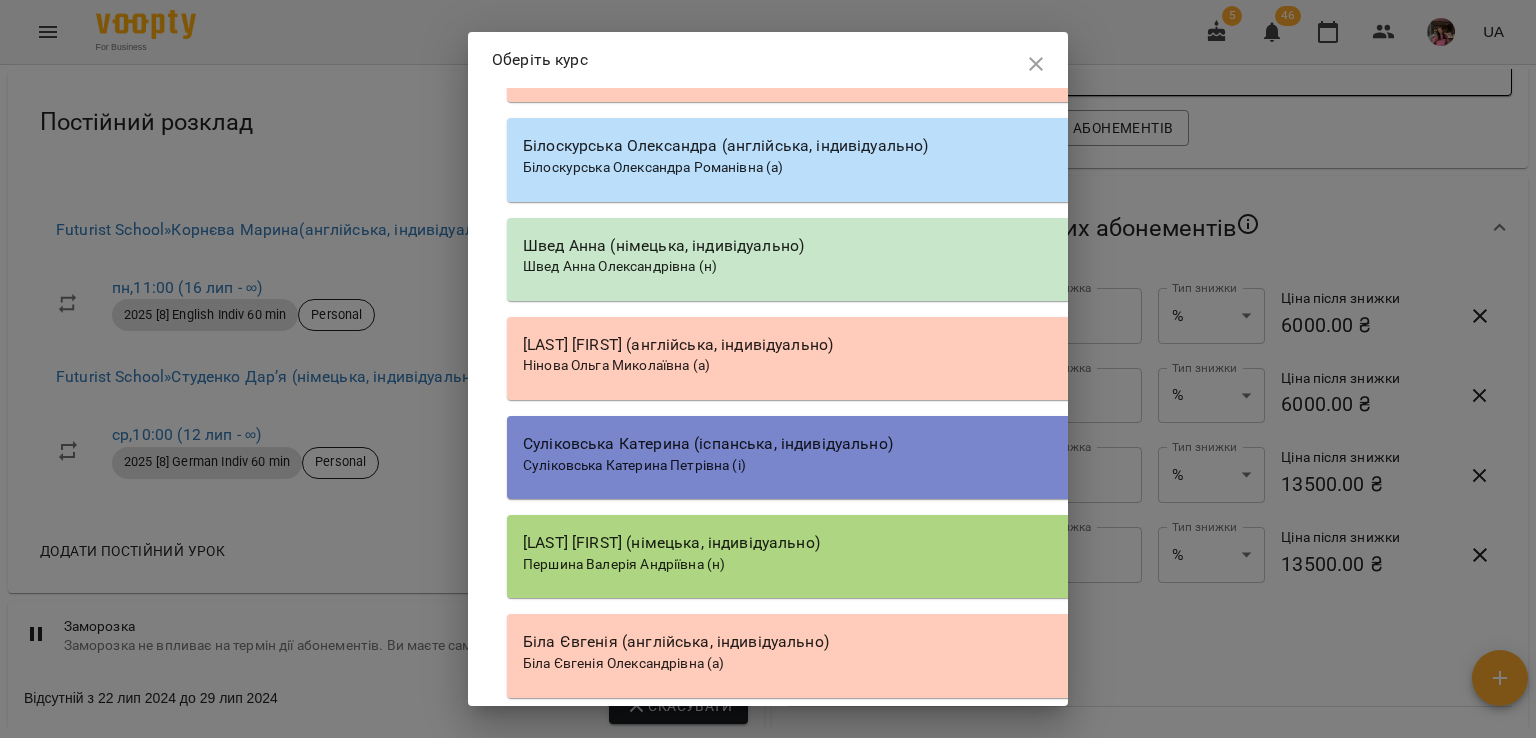 scroll, scrollTop: 20627, scrollLeft: 0, axis: vertical 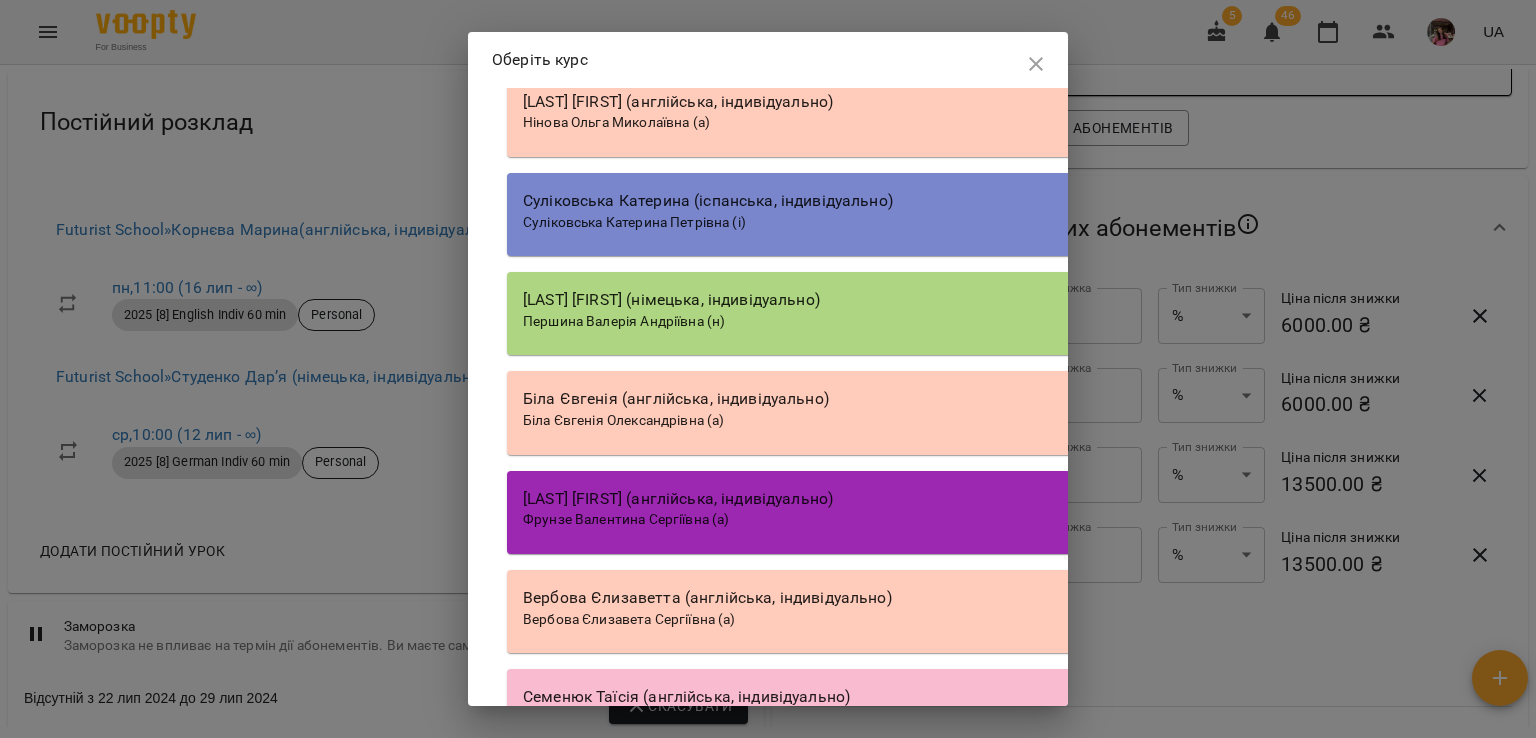 click on "Корнєва Марина Володимирівна (а)" at bounding box center (641, -572) 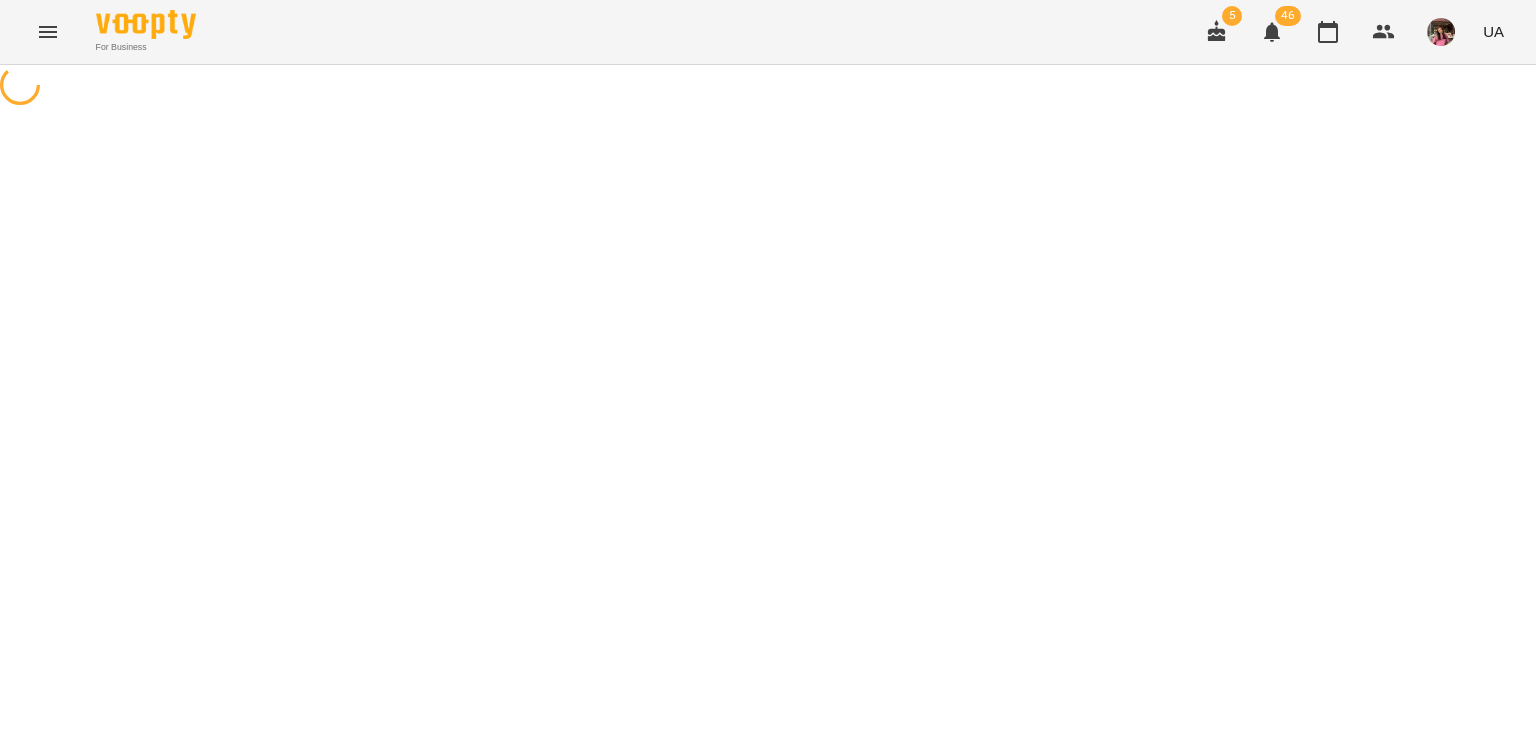 scroll, scrollTop: 0, scrollLeft: 0, axis: both 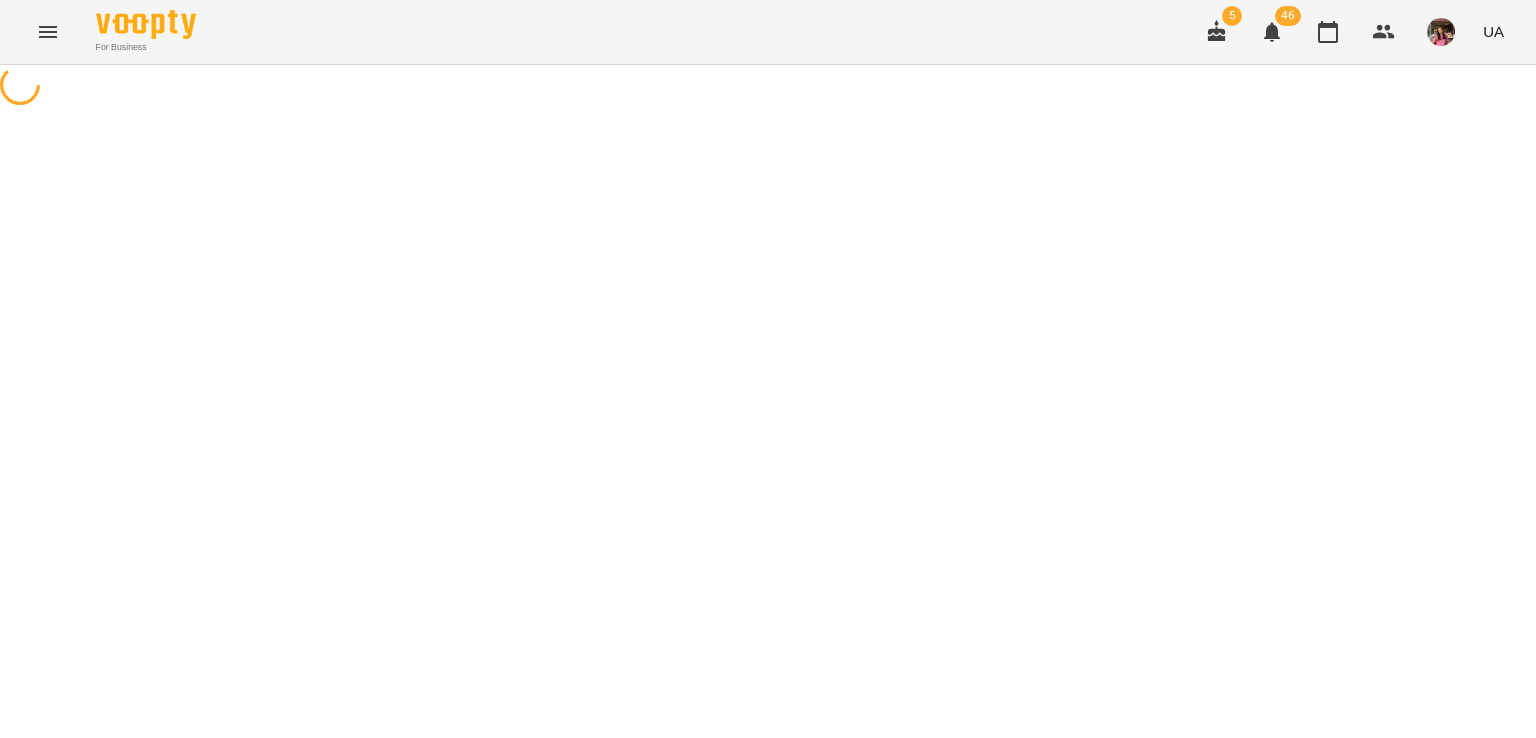 select on "**********" 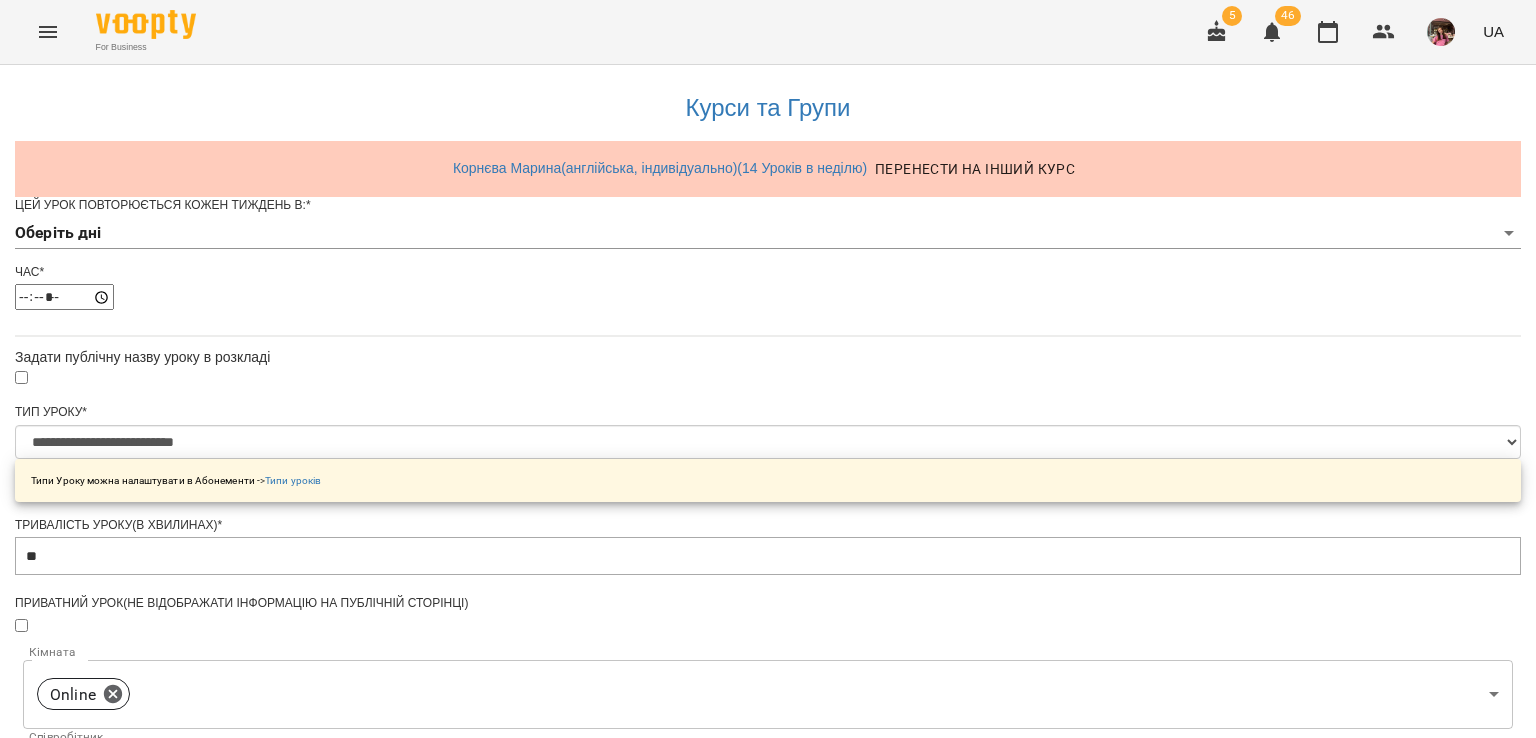 click on "**********" at bounding box center [768, 644] 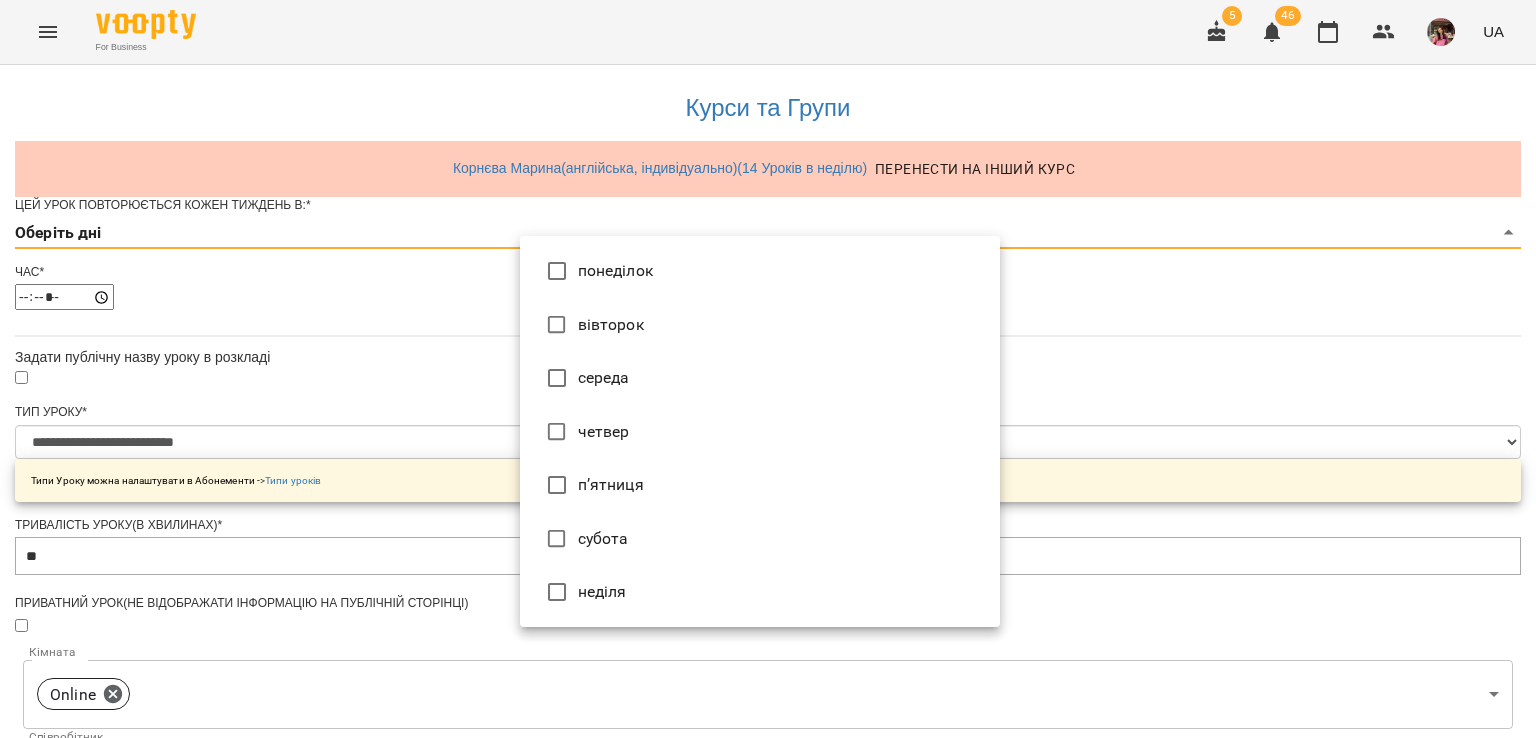 type on "*" 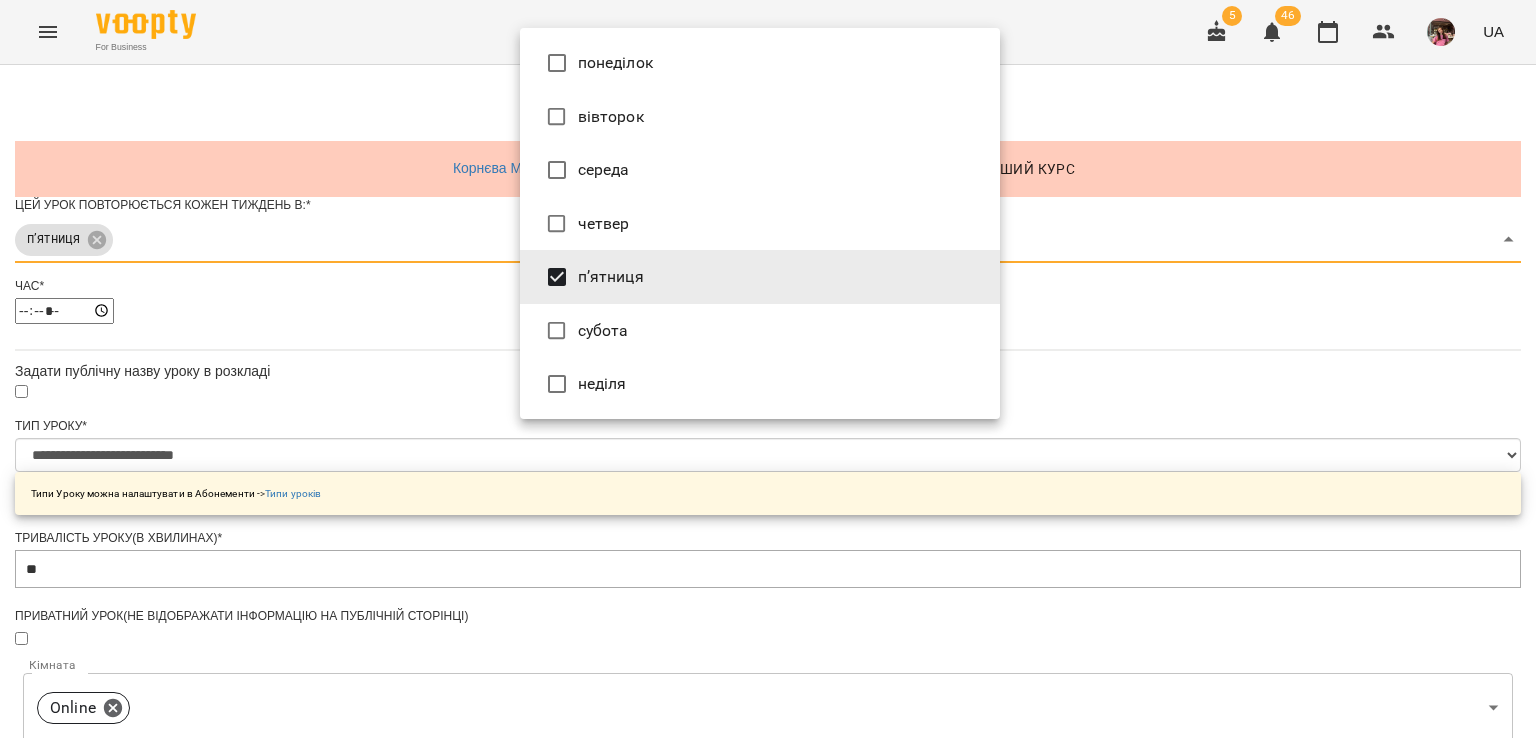 click at bounding box center [768, 369] 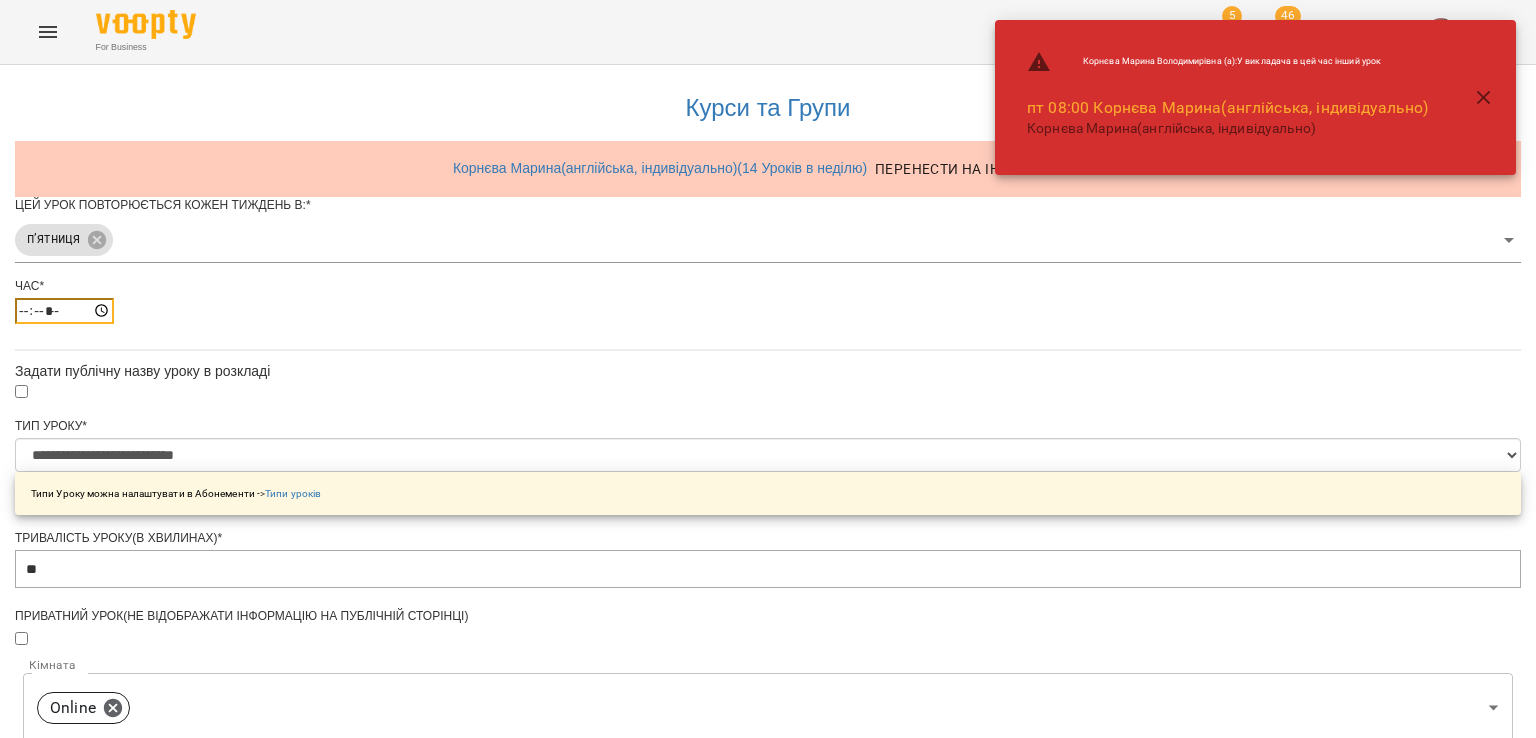 click on "*****" at bounding box center [64, 311] 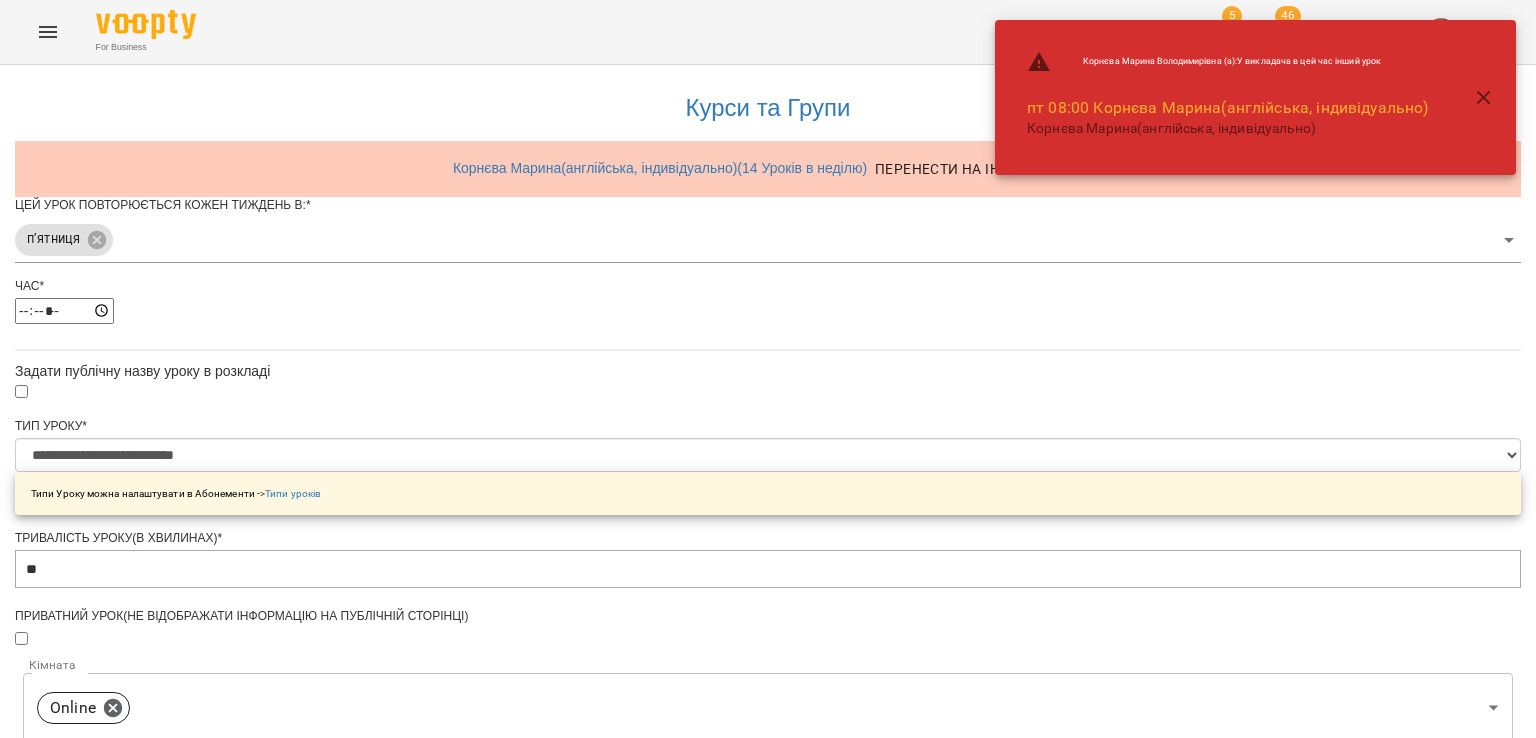 type on "*****" 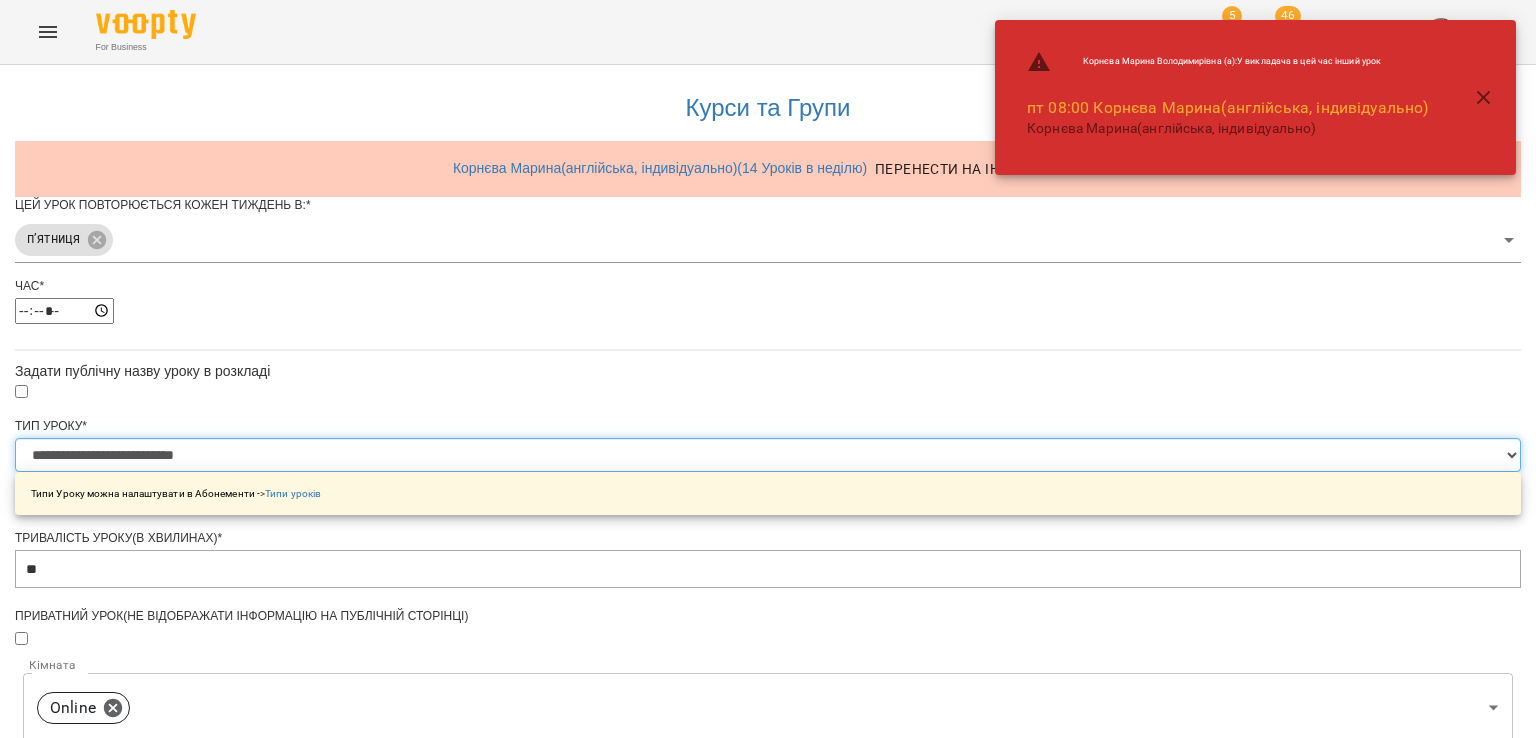 click on "**********" at bounding box center [768, 455] 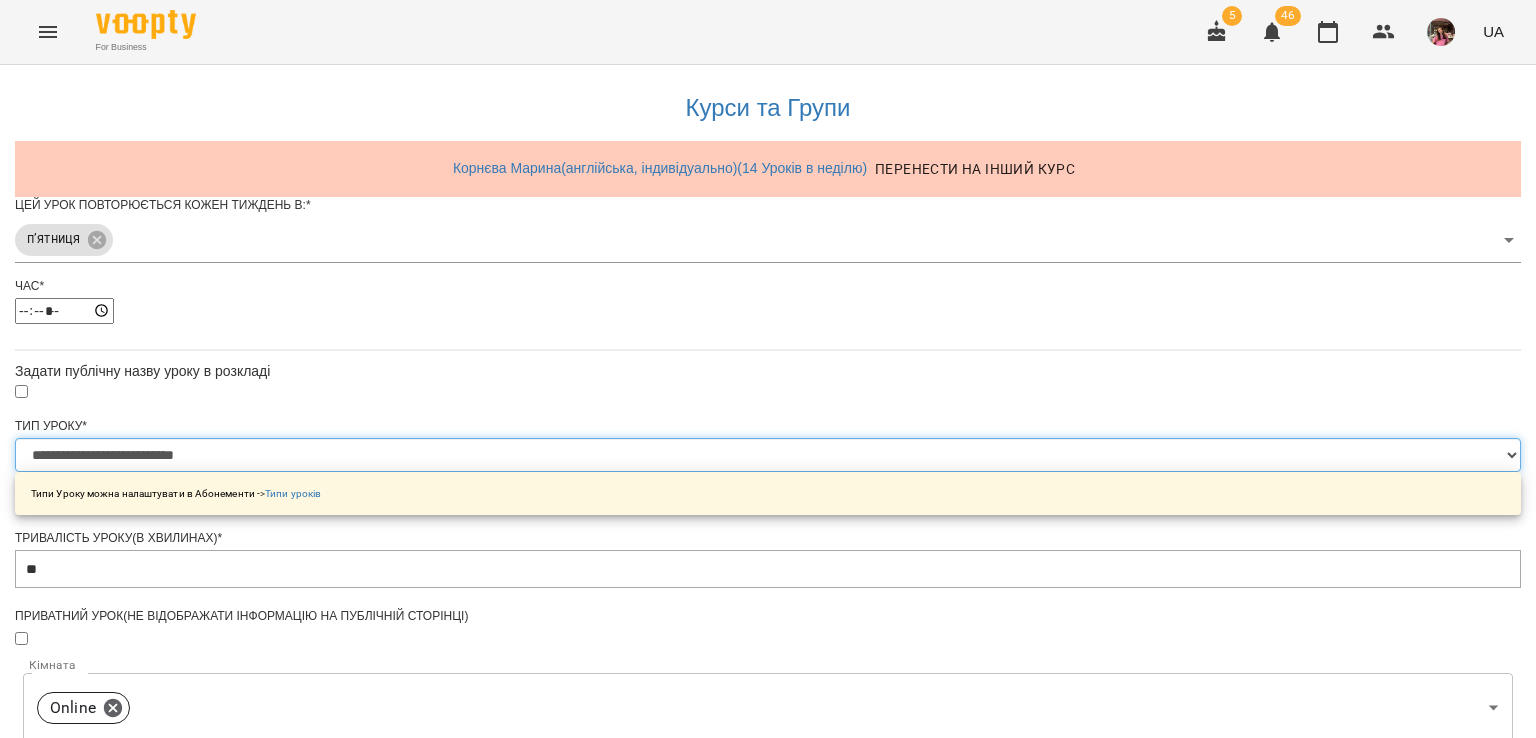 select on "**********" 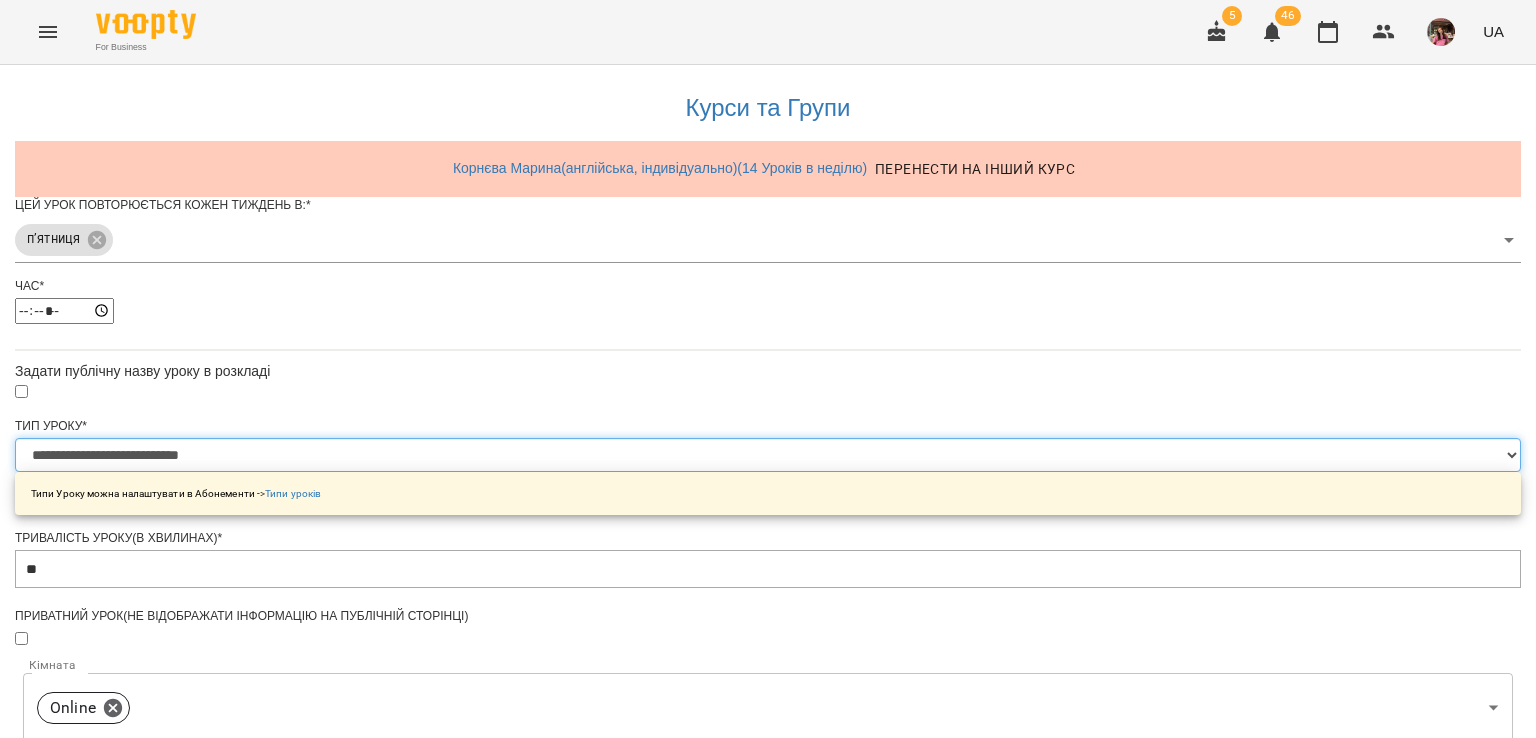 click on "**********" at bounding box center (768, 455) 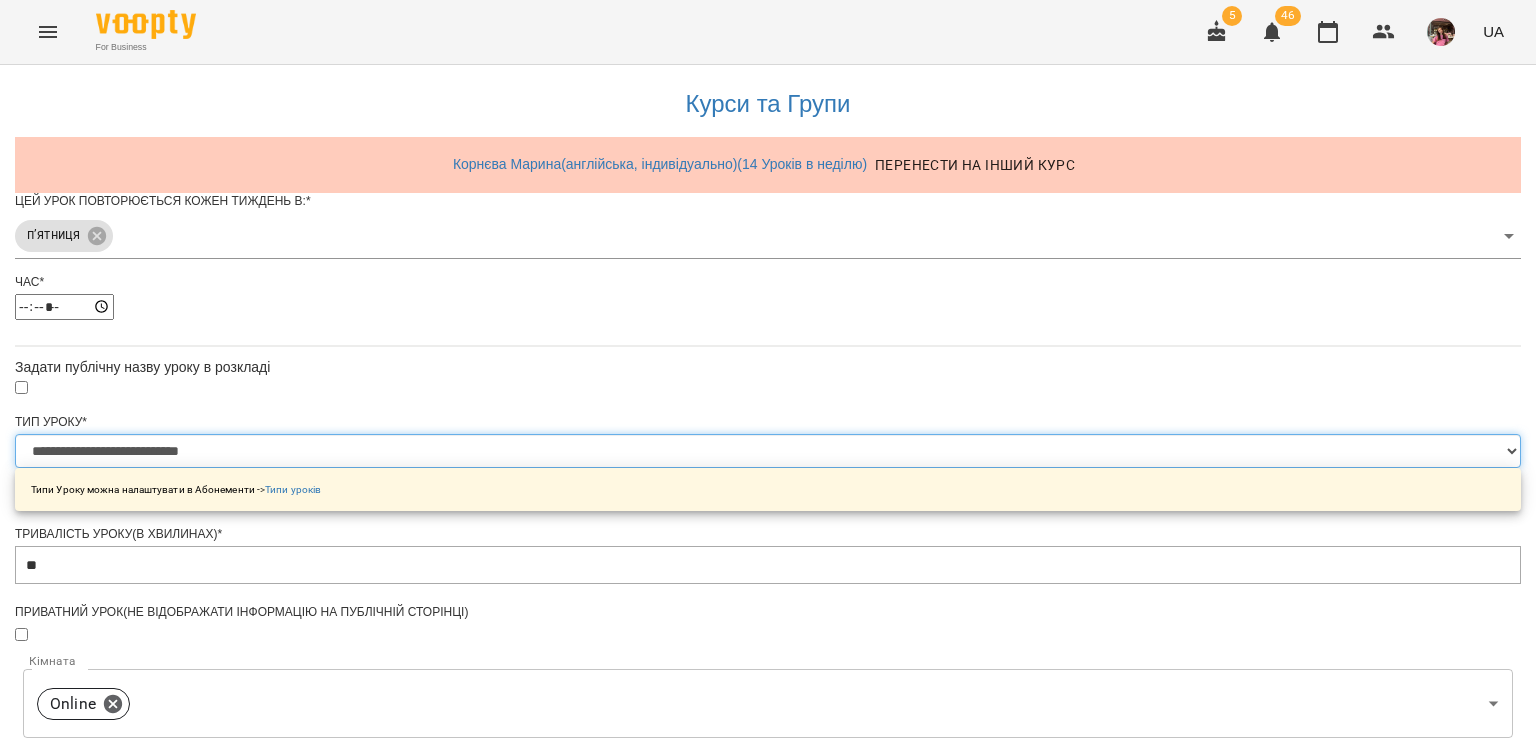 scroll, scrollTop: 702, scrollLeft: 0, axis: vertical 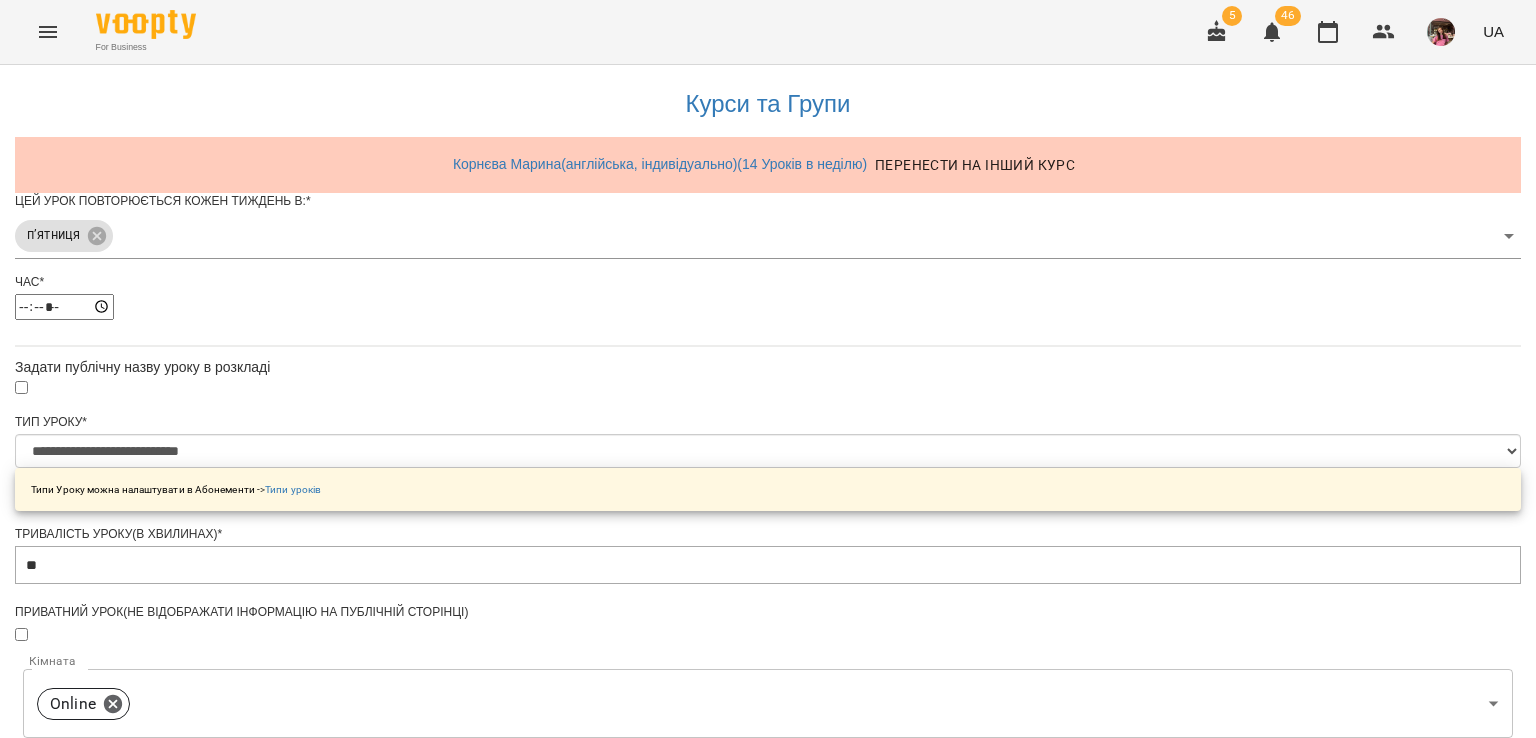 click on "Зберегти" at bounding box center (768, 1327) 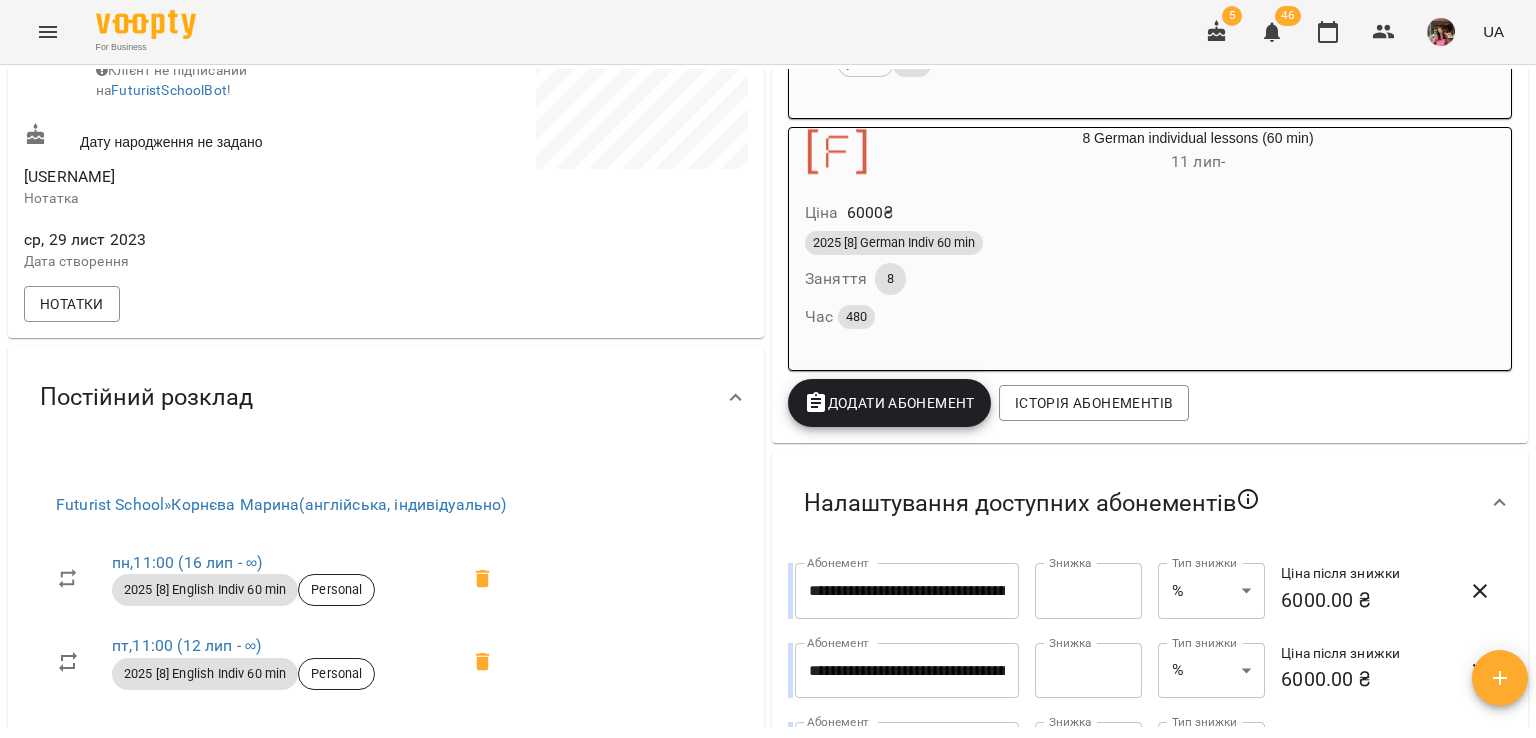 scroll, scrollTop: 704, scrollLeft: 0, axis: vertical 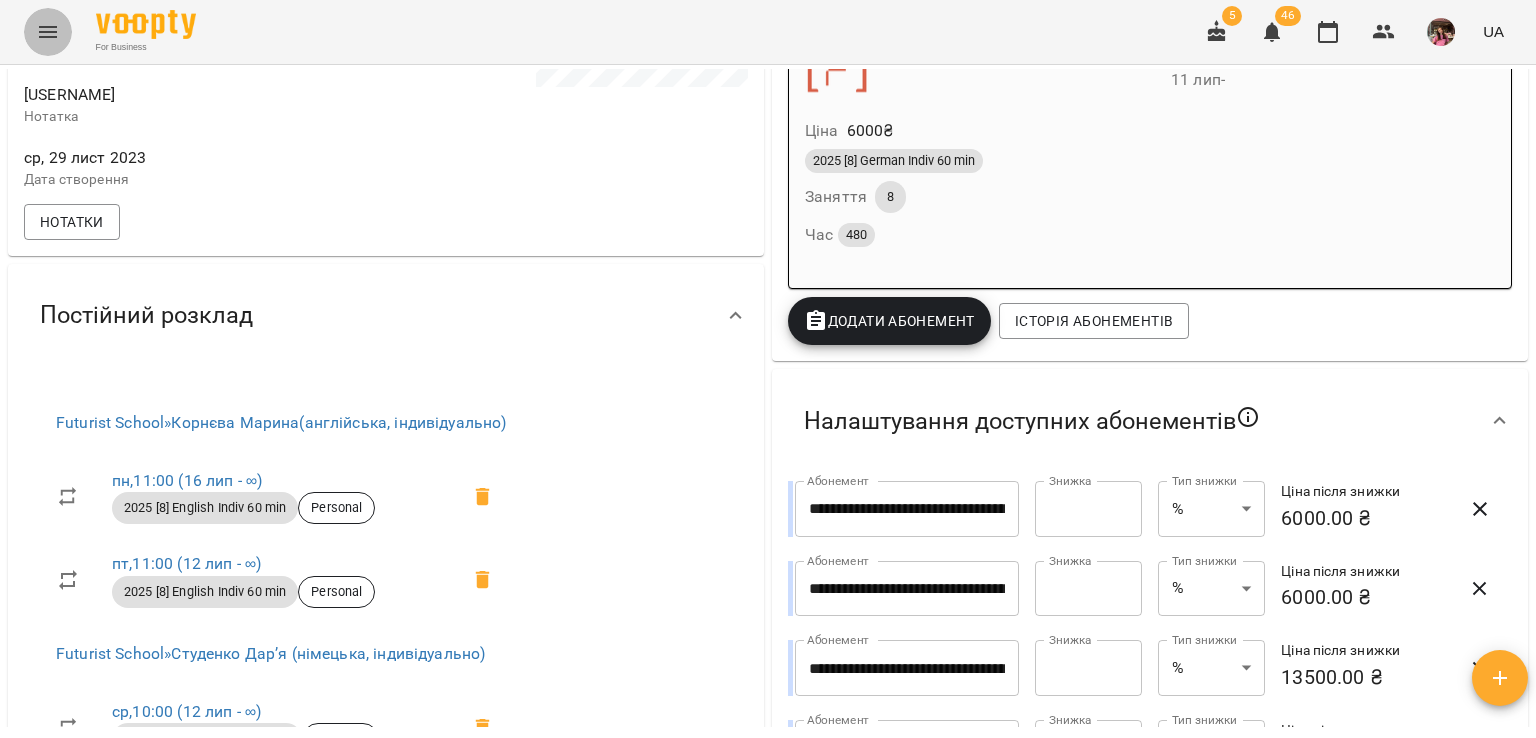 click 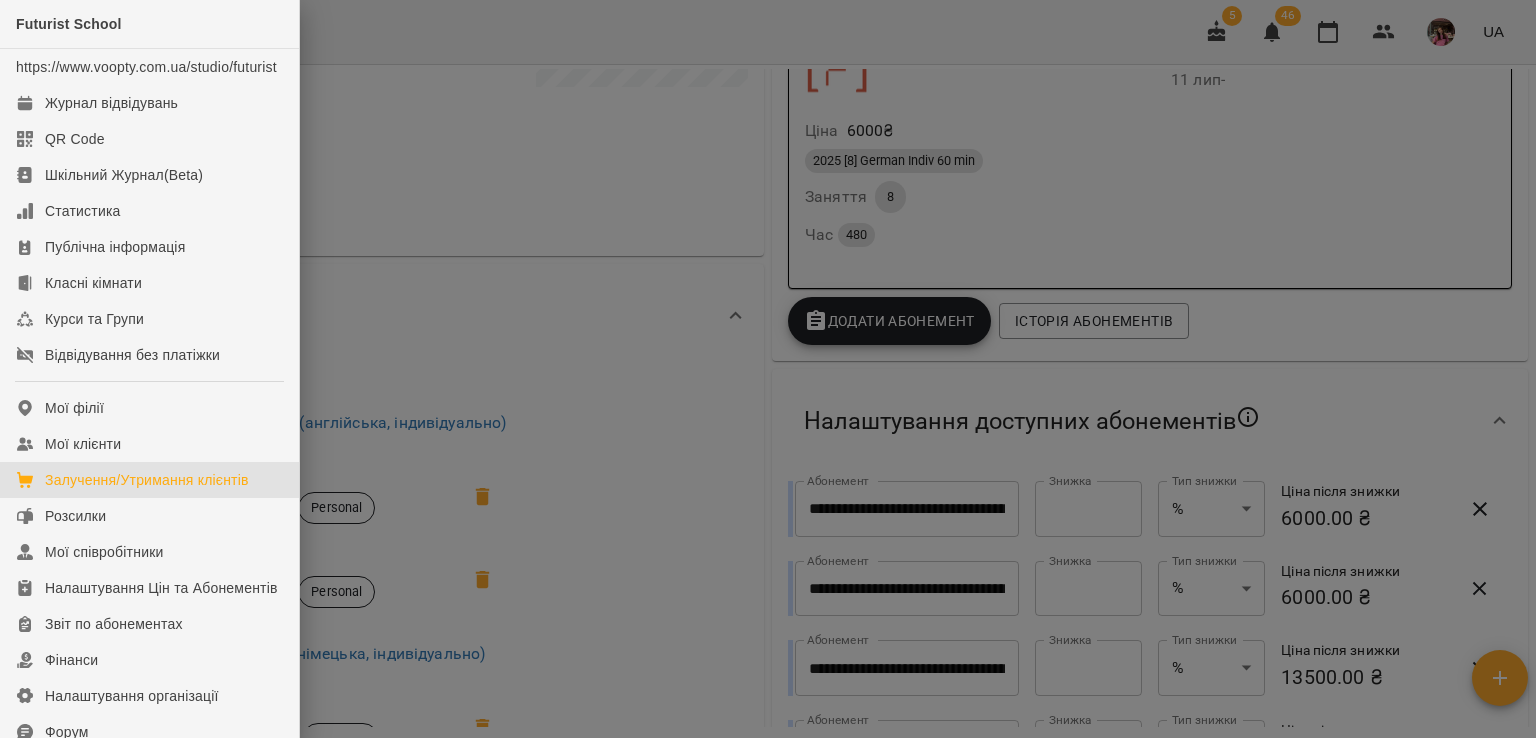 click on "Залучення/Утримання клієнтів" at bounding box center [147, 480] 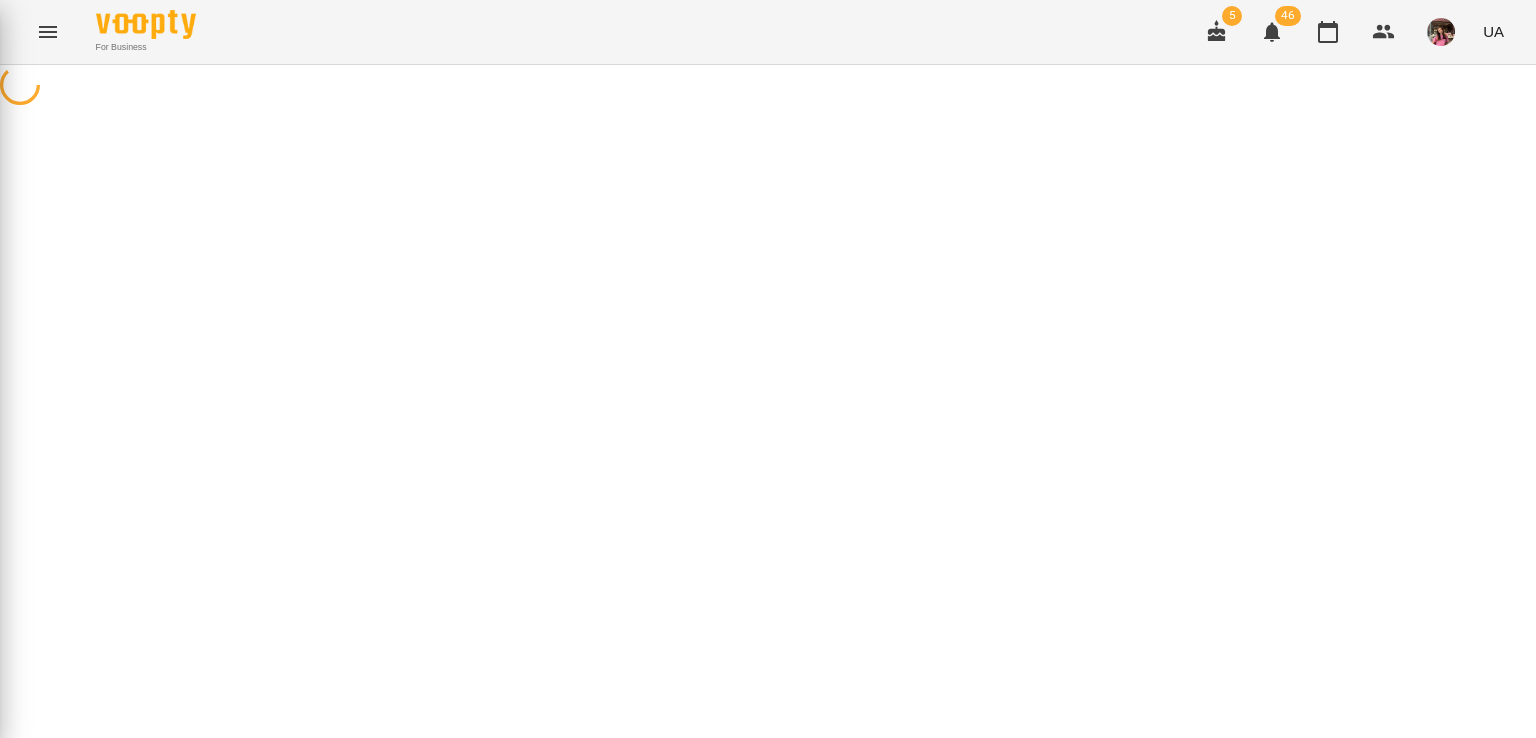 scroll, scrollTop: 0, scrollLeft: 0, axis: both 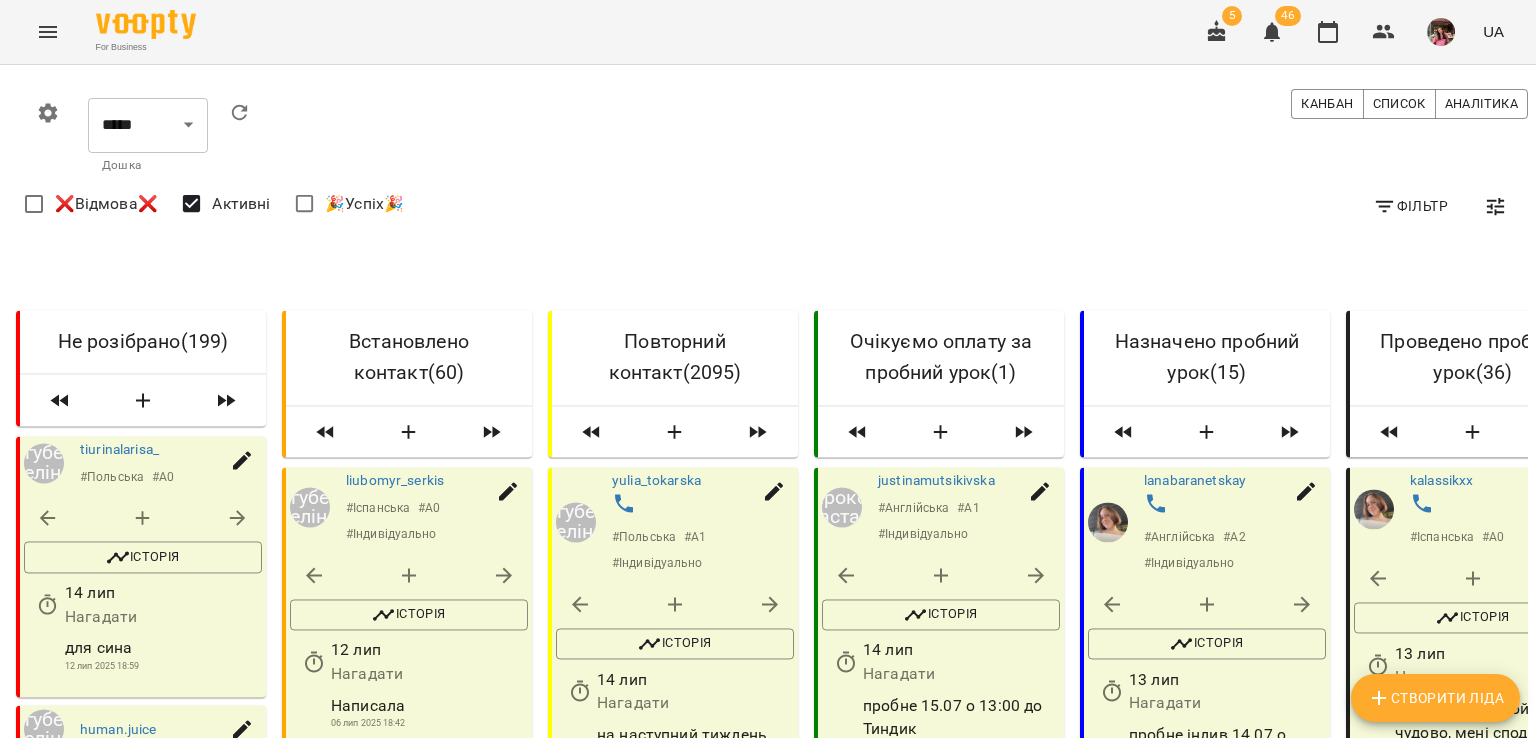 click 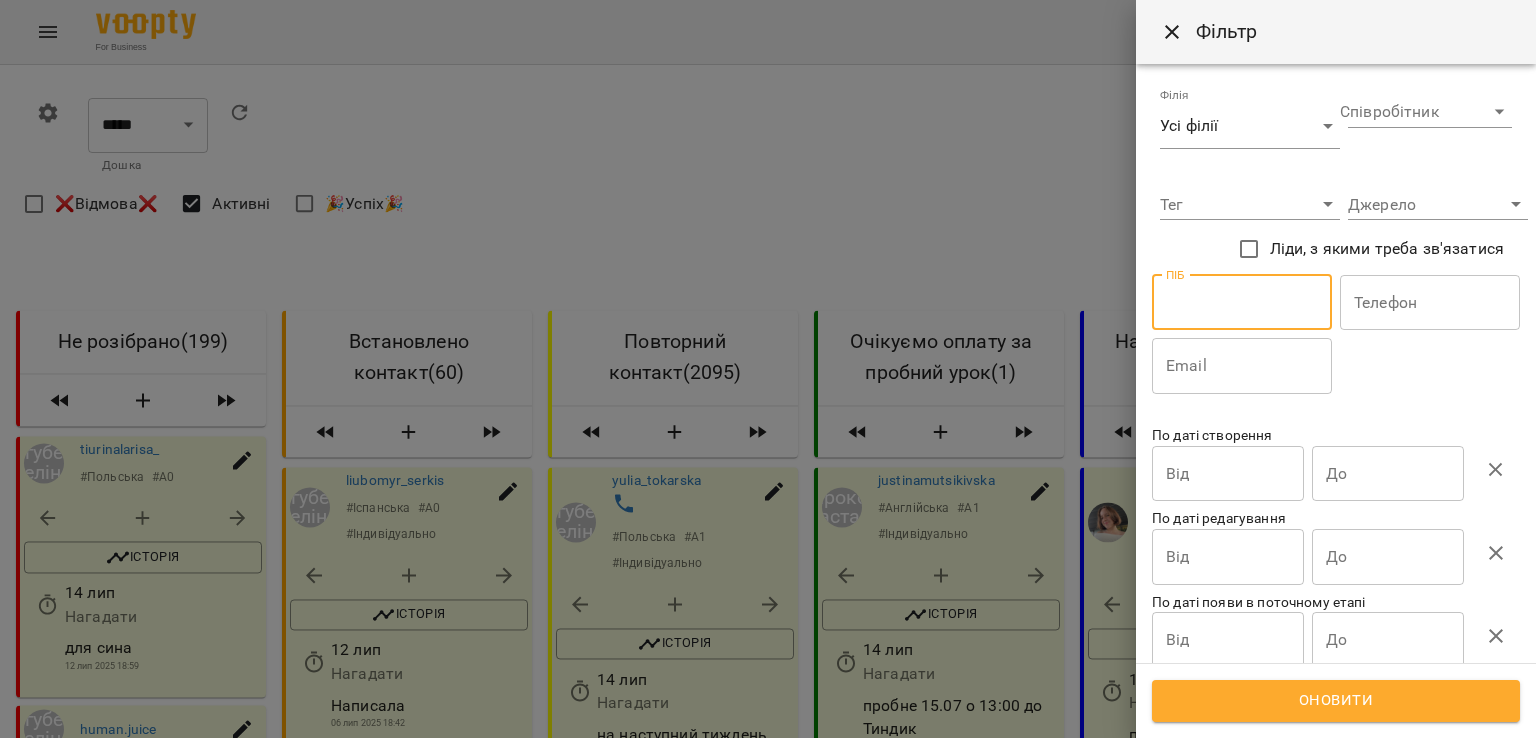 click at bounding box center (1242, 303) 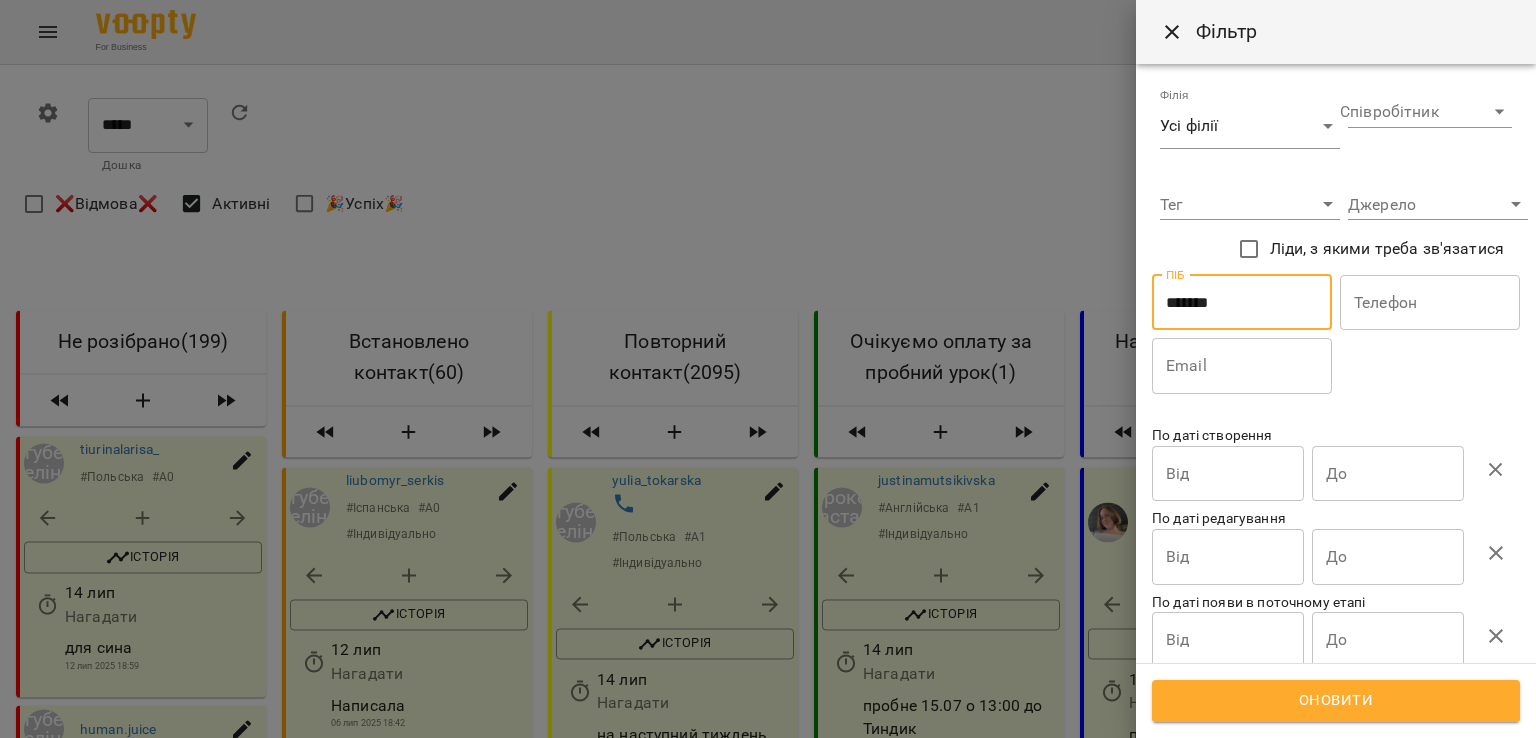 type on "*******" 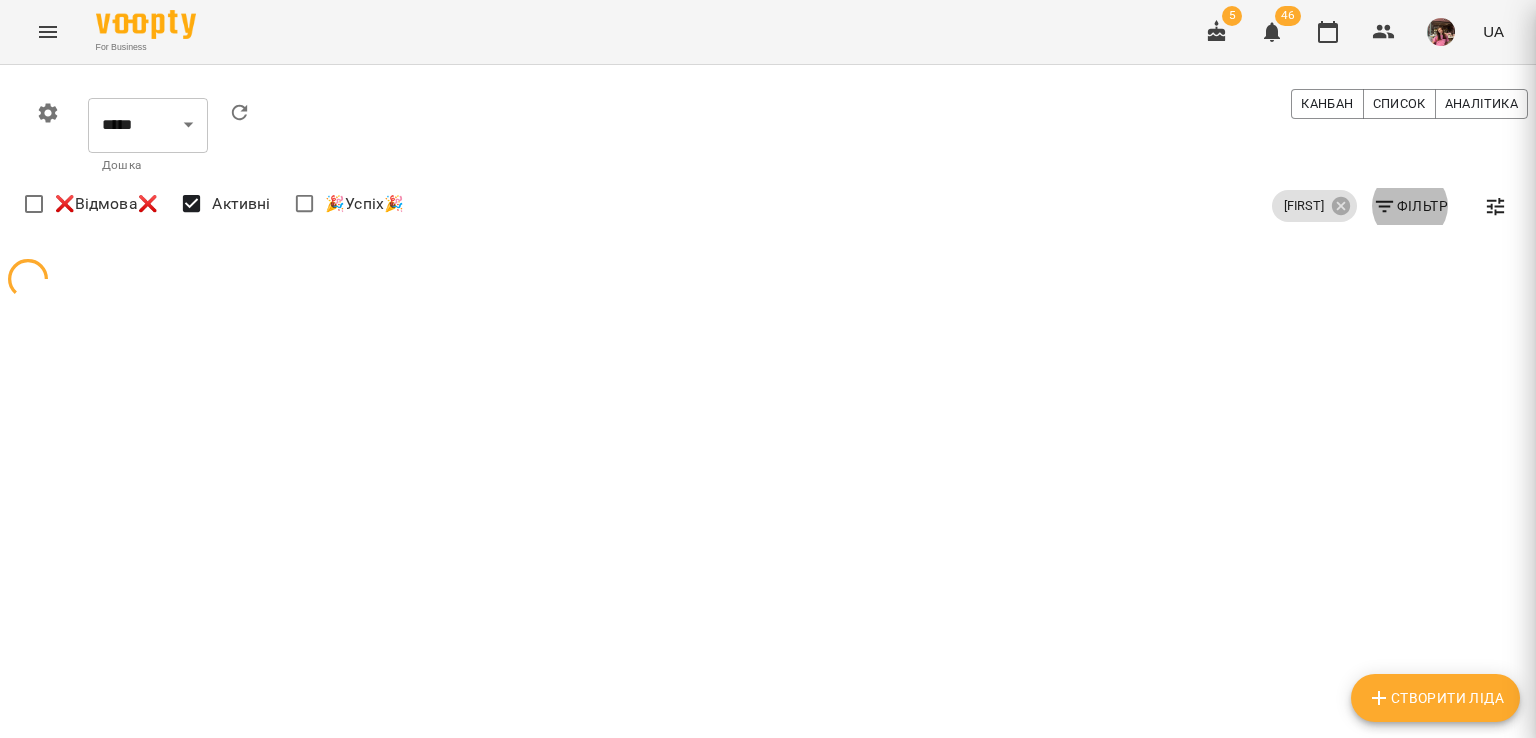 type 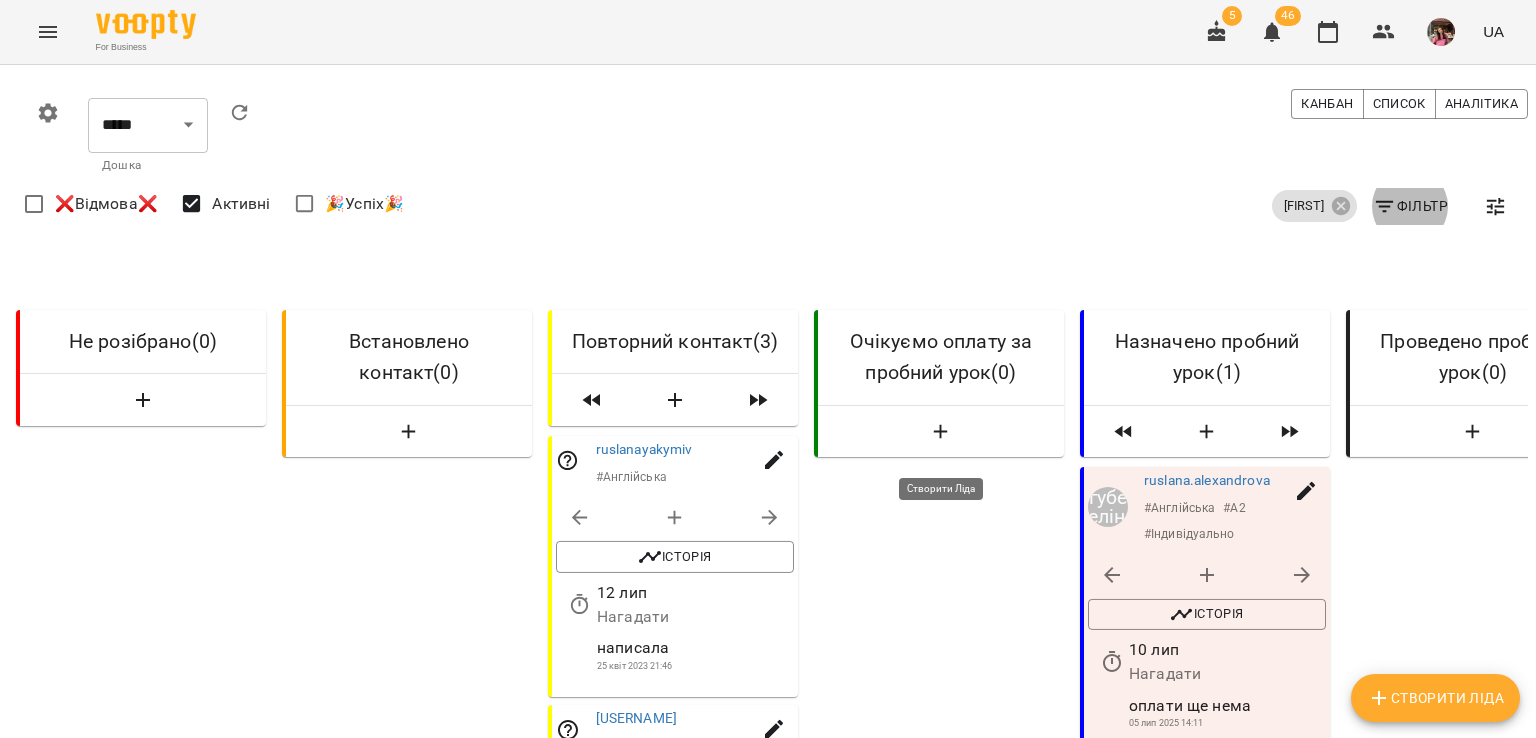 scroll, scrollTop: 158, scrollLeft: 0, axis: vertical 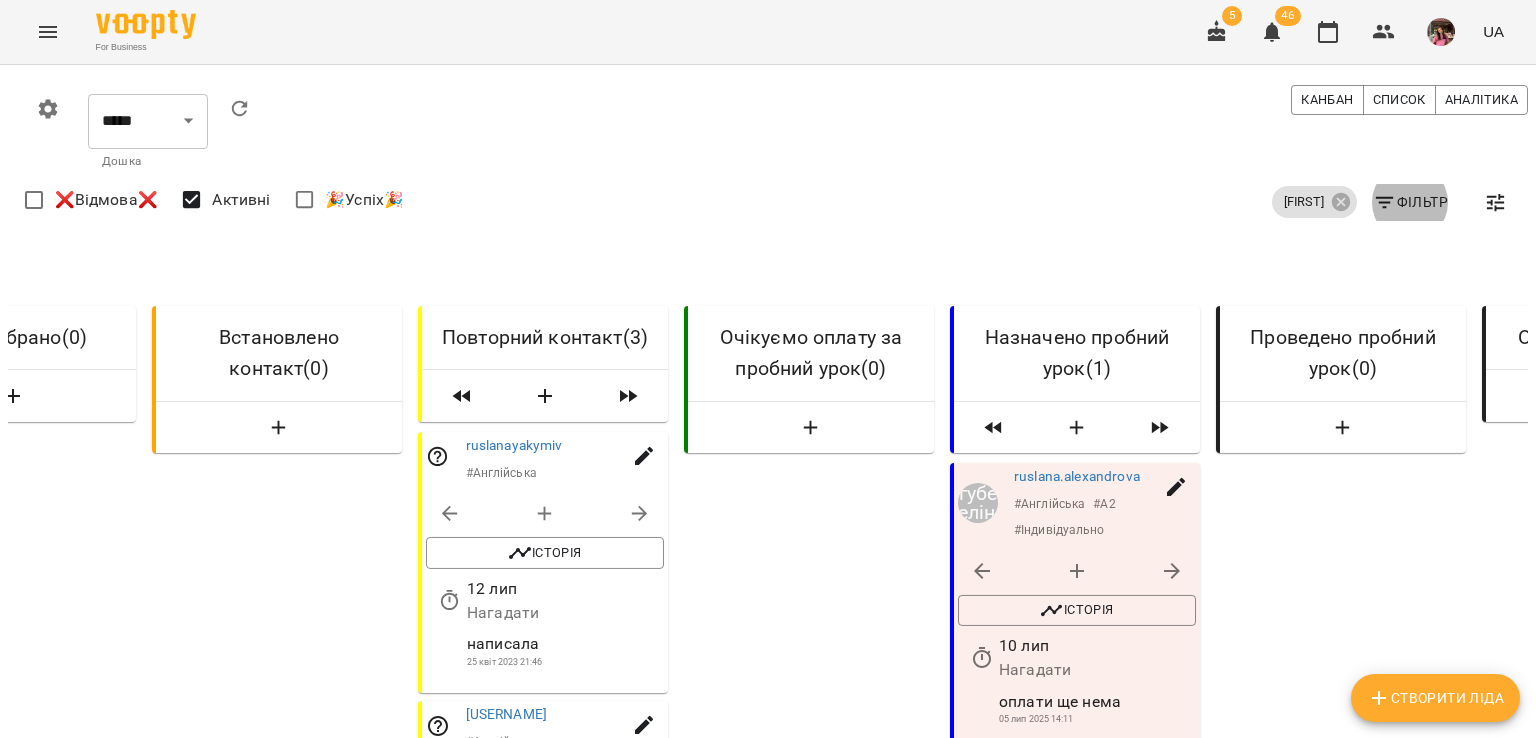 click 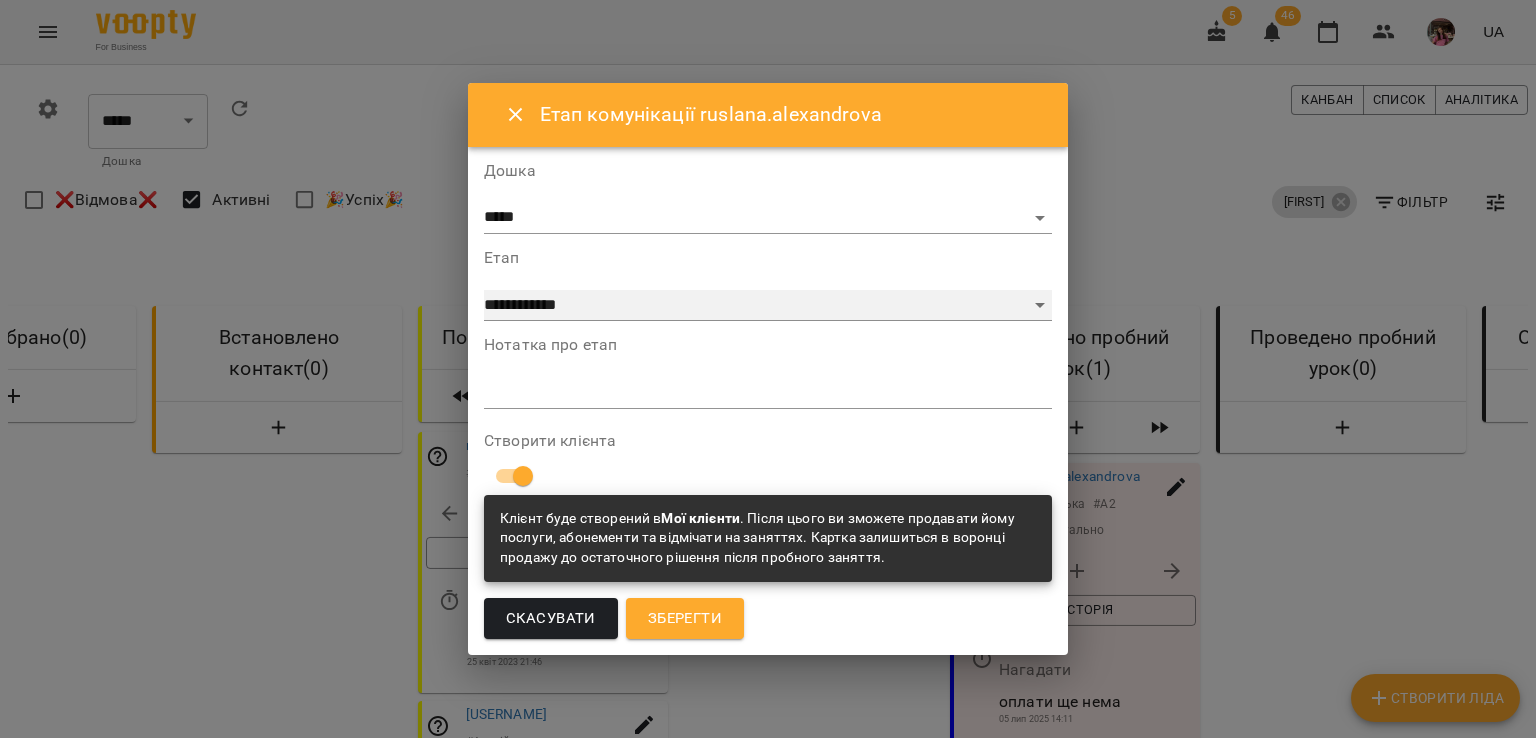 click on "**********" at bounding box center (768, 306) 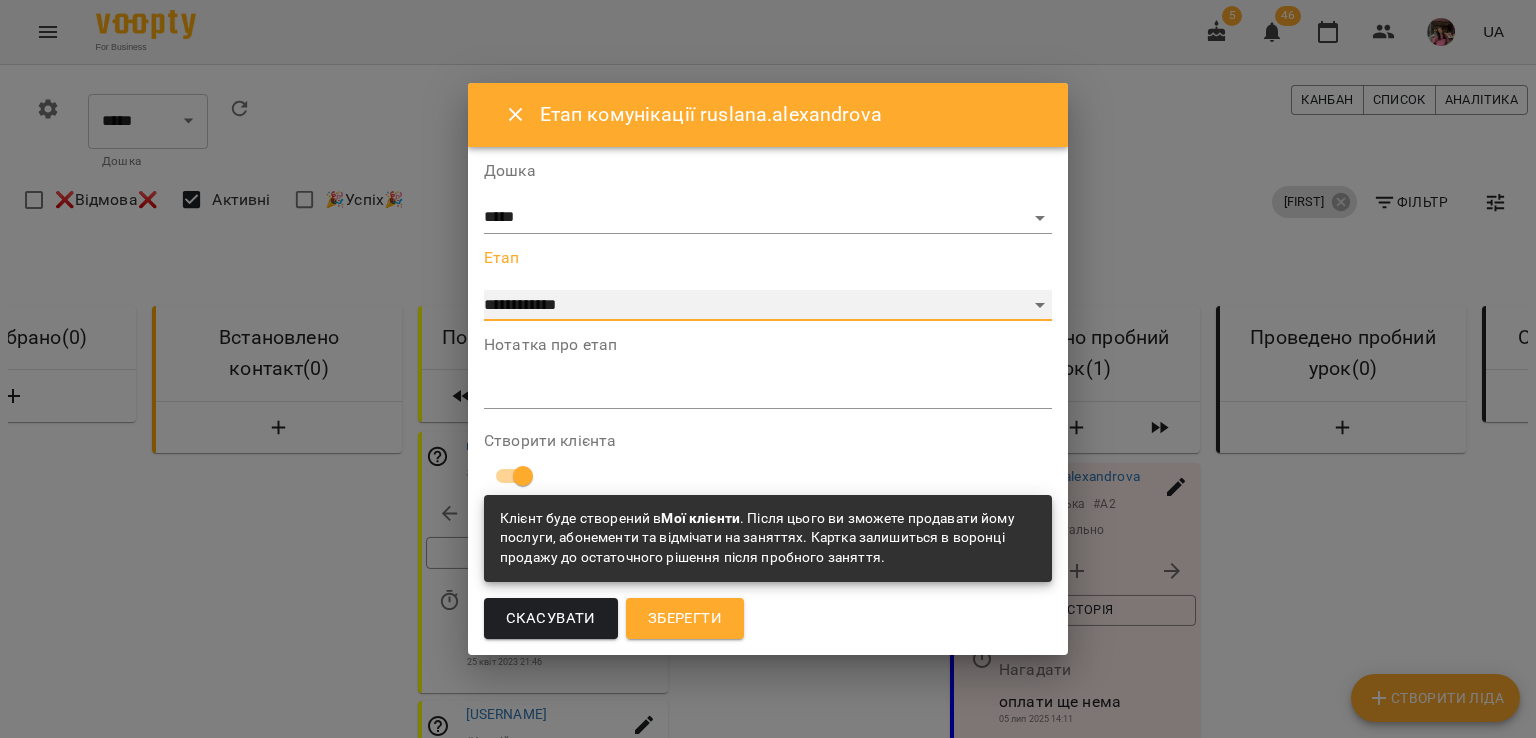 select on "*" 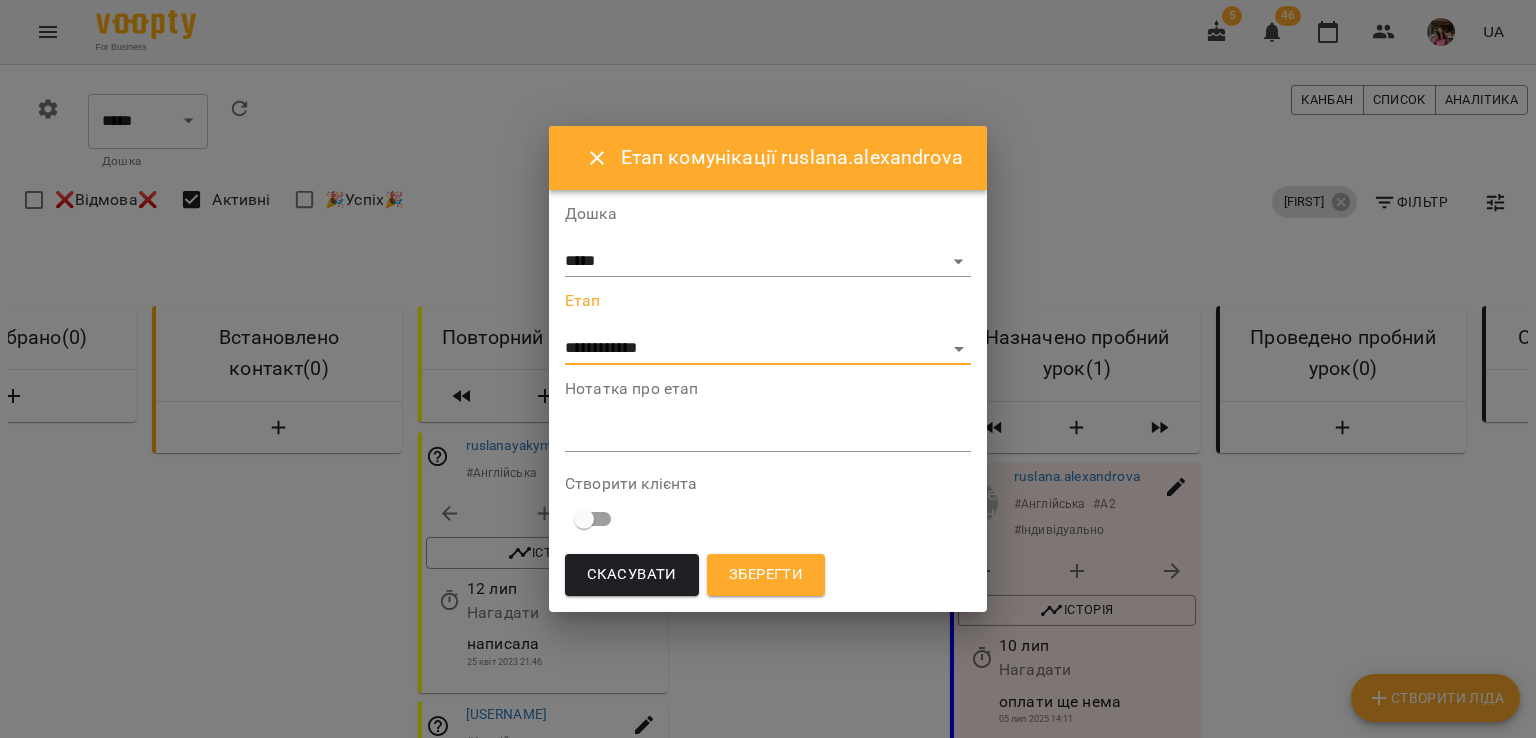 click on "*" at bounding box center (768, 436) 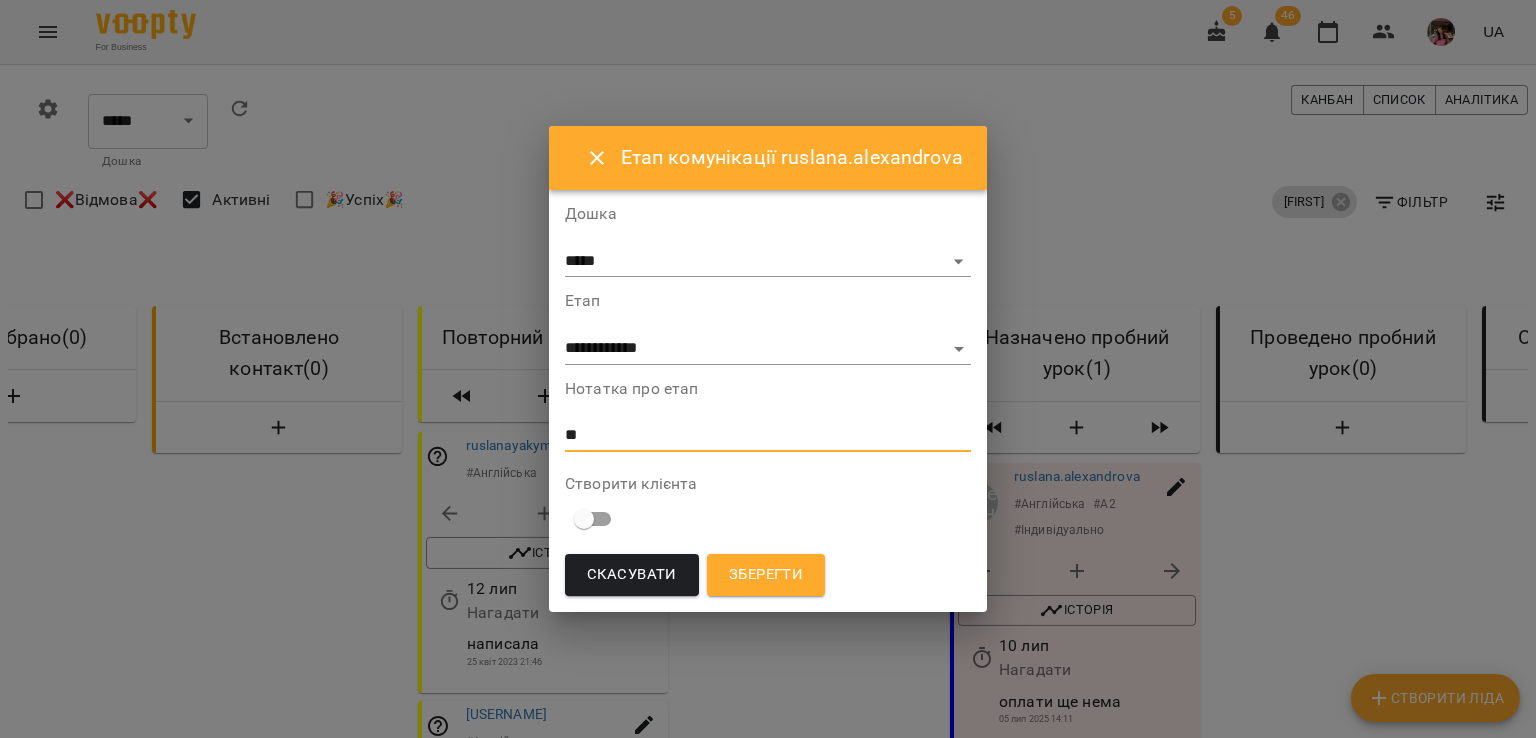 type on "*" 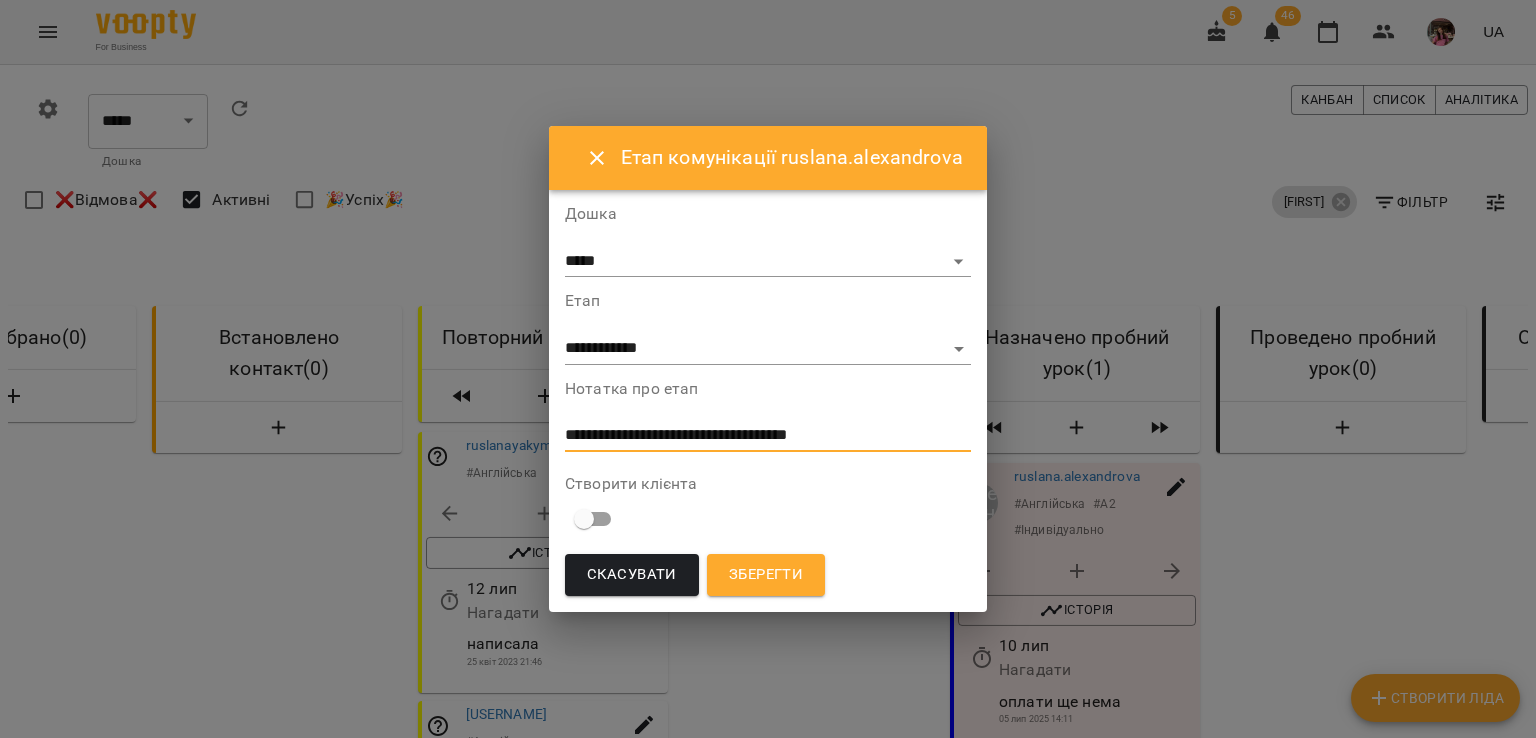 type on "**********" 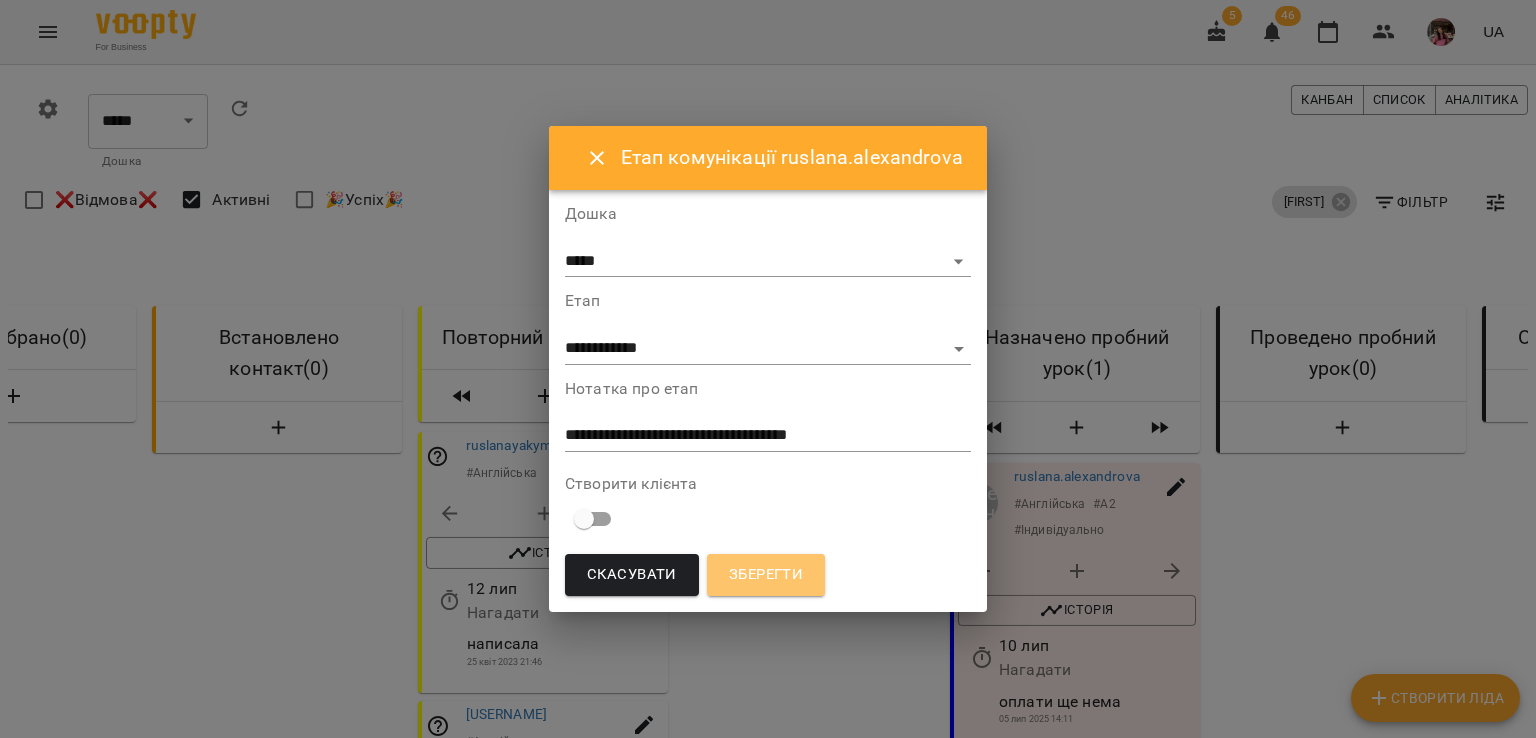 click on "Зберегти" at bounding box center (766, 575) 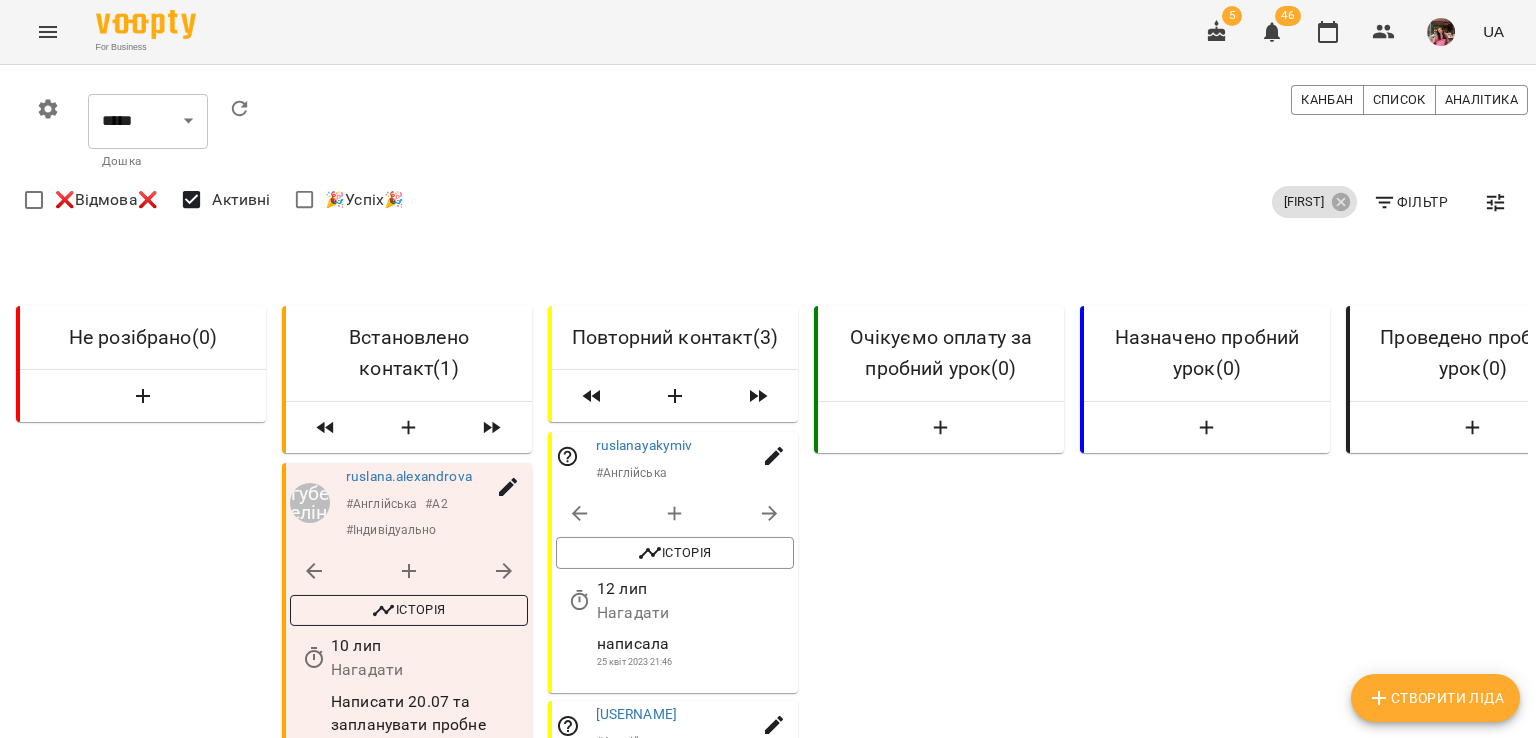 scroll, scrollTop: 50, scrollLeft: 0, axis: vertical 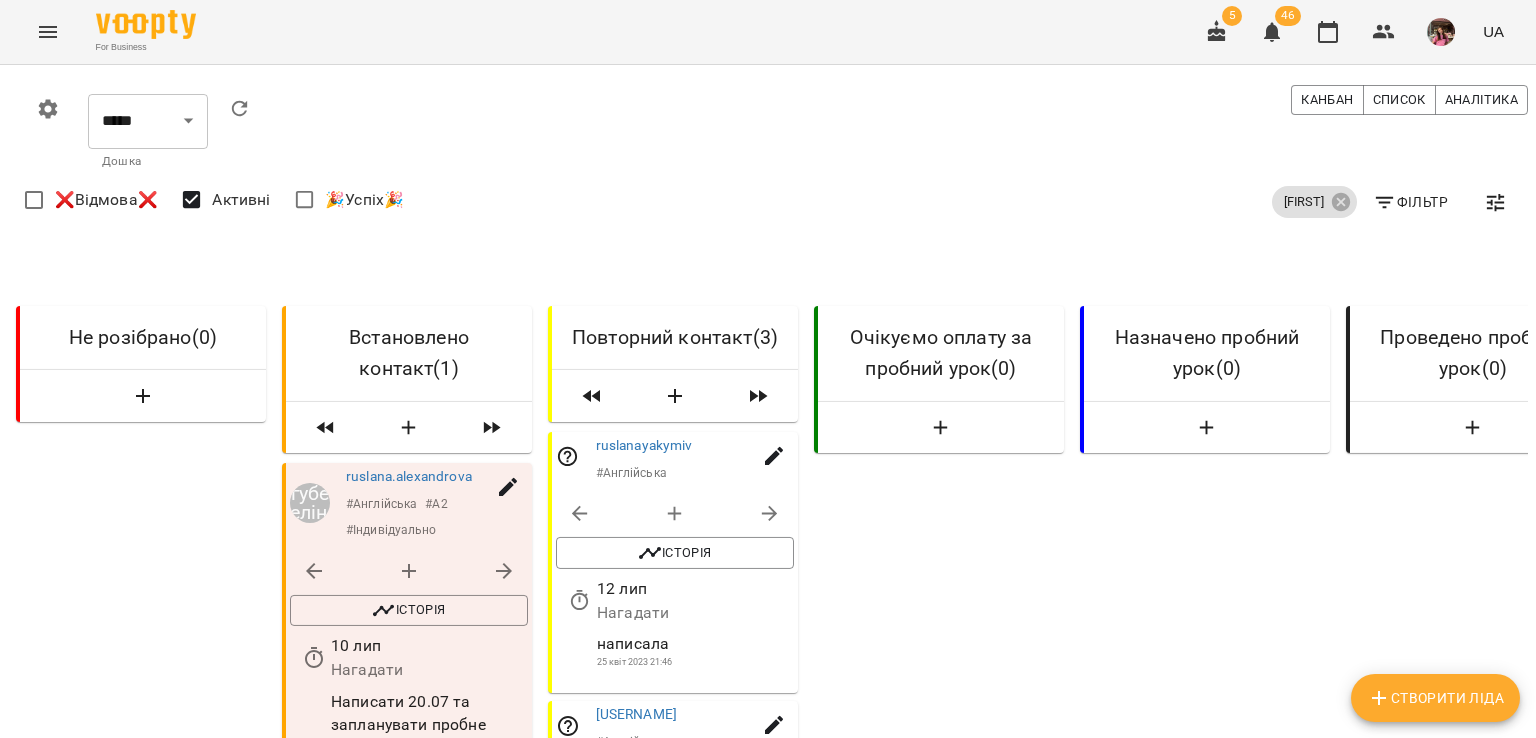 click 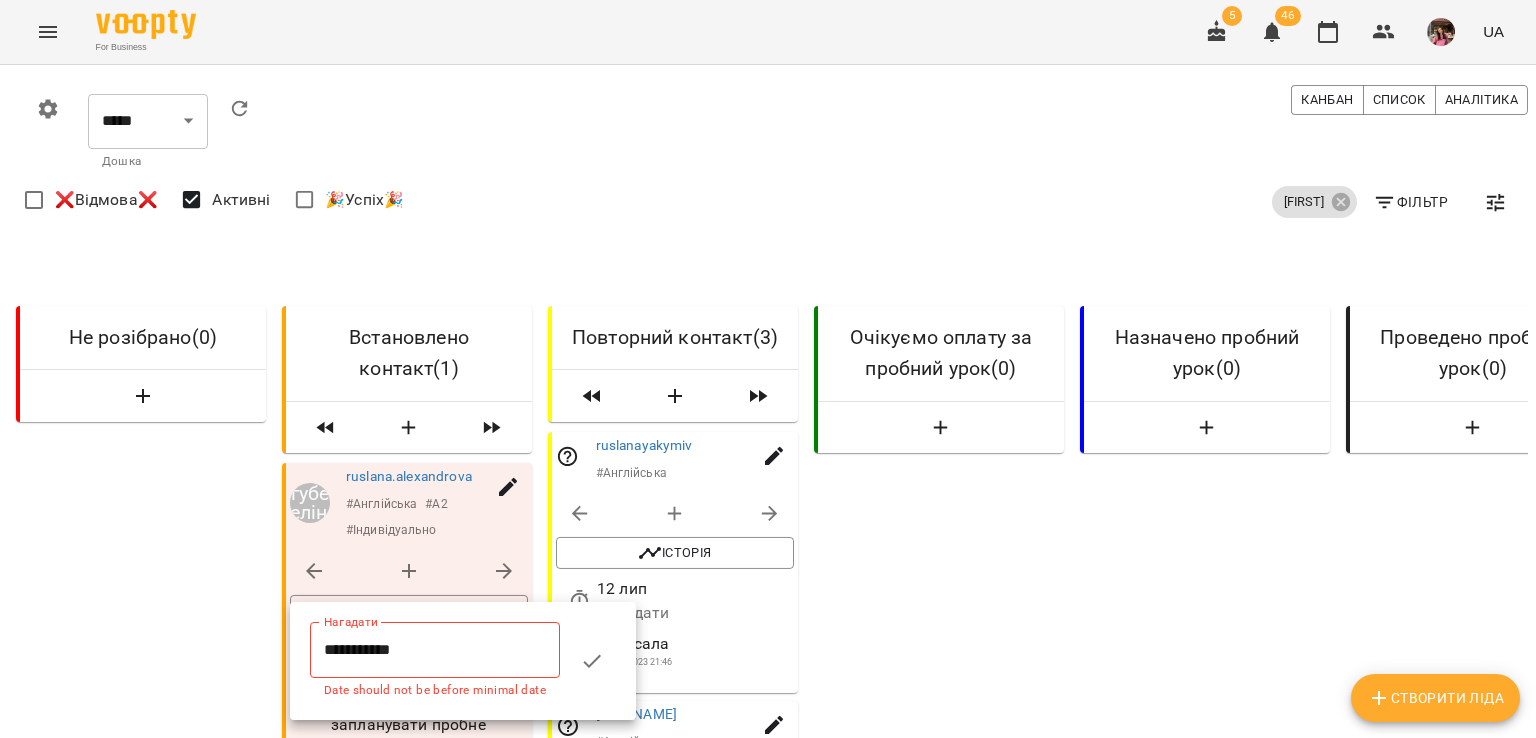 click on "**********" at bounding box center [435, 650] 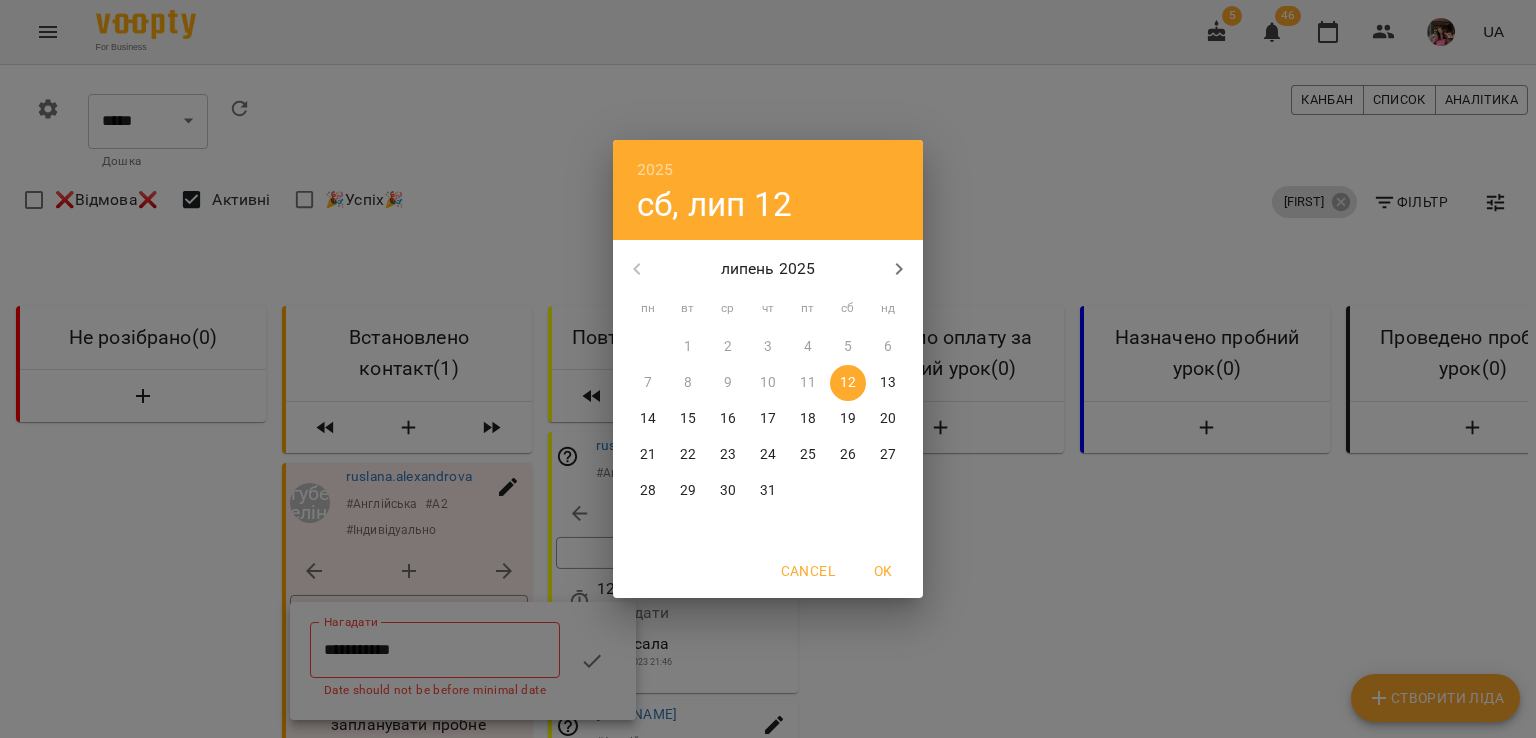 click on "20" at bounding box center [888, 419] 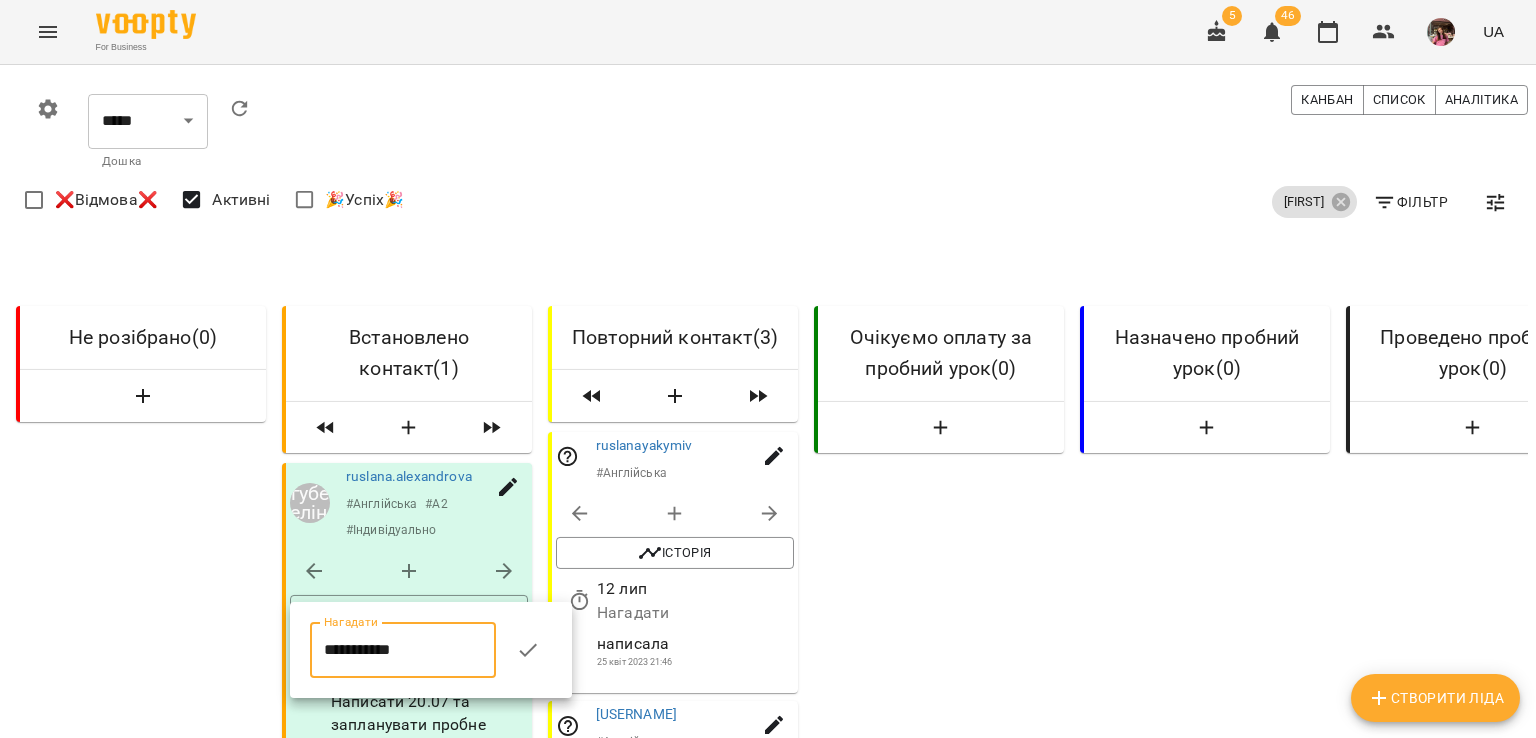 click 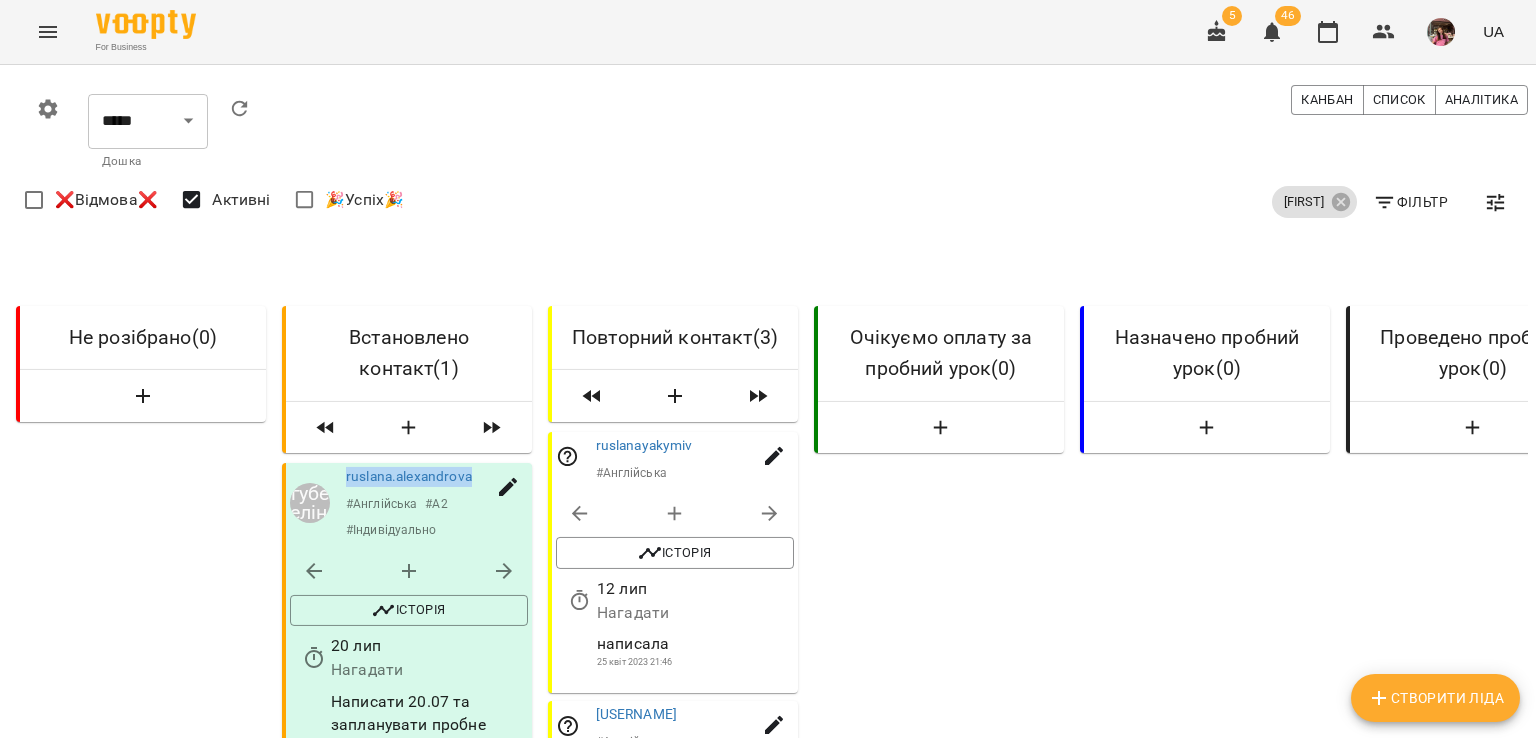 drag, startPoint x: 477, startPoint y: 449, endPoint x: 342, endPoint y: 442, distance: 135.18137 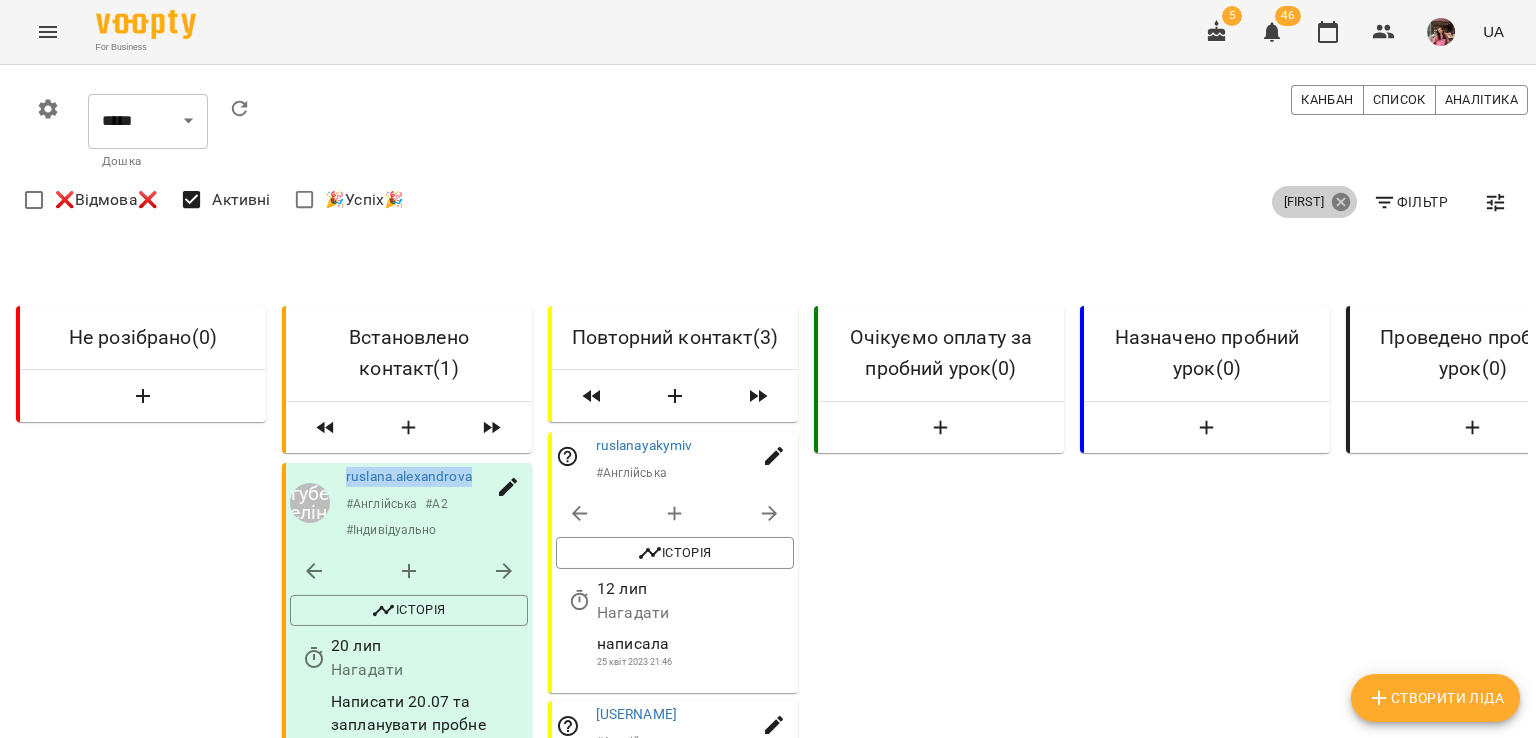 click 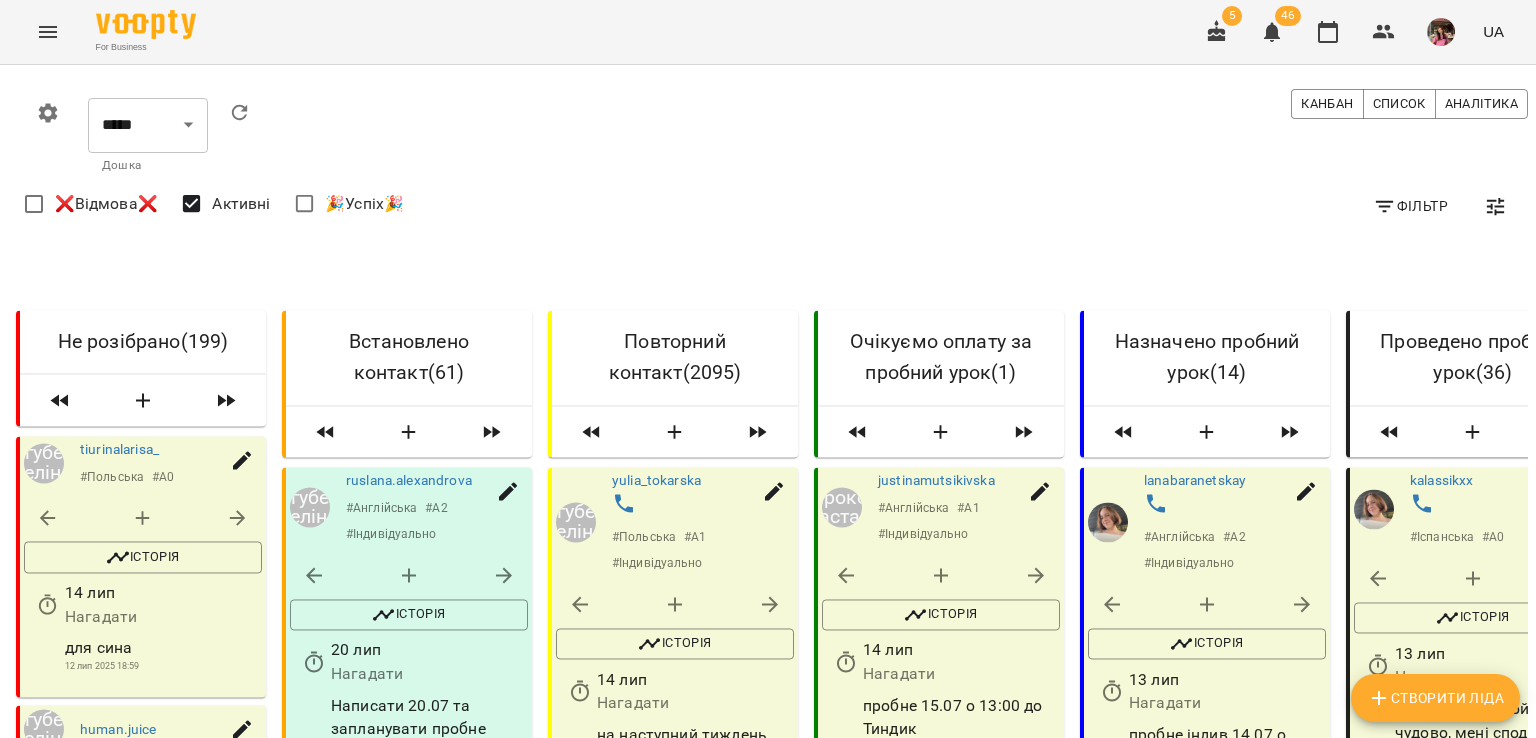 scroll, scrollTop: 207, scrollLeft: 0, axis: vertical 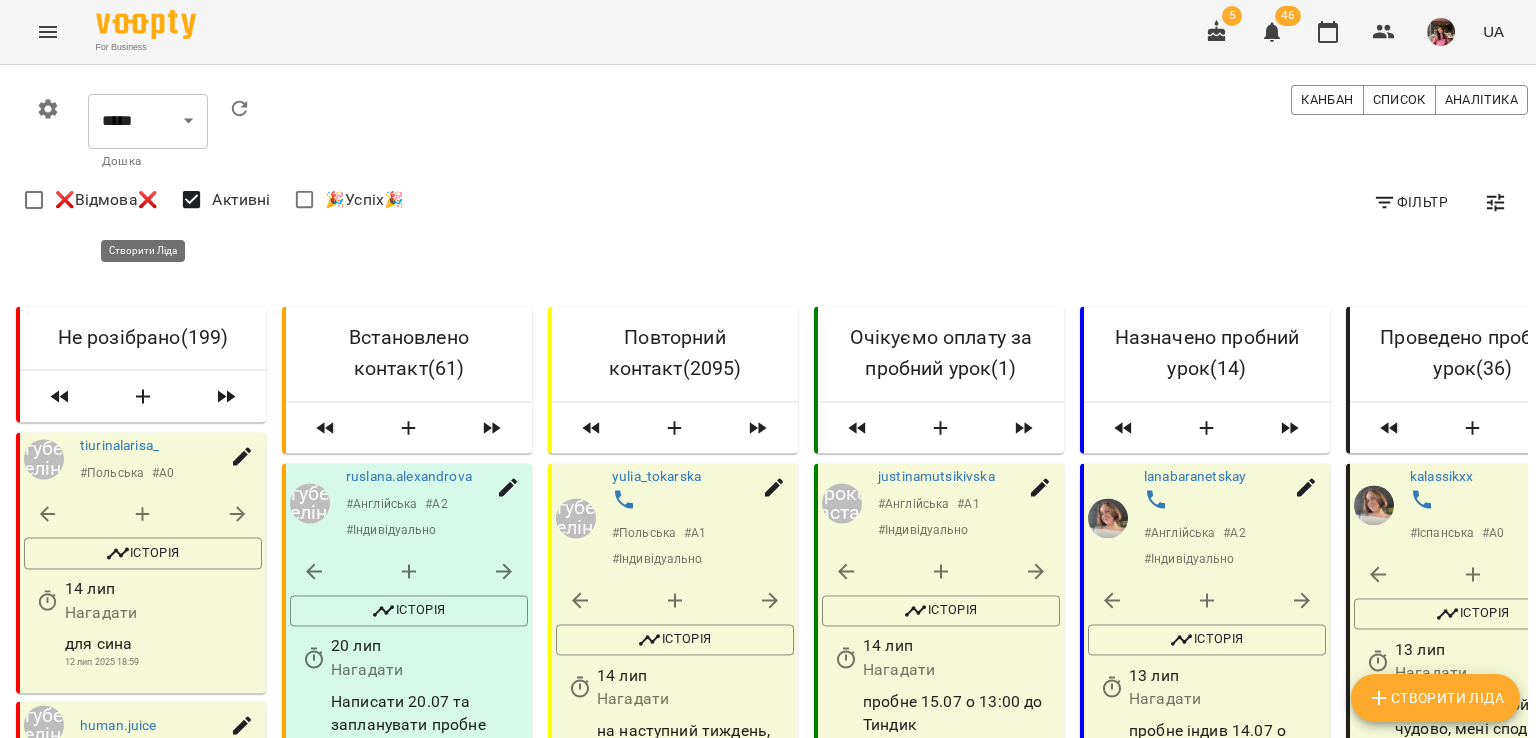 click 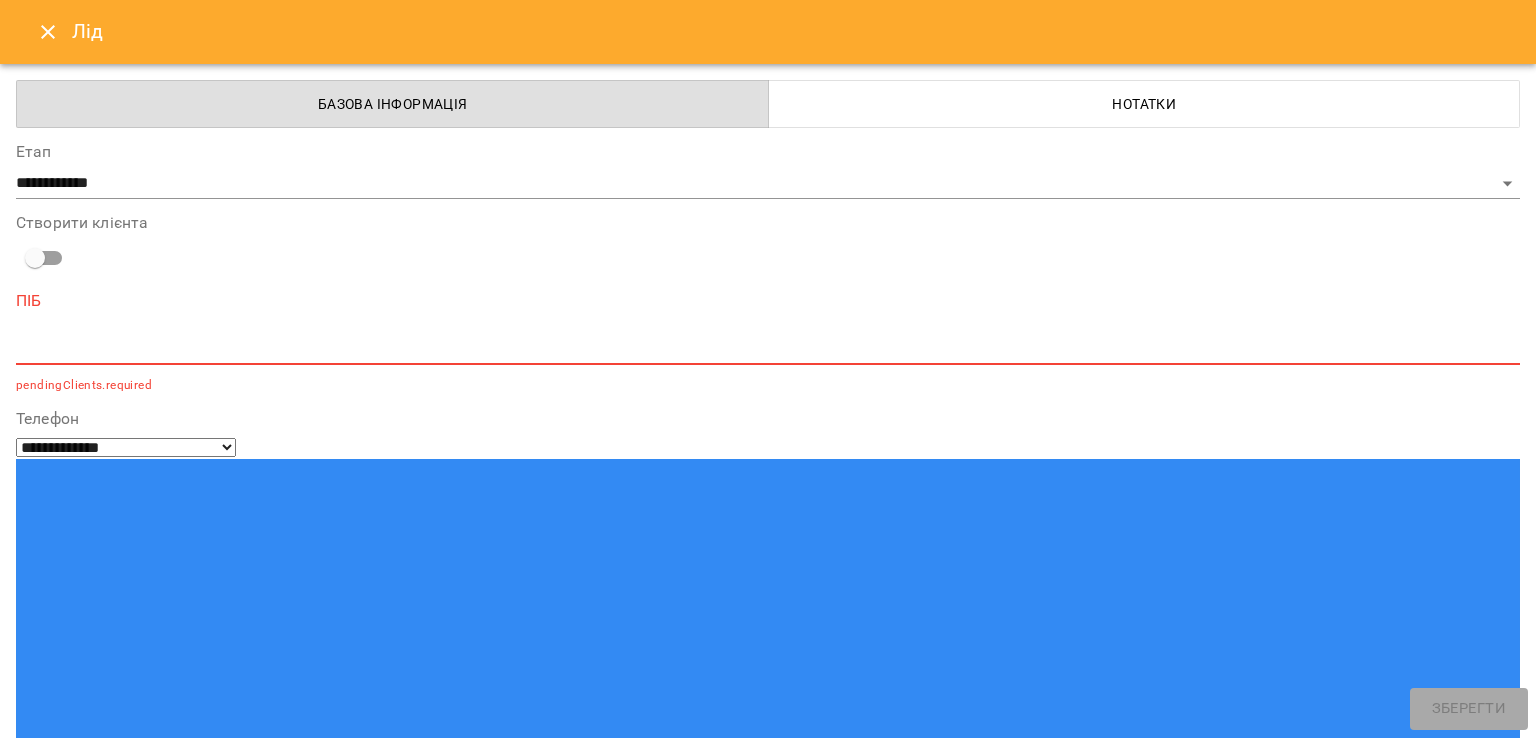 click at bounding box center (768, 348) 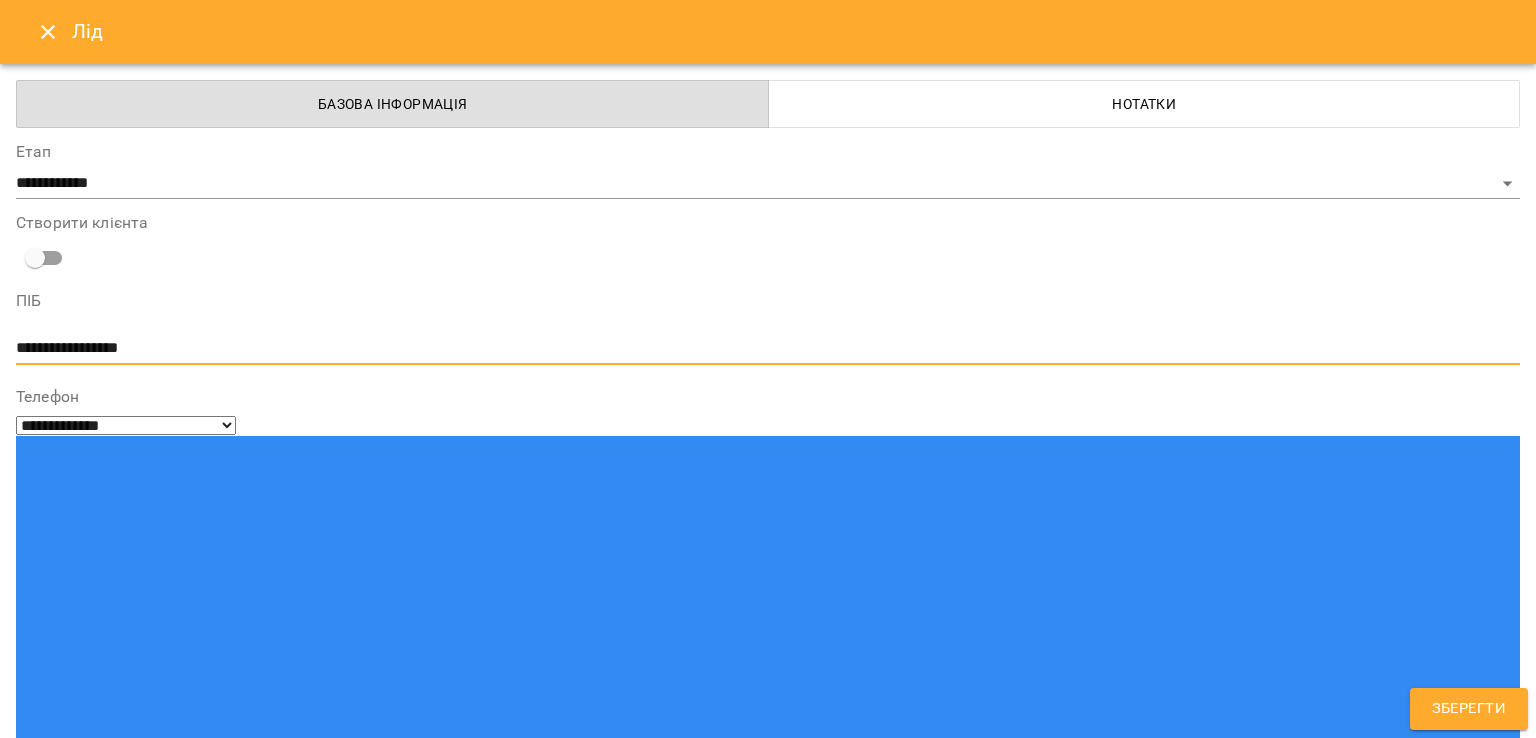 type on "**********" 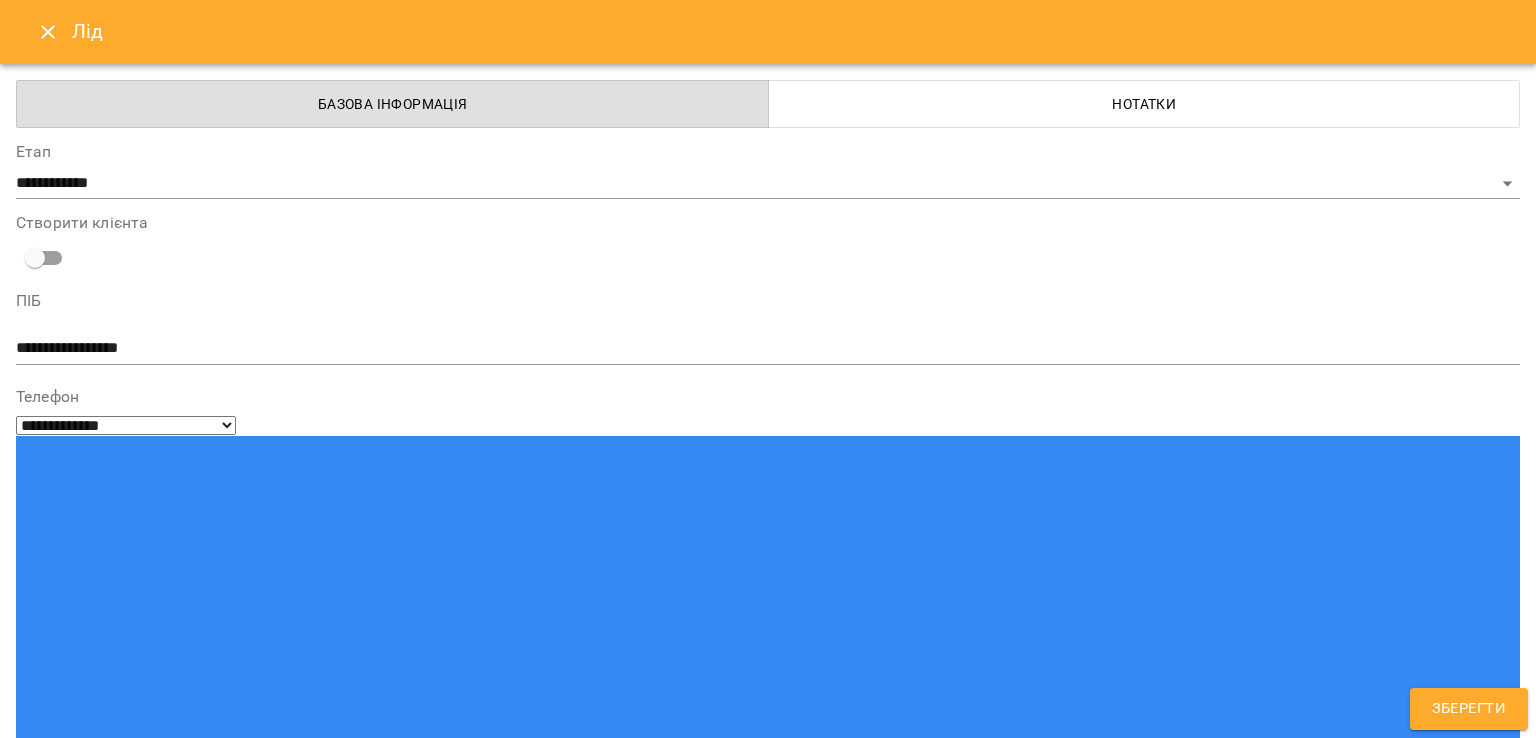 click at bounding box center [99, 1454] 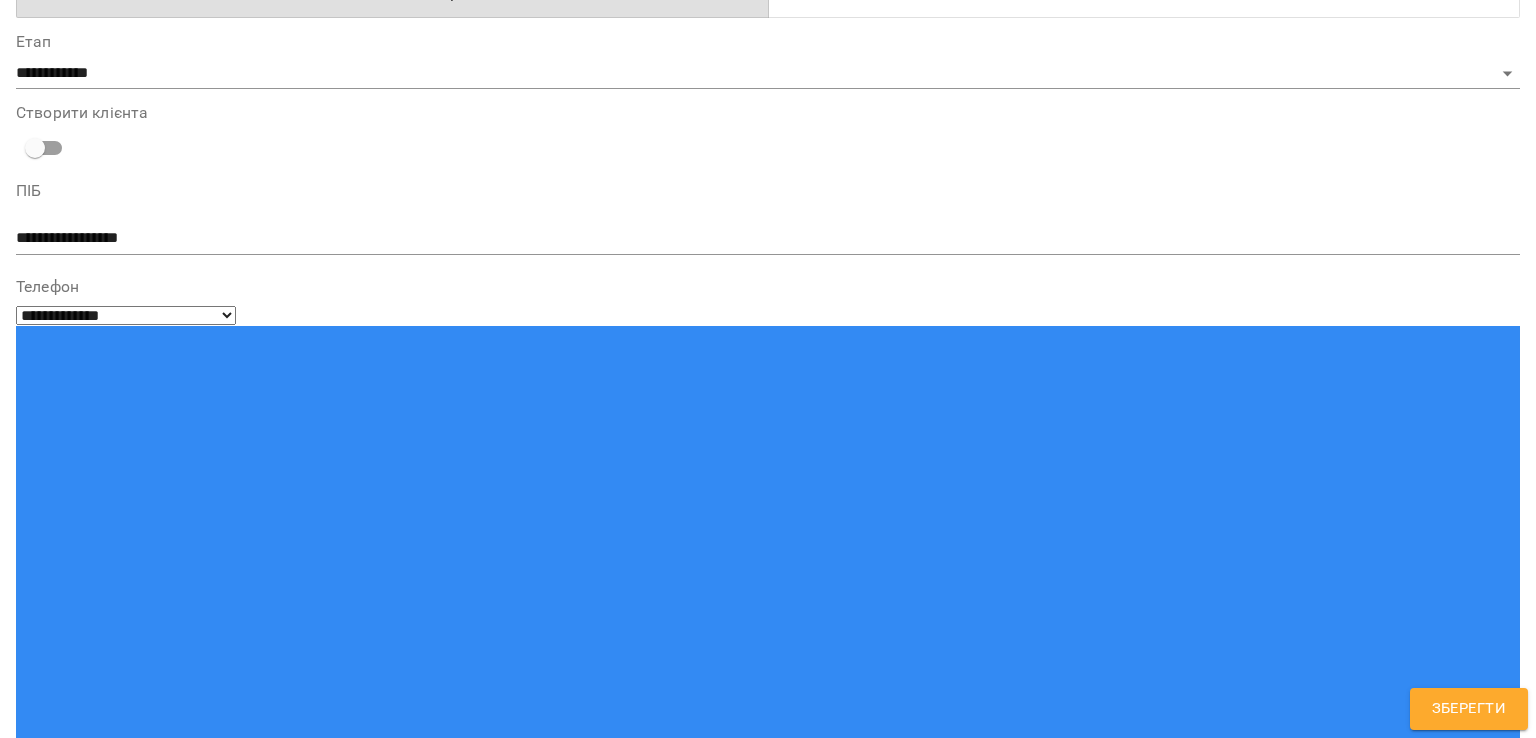 type on "**********" 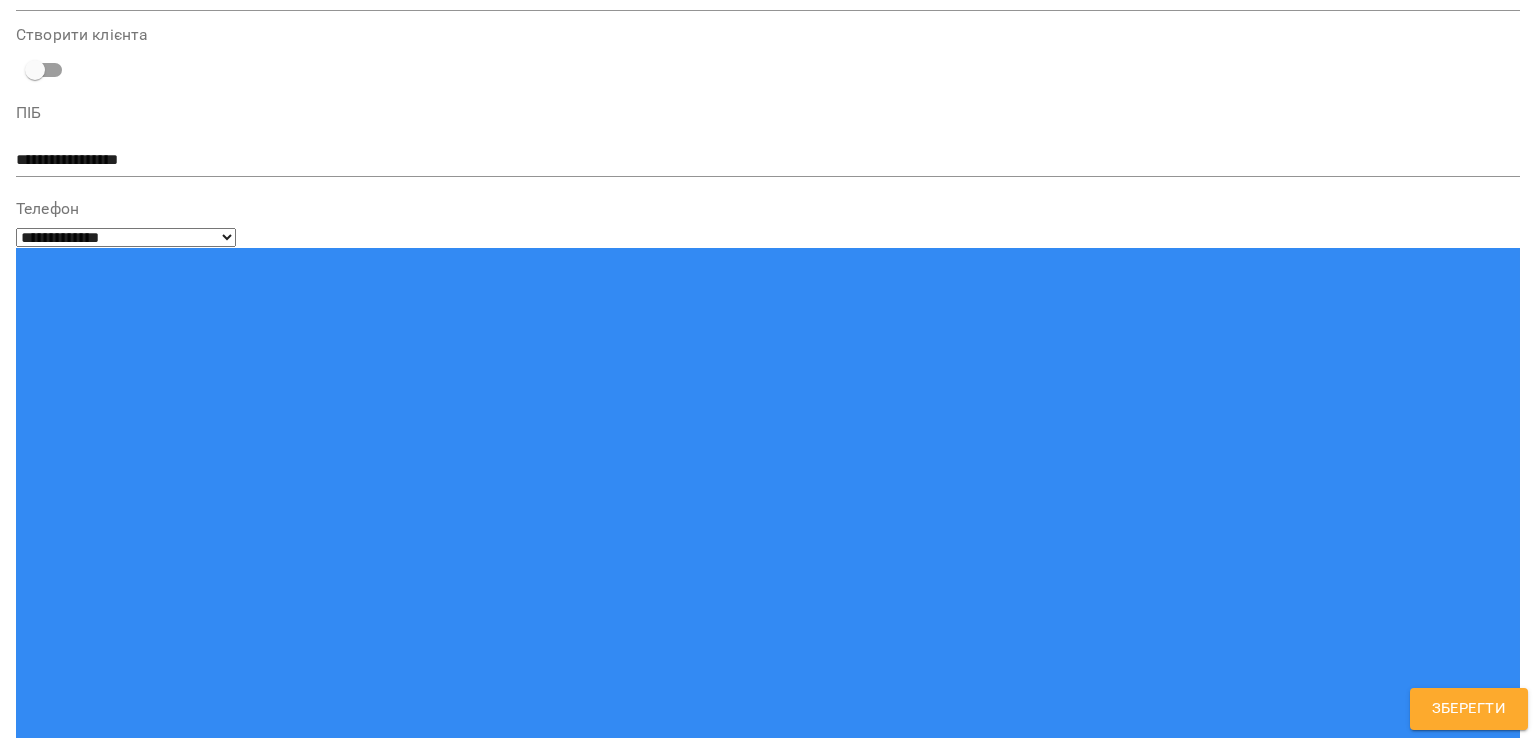 scroll, scrollTop: 635, scrollLeft: 0, axis: vertical 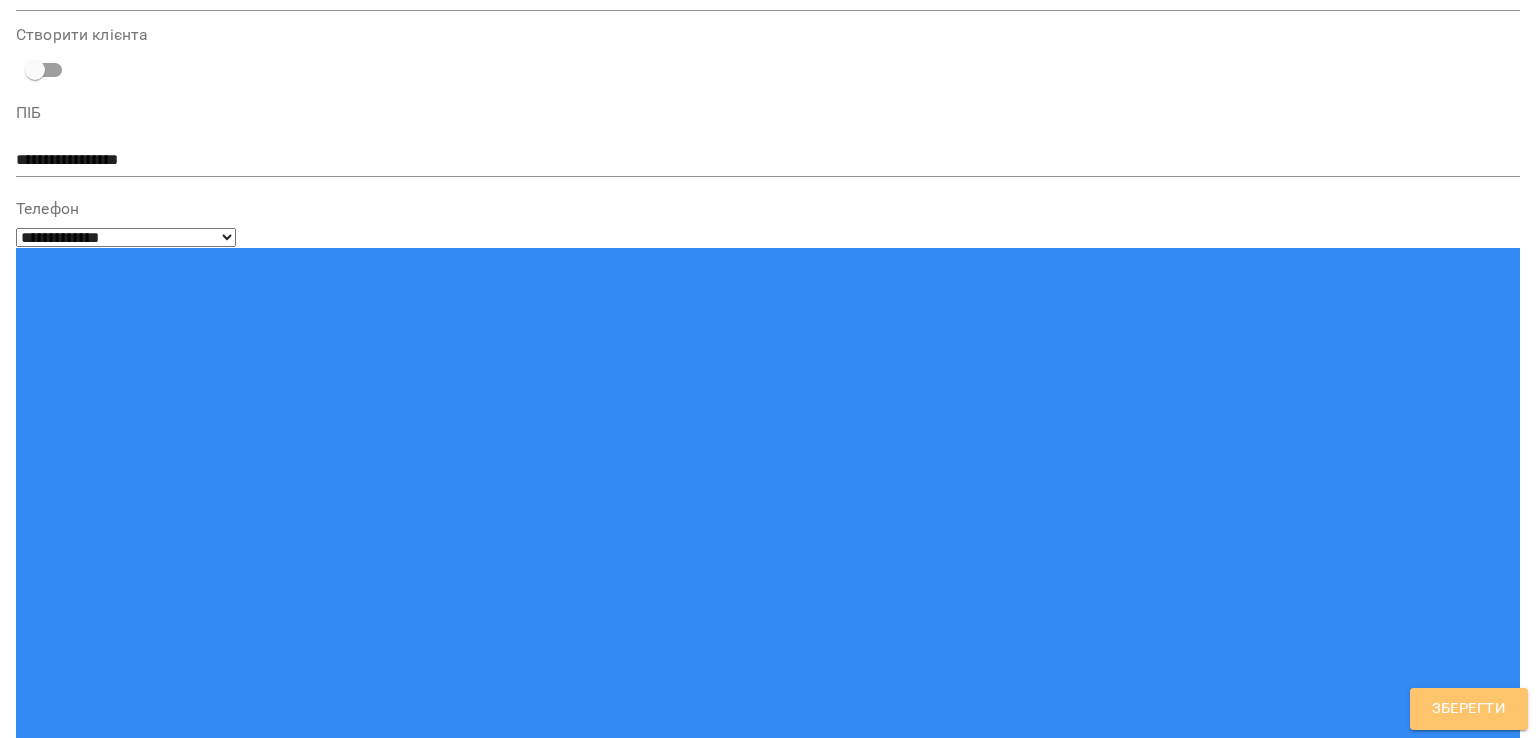 click on "Зберегти" at bounding box center (1469, 709) 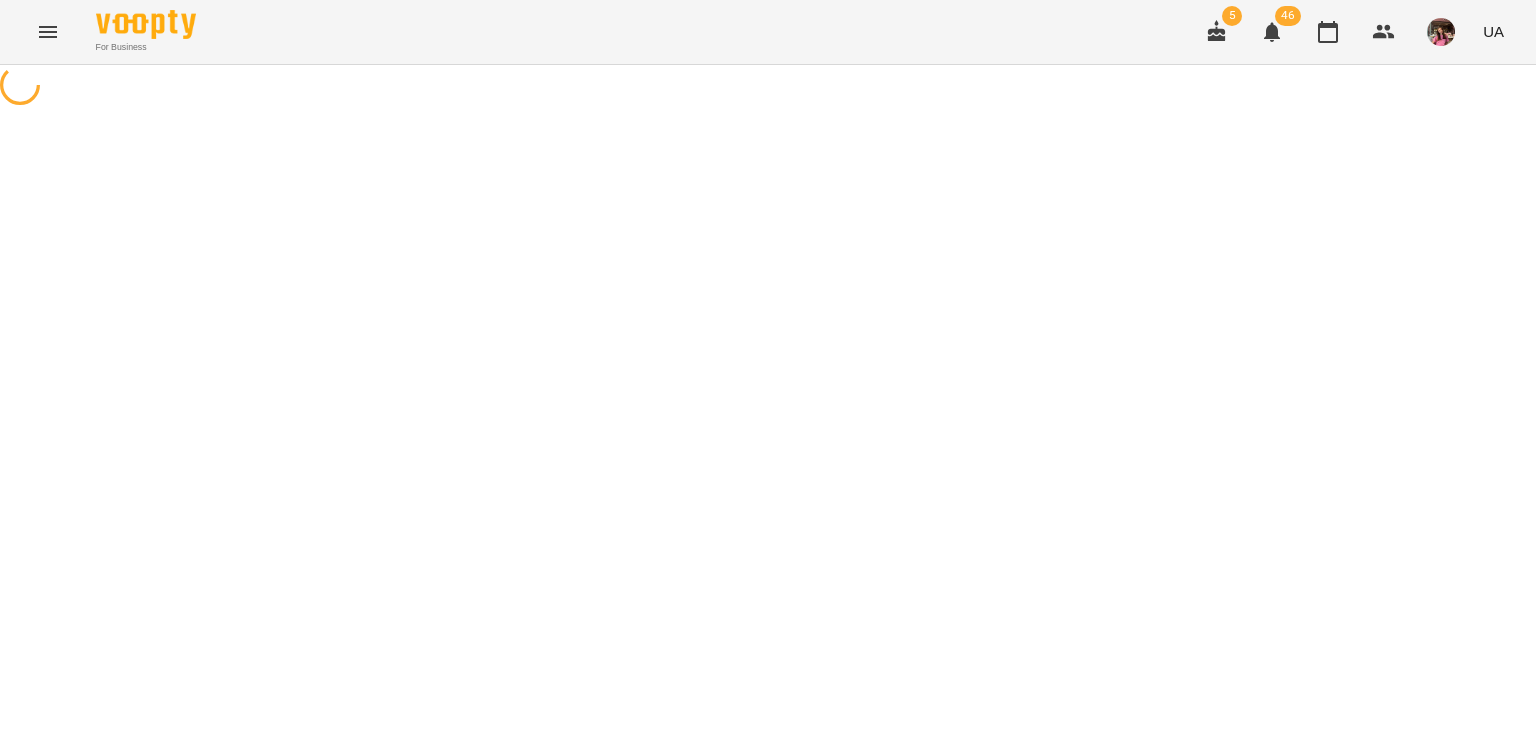 scroll, scrollTop: 0, scrollLeft: 0, axis: both 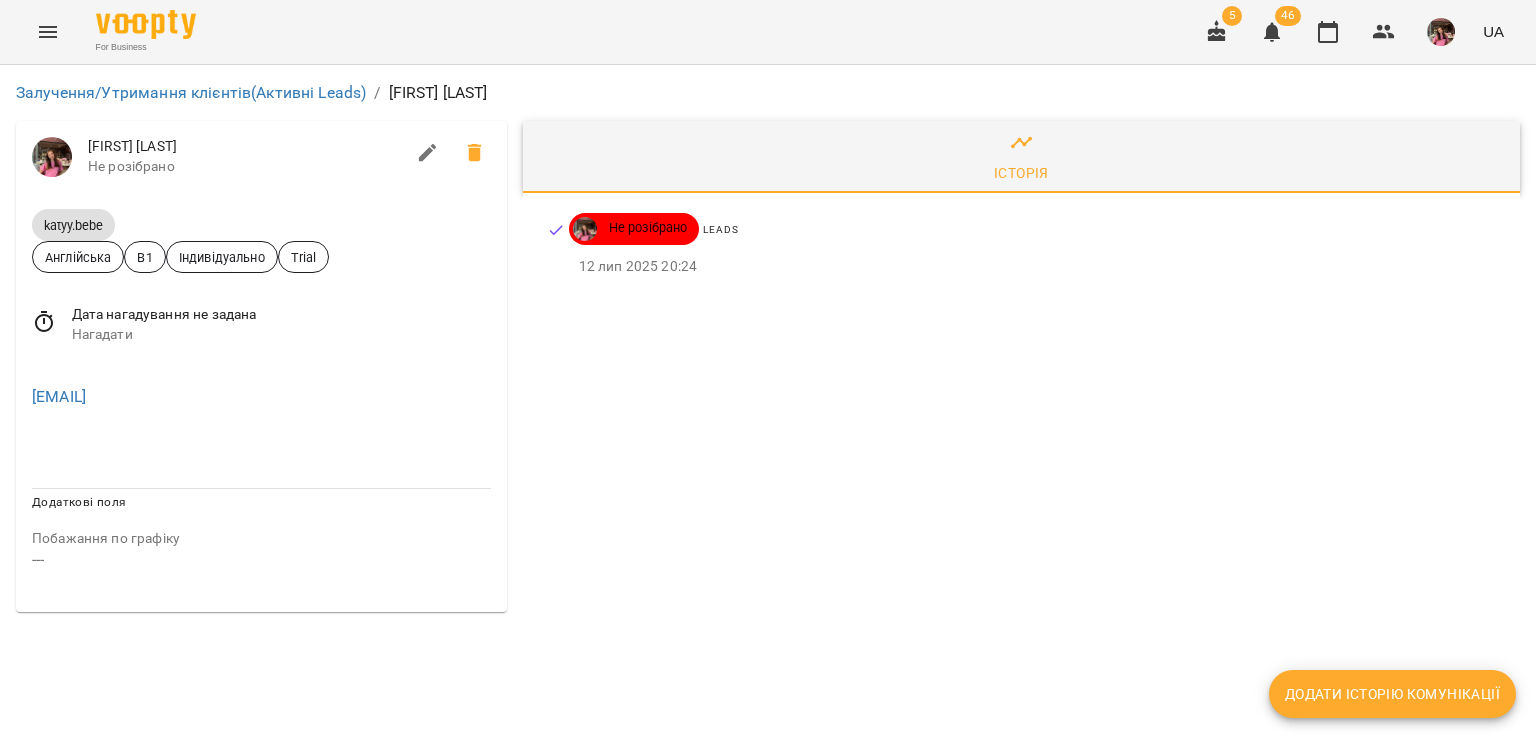 click on "Дата нагадування не задана Нагадати" at bounding box center [261, 324] 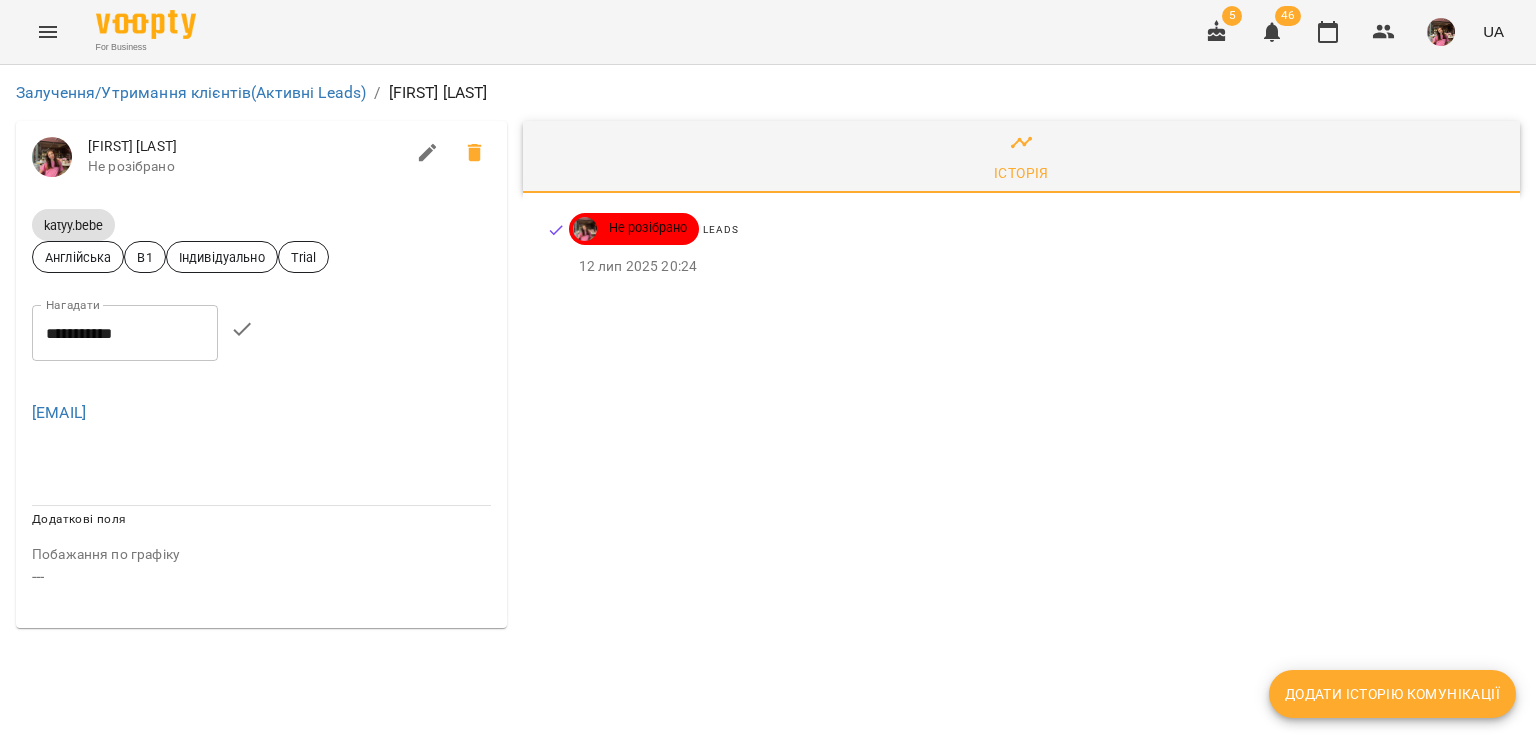 click on "**********" at bounding box center [125, 333] 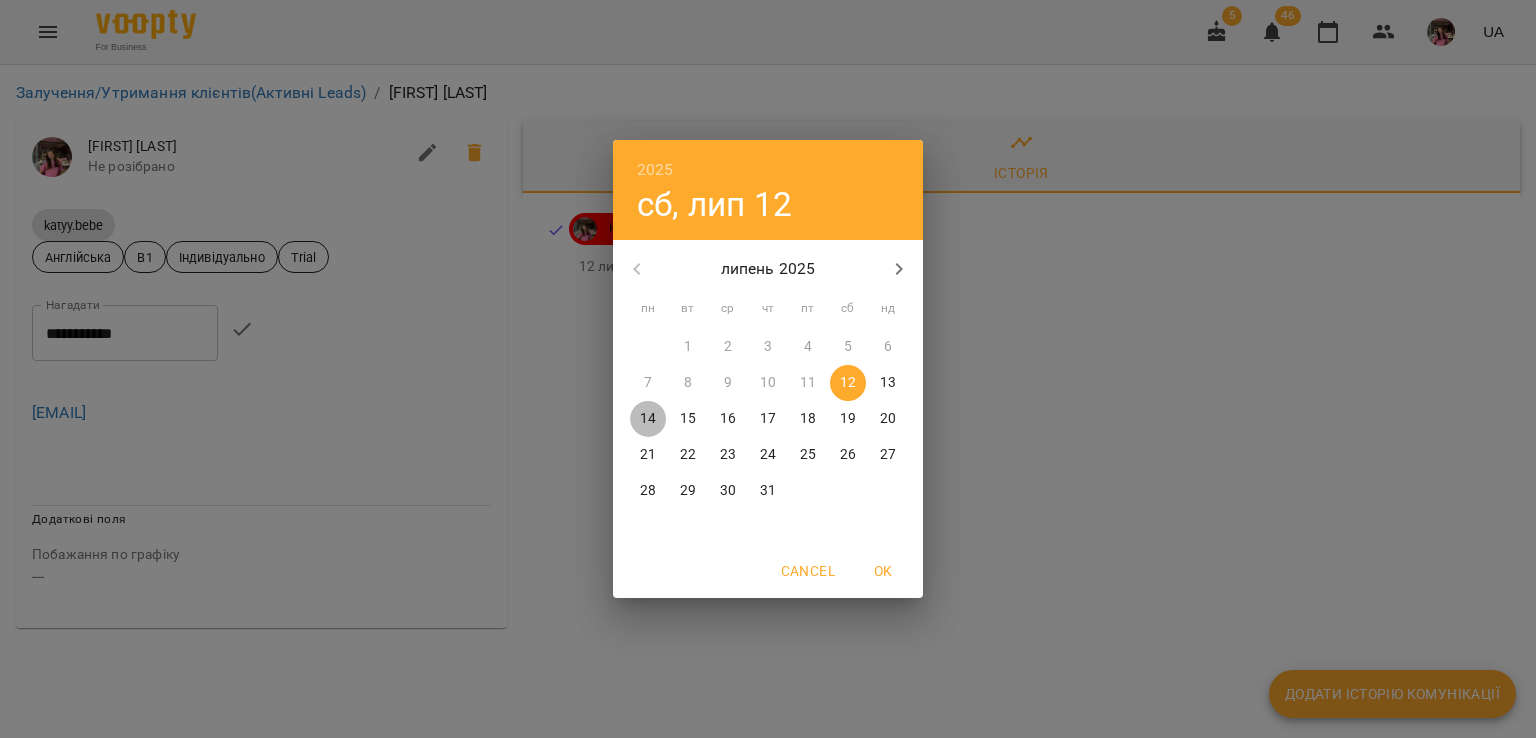 click on "14" at bounding box center [648, 419] 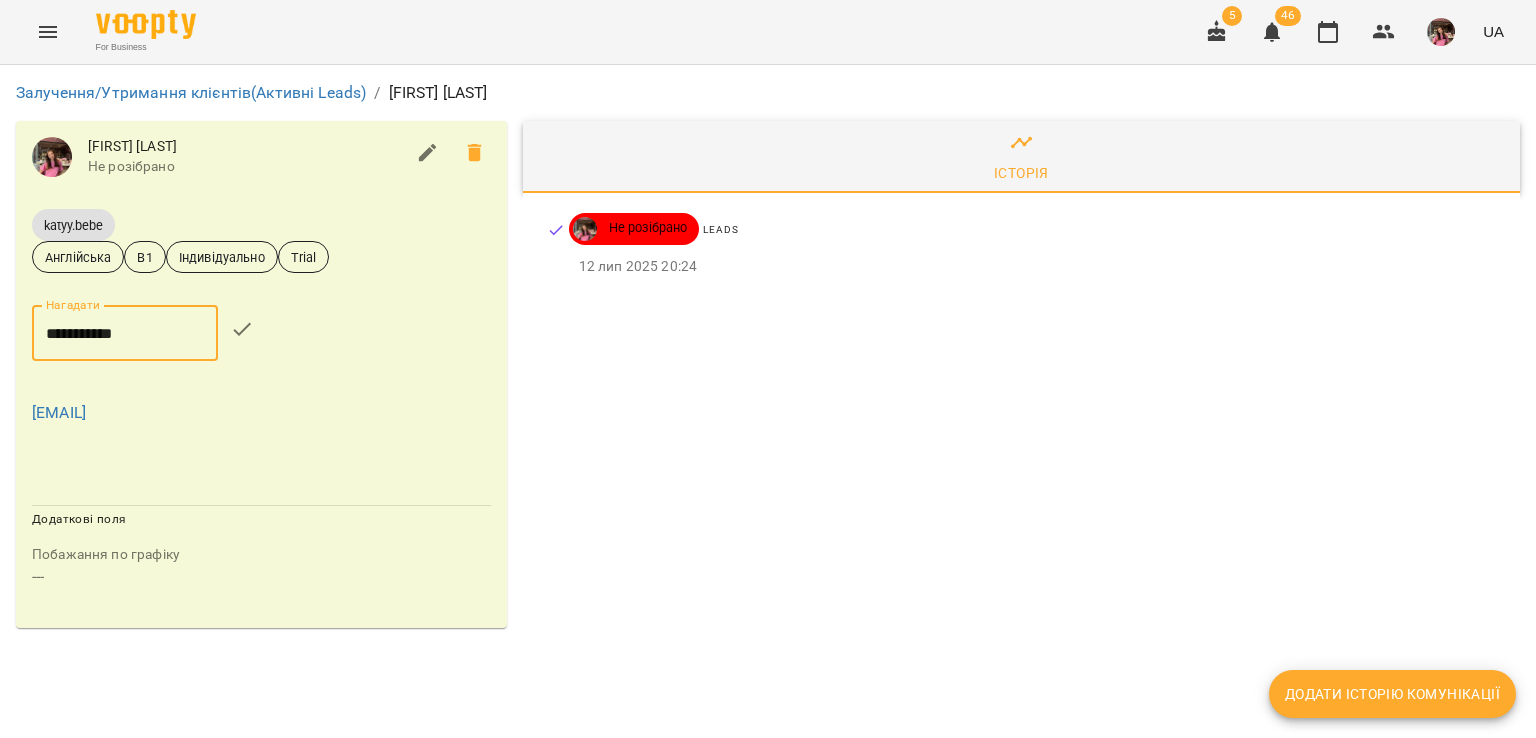 click at bounding box center (242, 329) 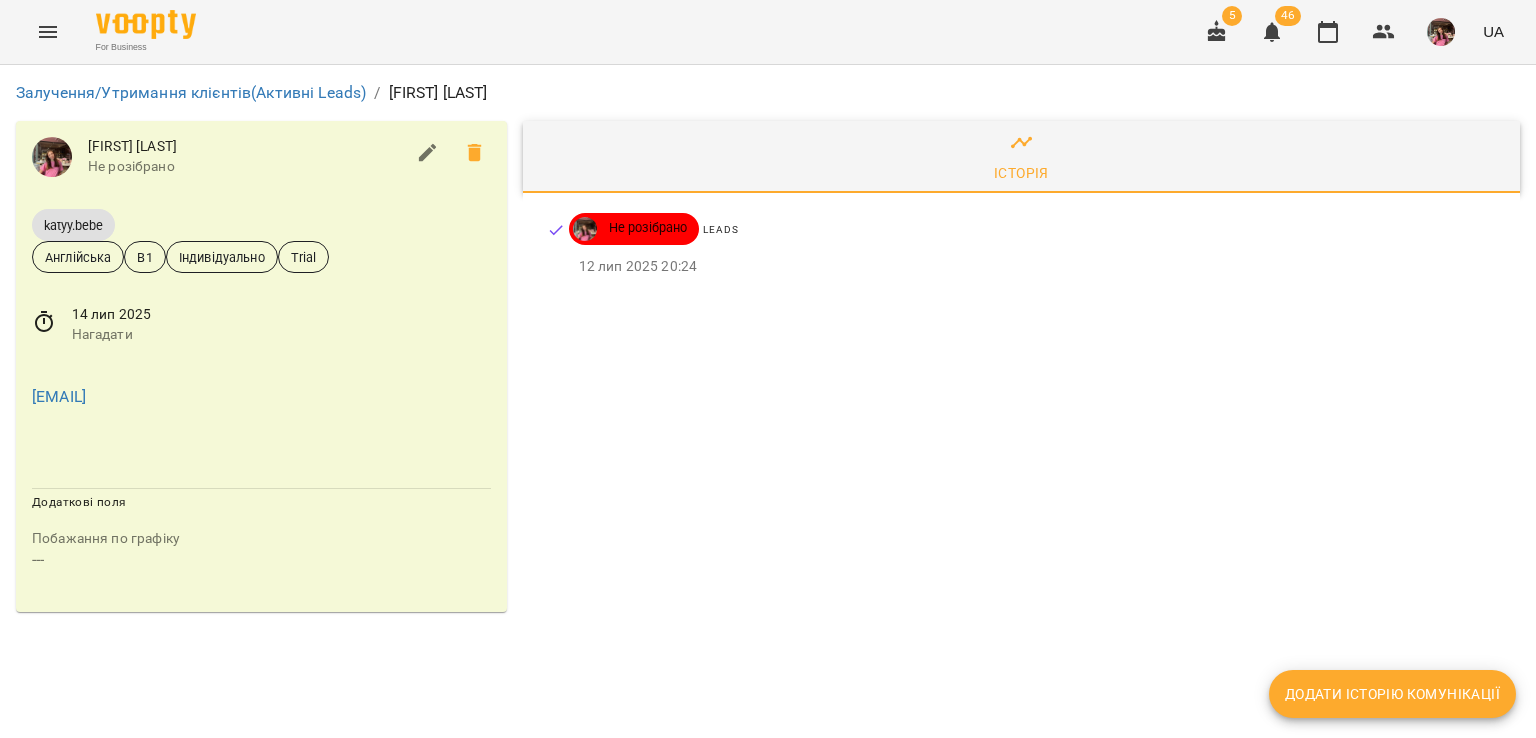click on "Додати історію комунікації" at bounding box center (1392, 694) 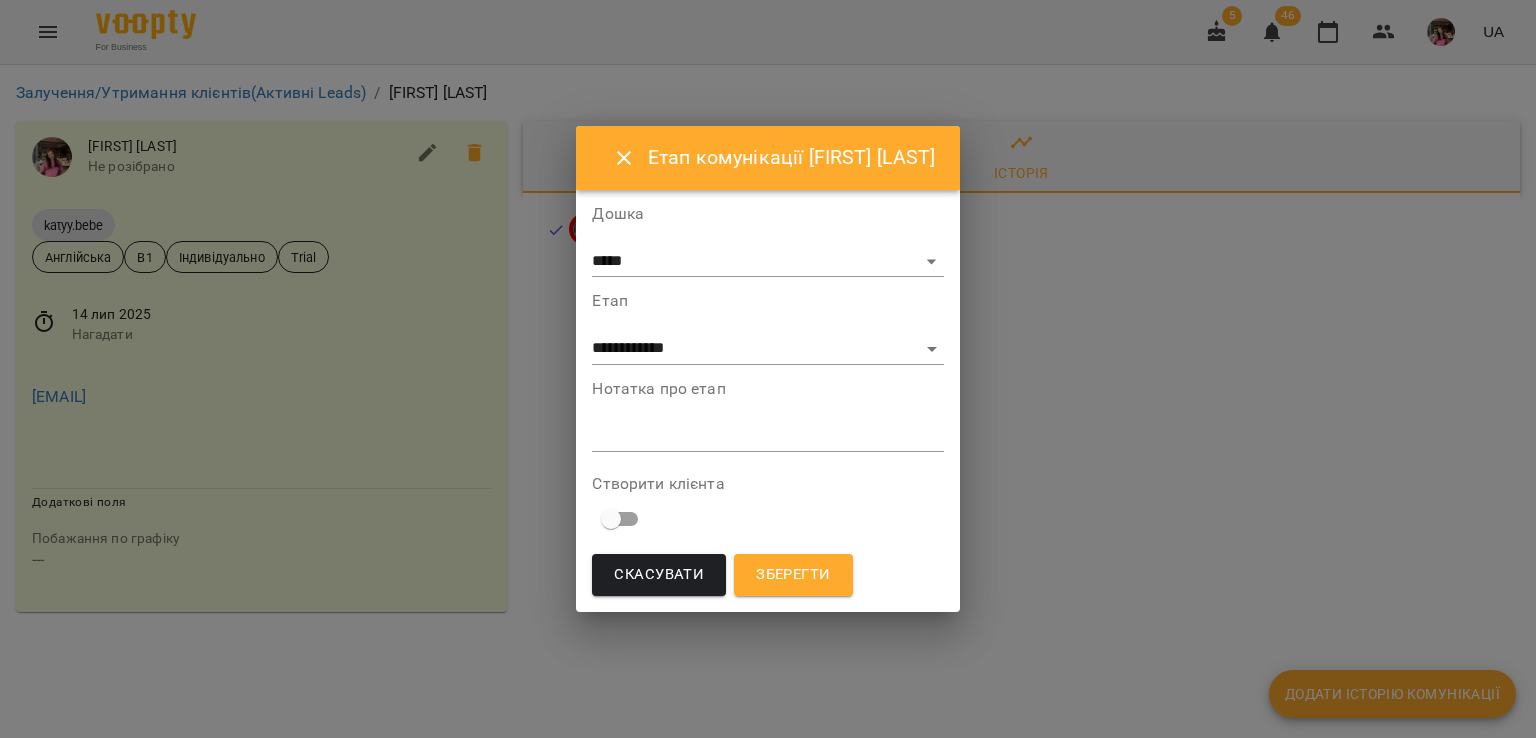 click on "*" at bounding box center [767, 436] 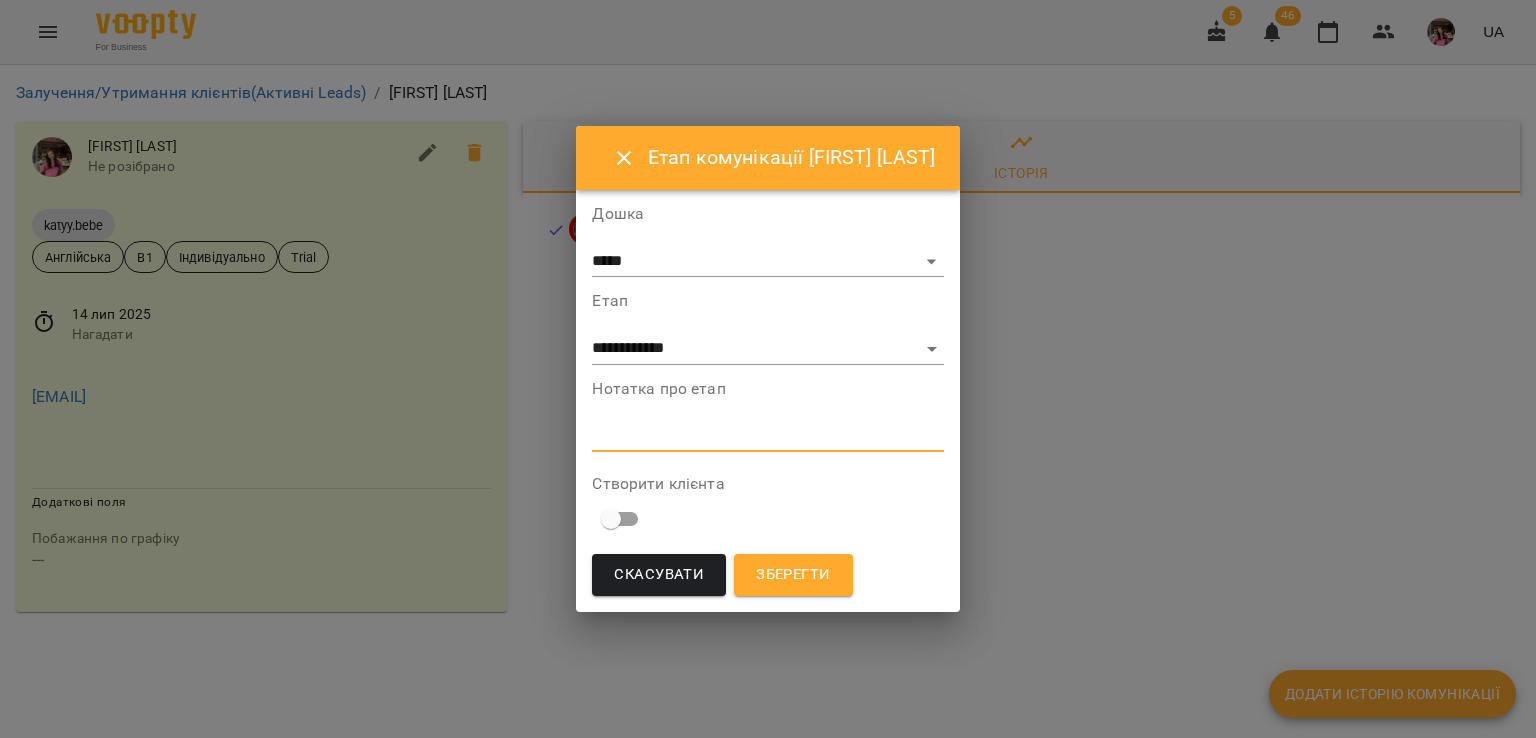 paste on "**********" 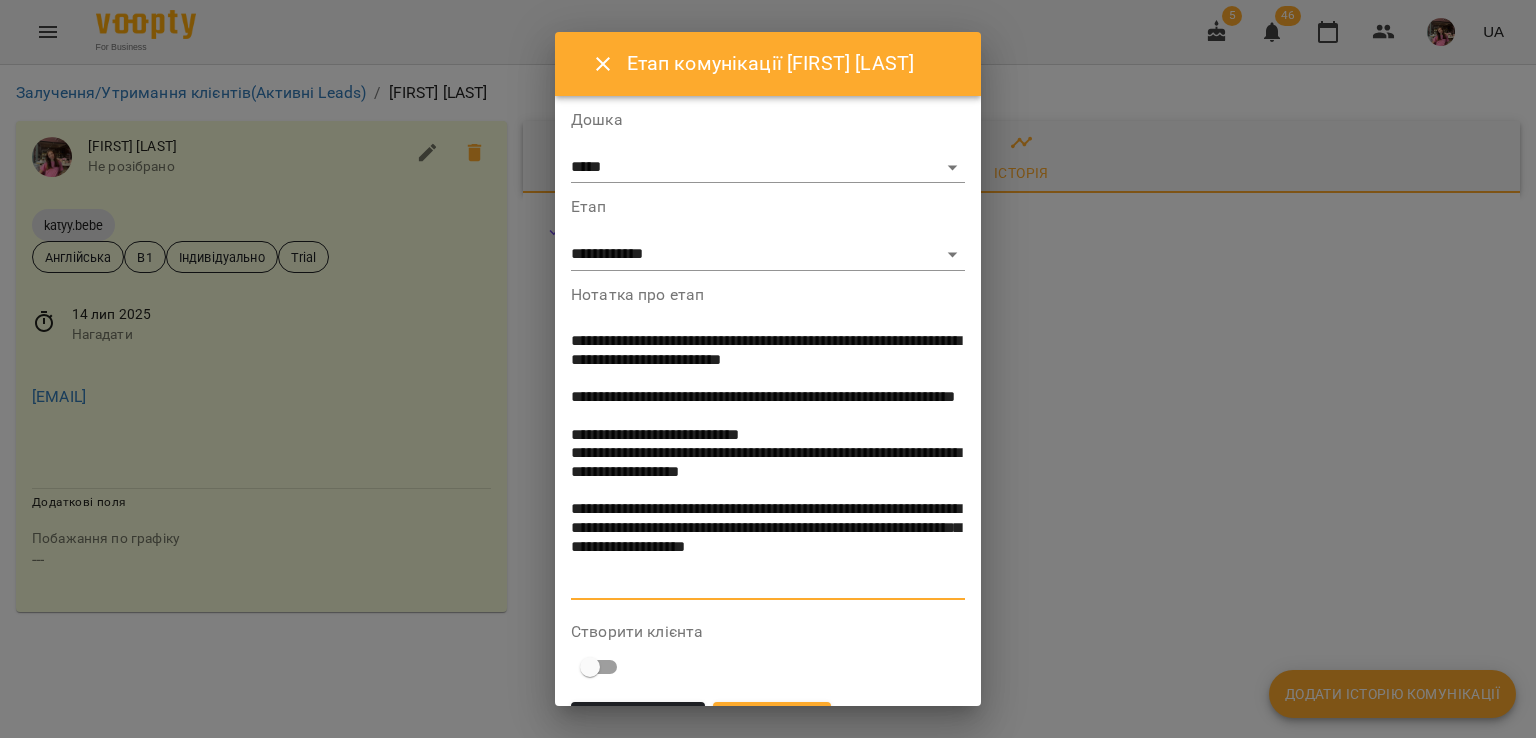 scroll, scrollTop: 54, scrollLeft: 0, axis: vertical 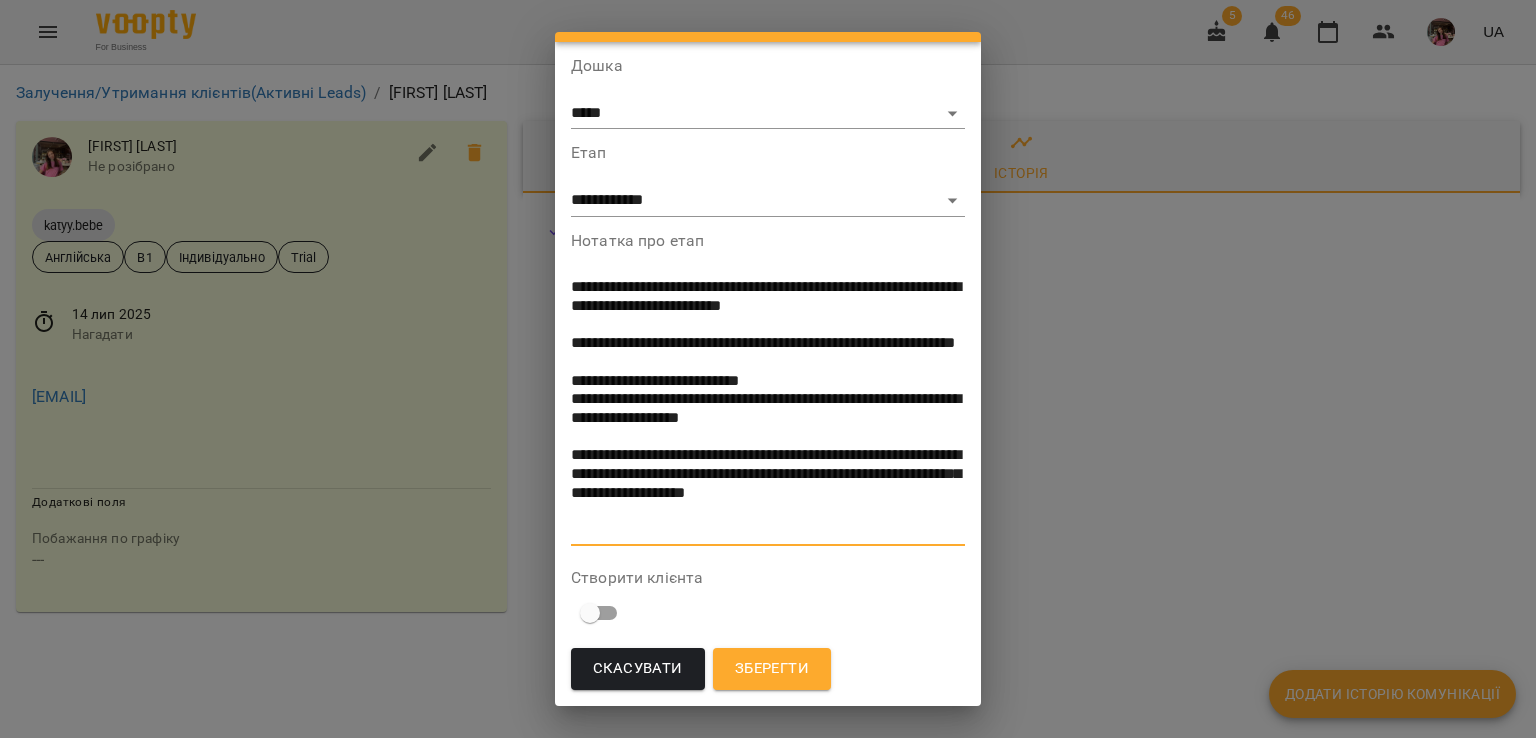 type on "**********" 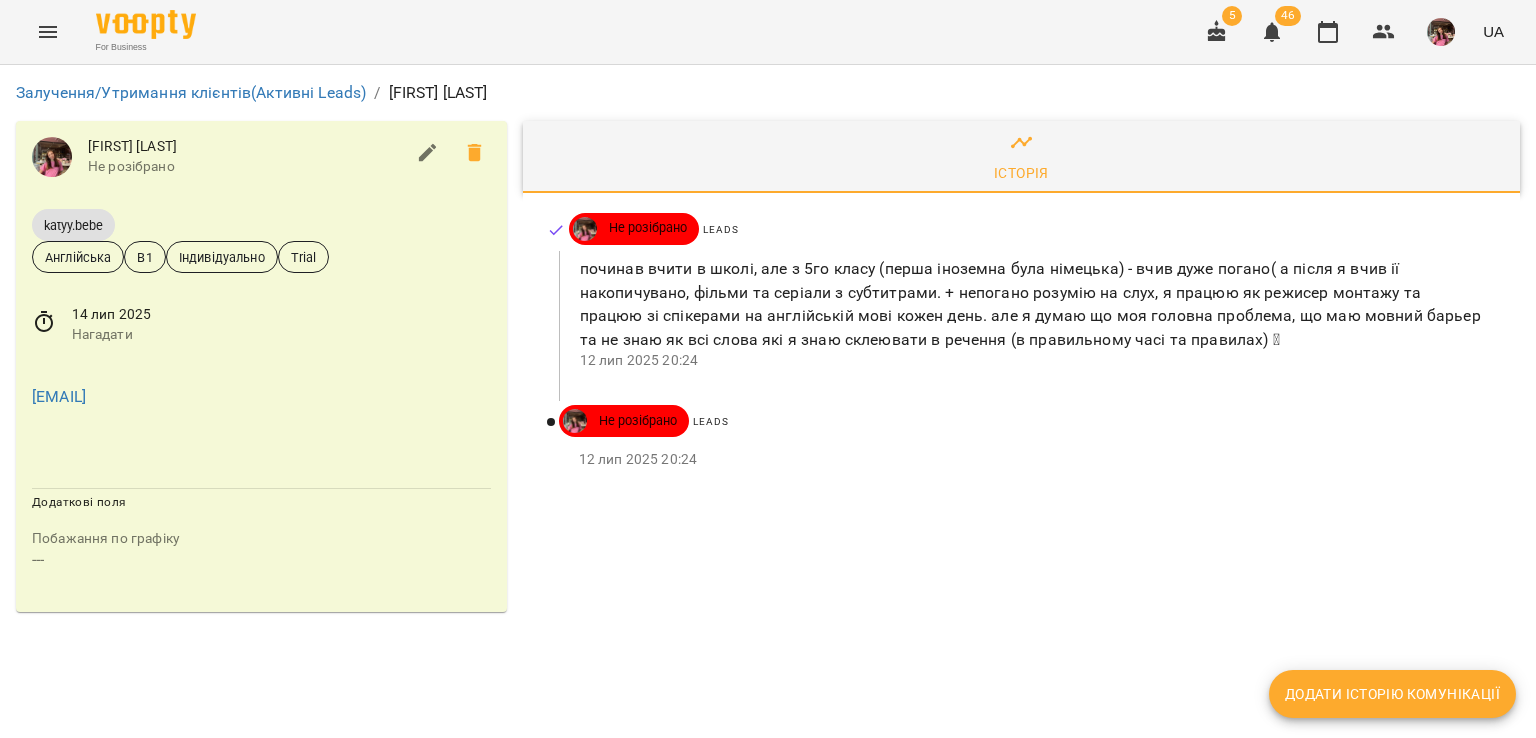 click on "Додати історію комунікації" at bounding box center [1392, 694] 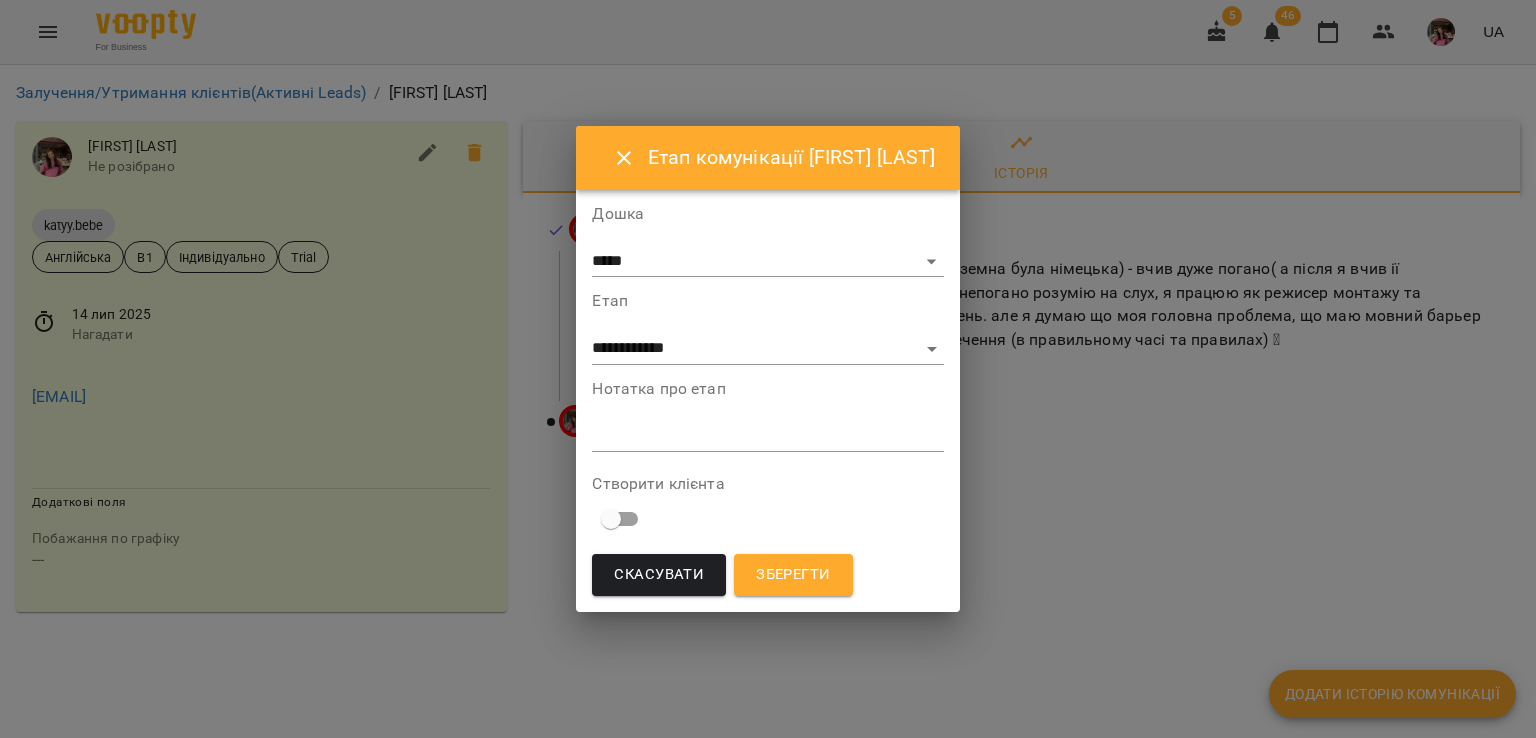 click on "*" at bounding box center [767, 436] 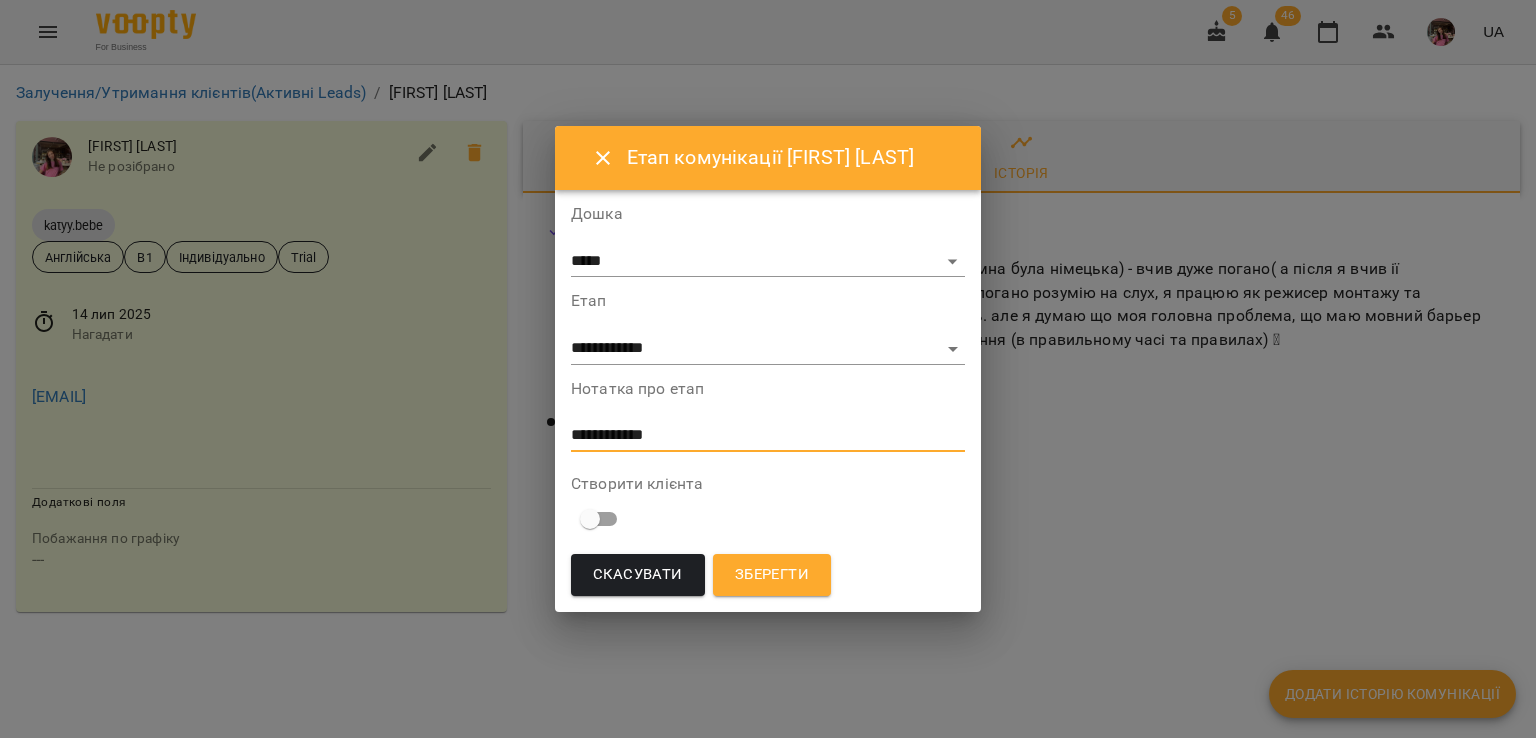 type on "**********" 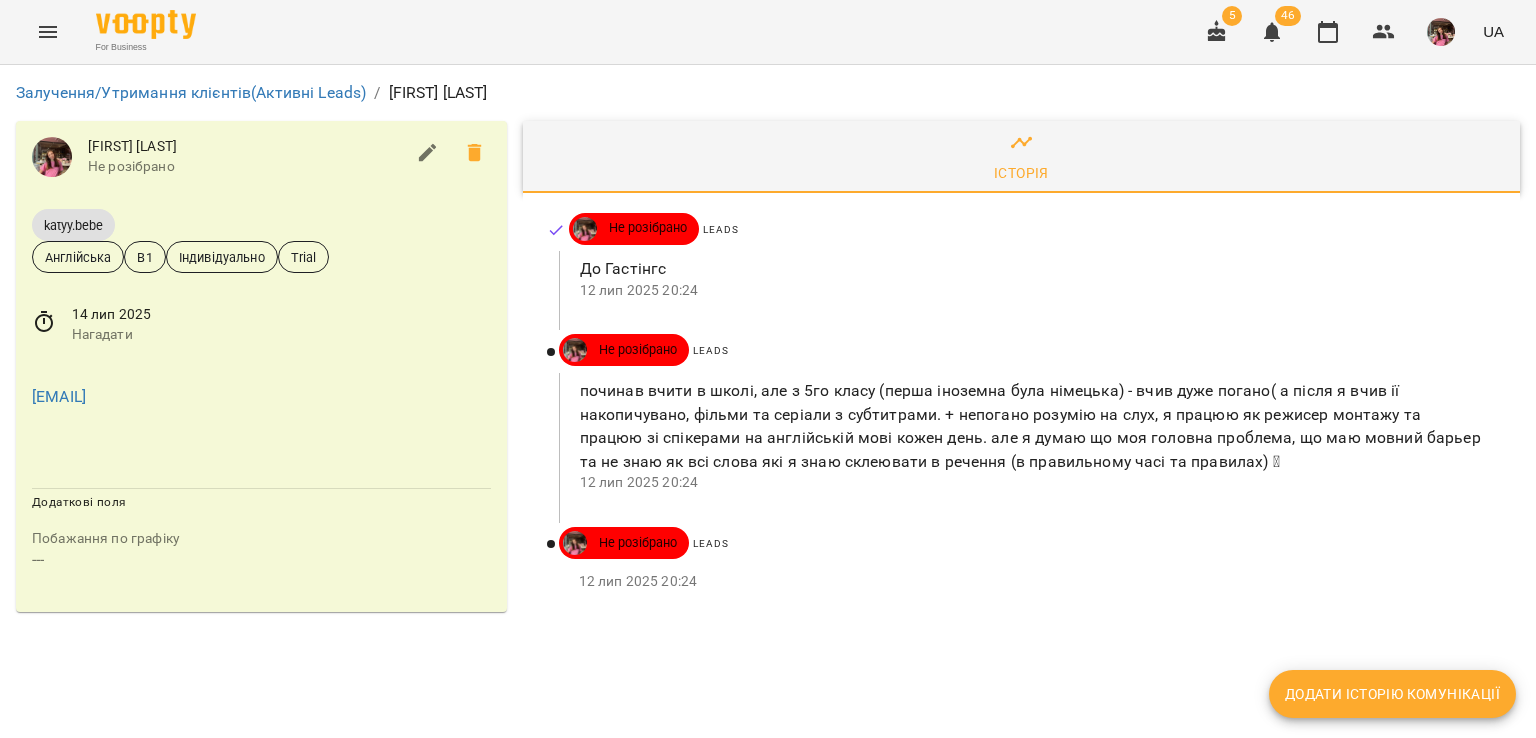 click on "Додати історію комунікації" at bounding box center (1392, 694) 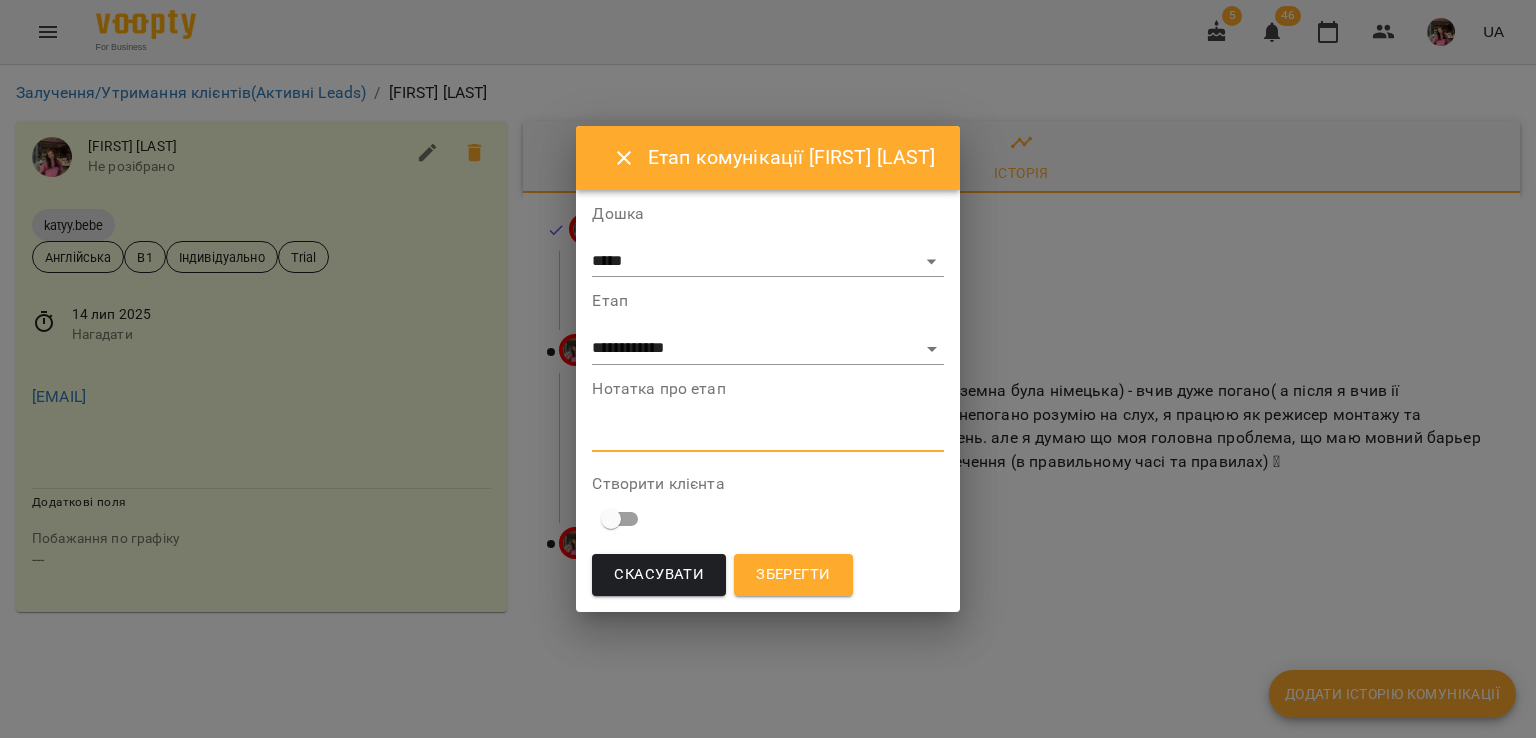 click at bounding box center (767, 435) 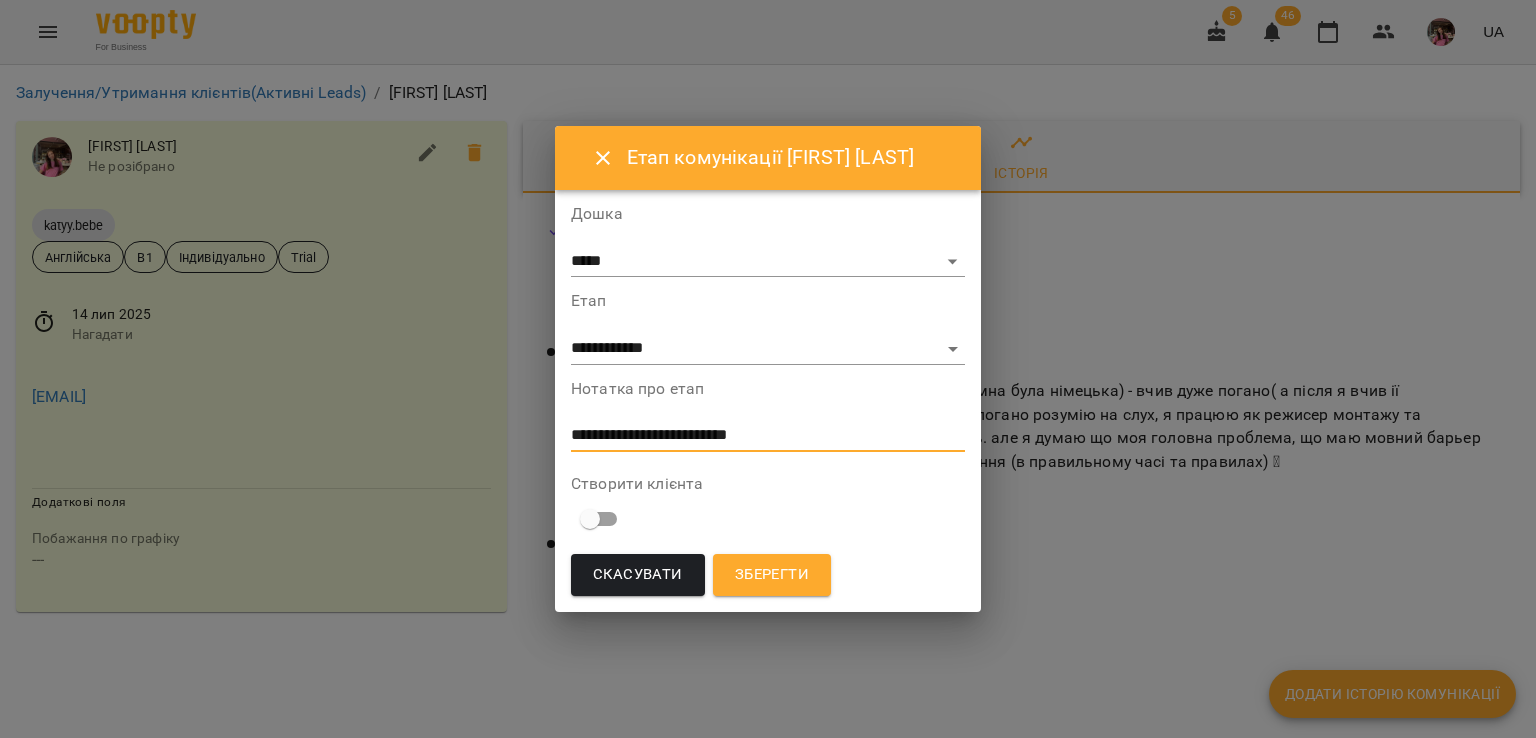 type on "**********" 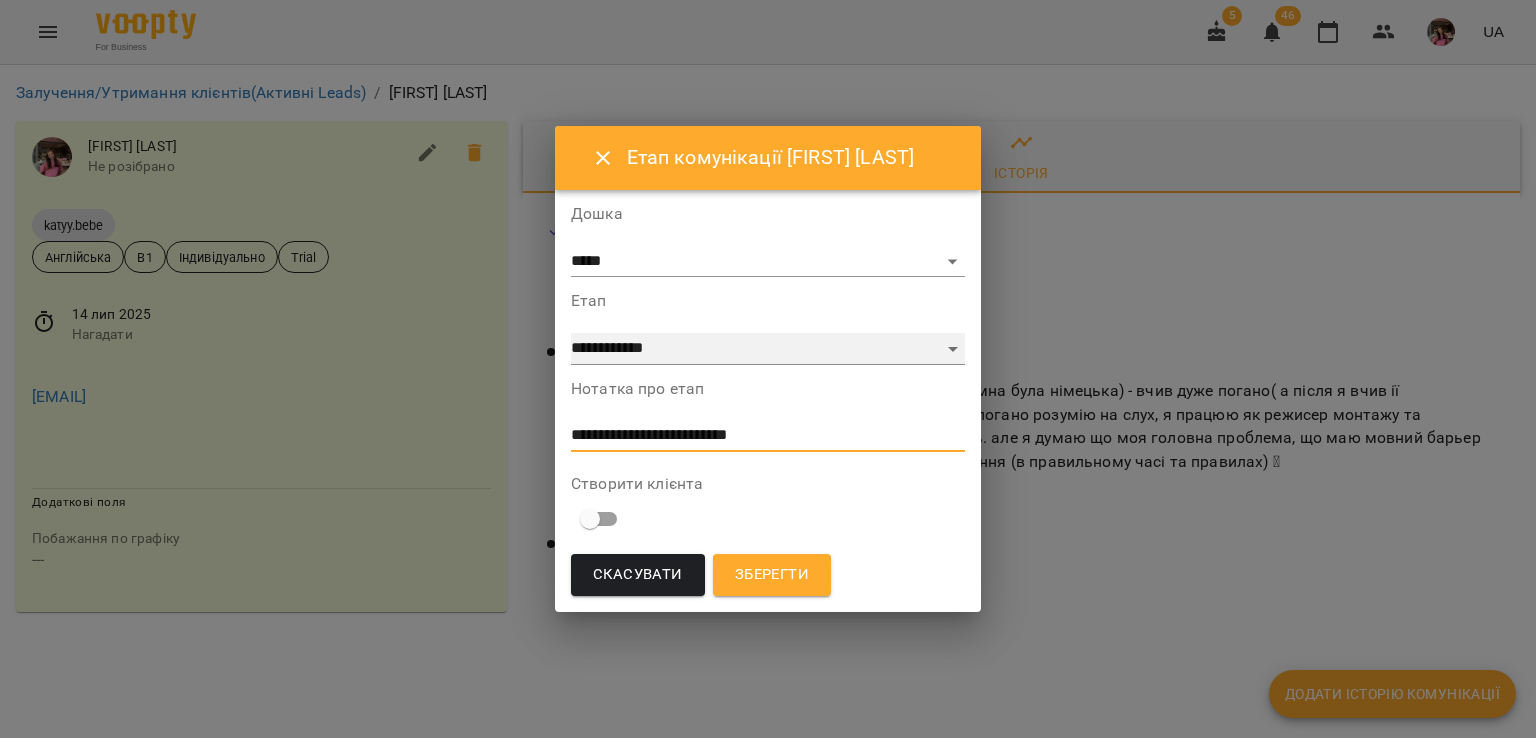 click on "**********" at bounding box center (768, 349) 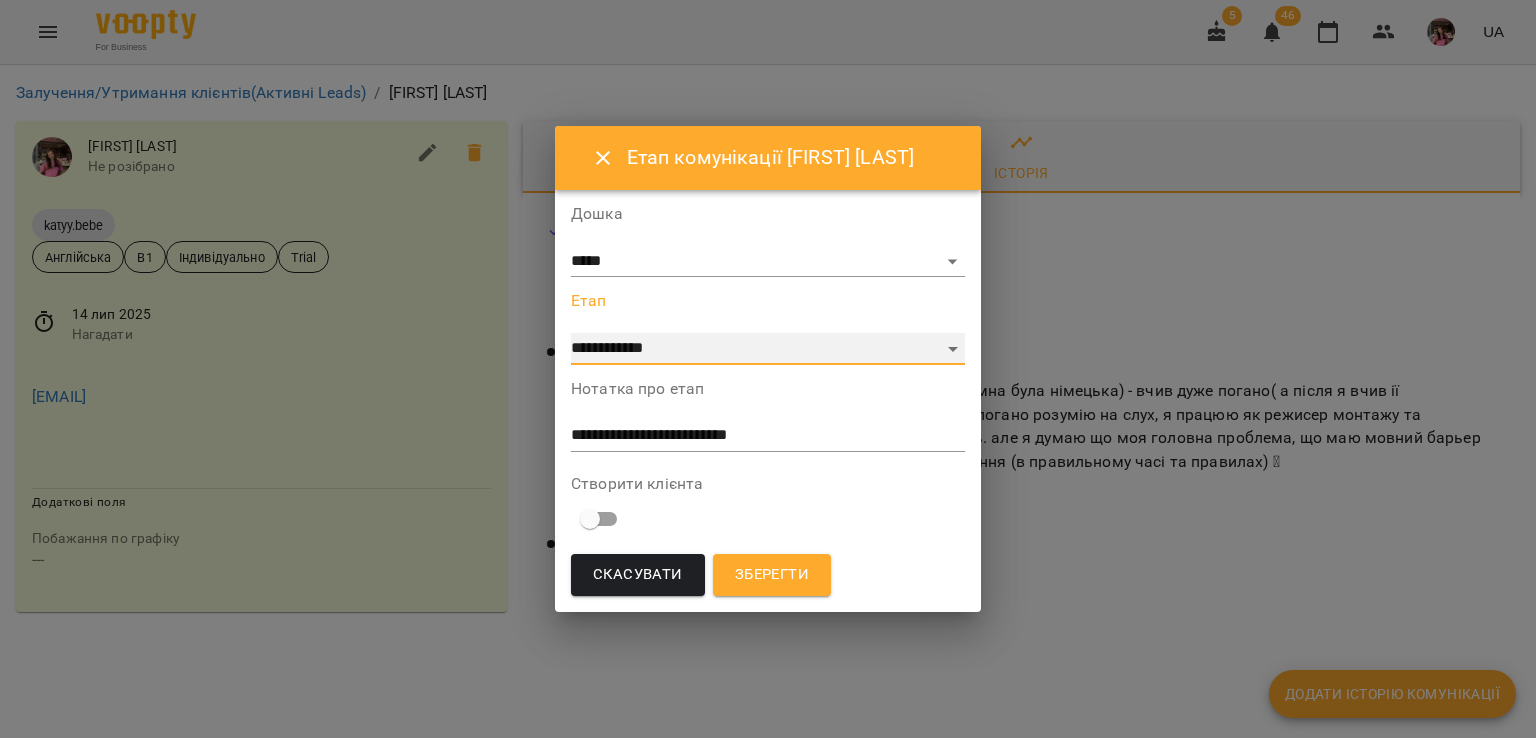 select on "*" 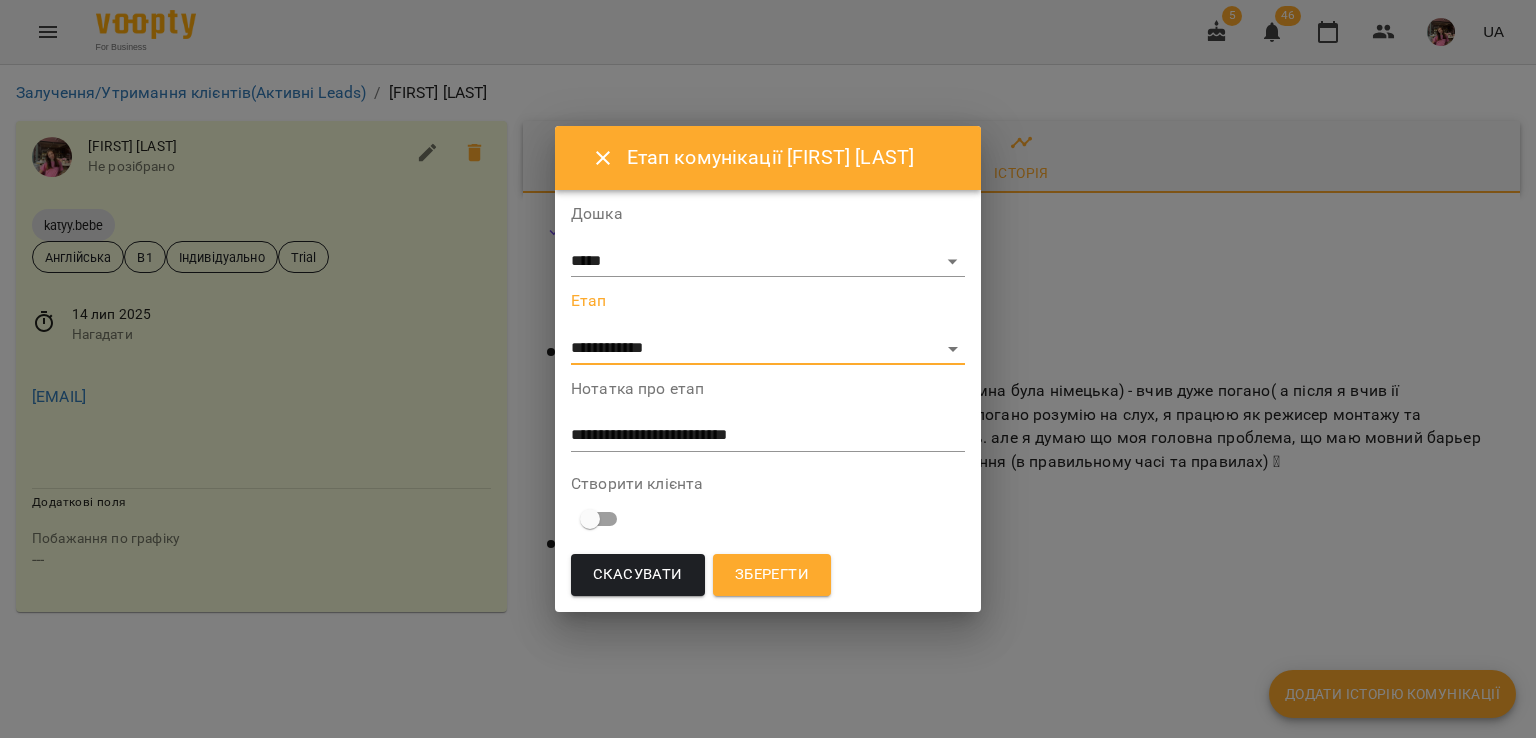 click on "Зберегти" at bounding box center (772, 575) 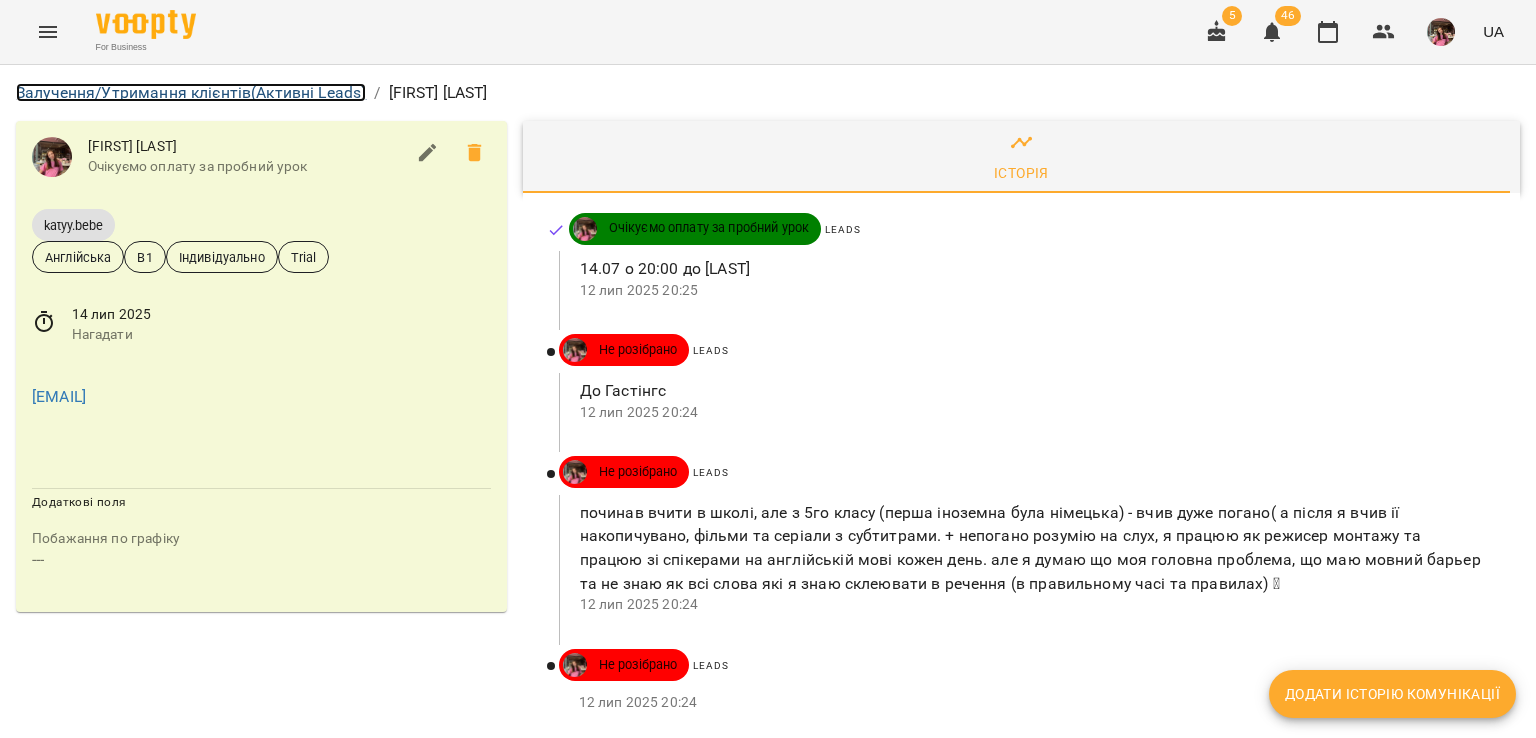 click on "Залучення/Утримання клієнтів (Активні Leads)" at bounding box center [191, 92] 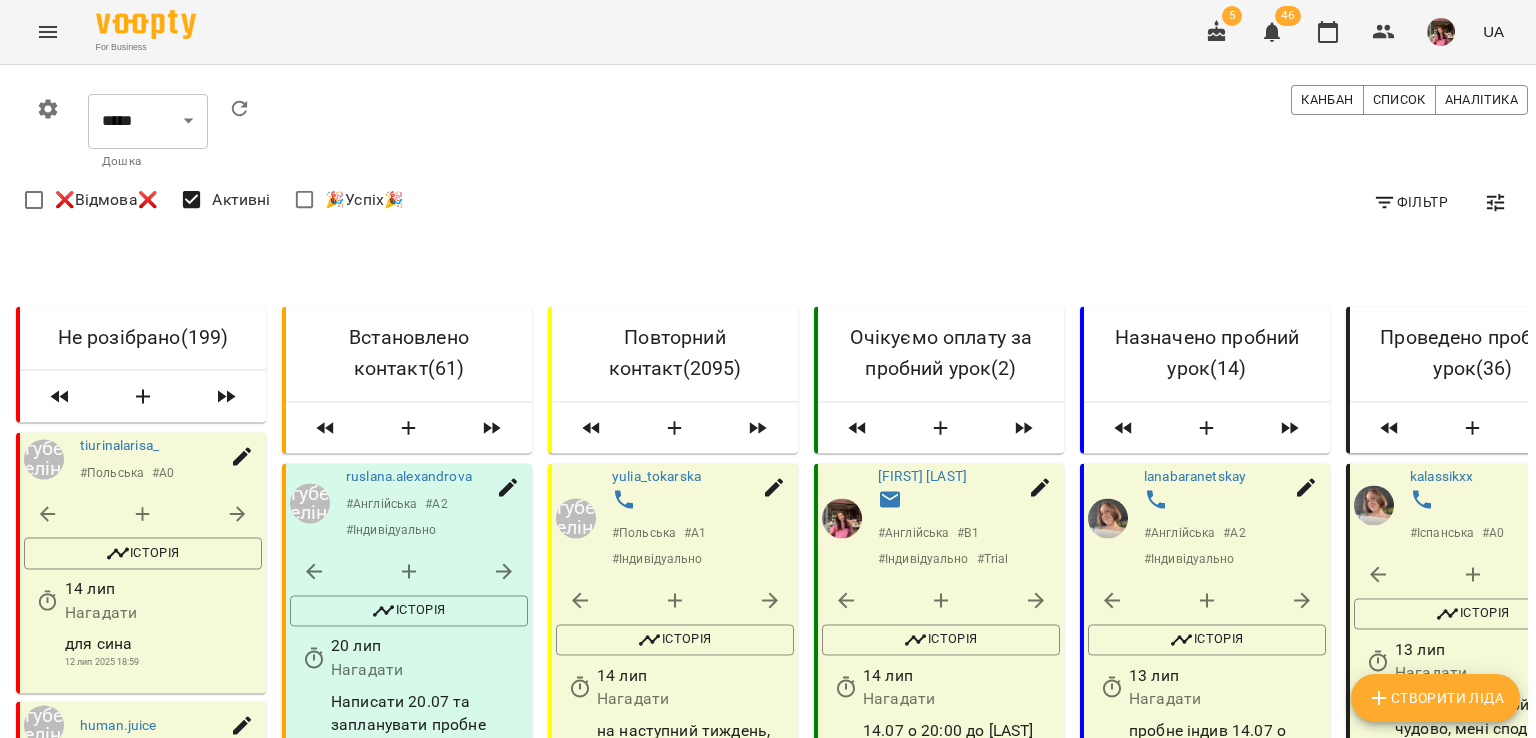 scroll, scrollTop: 60, scrollLeft: 0, axis: vertical 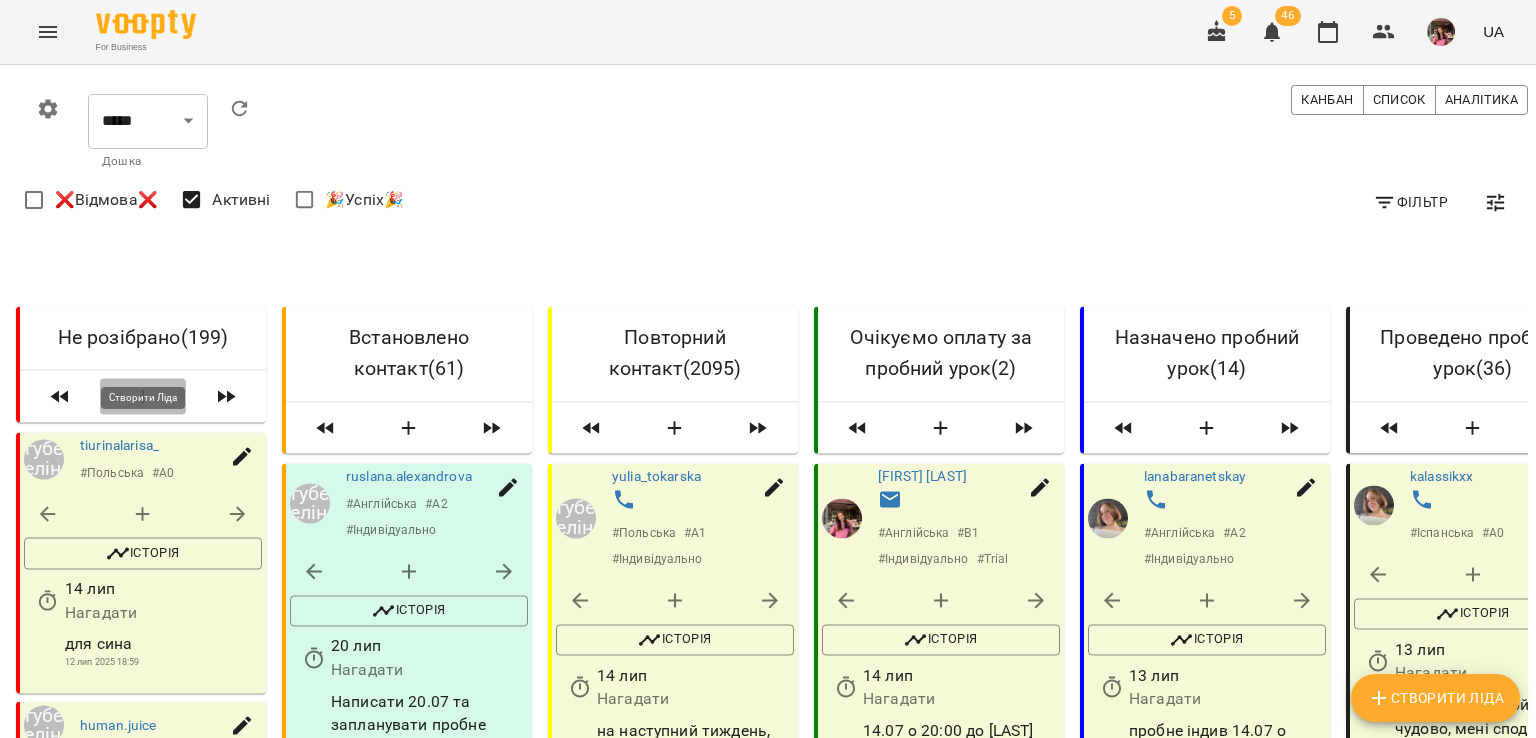 click at bounding box center (143, 396) 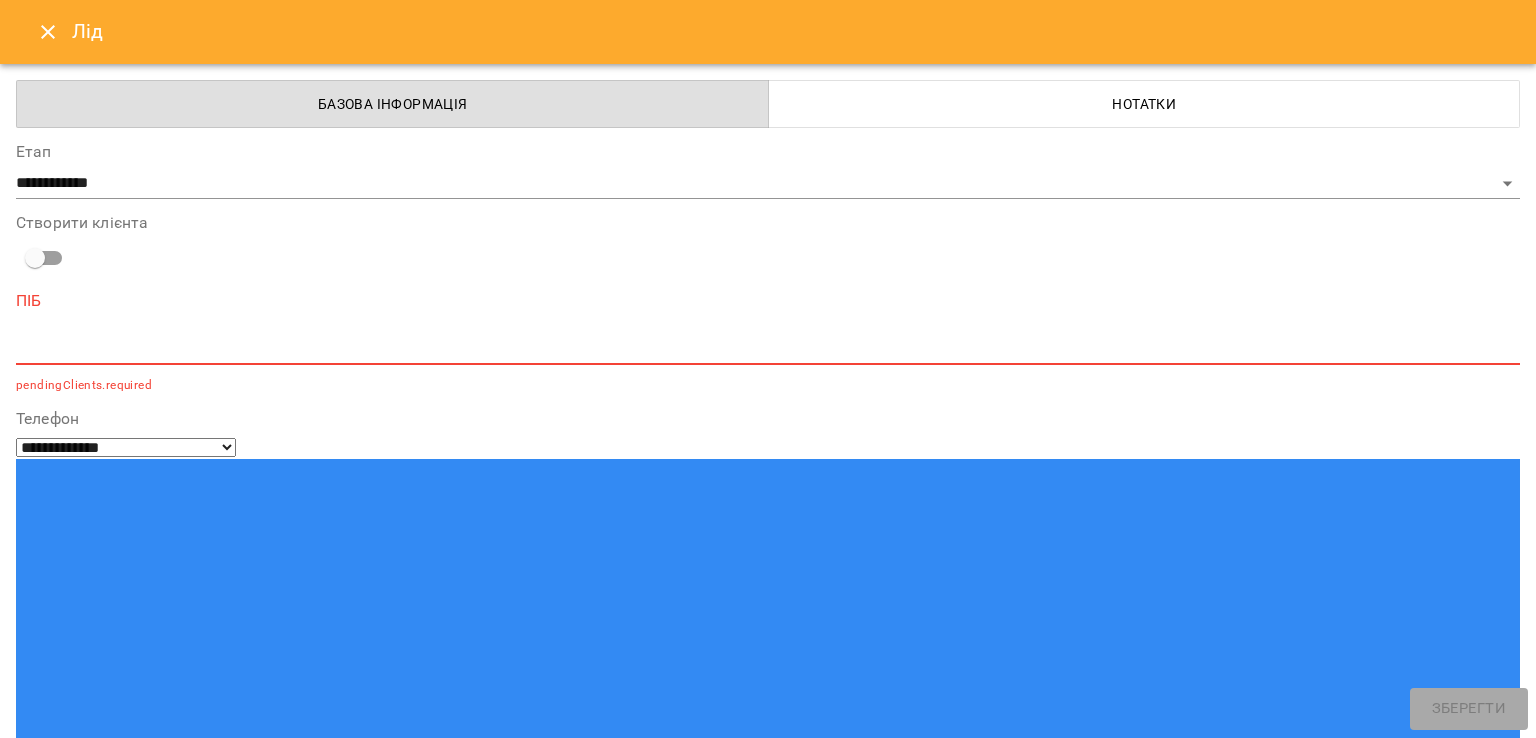 click at bounding box center (768, 348) 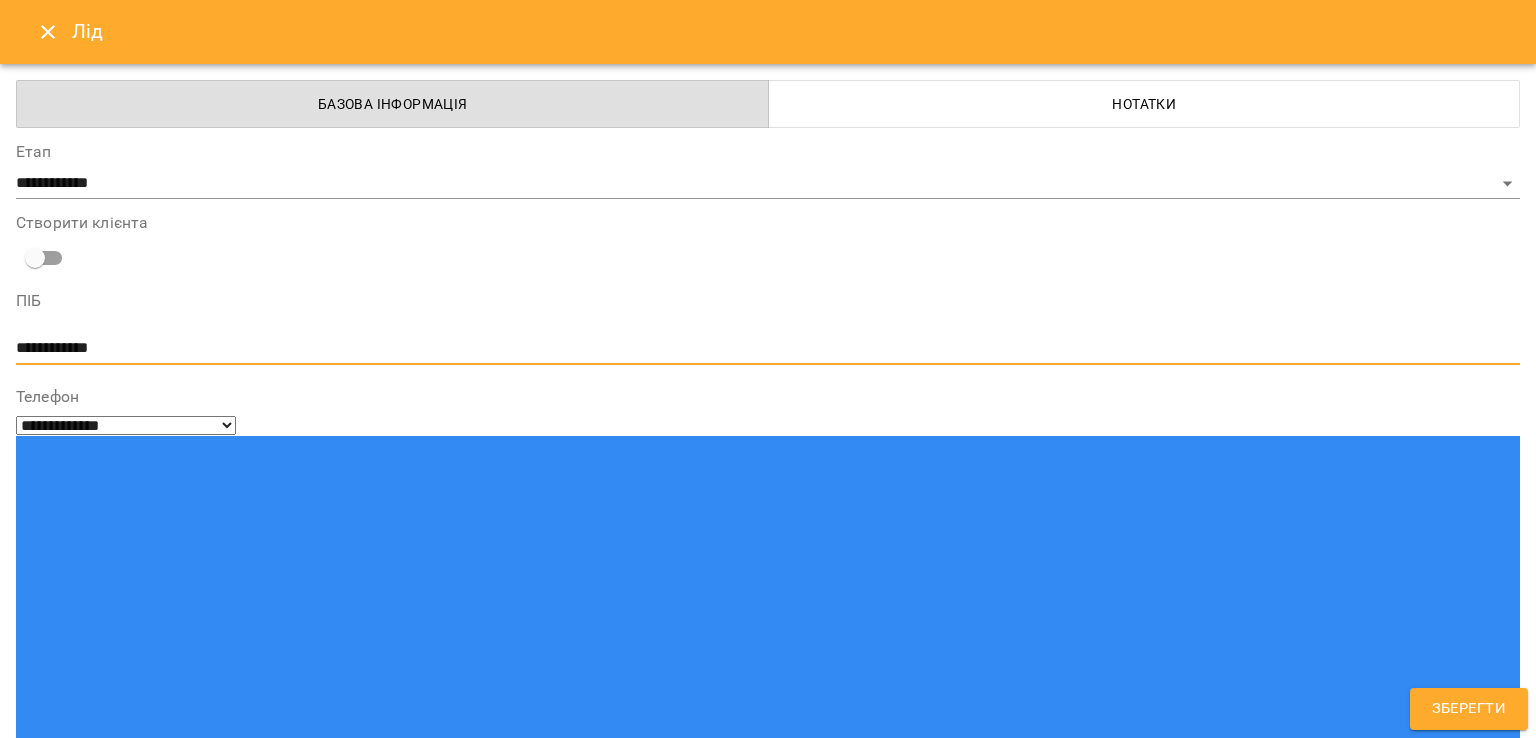 type on "**********" 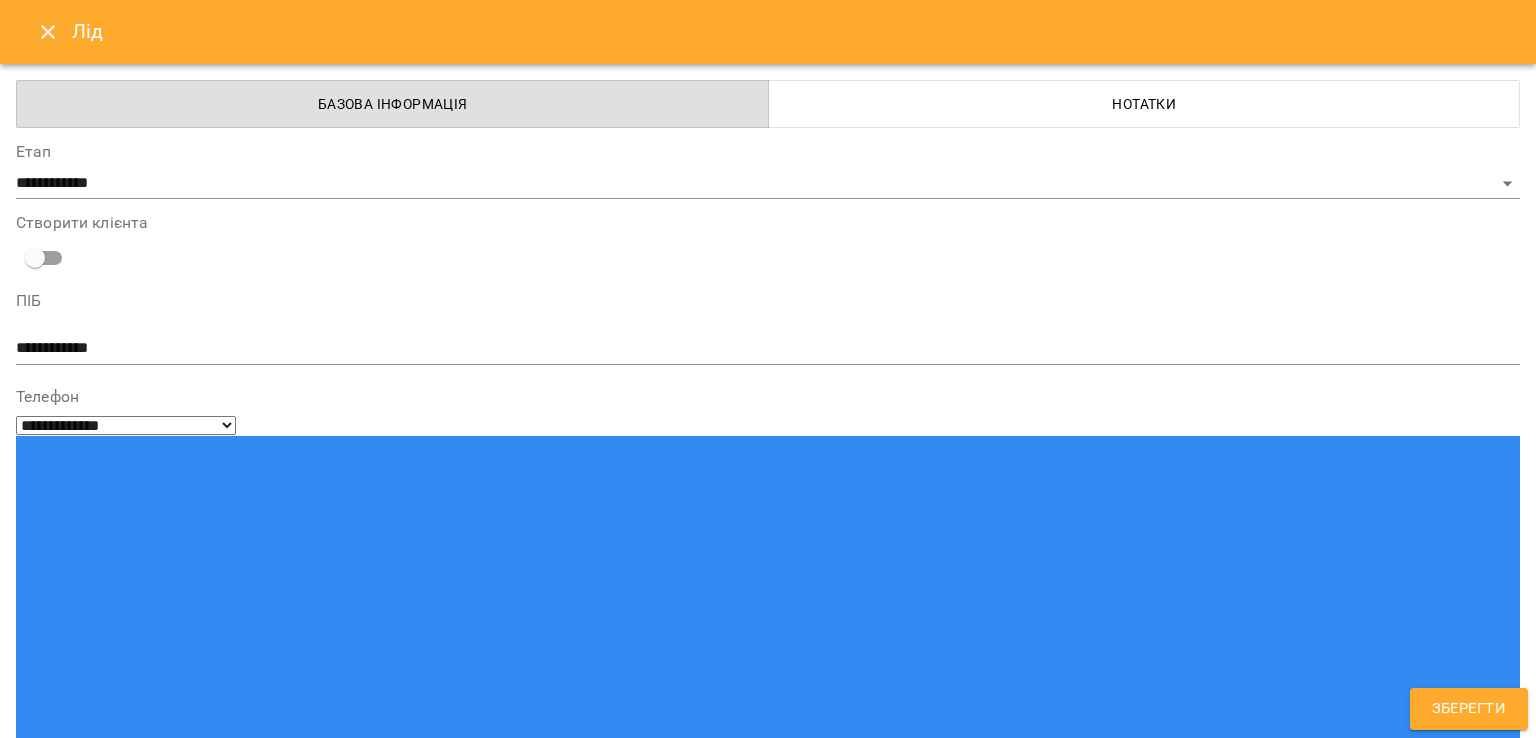 paste on "**********" 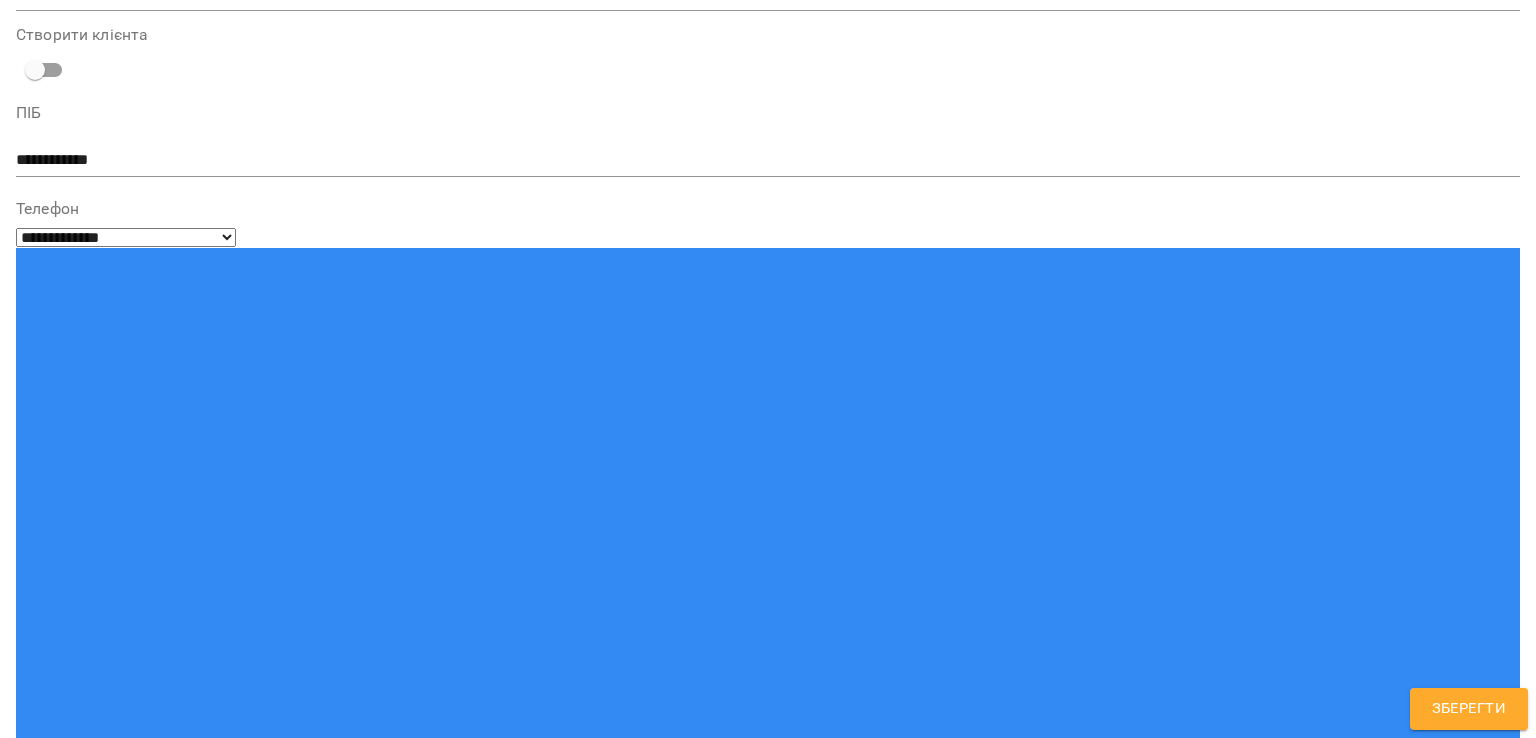 scroll, scrollTop: 1695, scrollLeft: 0, axis: vertical 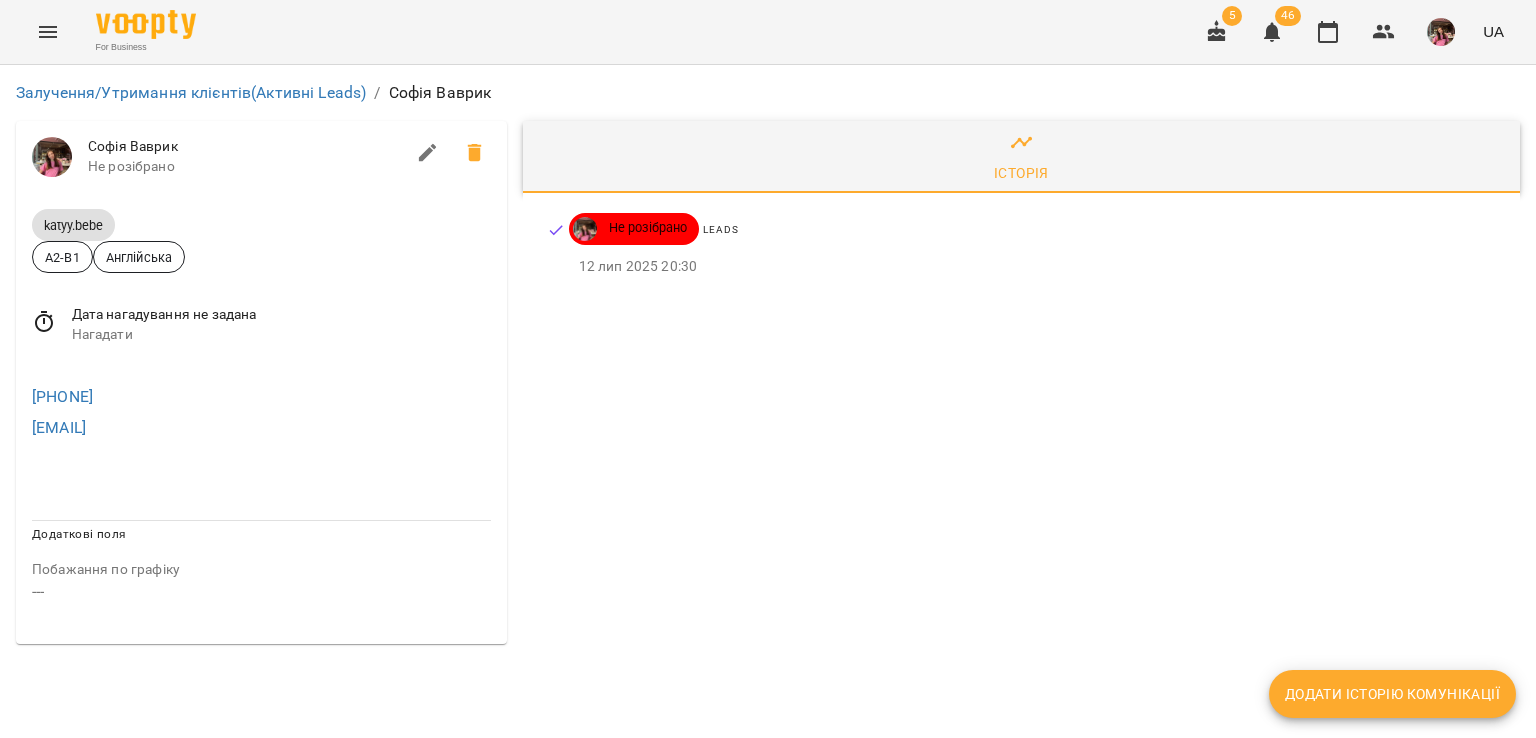 click on "Додати історію комунікації" at bounding box center (1392, 694) 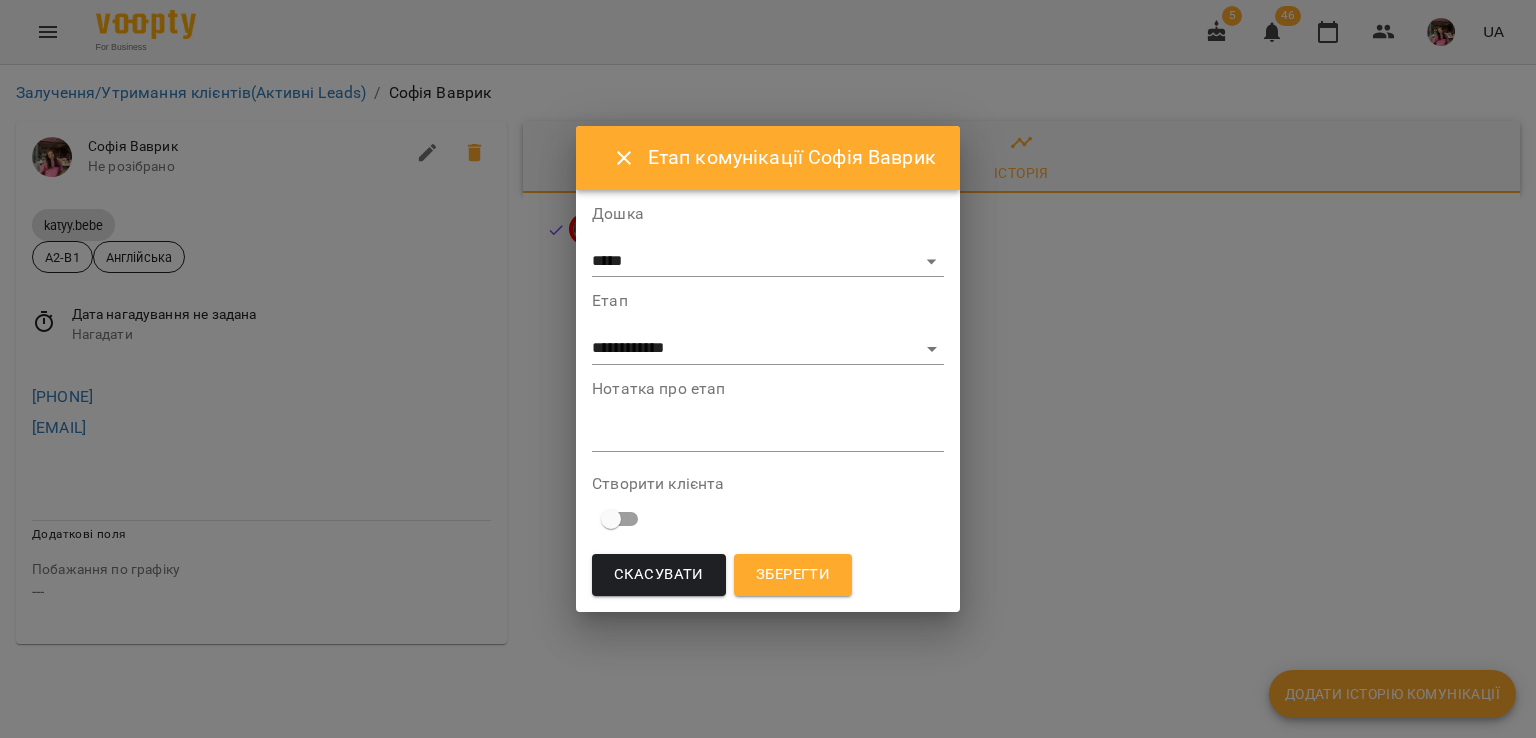 click on "*" at bounding box center [768, 436] 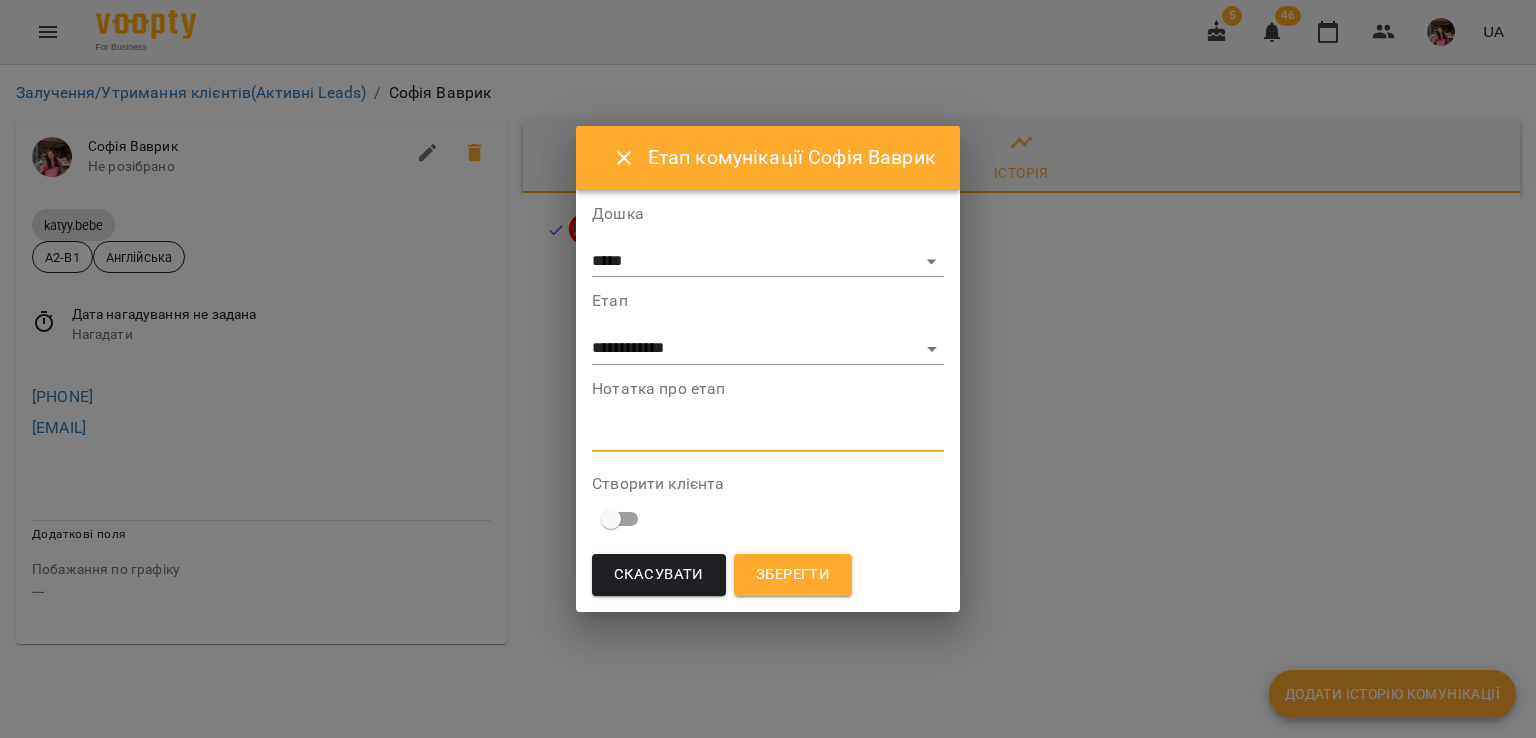 paste on "**********" 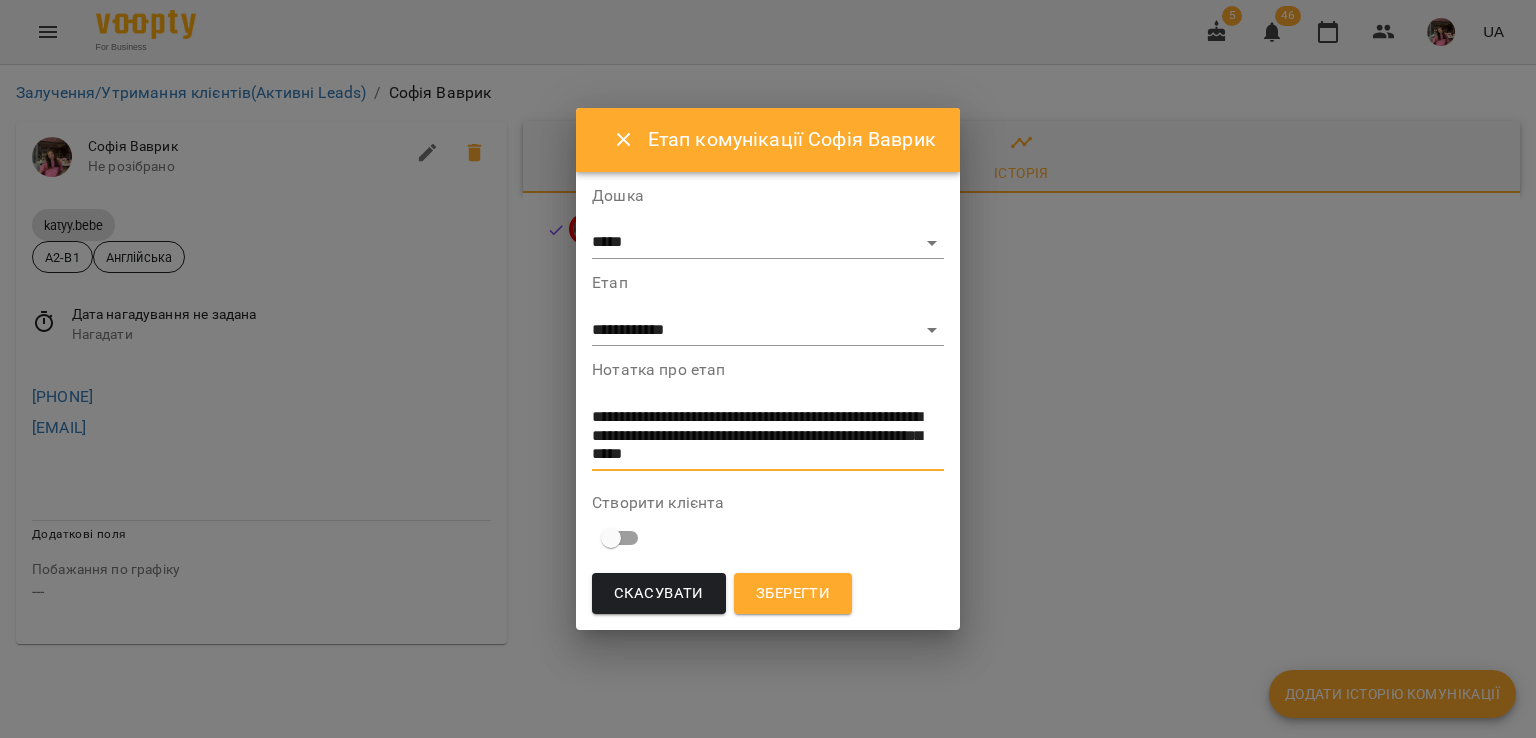type on "**********" 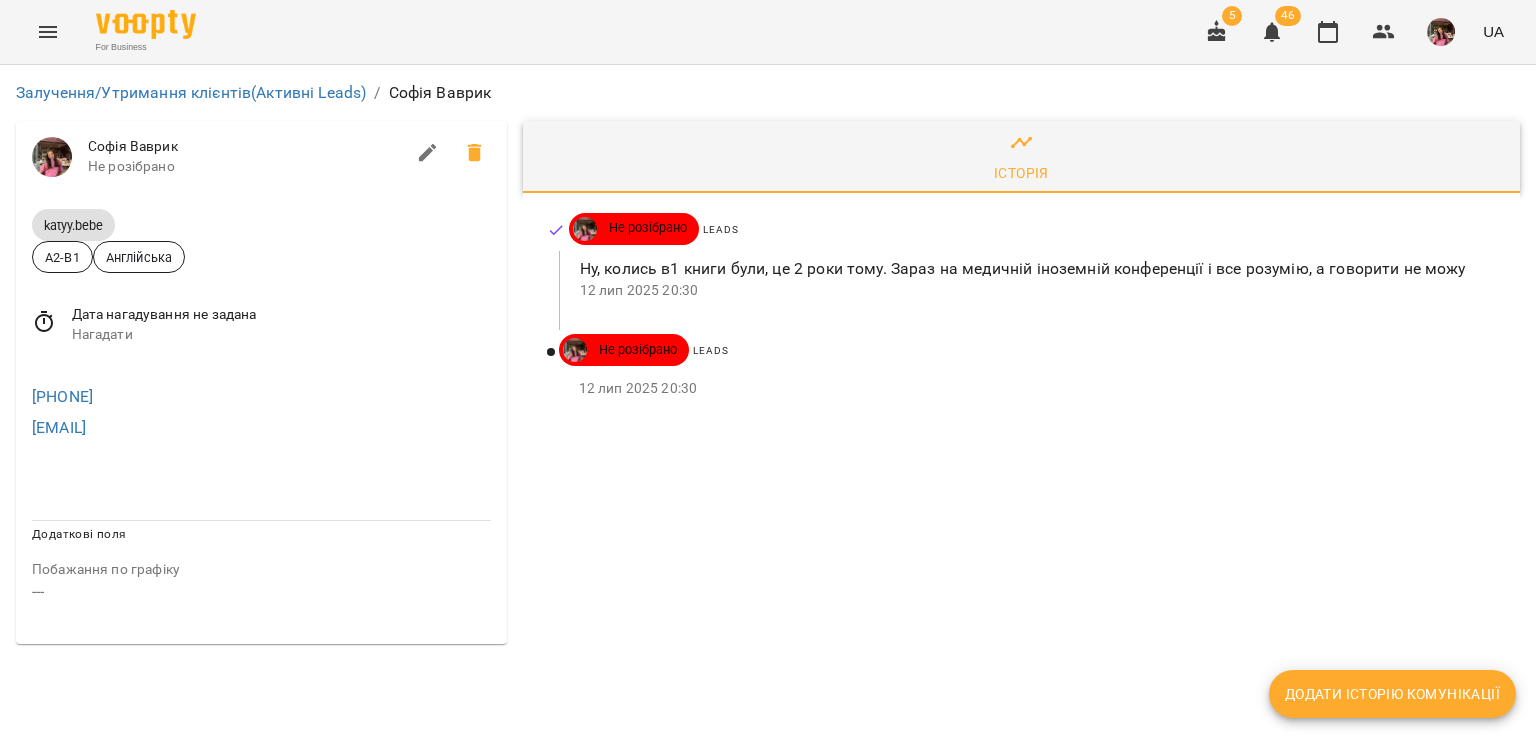 click on "Дата нагадування не задана" at bounding box center (281, 315) 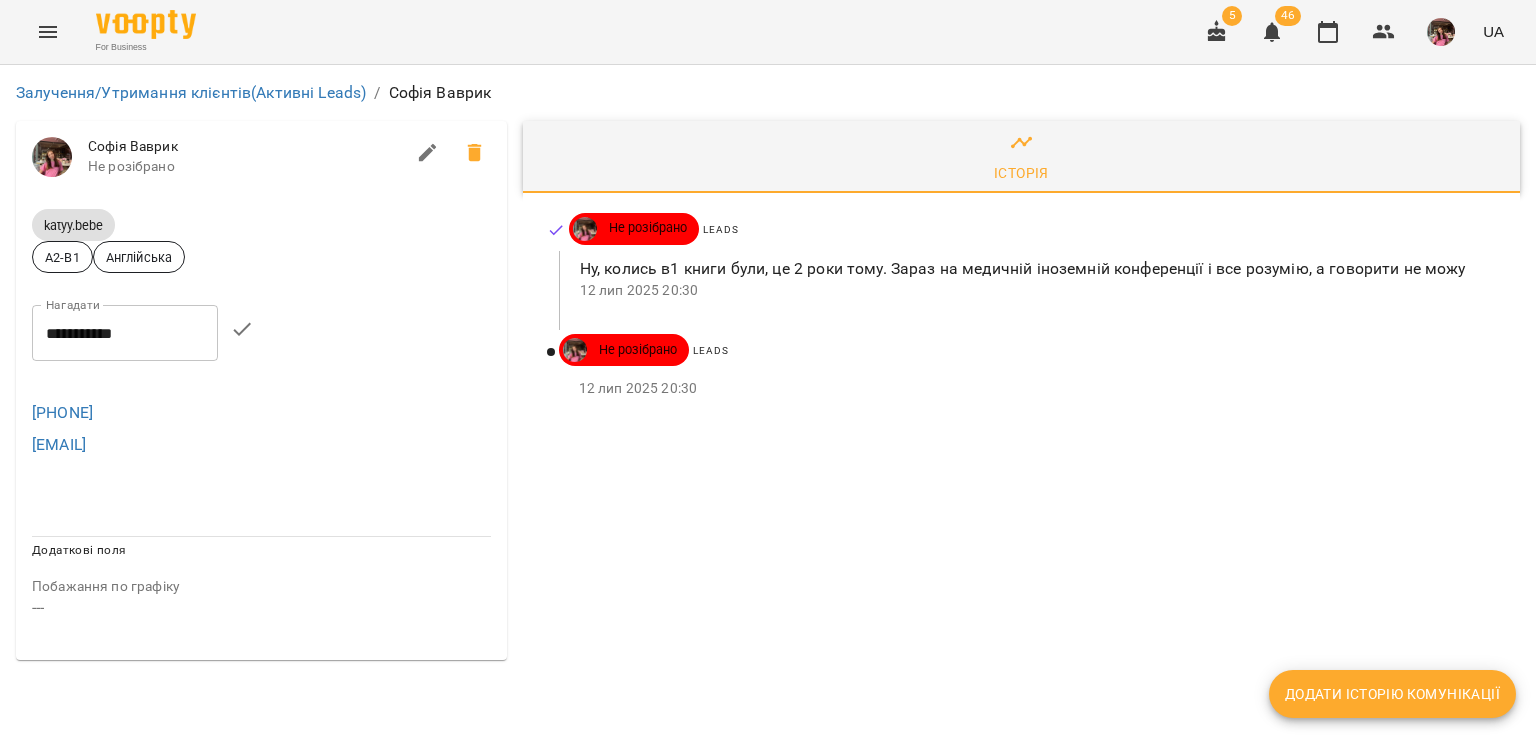 click on "**********" at bounding box center [125, 333] 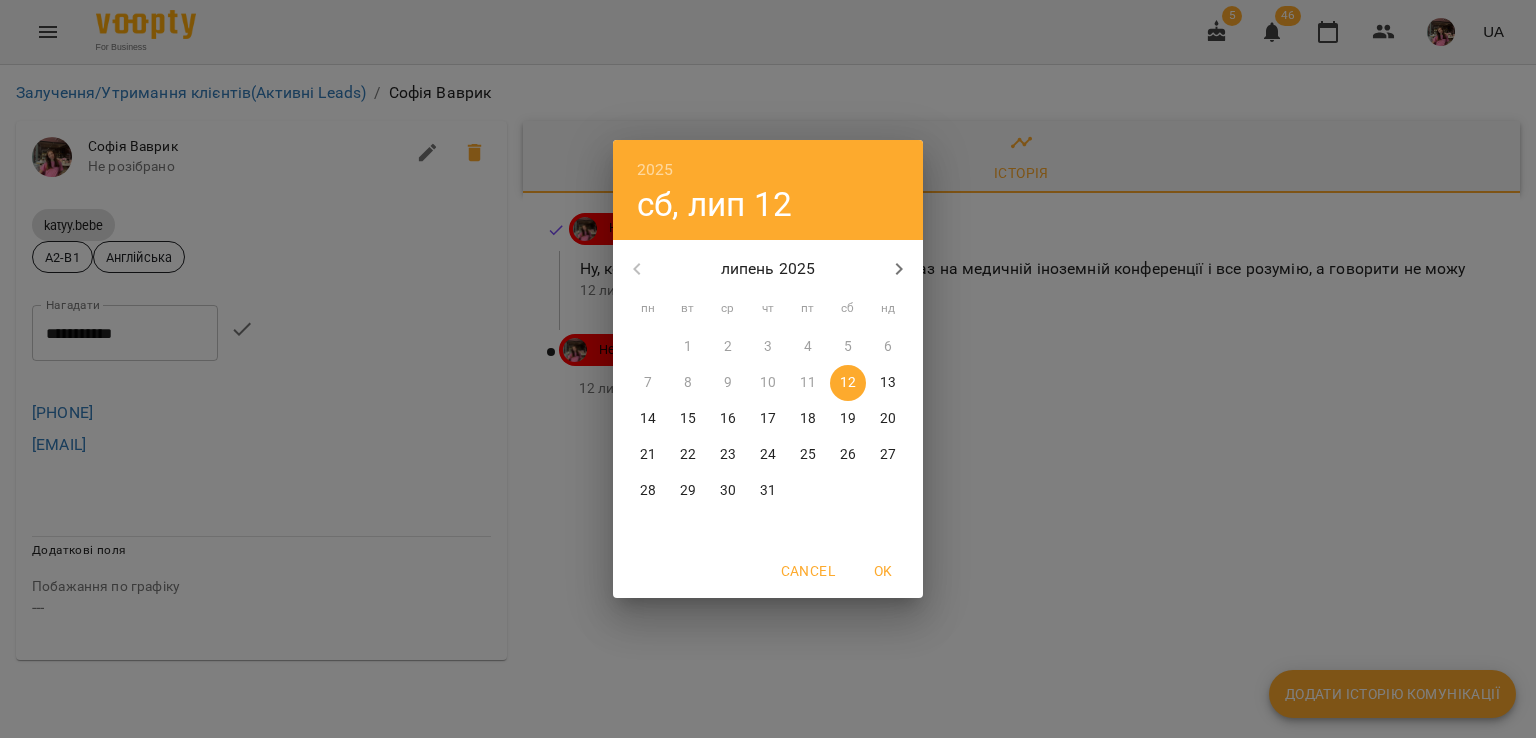 click on "14" at bounding box center (648, 419) 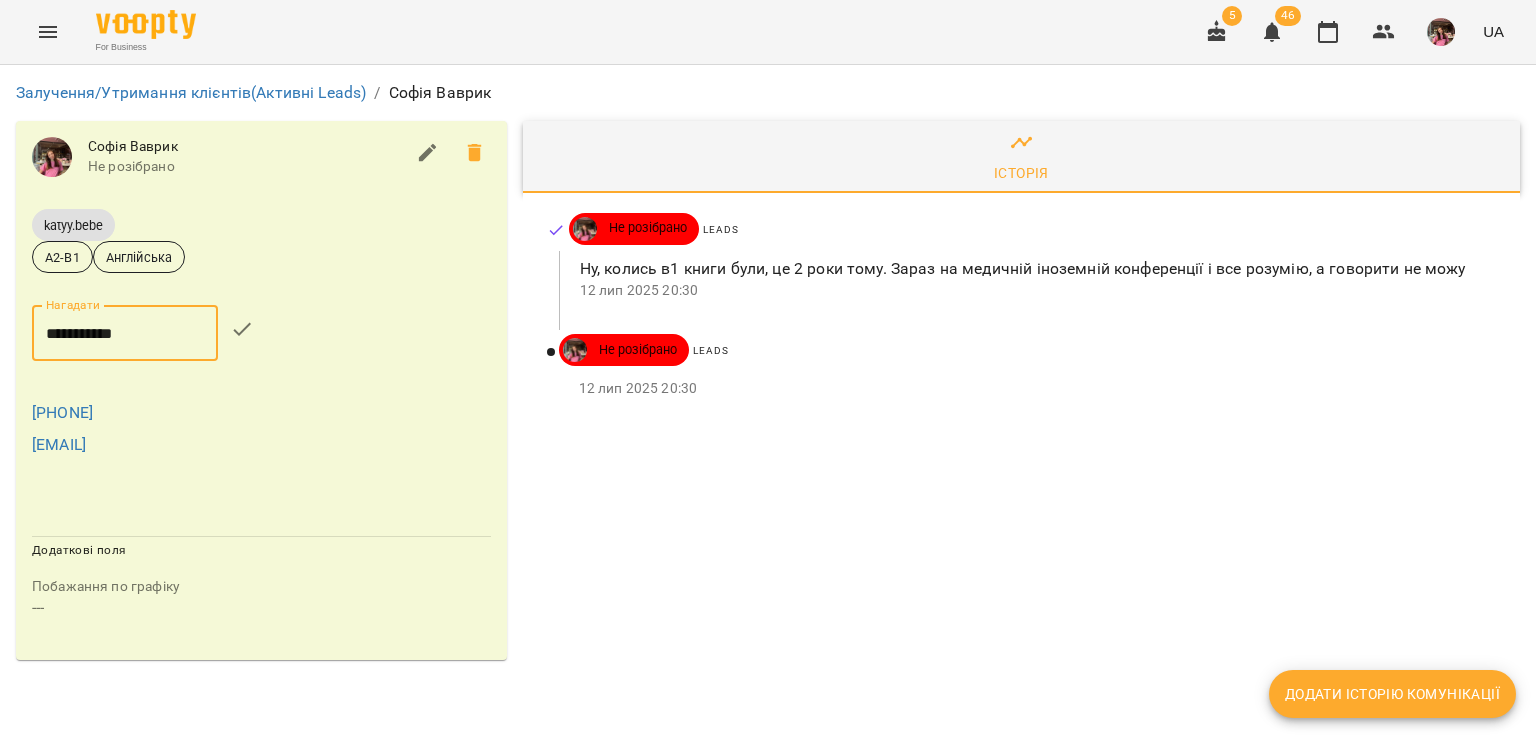 click at bounding box center (242, 329) 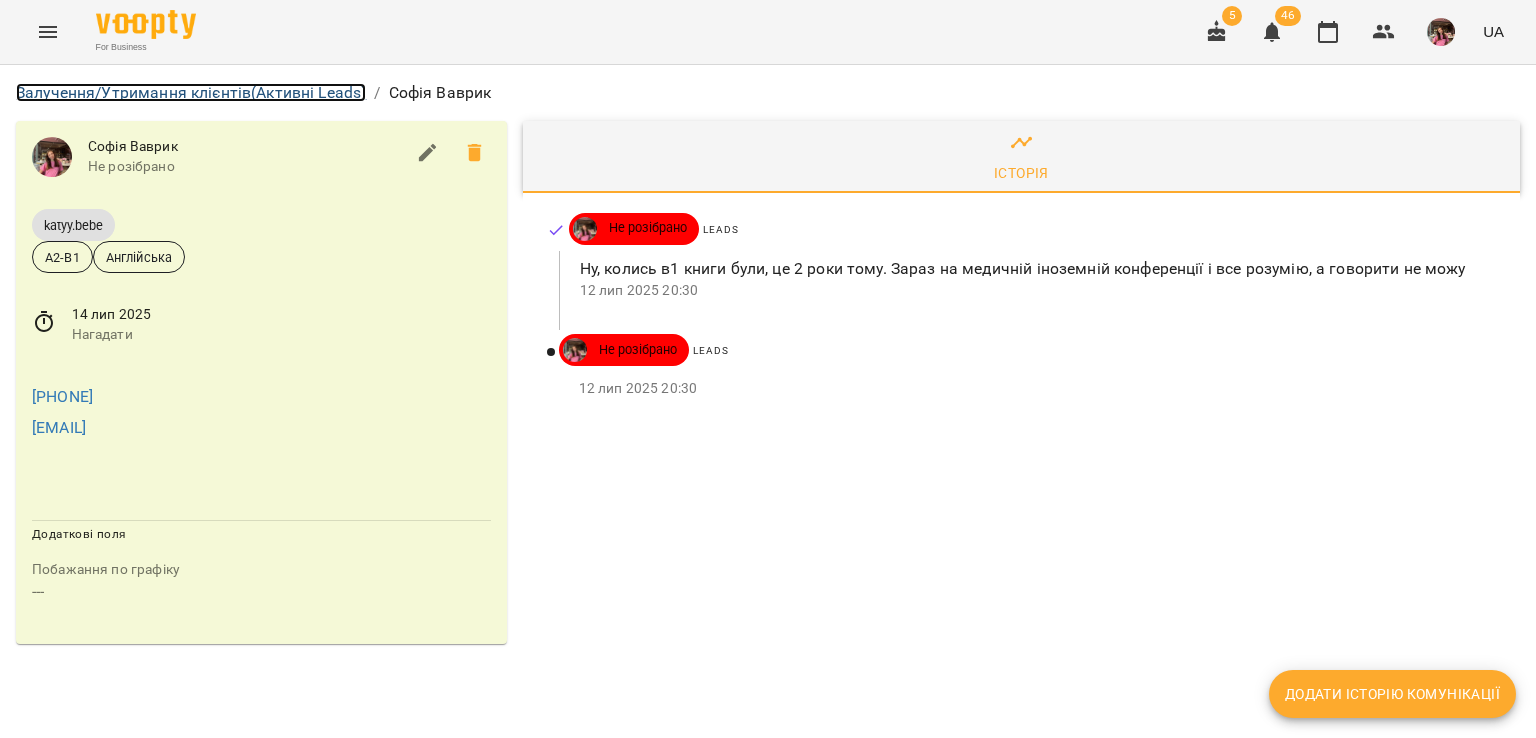 click on "Залучення/Утримання клієнтів (Активні Leads)" at bounding box center (191, 92) 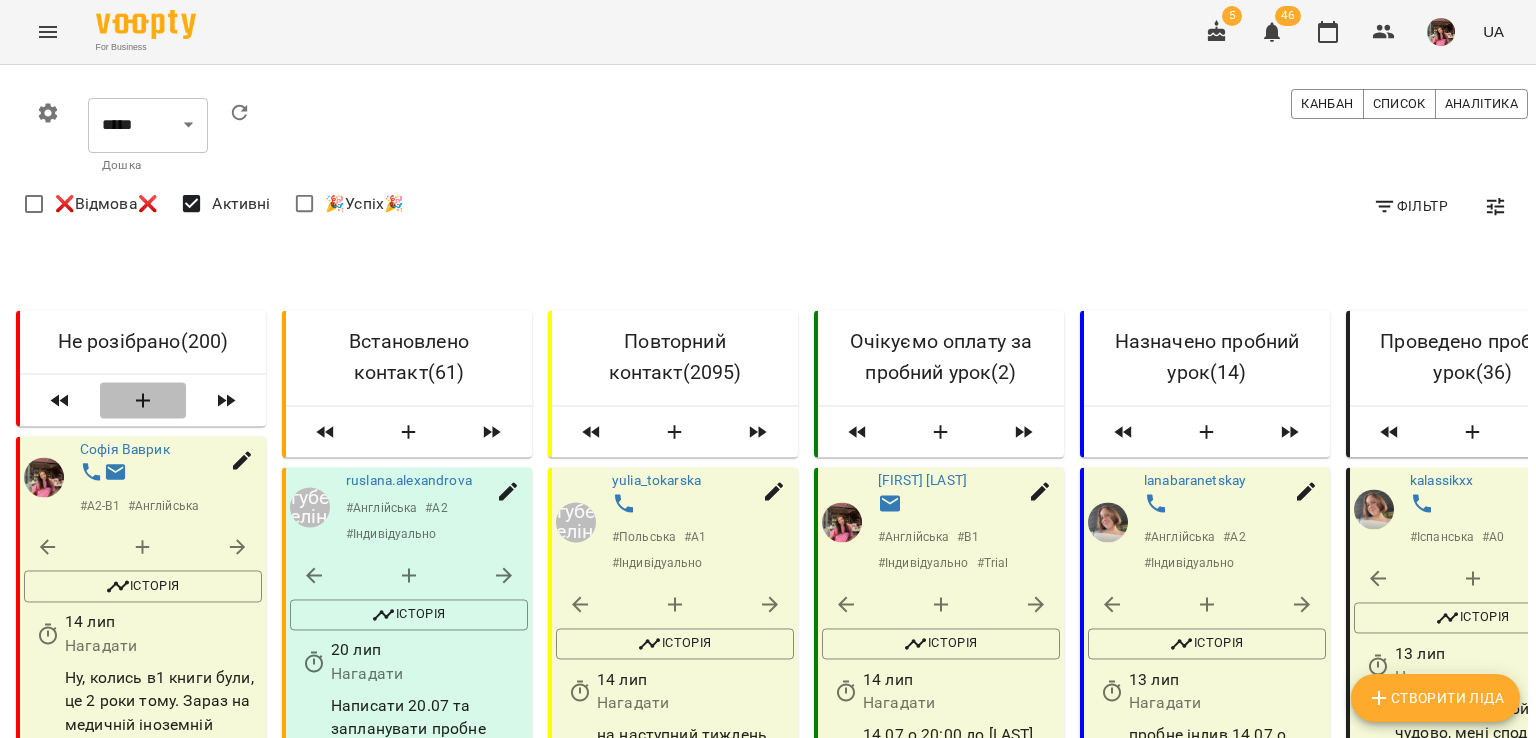 click 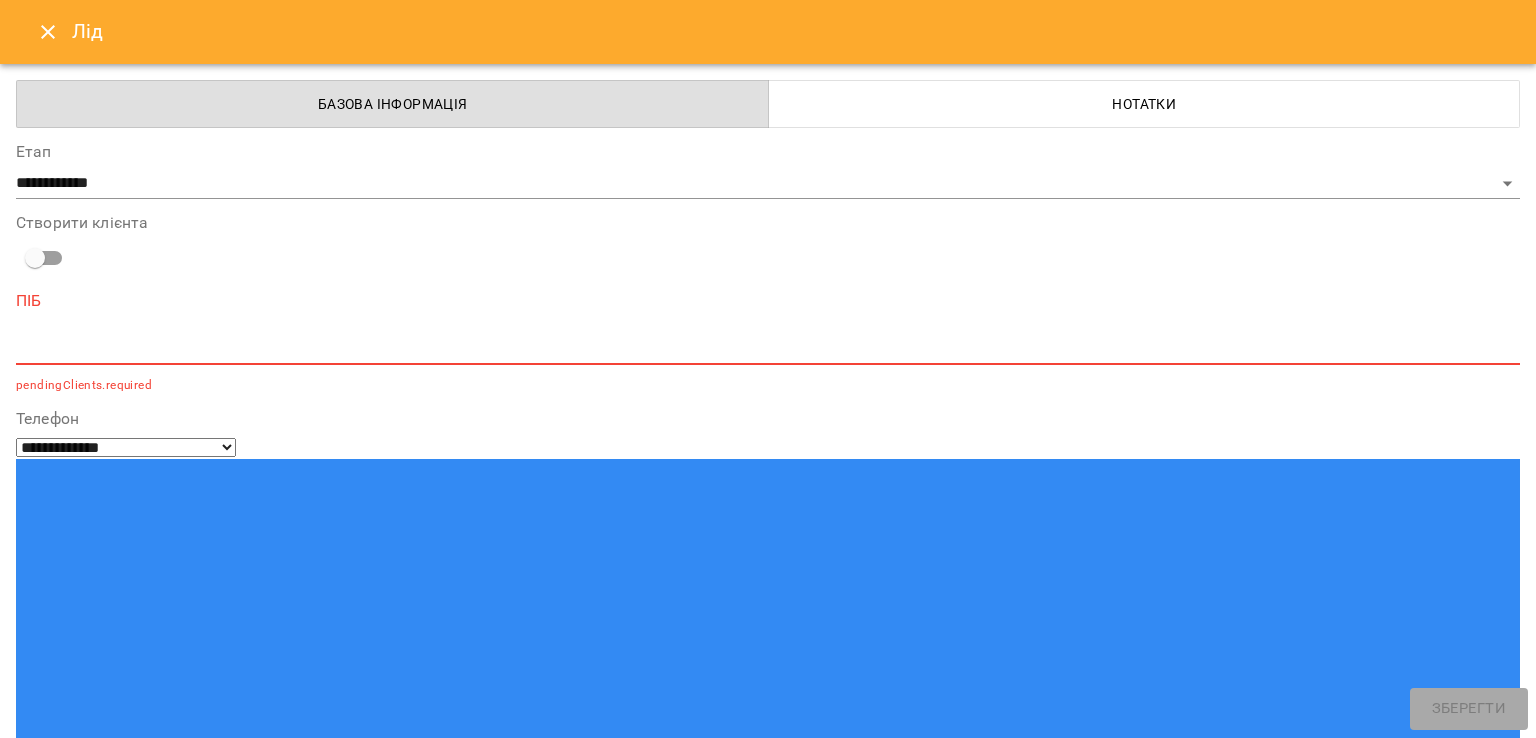 click at bounding box center [768, 348] 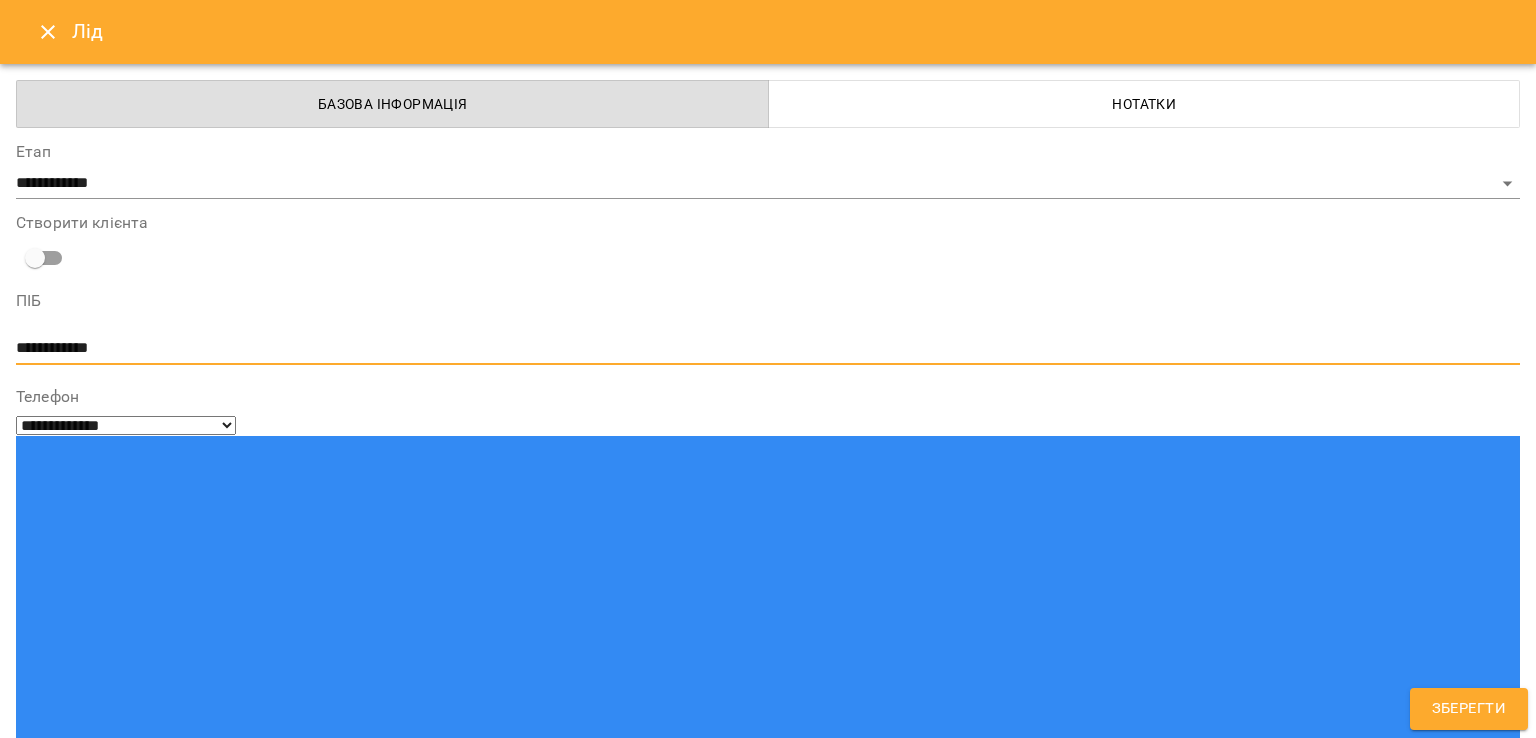 type on "**********" 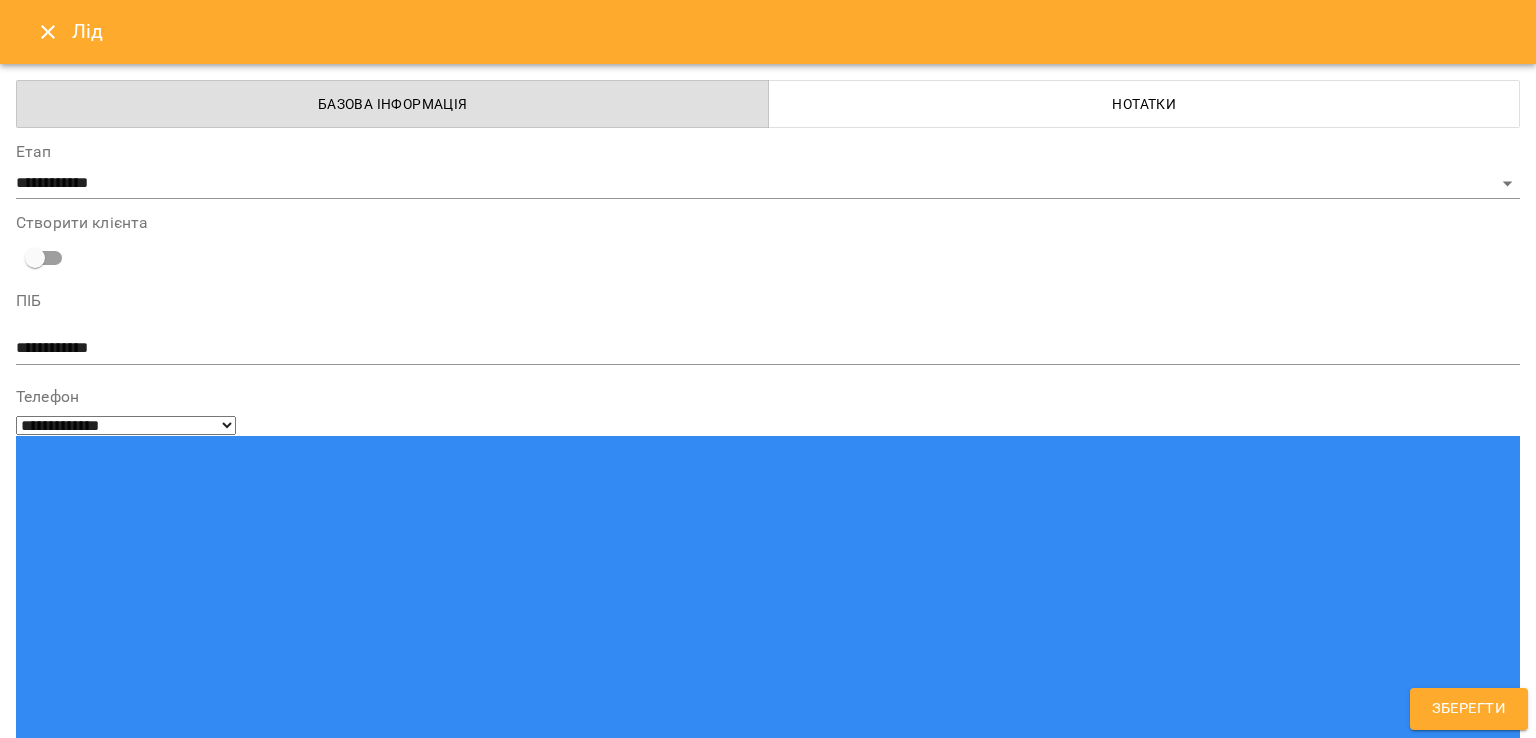 paste on "**********" 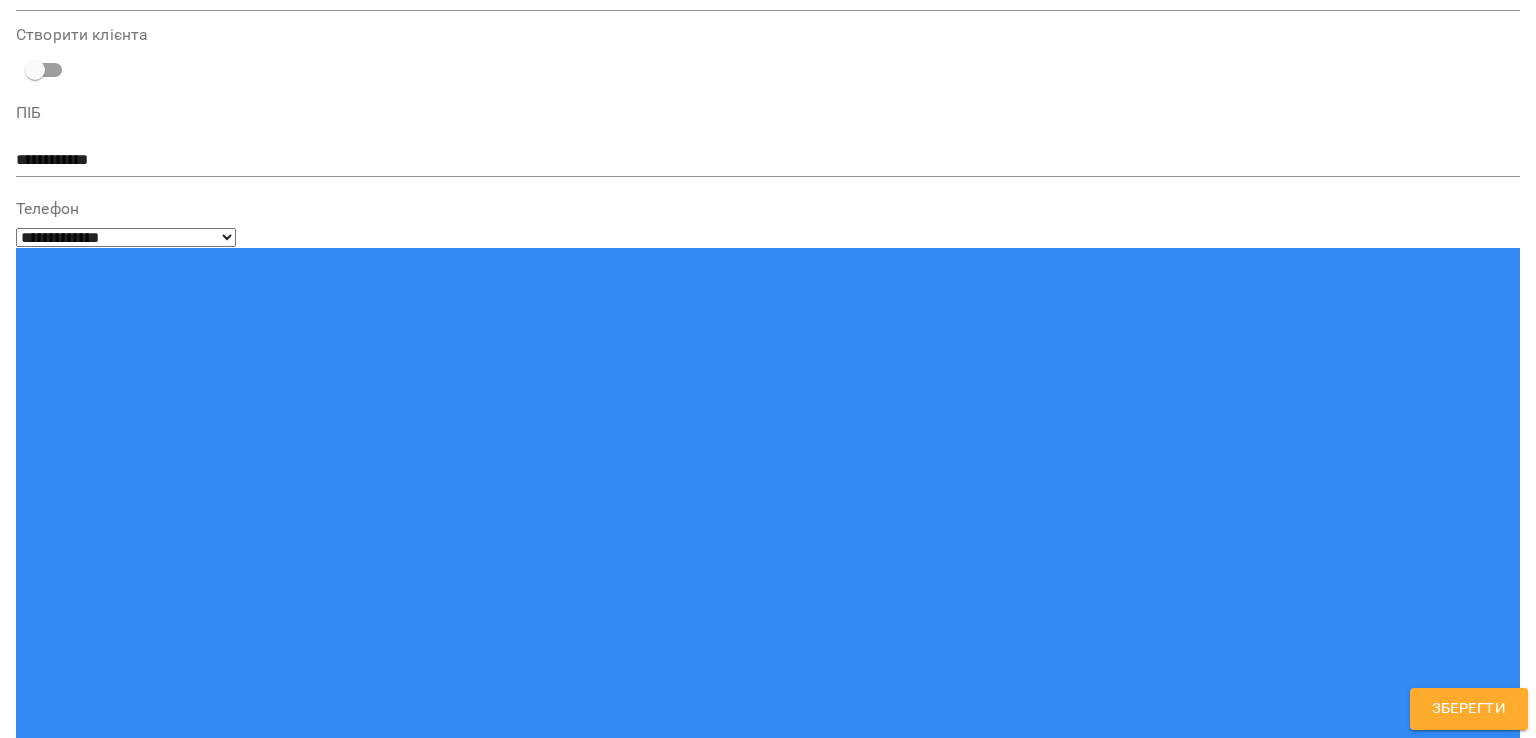 scroll, scrollTop: 1816, scrollLeft: 0, axis: vertical 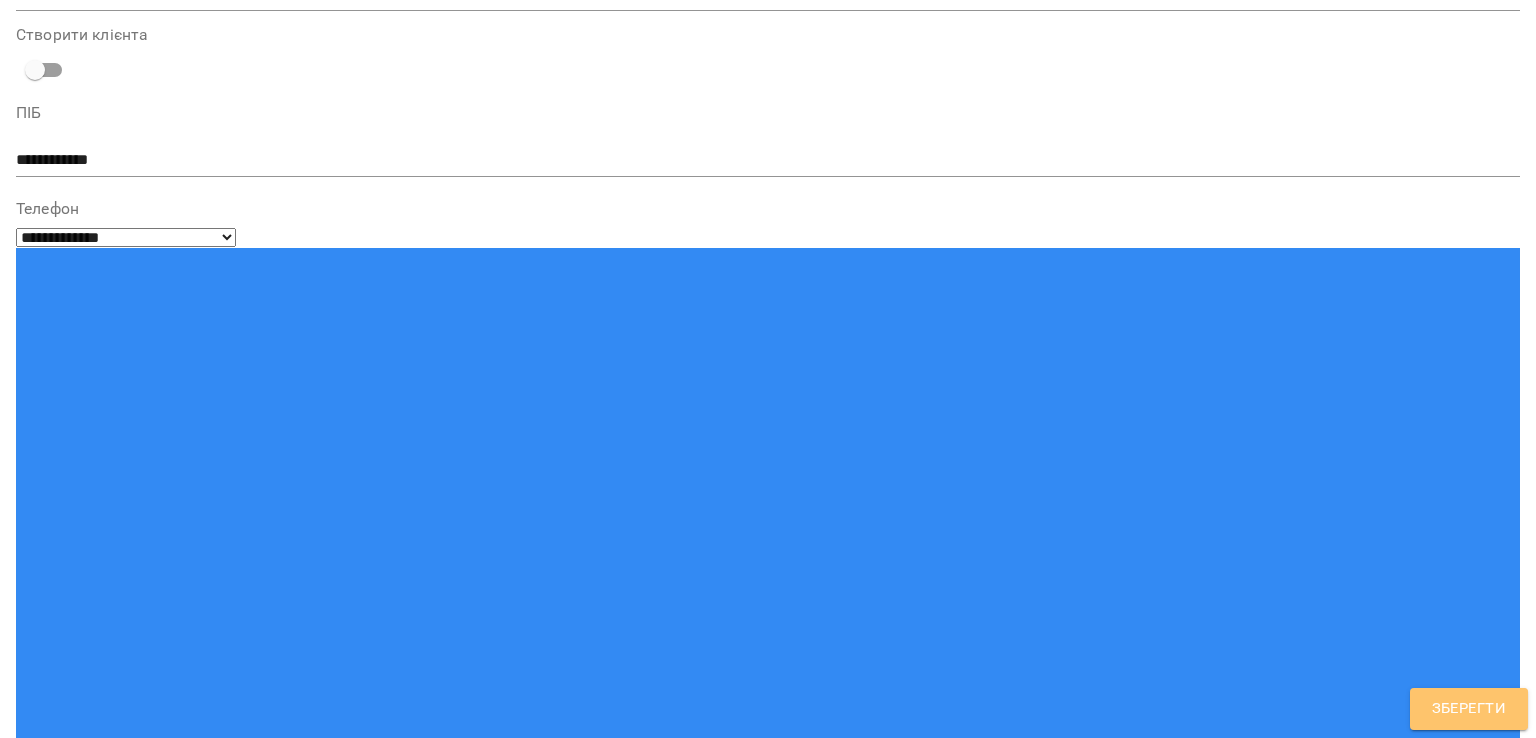 click on "Зберегти" at bounding box center (1469, 709) 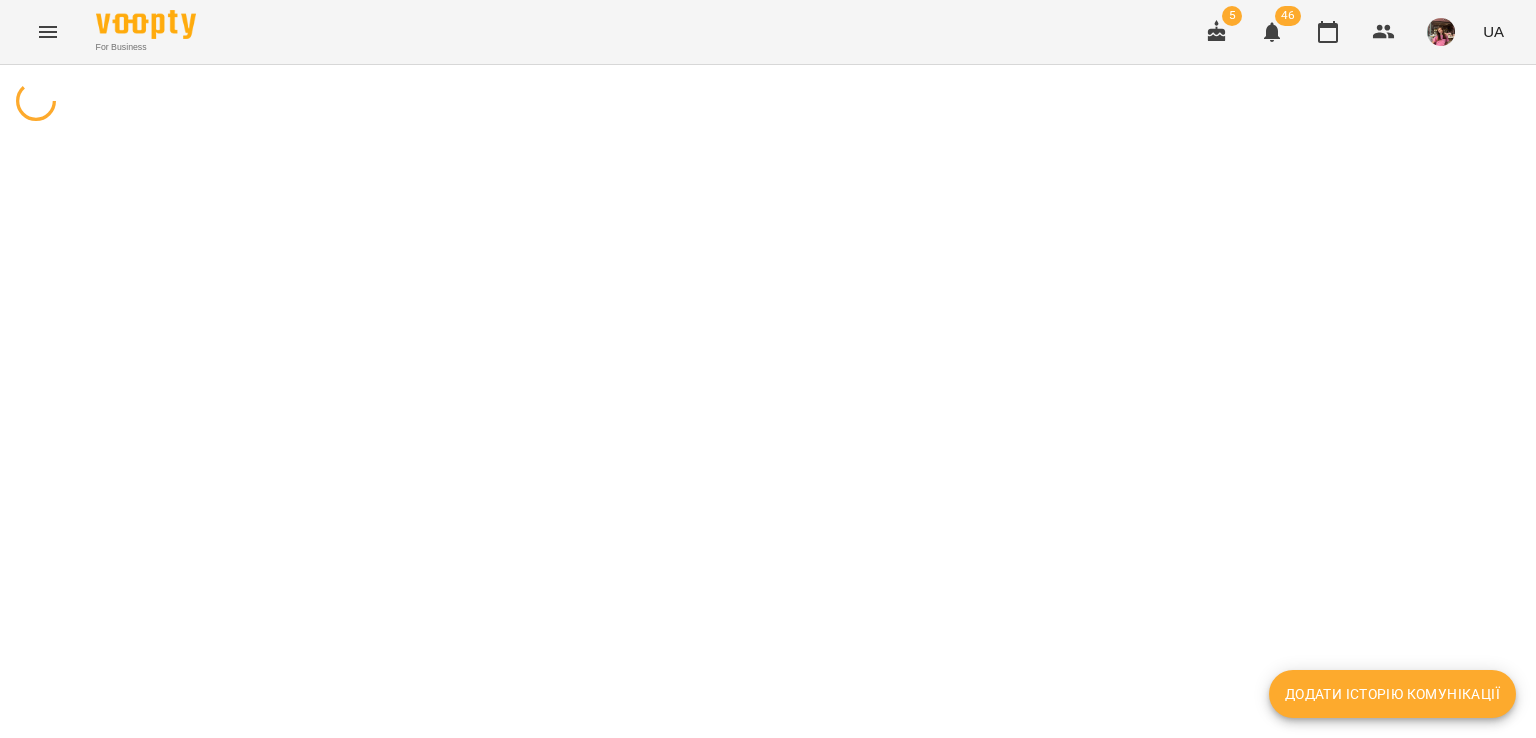 scroll, scrollTop: 0, scrollLeft: 0, axis: both 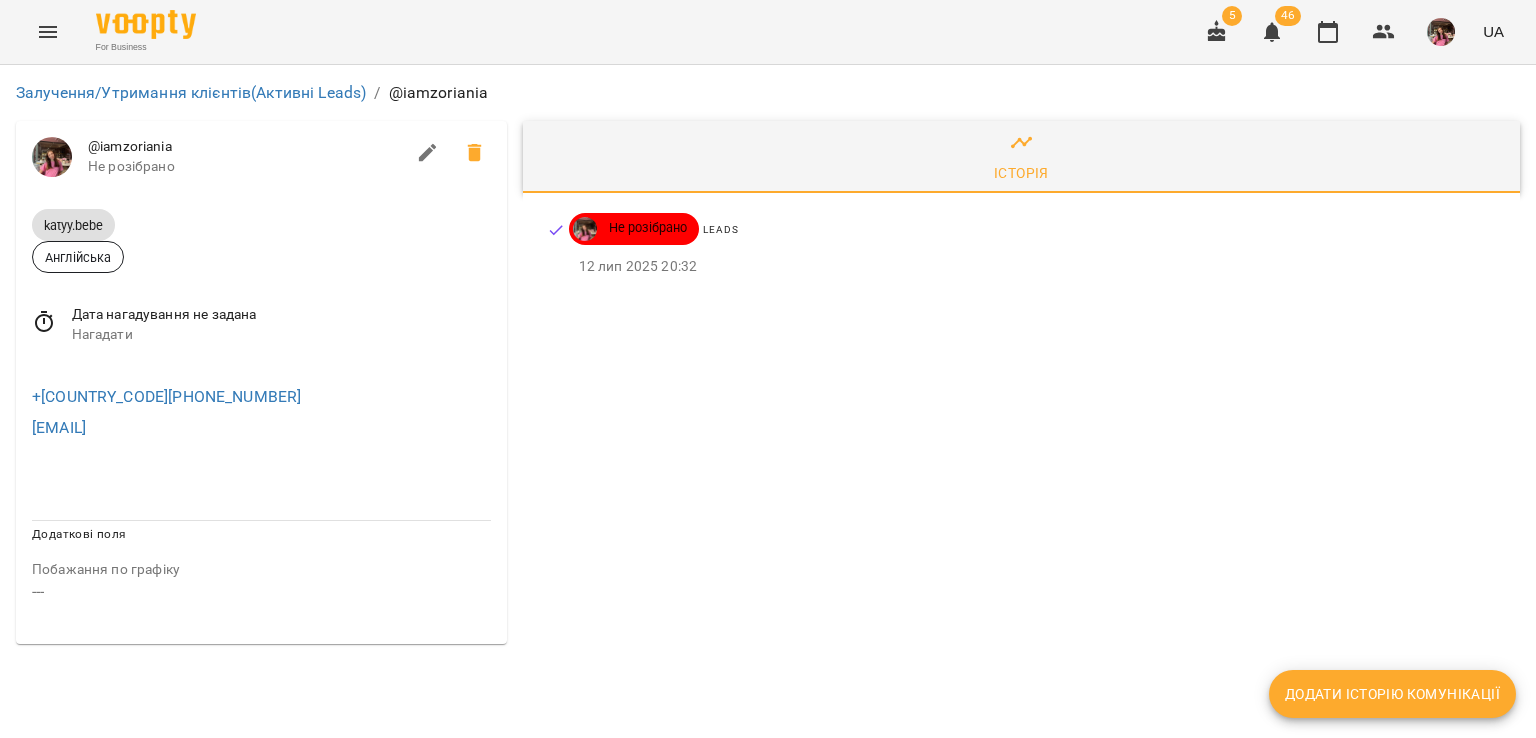 click 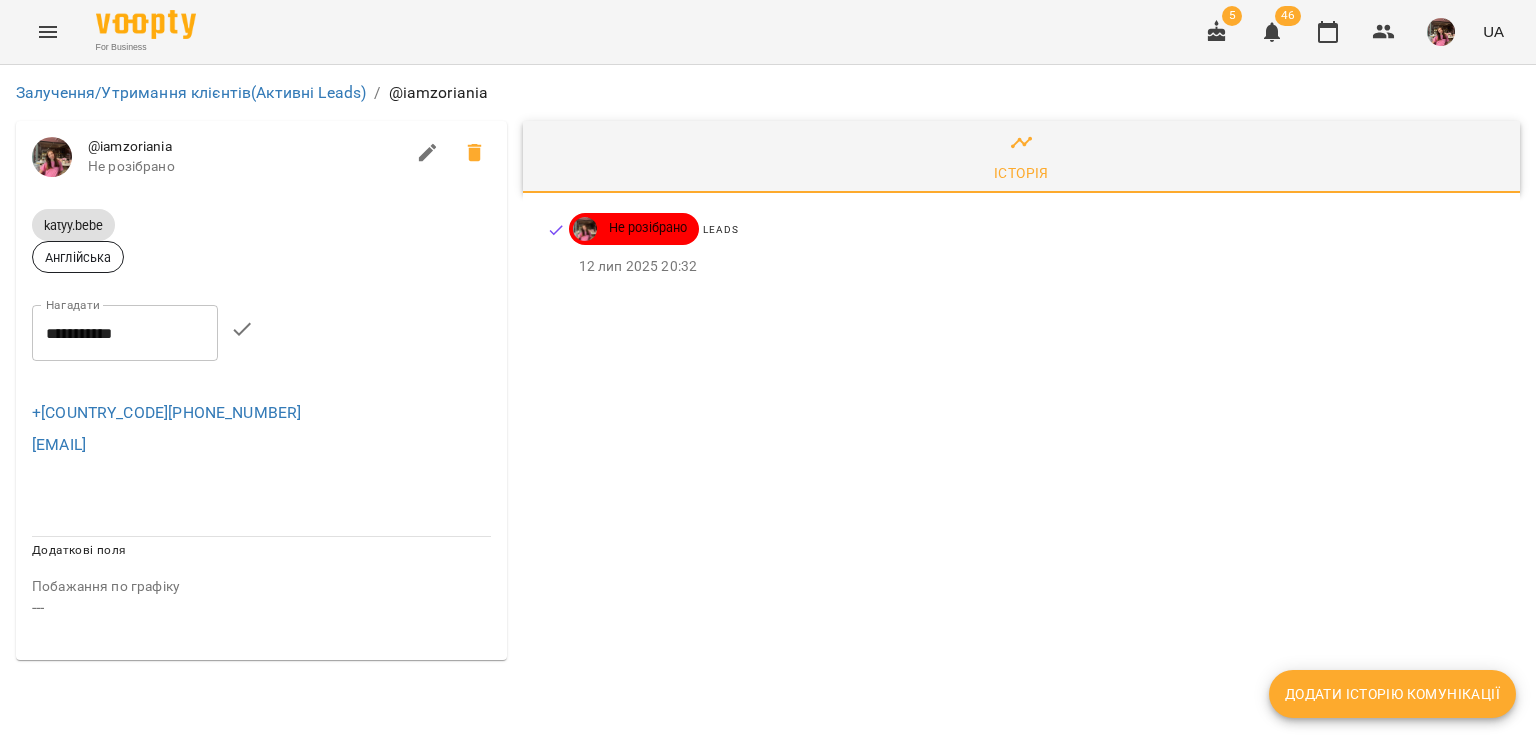 click on "**********" at bounding box center [125, 333] 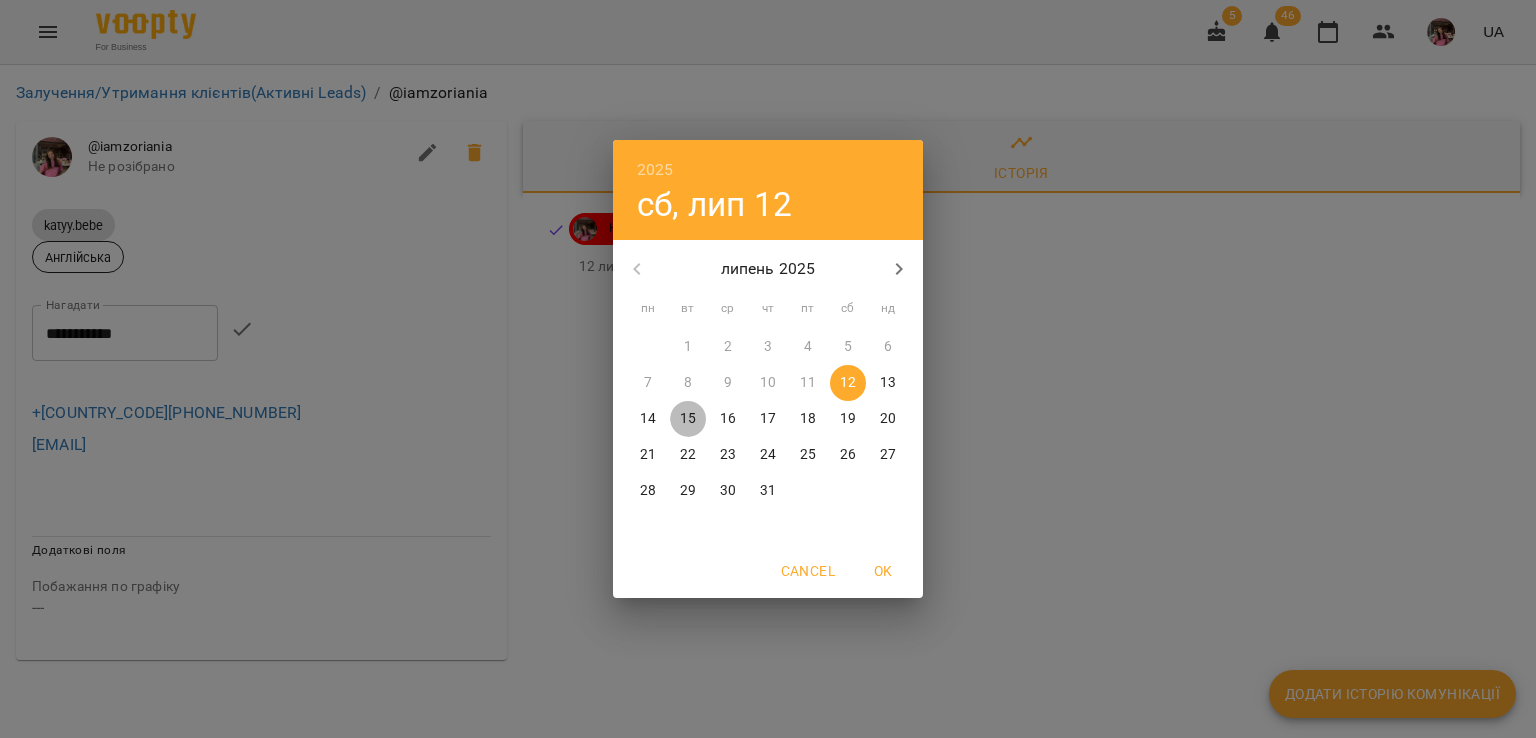 click on "15" at bounding box center [688, 419] 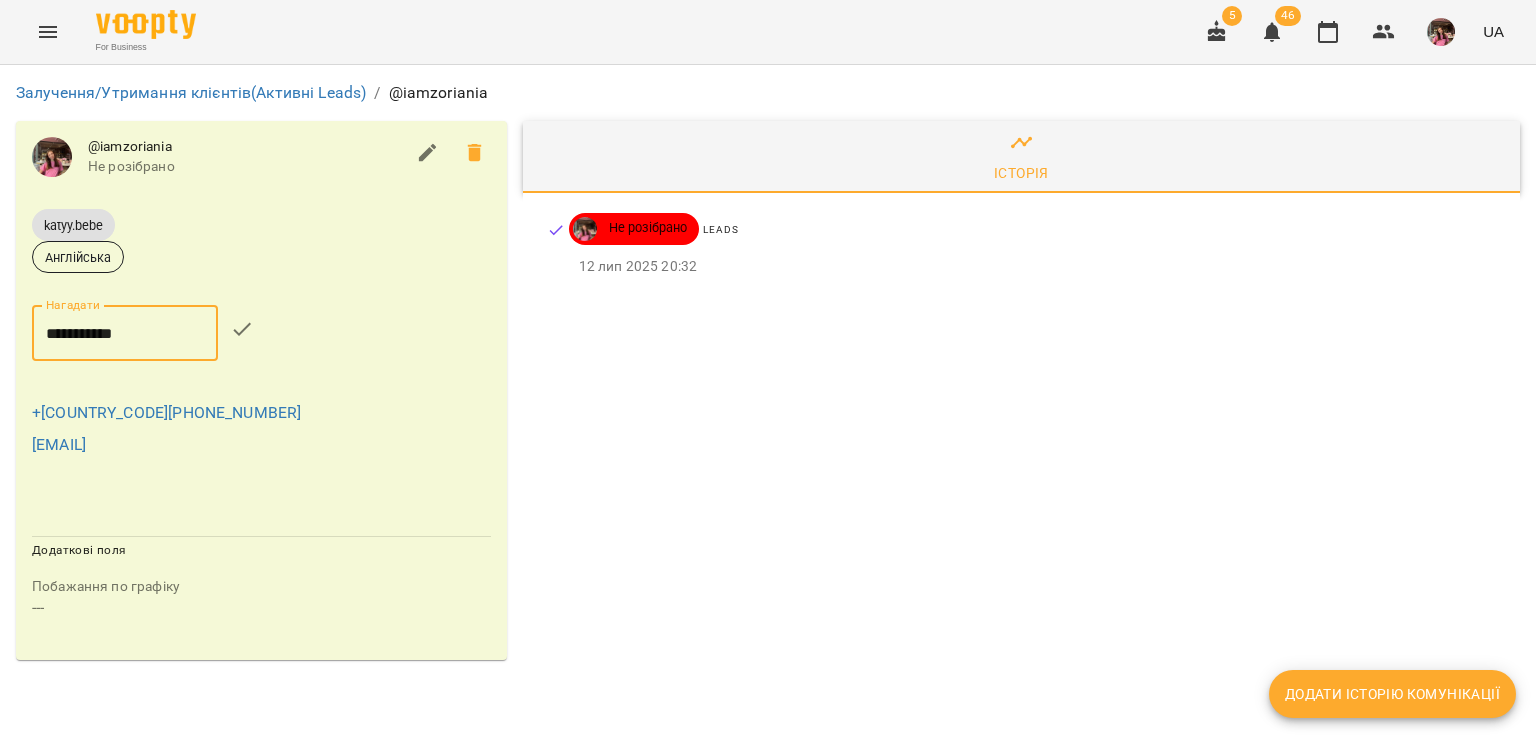 click at bounding box center (242, 329) 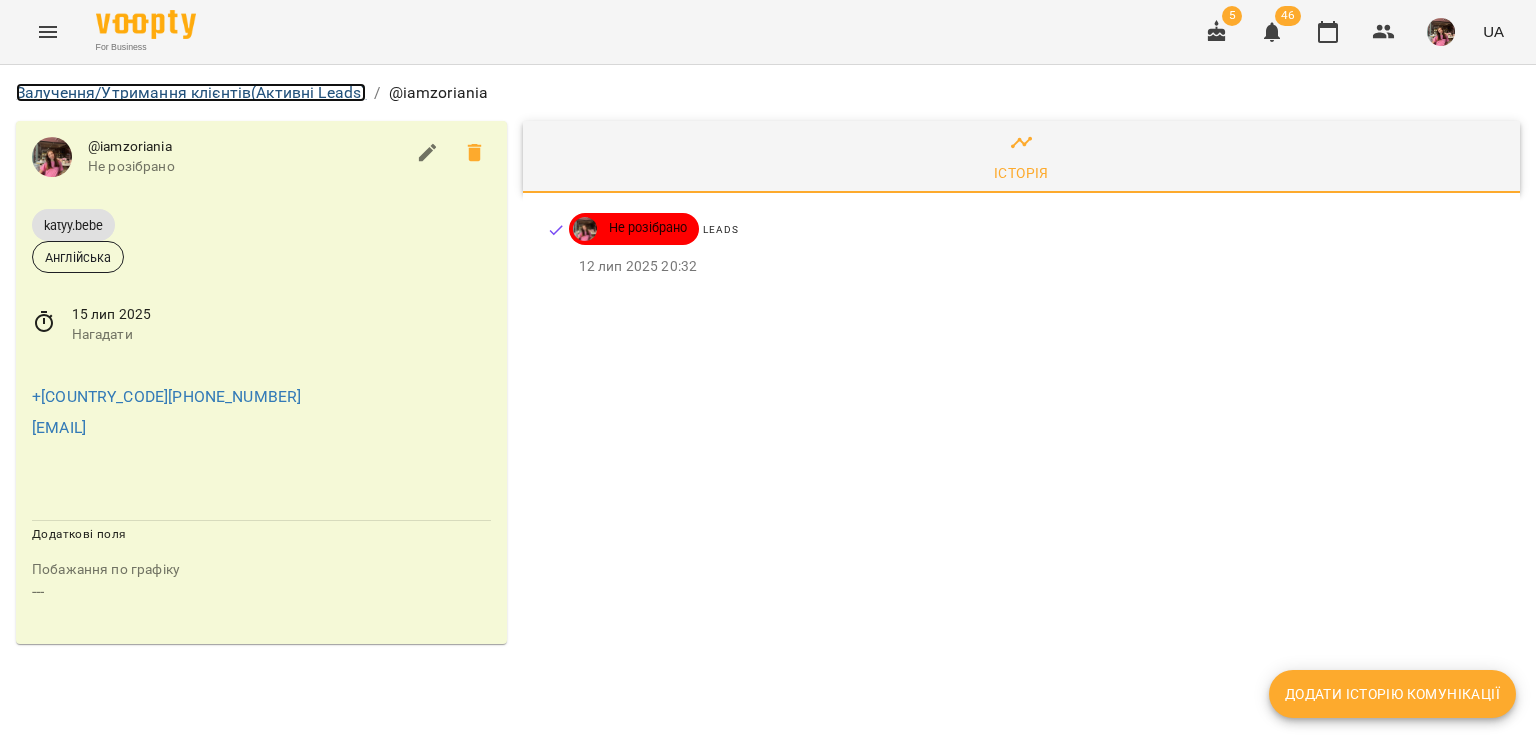 click on "Залучення/Утримання клієнтів (Активні Leads)" at bounding box center (191, 92) 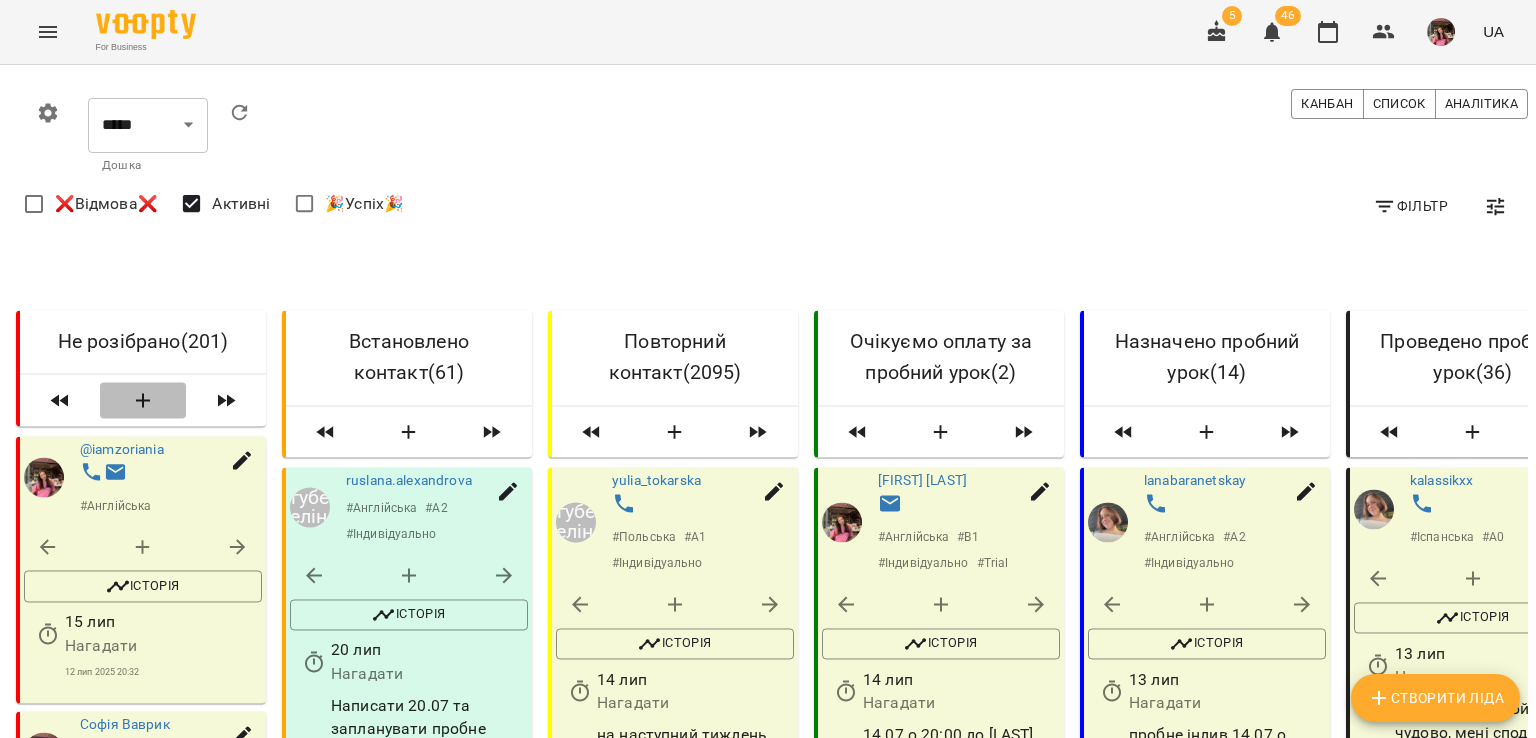 click 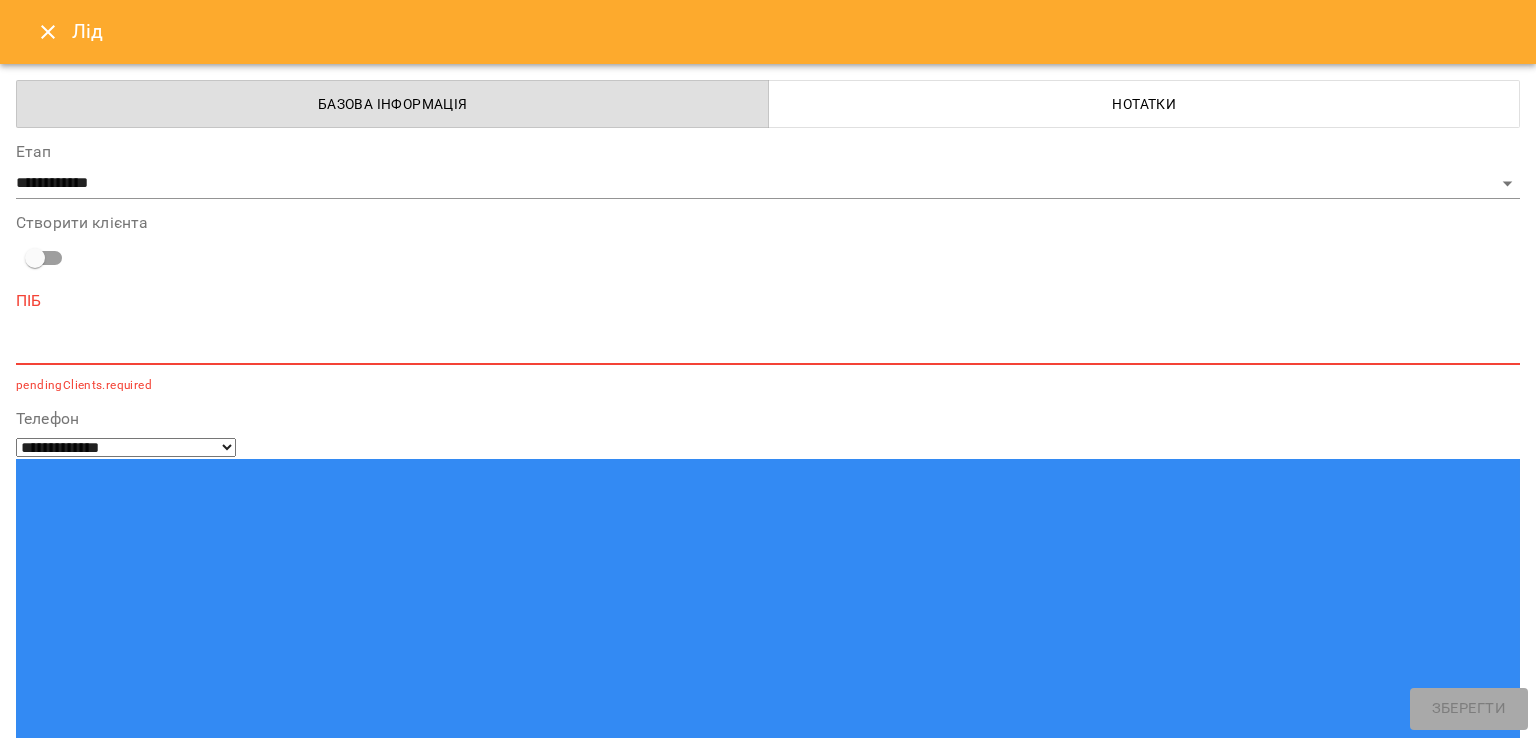 click at bounding box center [768, 348] 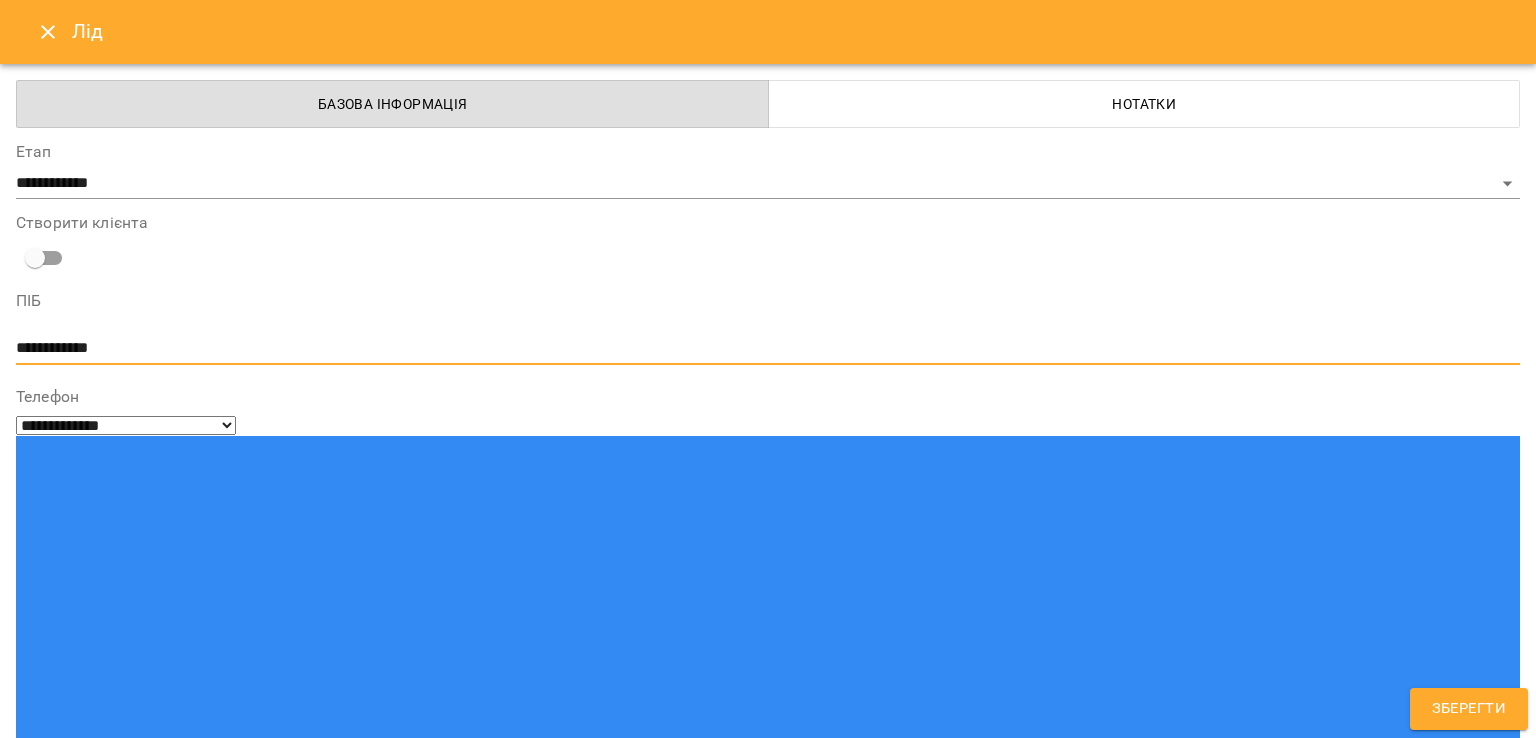 type on "**********" 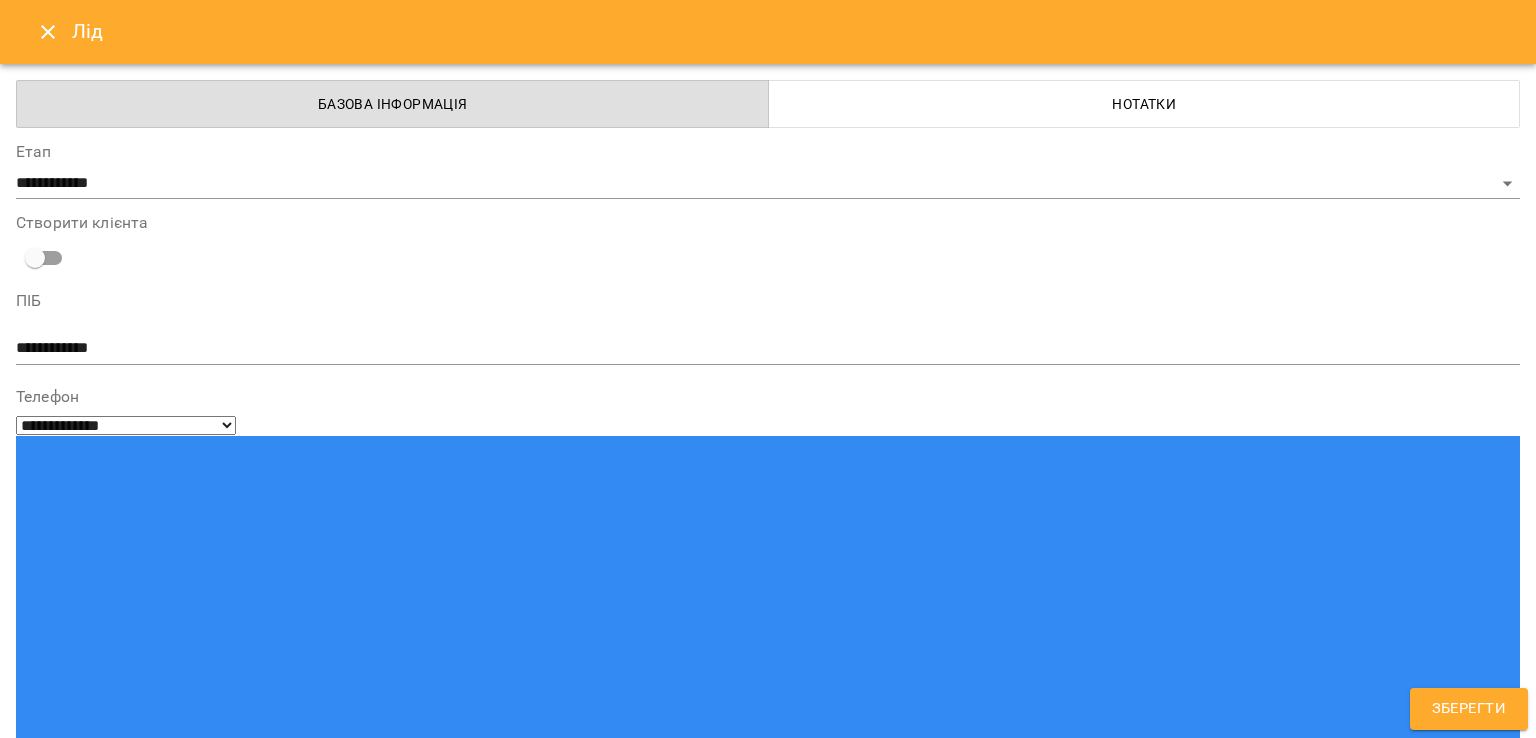 paste on "**********" 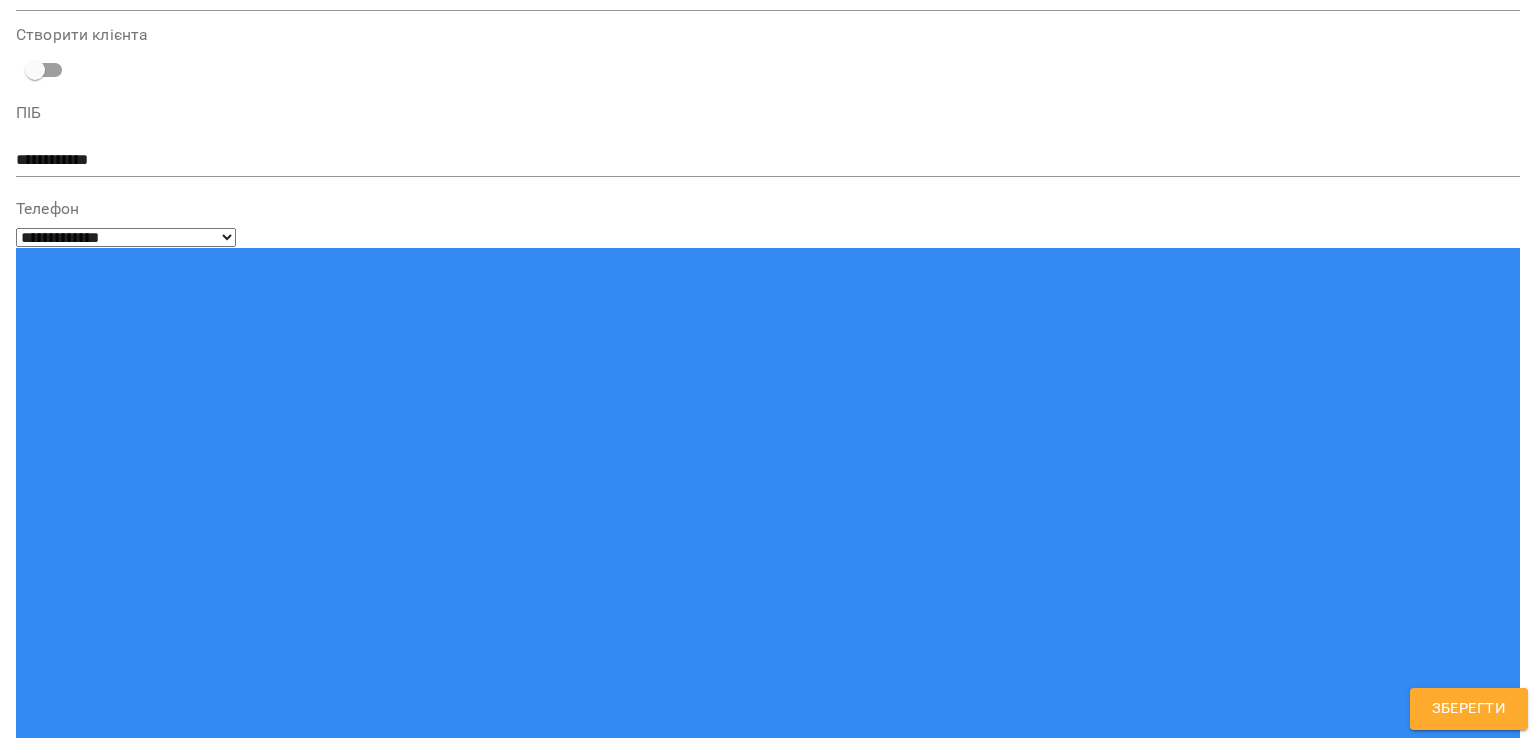 scroll, scrollTop: 1772, scrollLeft: 0, axis: vertical 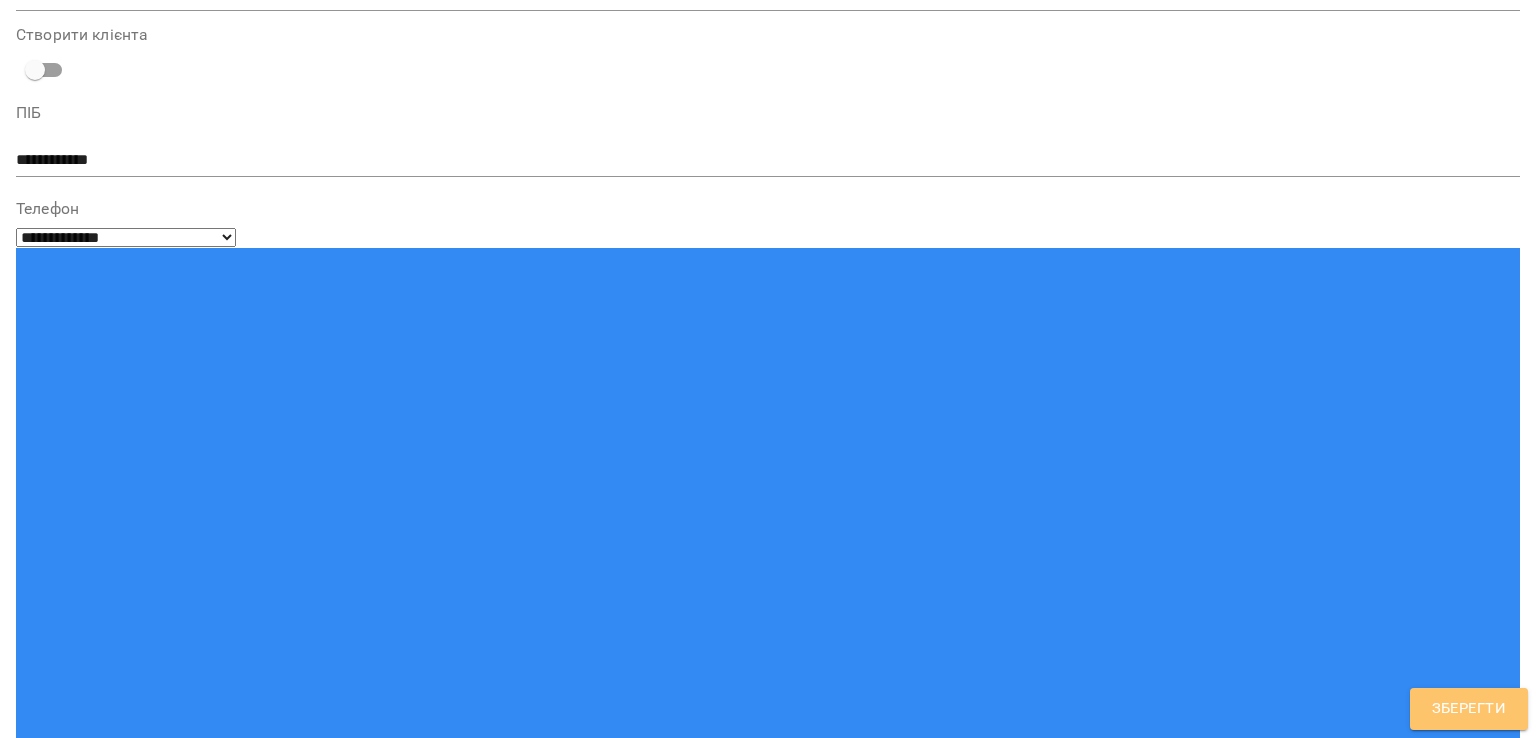 click on "Зберегти" at bounding box center (1469, 709) 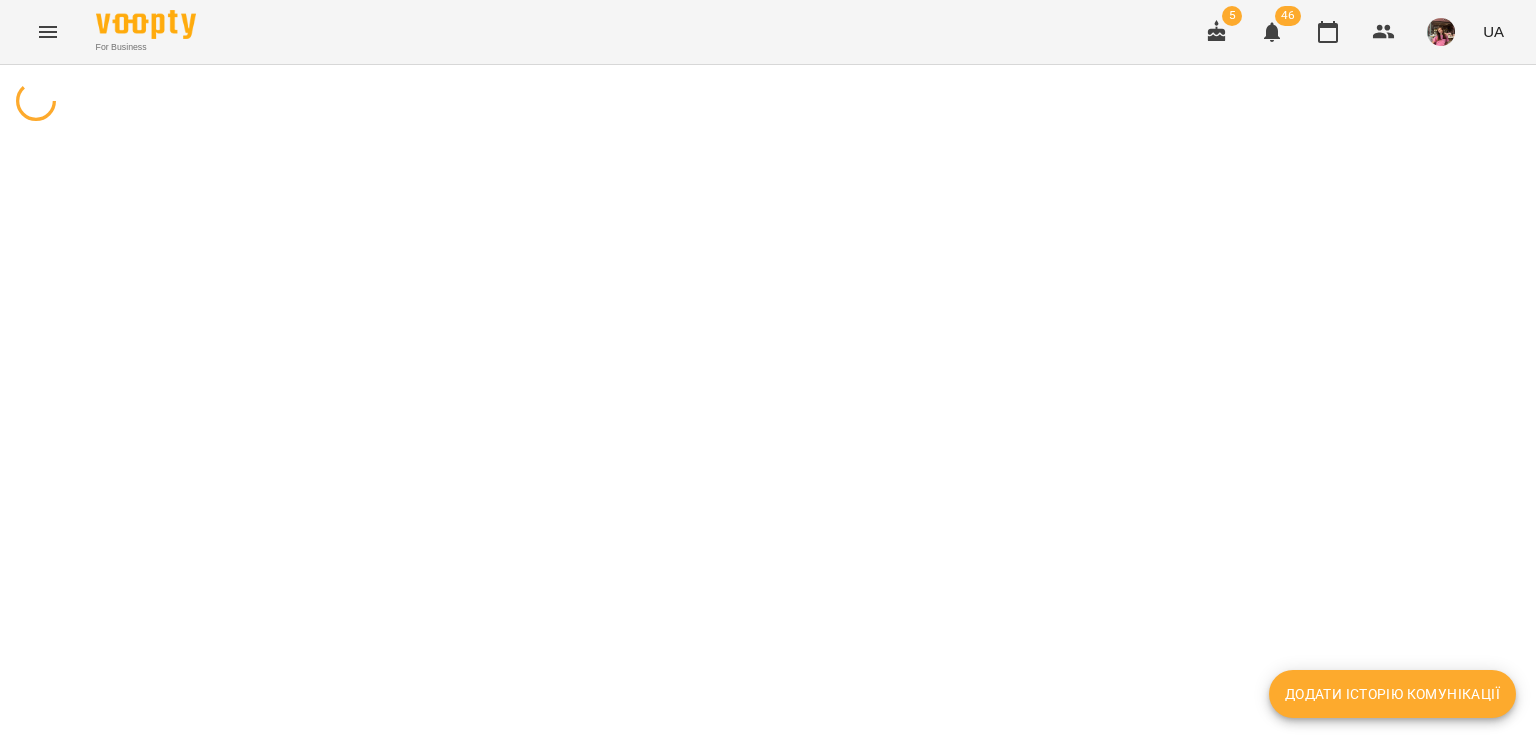 scroll, scrollTop: 0, scrollLeft: 0, axis: both 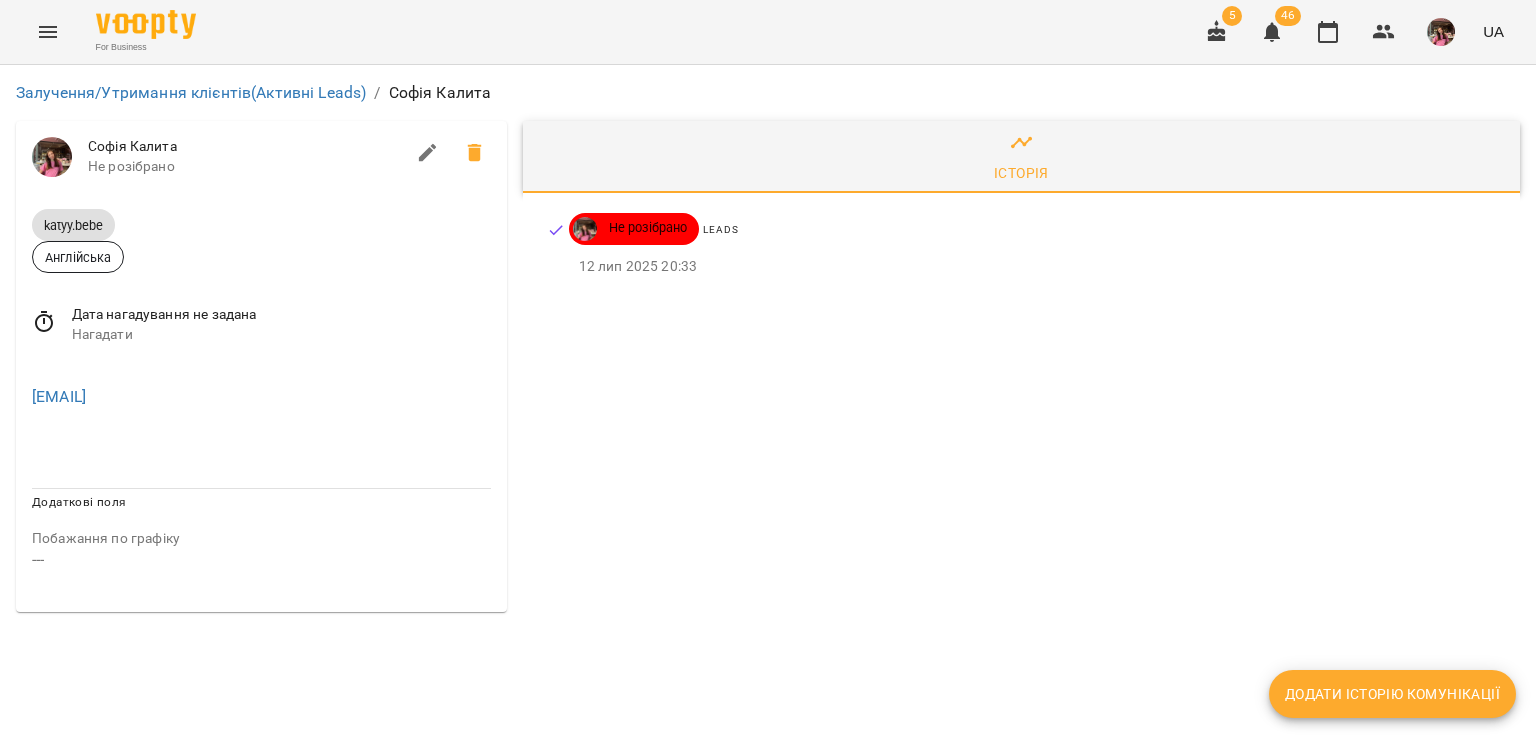 click on "Дата нагадування не задана Нагадати" at bounding box center (261, 324) 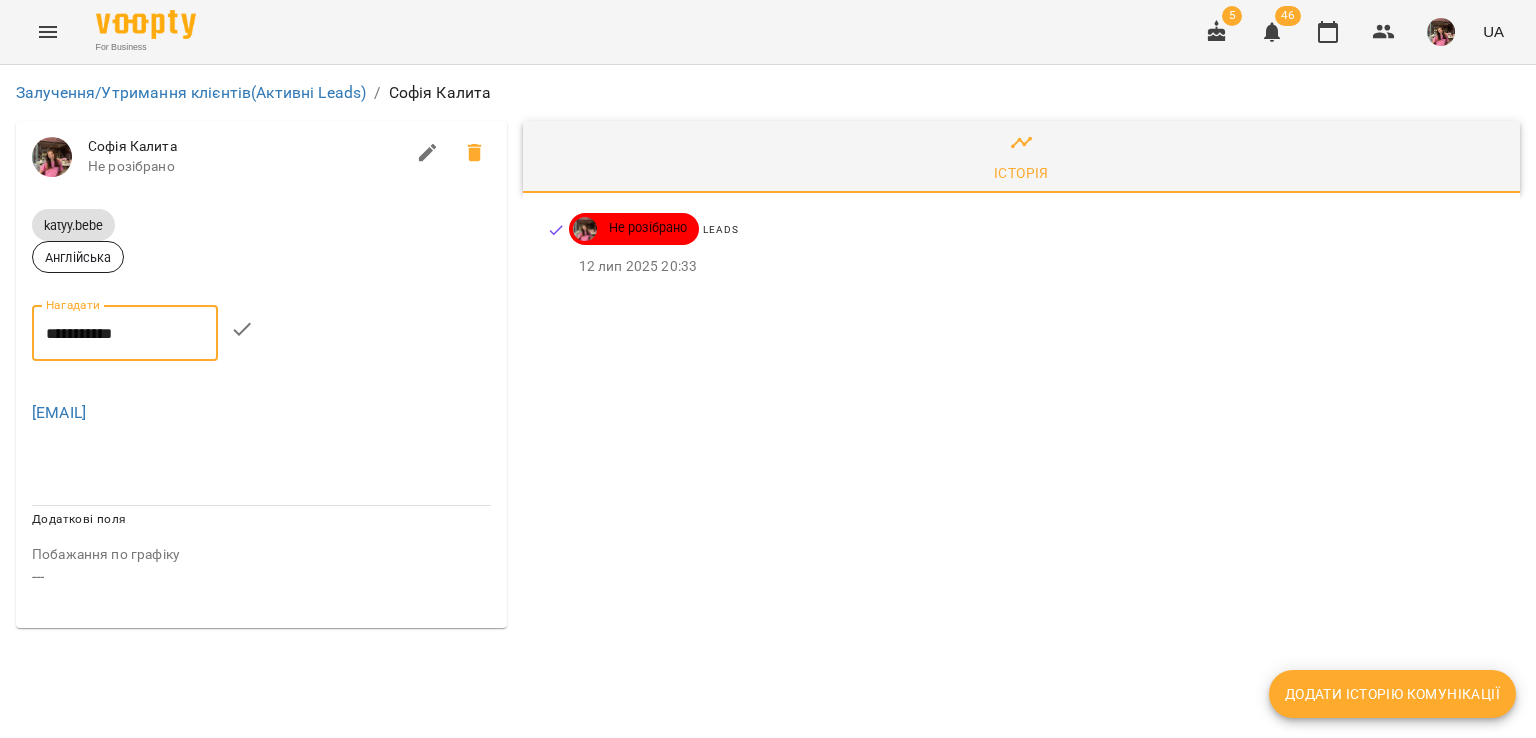 click on "**********" at bounding box center [125, 333] 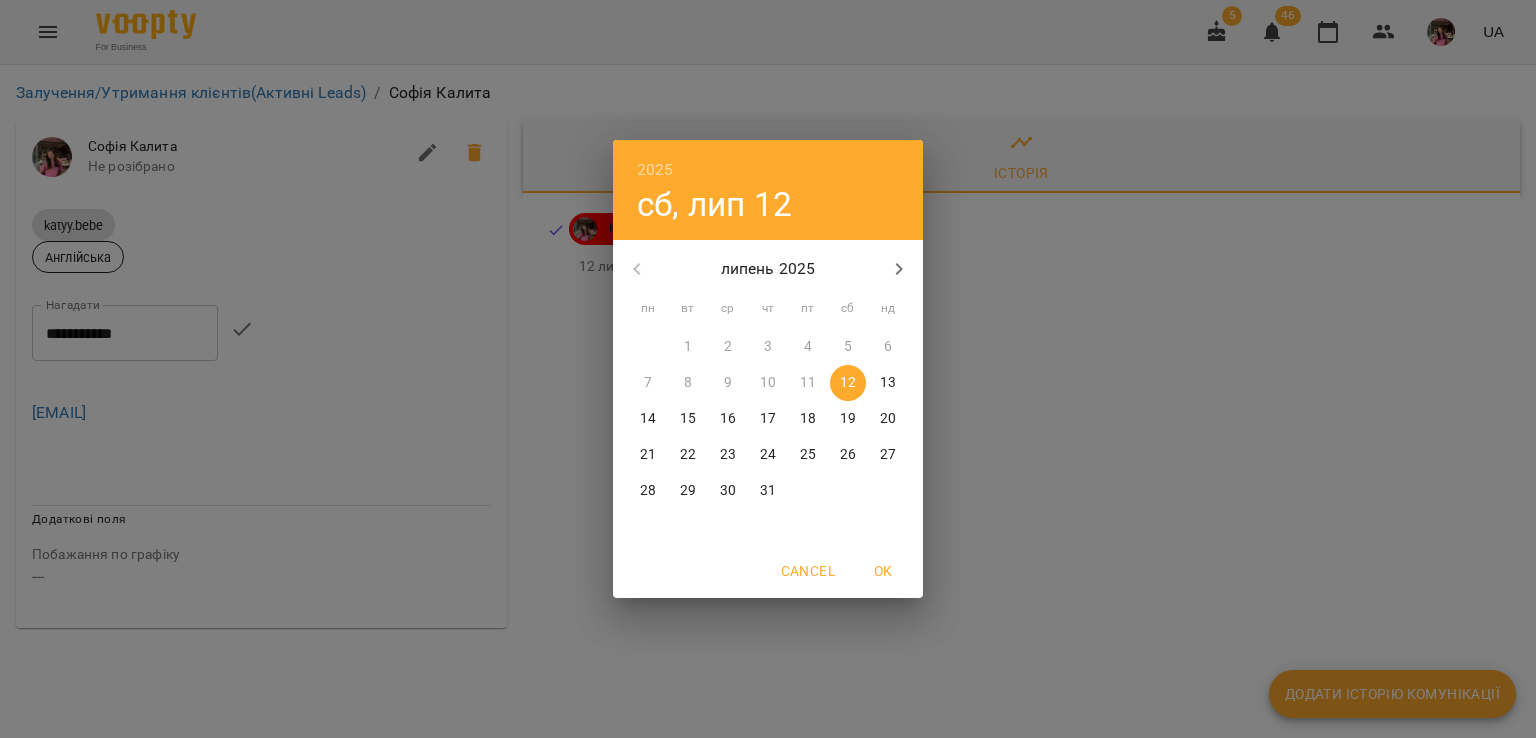 click on "15" at bounding box center [688, 419] 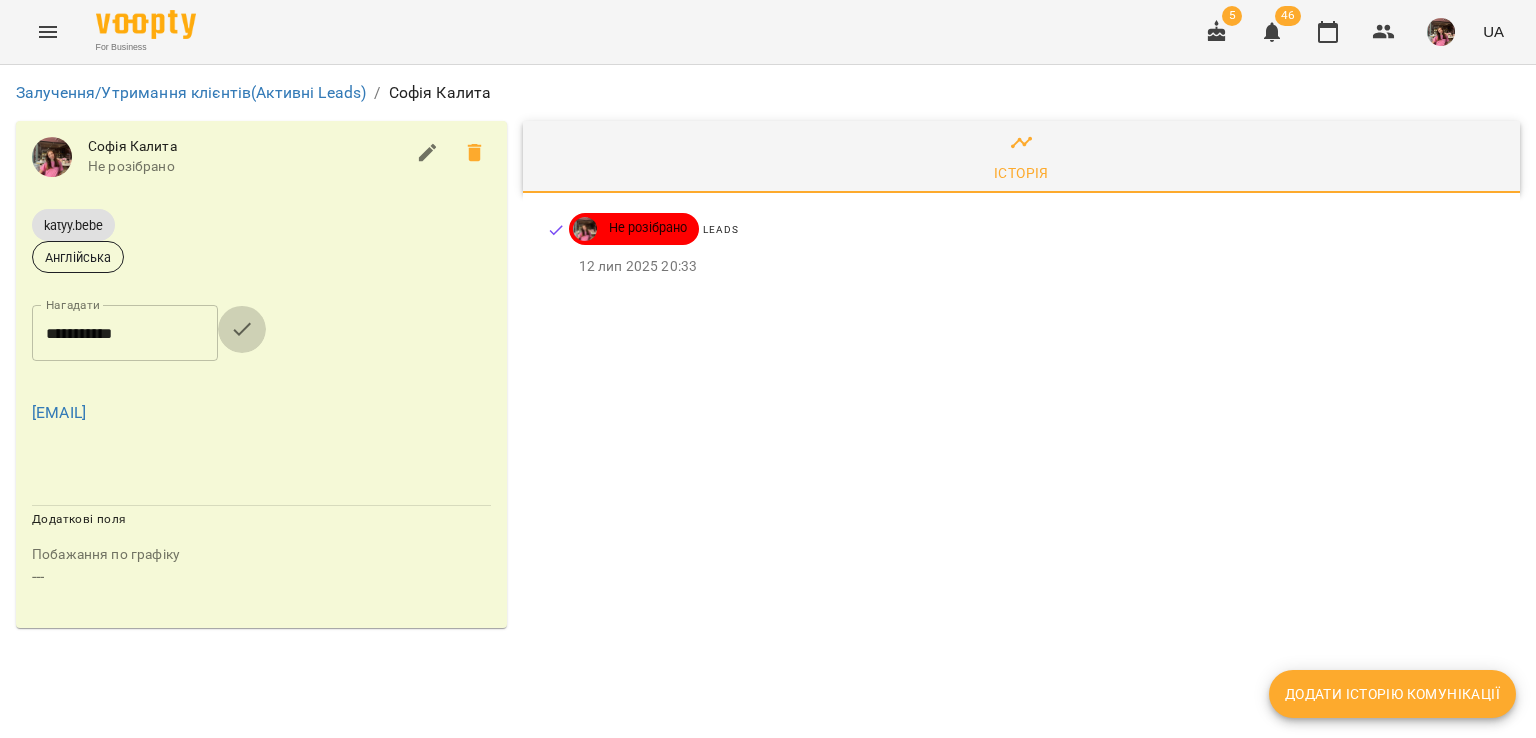 click at bounding box center (242, 329) 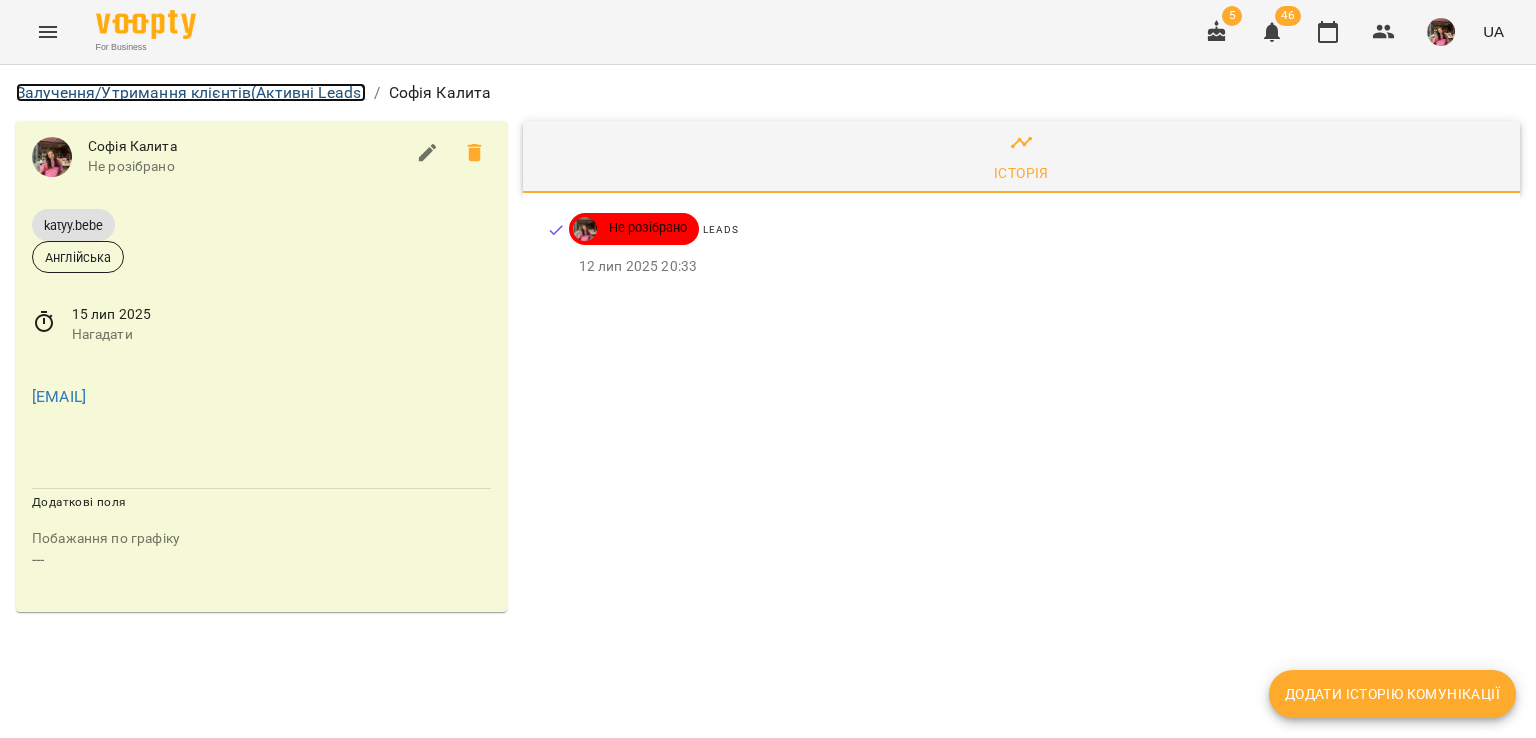 click on "Залучення/Утримання клієнтів (Активні Leads)" at bounding box center (191, 92) 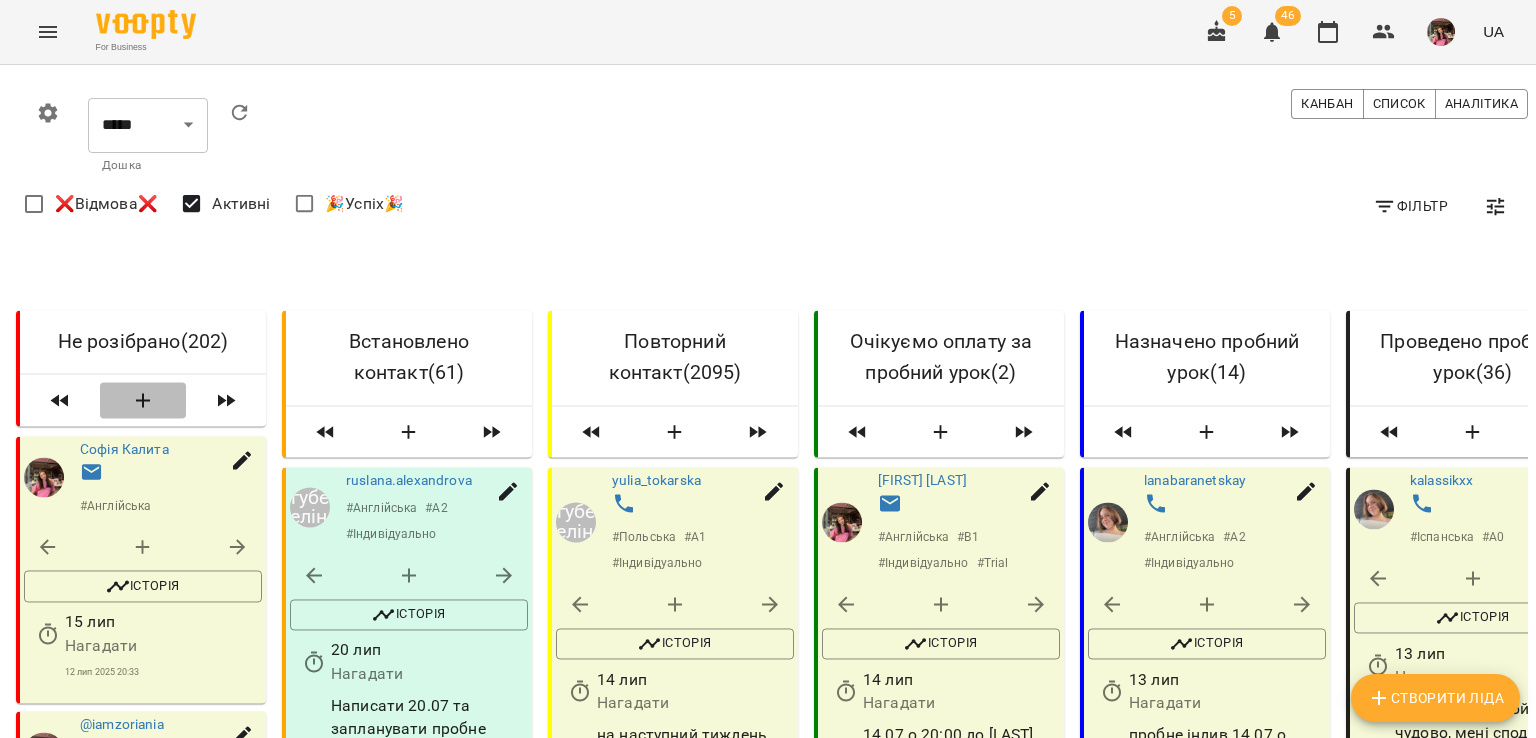 click 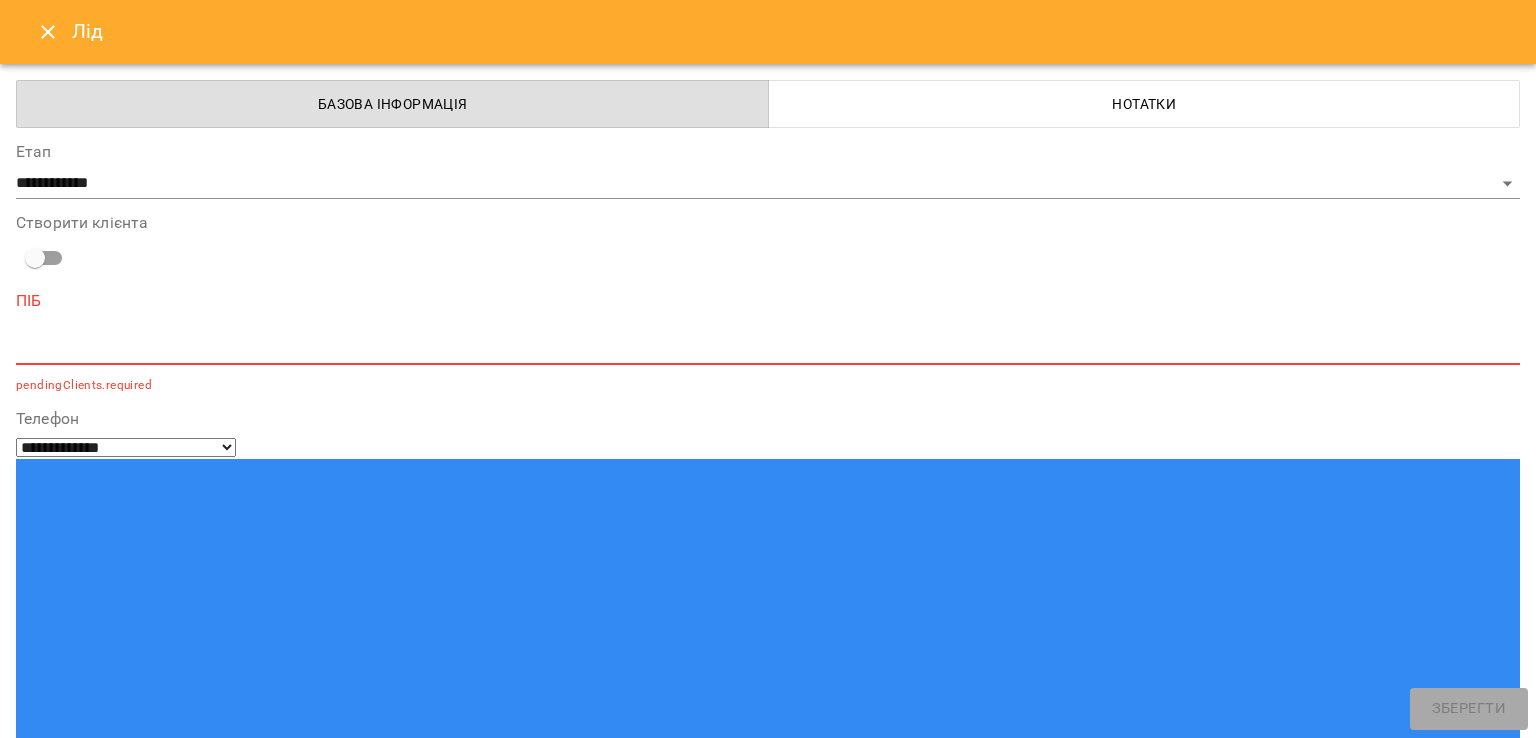 click on "*" at bounding box center [768, 349] 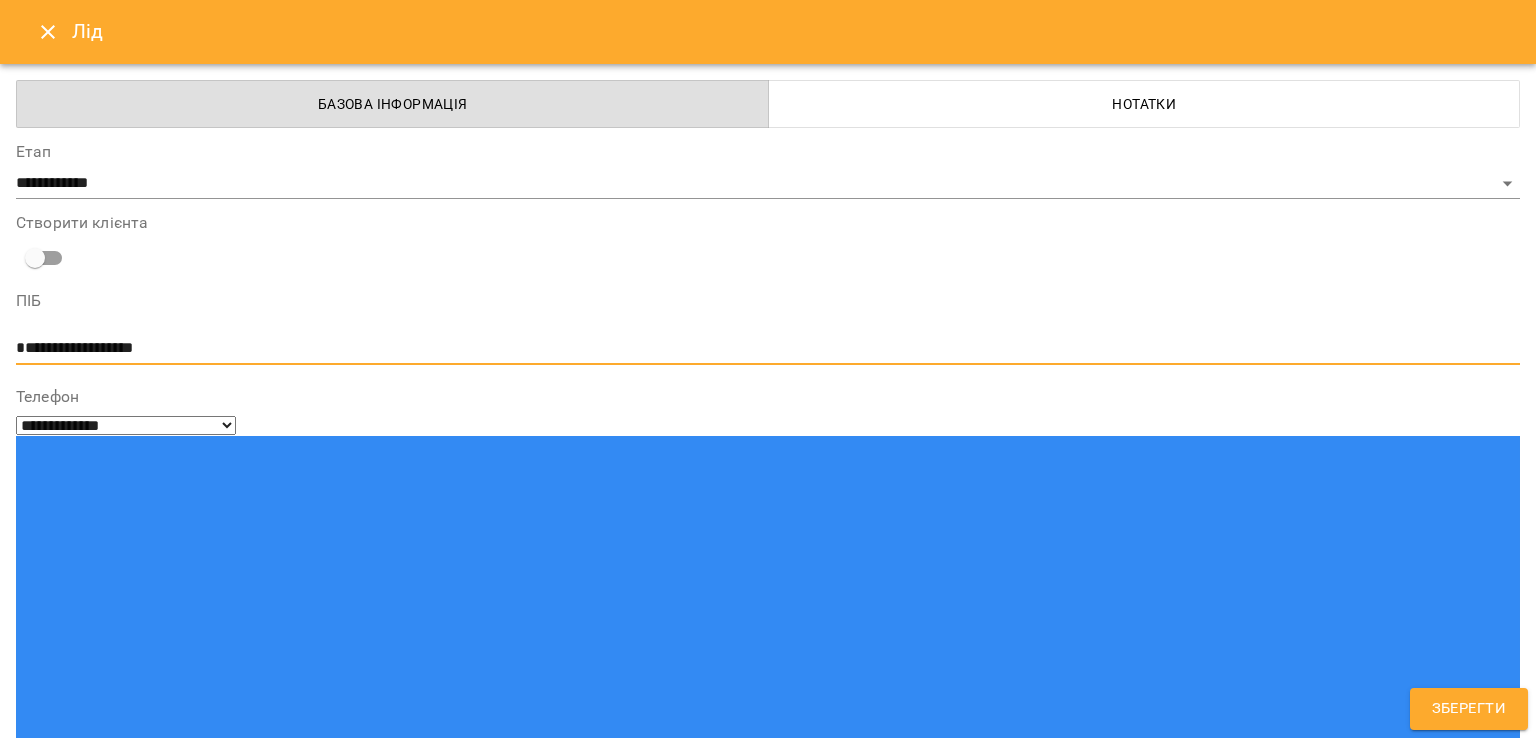 type on "**********" 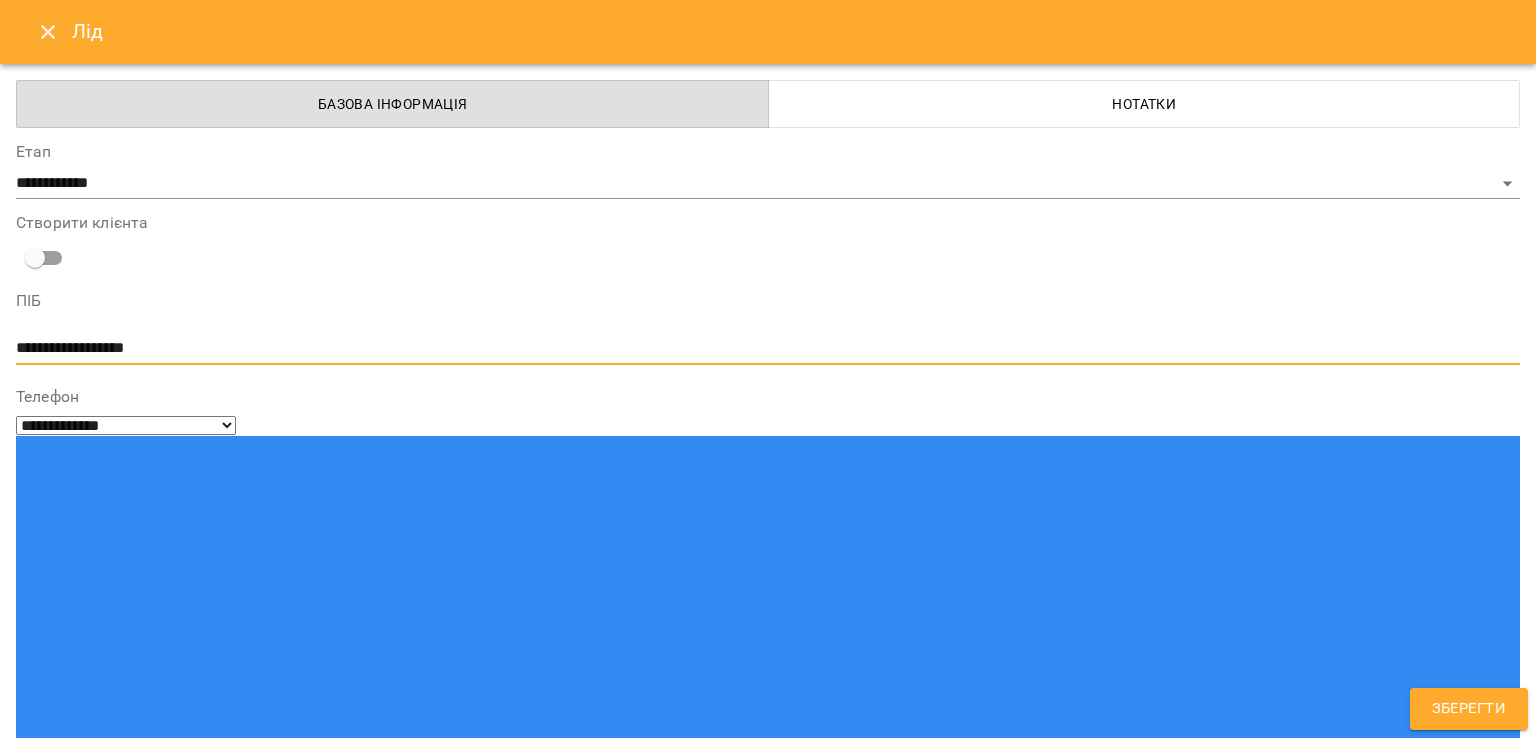 click at bounding box center [99, 1454] 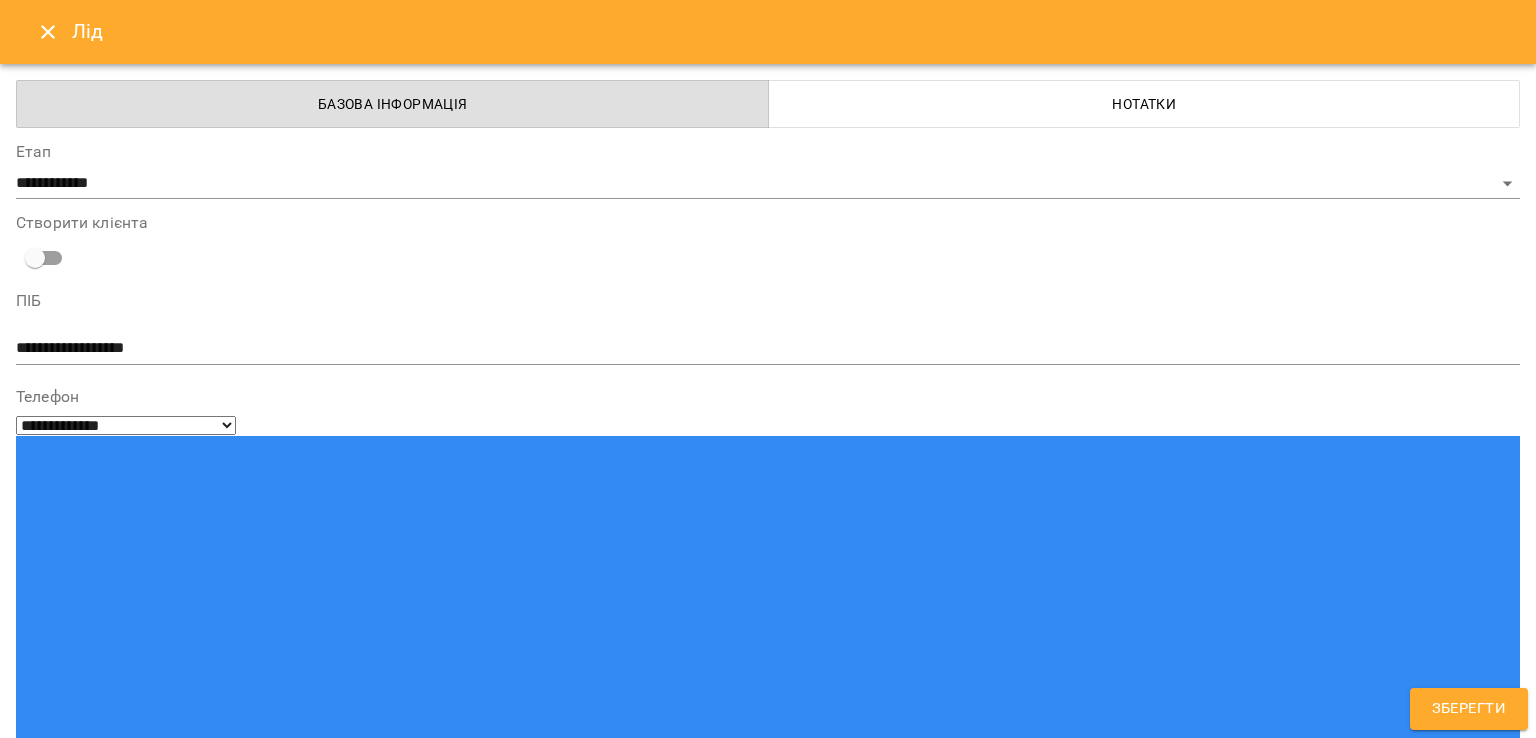 paste on "**********" 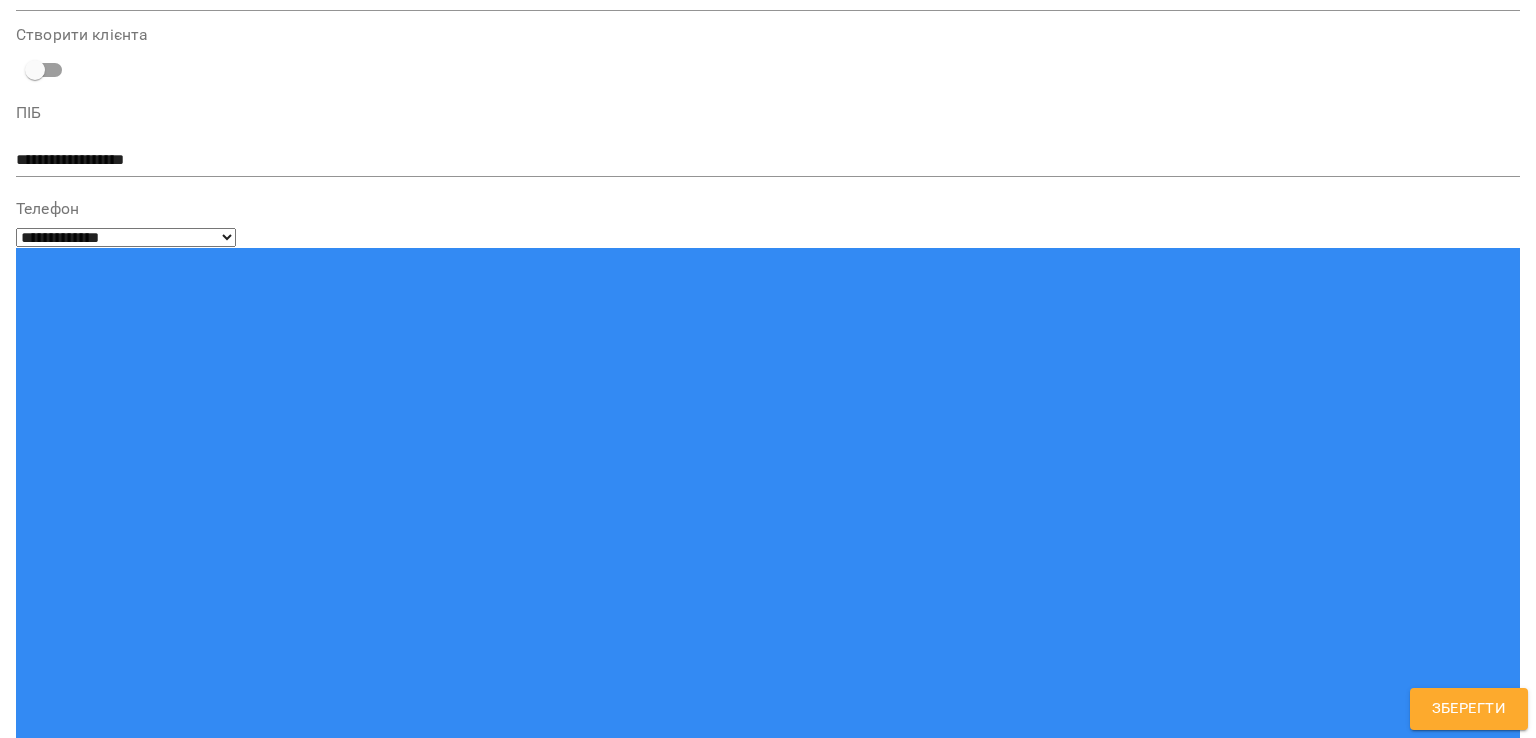 scroll, scrollTop: 1816, scrollLeft: 0, axis: vertical 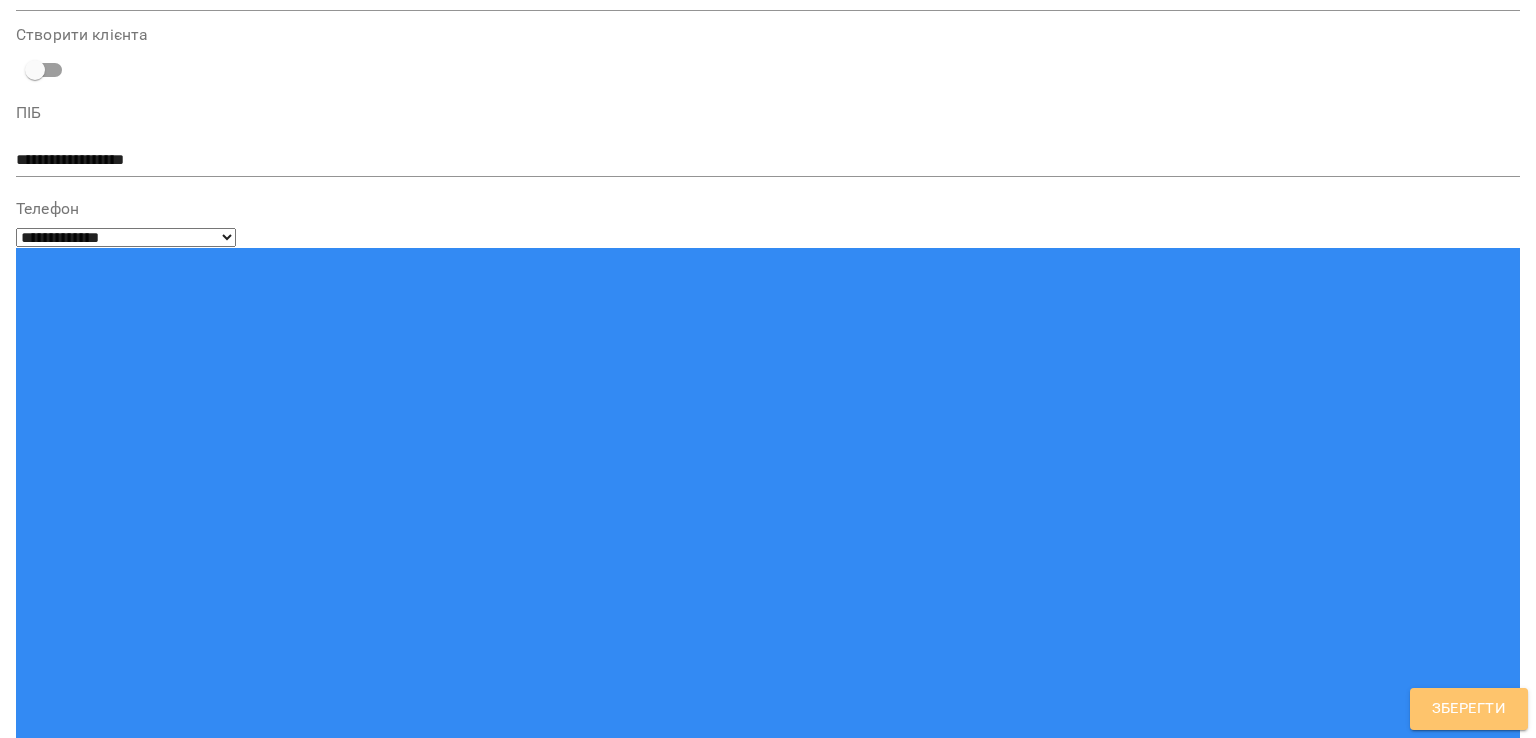 click on "Зберегти" at bounding box center (1469, 709) 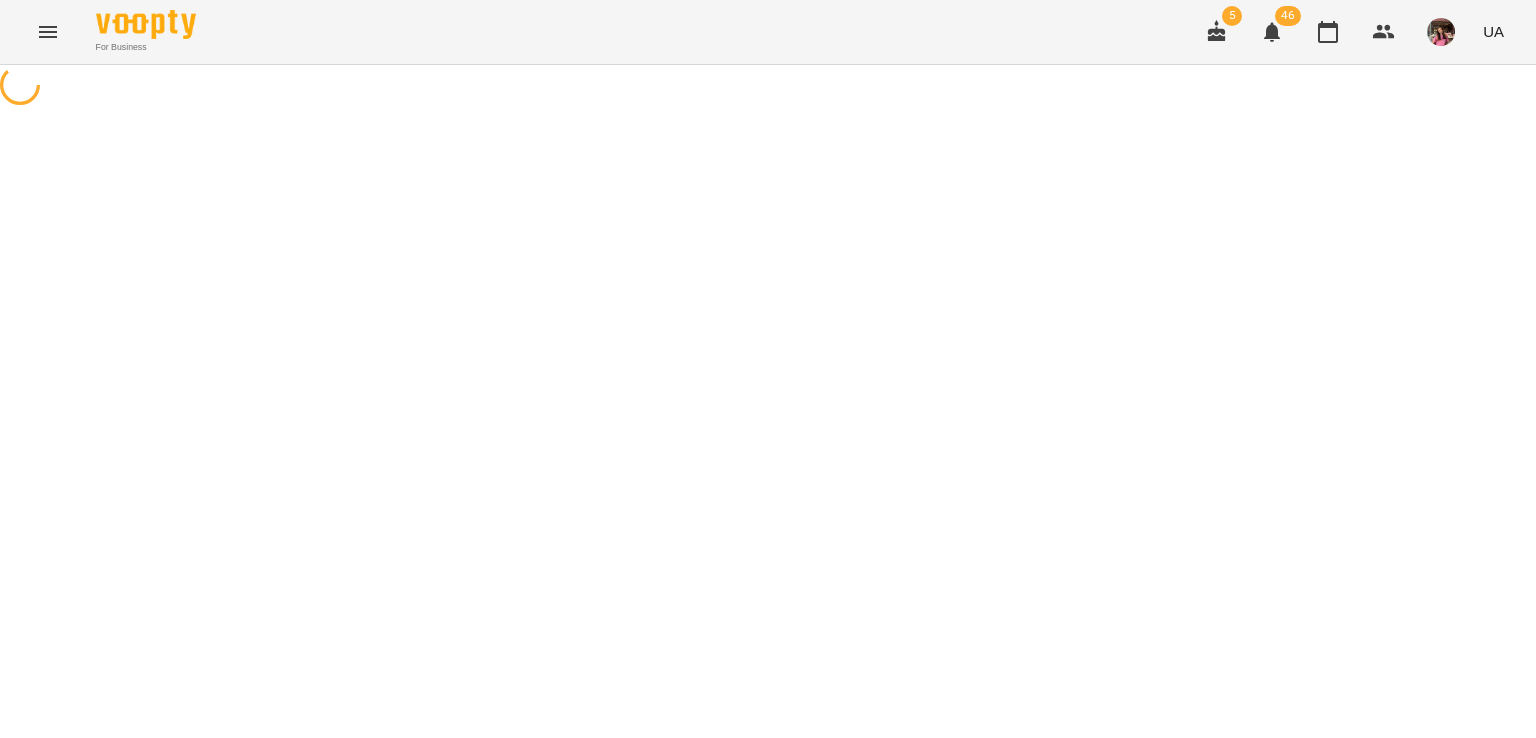 scroll, scrollTop: 0, scrollLeft: 0, axis: both 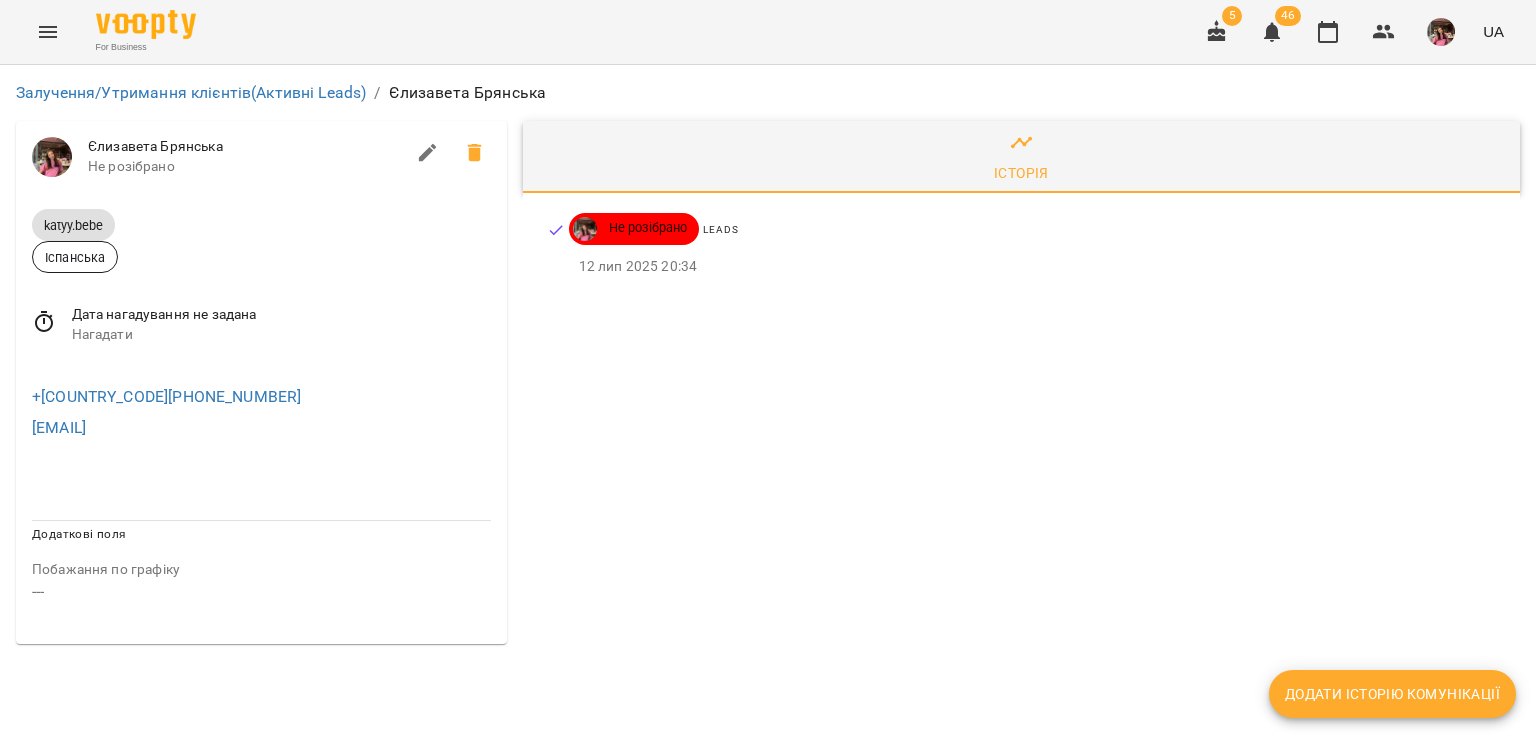 click on "Дата нагадування не задана" at bounding box center [281, 315] 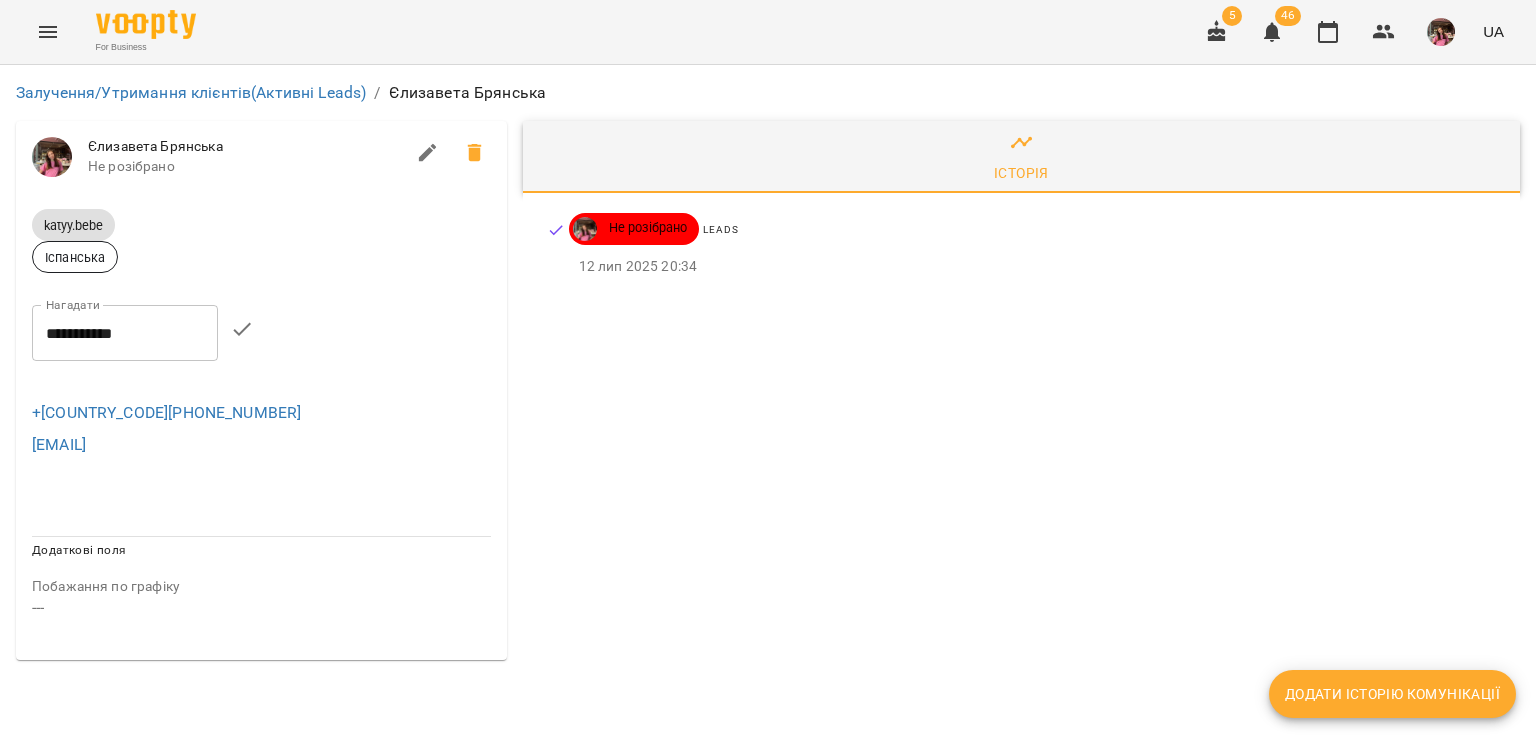 click on "**********" at bounding box center (125, 333) 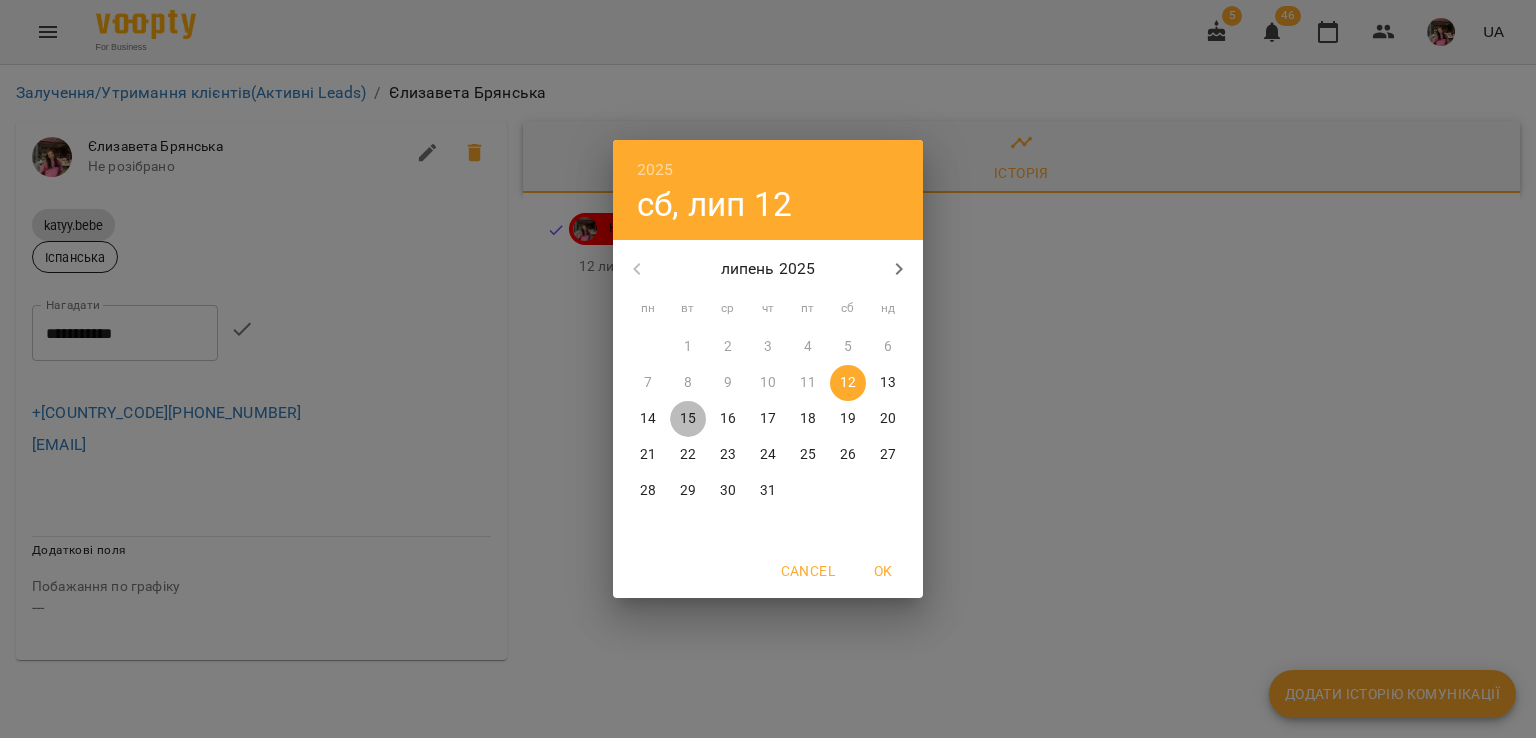 click on "15" at bounding box center (688, 419) 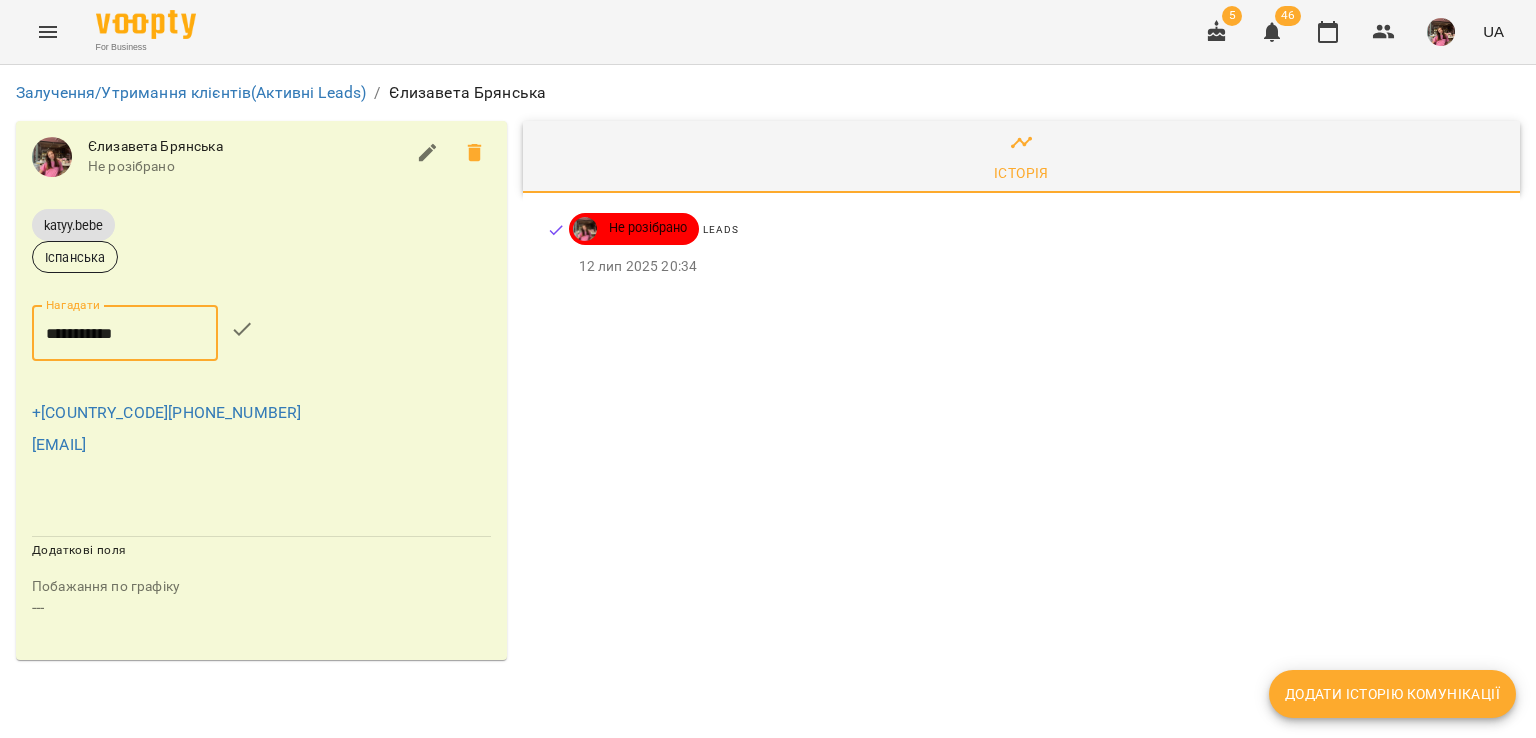 click 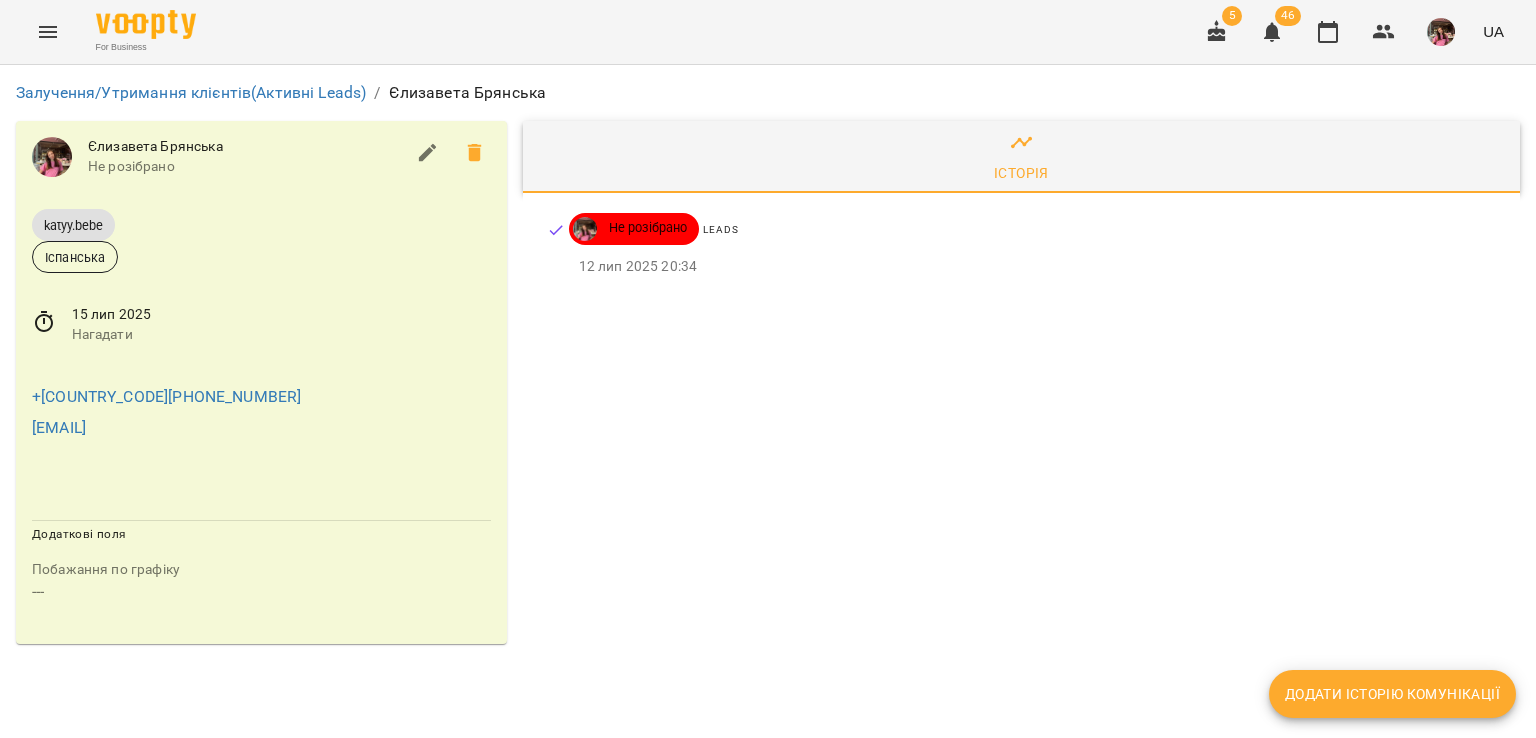 click on "Додати історію комунікації" at bounding box center [1392, 694] 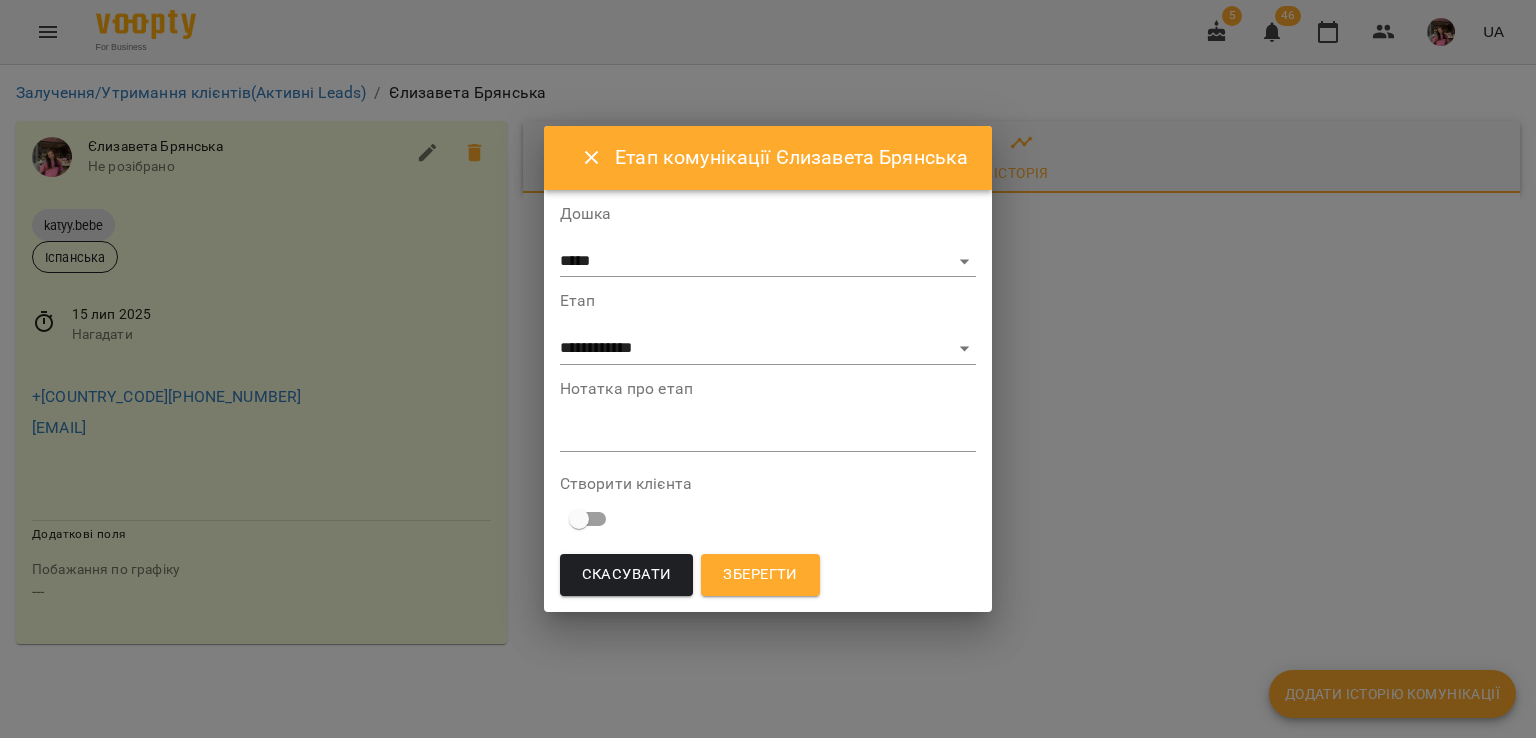 click on "*" at bounding box center [768, 436] 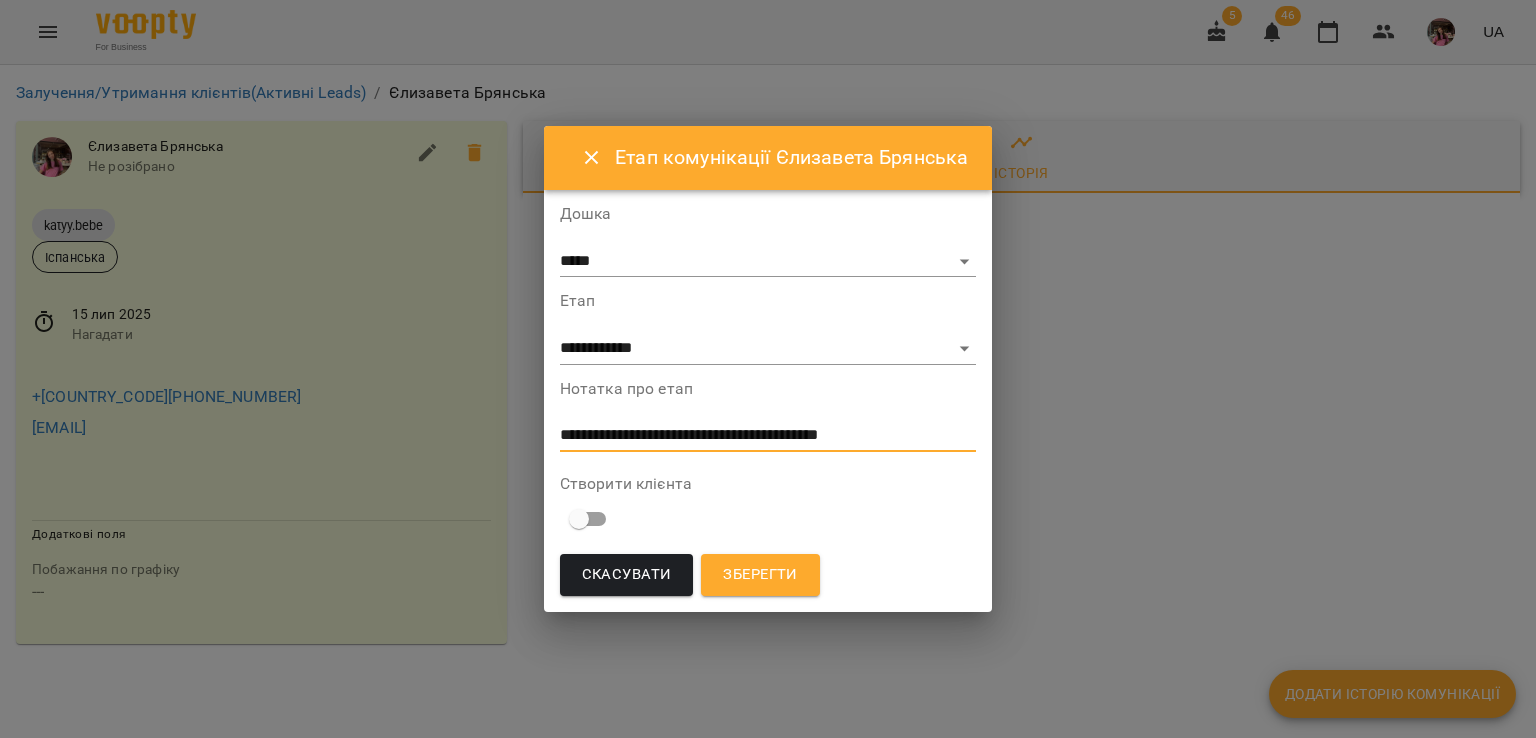 type on "**********" 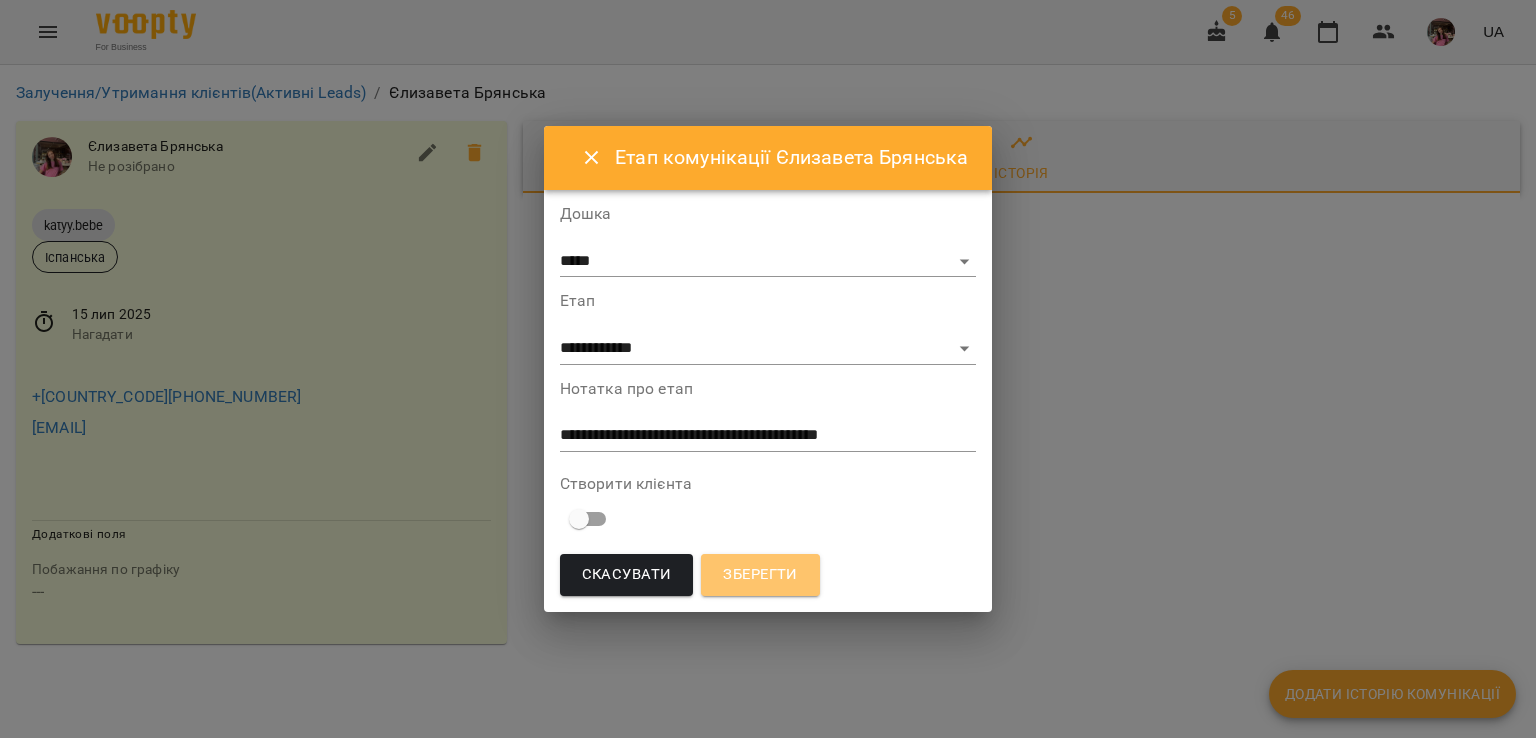 click on "Зберегти" at bounding box center (760, 575) 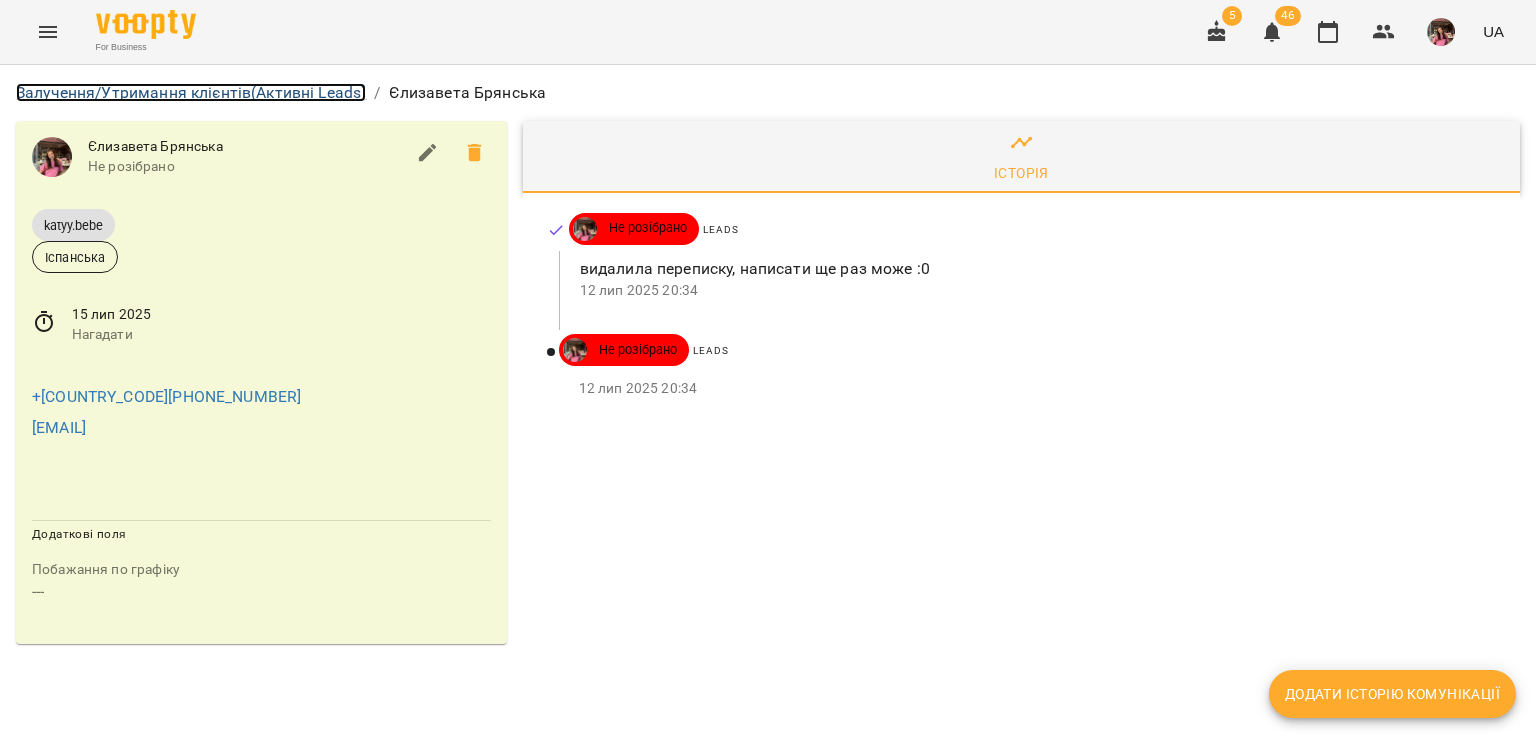 click on "Залучення/Утримання клієнтів (Активні Leads)" at bounding box center [191, 92] 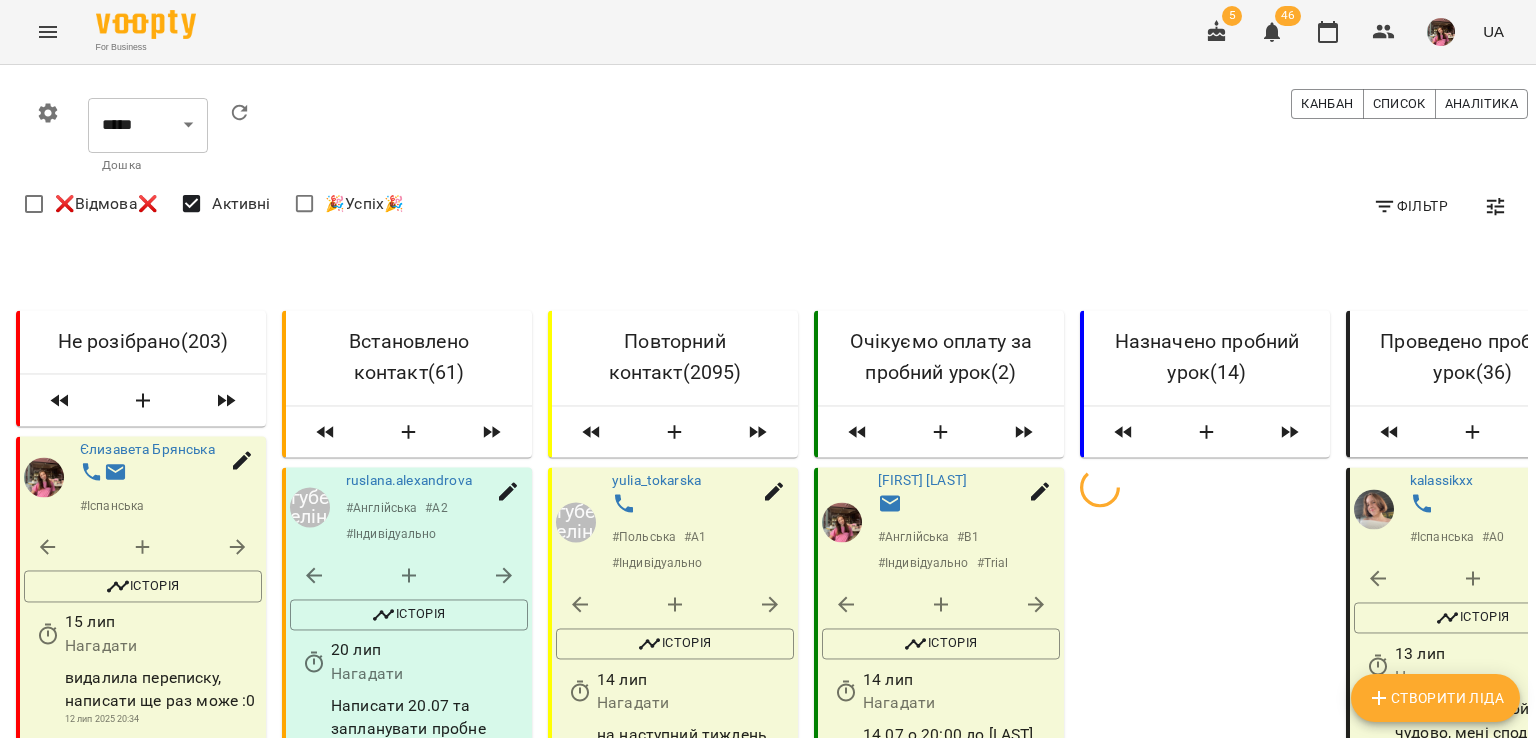scroll, scrollTop: 255, scrollLeft: 0, axis: vertical 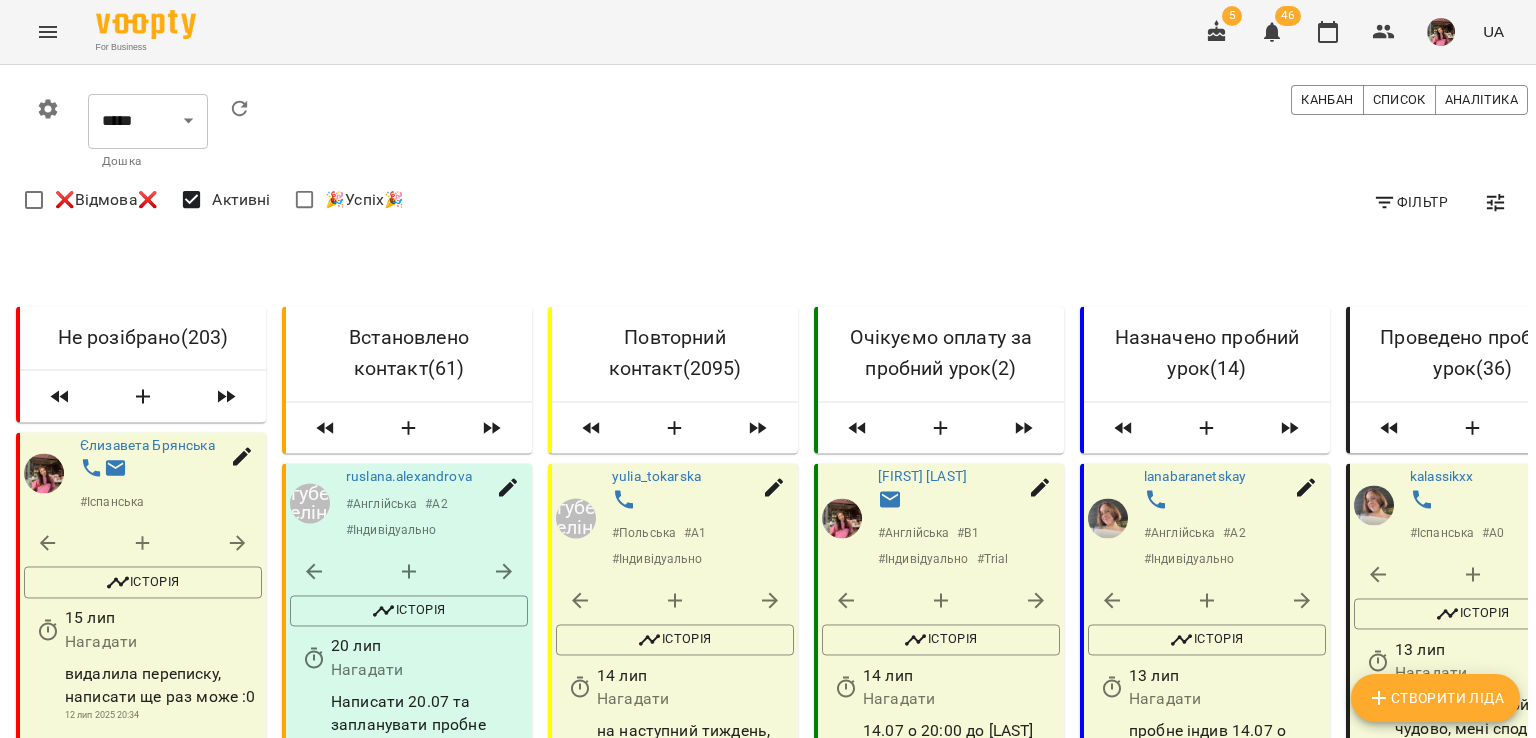 click 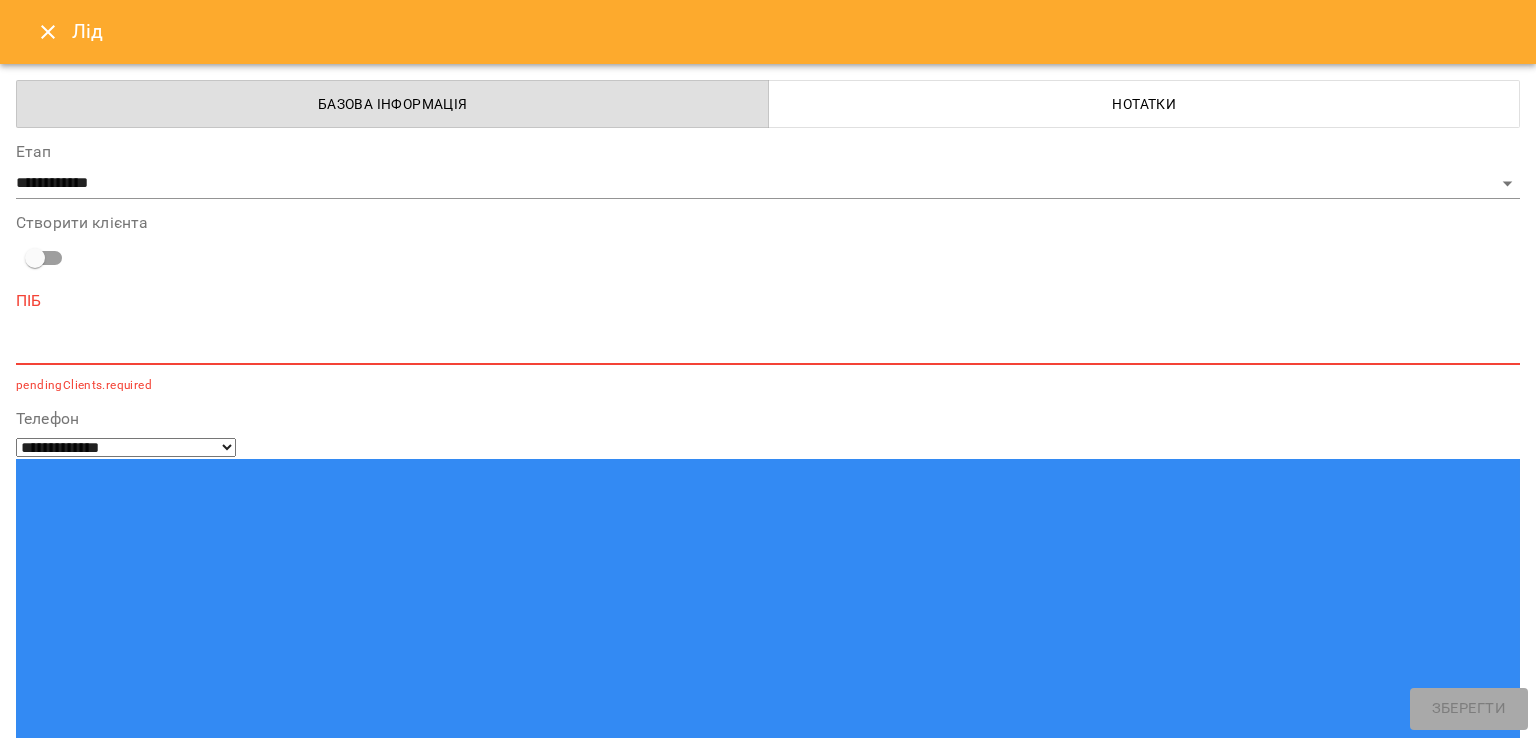 click at bounding box center [99, 1476] 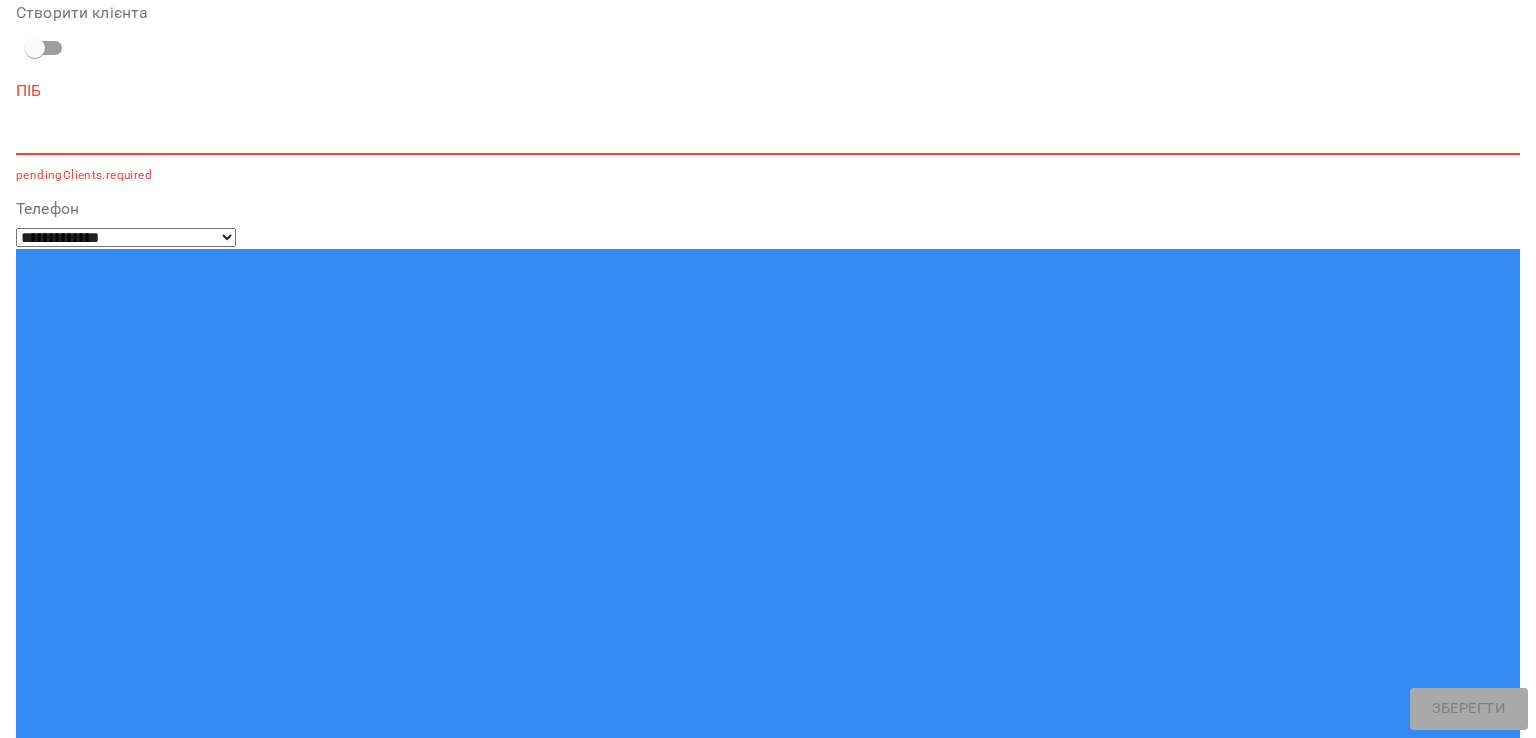 scroll, scrollTop: 1847, scrollLeft: 0, axis: vertical 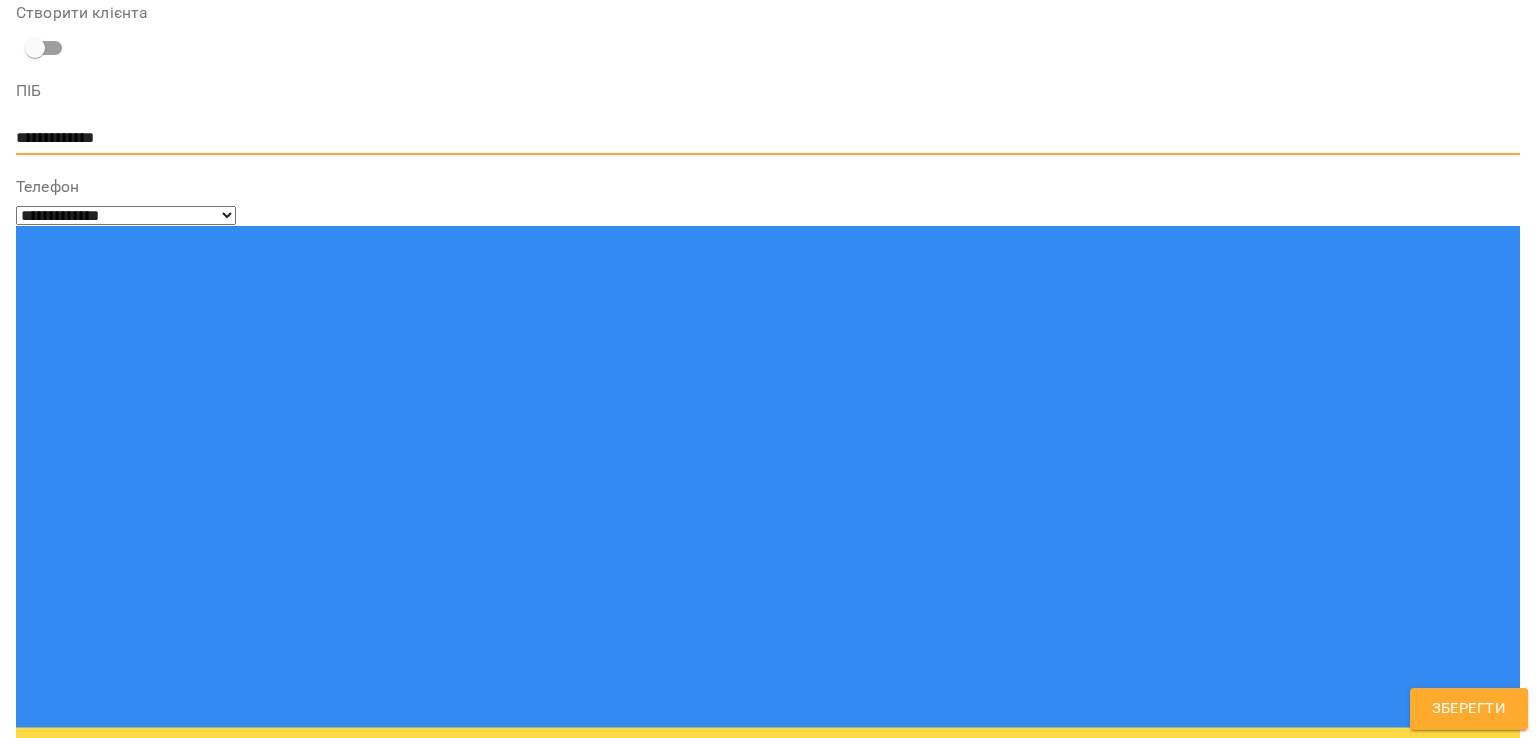 type on "**********" 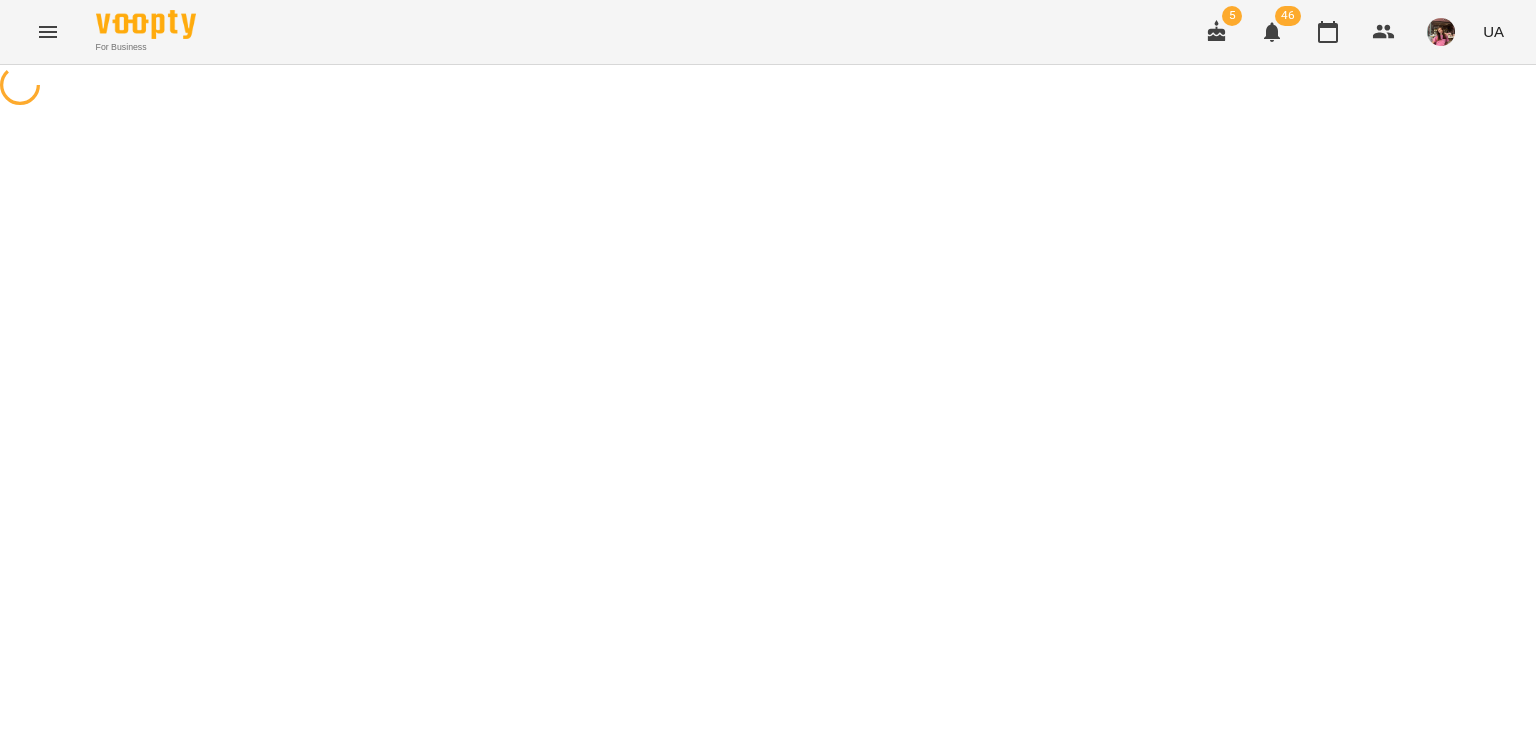 scroll, scrollTop: 0, scrollLeft: 0, axis: both 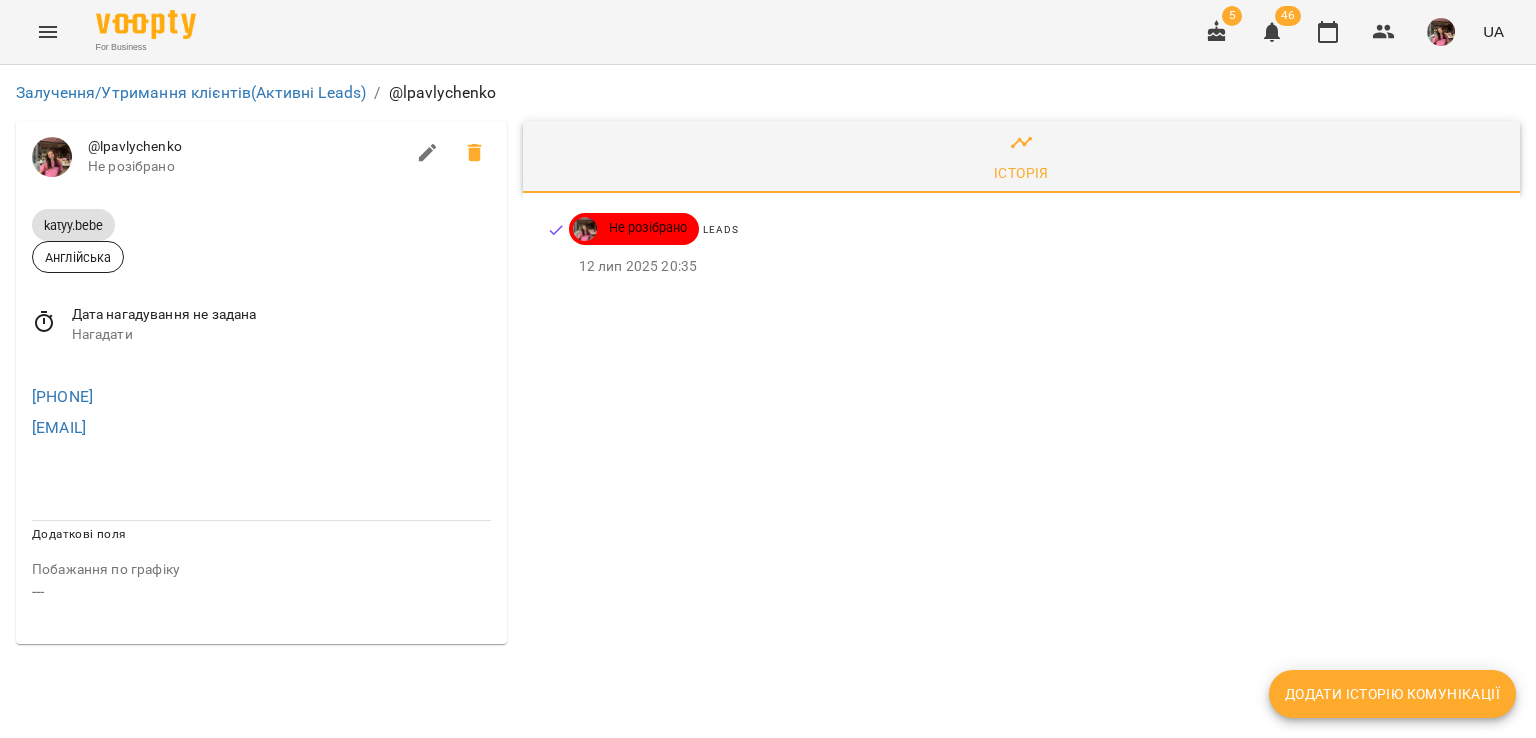 click on "Дата нагадування не задана Нагадати" at bounding box center (261, 324) 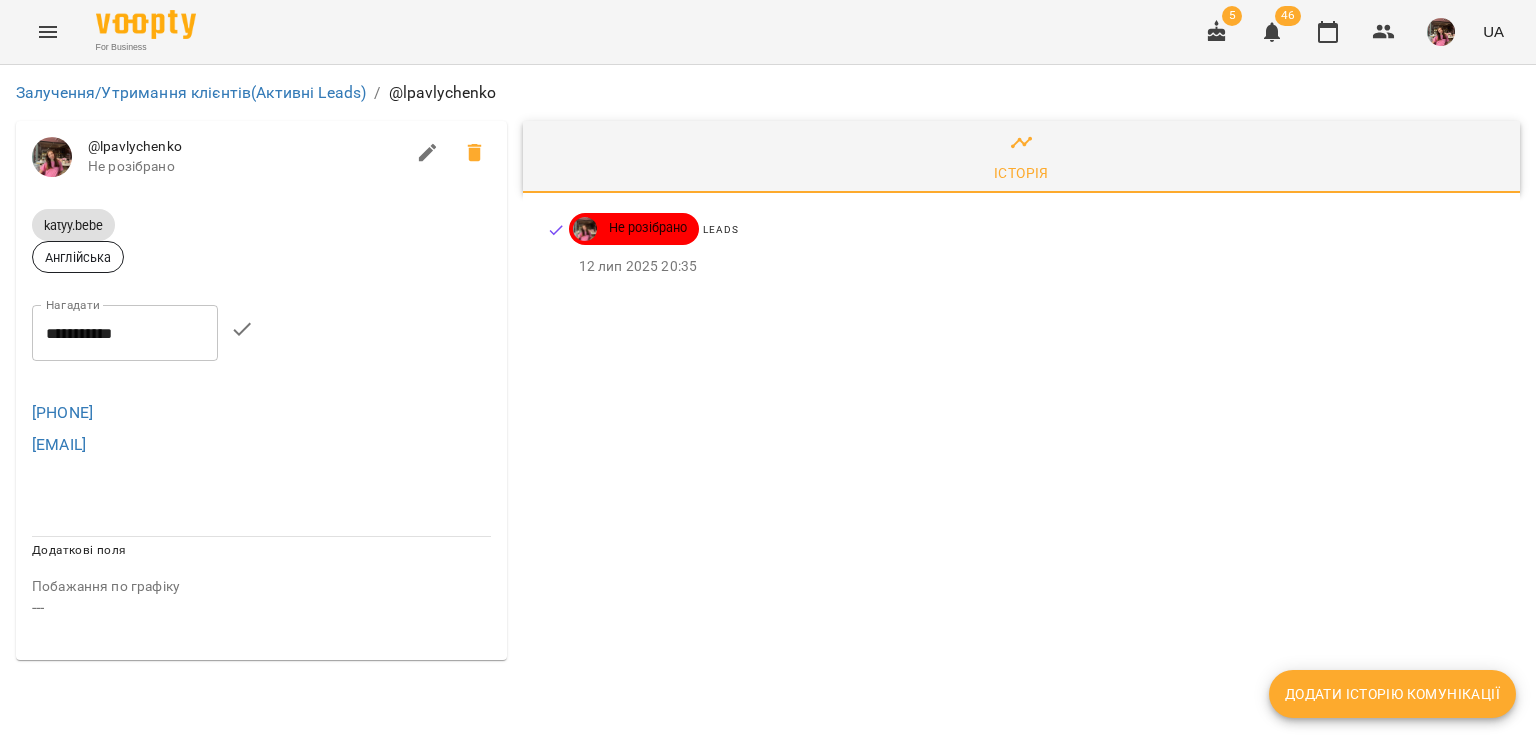 click on "**********" at bounding box center (125, 333) 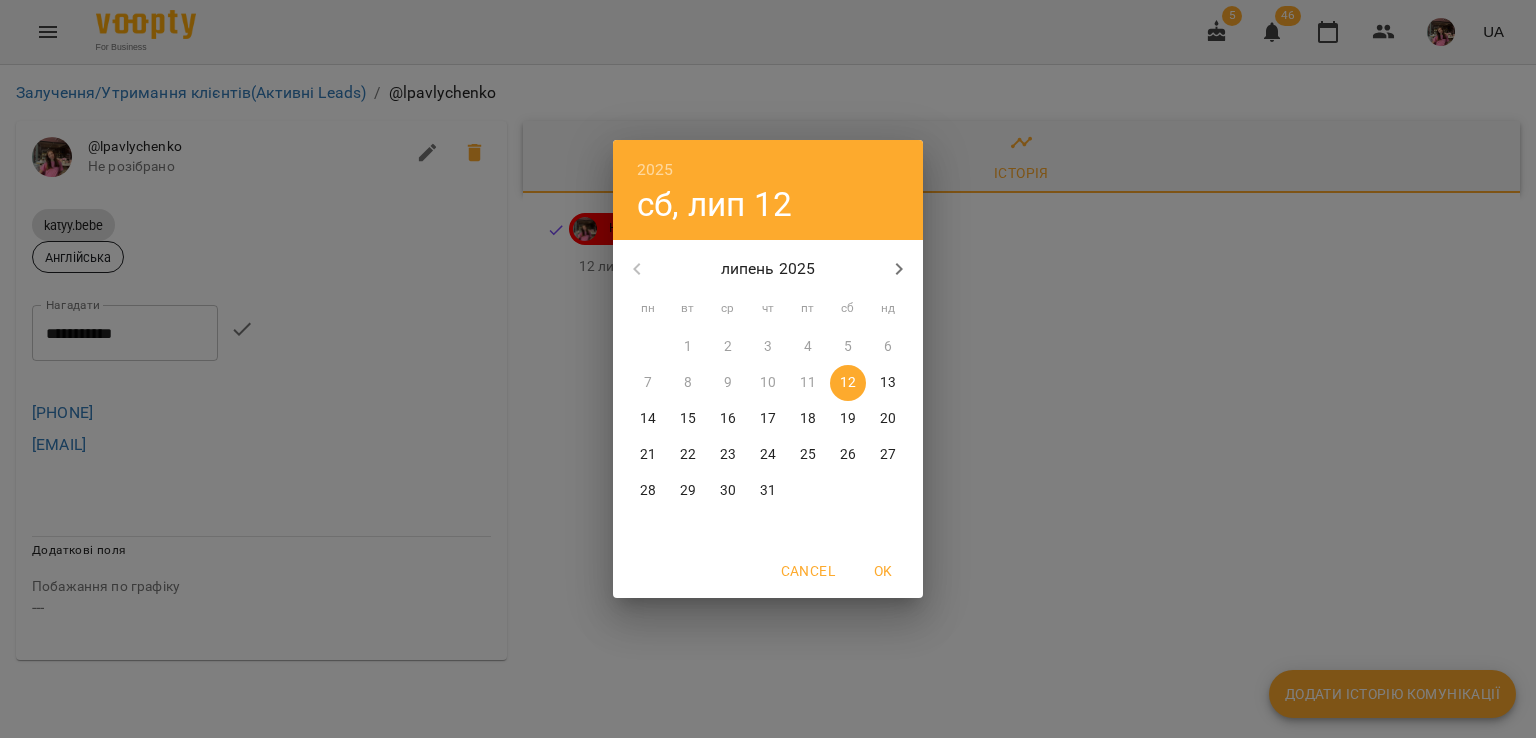 click on "15" at bounding box center (688, 419) 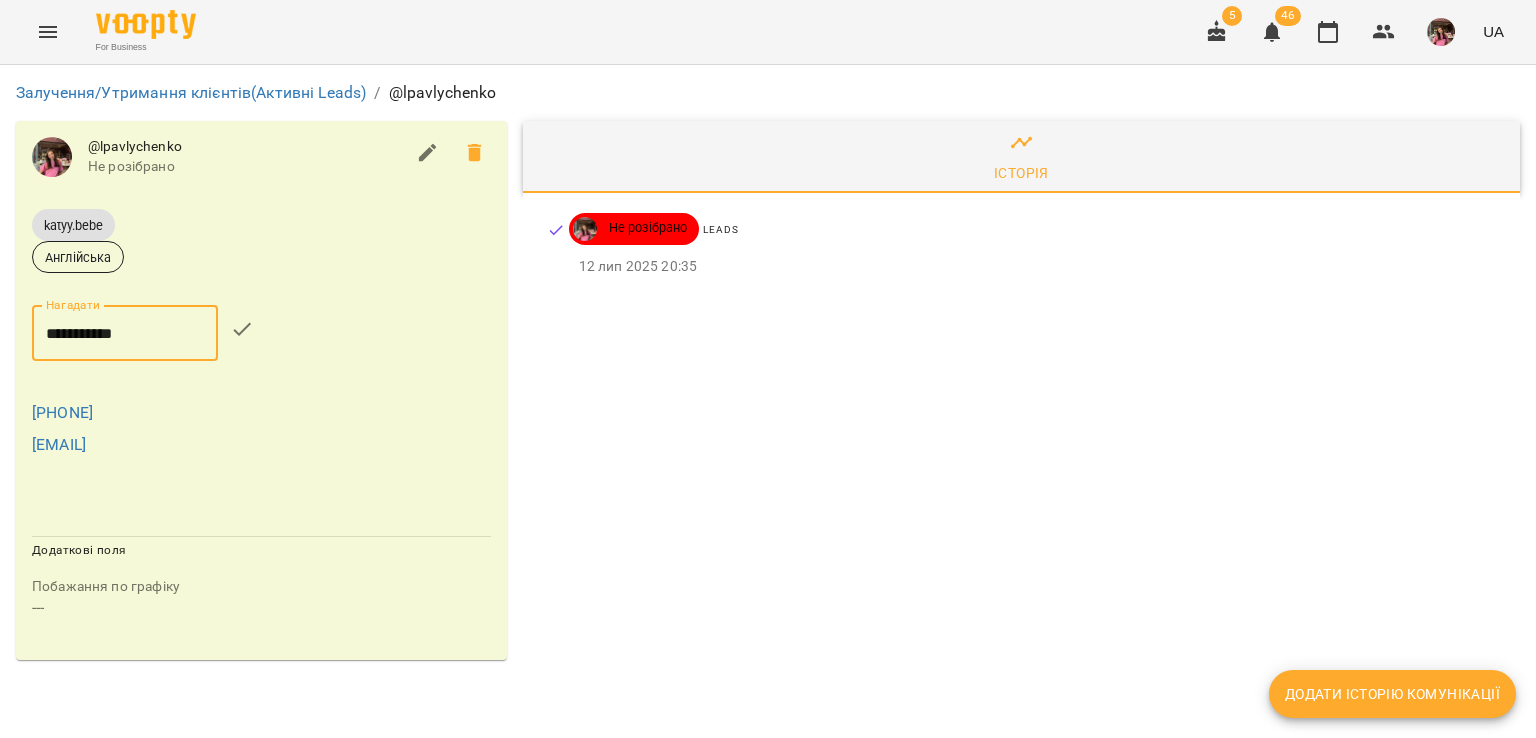 click 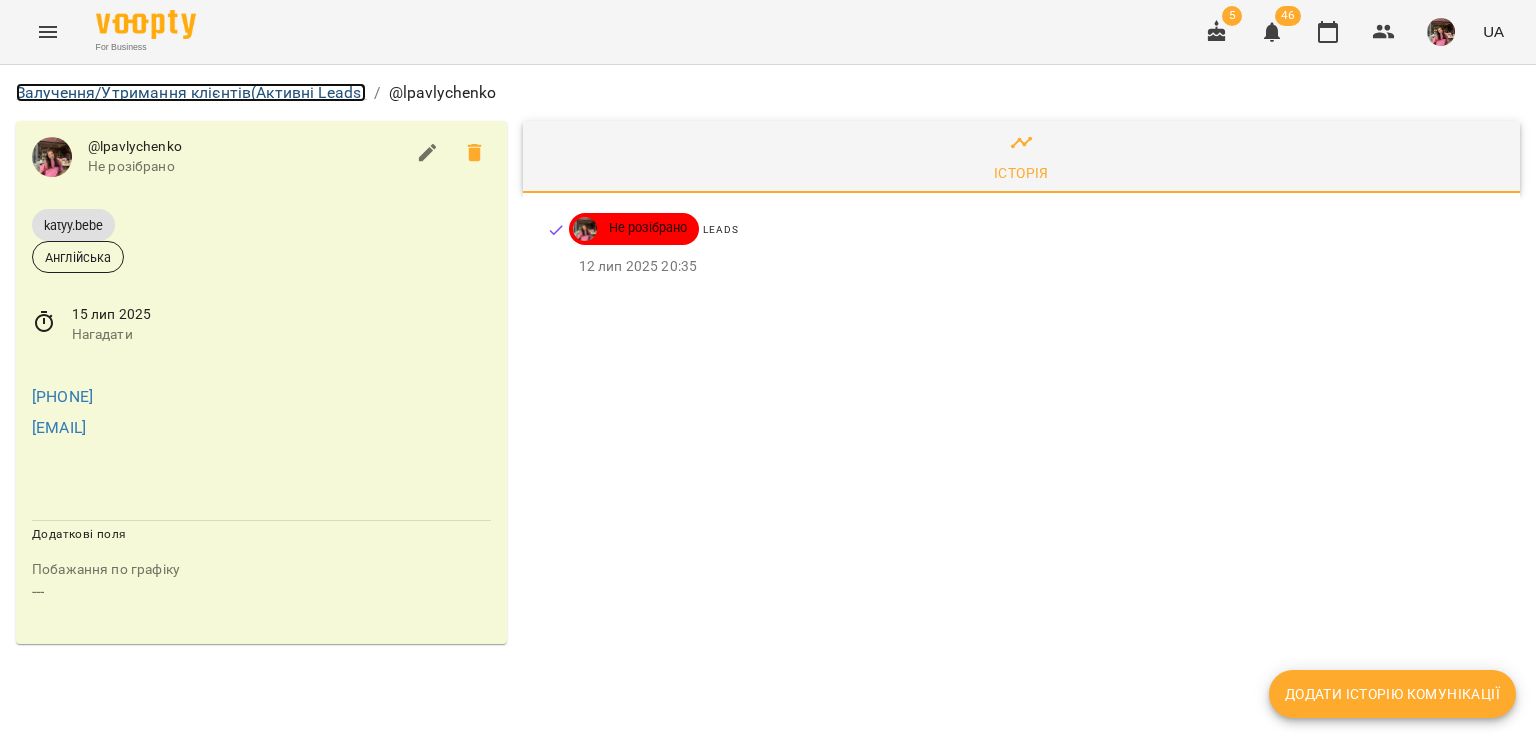 click on "Залучення/Утримання клієнтів (Активні Leads)" at bounding box center (191, 92) 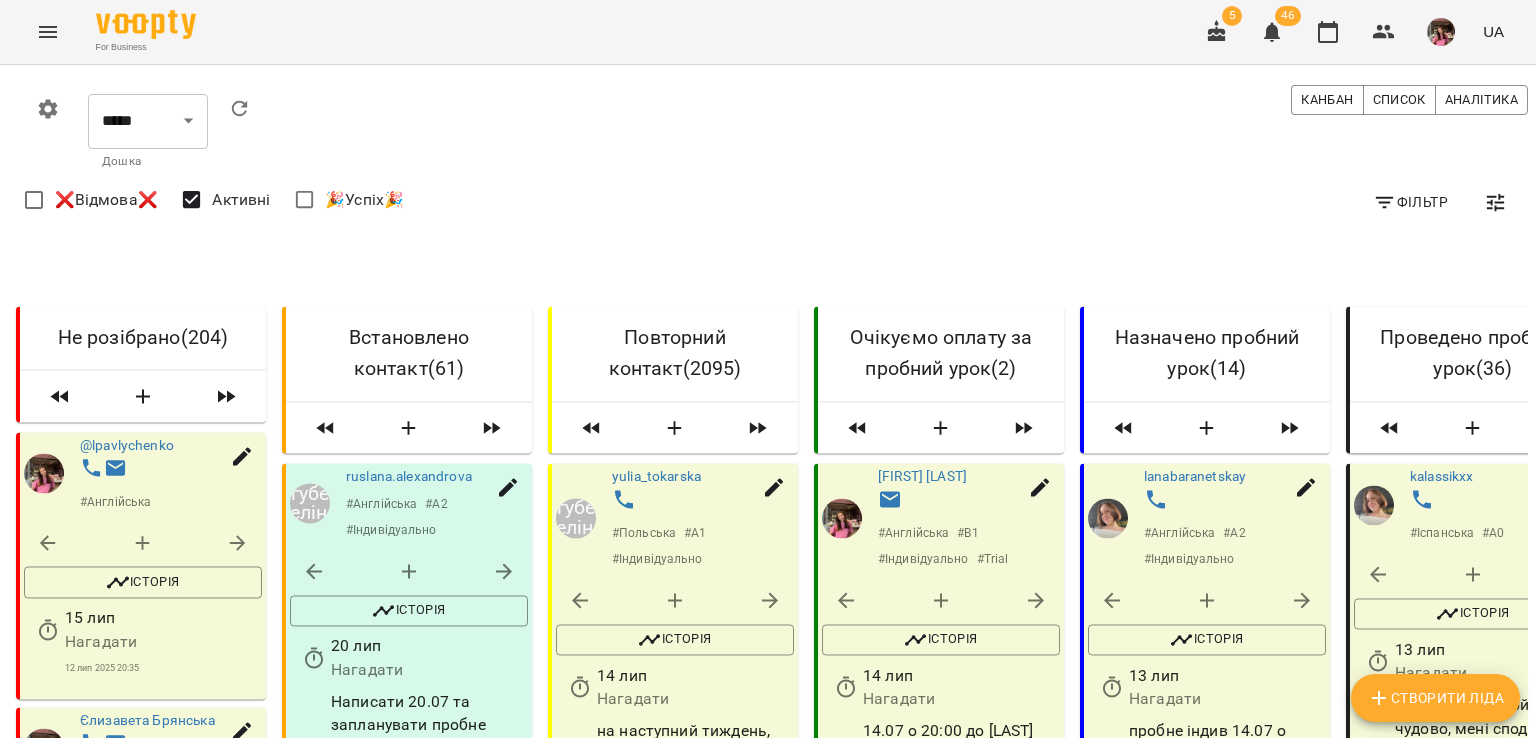 scroll, scrollTop: 0, scrollLeft: 0, axis: both 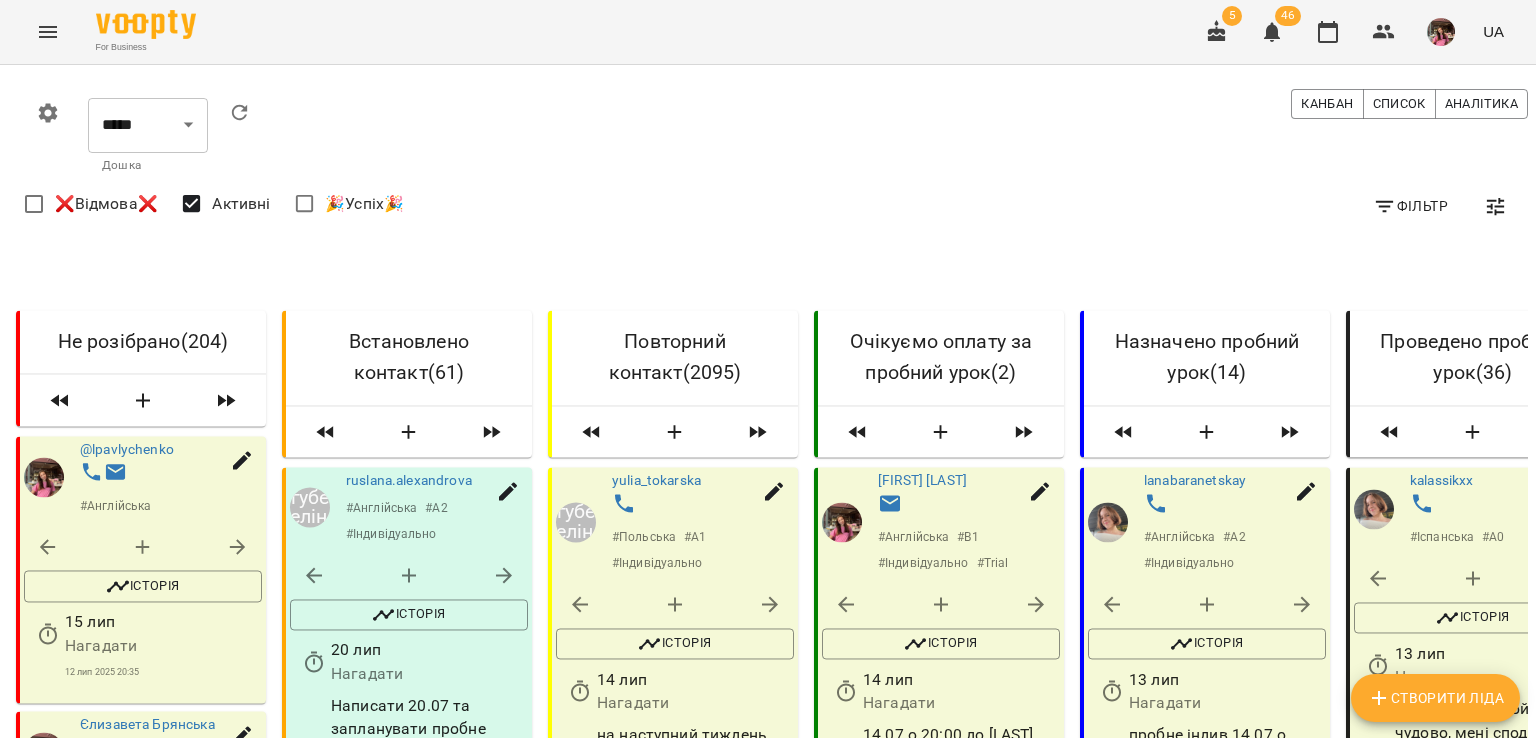 click 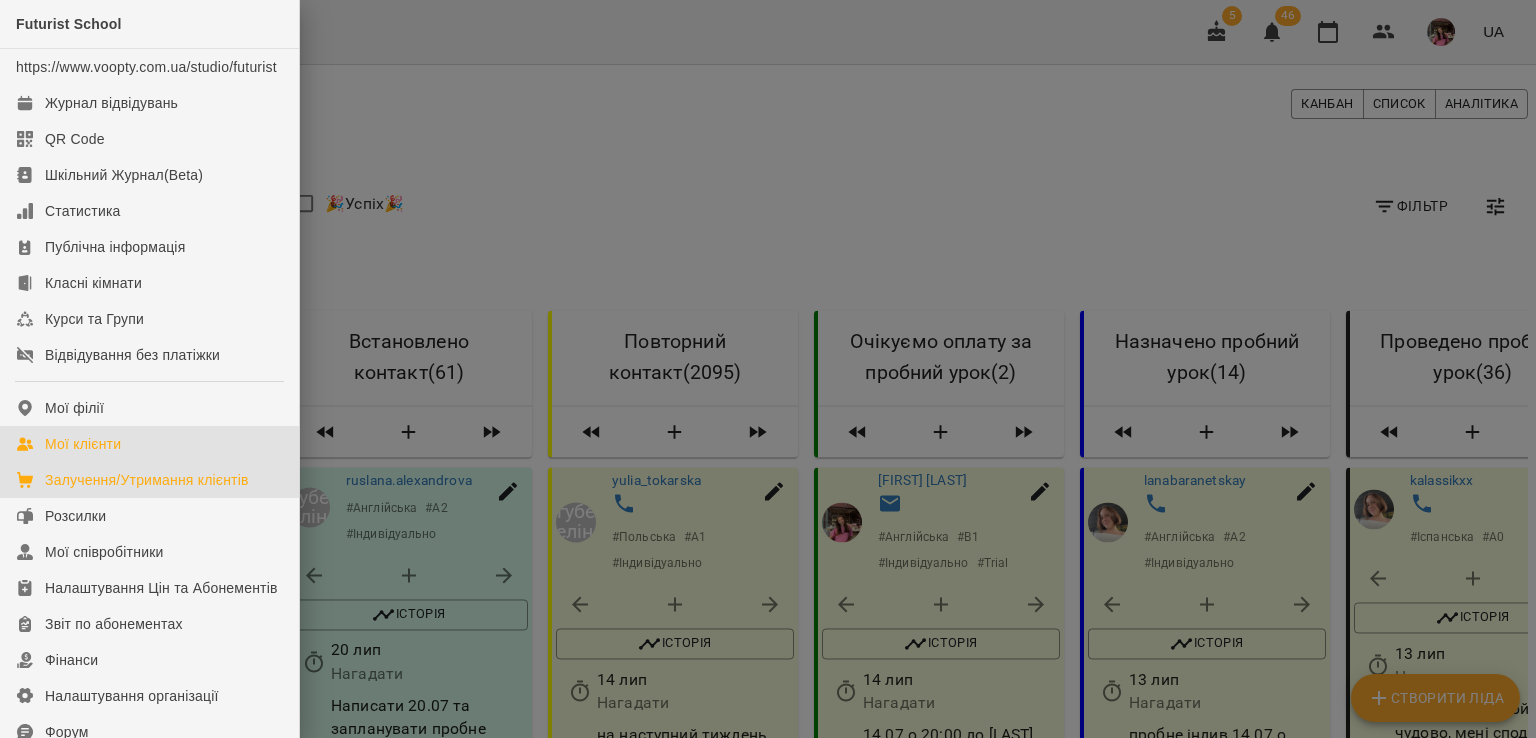 click on "Мої клієнти" at bounding box center (149, 444) 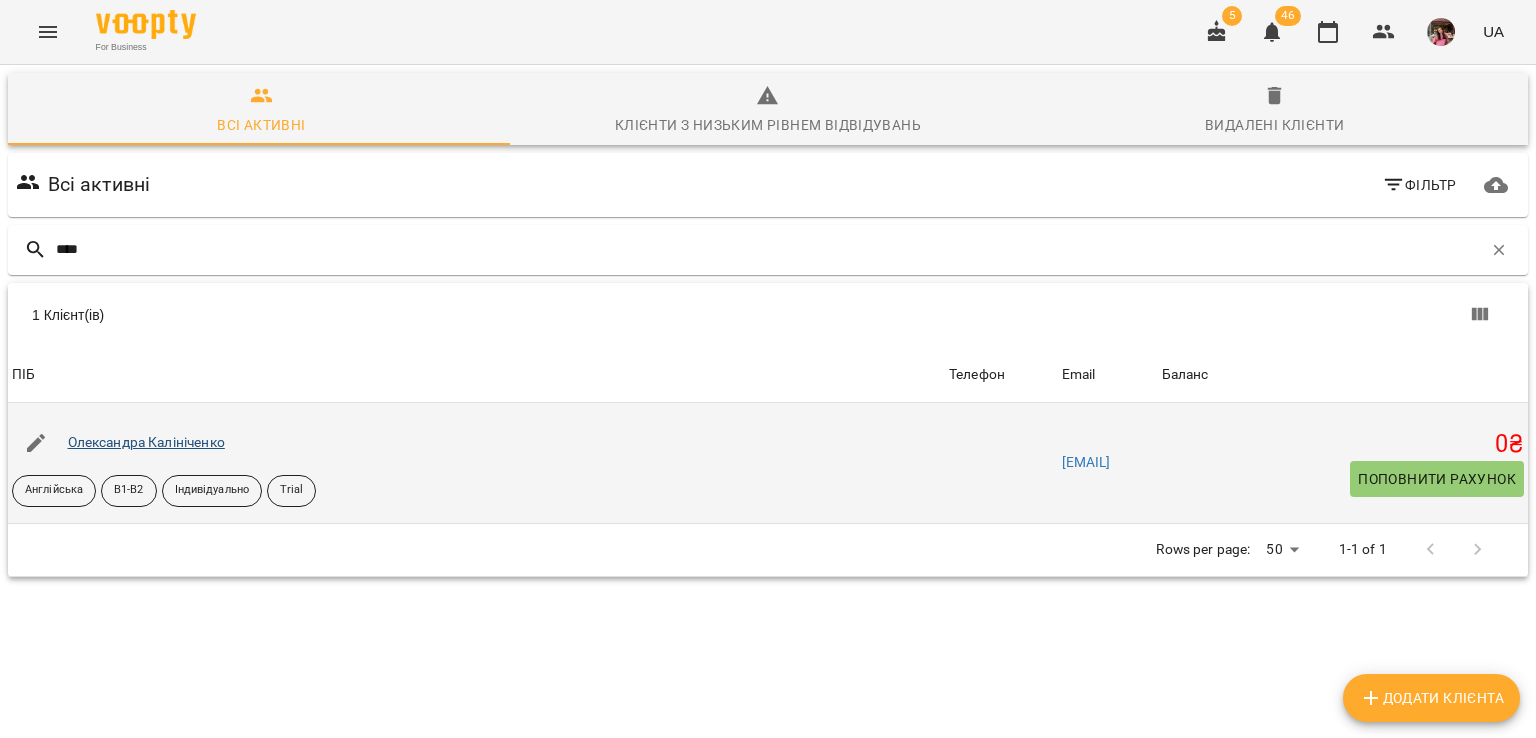 type on "****" 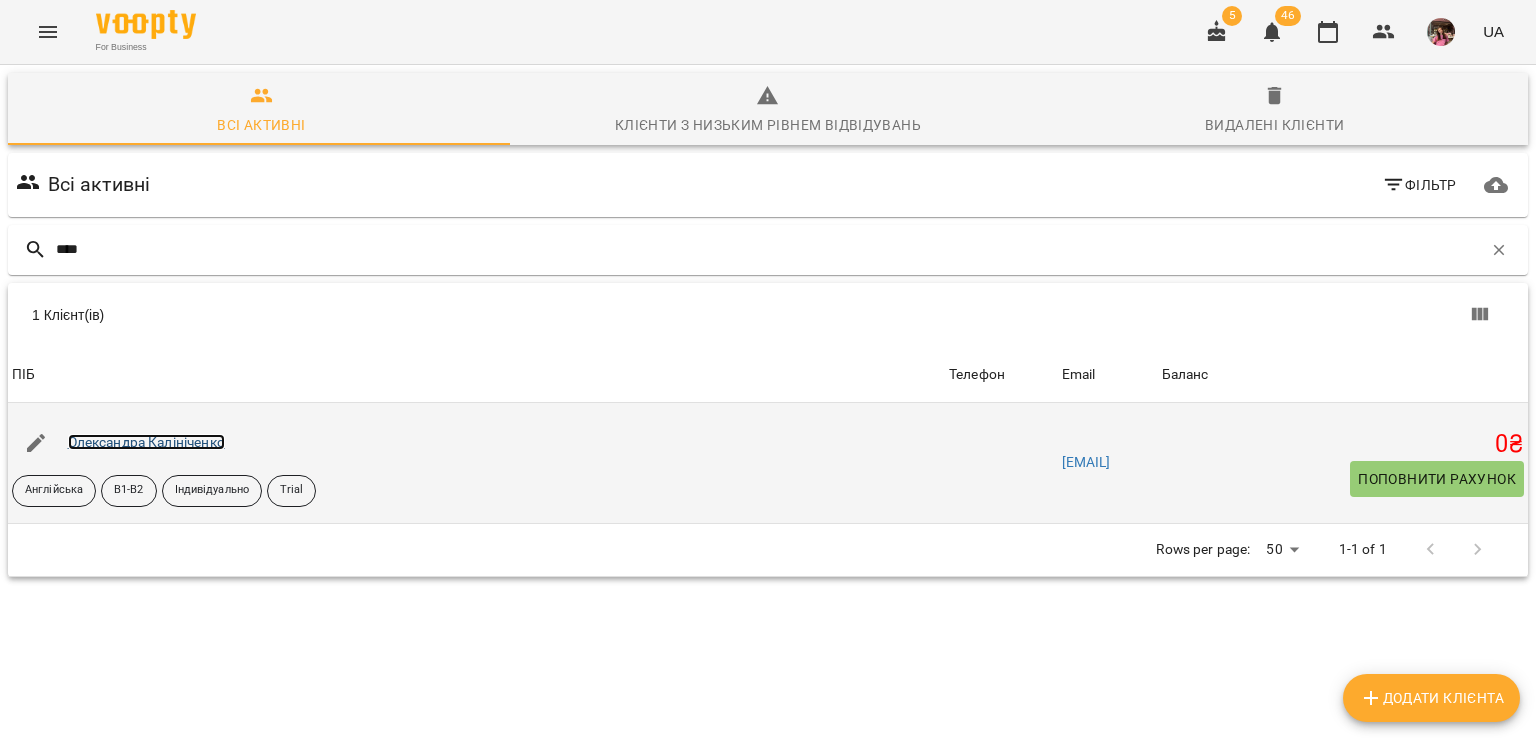 click on "Олександра Калініченко" at bounding box center (146, 442) 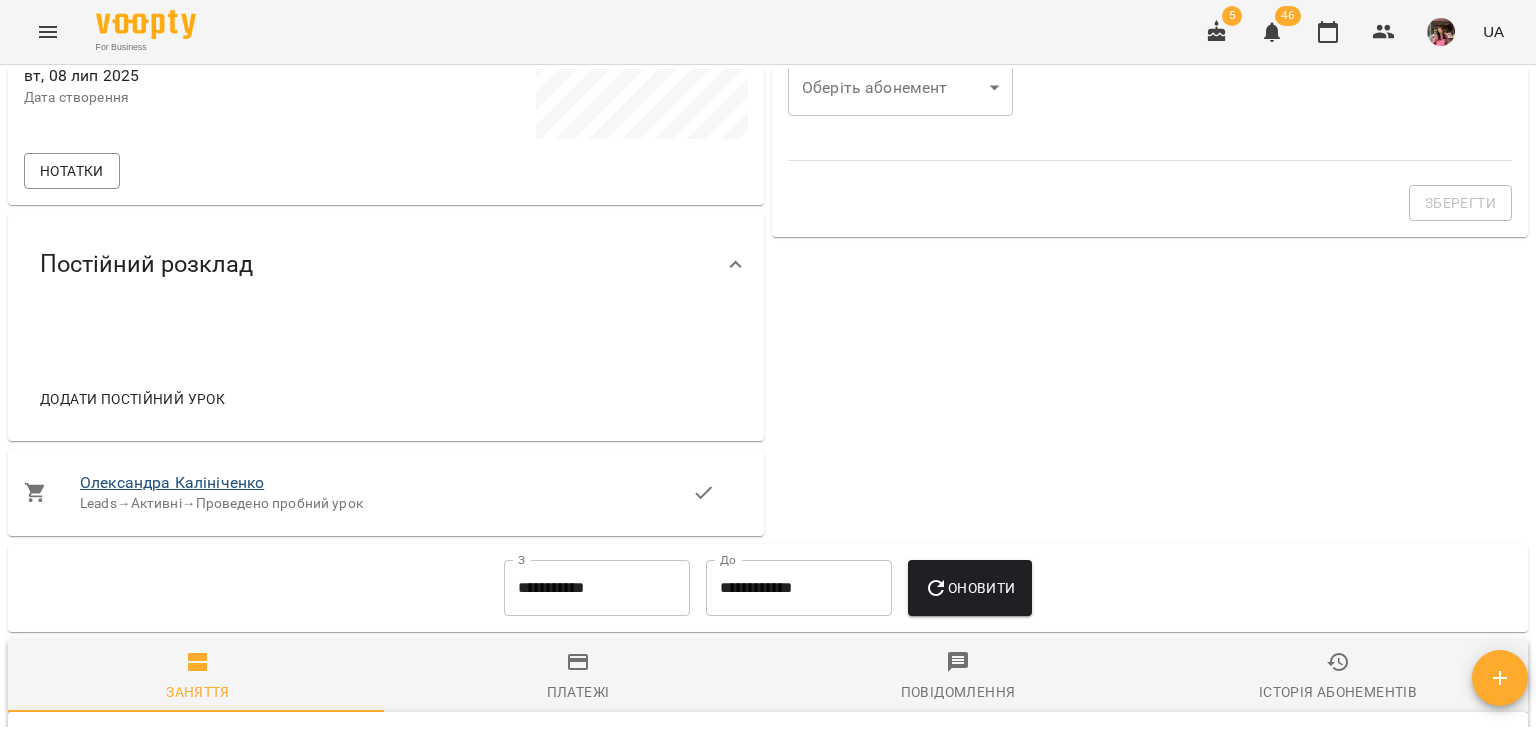 scroll, scrollTop: 596, scrollLeft: 0, axis: vertical 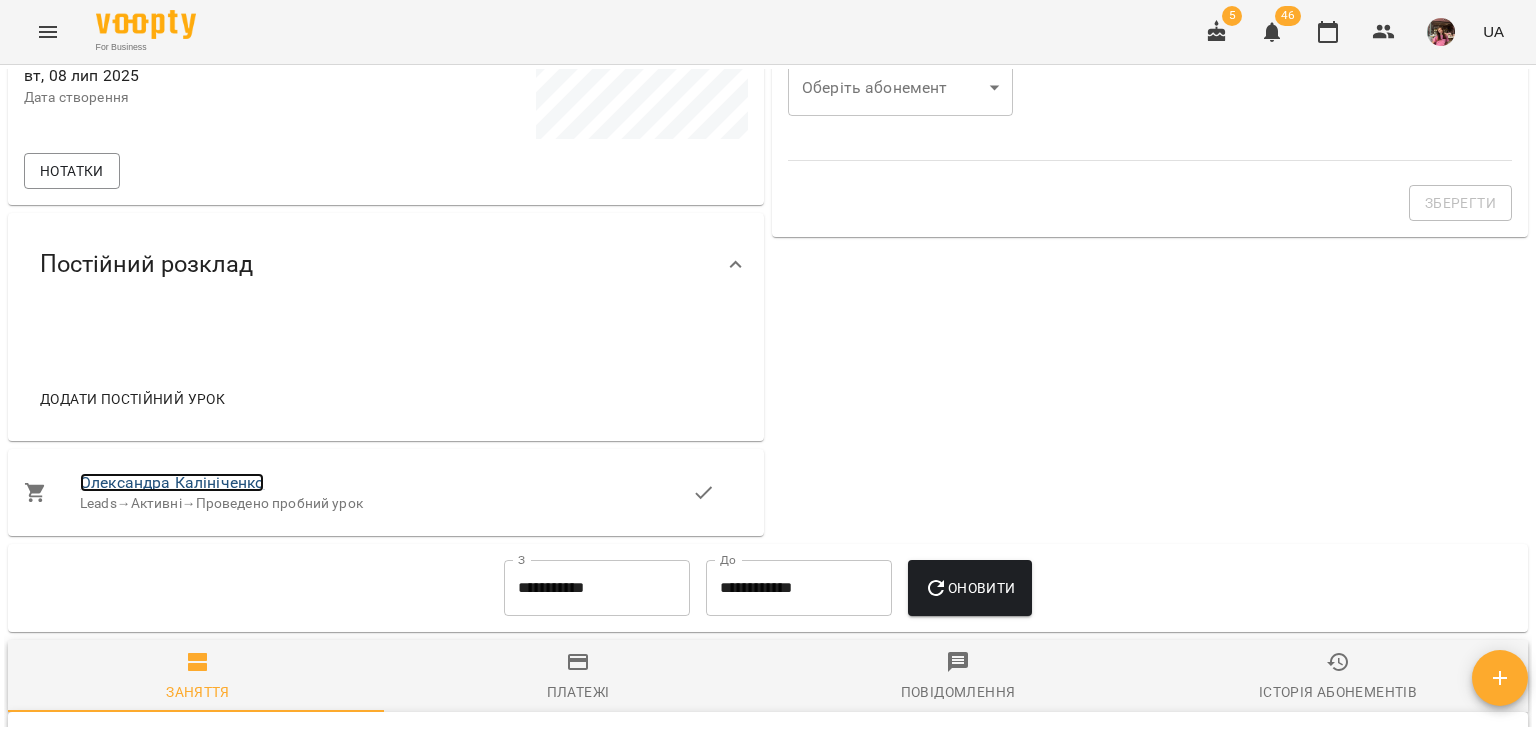 click on "Олександра Калініченко" at bounding box center [172, 482] 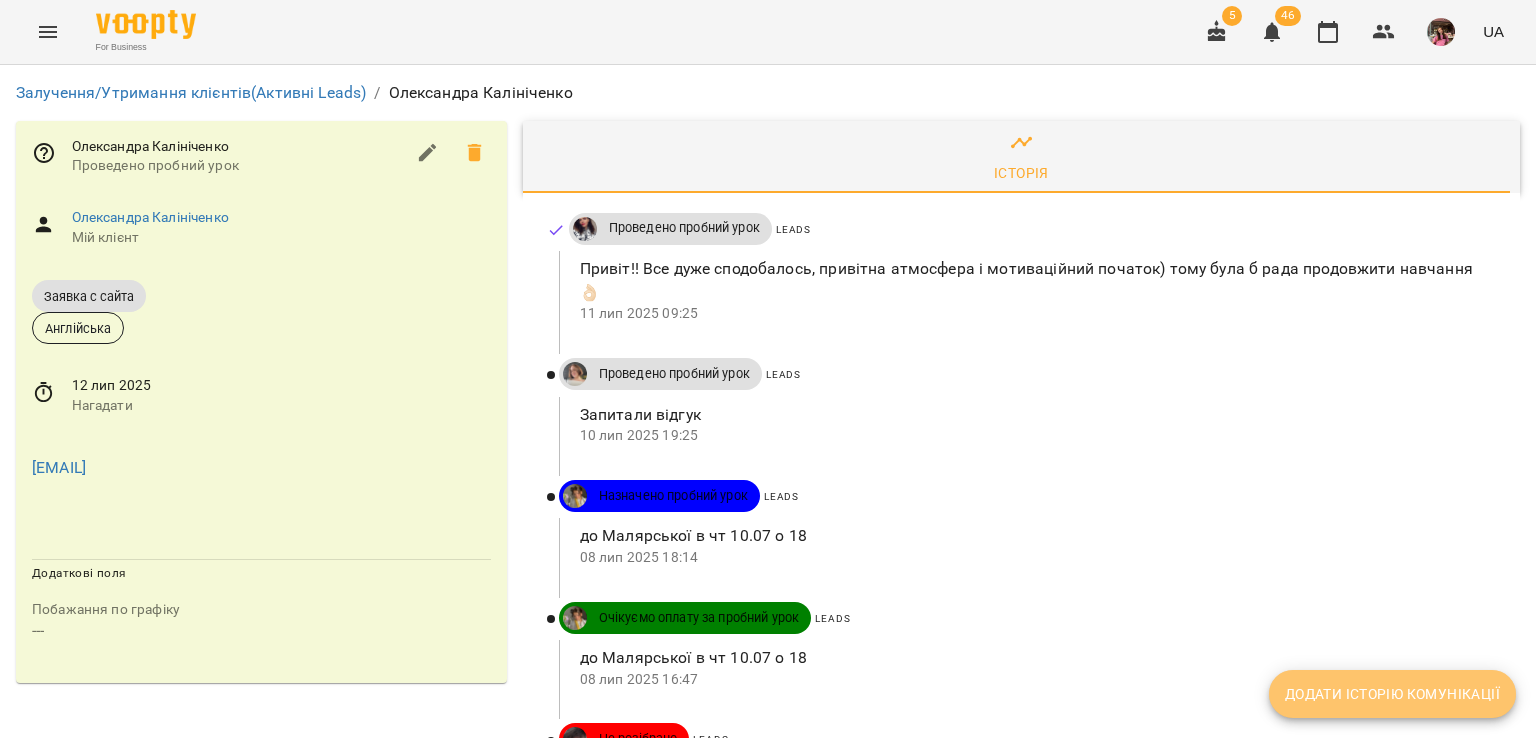 click on "Додати історію комунікації" at bounding box center [1392, 694] 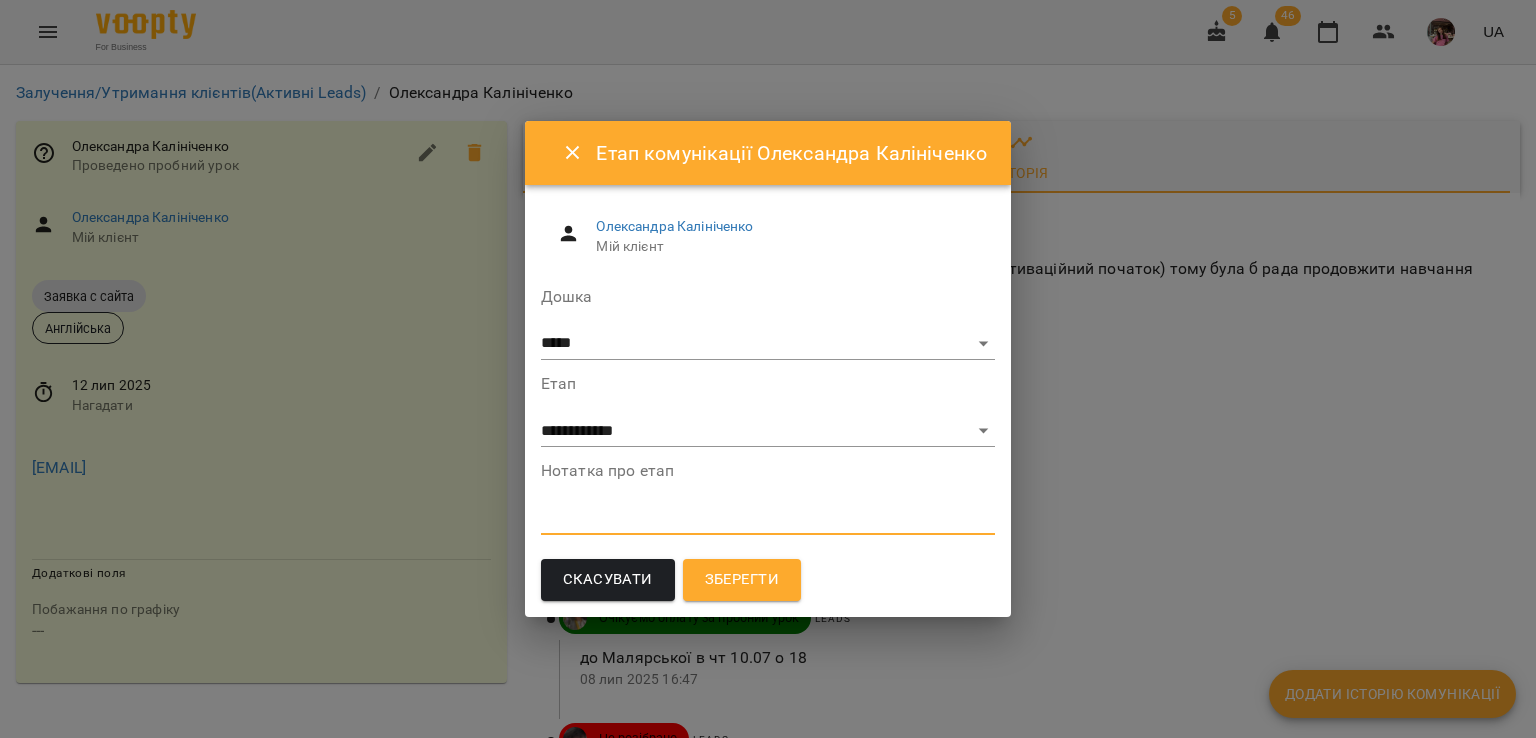 click at bounding box center (768, 518) 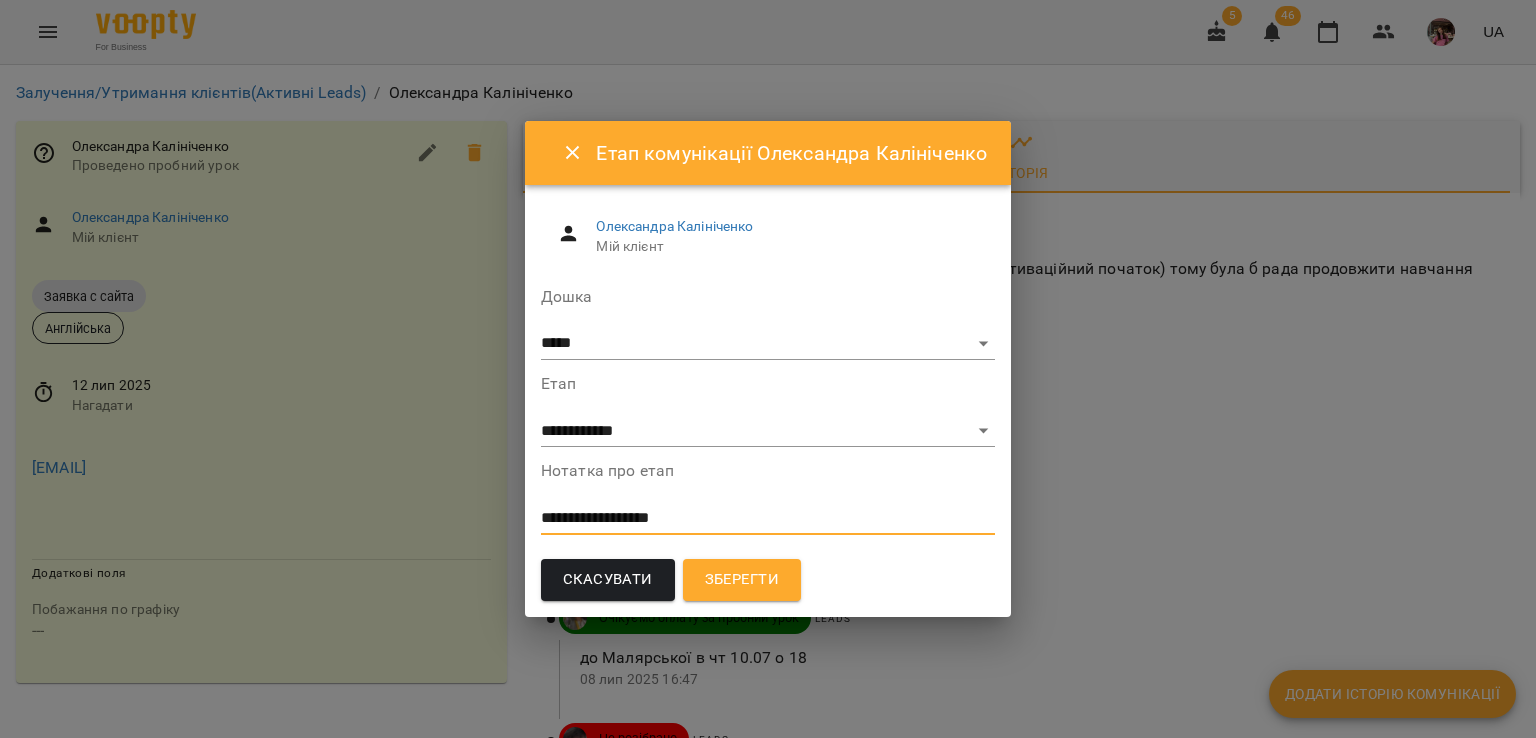 paste on "**********" 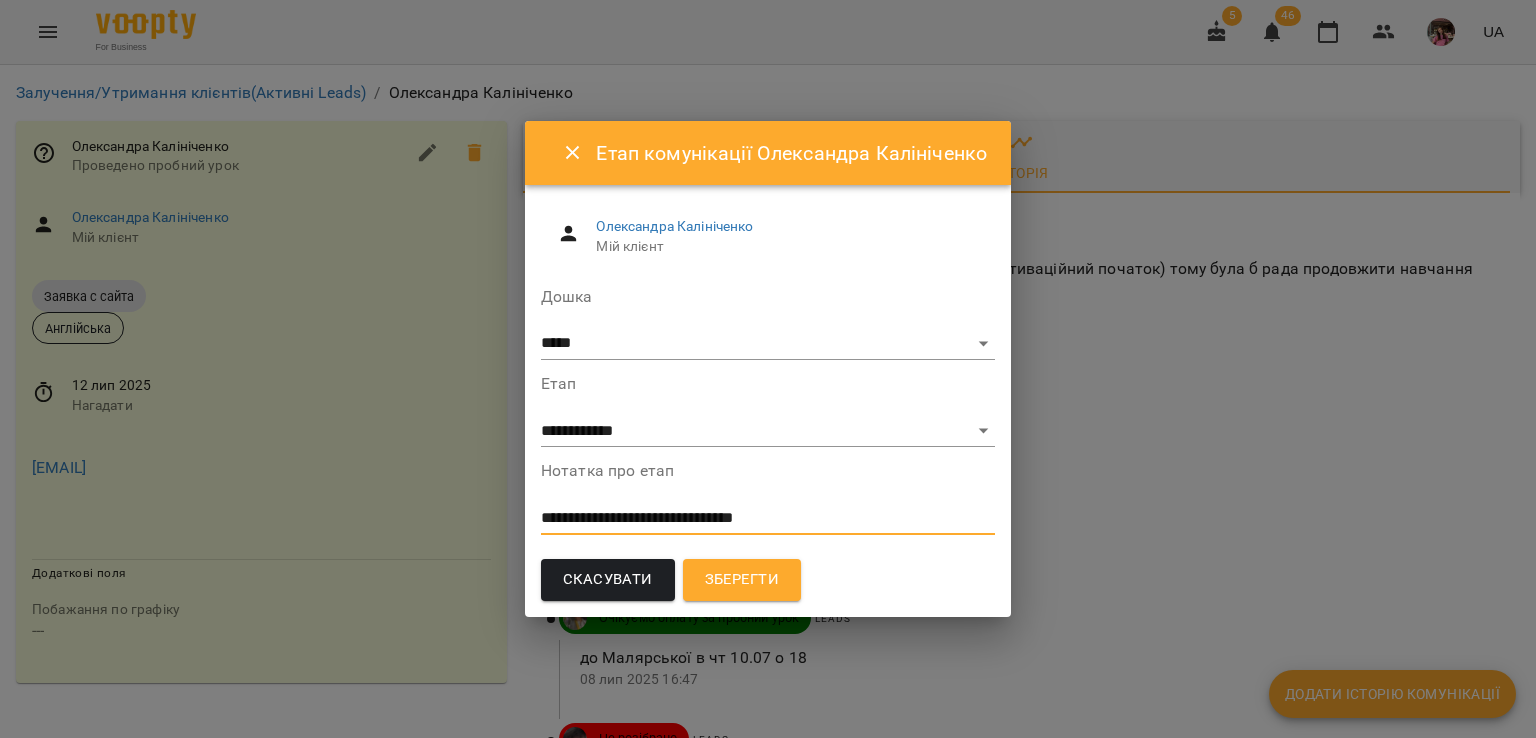 type on "**********" 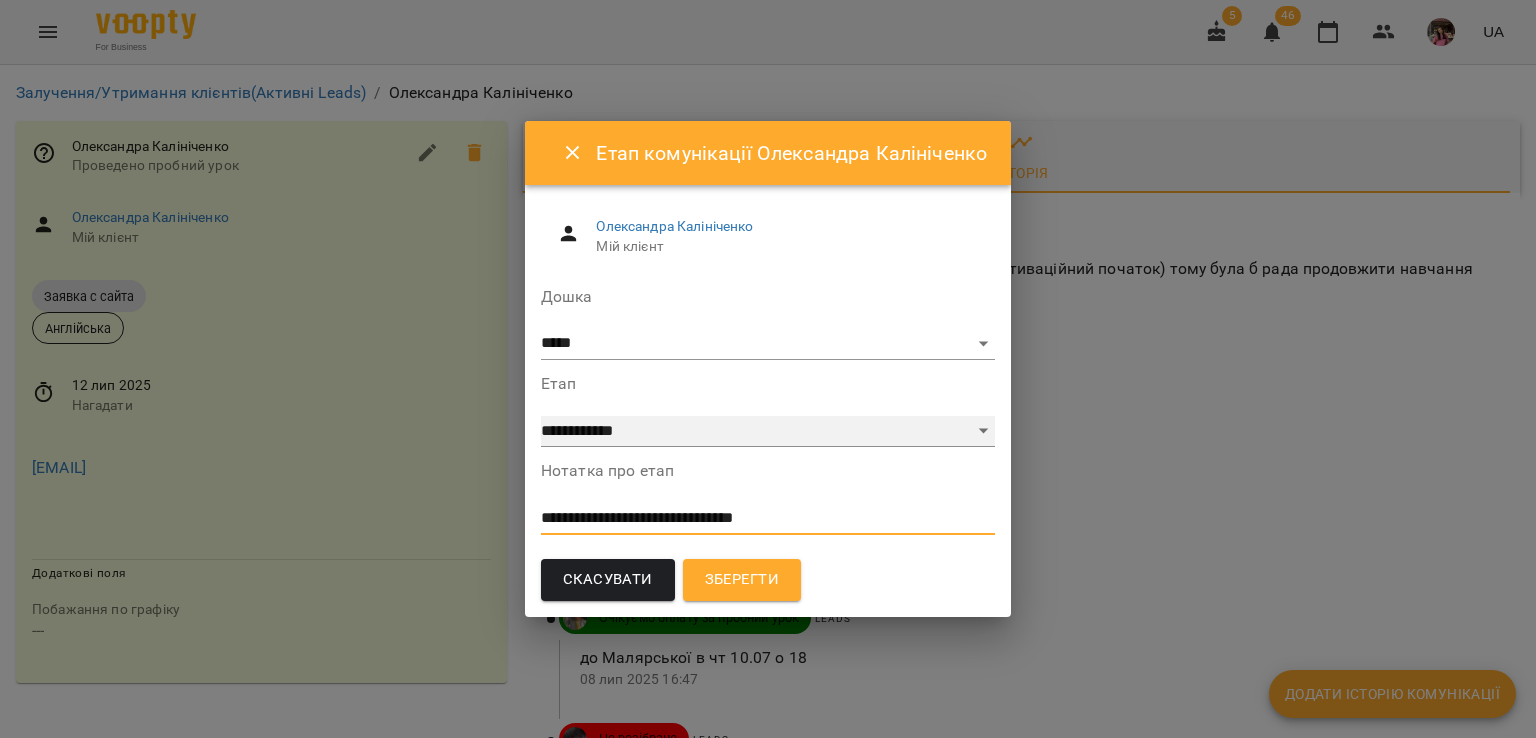 click on "**********" at bounding box center (768, 432) 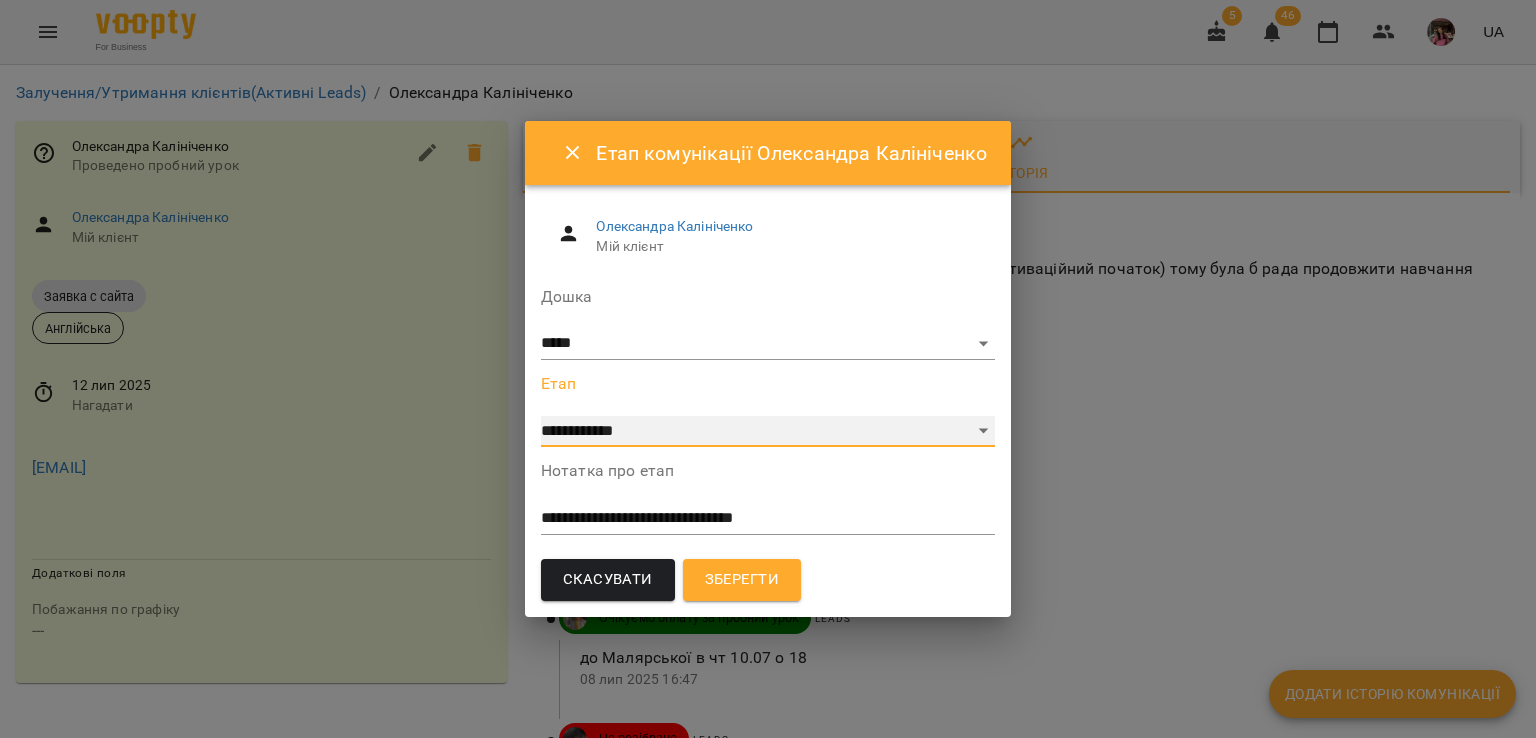 select on "*" 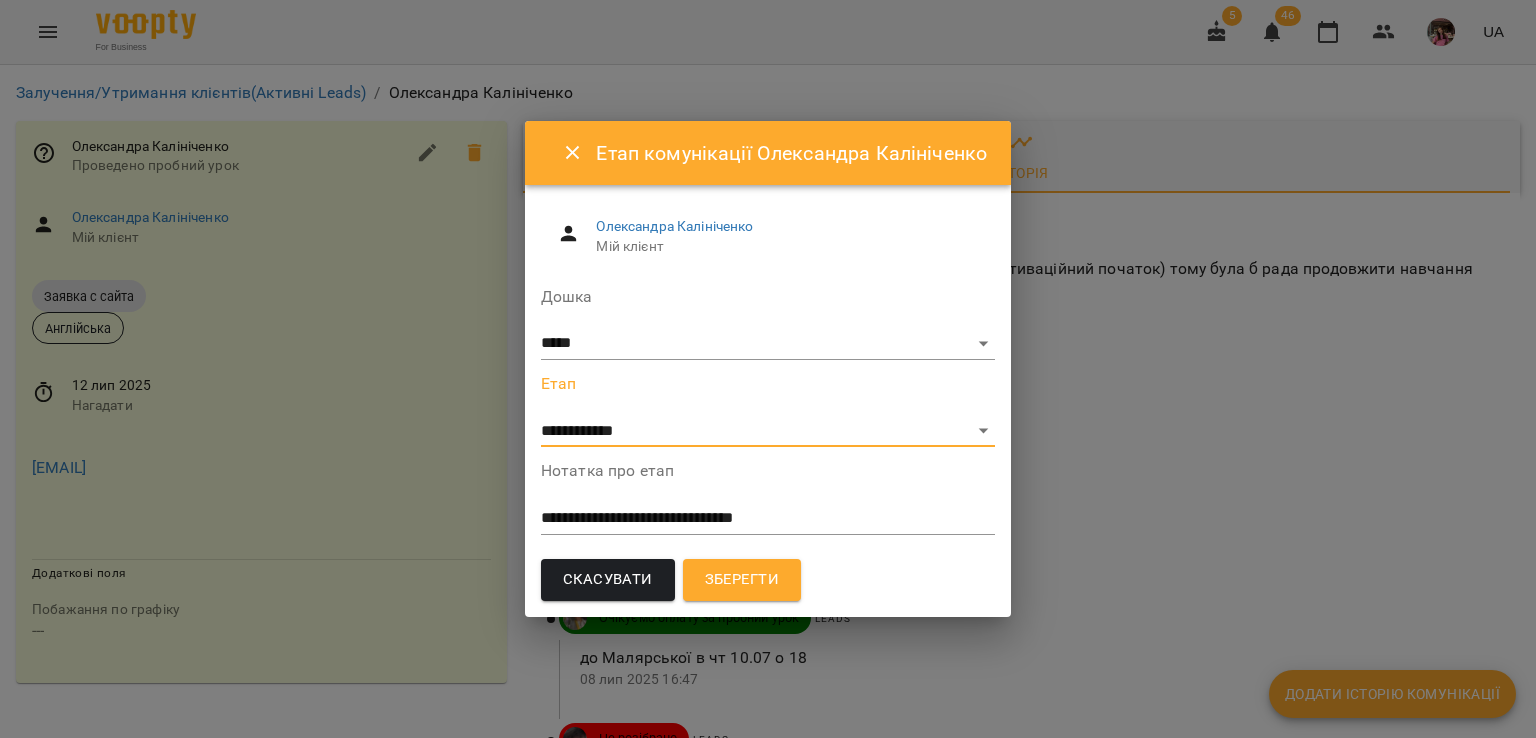 click on "Зберегти" at bounding box center [742, 580] 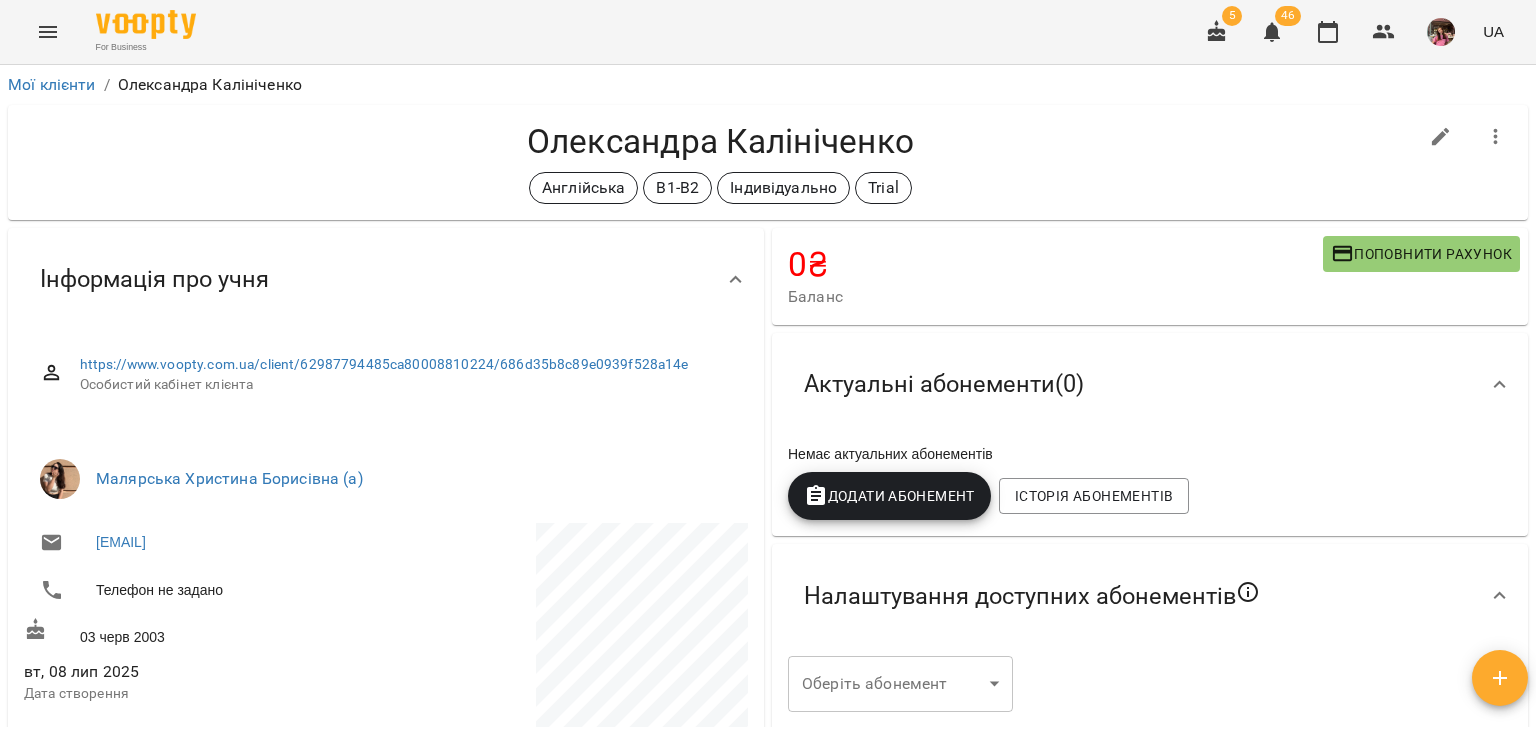 scroll, scrollTop: 279, scrollLeft: 0, axis: vertical 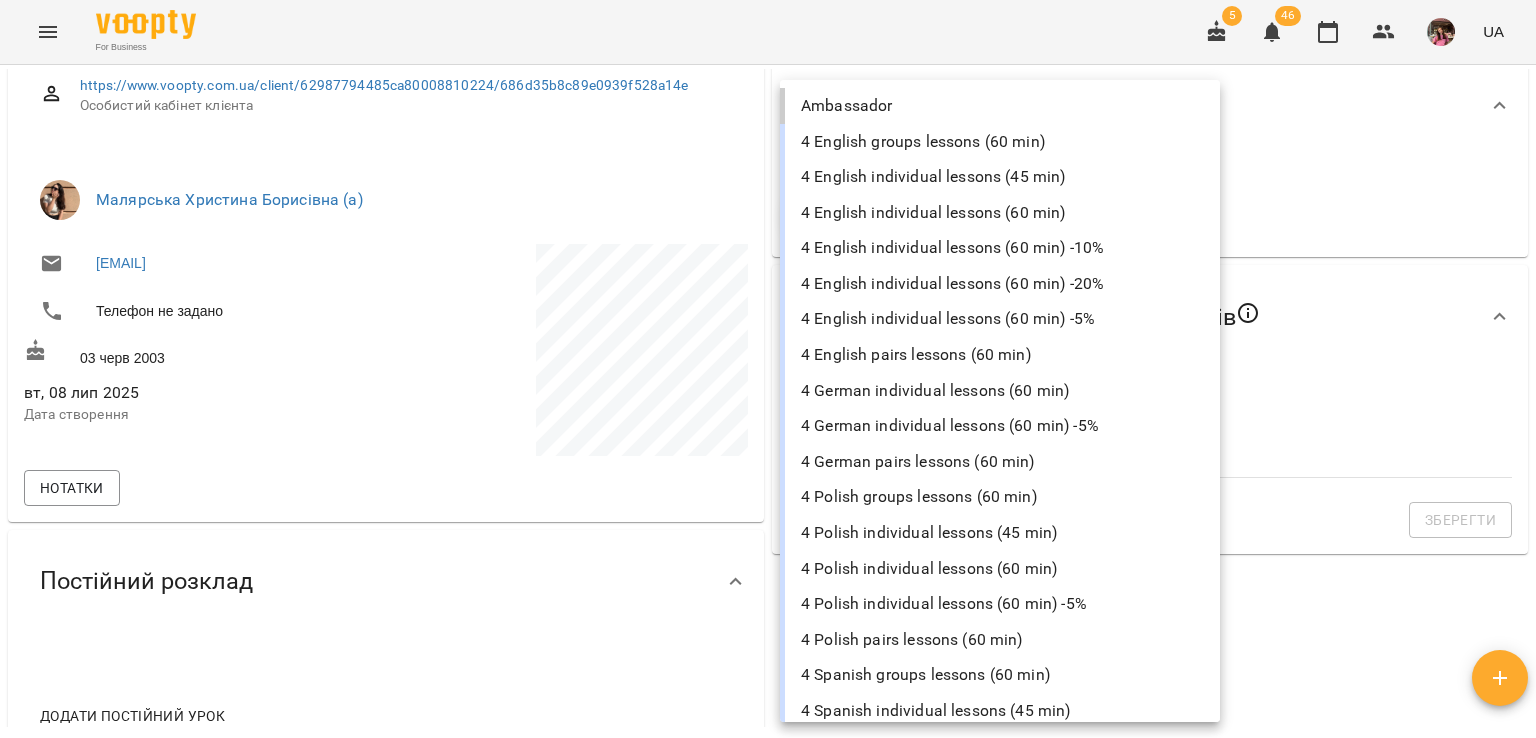 click on "For Business 5 46 UA Мої клієнти / Олександра Калініченко Олександра Калініченко Англійська B1-B2 Індивідуально Trial 0 ₴ Баланс Поповнити рахунок Актуальні абонементи ( 0 ) Немає актуальних абонементів Додати Абонемент Історія абонементів Налаштування доступних абонементів Оберіть абонемент ​ Оберіть абонемент Зберегти Інформація про учня https://www.voopty.com.ua/client/62987794485ca80008810224/686d35b8c89e0939f528a14e Особистий кабінет клієнта Малярська Христина Борисівна (а) okalinicenko@gmail.com Телефон не задано 03 черв 2003 вт, 08 лип 2025 Дата створення Нотатки Leads  →   →" at bounding box center (768, 401) 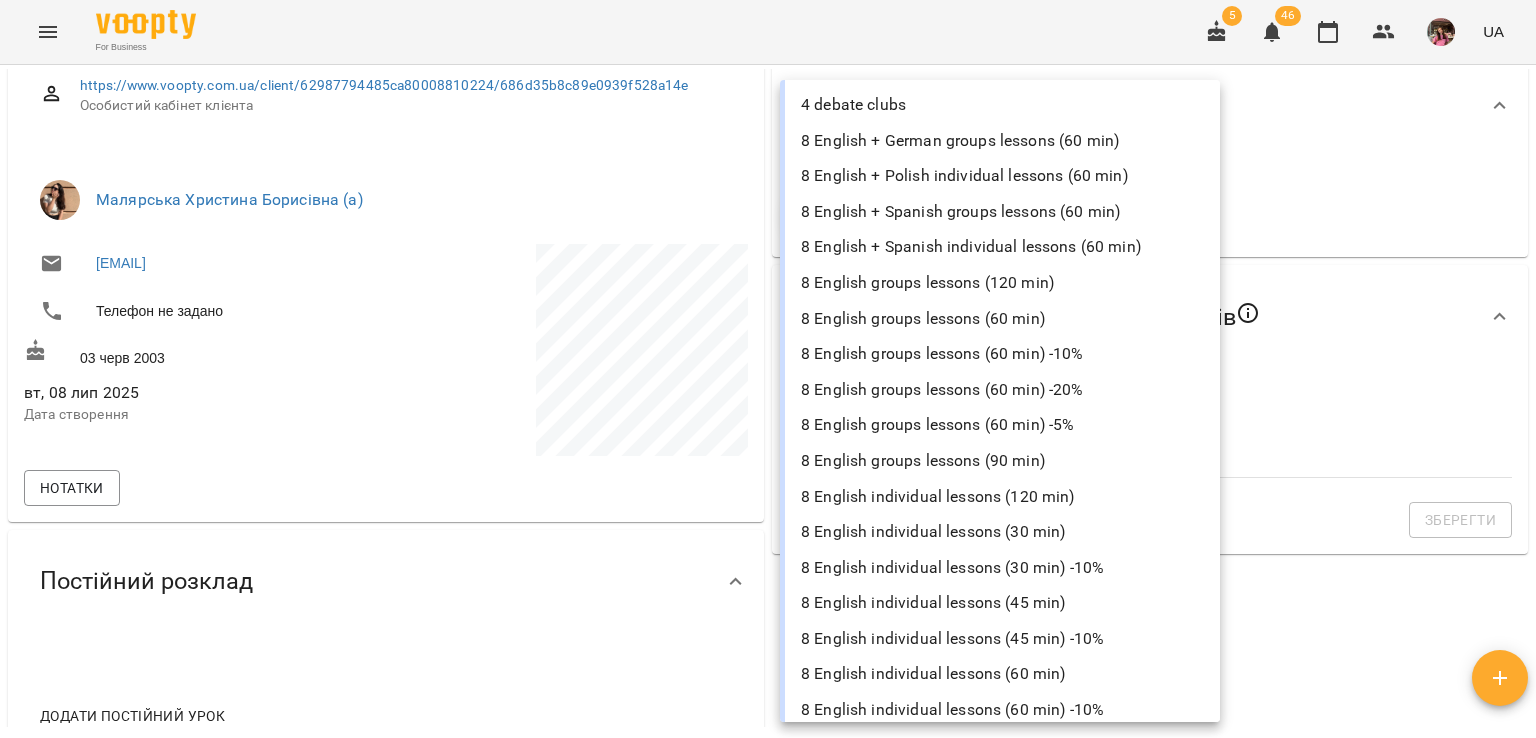 scroll, scrollTop: 911, scrollLeft: 0, axis: vertical 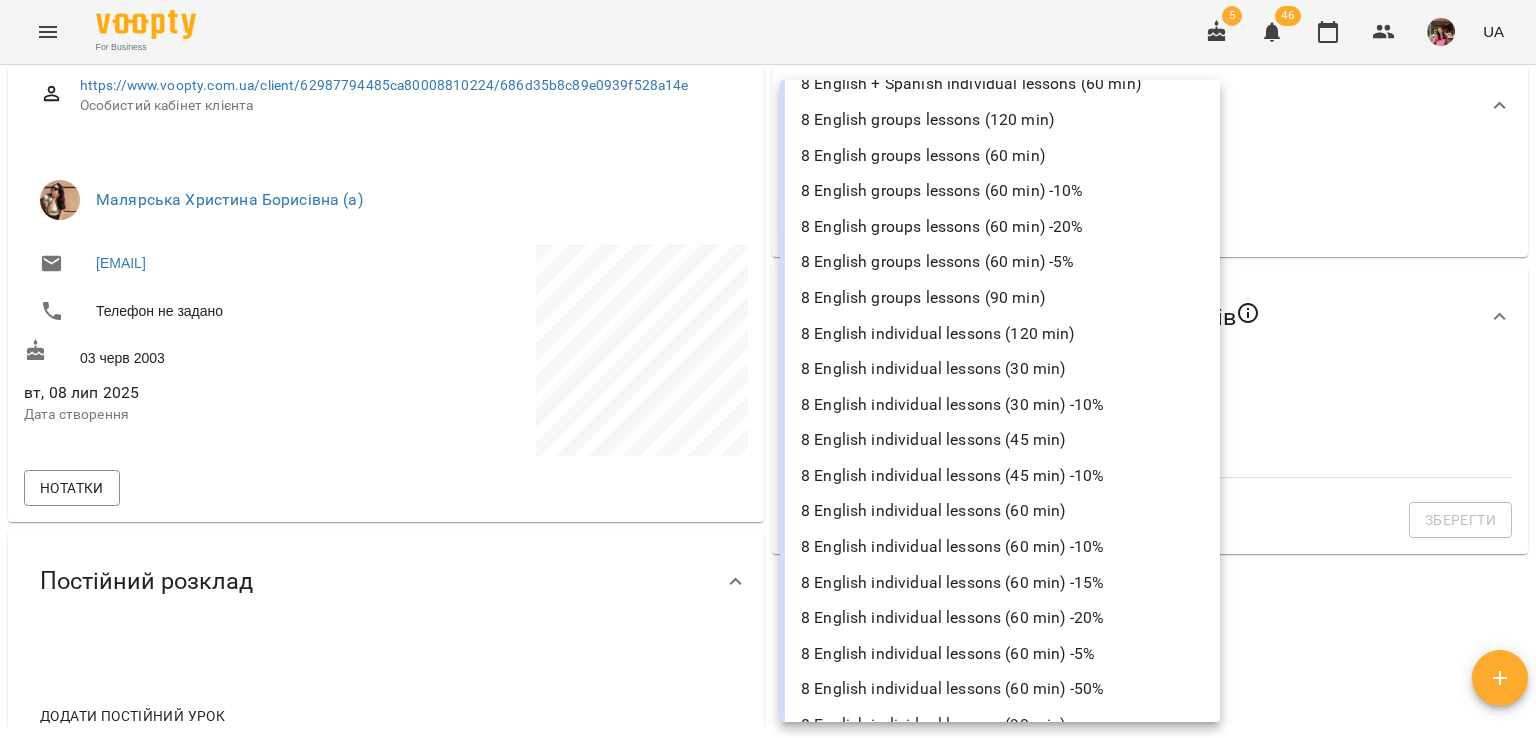 click on "8 English individual lessons (60 min)" at bounding box center (1000, 511) 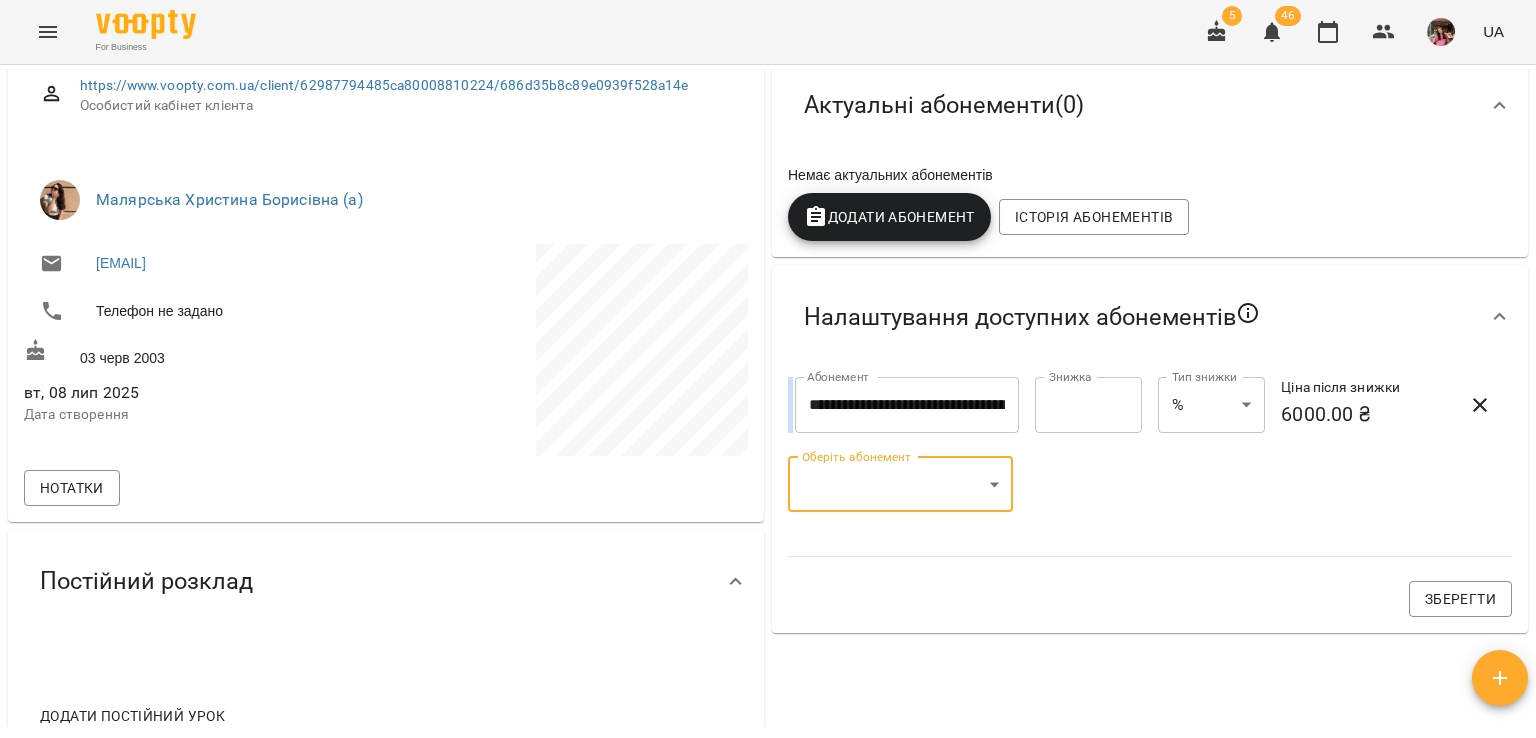 click on "**********" at bounding box center [768, 401] 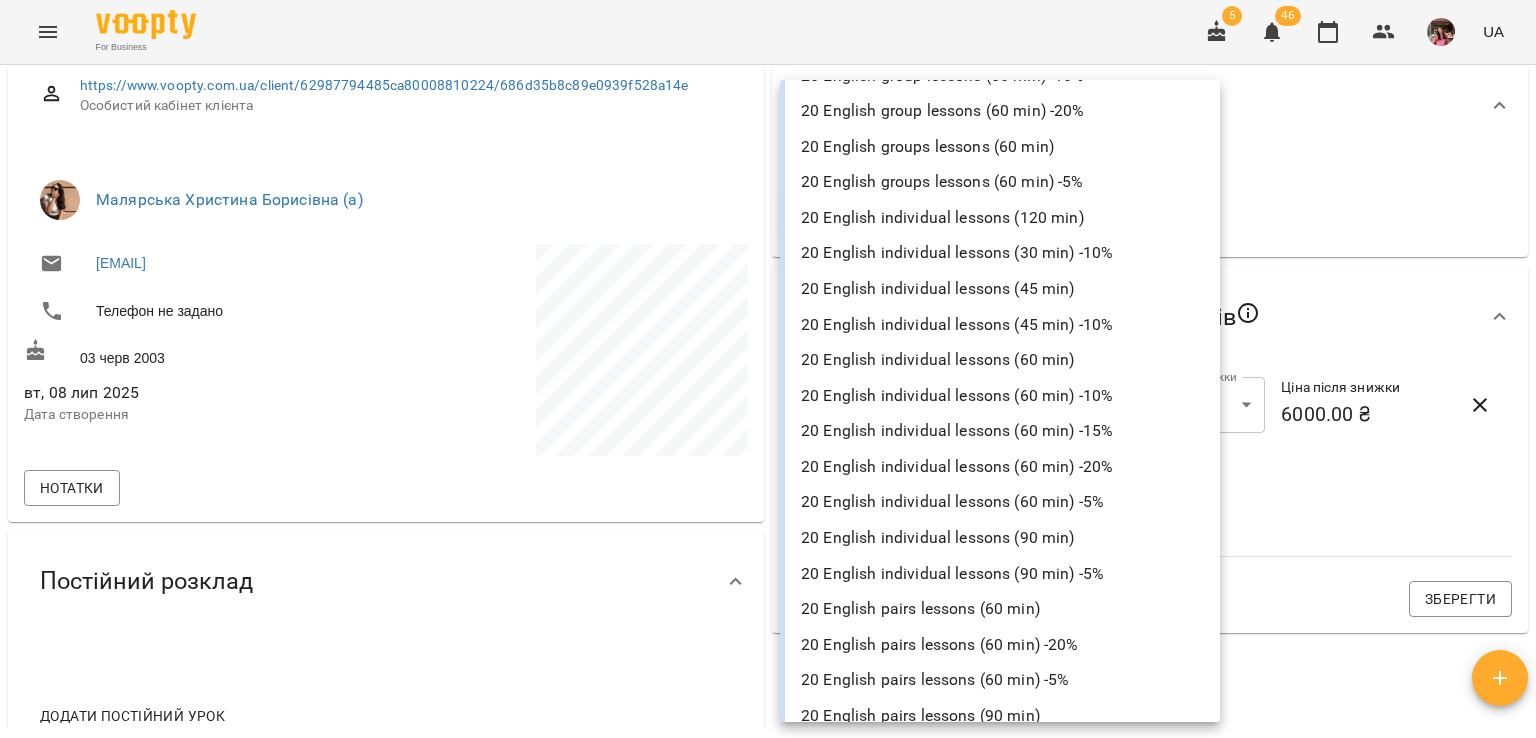 scroll, scrollTop: 4370, scrollLeft: 0, axis: vertical 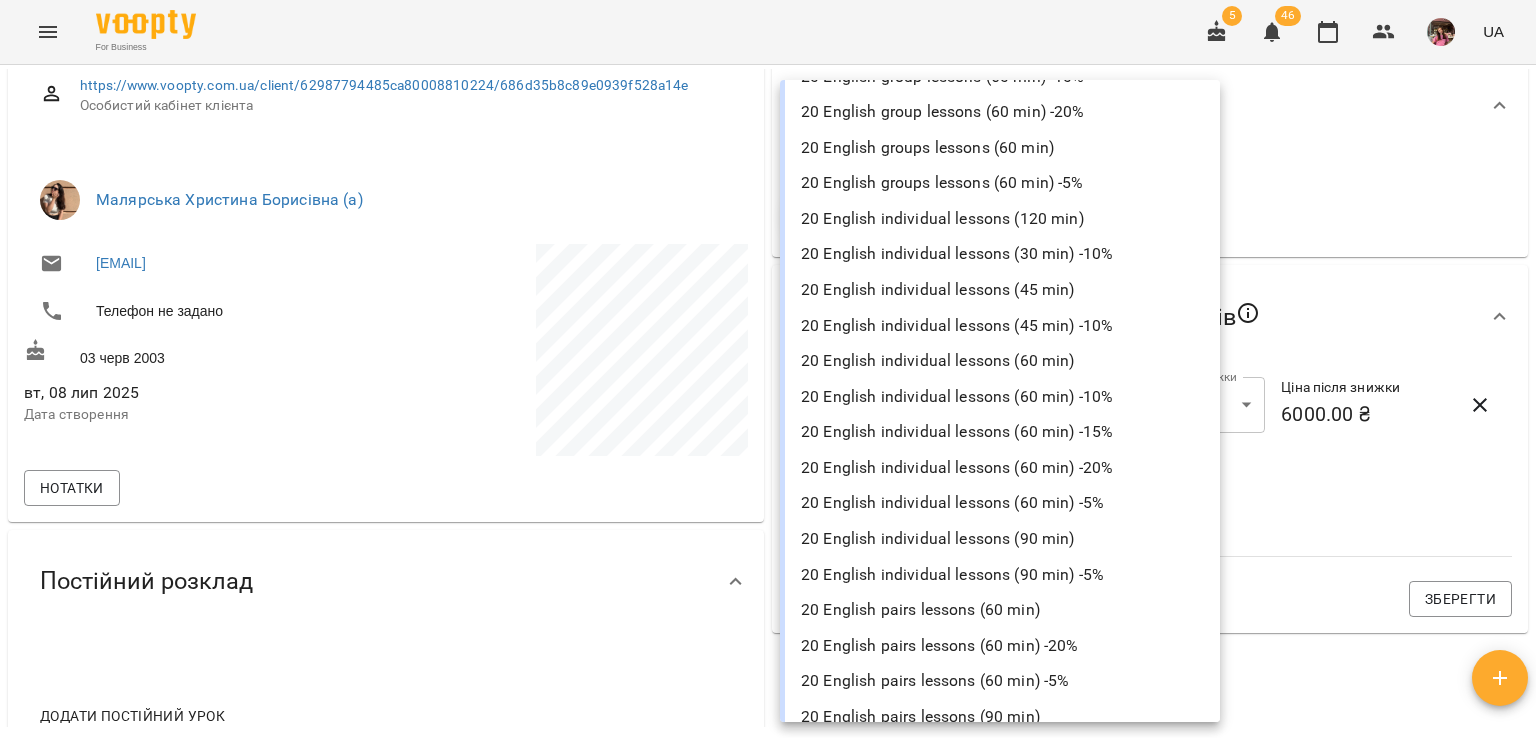 click on "20 English individual lessons (60 min)" at bounding box center (1000, 361) 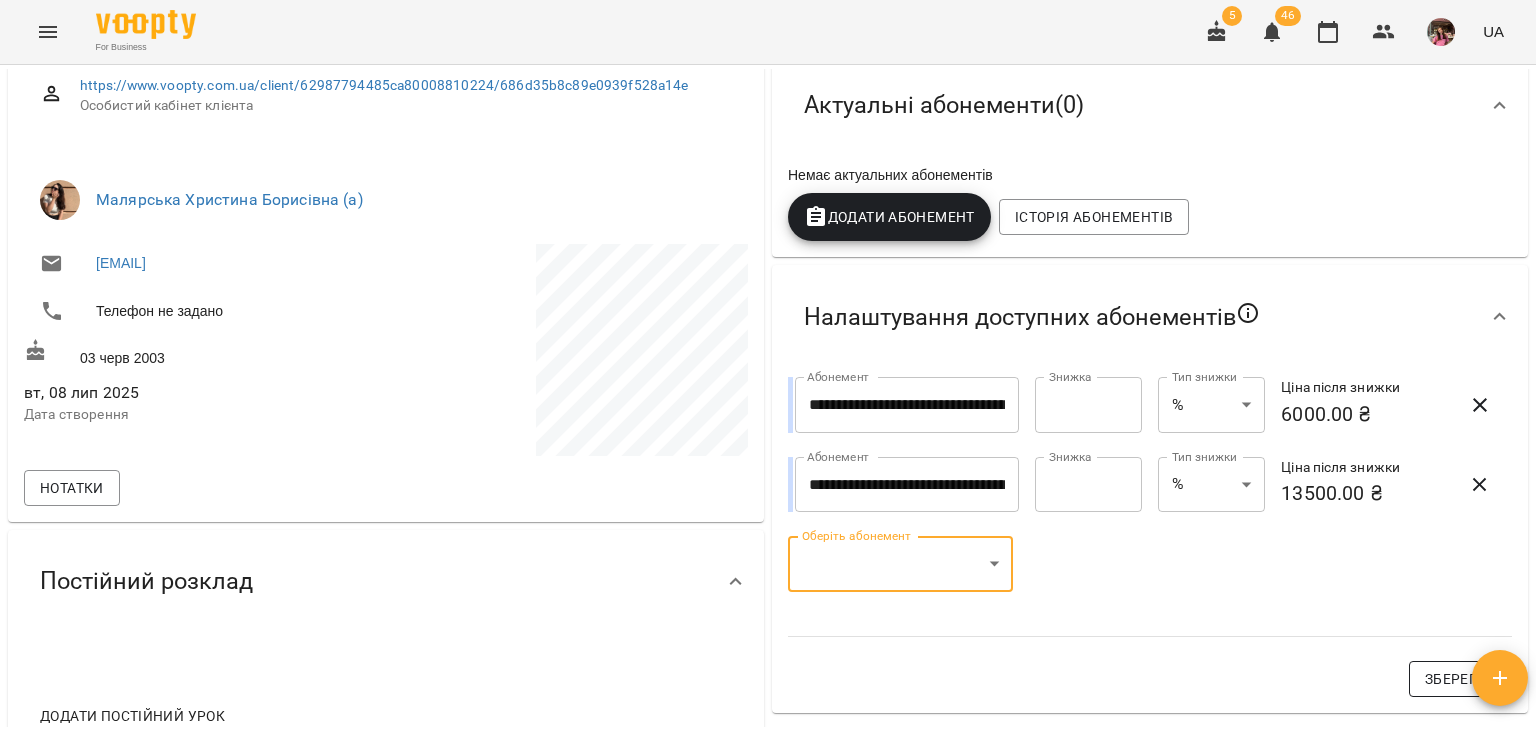 click on "Зберегти" at bounding box center [1460, 679] 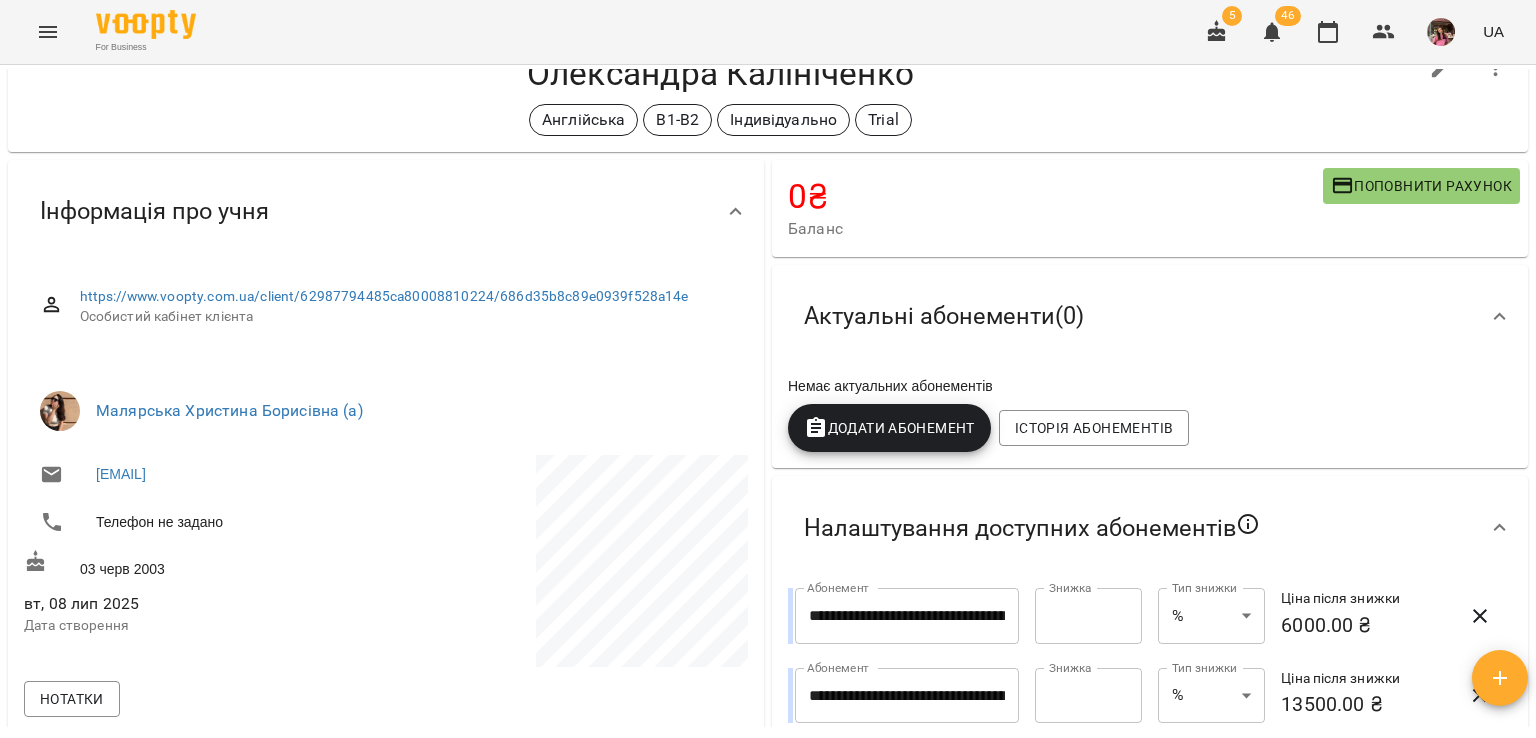 scroll, scrollTop: 59, scrollLeft: 0, axis: vertical 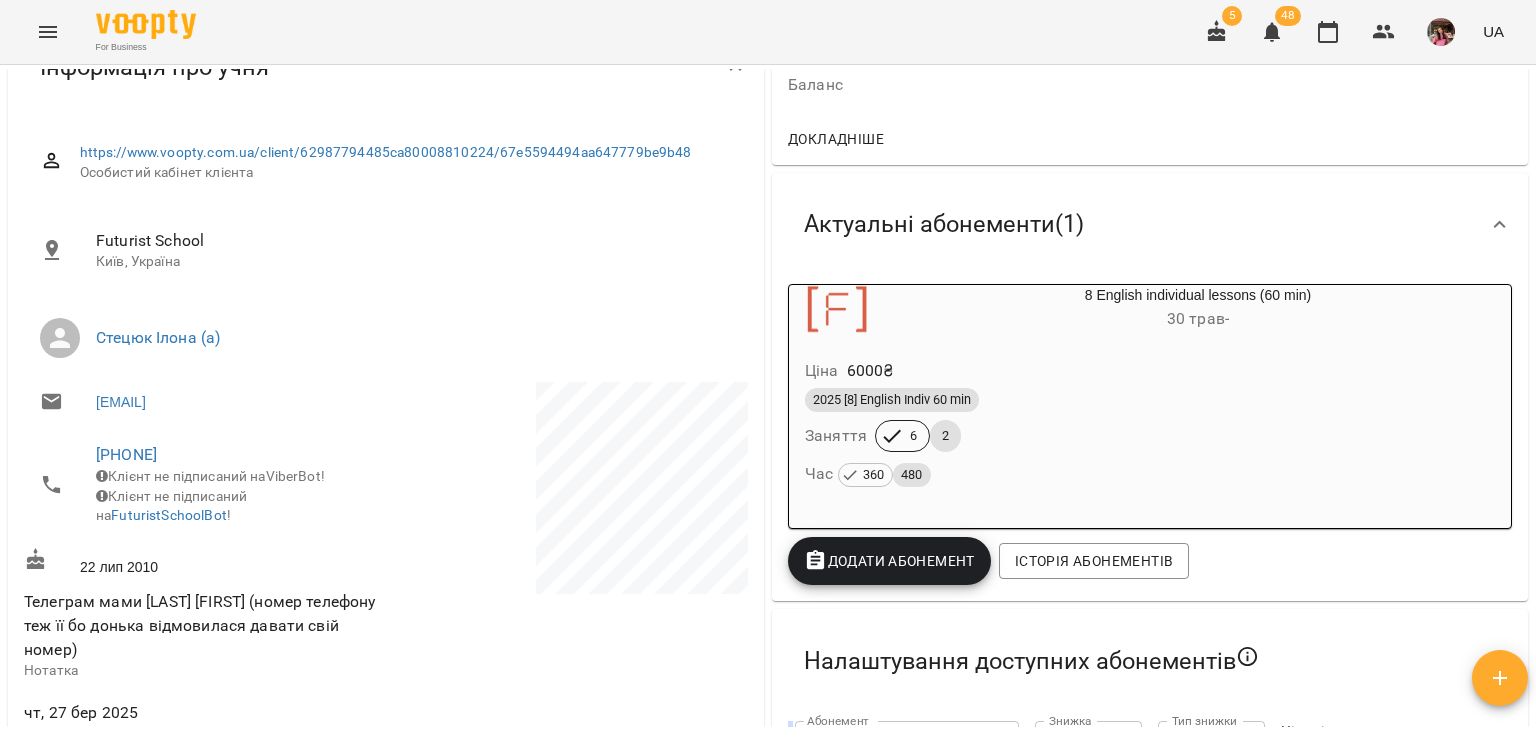 click on "Ціна 6000 ₴ 2025 [8] English Indiv 60 min Заняття 6 2 Час   360 480" at bounding box center (1150, 426) 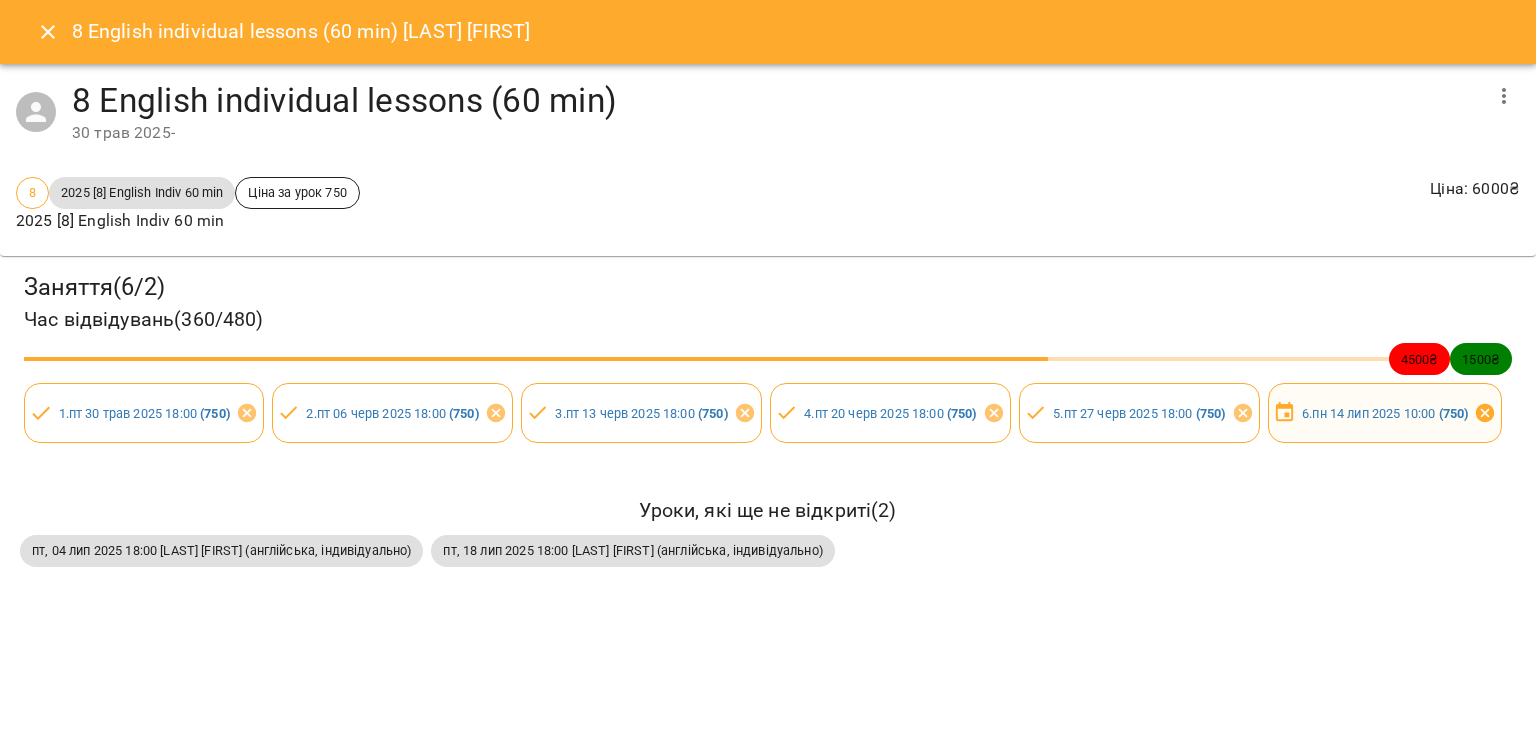 click 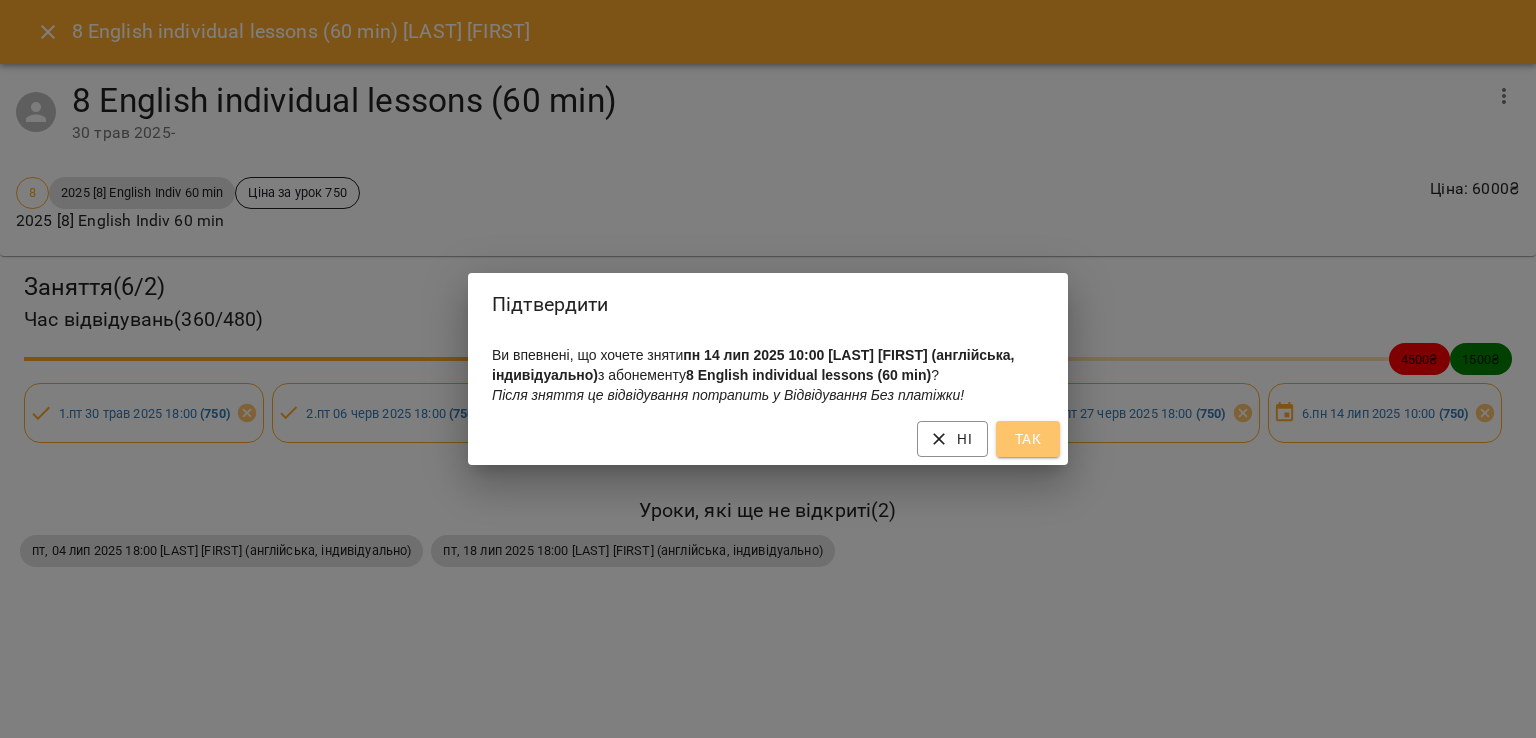 click on "Так" at bounding box center [1028, 439] 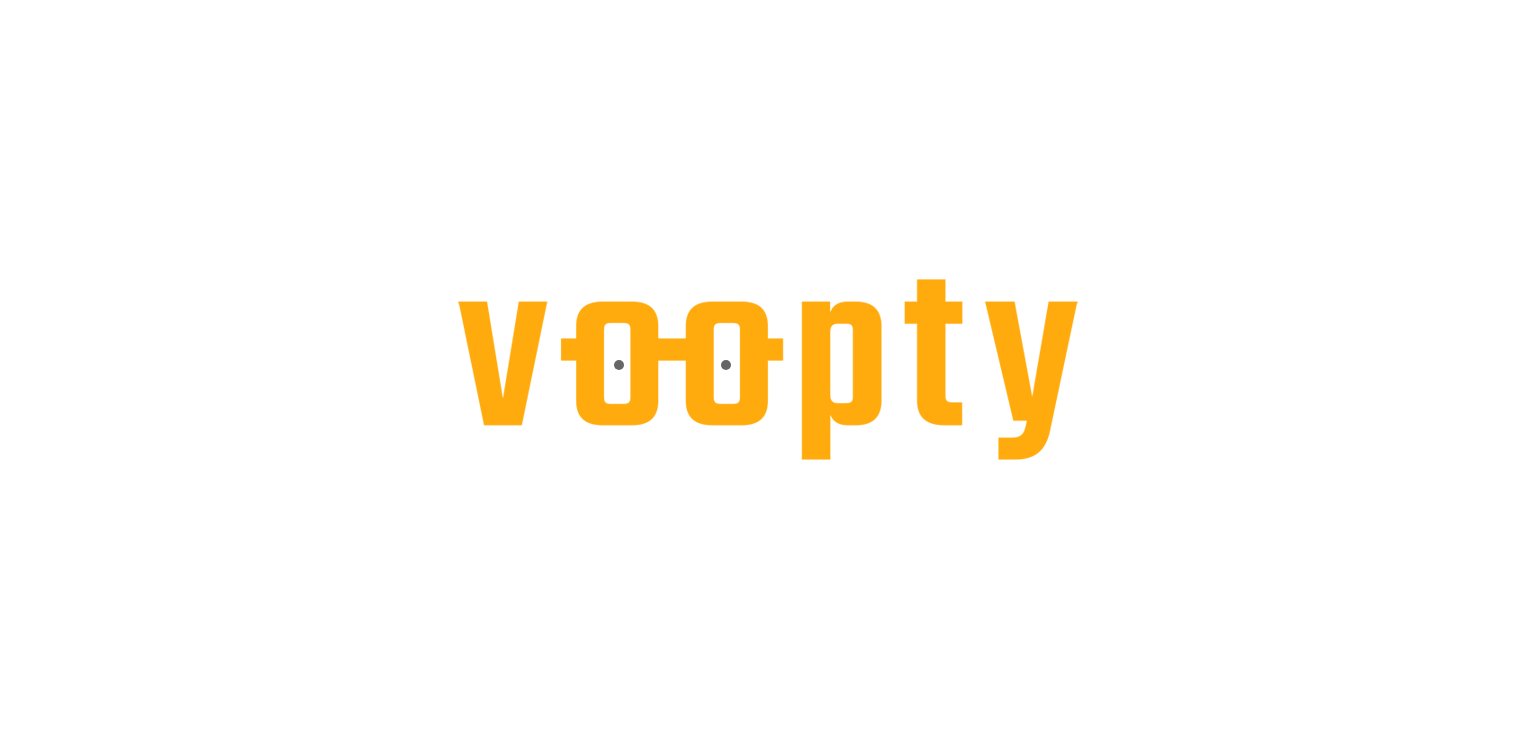 scroll, scrollTop: 0, scrollLeft: 0, axis: both 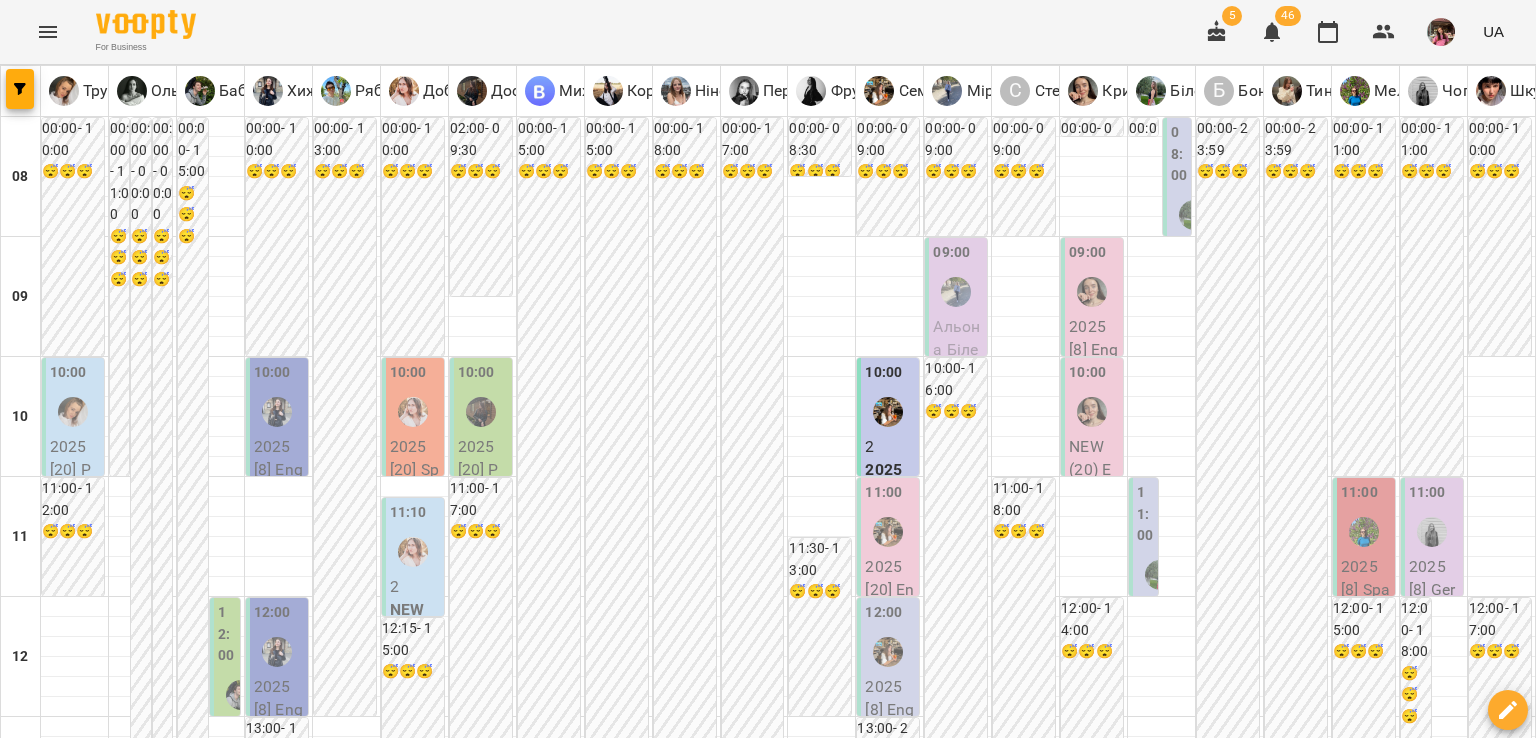 click on "14 лип" at bounding box center [38, 1962] 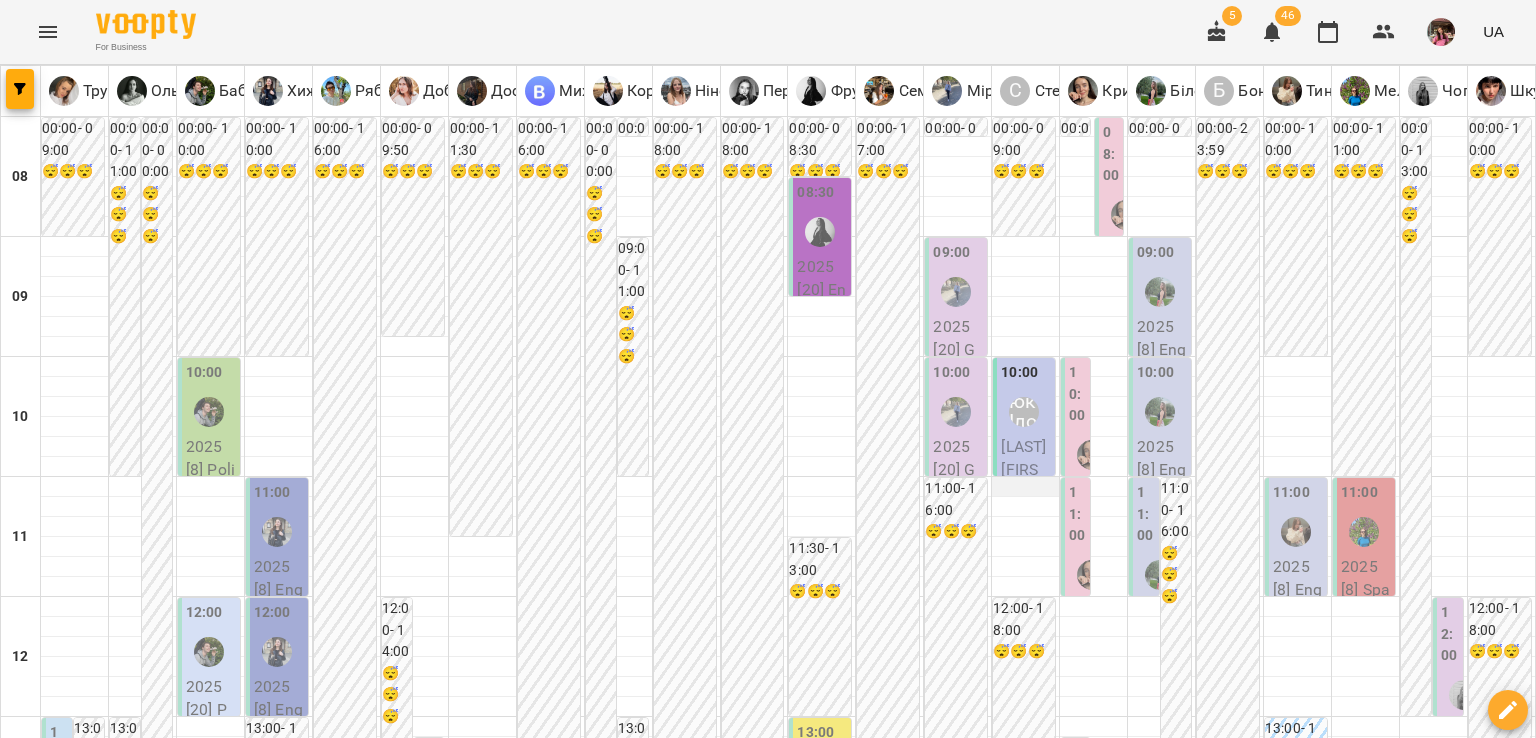 click at bounding box center [1025, 487] 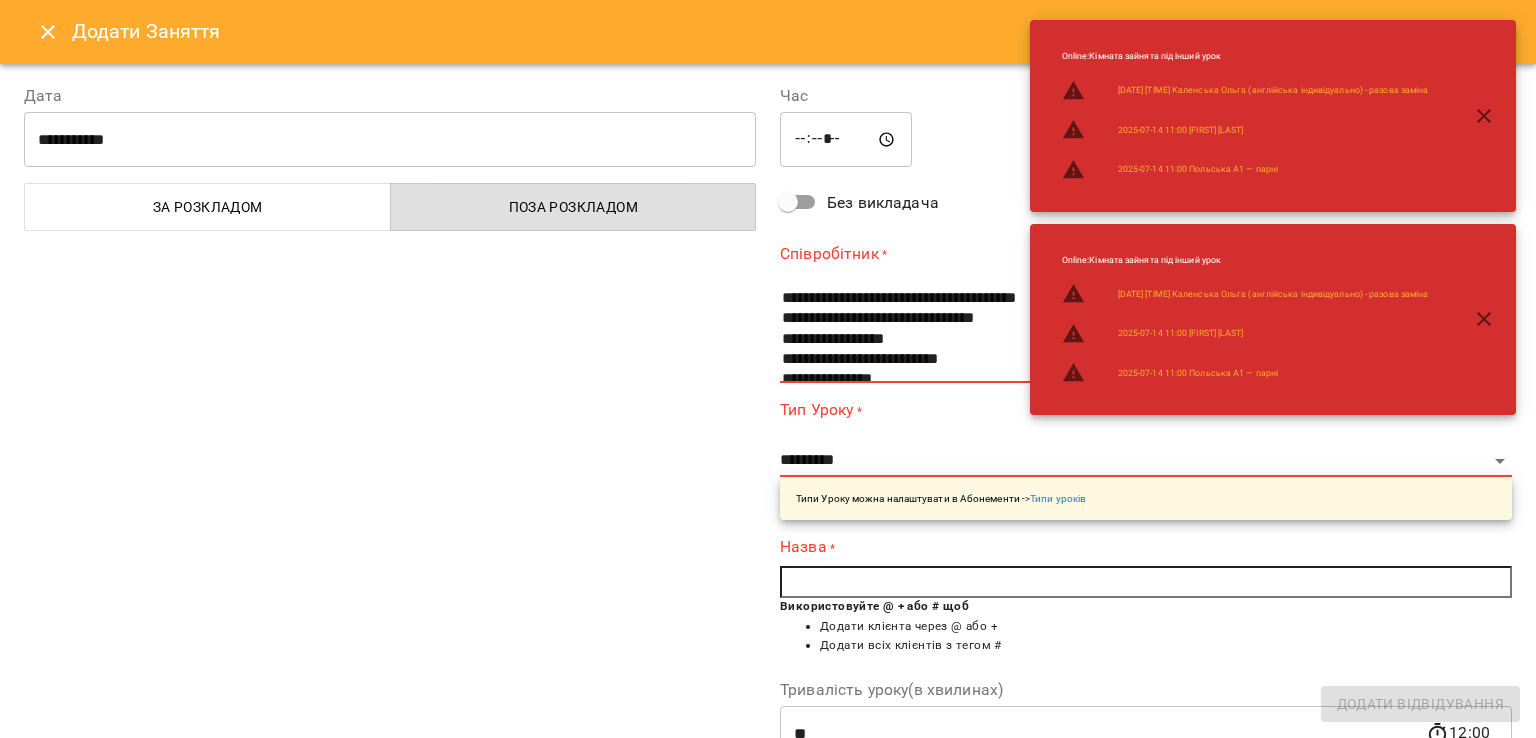 scroll, scrollTop: 764, scrollLeft: 0, axis: vertical 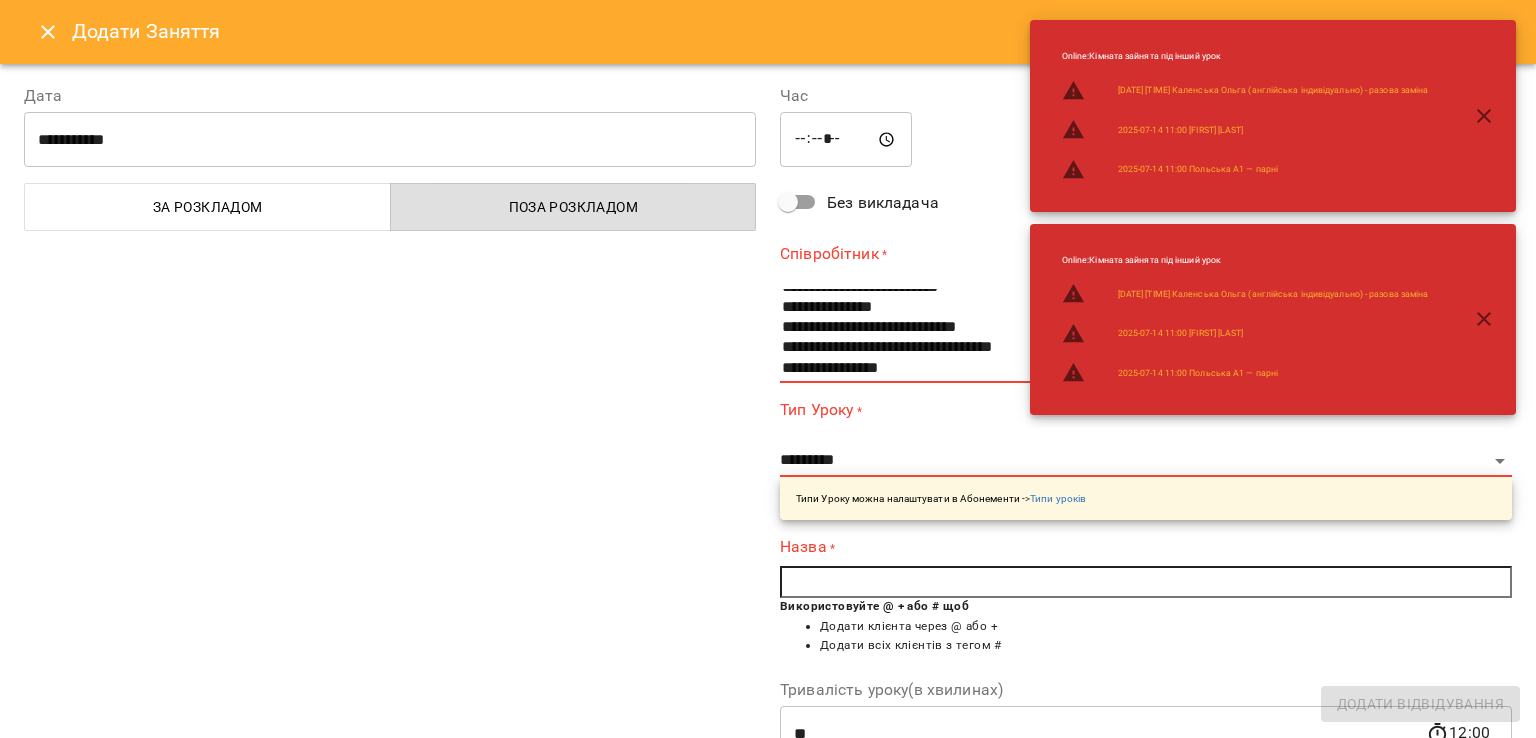click at bounding box center [1484, 319] 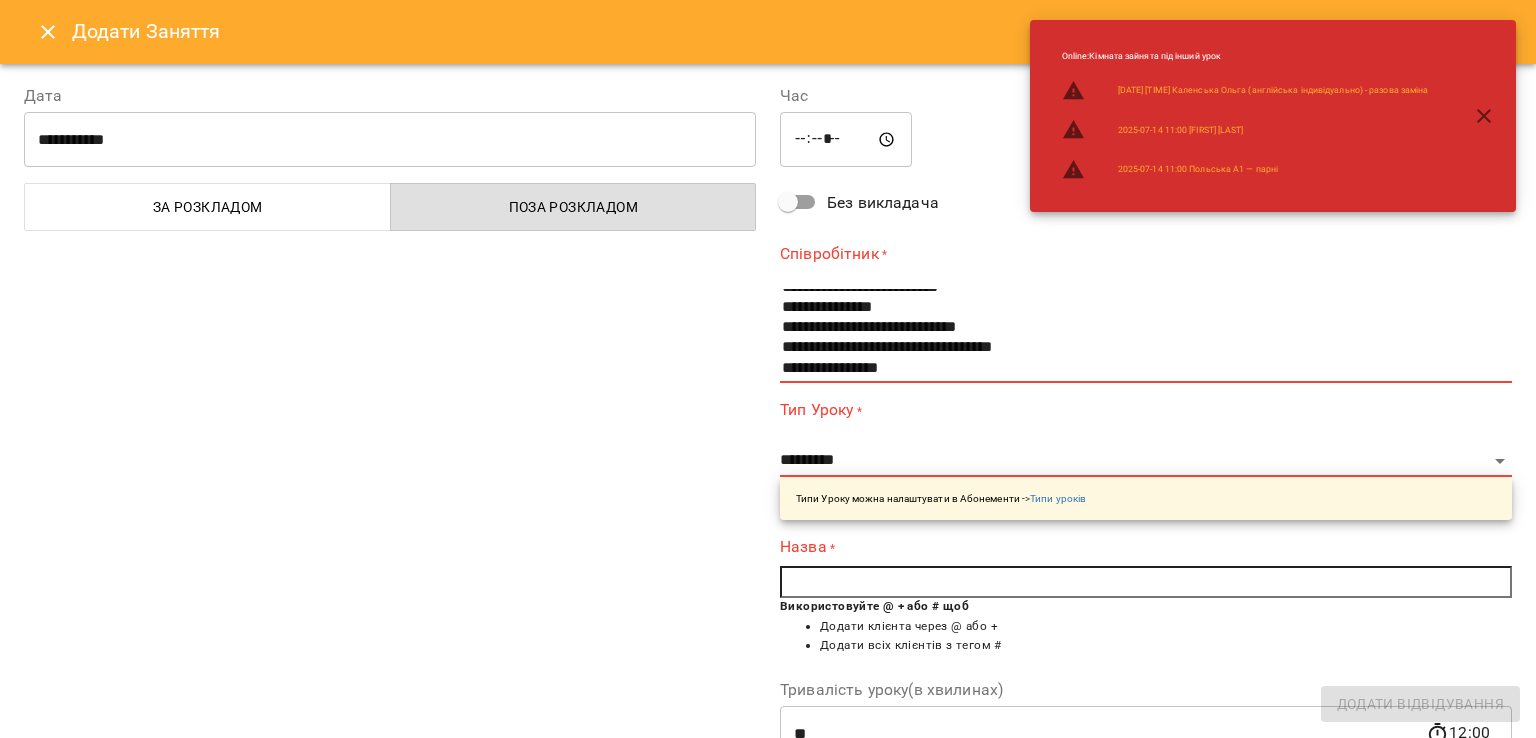 click 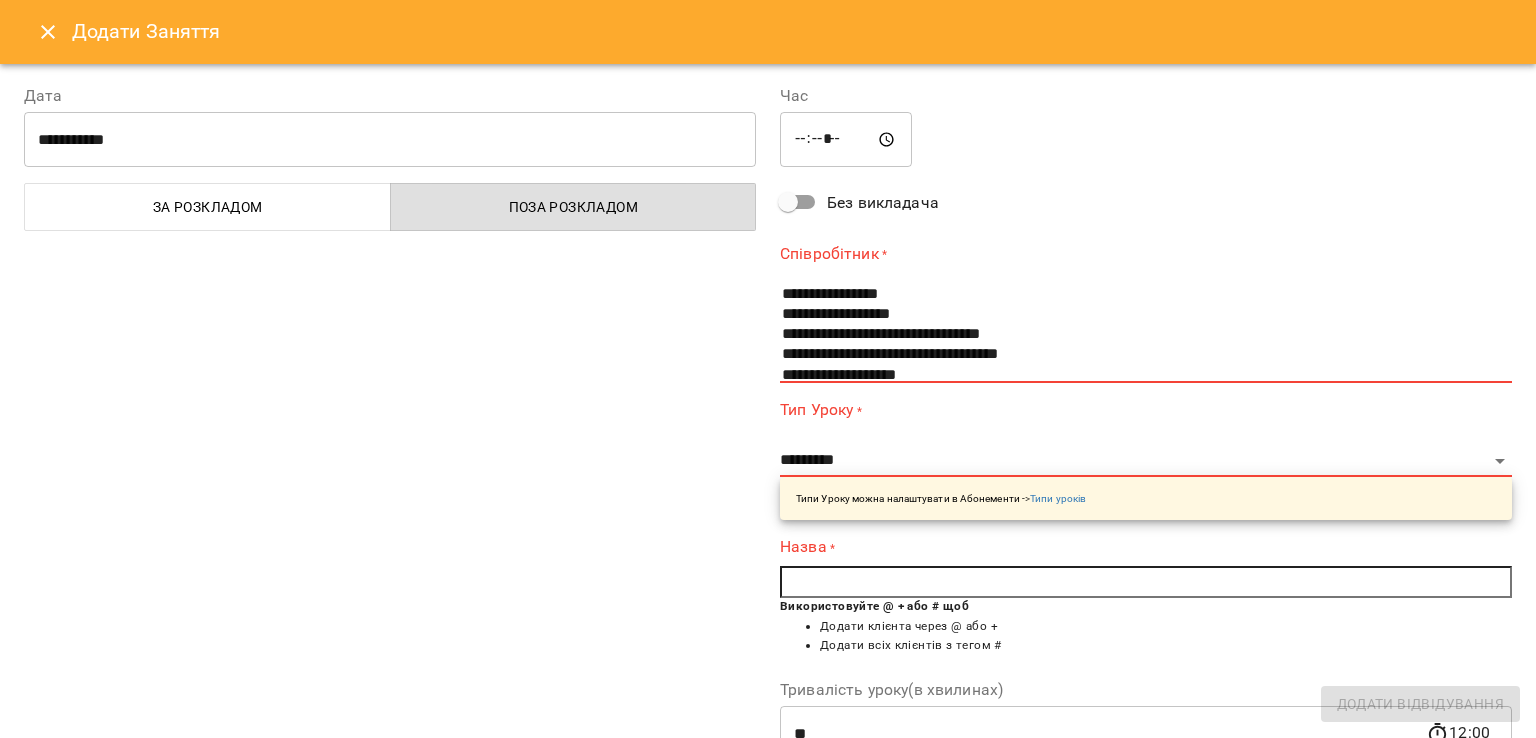 scroll, scrollTop: 1402, scrollLeft: 0, axis: vertical 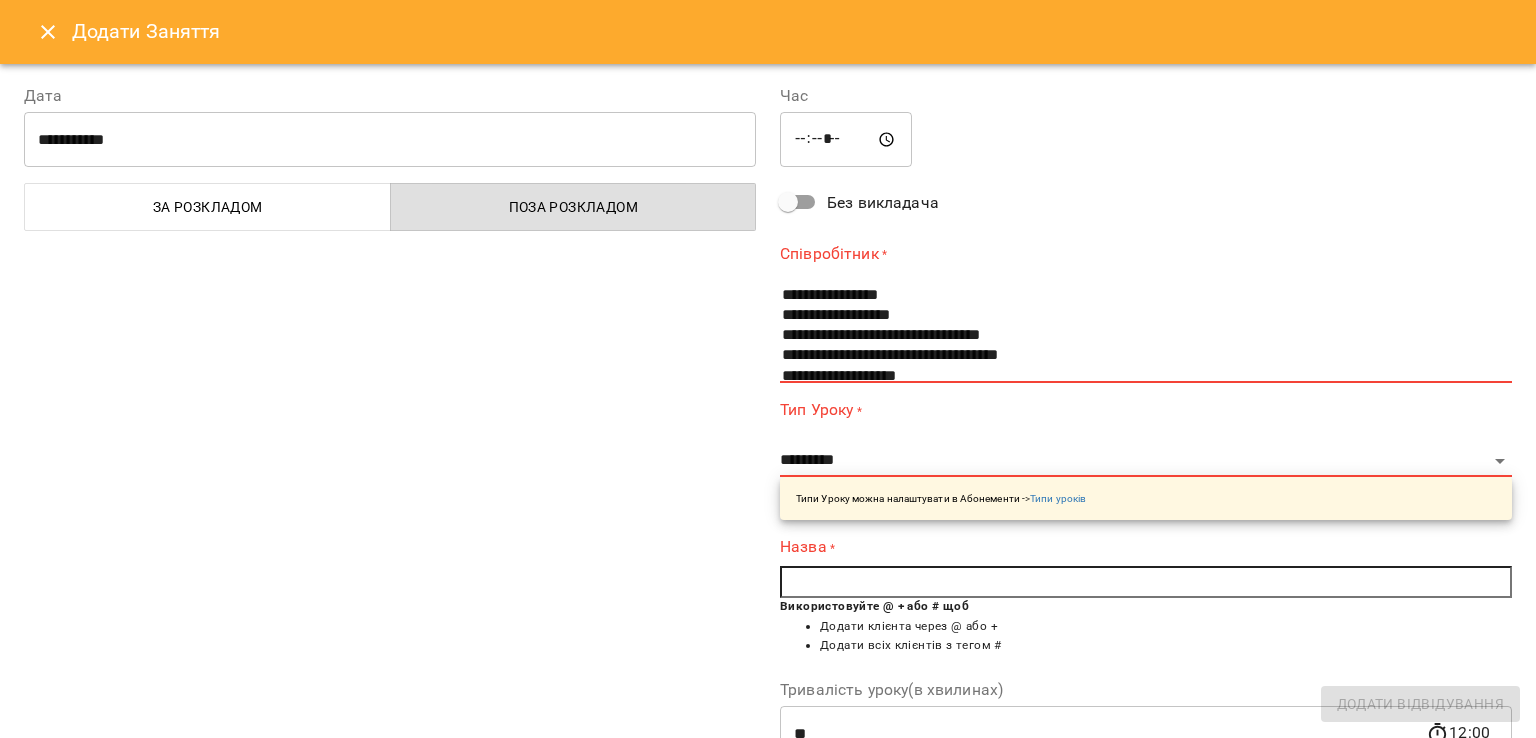 click on "**********" at bounding box center [1146, 312] 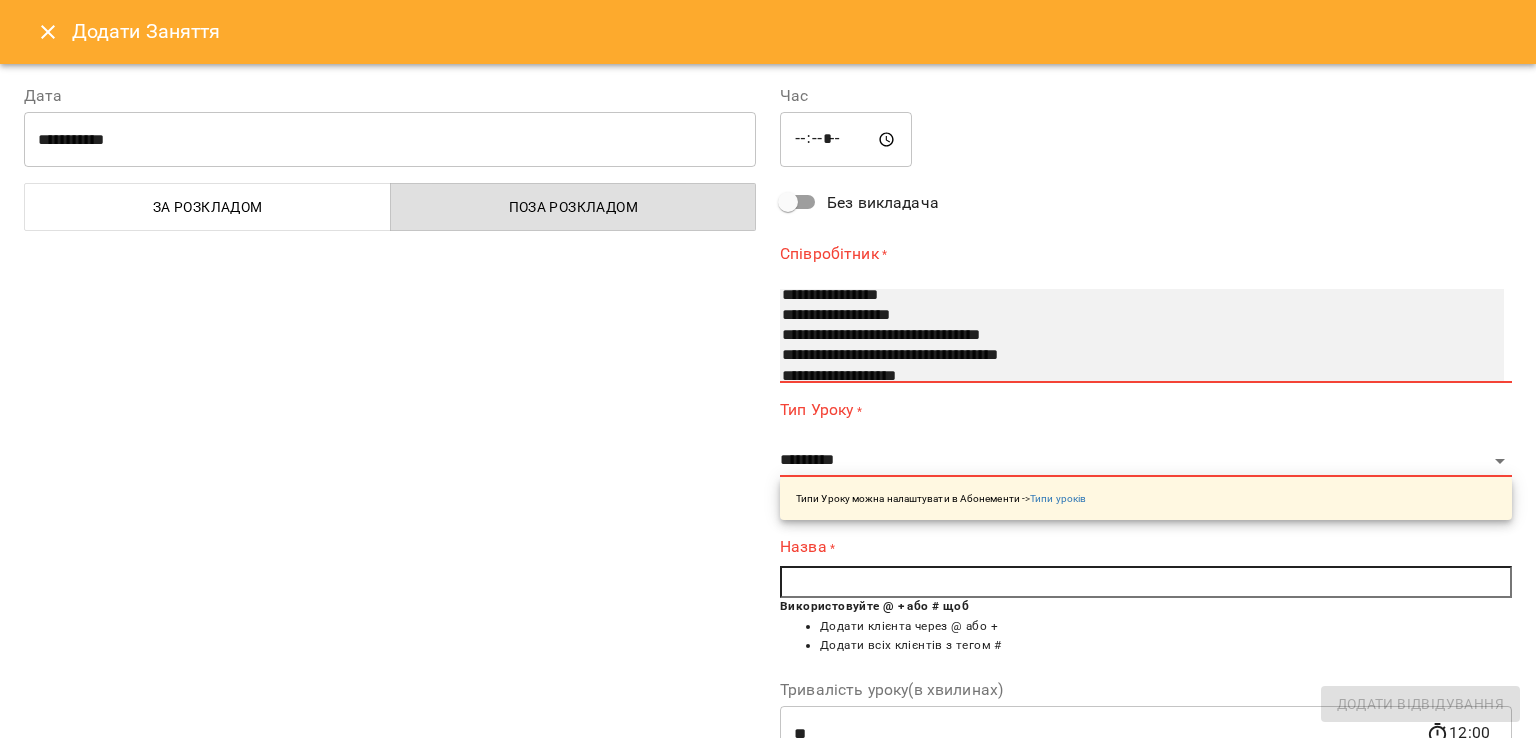 select on "**********" 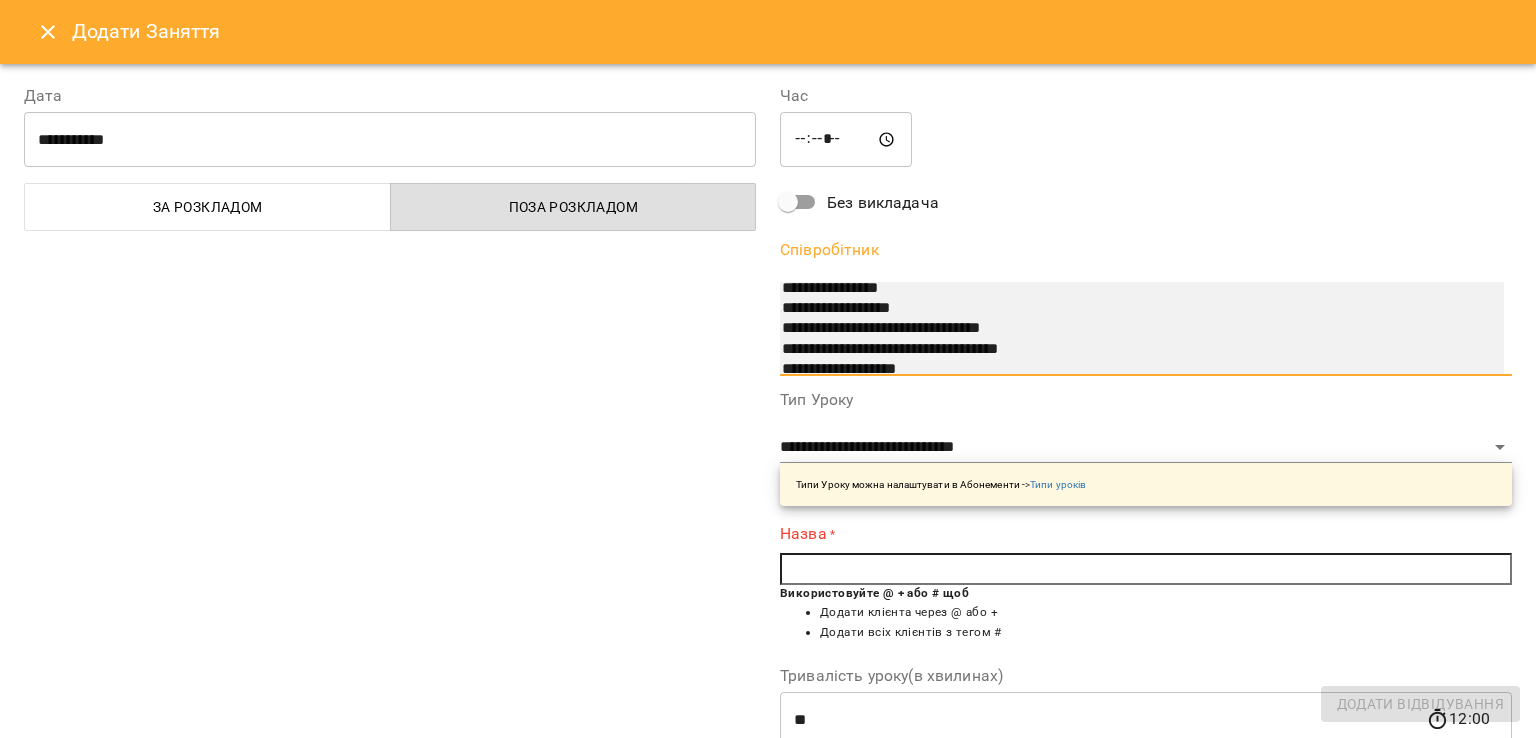 scroll, scrollTop: 1400, scrollLeft: 0, axis: vertical 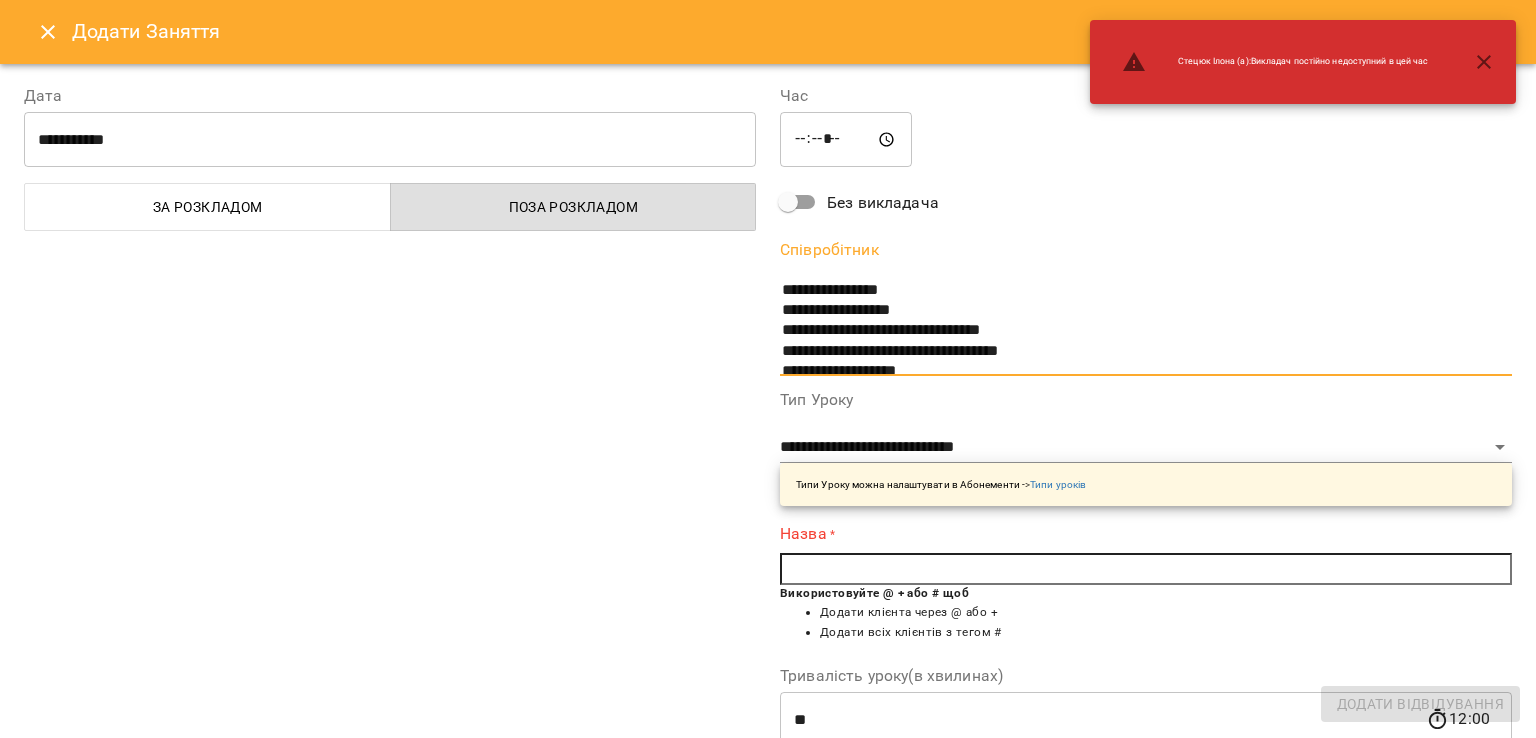 click at bounding box center (1146, 569) 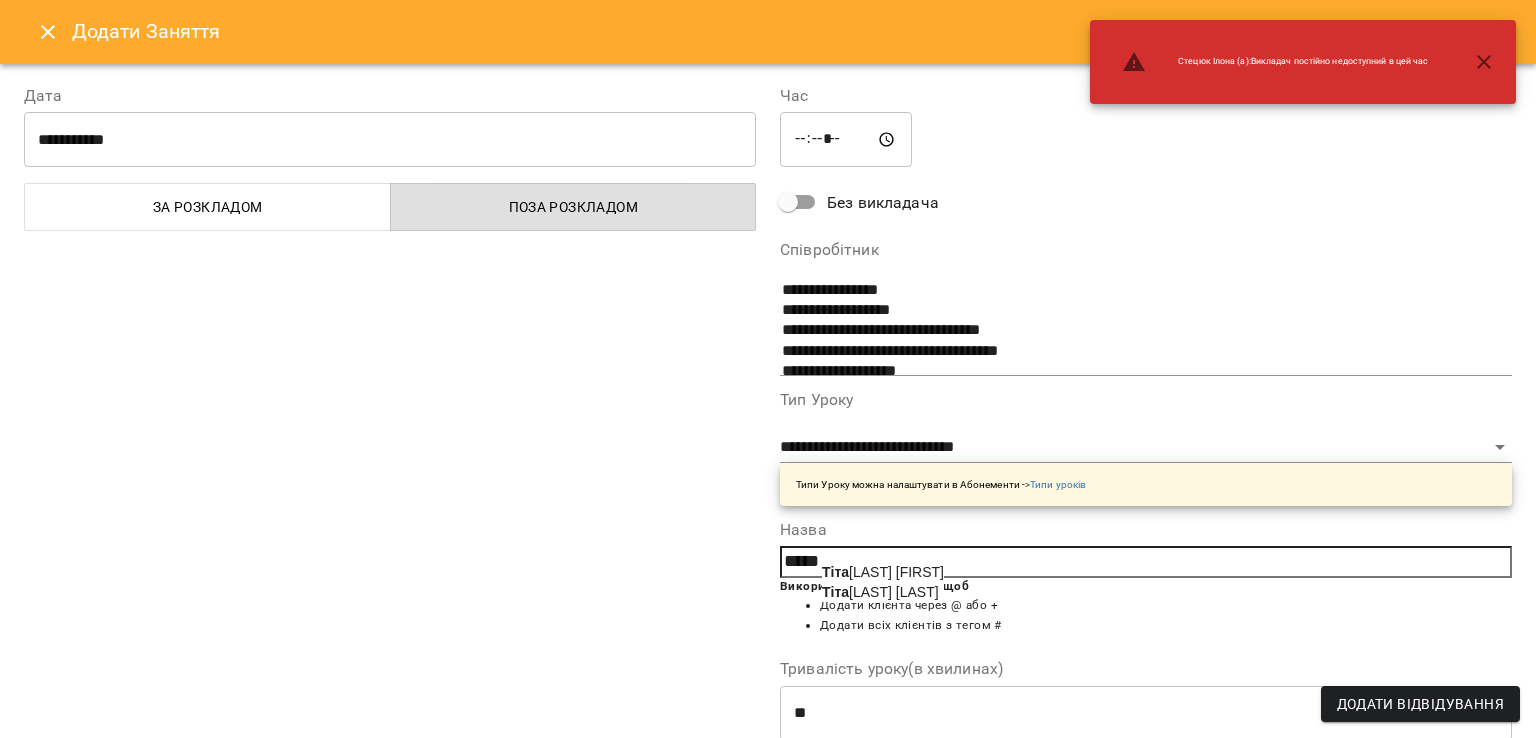 click on "Тіта рєва Варвара" at bounding box center [880, 592] 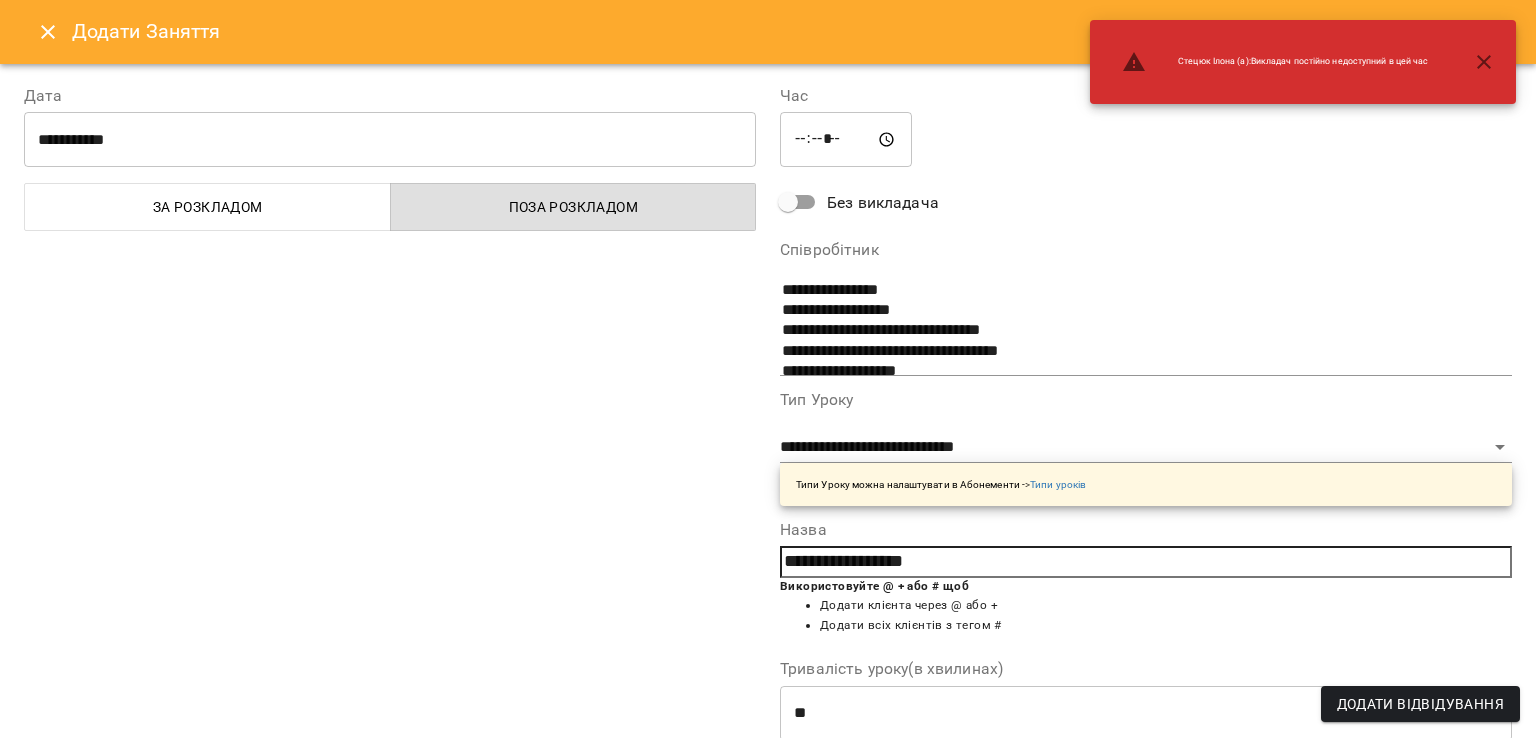 click on "Додати Відвідування" at bounding box center (1420, 704) 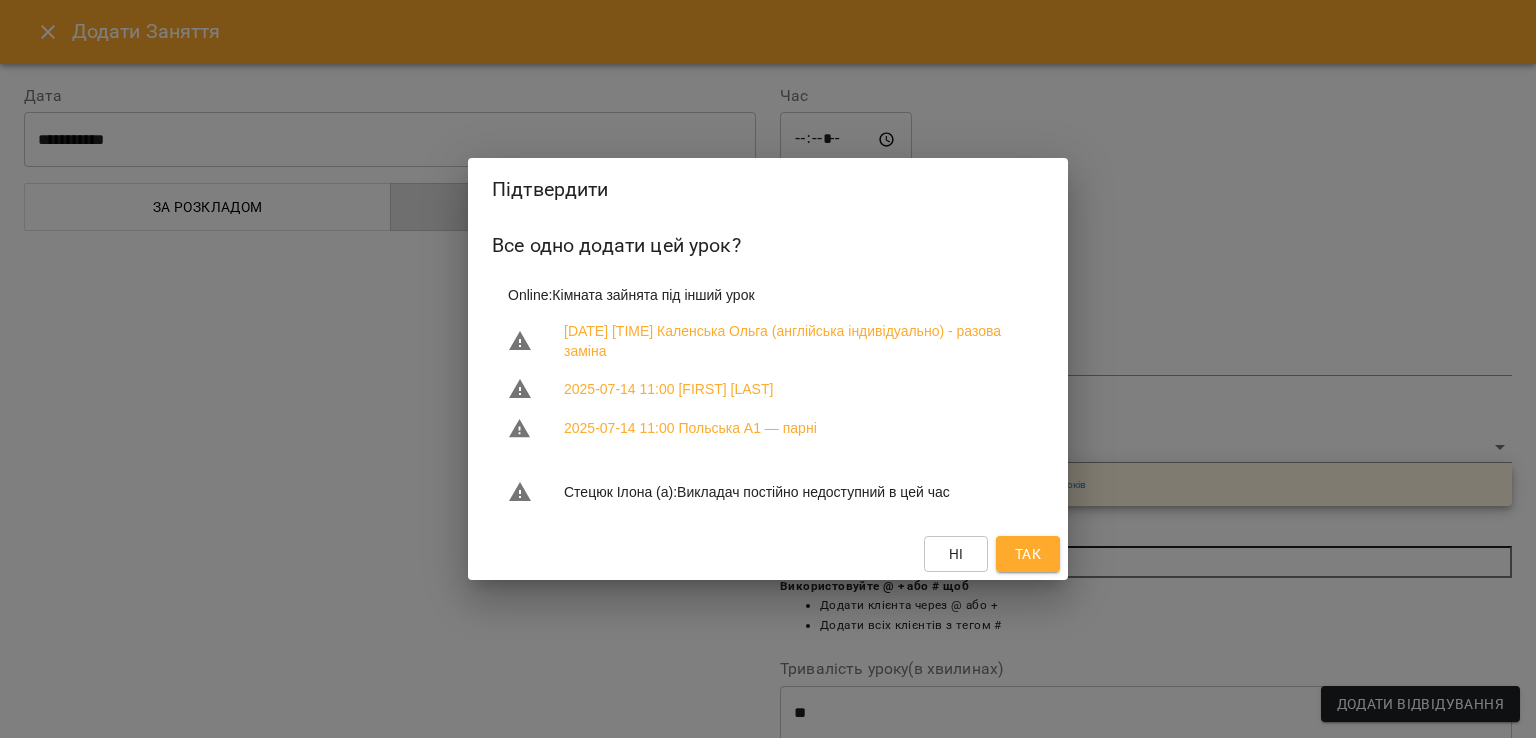 click on "Так" at bounding box center (1028, 554) 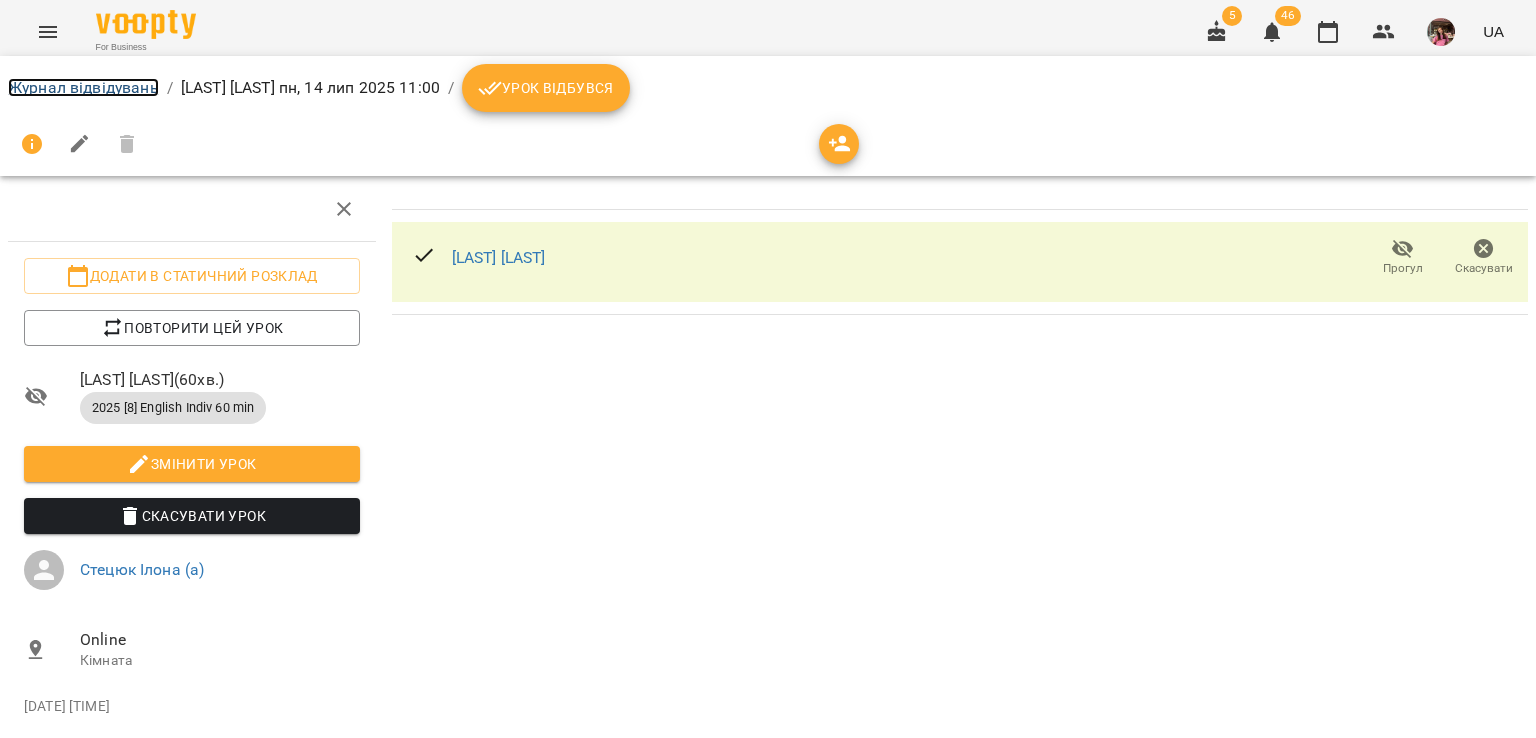 click on "Журнал відвідувань" at bounding box center [83, 87] 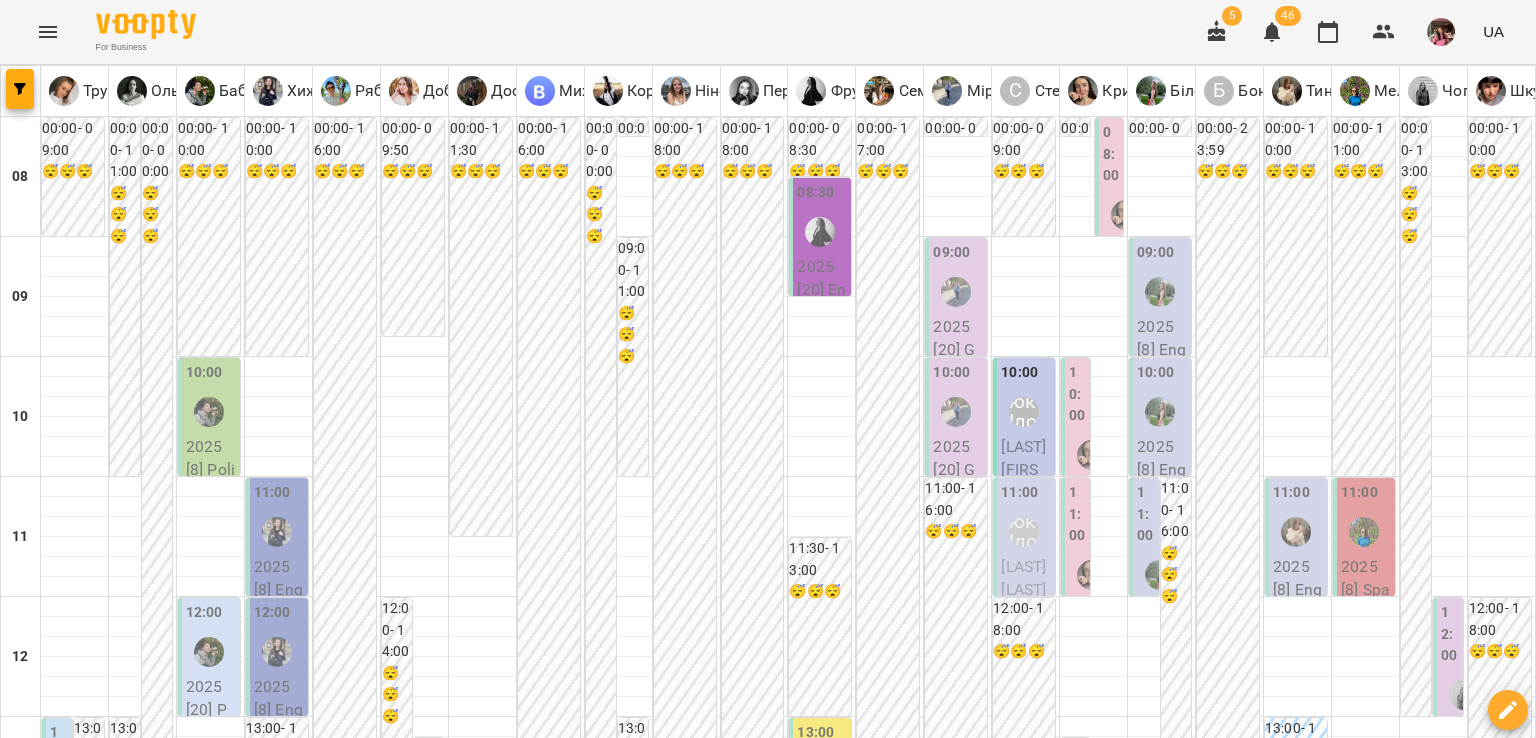 click on "пт" at bounding box center (1070, 1943) 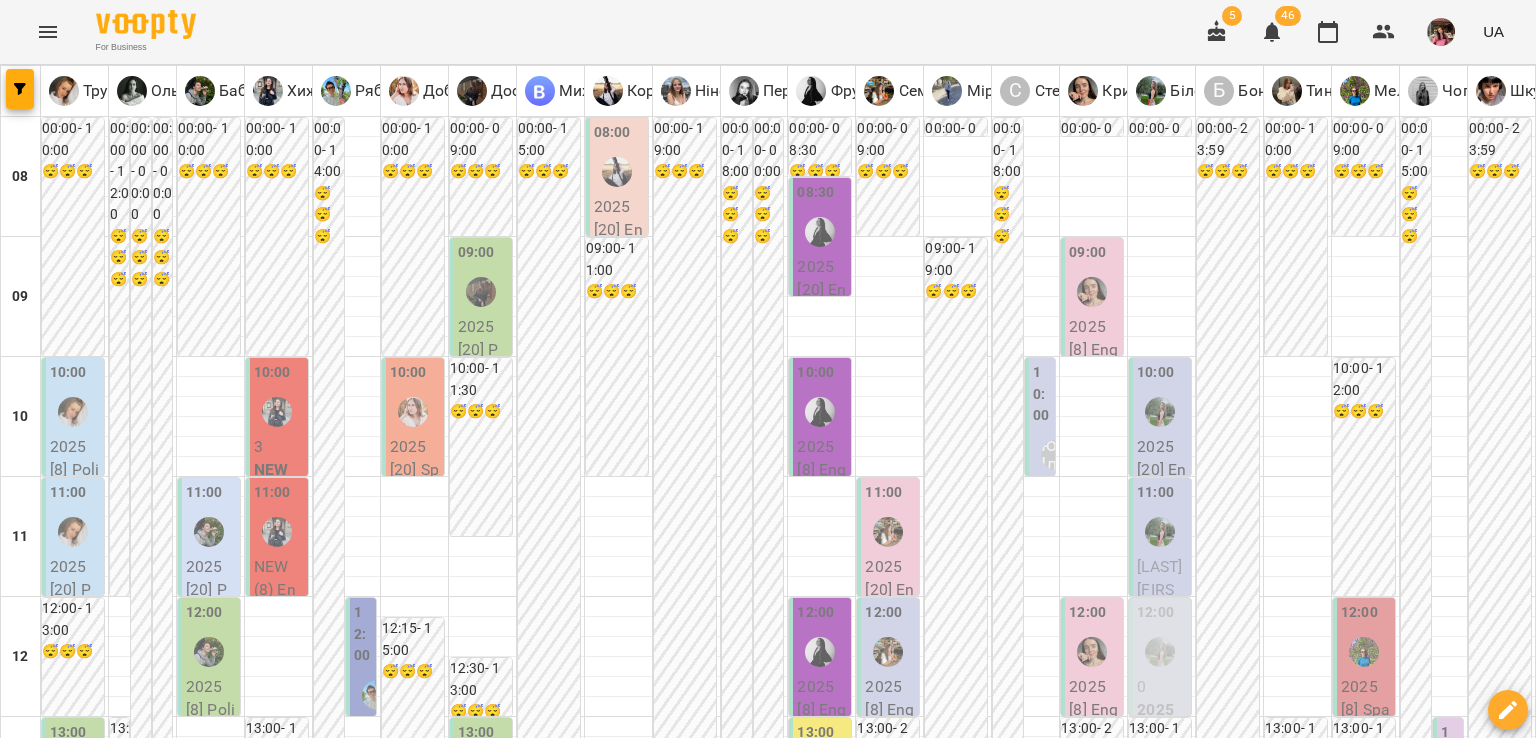 scroll, scrollTop: 1072, scrollLeft: 0, axis: vertical 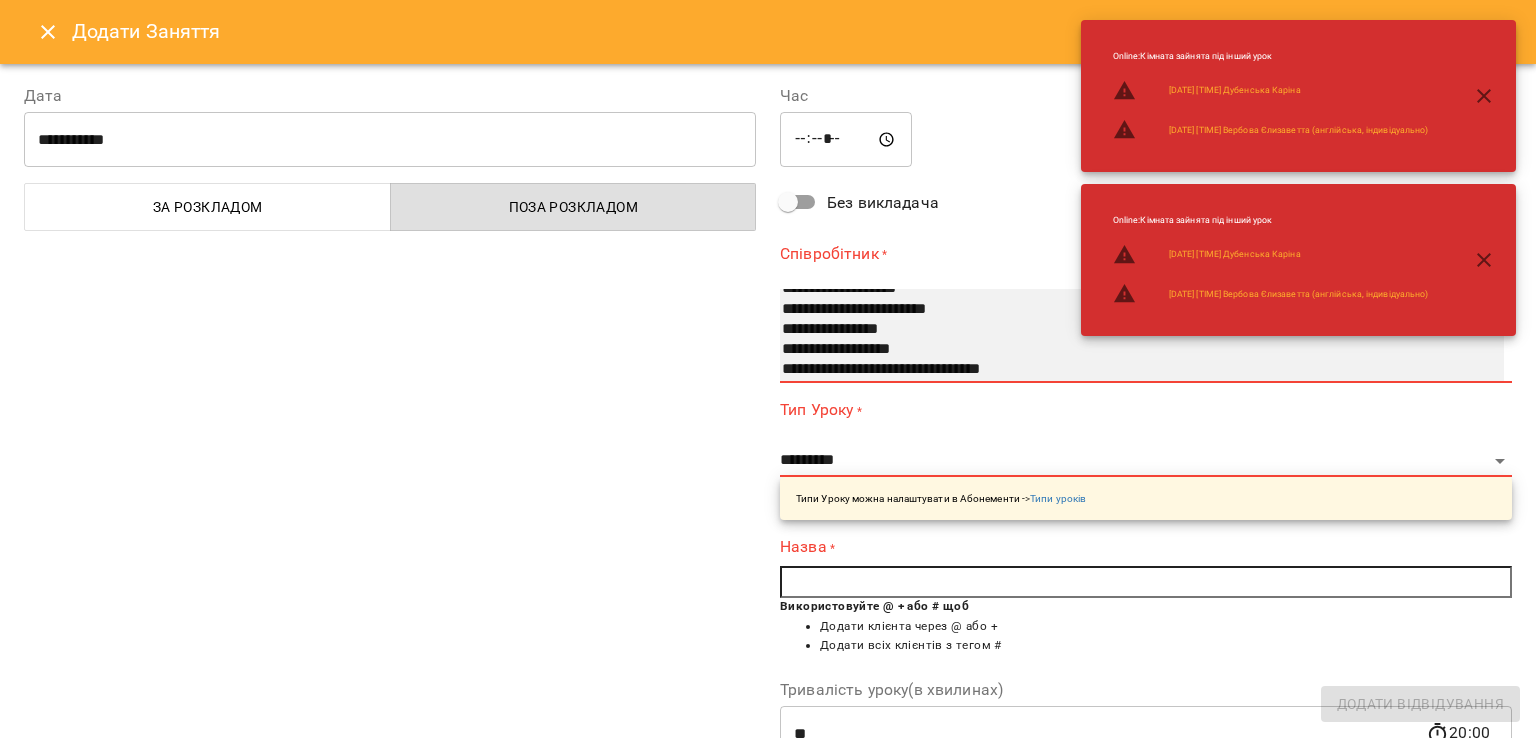 select on "**********" 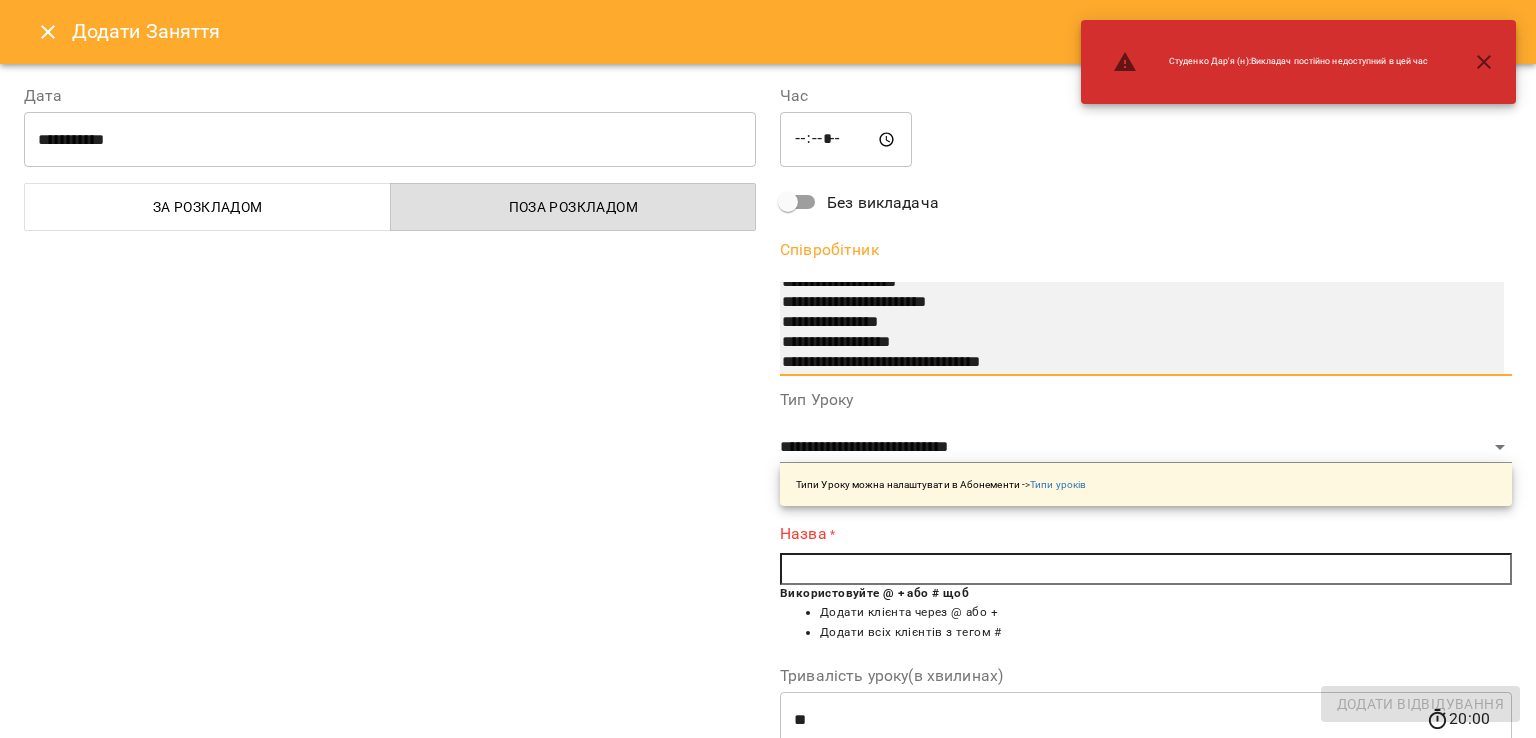select on "**********" 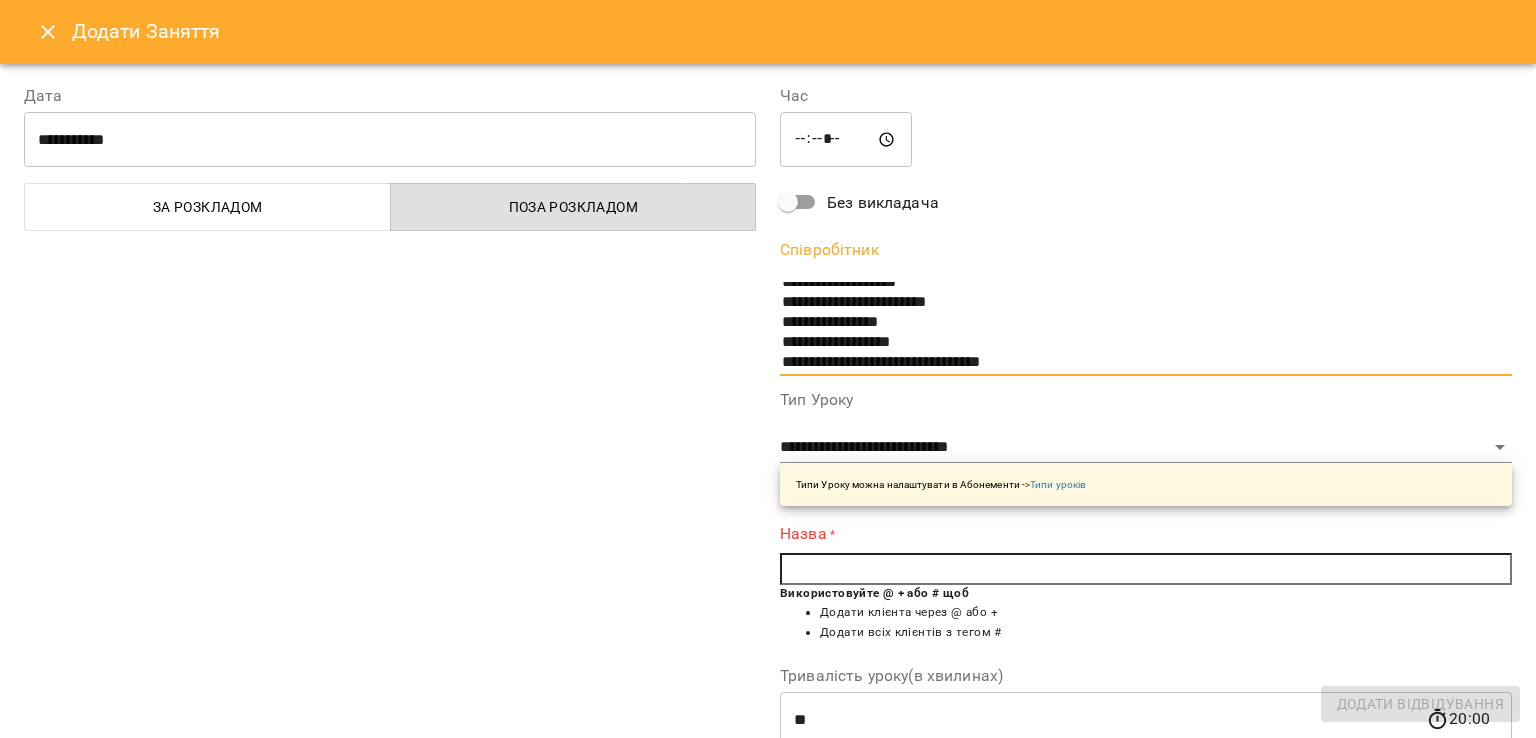 click on "Використовуйте @ + або # щоб Додати клієнта через @ або + Додати всіх клієнтів з тегом #" at bounding box center (1146, 618) 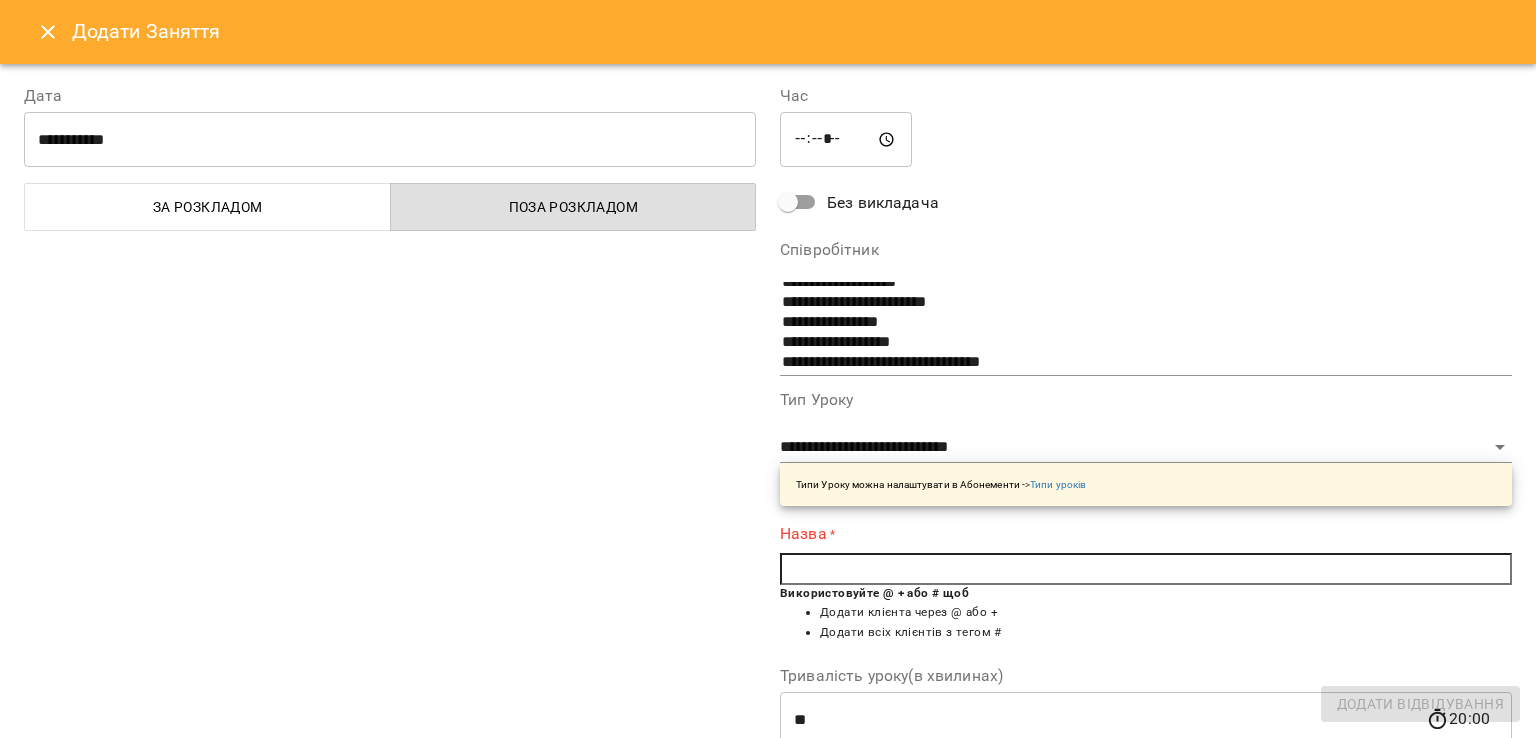 click at bounding box center (1146, 569) 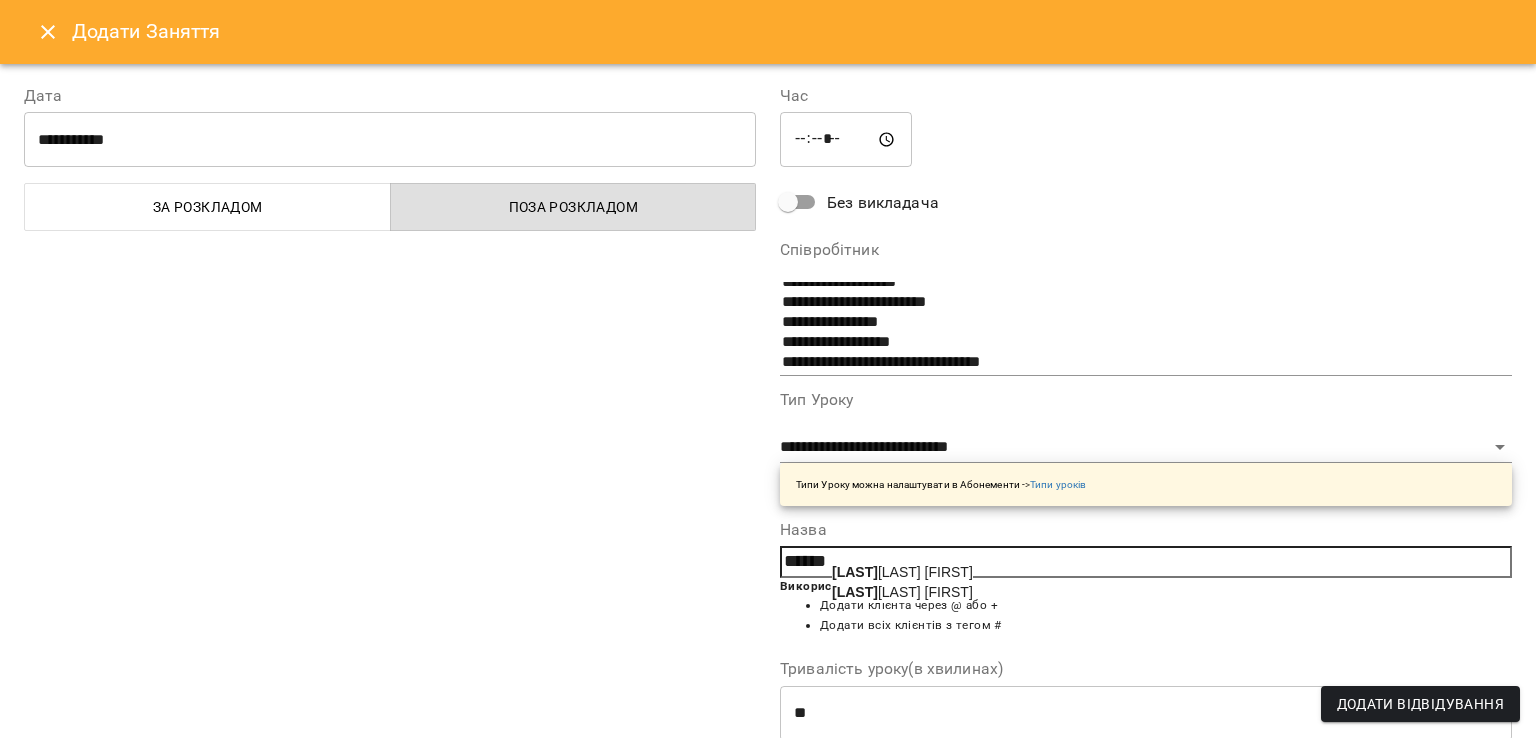 click on "Тітар єва Варвара" at bounding box center [902, 592] 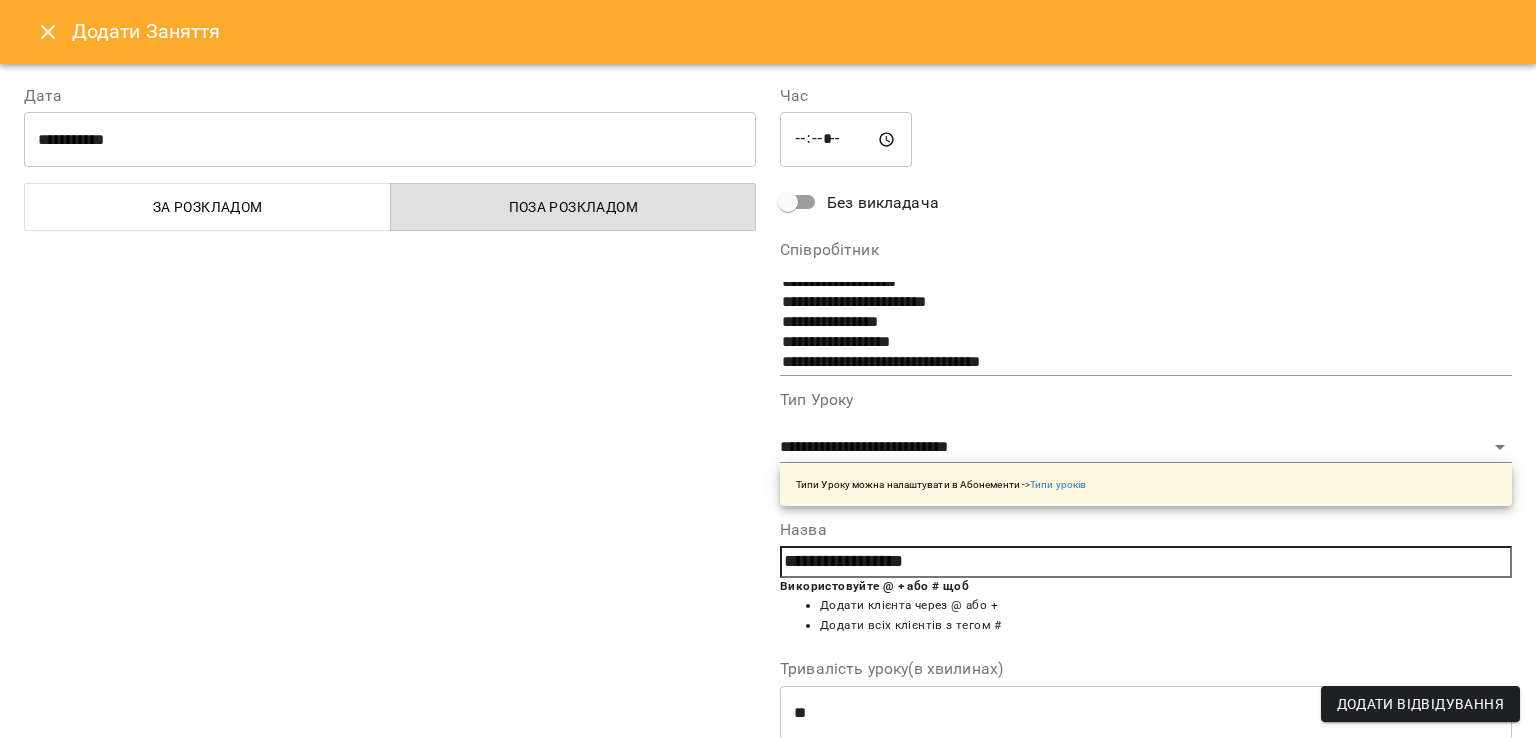 click on "Додати Відвідування" at bounding box center [1420, 704] 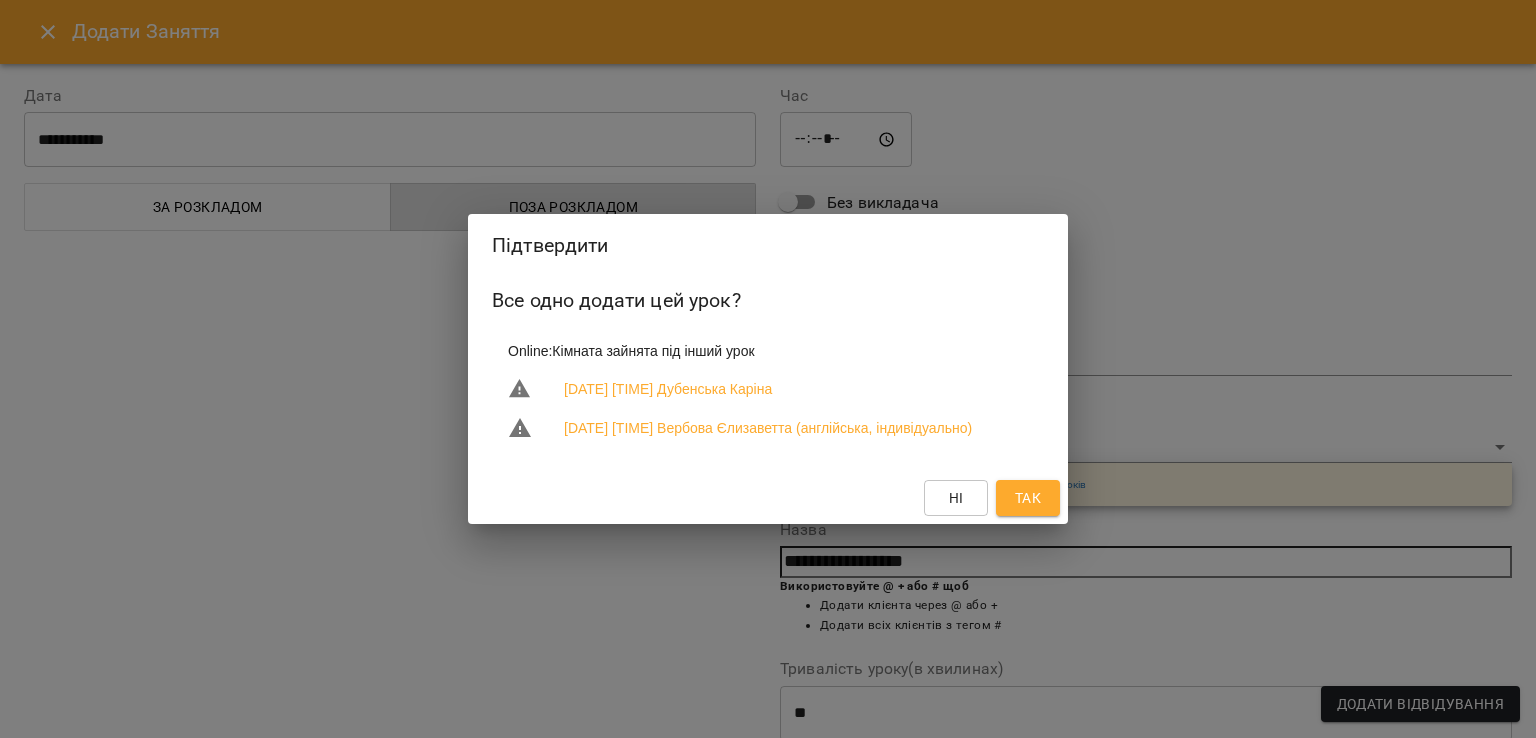 click on "Так" at bounding box center [1028, 498] 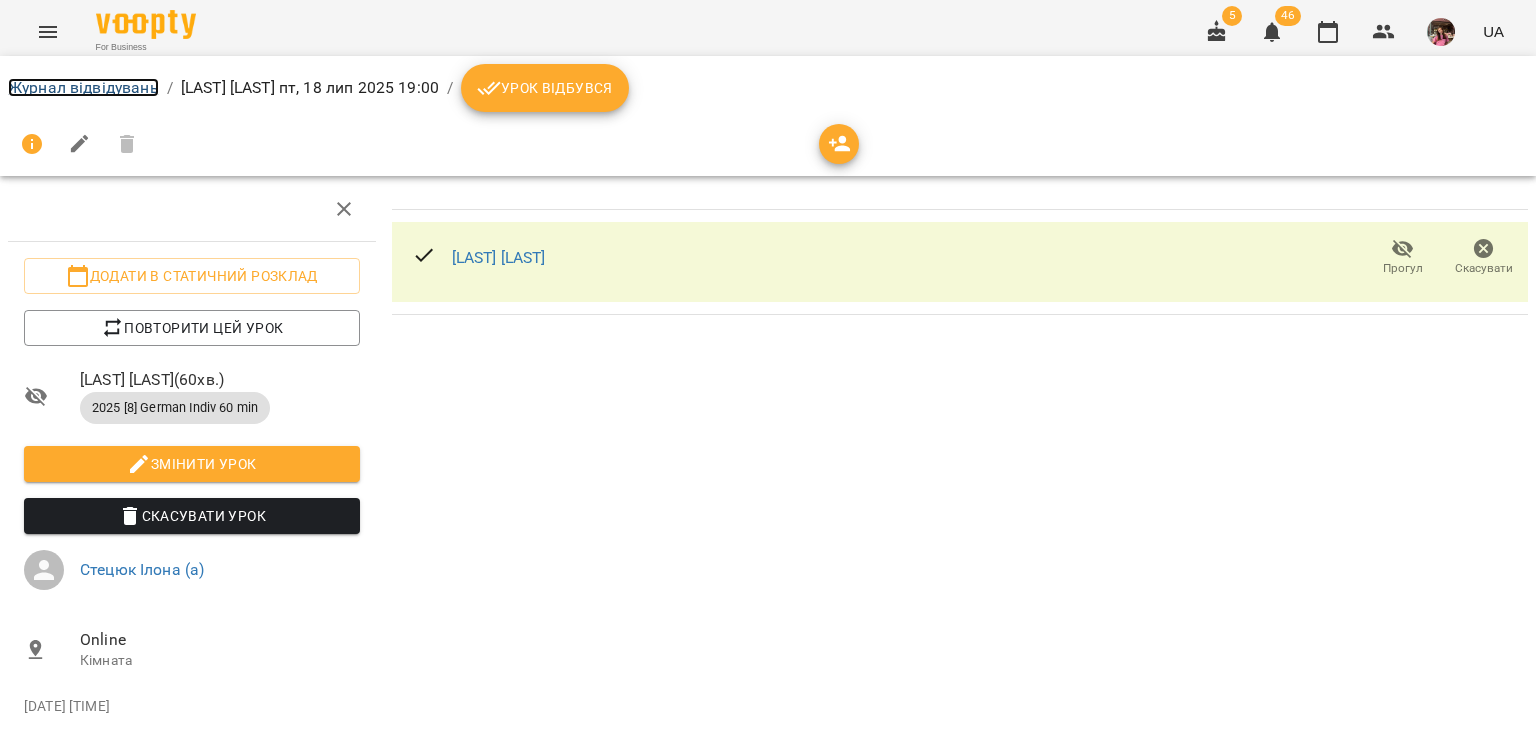click on "Журнал відвідувань" at bounding box center (83, 87) 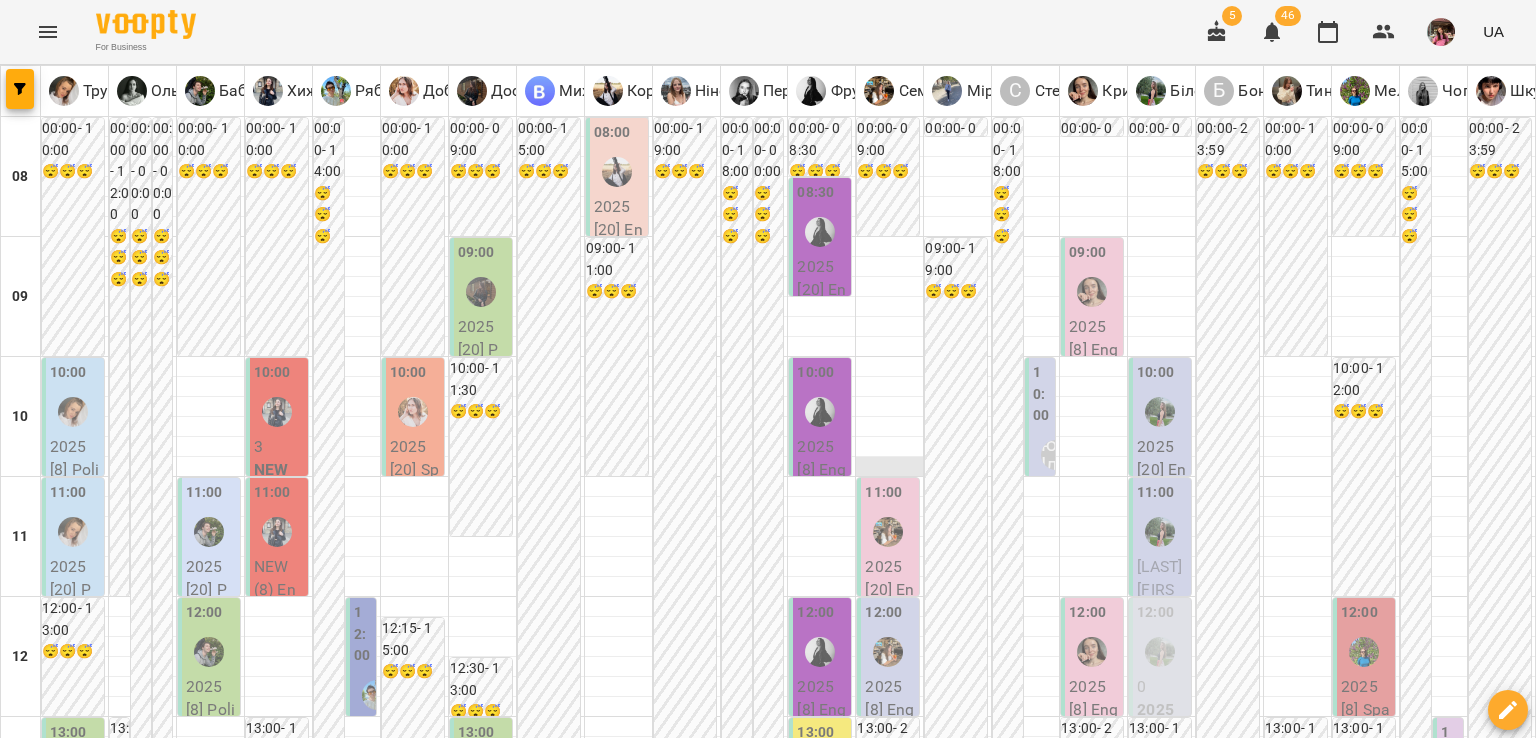 scroll, scrollTop: 1312, scrollLeft: 0, axis: vertical 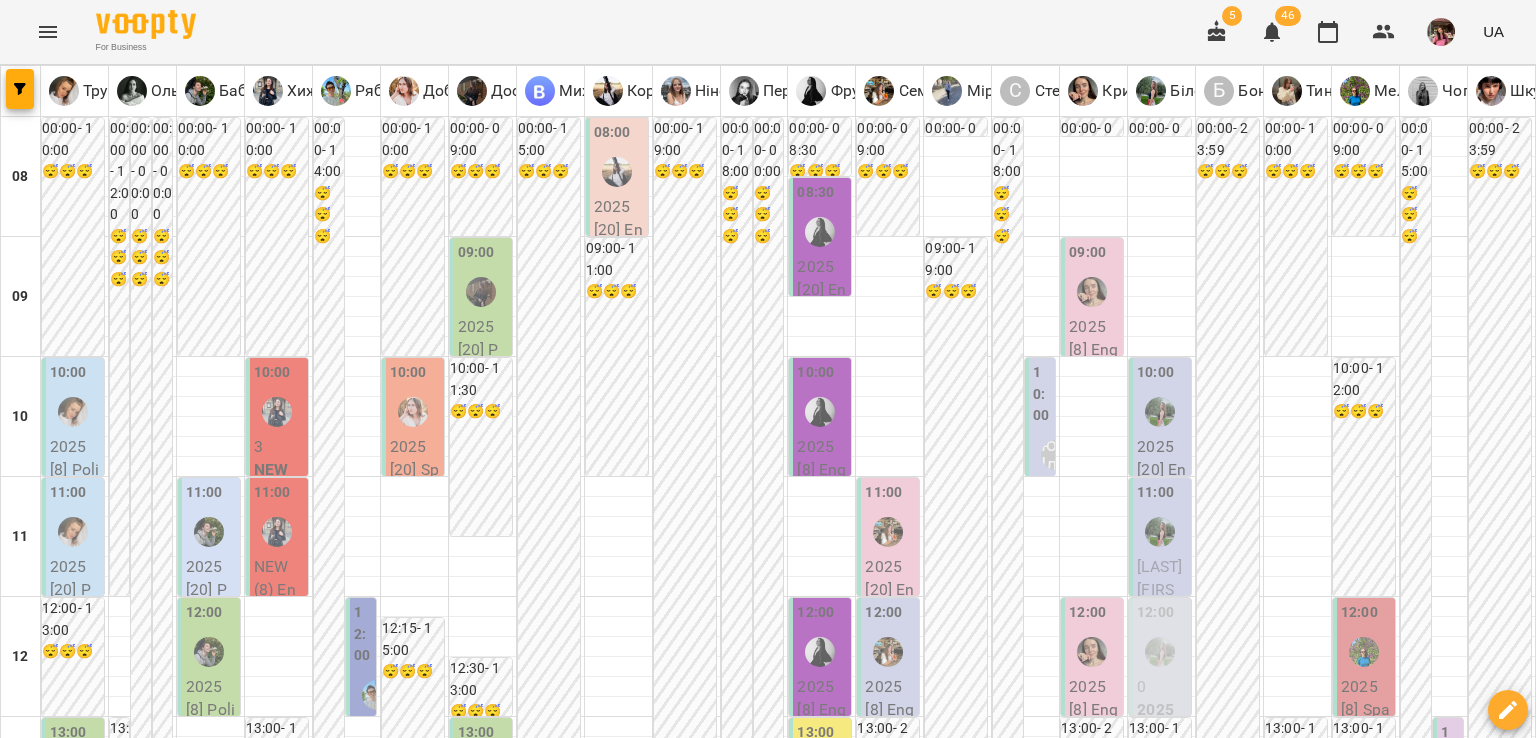 click on "[LAST] [FIRST]" at bounding box center [1023, 1538] 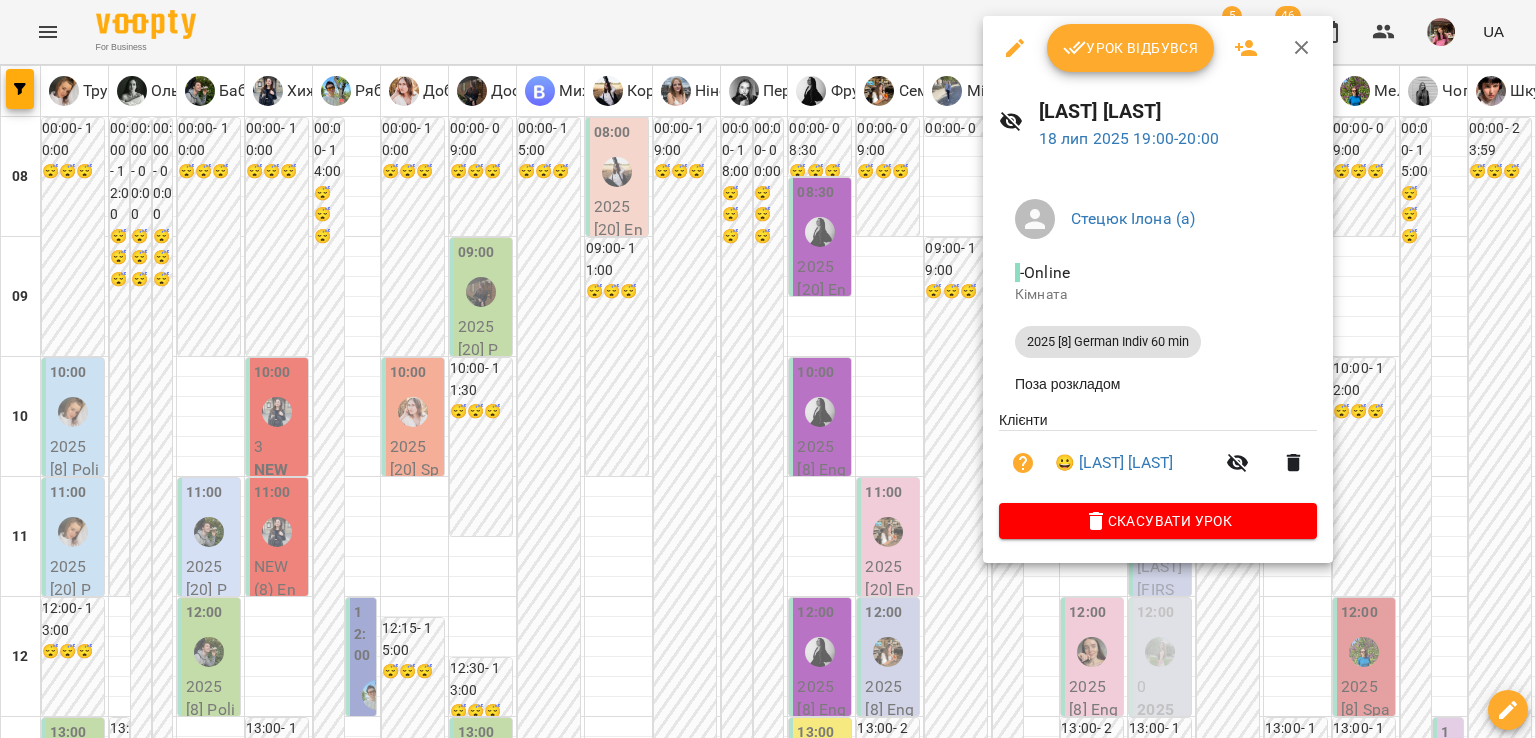 click 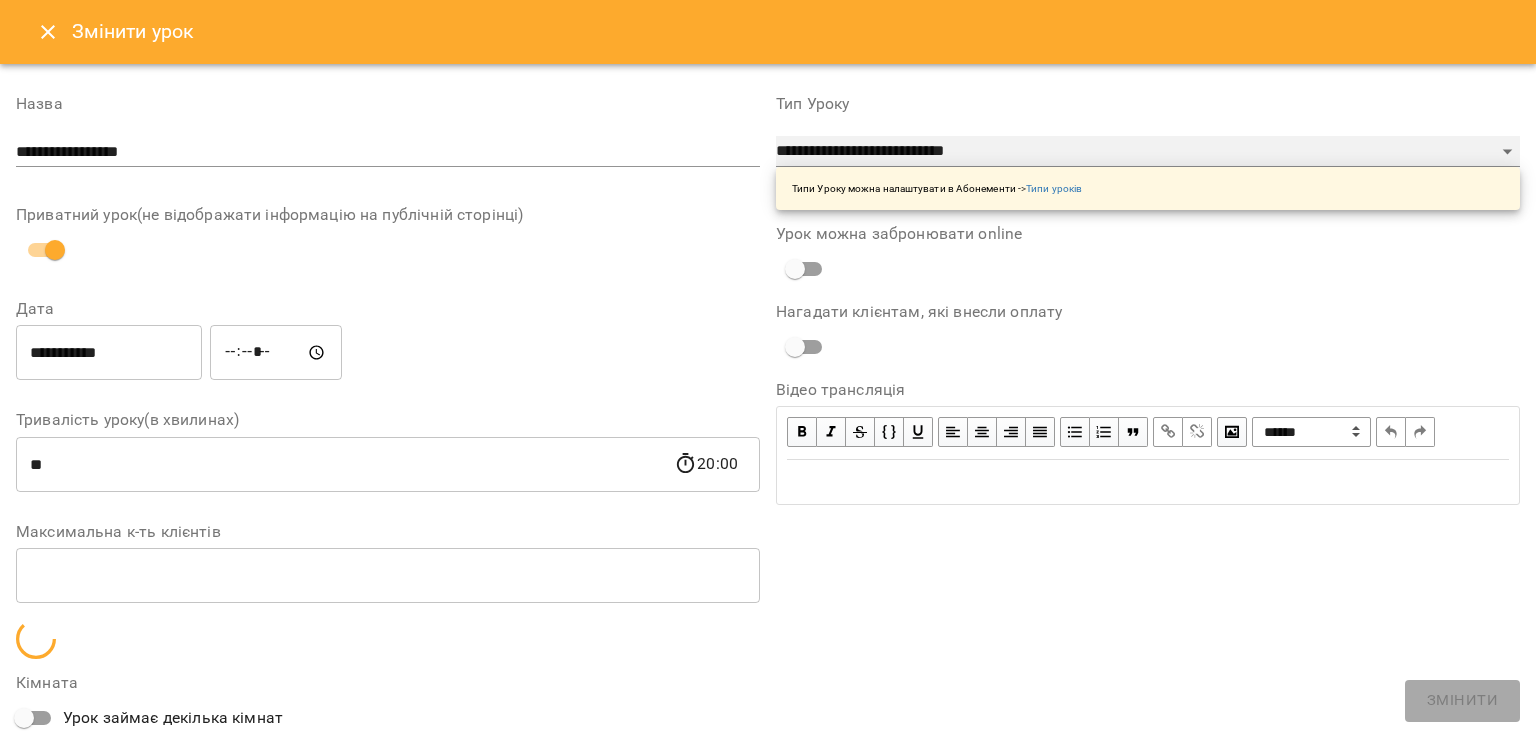 click on "**********" at bounding box center (1148, 152) 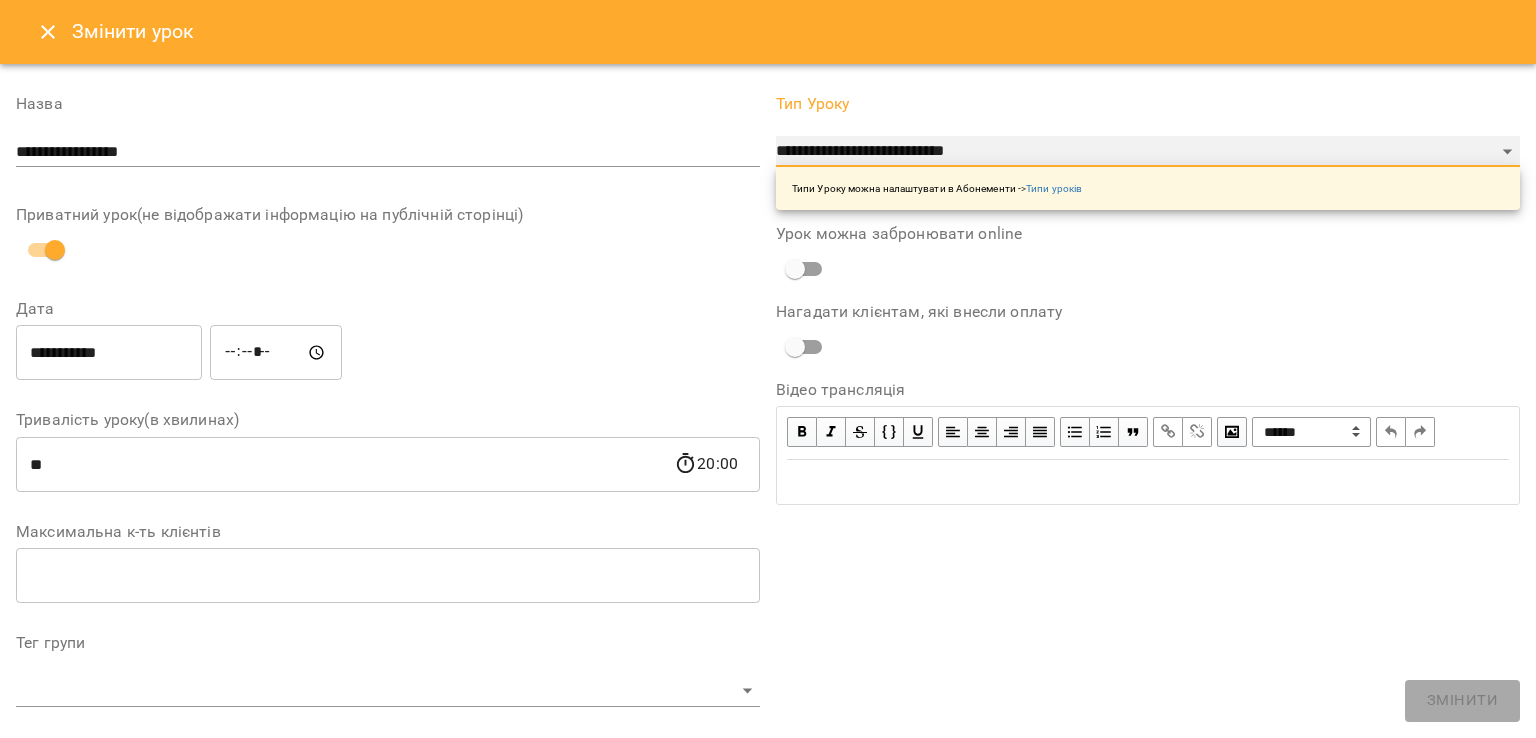 select on "**********" 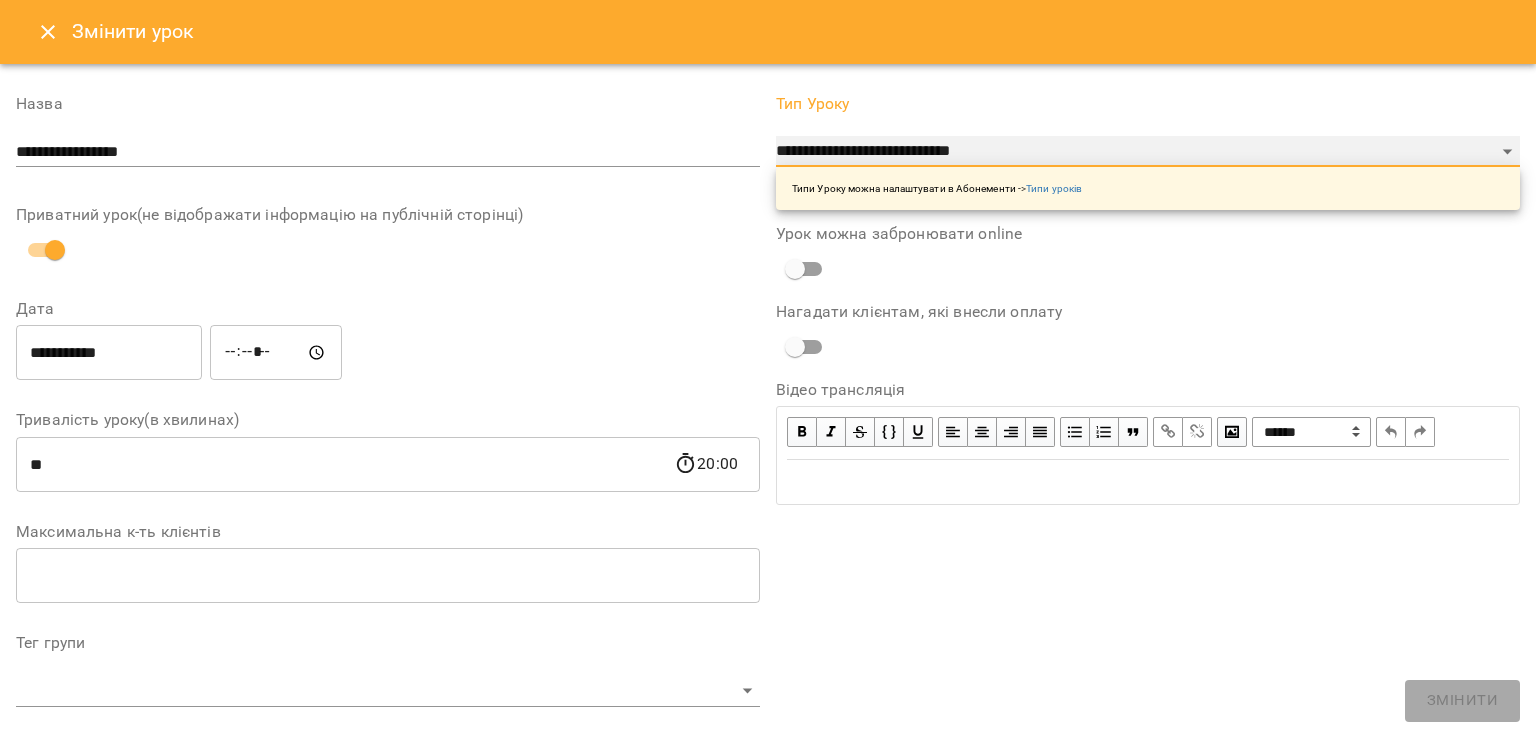 click on "**********" at bounding box center (1148, 152) 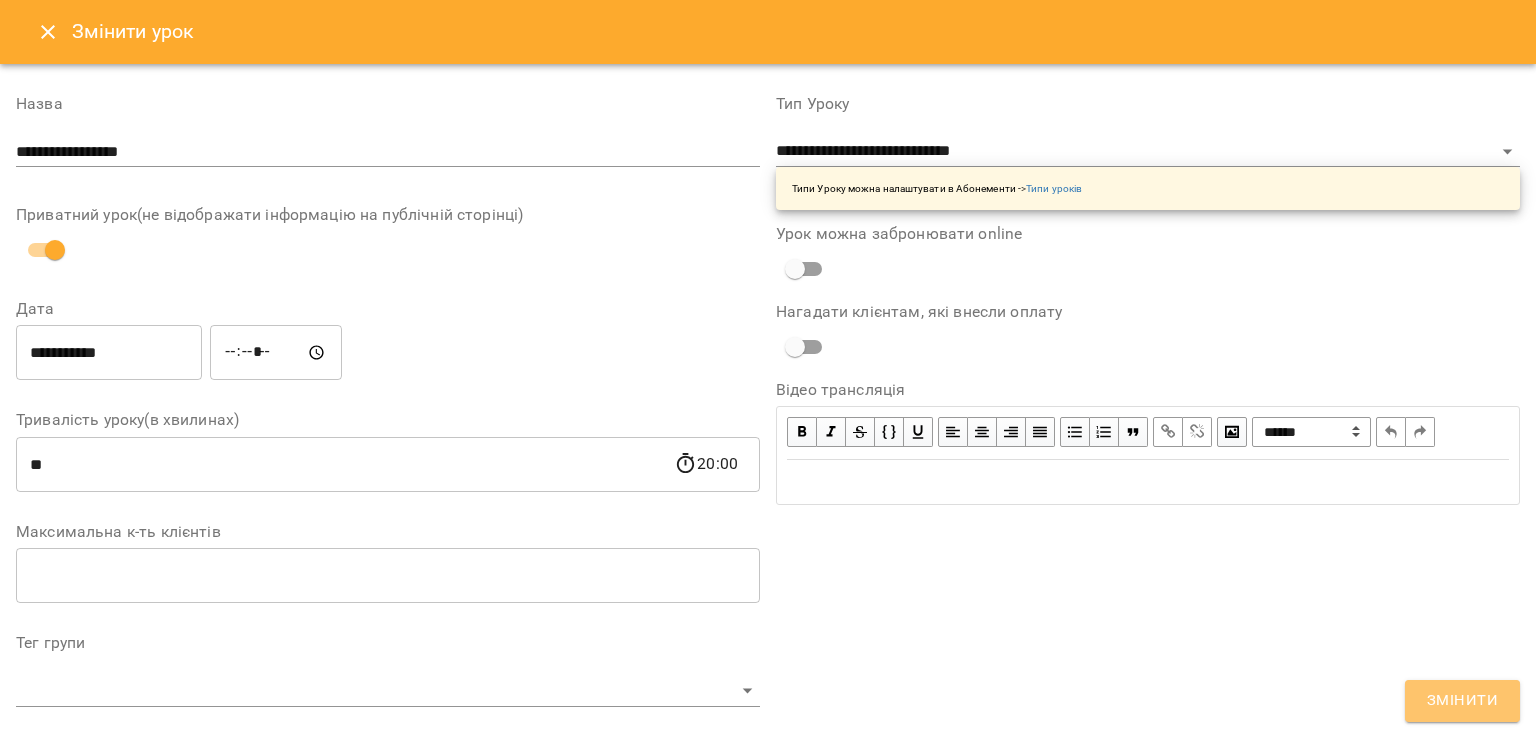 click on "Змінити" at bounding box center [1462, 701] 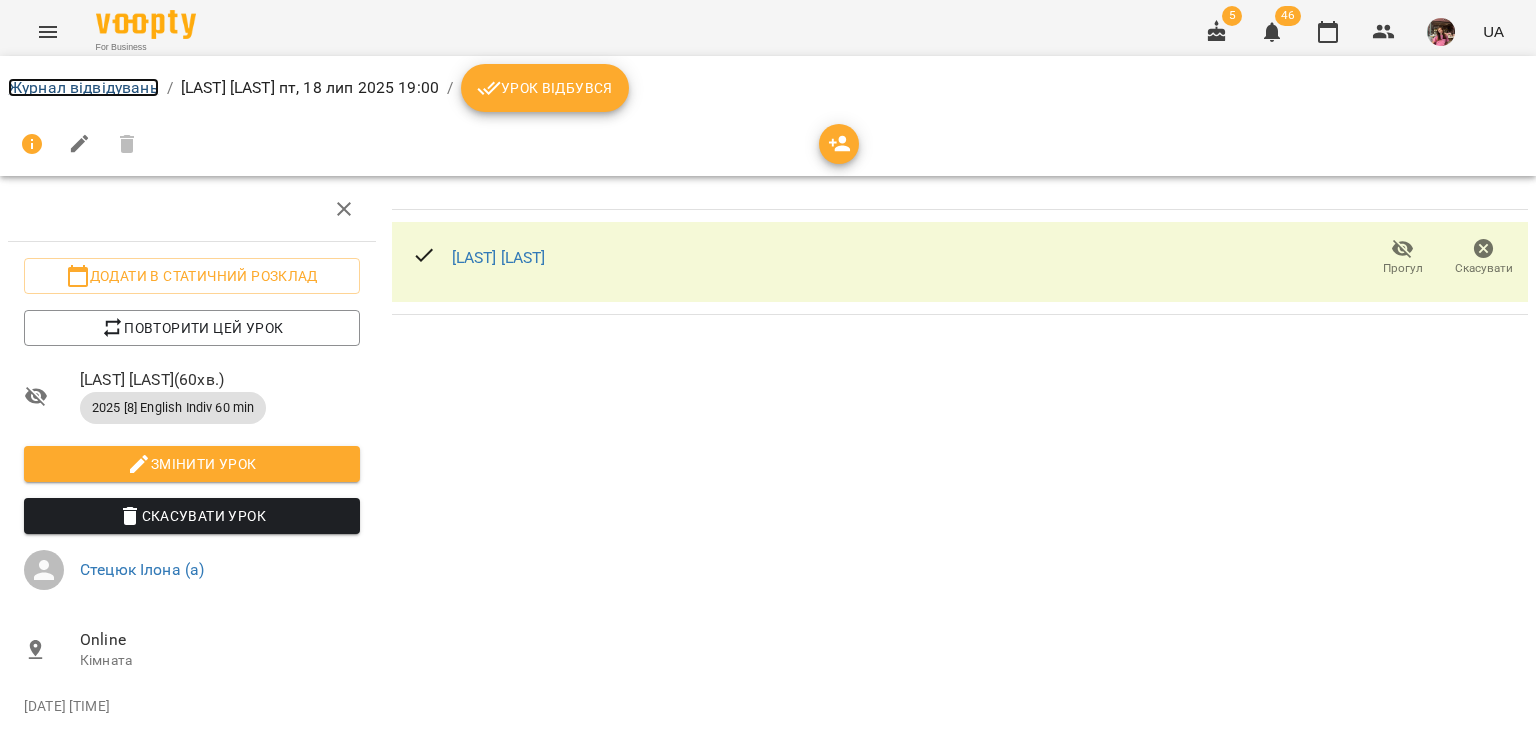 click on "Журнал відвідувань" at bounding box center [83, 87] 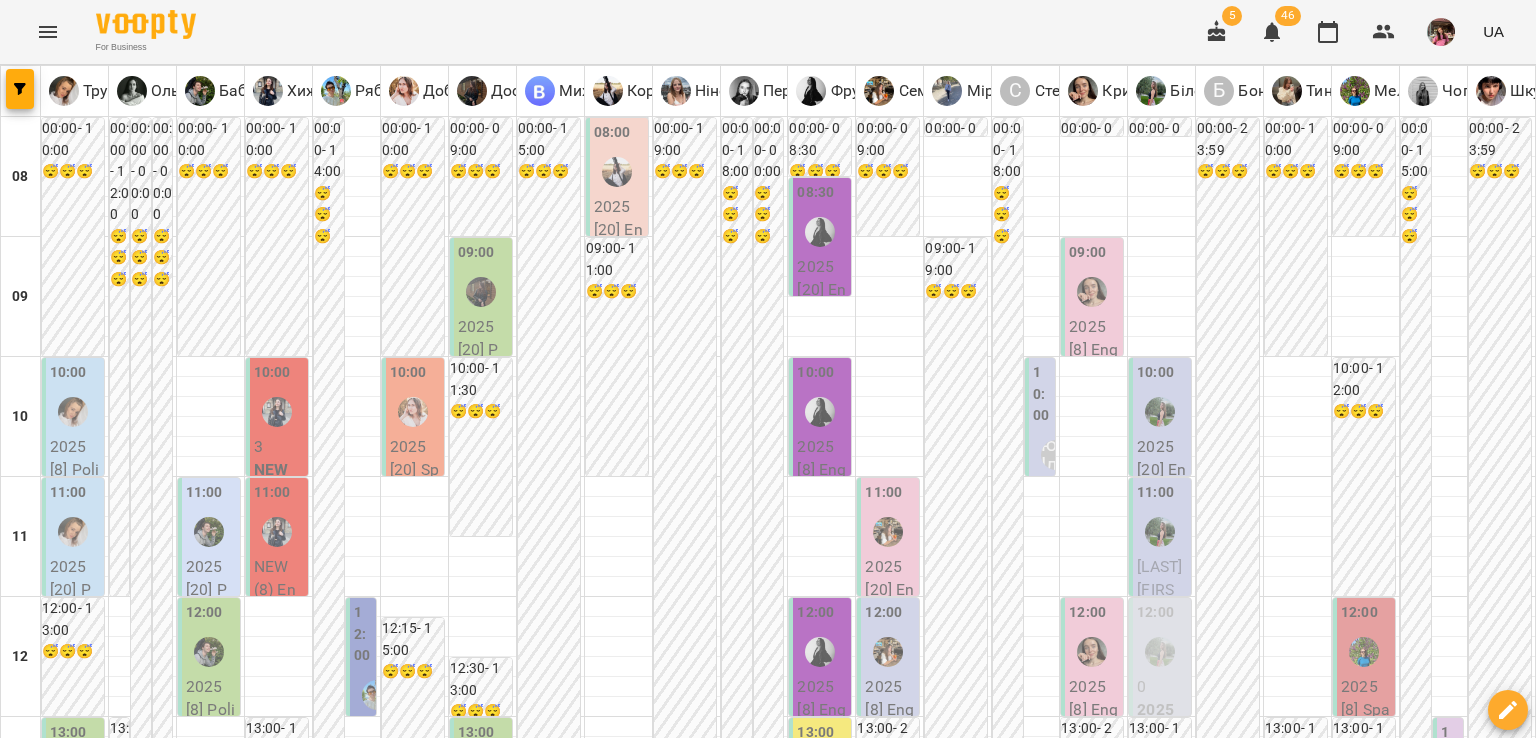 scroll, scrollTop: 1218, scrollLeft: 0, axis: vertical 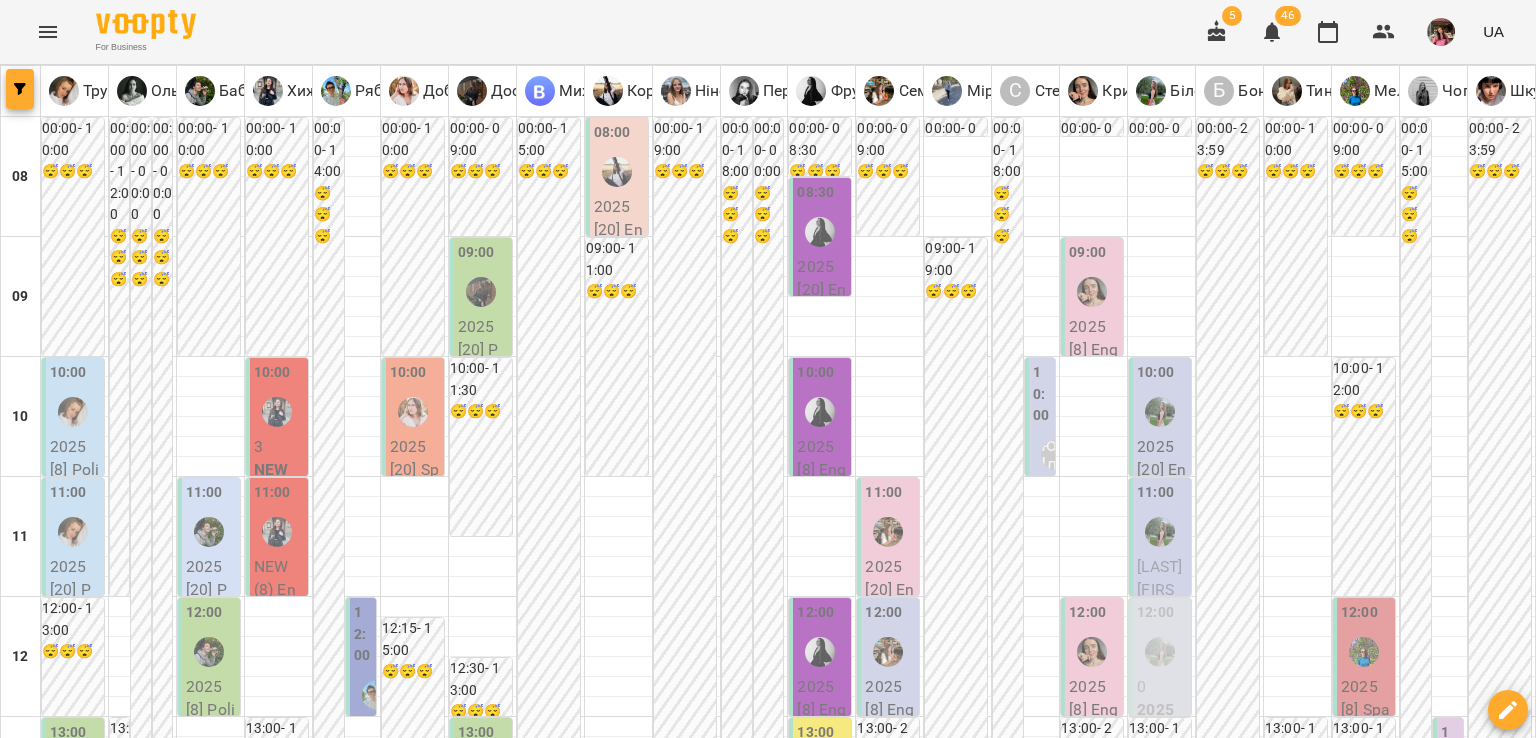click at bounding box center [20, 89] 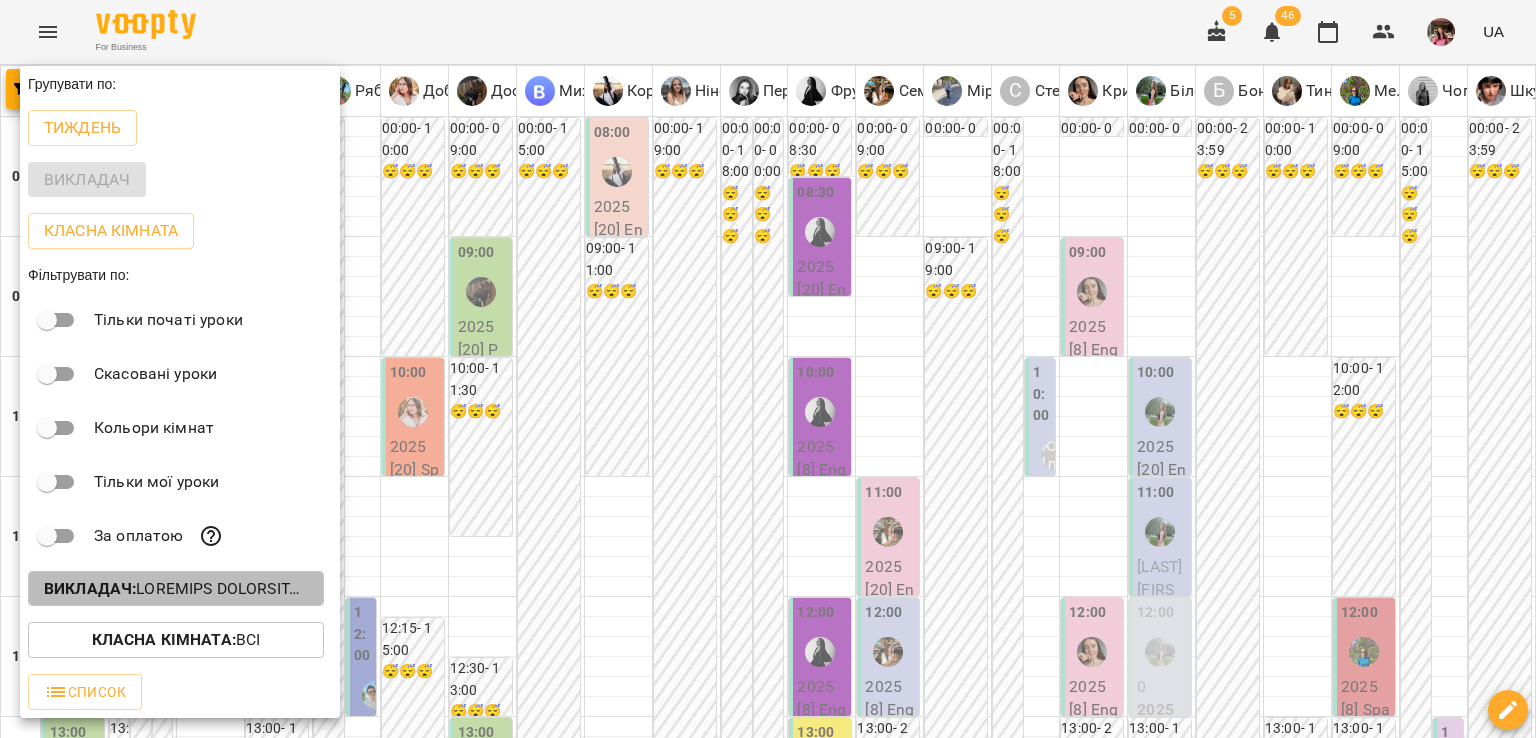 click on "Викладач :" at bounding box center [90, 588] 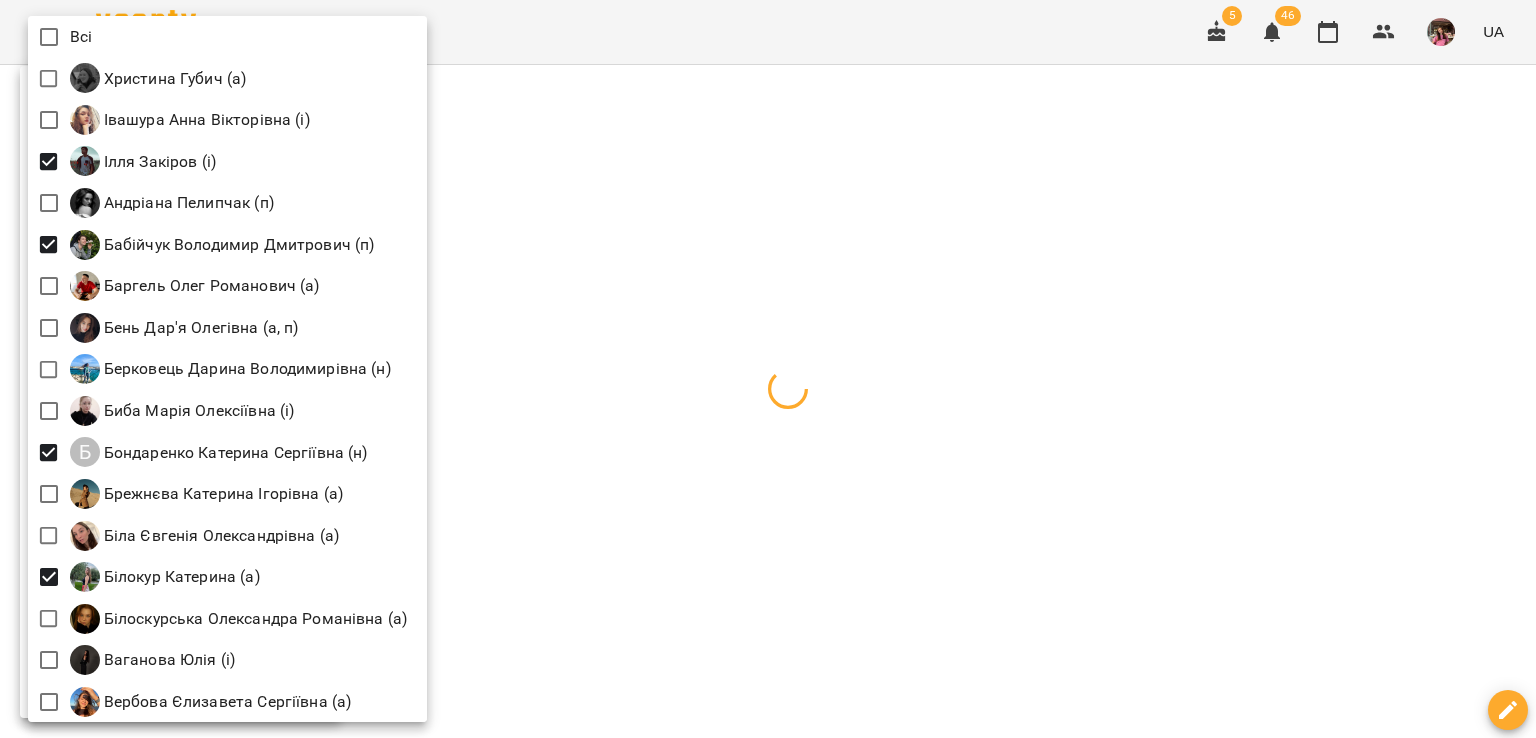 click at bounding box center [768, 369] 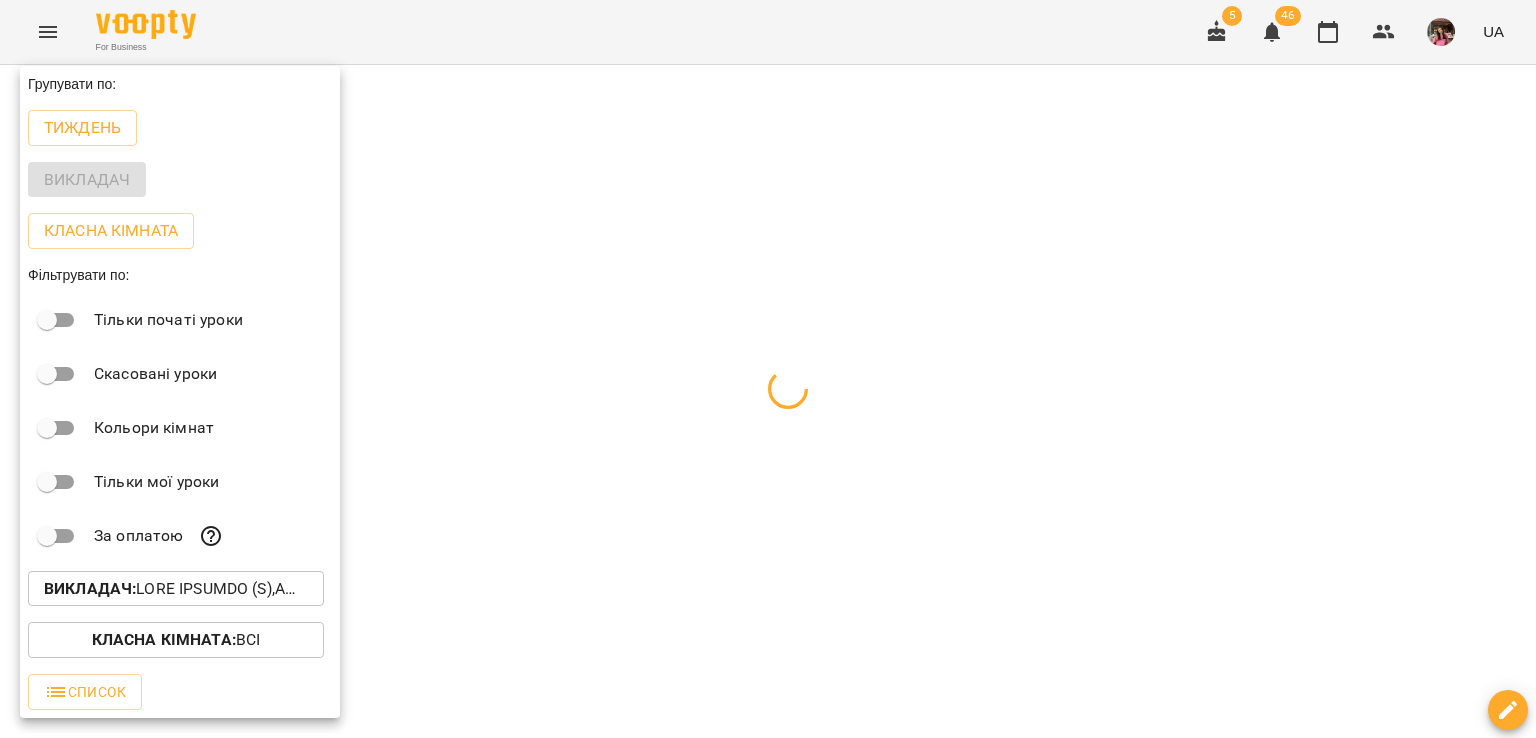 click at bounding box center [768, 369] 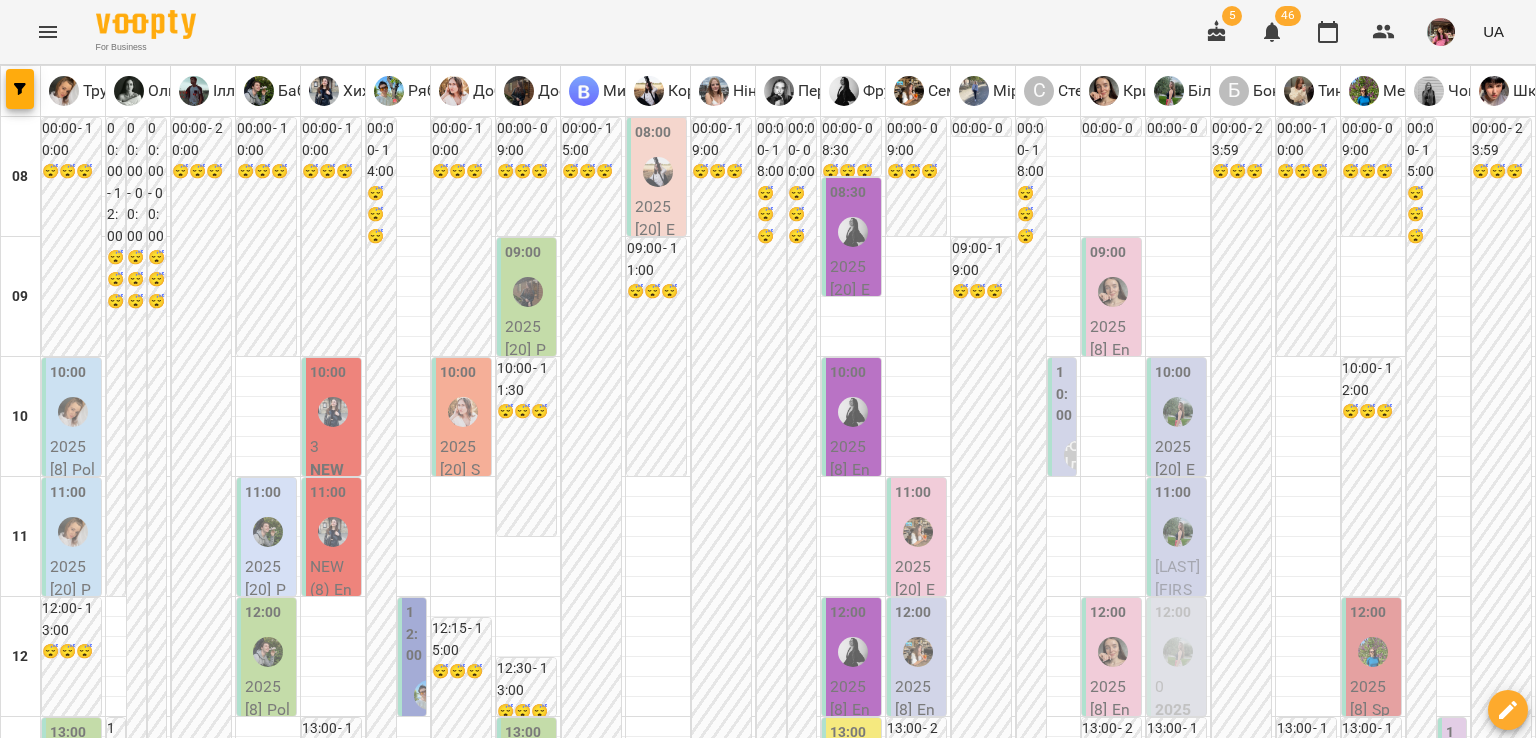 click on "**********" at bounding box center (768, 2008) 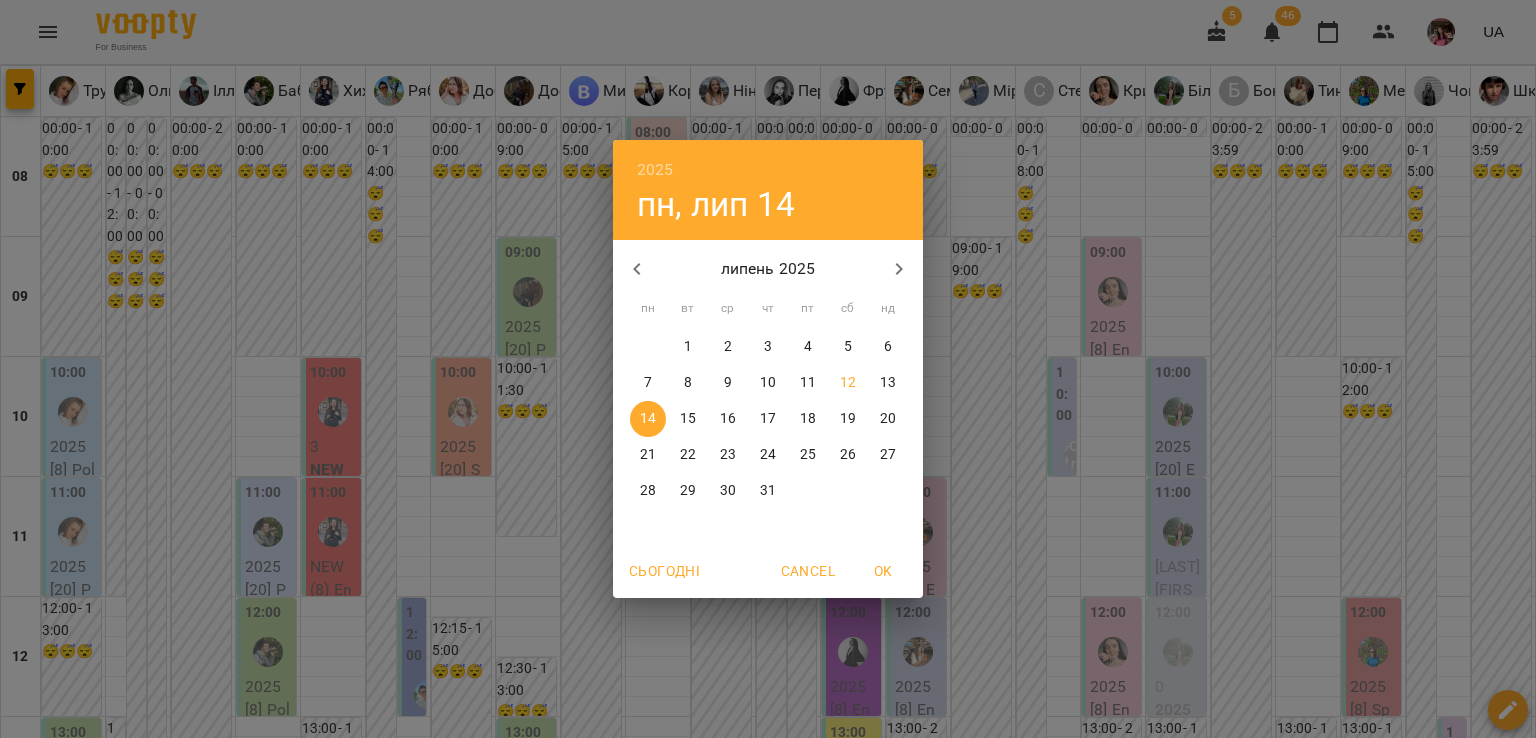 click on "12" at bounding box center (848, 383) 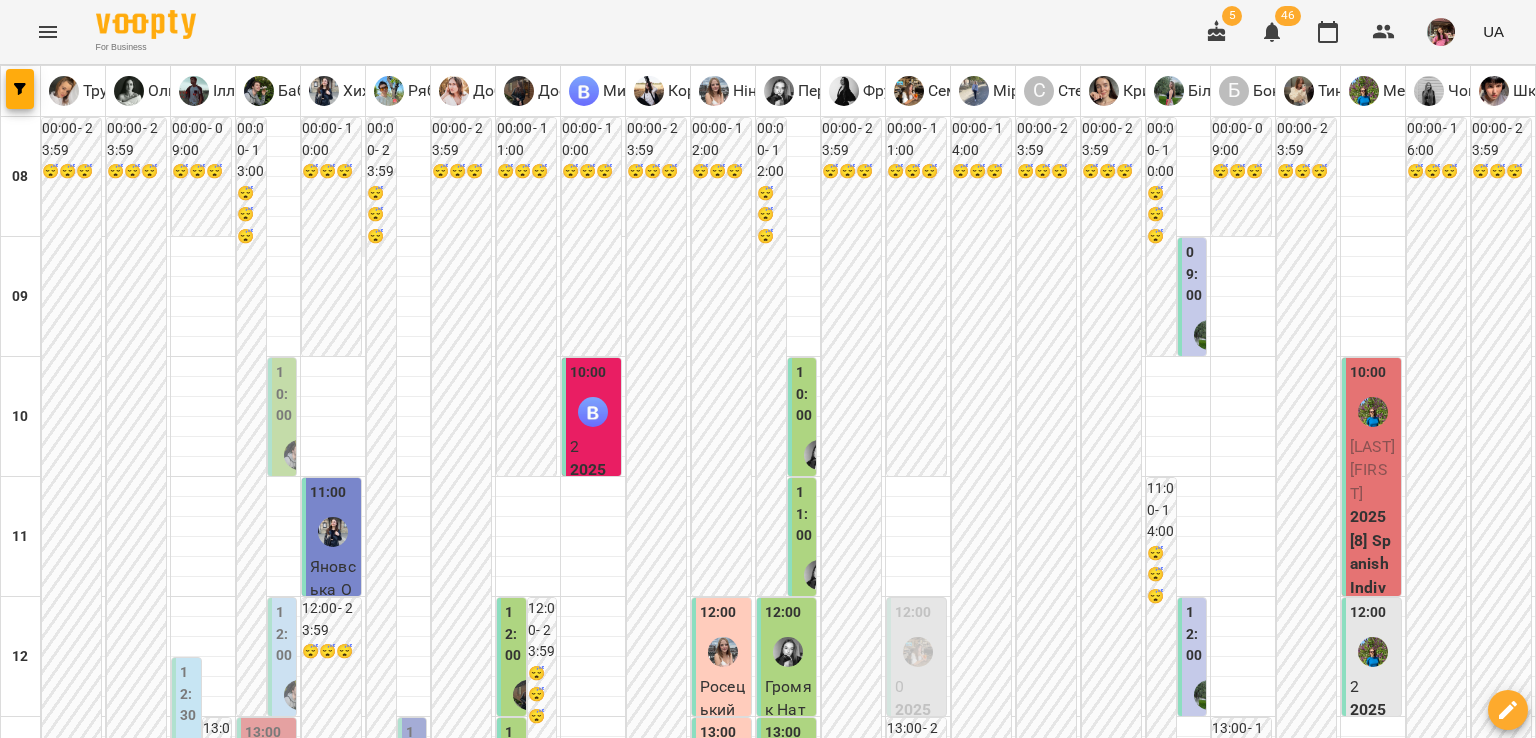 scroll, scrollTop: 1200, scrollLeft: 0, axis: vertical 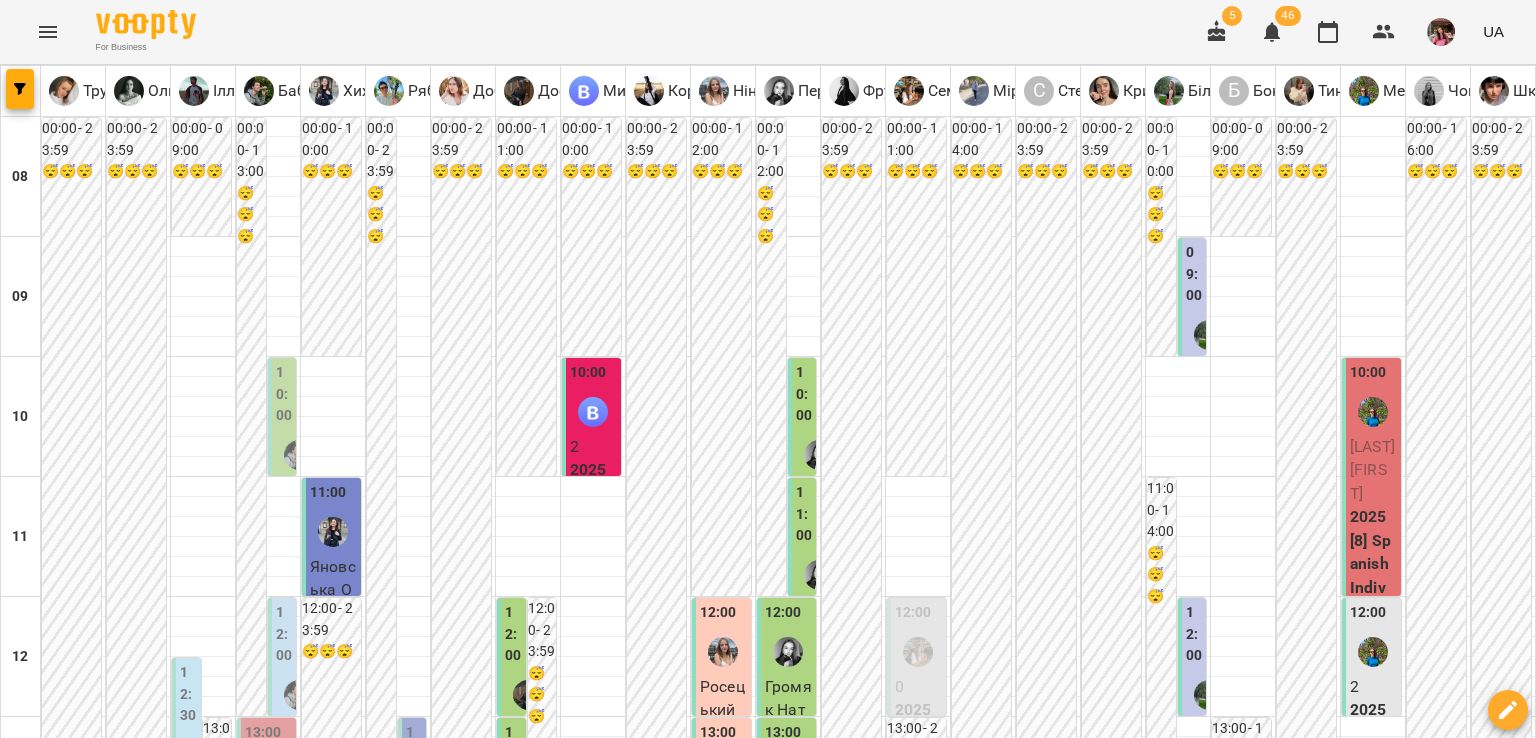 click on "Гринкевич Наталія Олександрівна" at bounding box center (203, 1585) 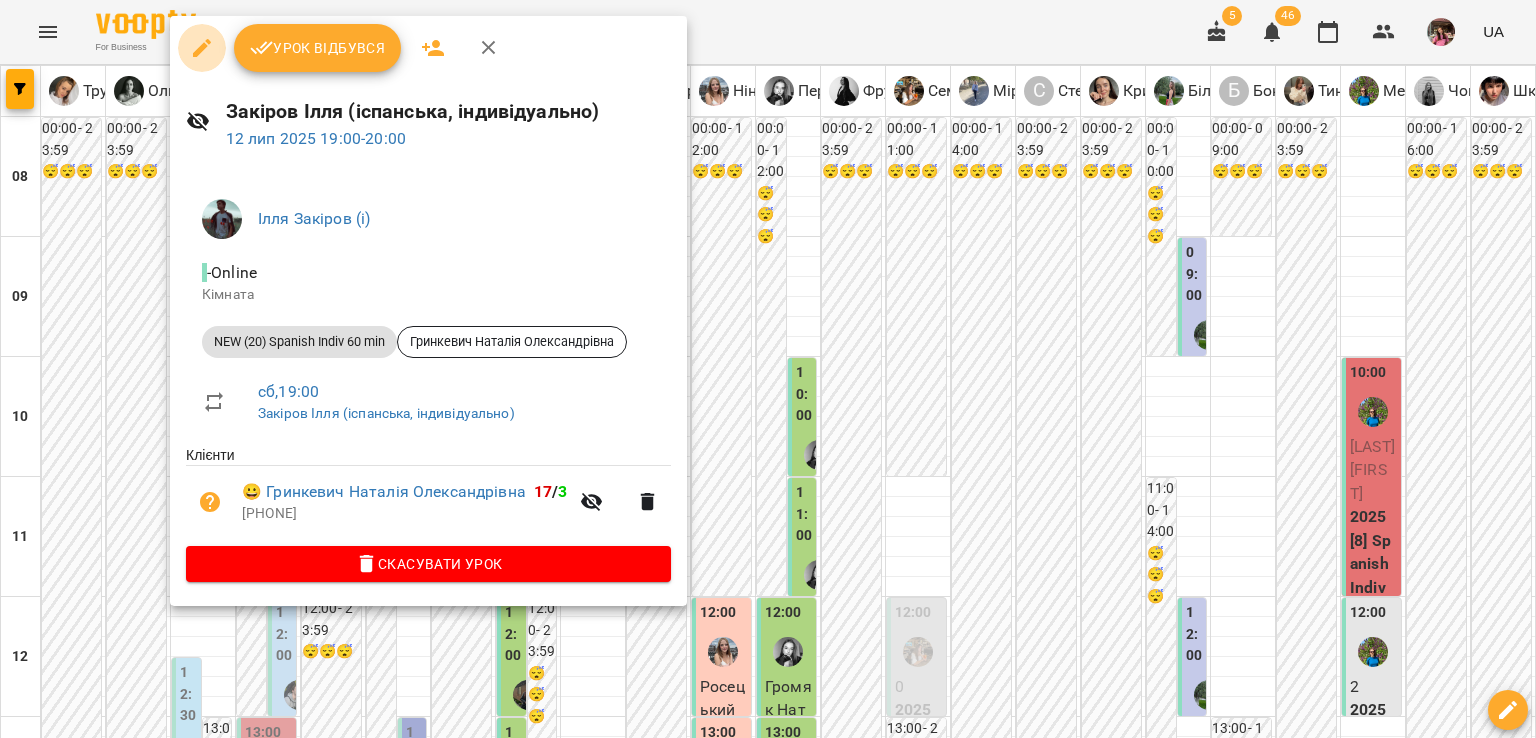 click 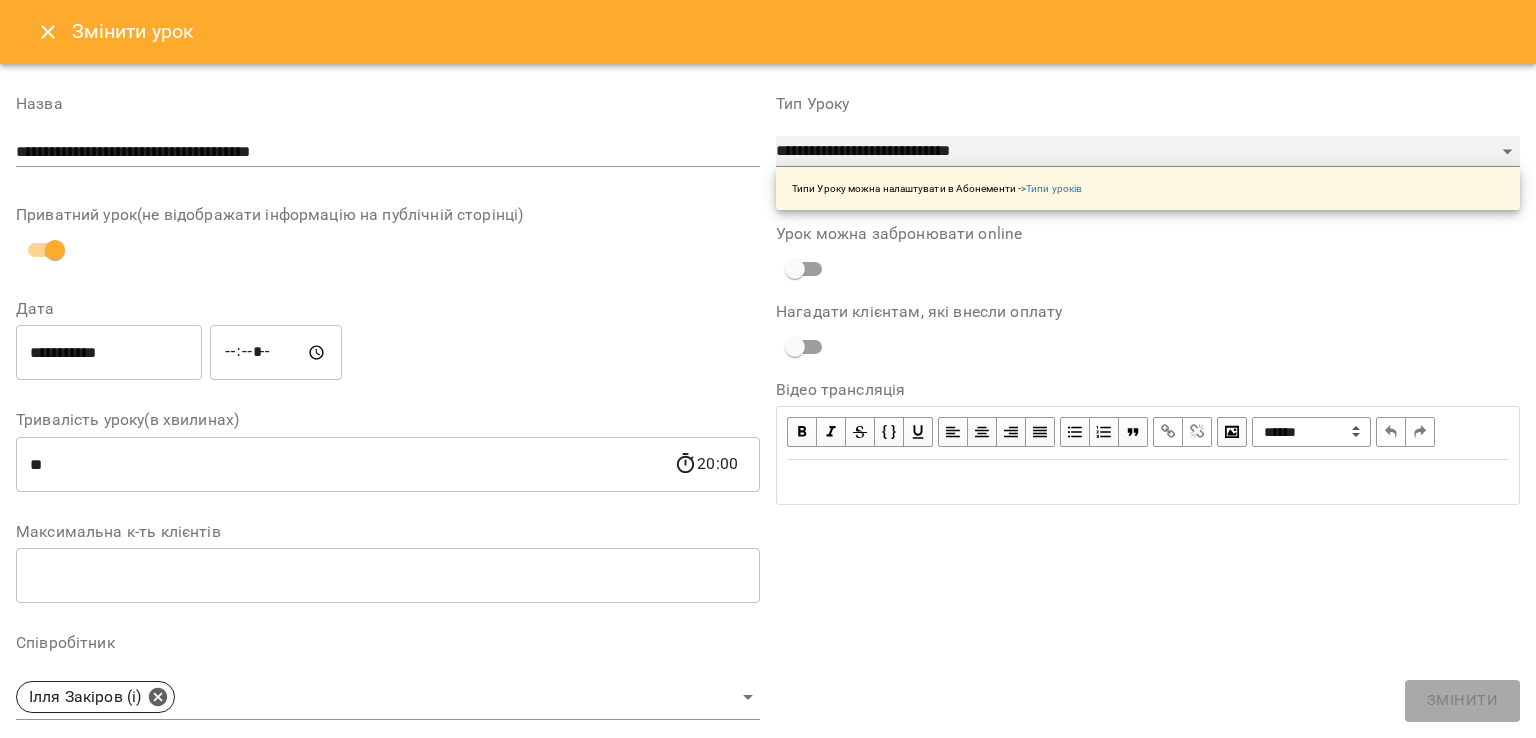 click on "**********" at bounding box center [1148, 152] 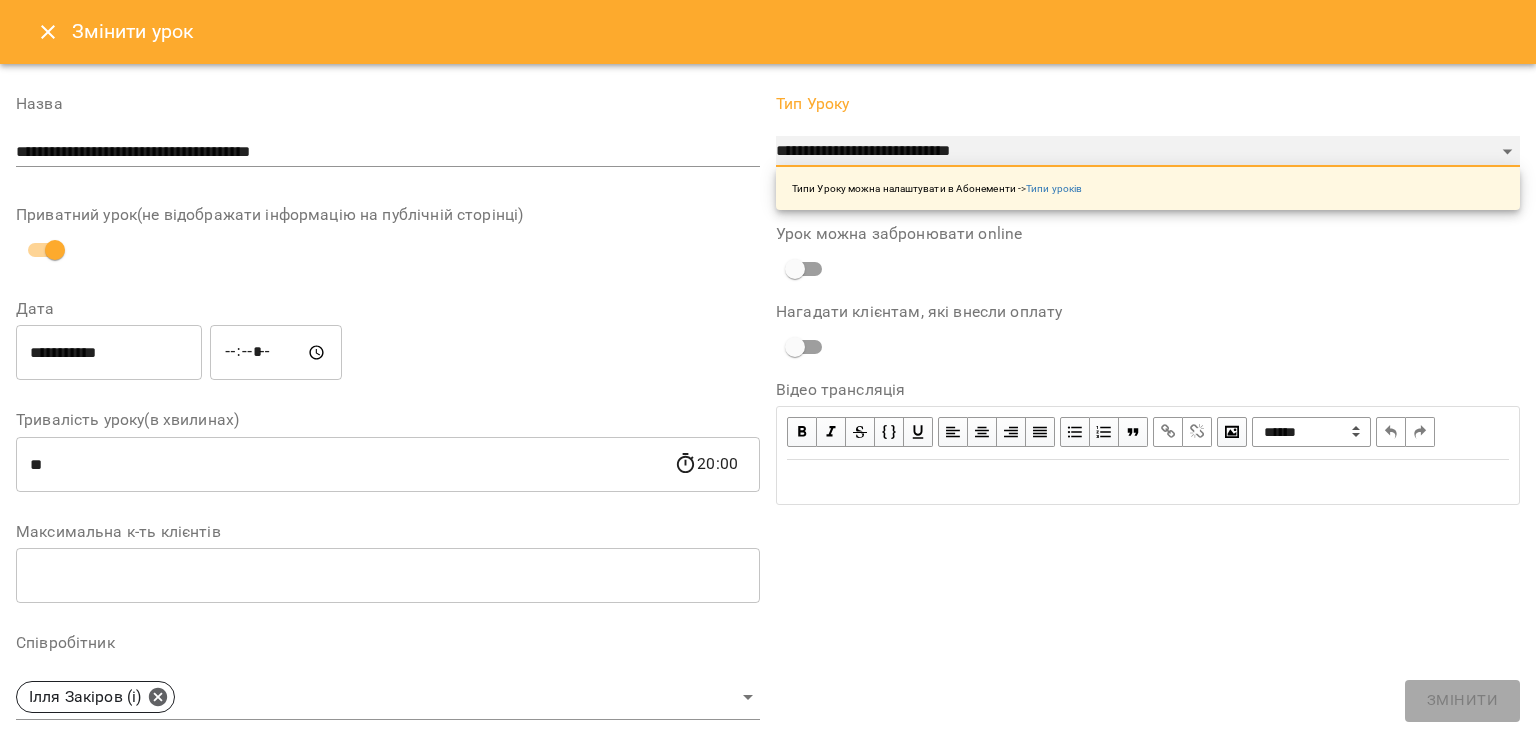 select on "**********" 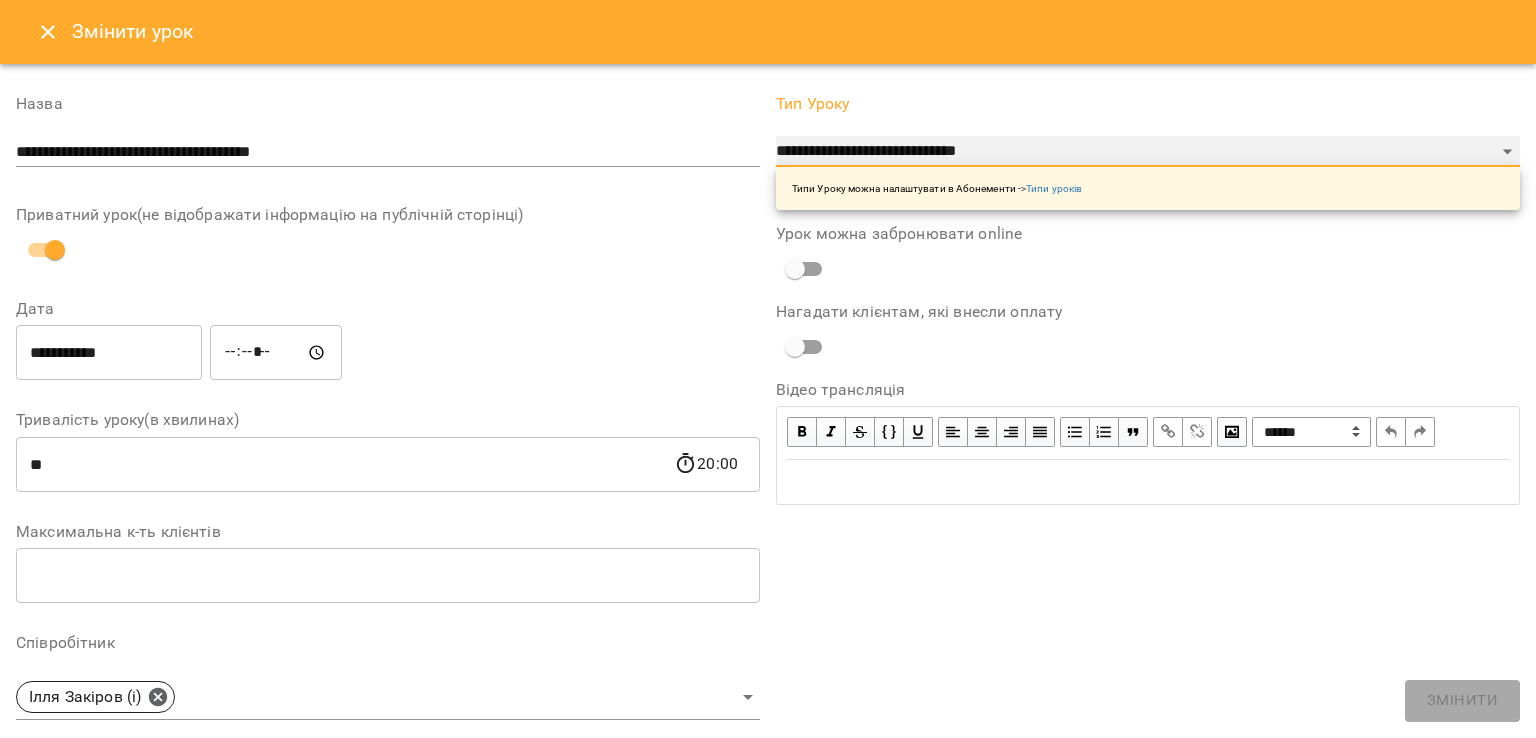 click on "**********" at bounding box center [1148, 152] 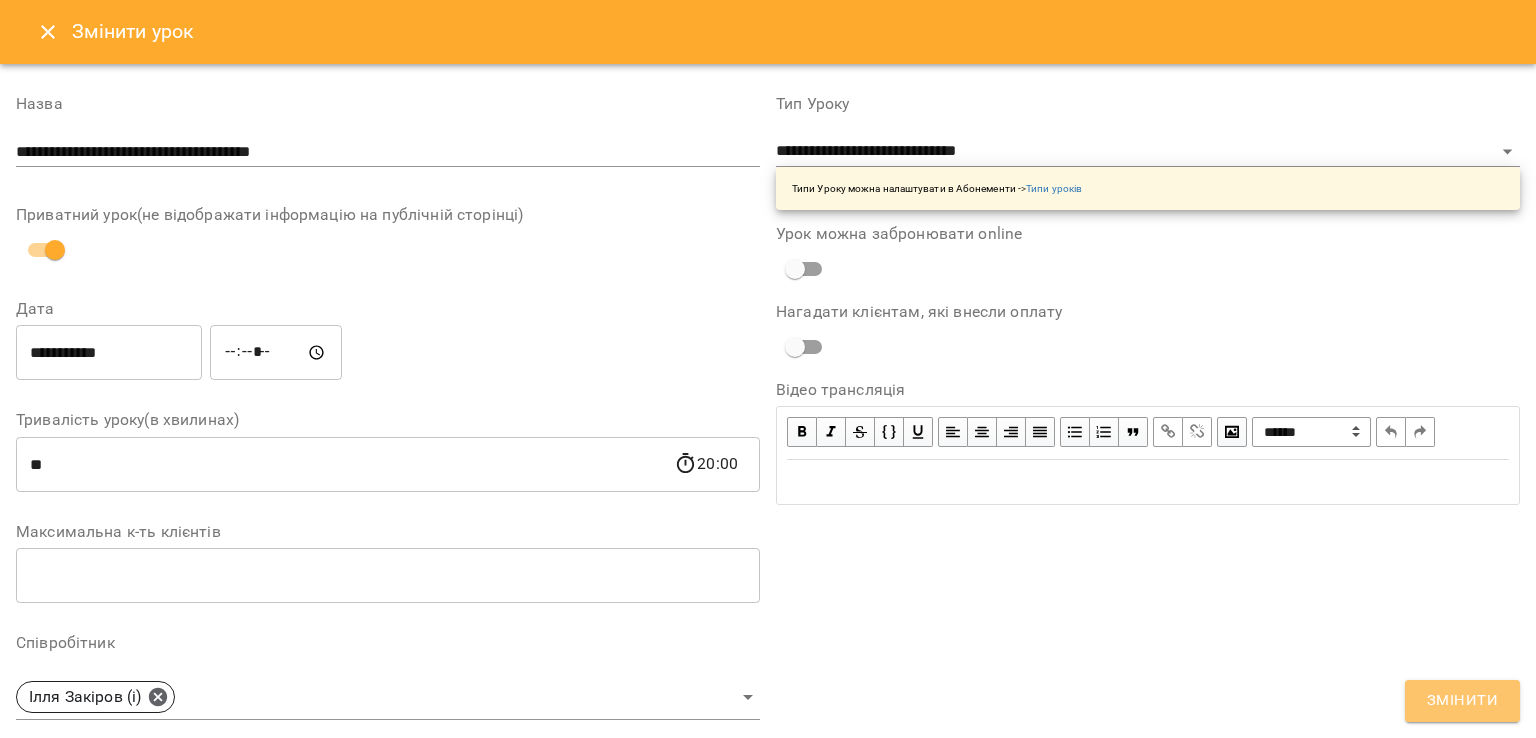 click on "Змінити" at bounding box center [1462, 701] 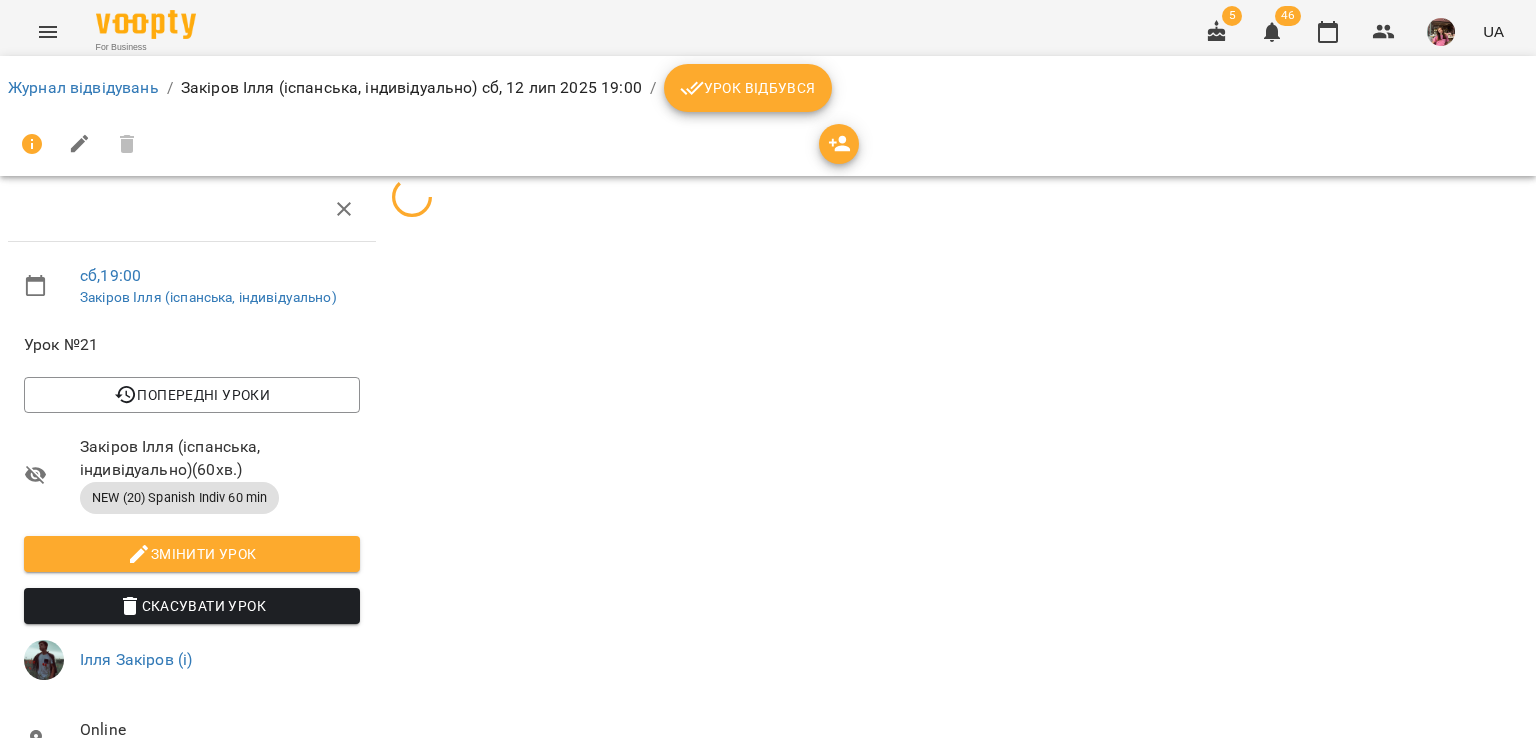 click at bounding box center [960, 552] 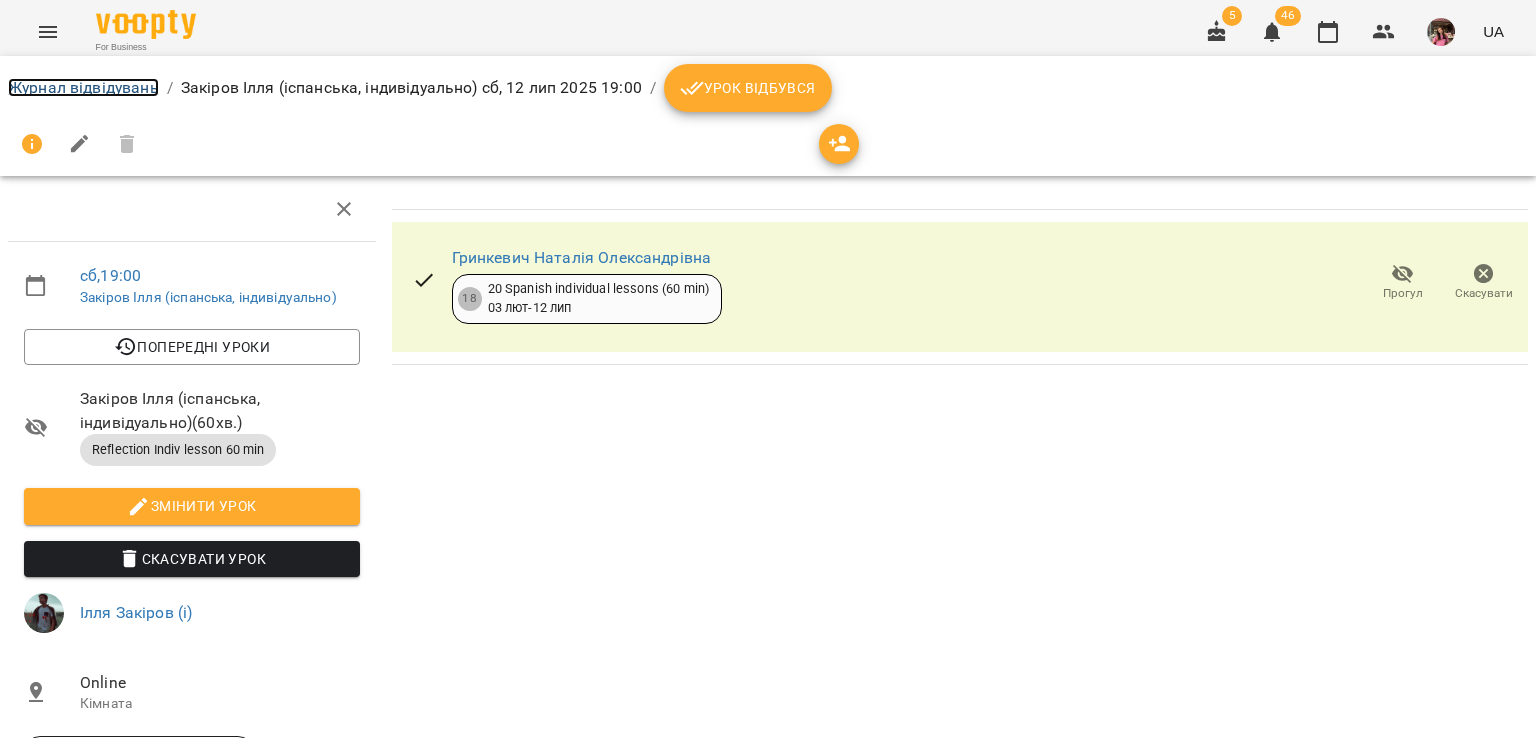 click on "Журнал відвідувань" at bounding box center (83, 87) 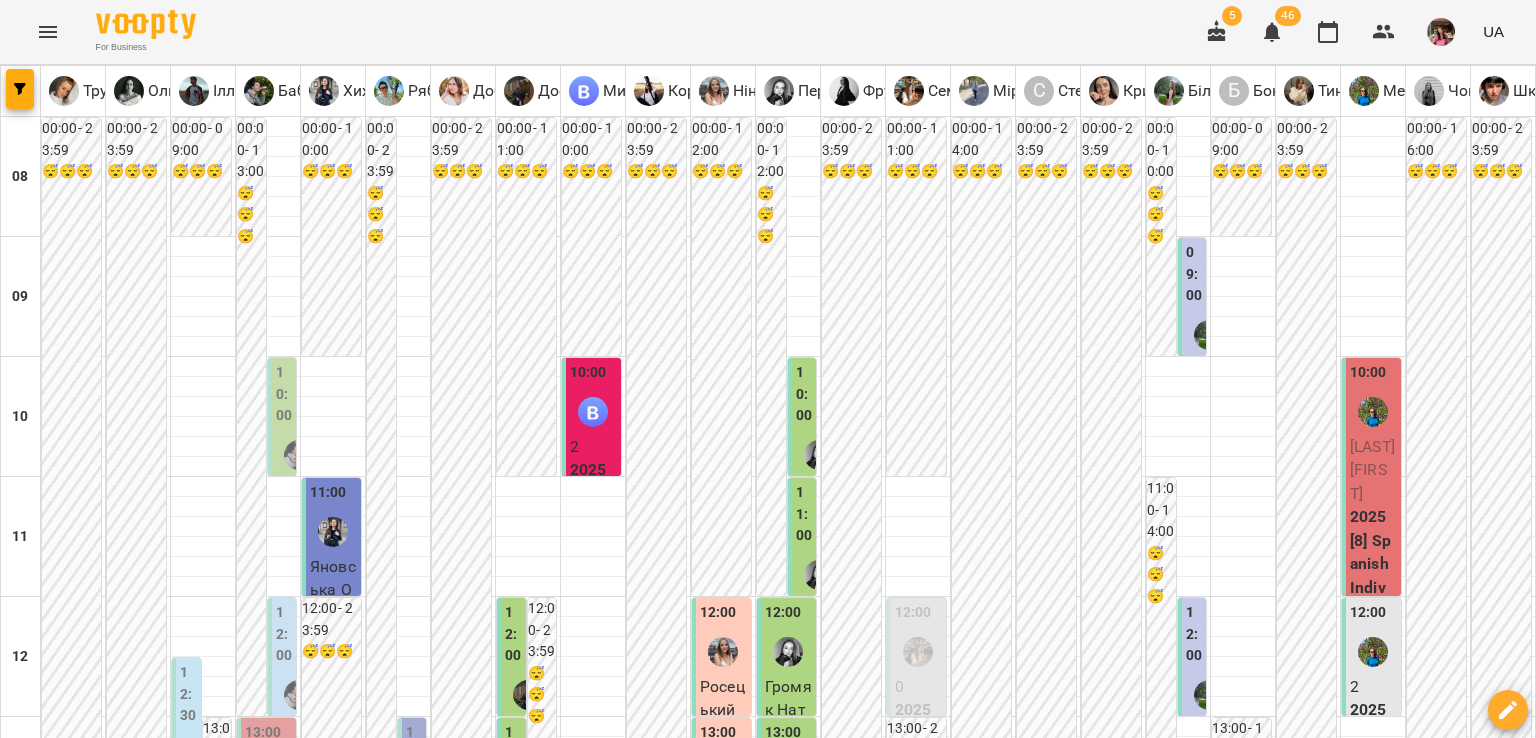 scroll, scrollTop: 1224, scrollLeft: 0, axis: vertical 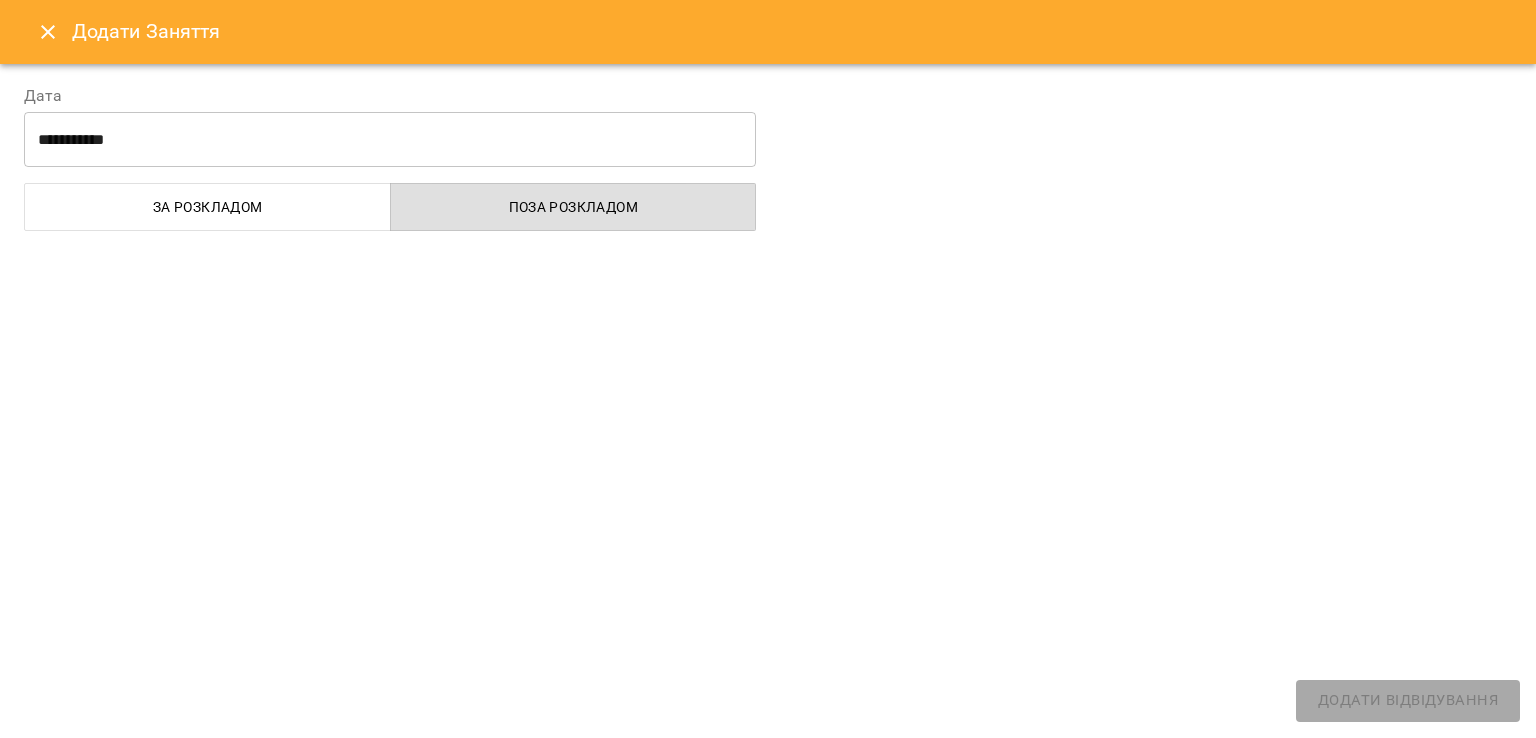 select 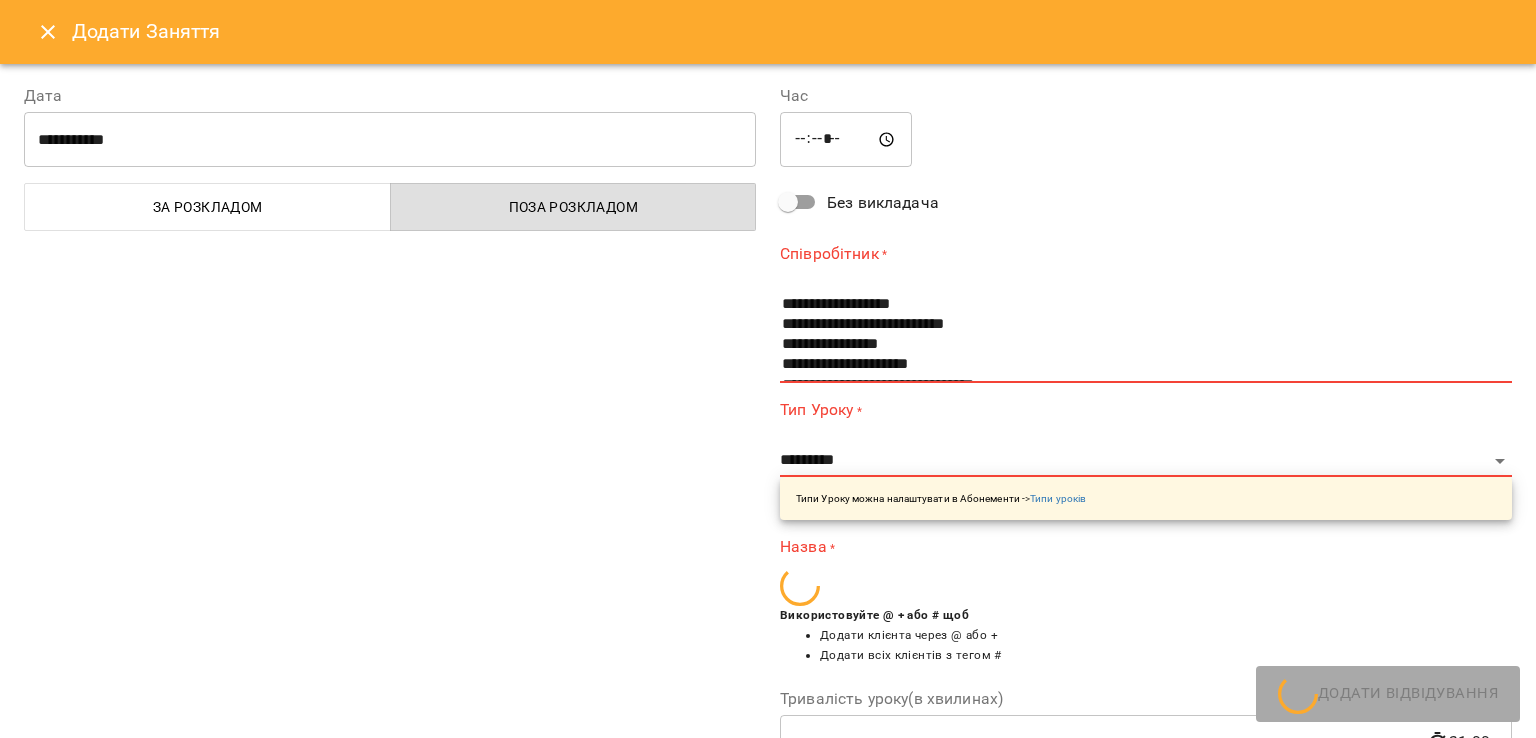 click 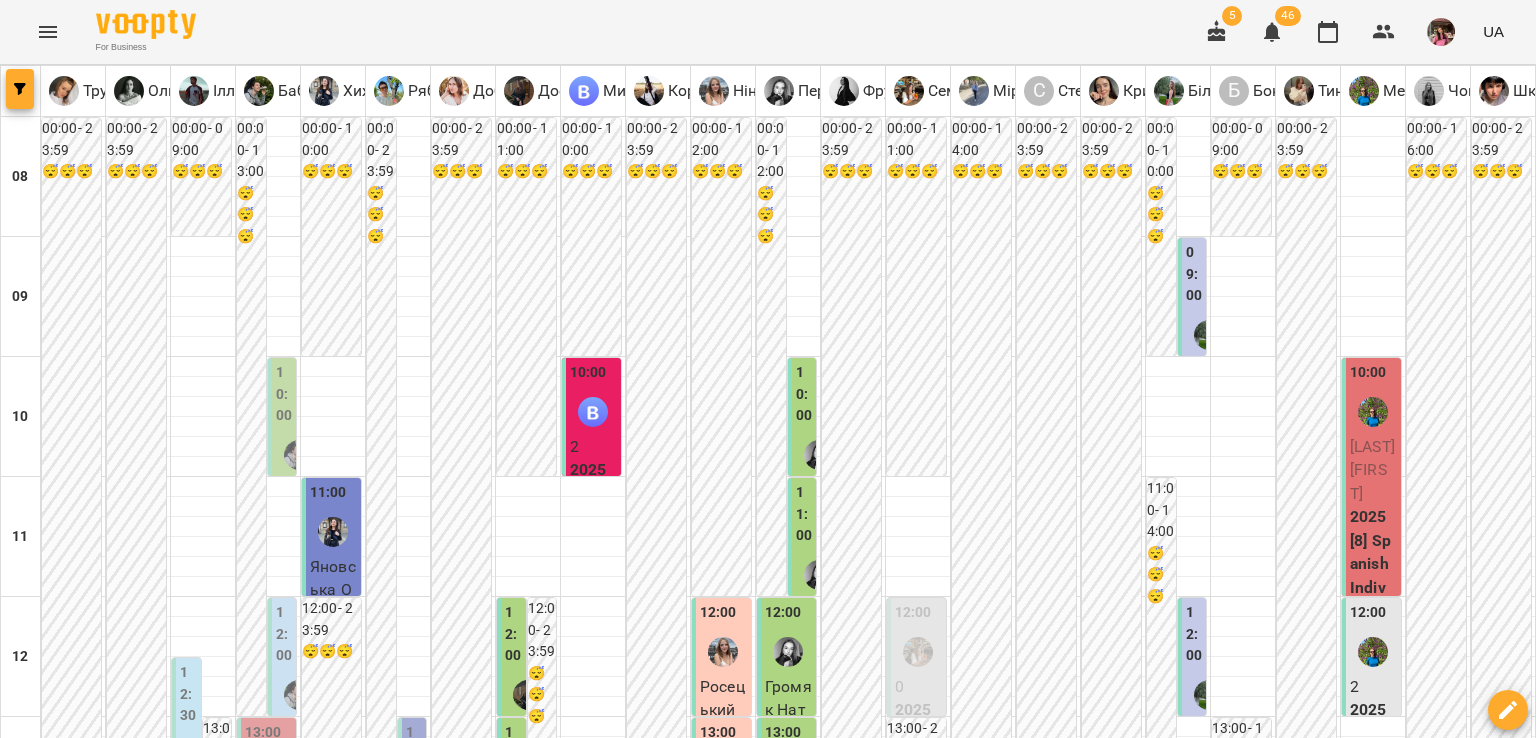 click at bounding box center (20, 89) 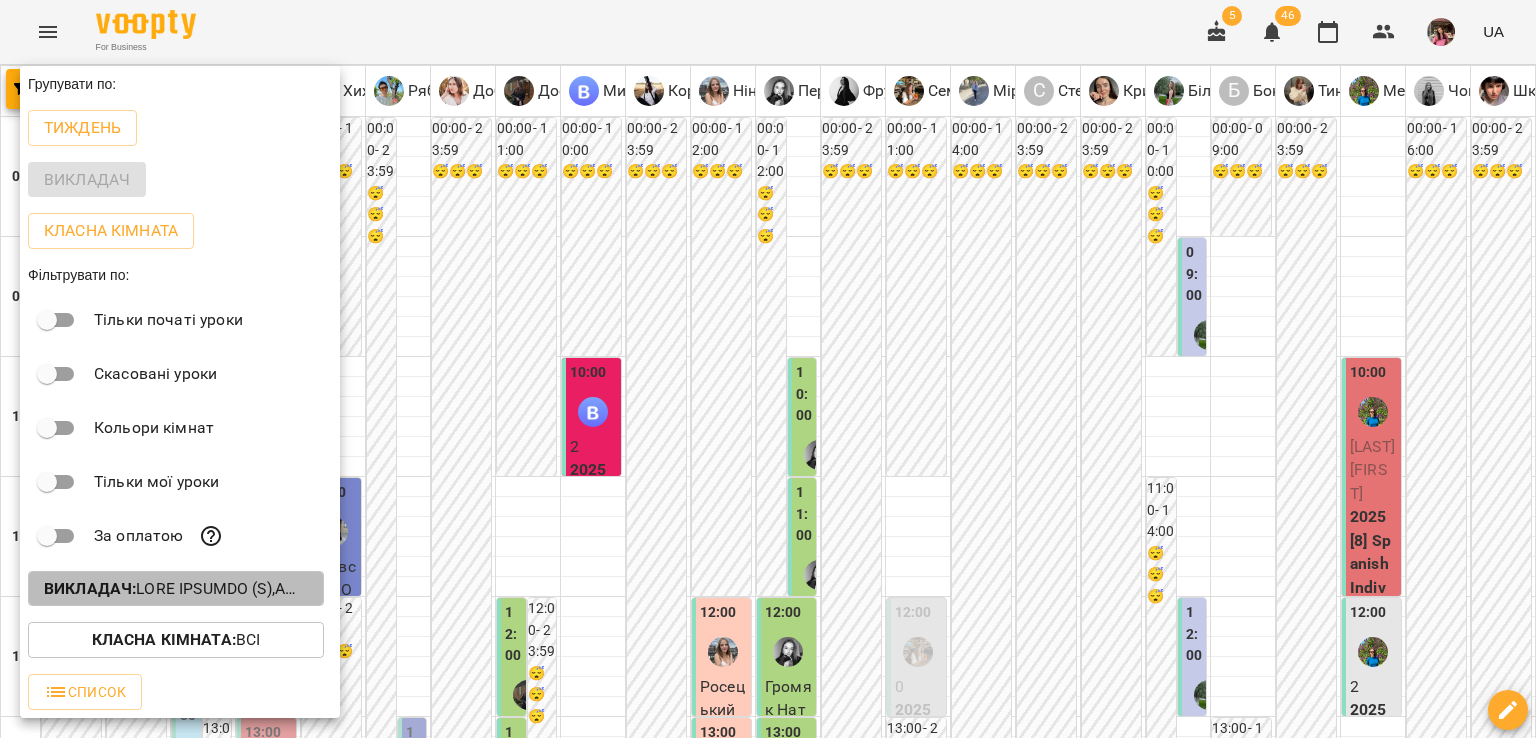 click on "Викладач :" at bounding box center [90, 588] 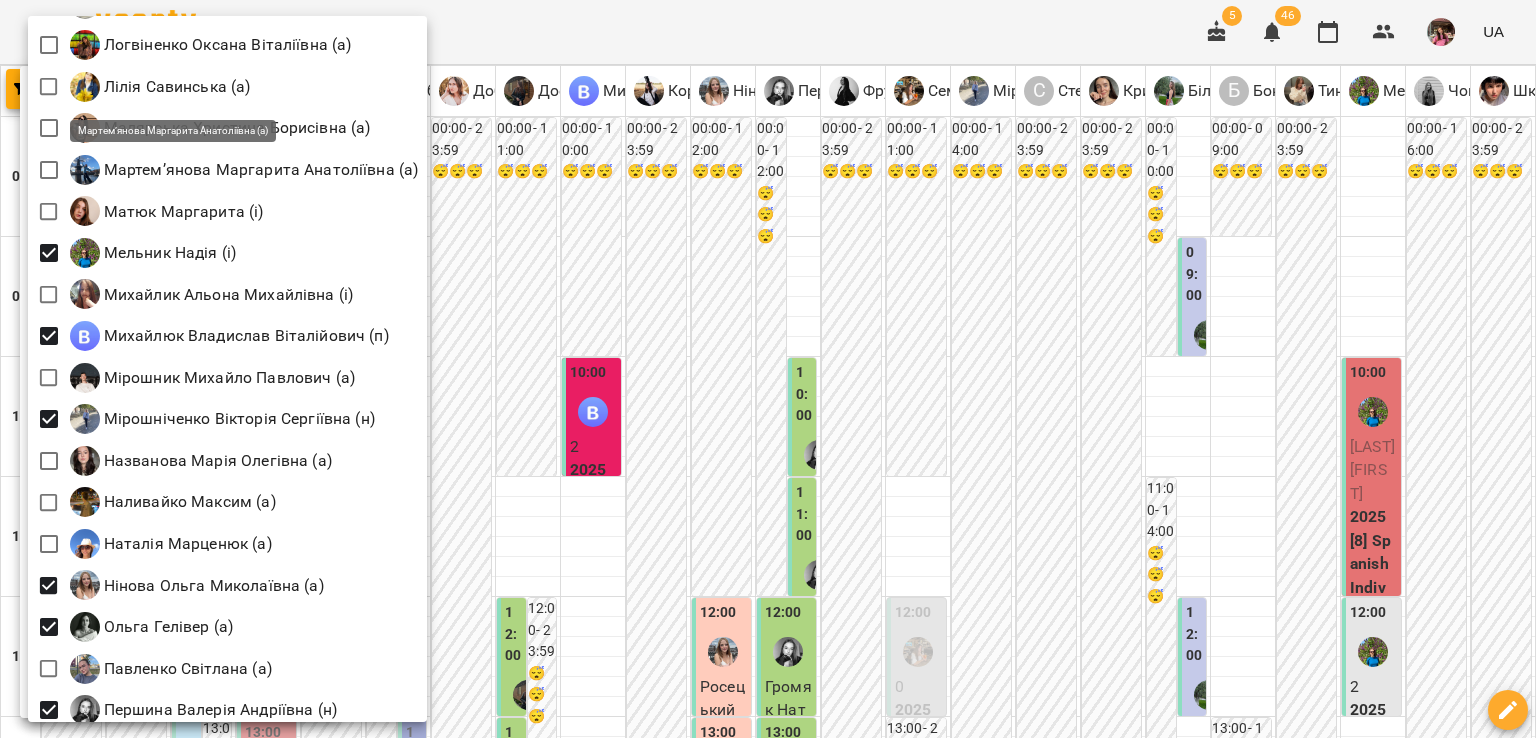 scroll, scrollTop: 1860, scrollLeft: 0, axis: vertical 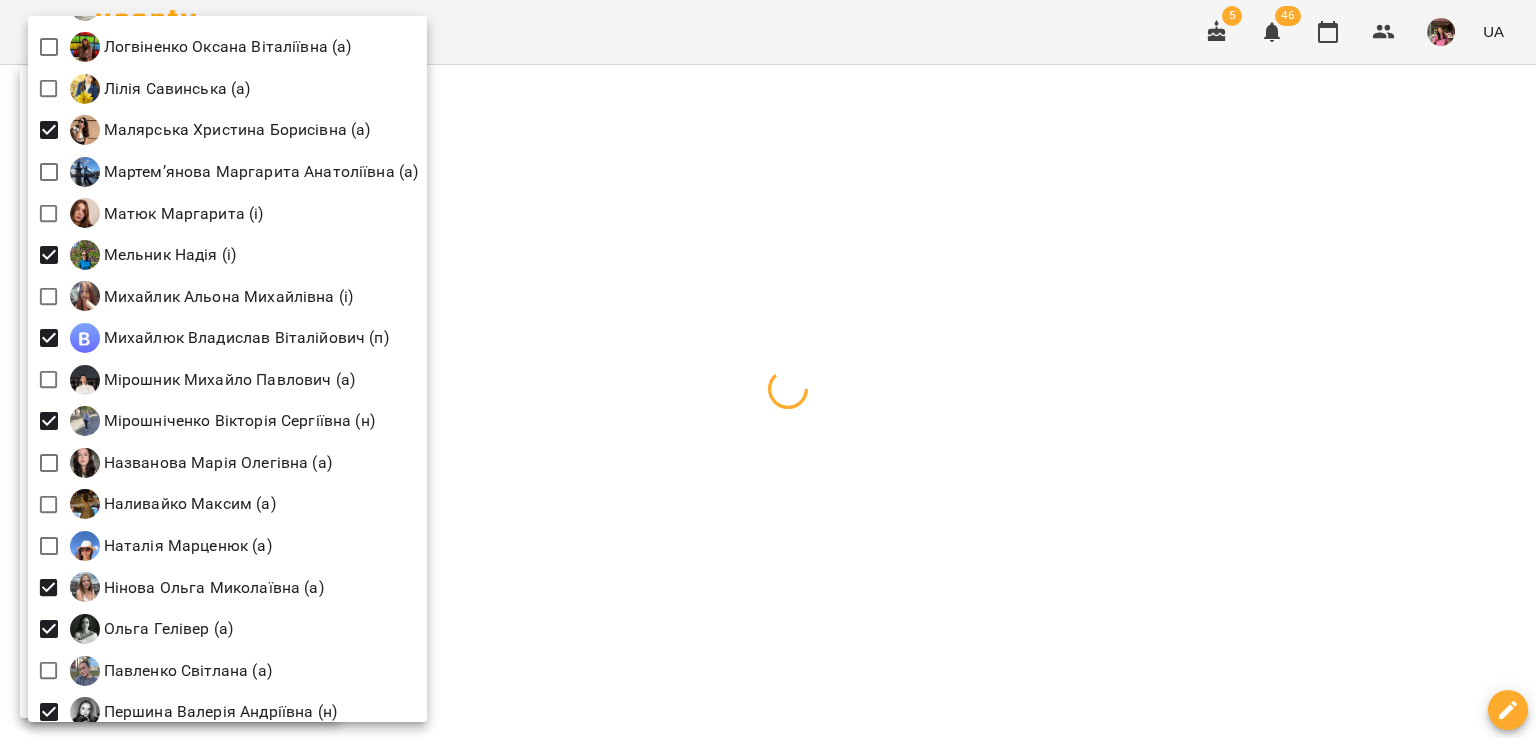 click at bounding box center [768, 369] 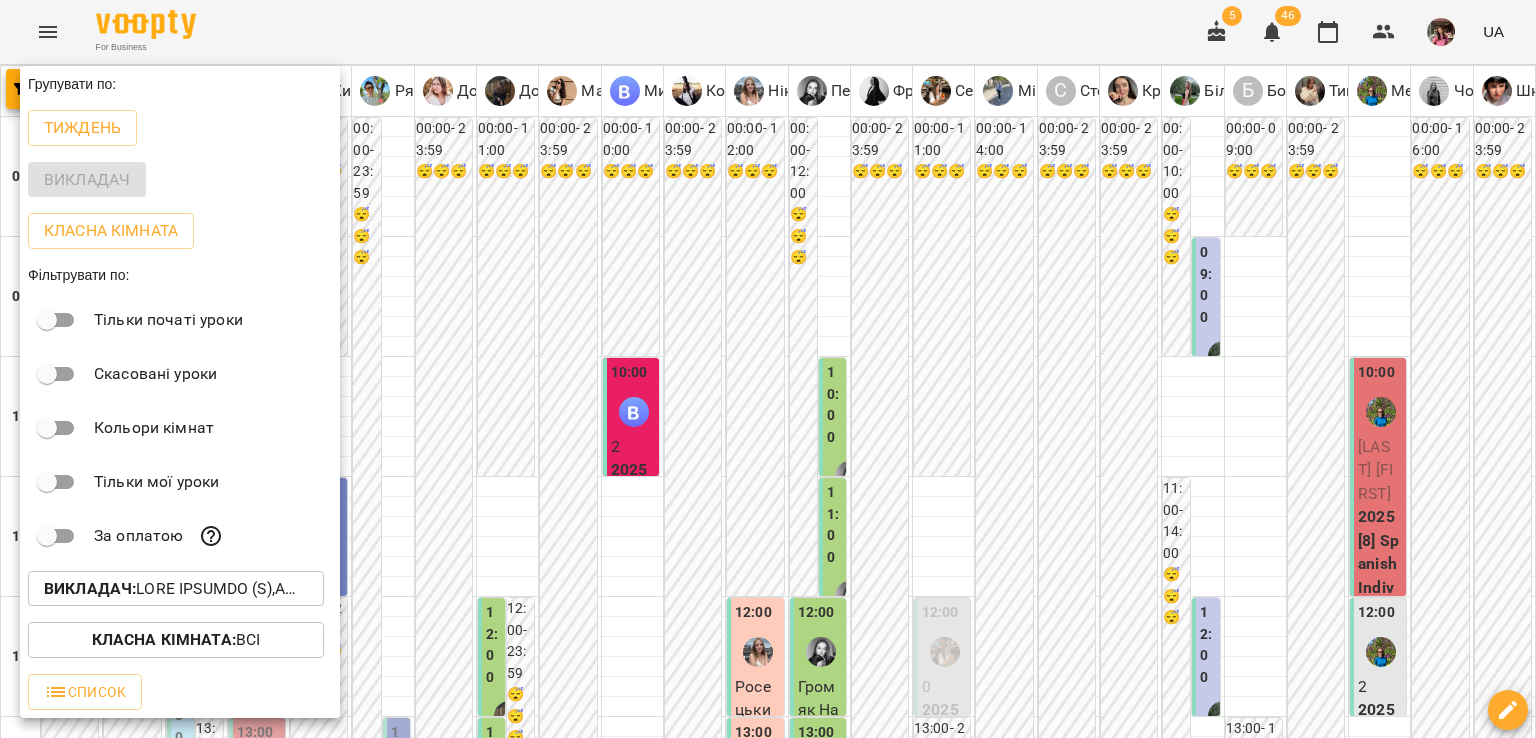 click at bounding box center [768, 369] 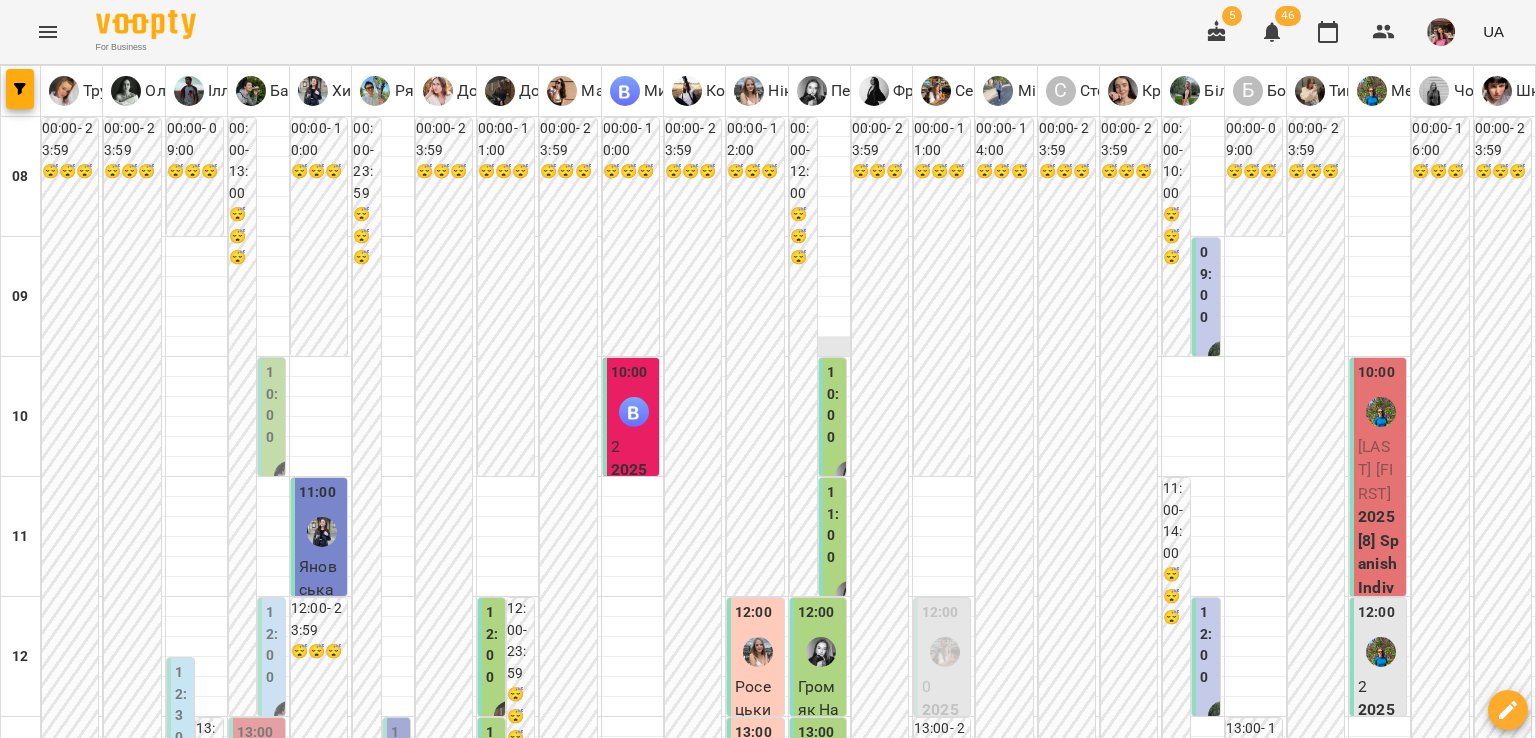 scroll, scrollTop: 1119, scrollLeft: 0, axis: vertical 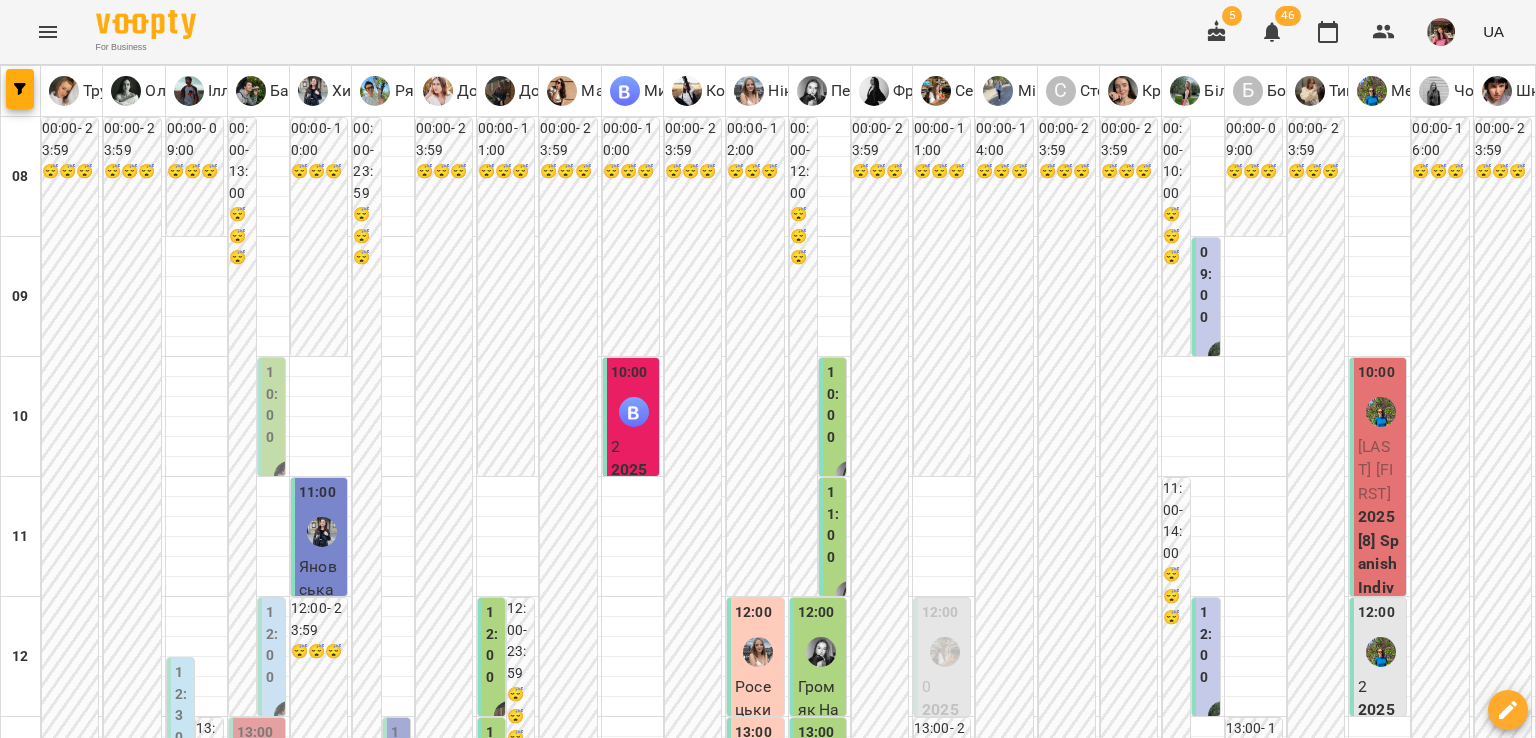 click at bounding box center (867, 2008) 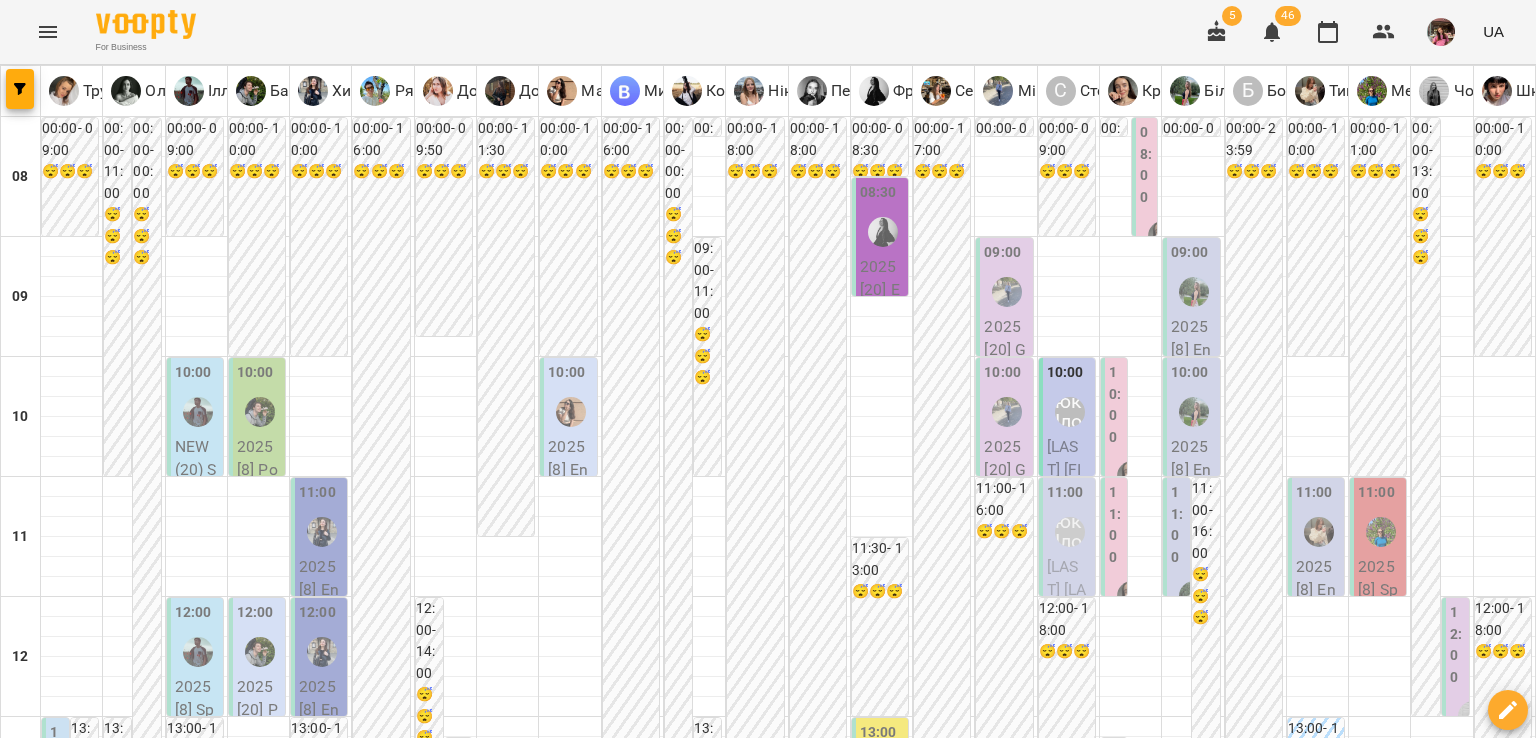 scroll, scrollTop: 1054, scrollLeft: 0, axis: vertical 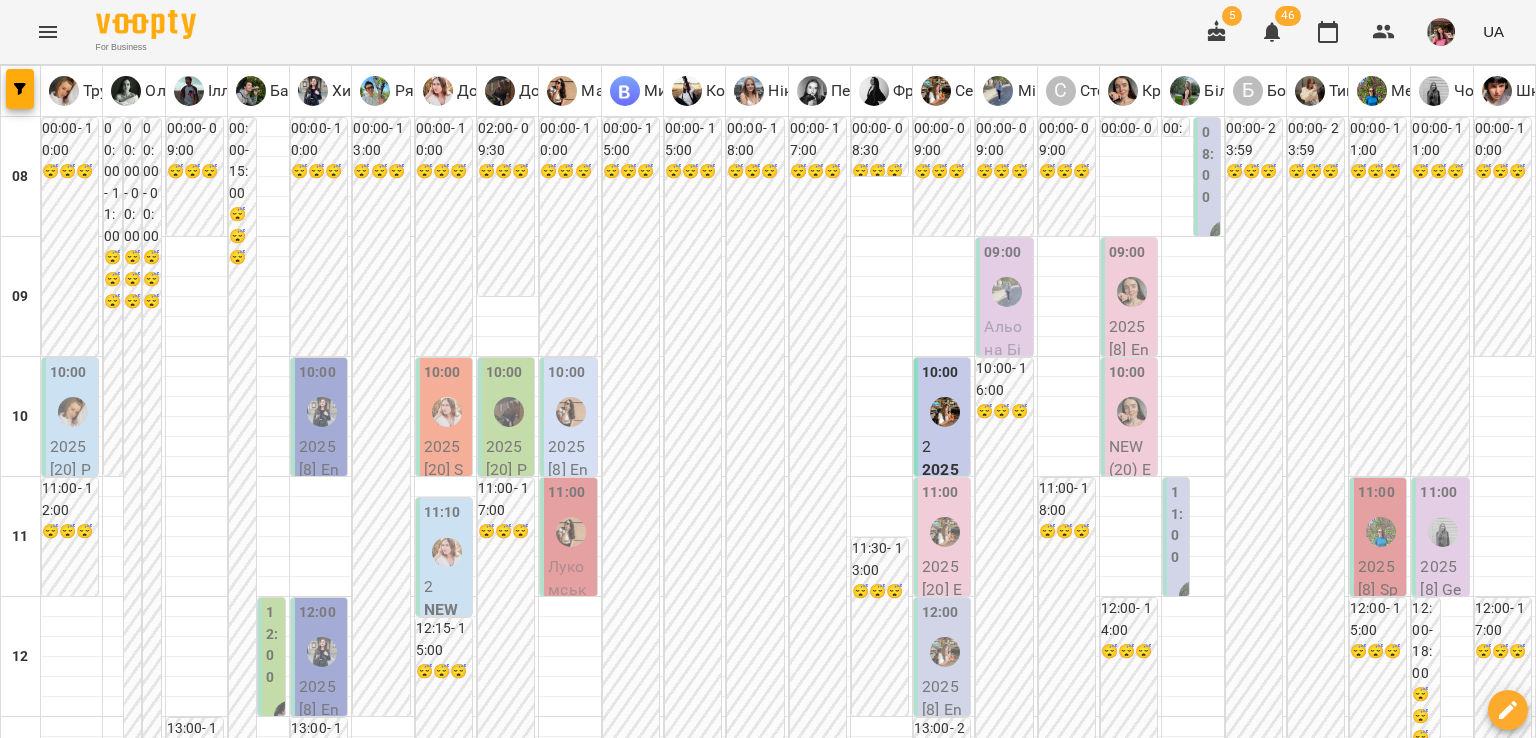 click on "**********" at bounding box center [768, 1983] 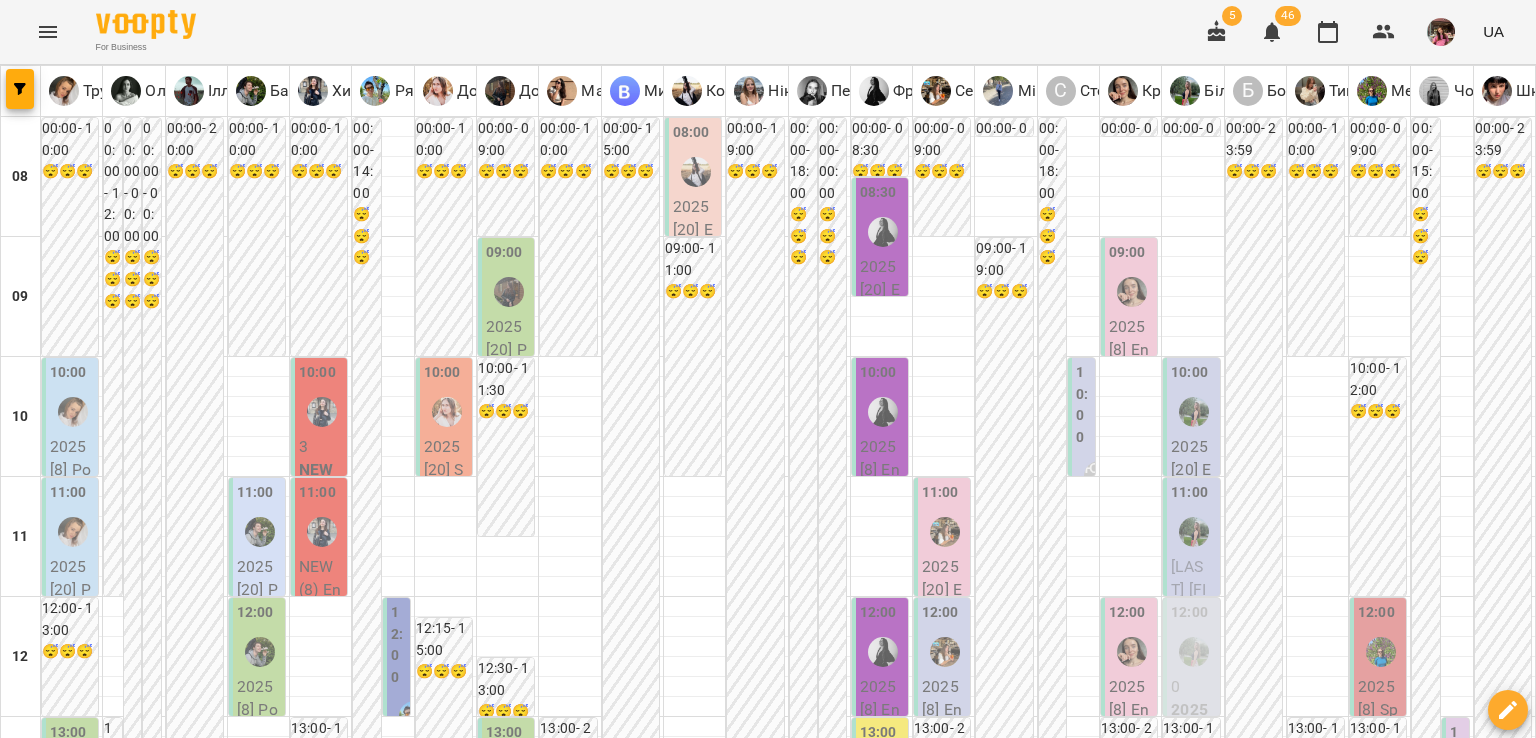 scroll, scrollTop: 280, scrollLeft: 0, axis: vertical 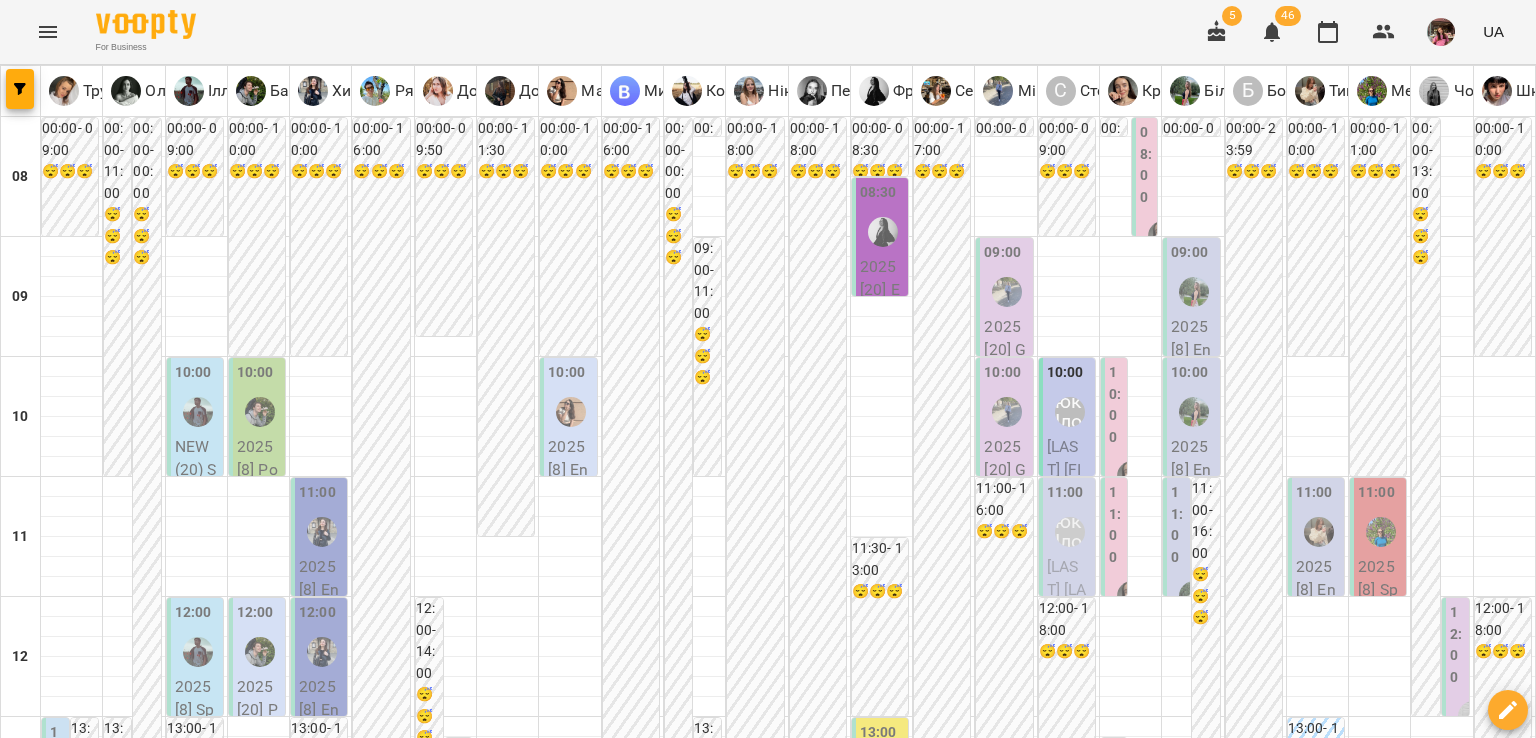 click on "ср" at bounding box center [645, 1943] 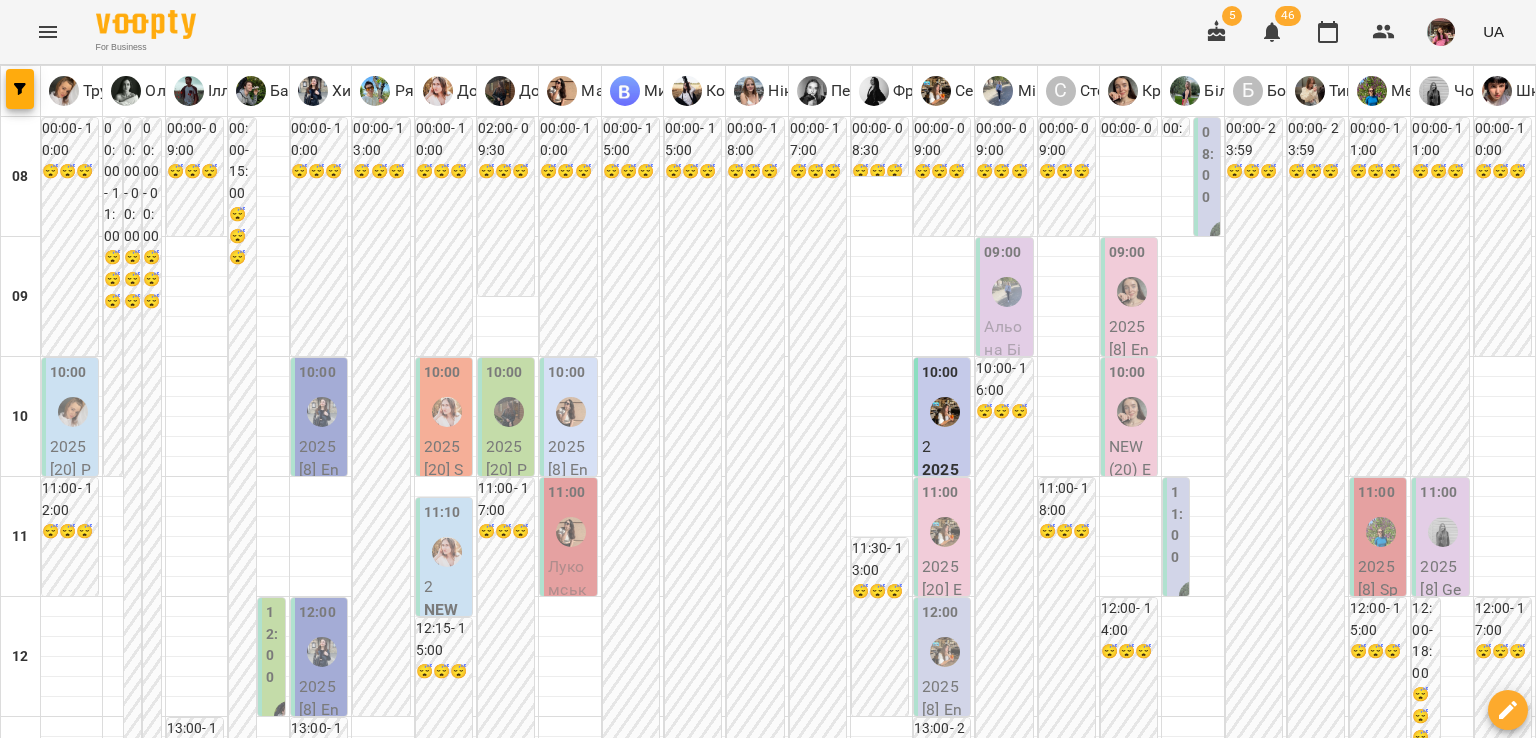 click on "пт" at bounding box center (1071, 1943) 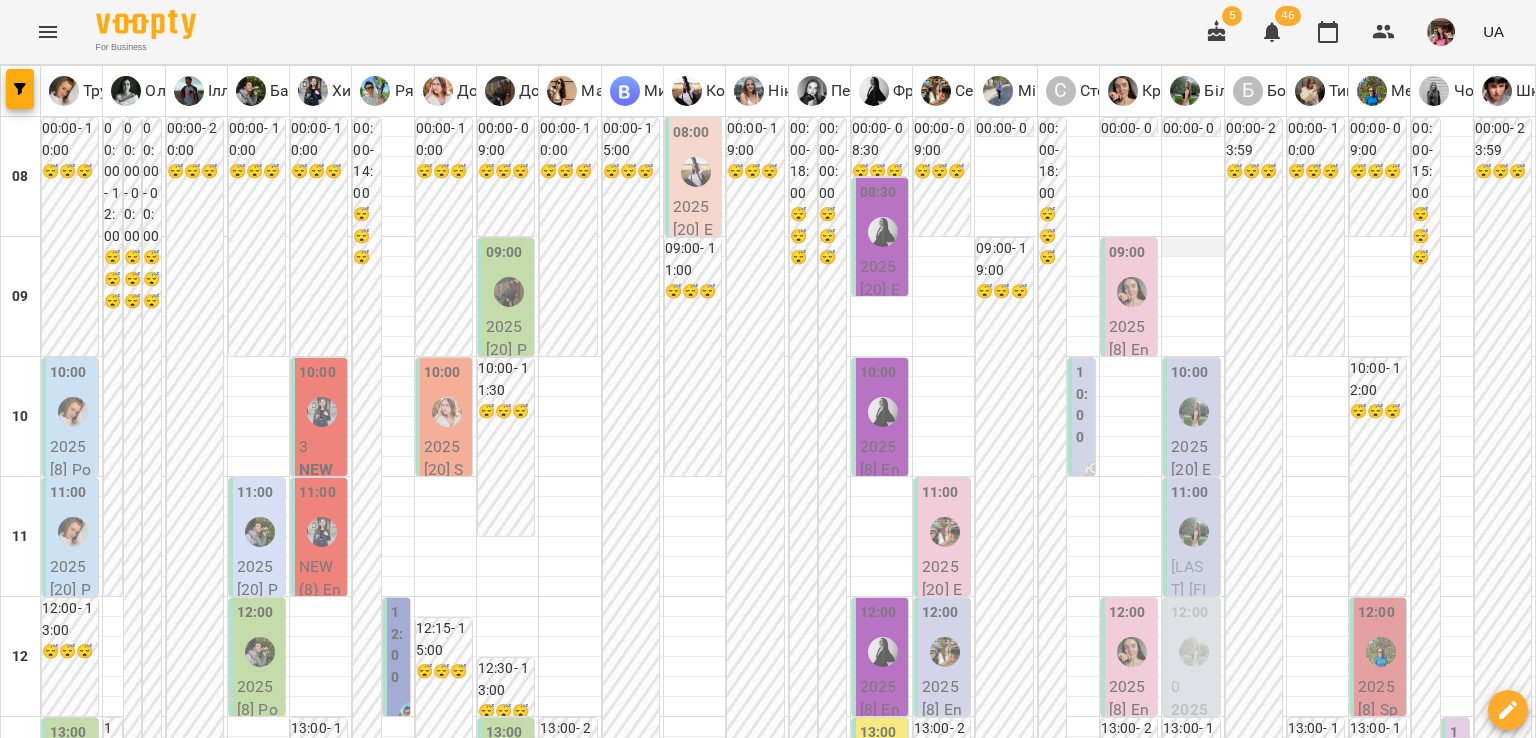 click at bounding box center (1192, 247) 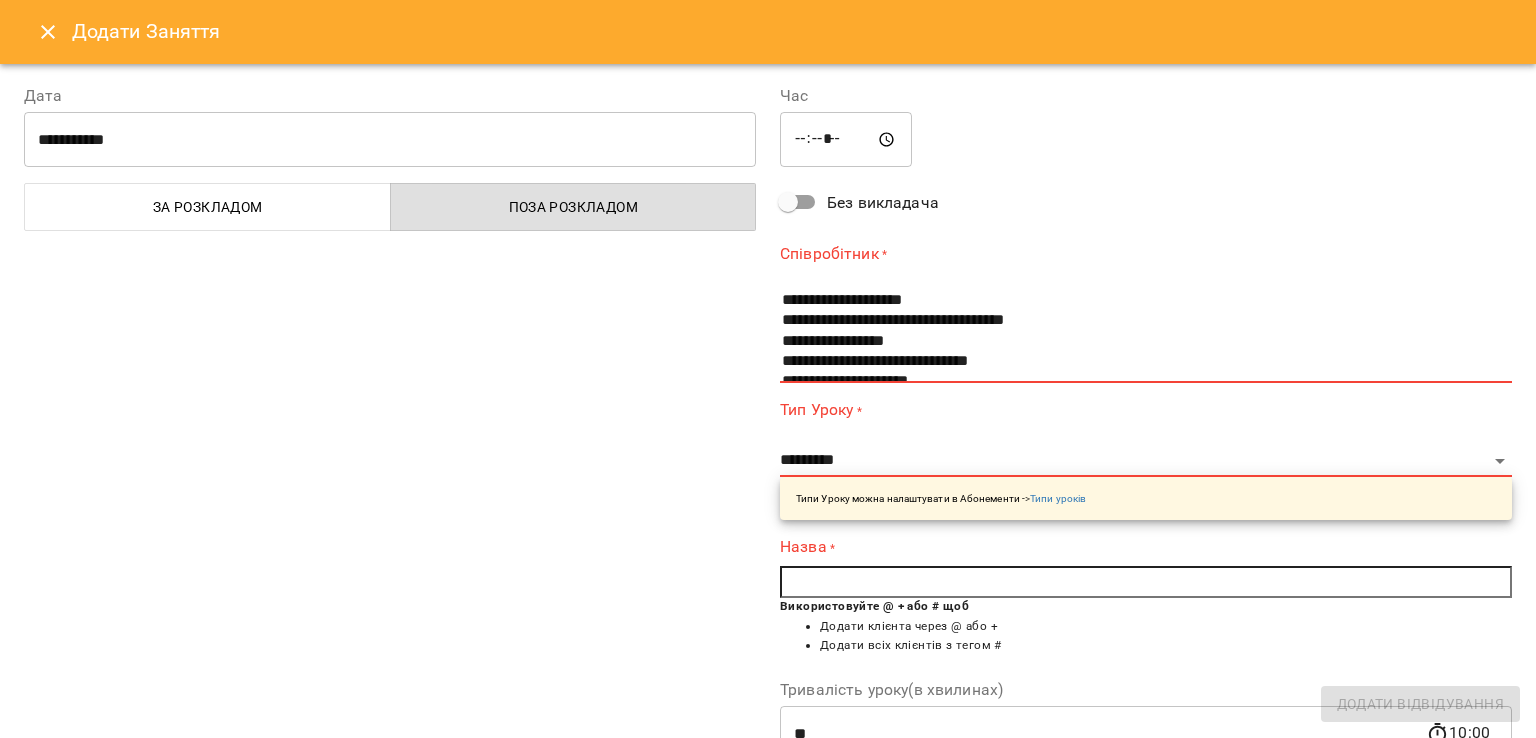 scroll, scrollTop: 215, scrollLeft: 0, axis: vertical 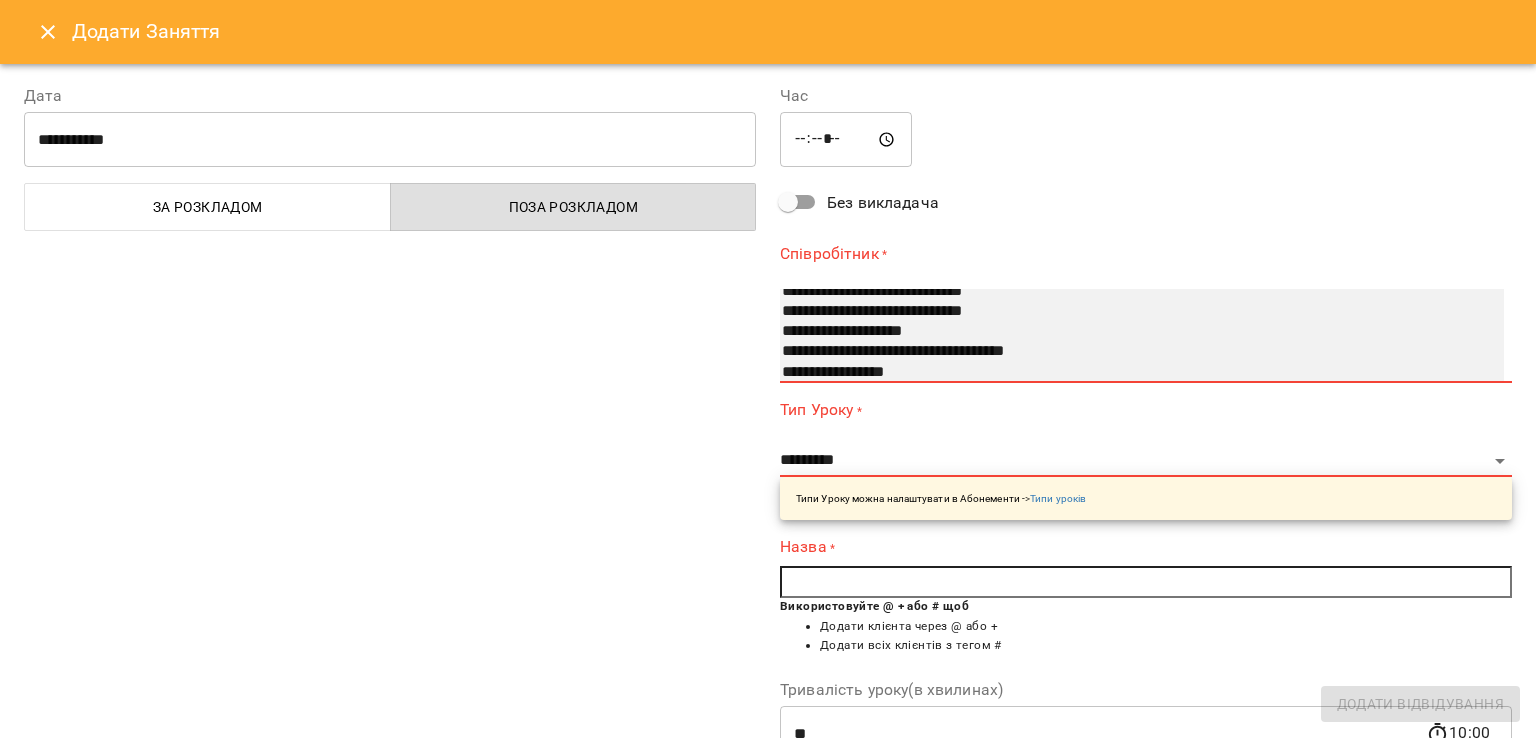 select on "**********" 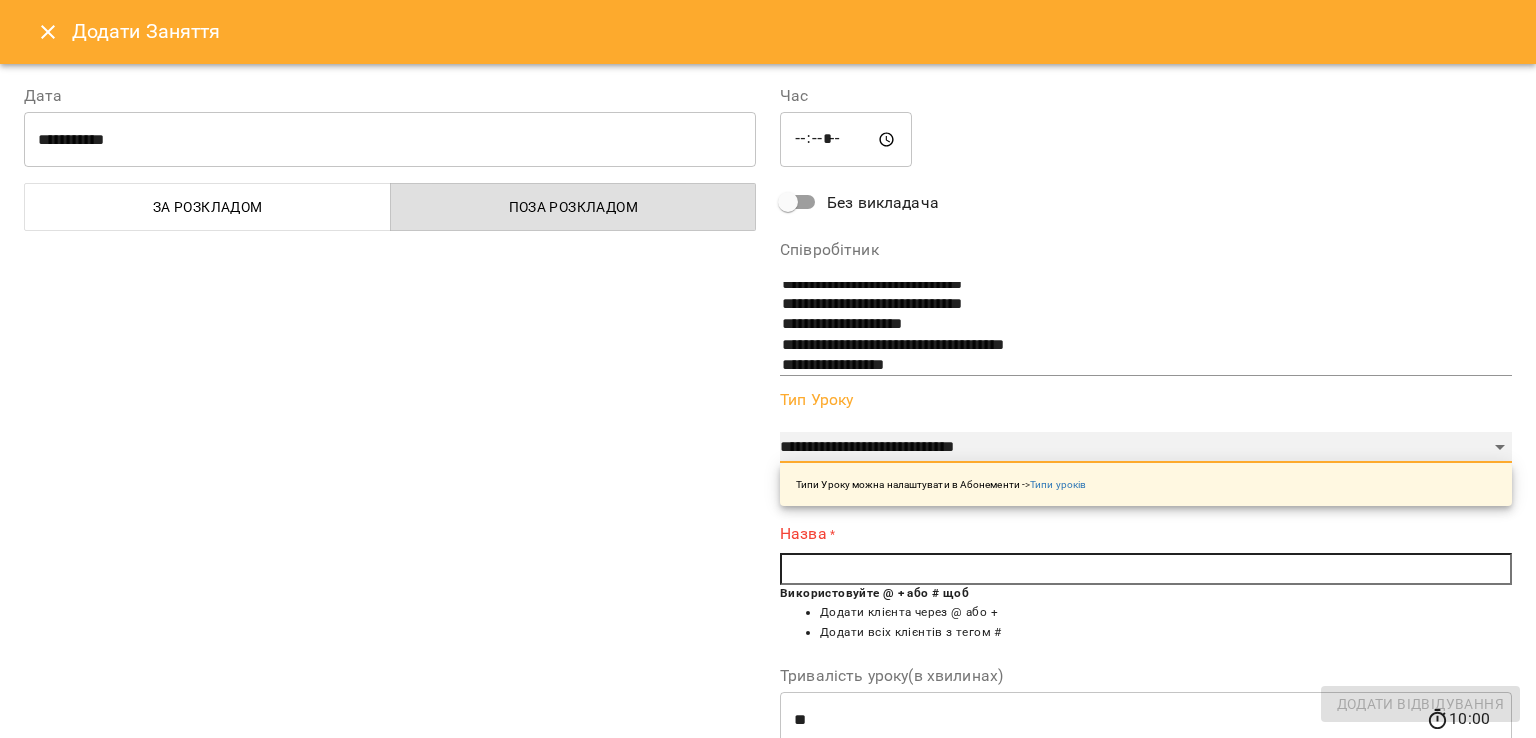 click on "**********" at bounding box center (1146, 448) 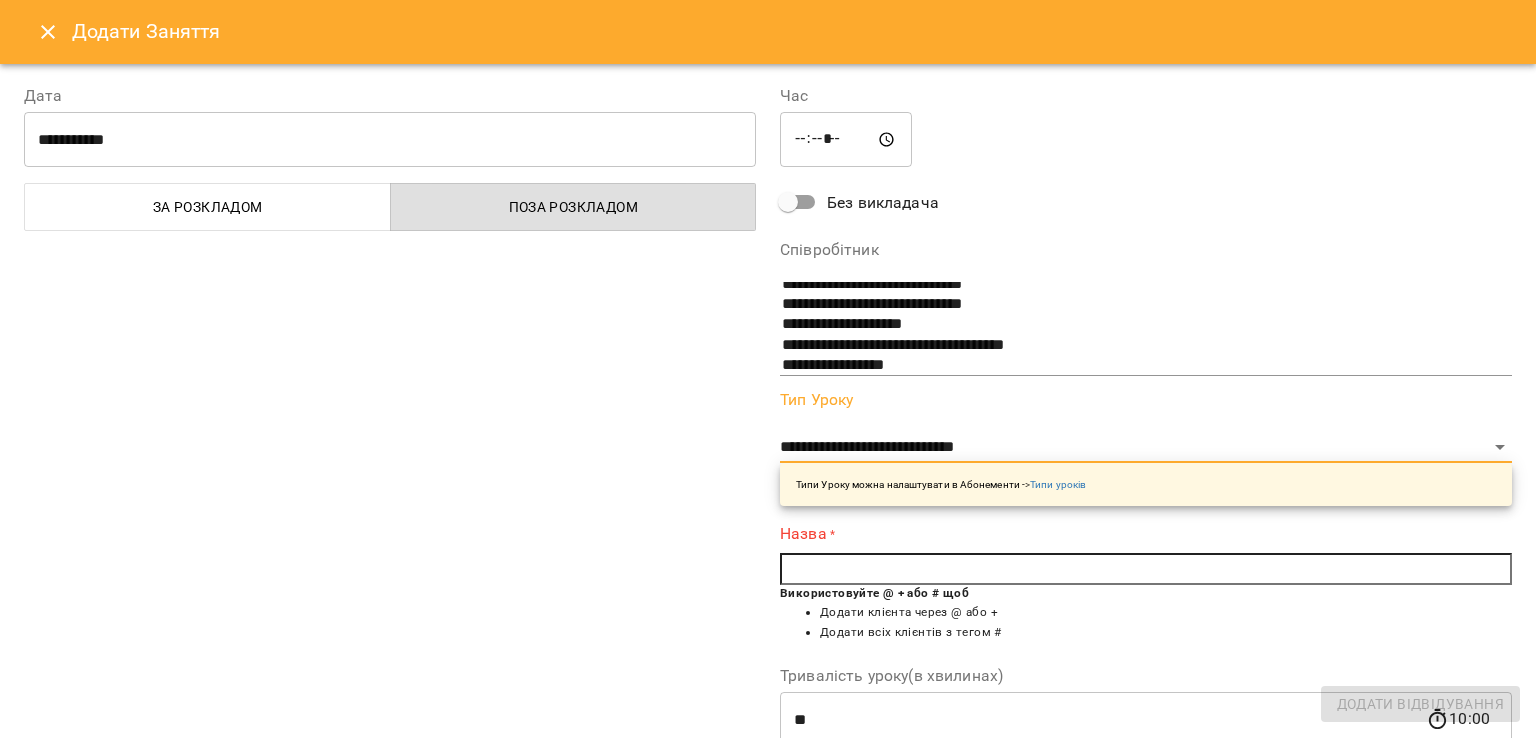 click at bounding box center [1146, 569] 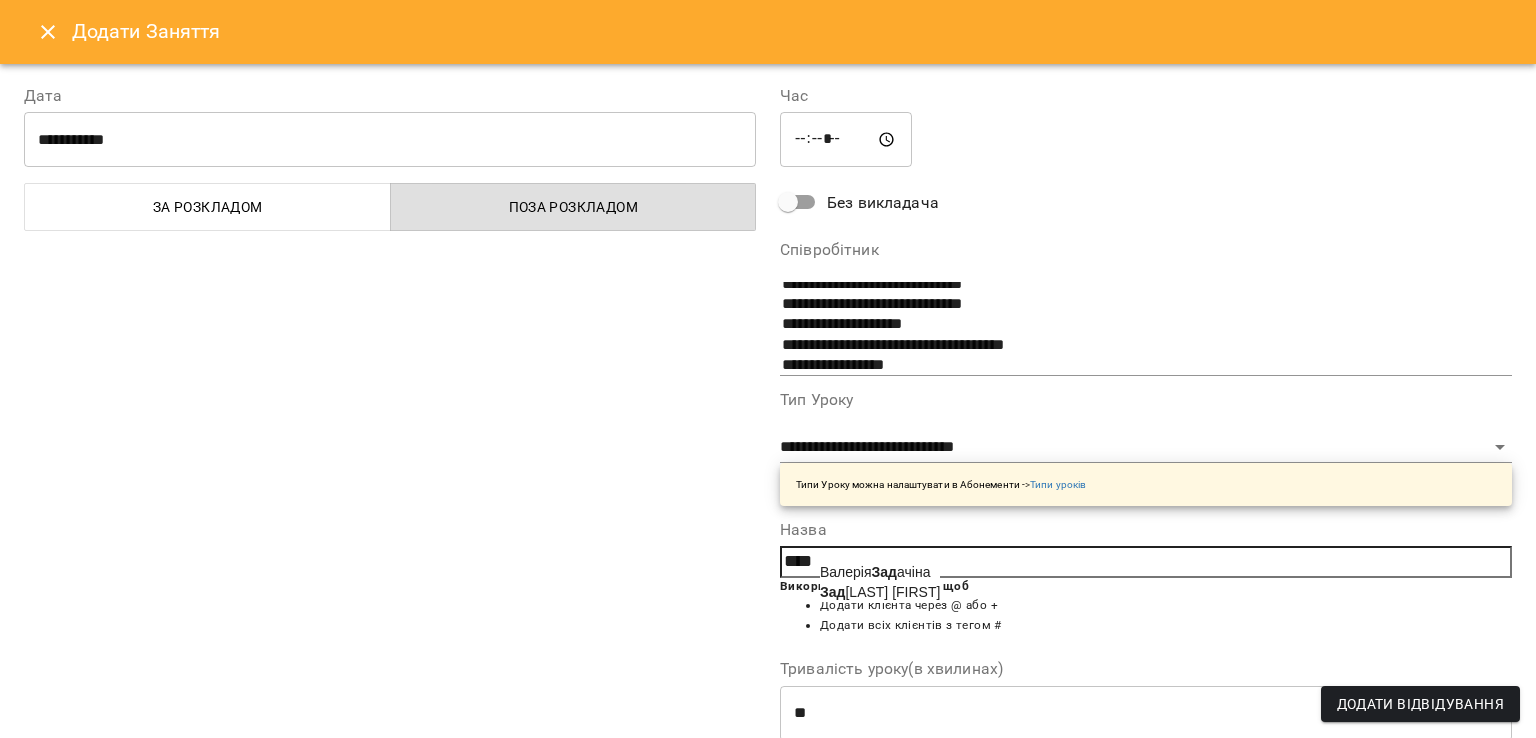 click on "Зад орожна Надія" at bounding box center (880, 592) 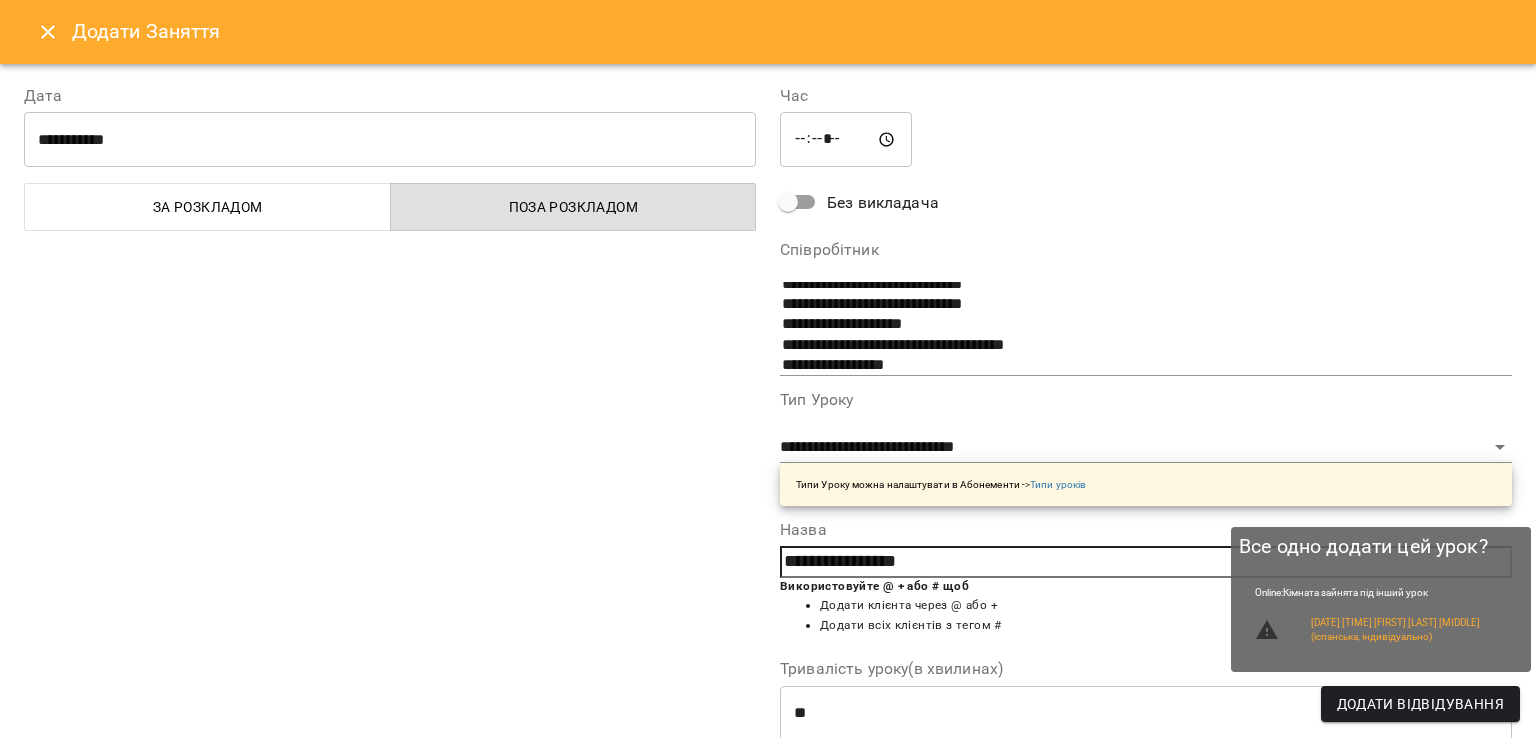click on "Додати Відвідування" at bounding box center (1420, 704) 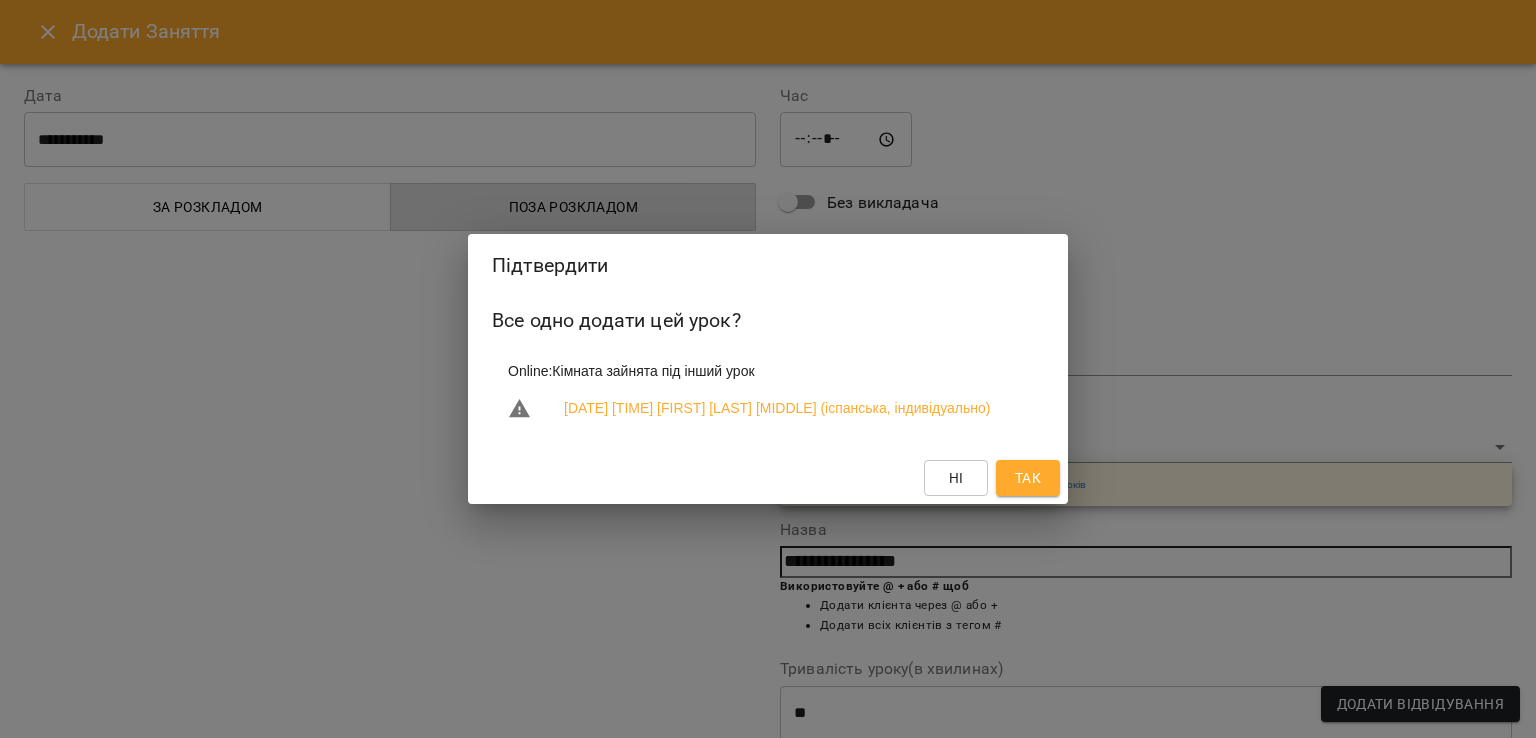 click on "Так" at bounding box center [1028, 478] 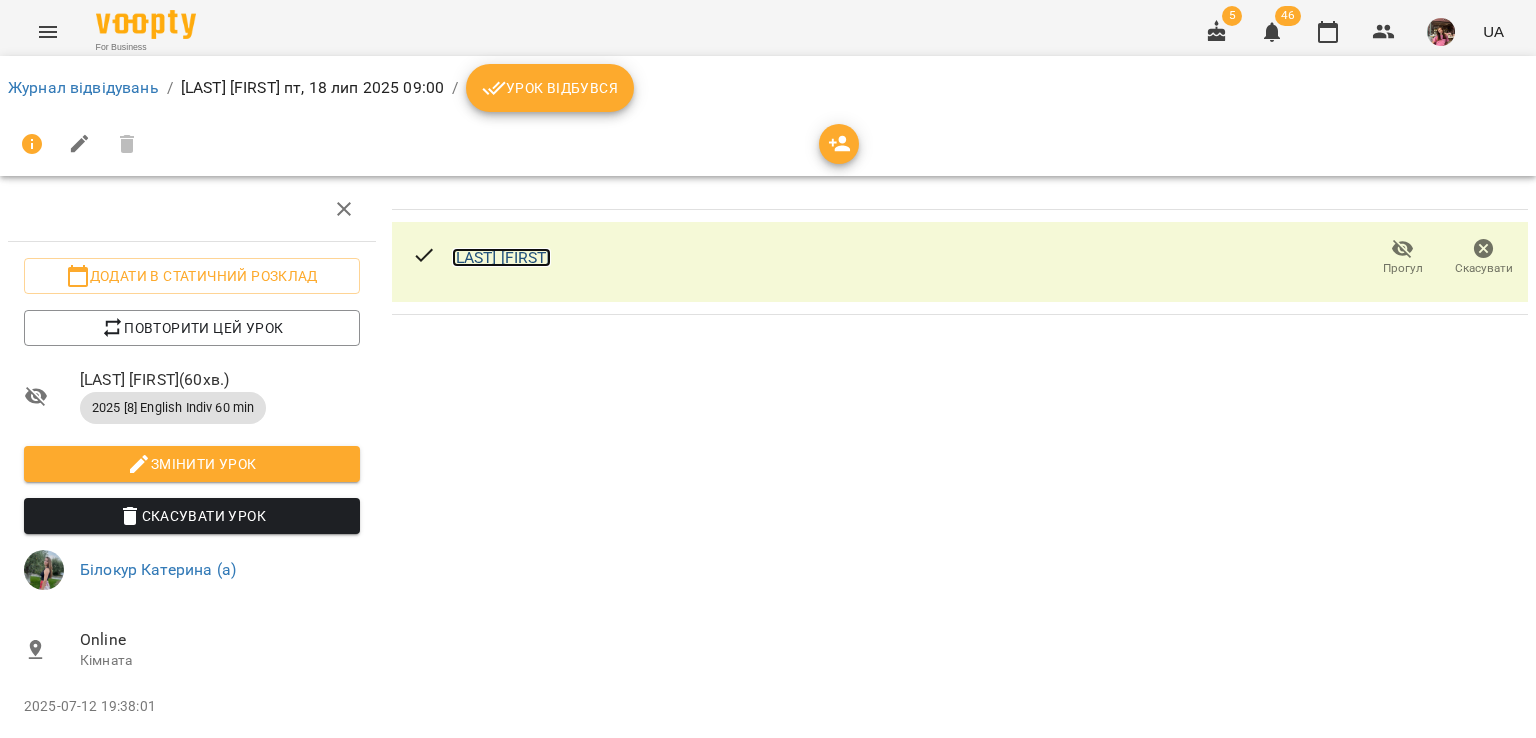 click on "Задорожна Надія" at bounding box center (501, 257) 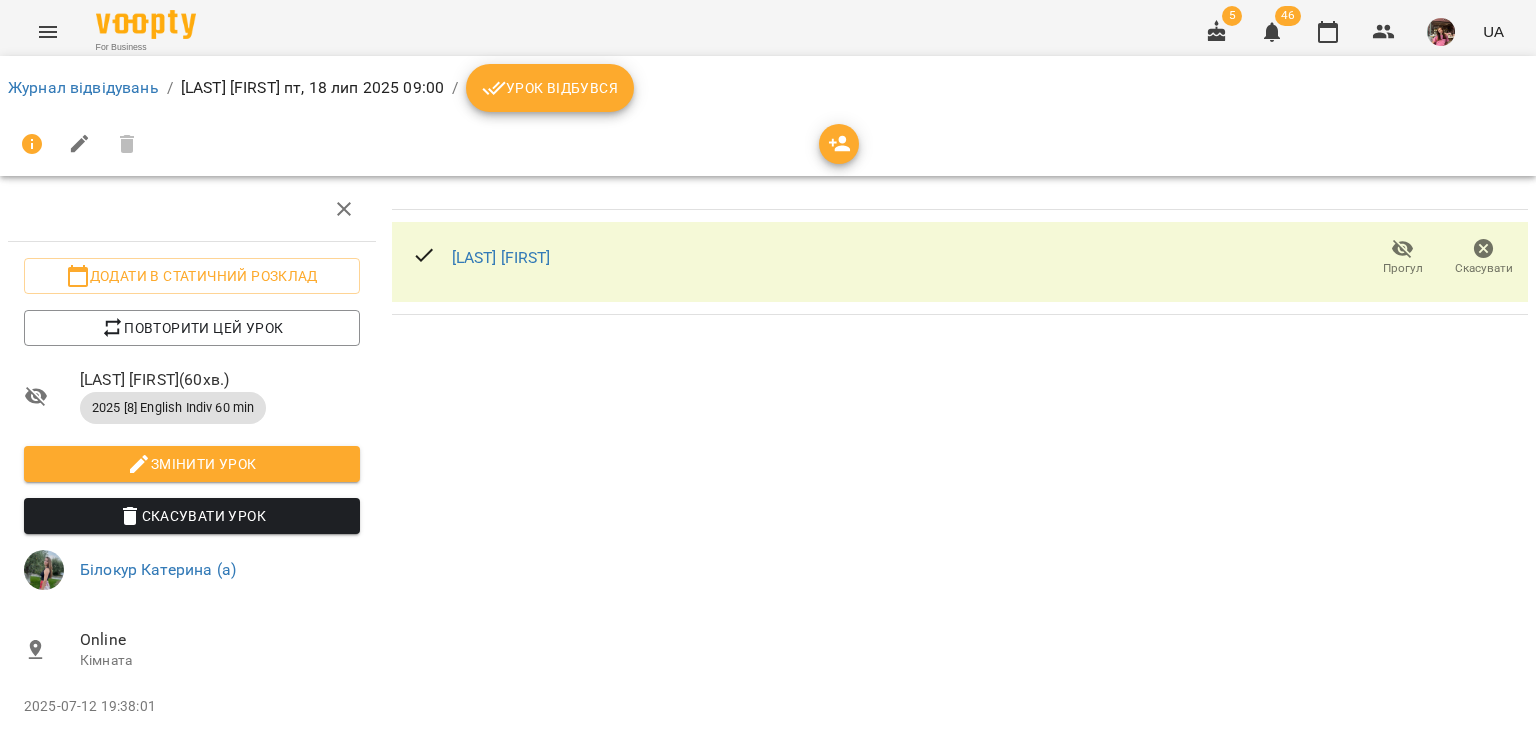 click 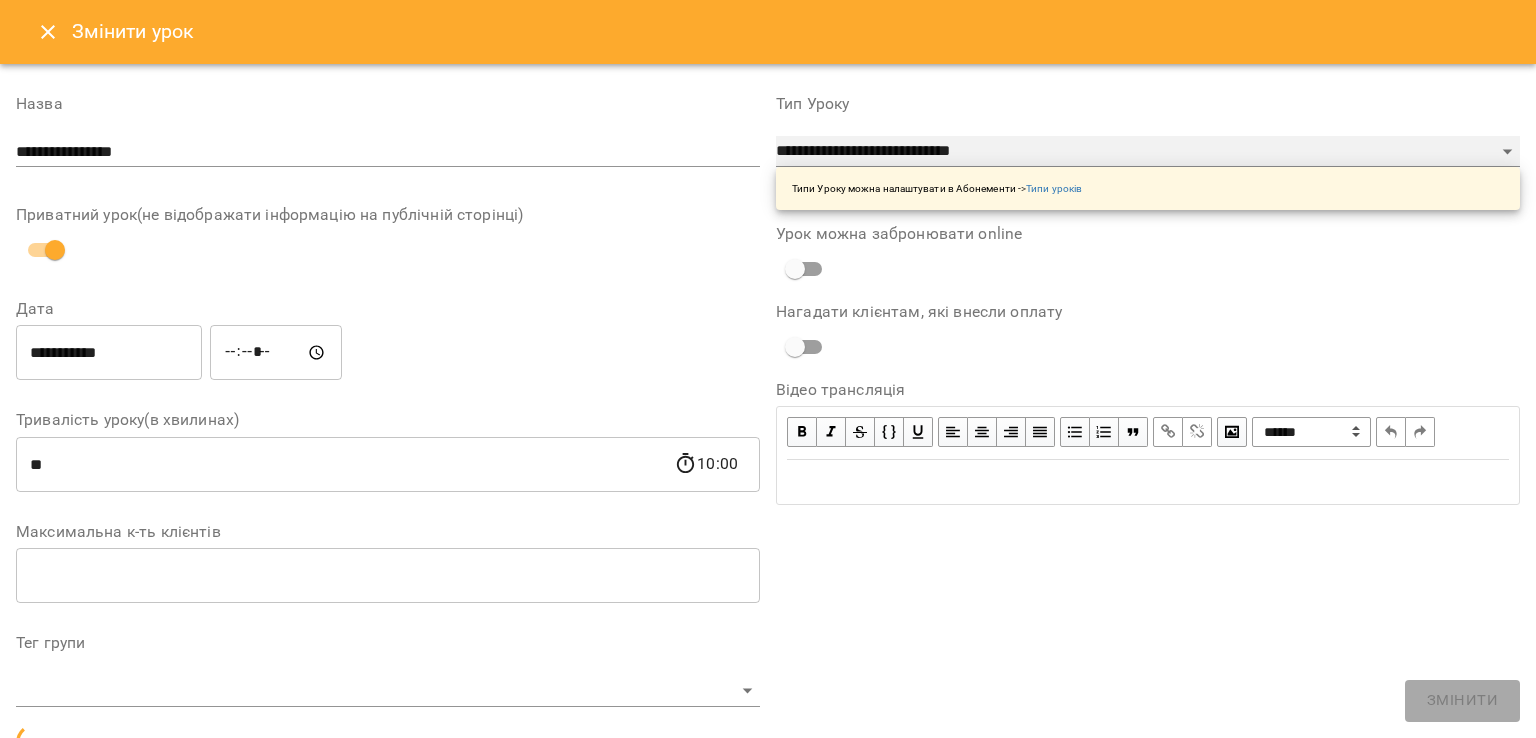click on "**********" at bounding box center (1148, 152) 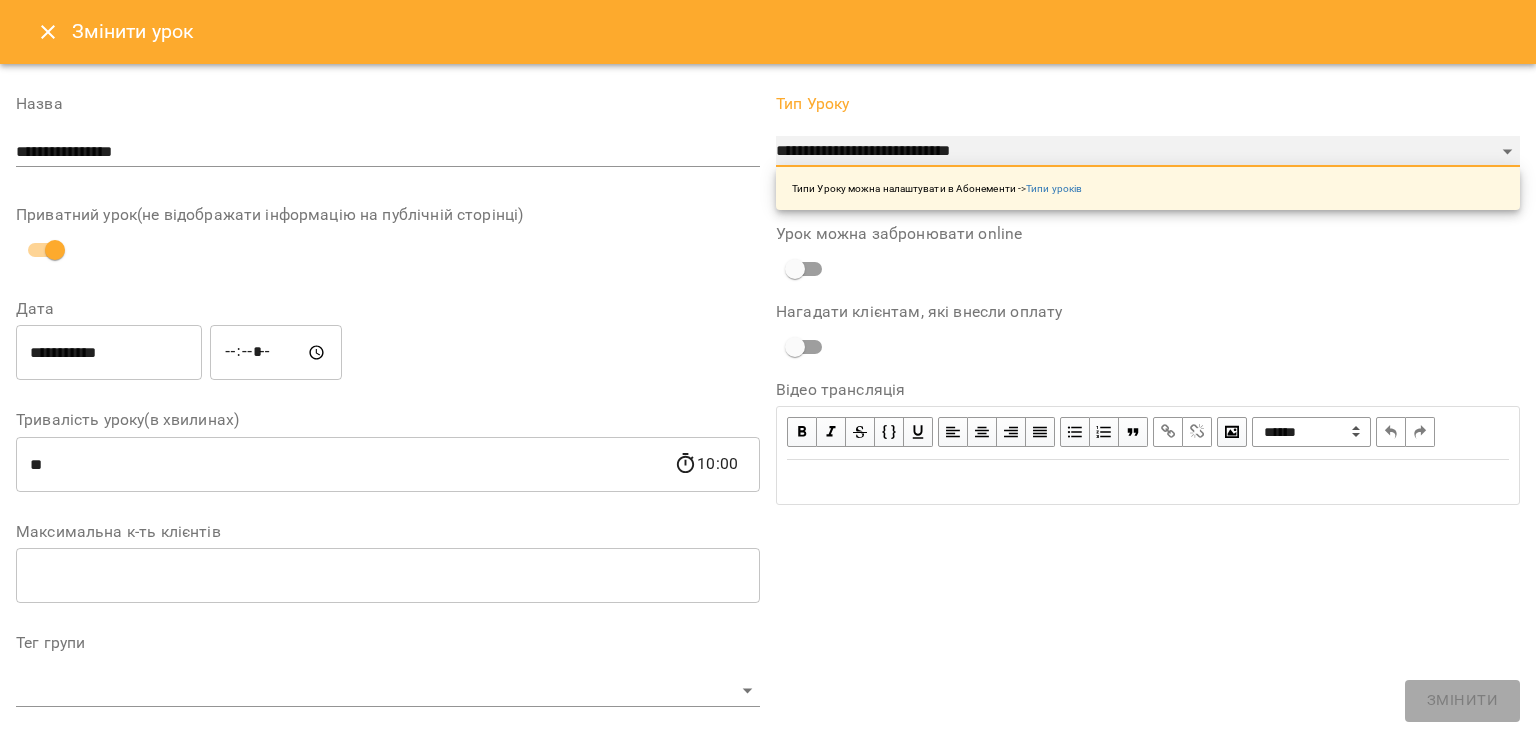 select on "**********" 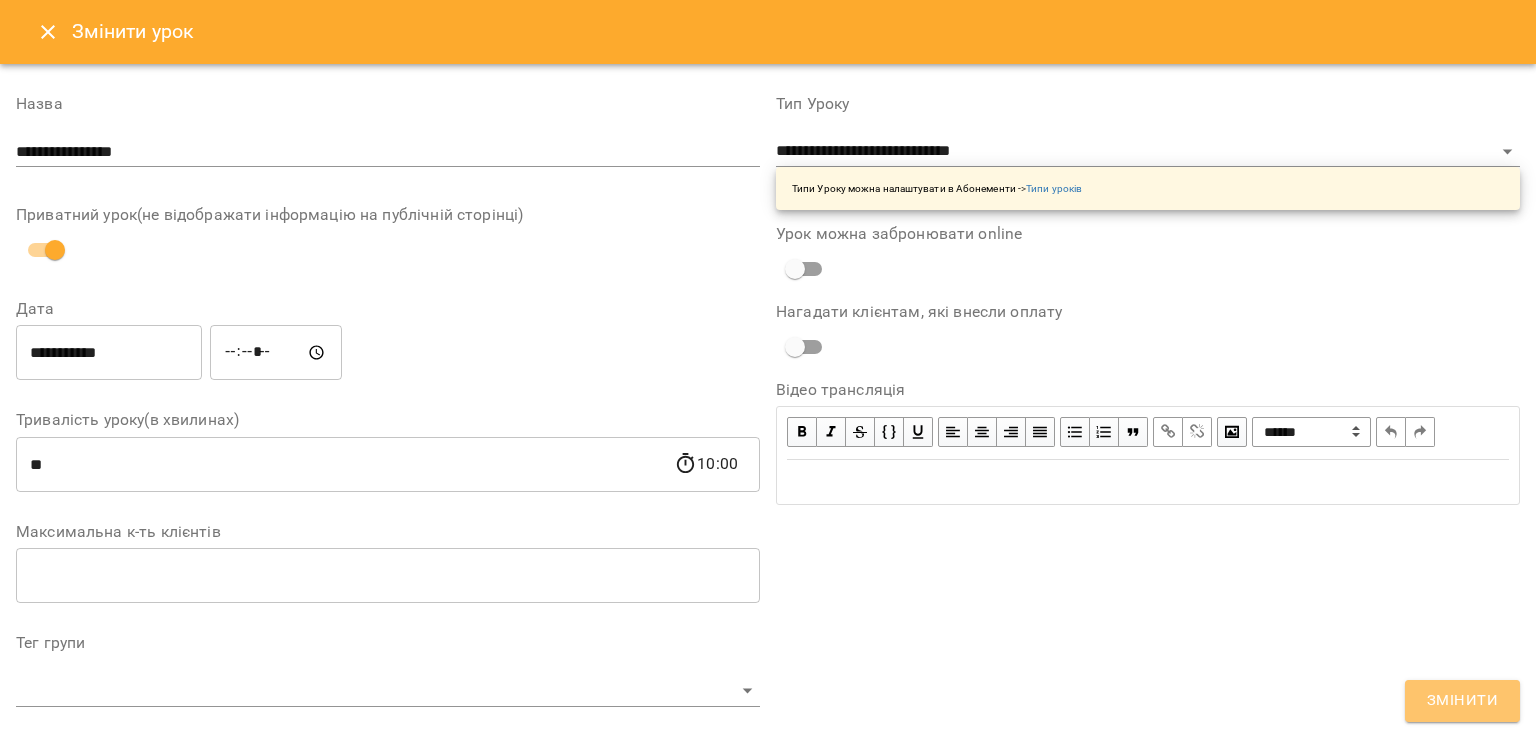click on "Змінити" at bounding box center (1462, 701) 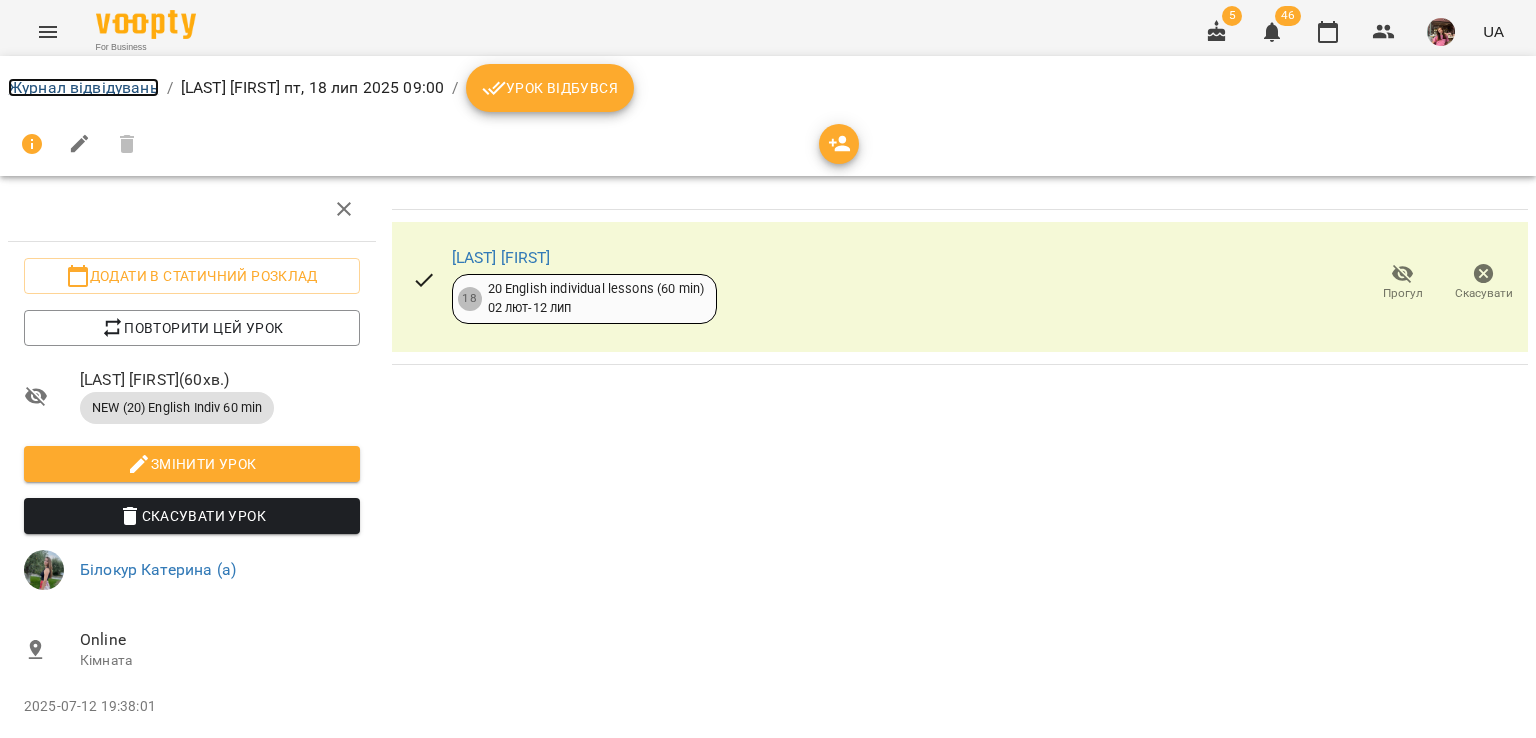 click on "Журнал відвідувань" at bounding box center [83, 87] 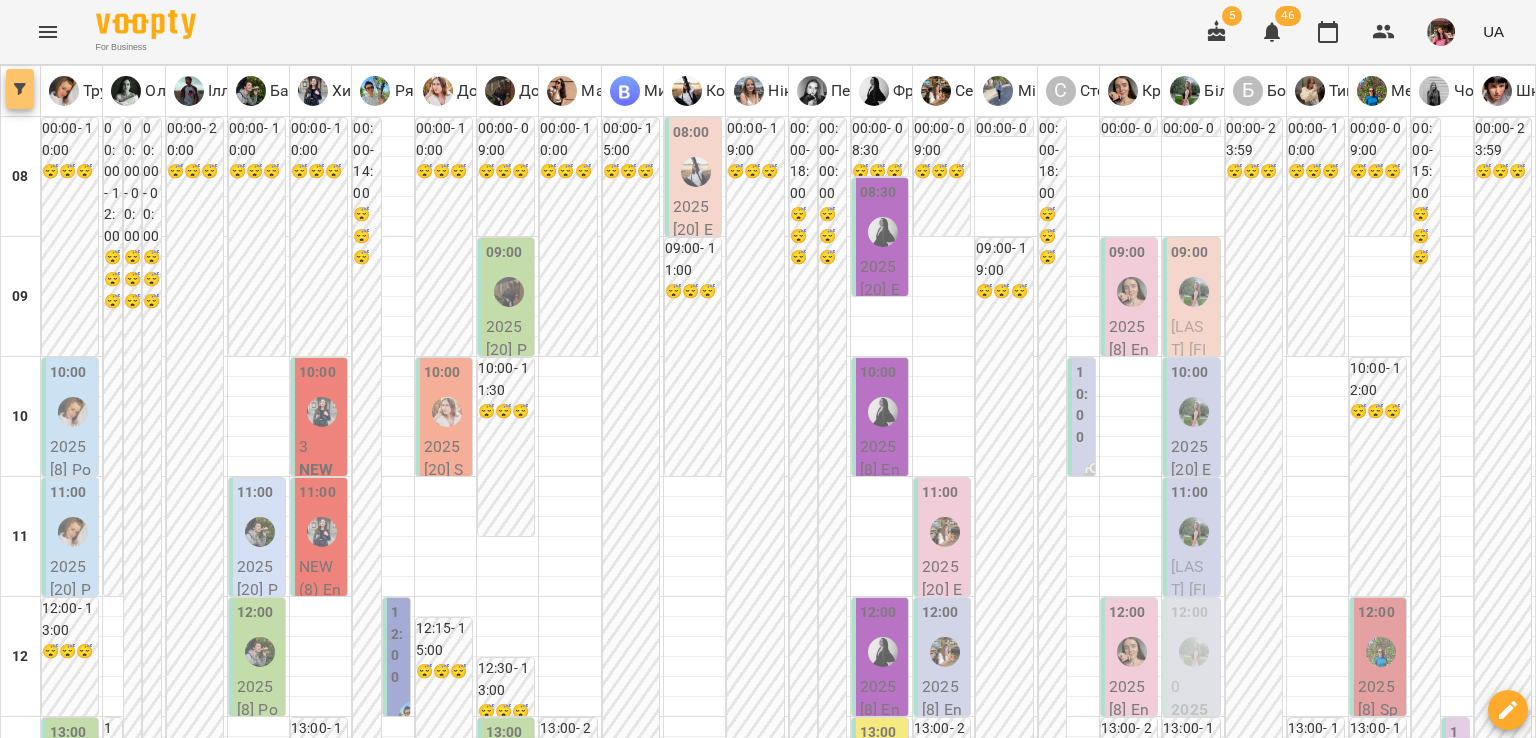 click at bounding box center (20, 89) 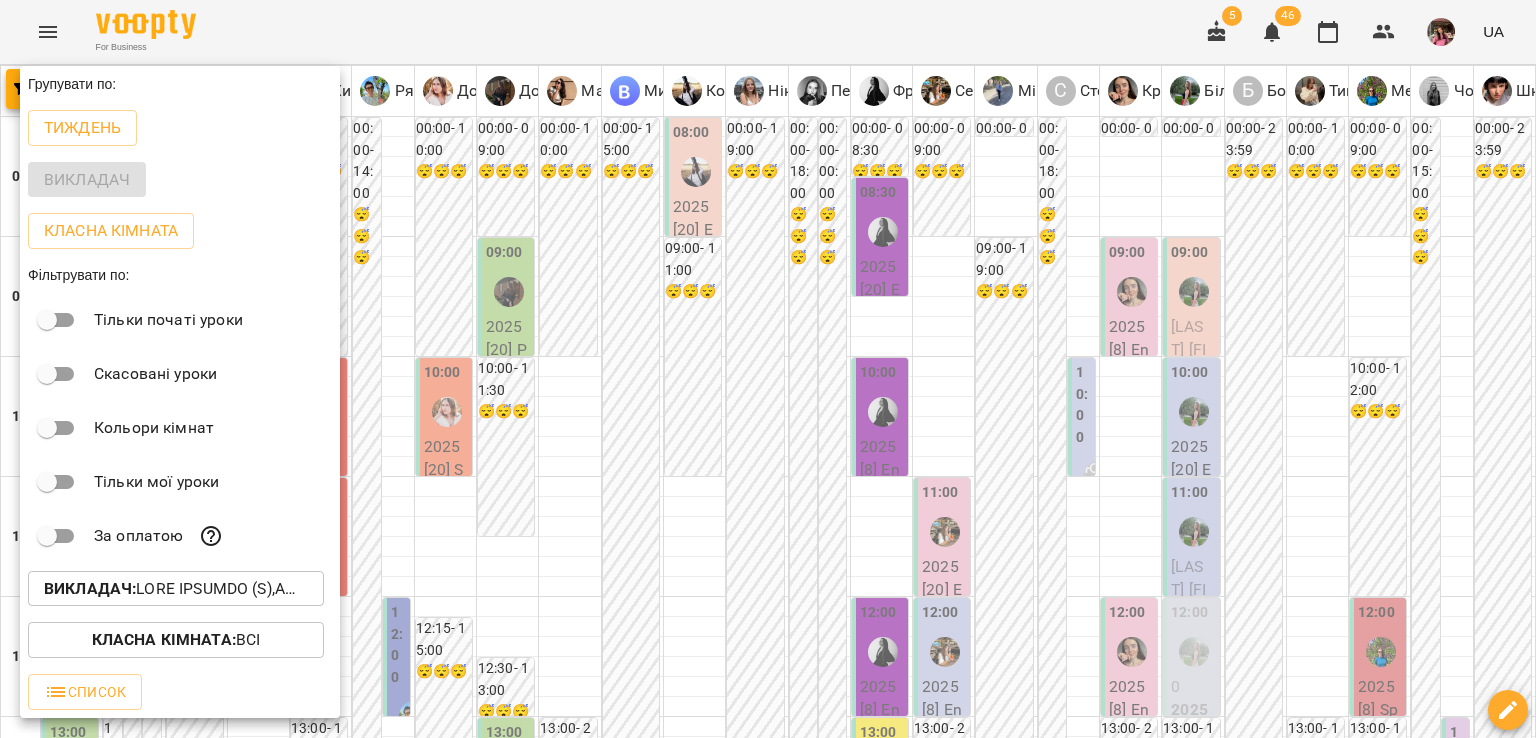 click on "Викладач :" at bounding box center [176, 589] 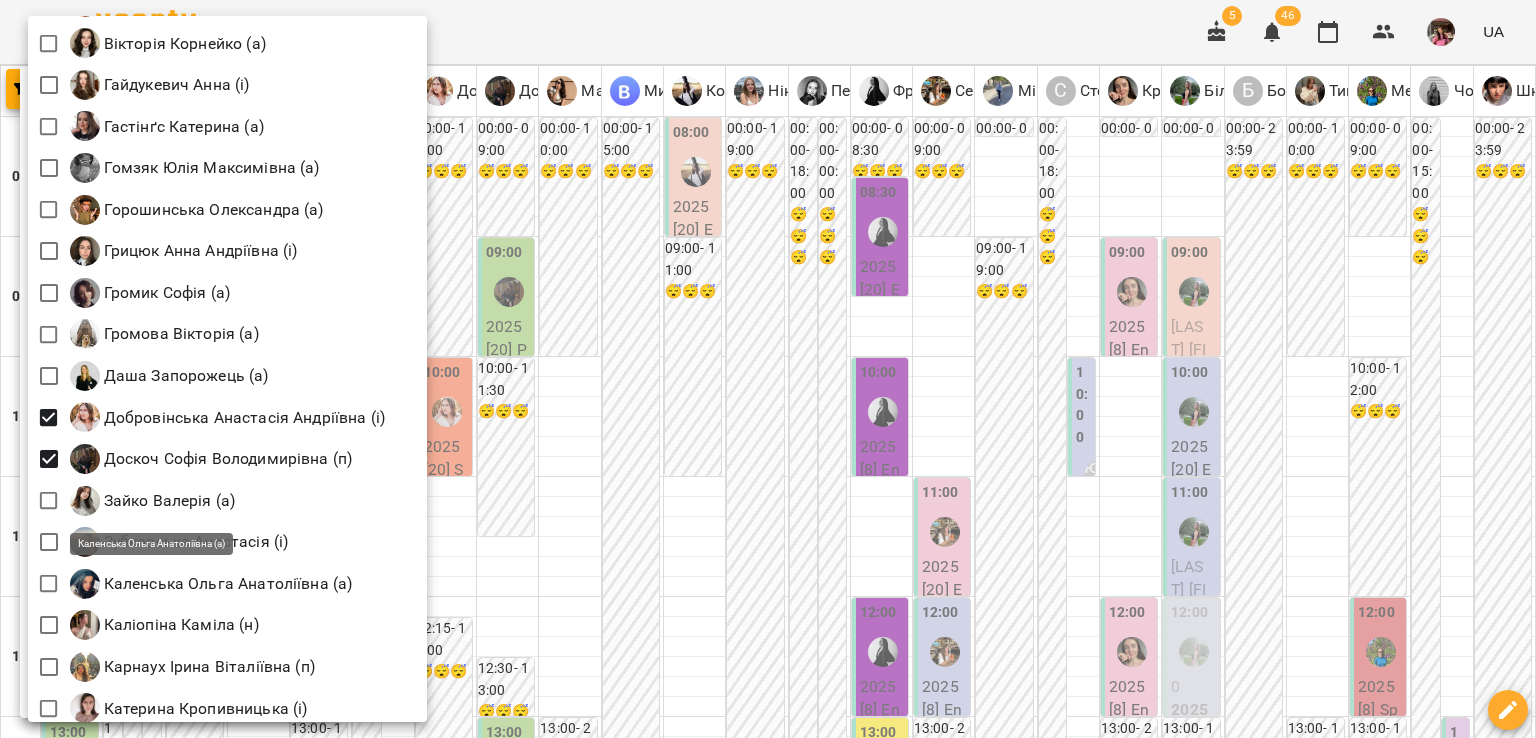 scroll, scrollTop: 699, scrollLeft: 0, axis: vertical 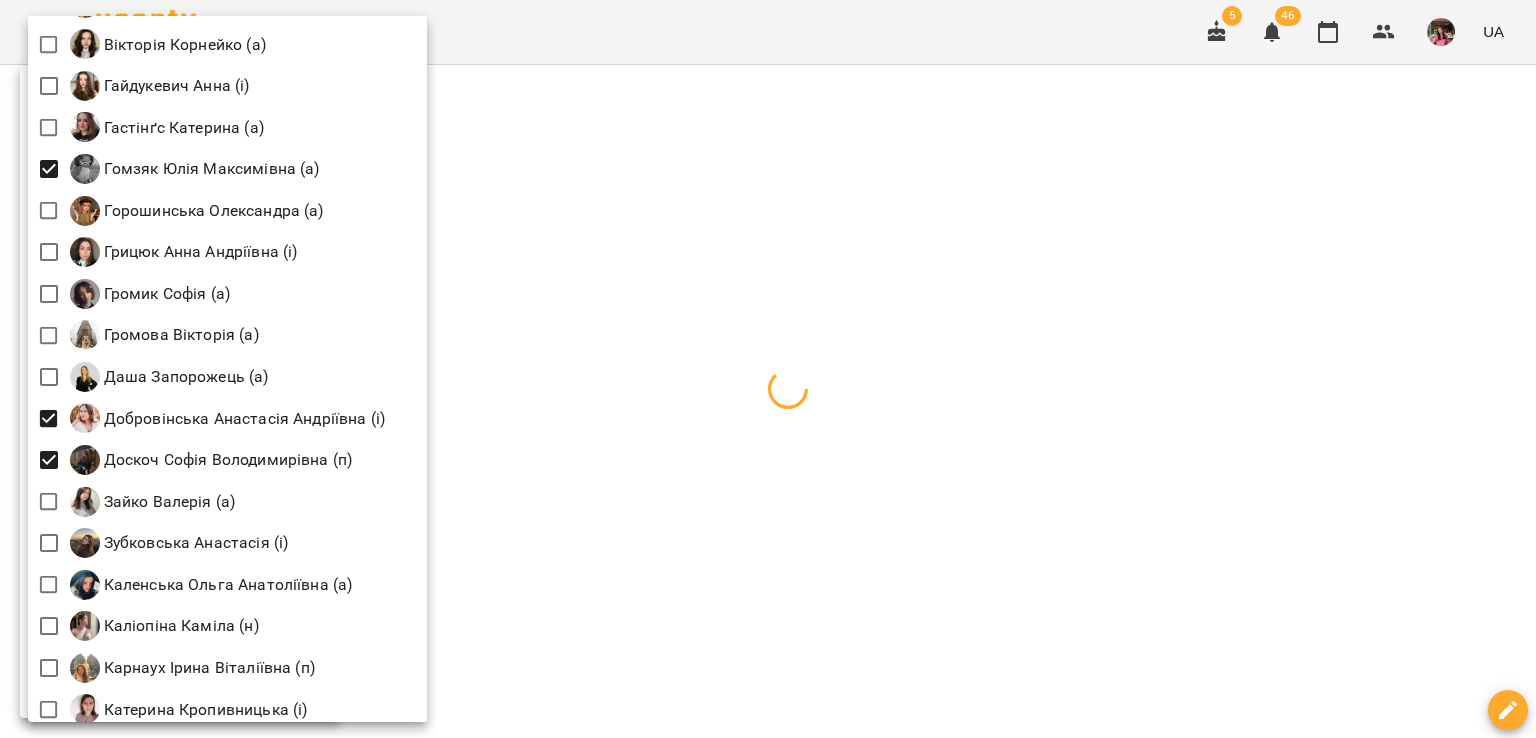 click at bounding box center [768, 369] 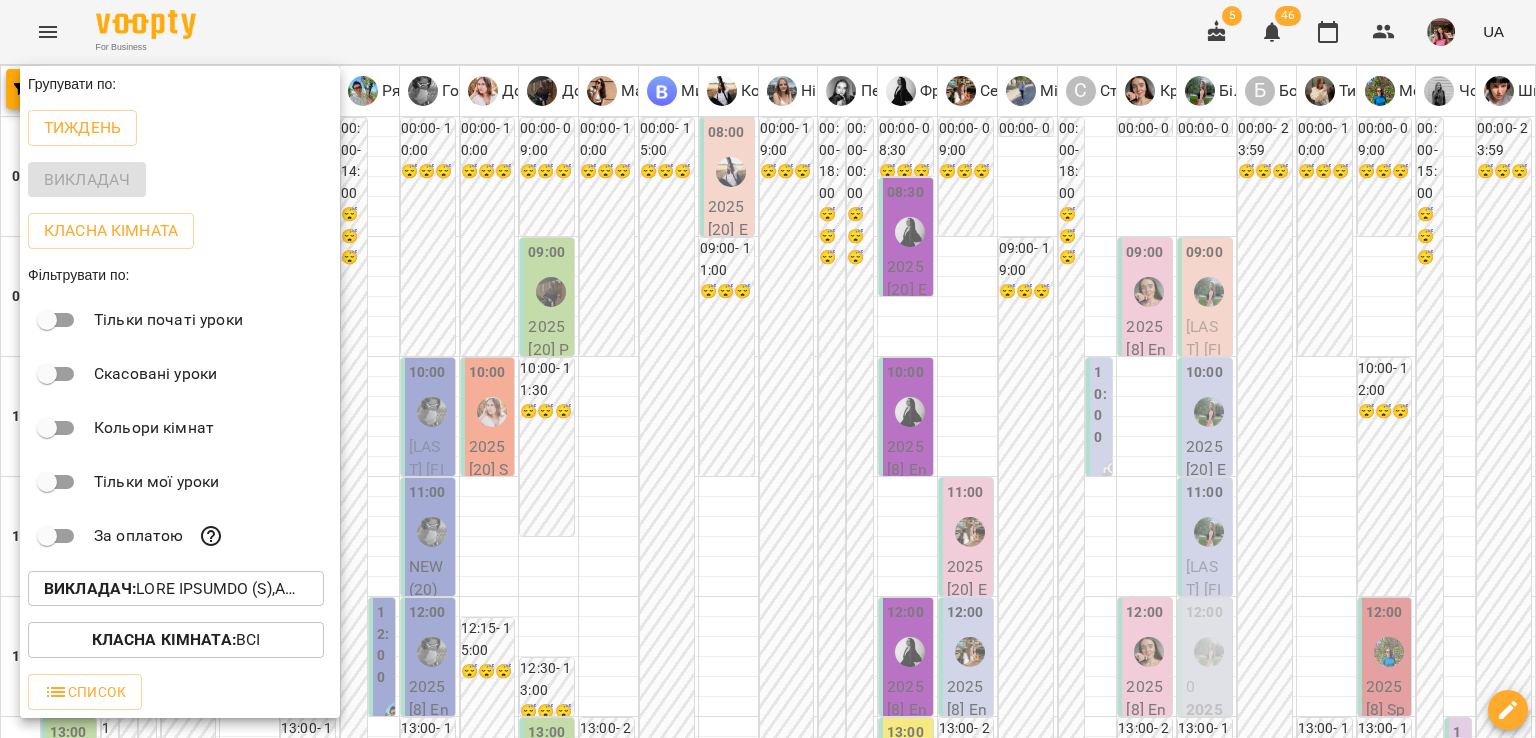click at bounding box center [768, 369] 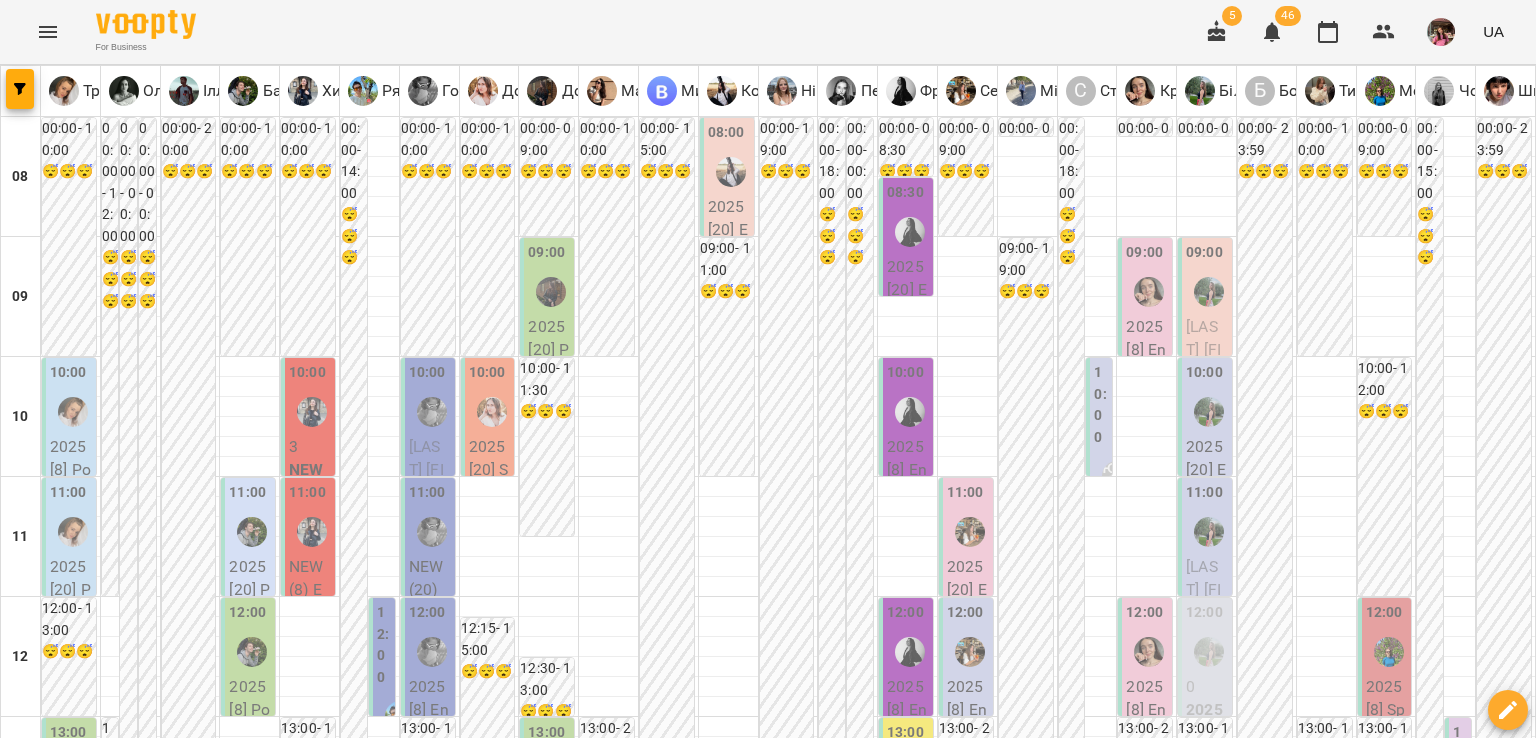 click on "19 лип" at bounding box center (1283, 1962) 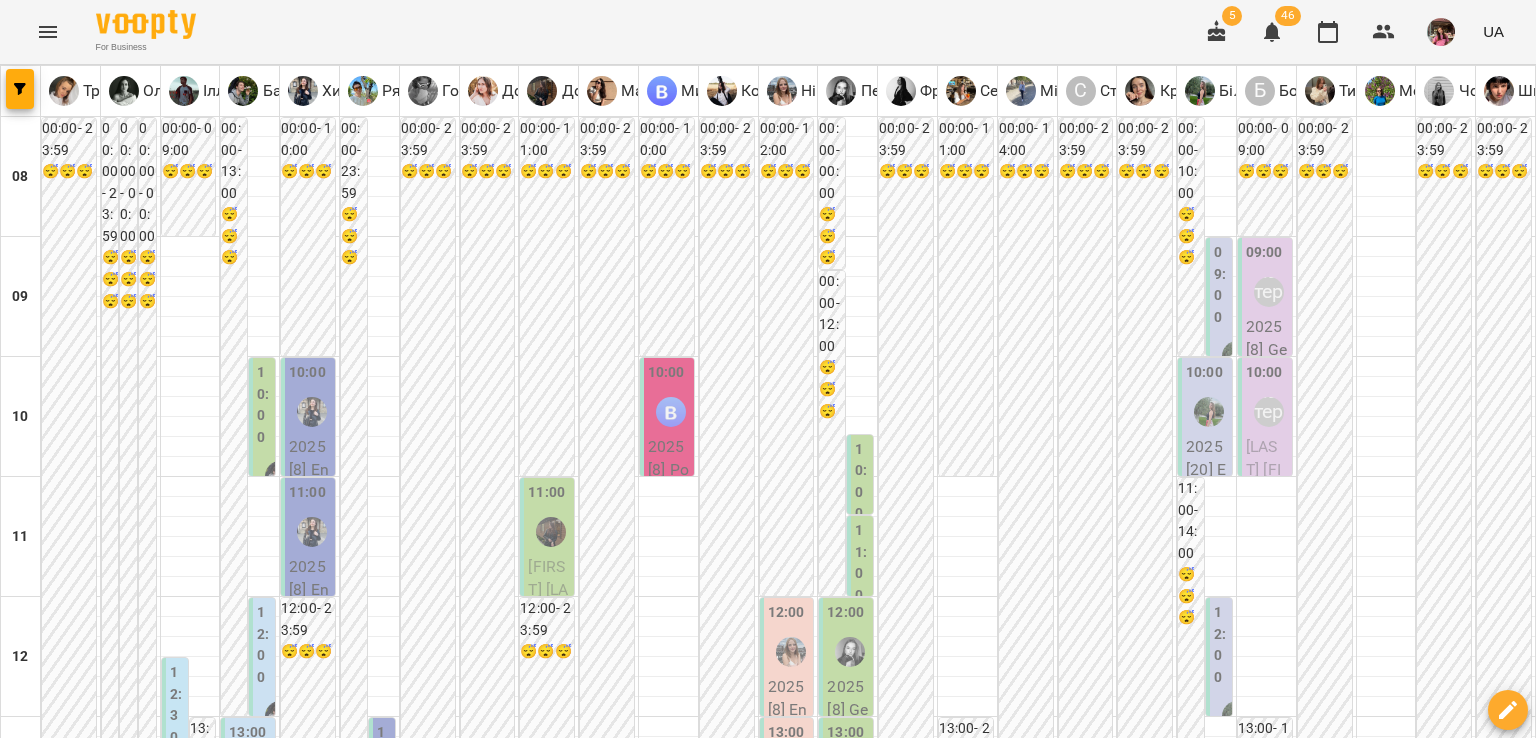 scroll, scrollTop: 1312, scrollLeft: 0, axis: vertical 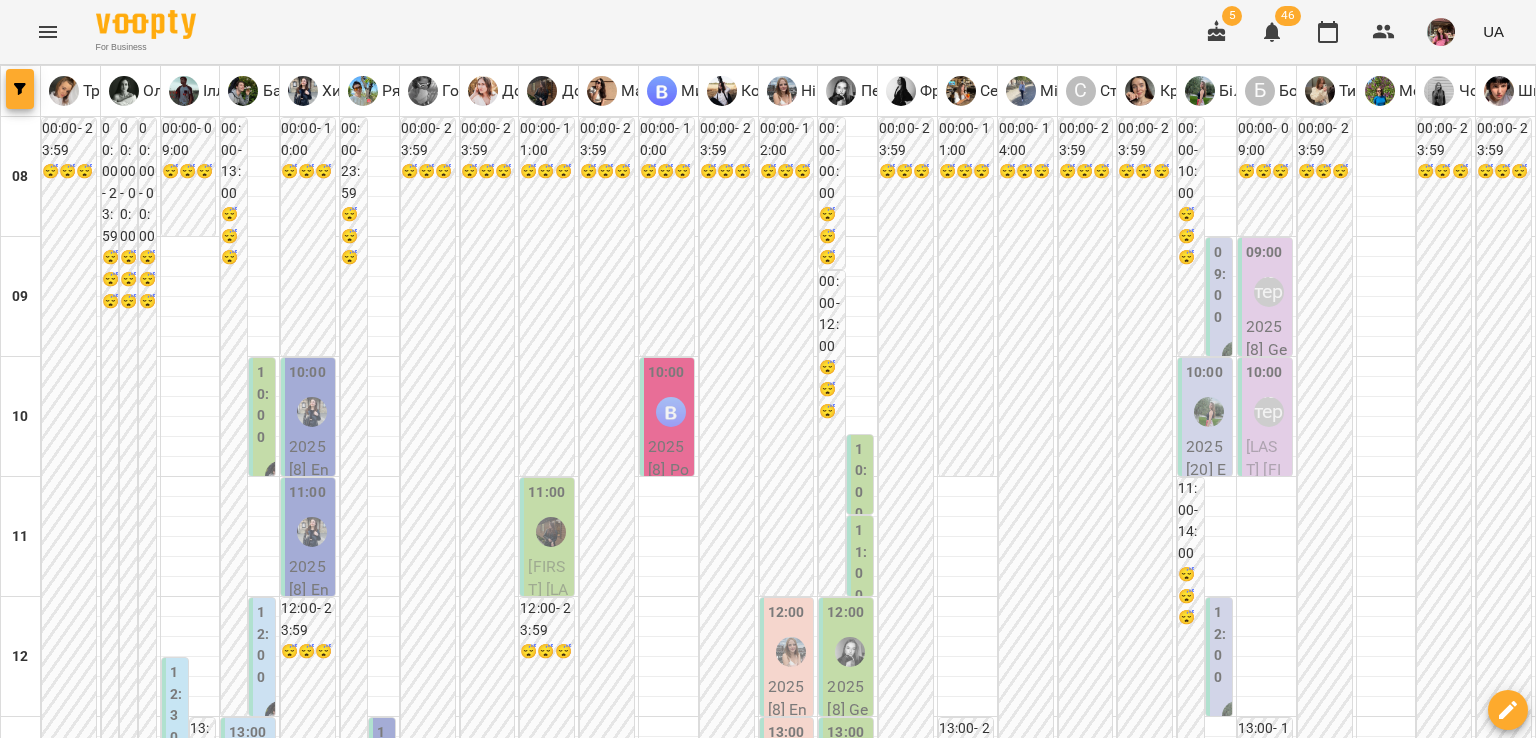 click 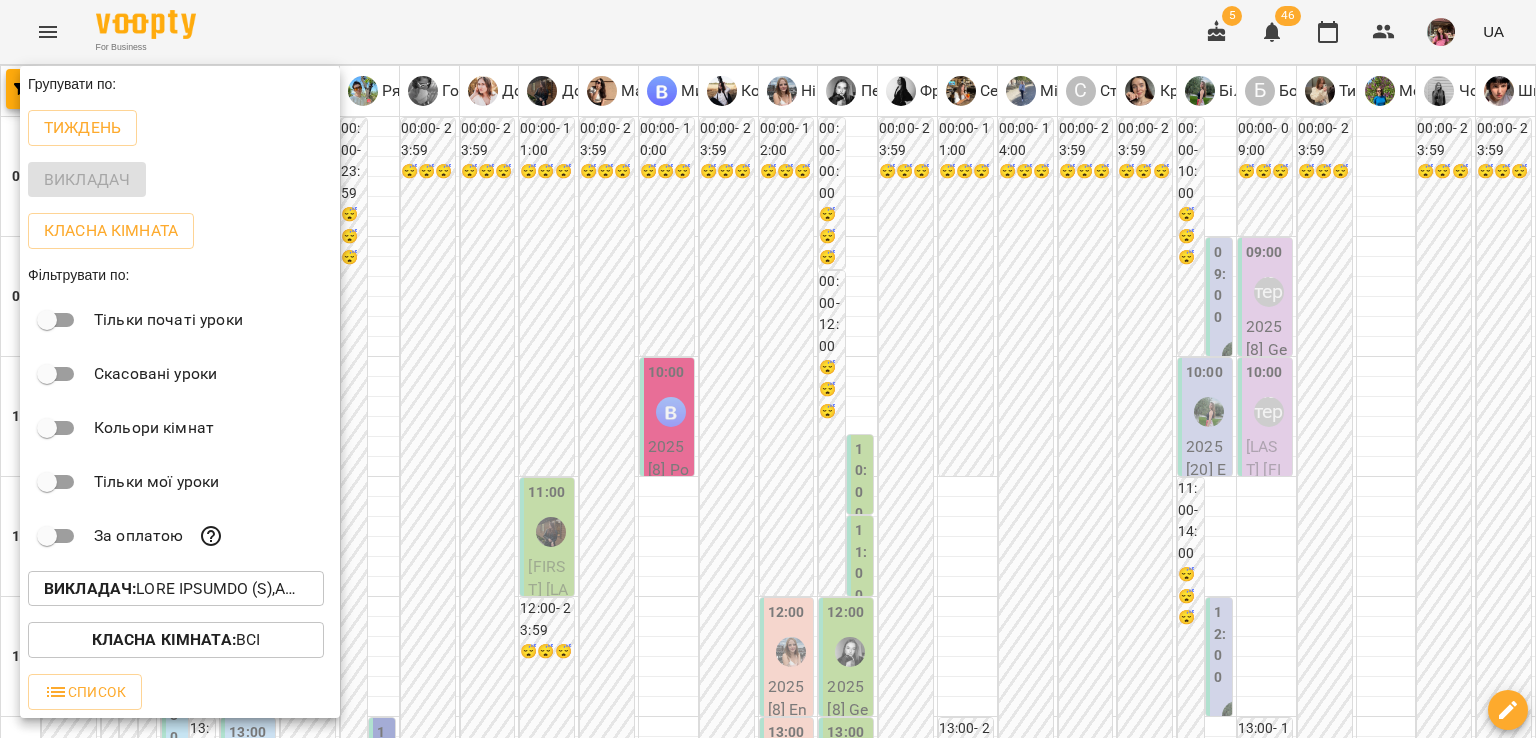 click on "Викладач :" at bounding box center [90, 588] 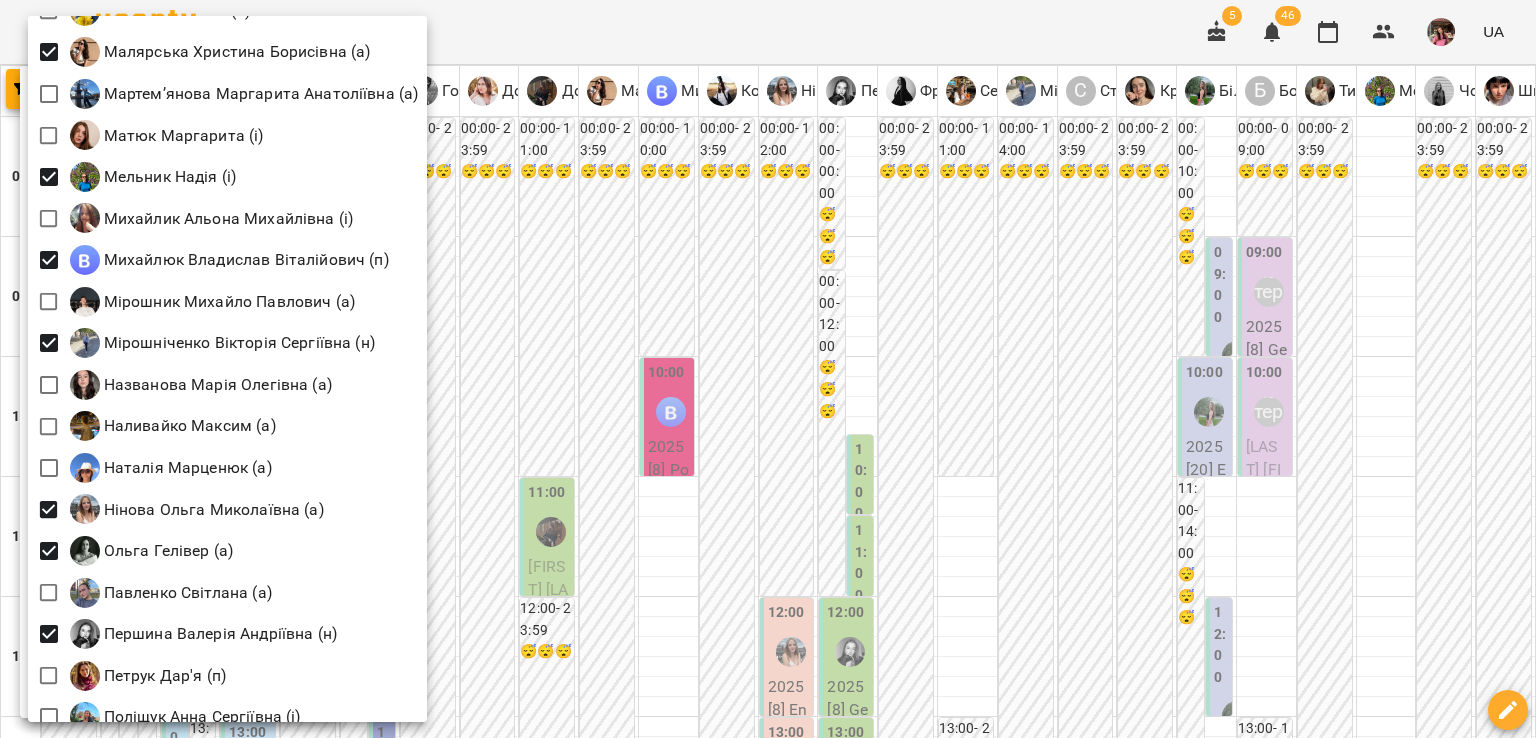 scroll, scrollTop: 2258, scrollLeft: 0, axis: vertical 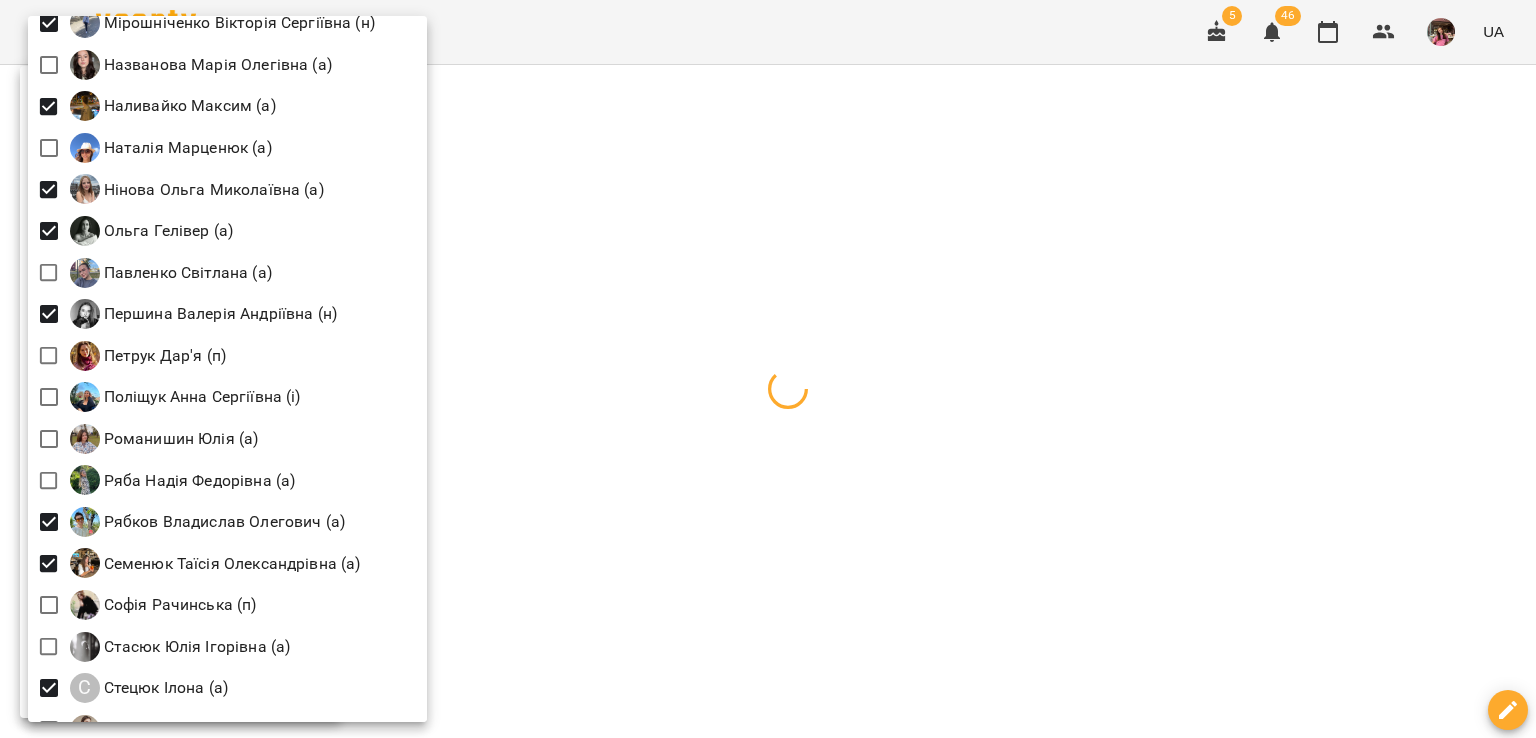 click at bounding box center [768, 369] 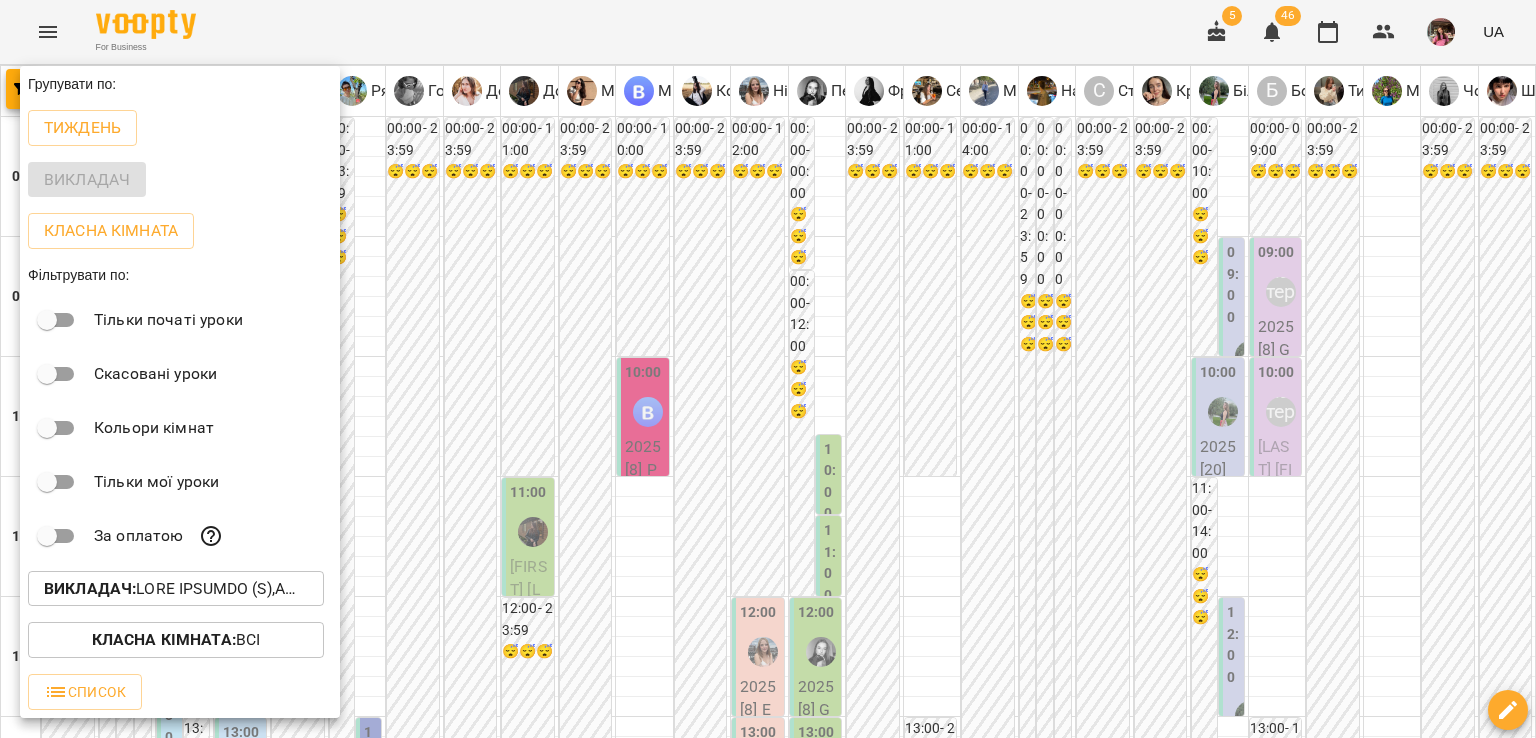 click at bounding box center [768, 369] 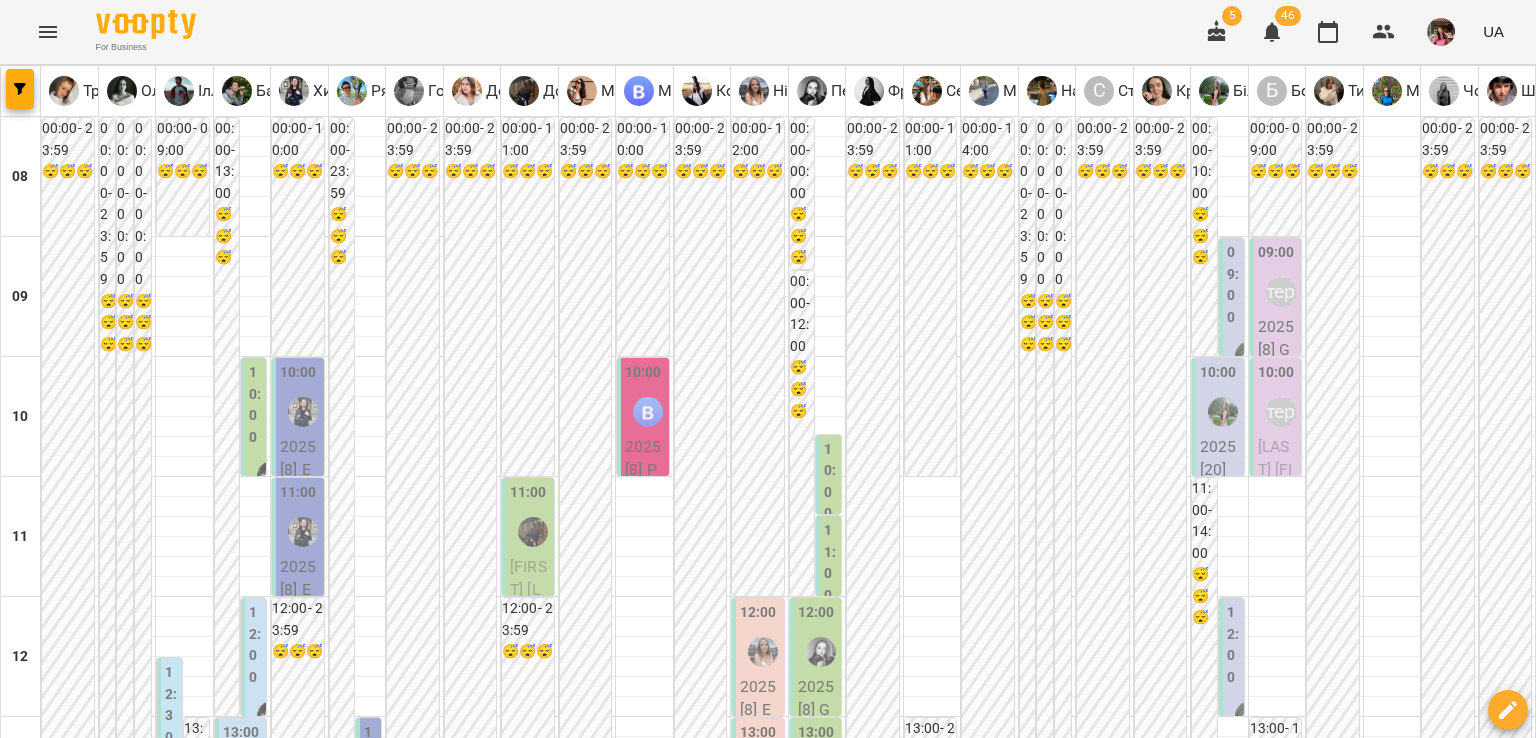 scroll, scrollTop: 376, scrollLeft: 0, axis: vertical 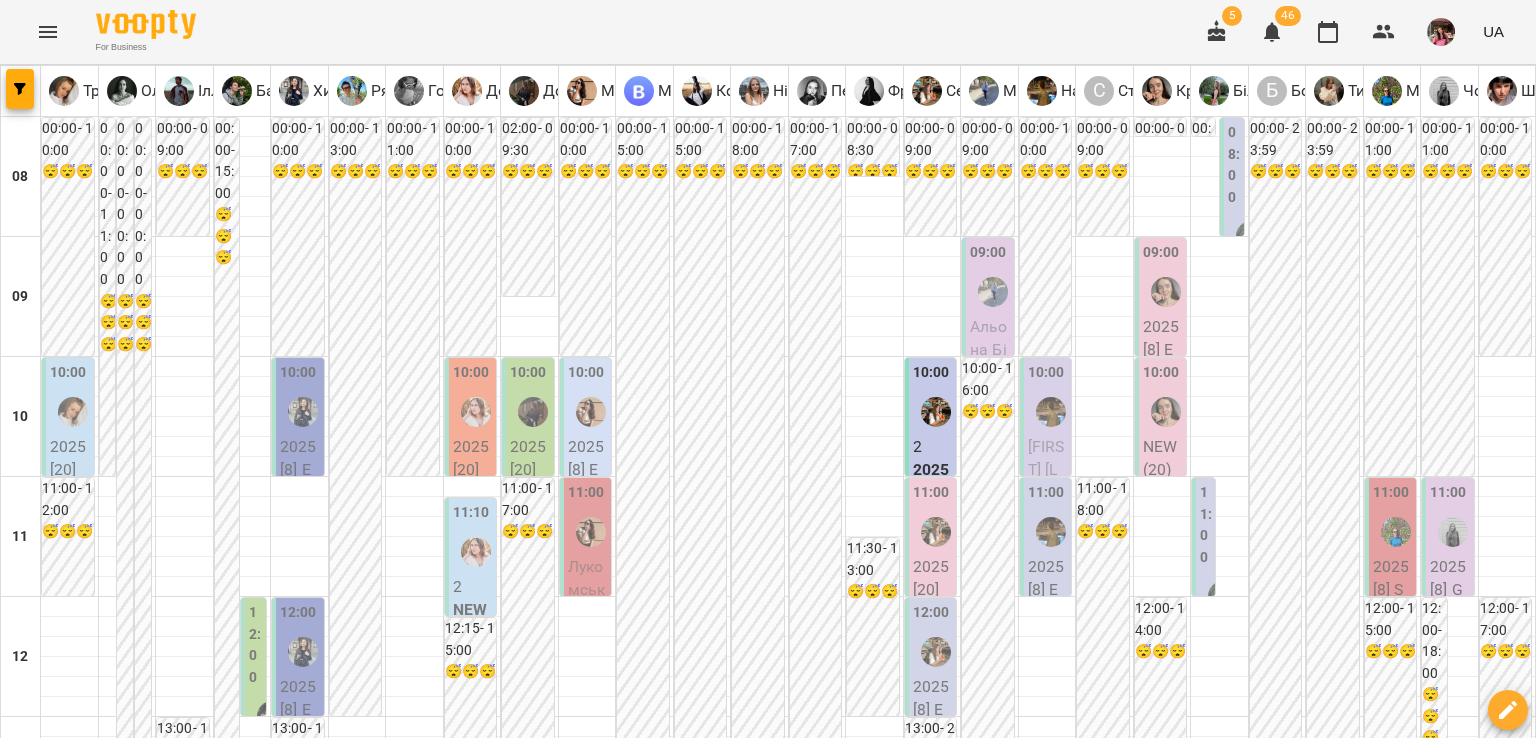 click on "чт 17 лип" at bounding box center [858, 1949] 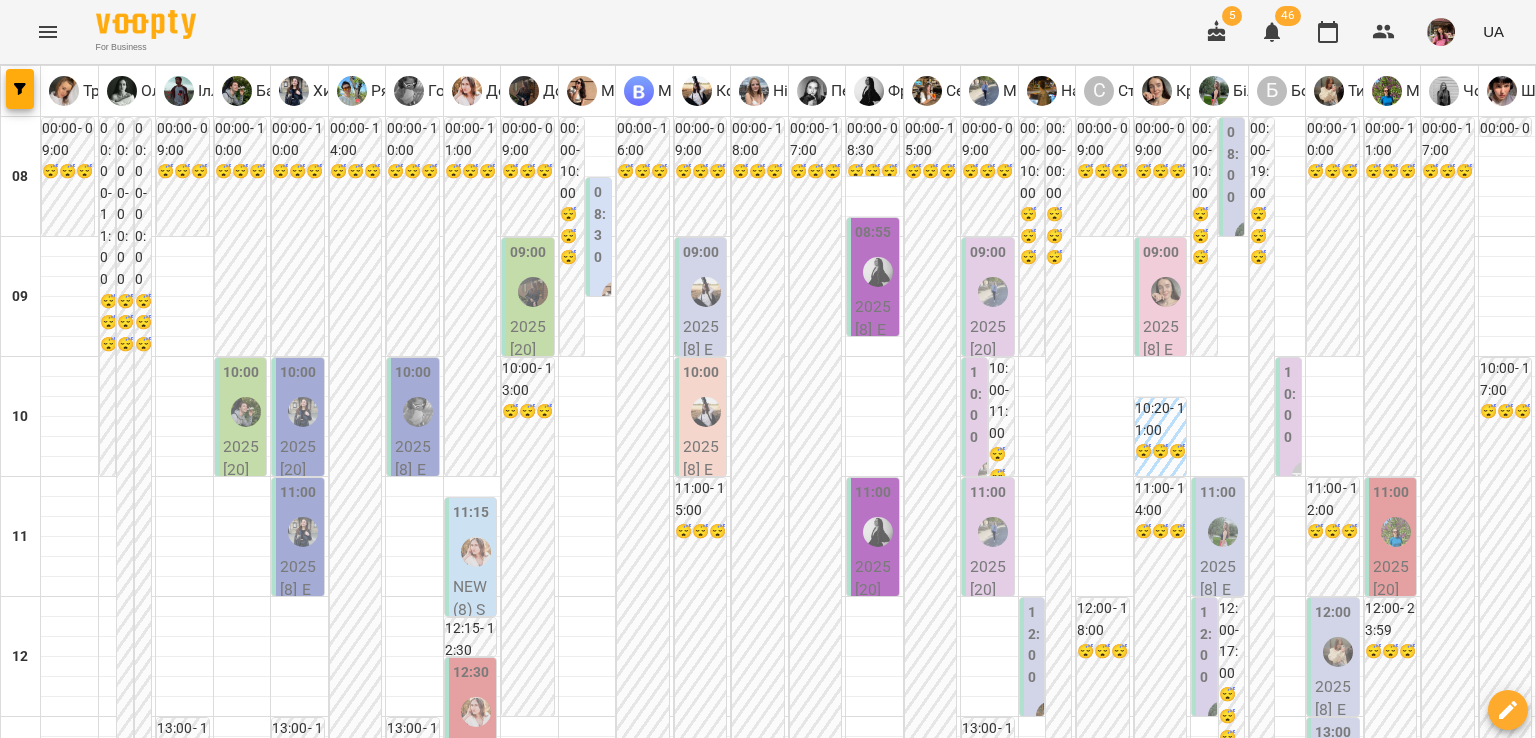 scroll, scrollTop: 1056, scrollLeft: 0, axis: vertical 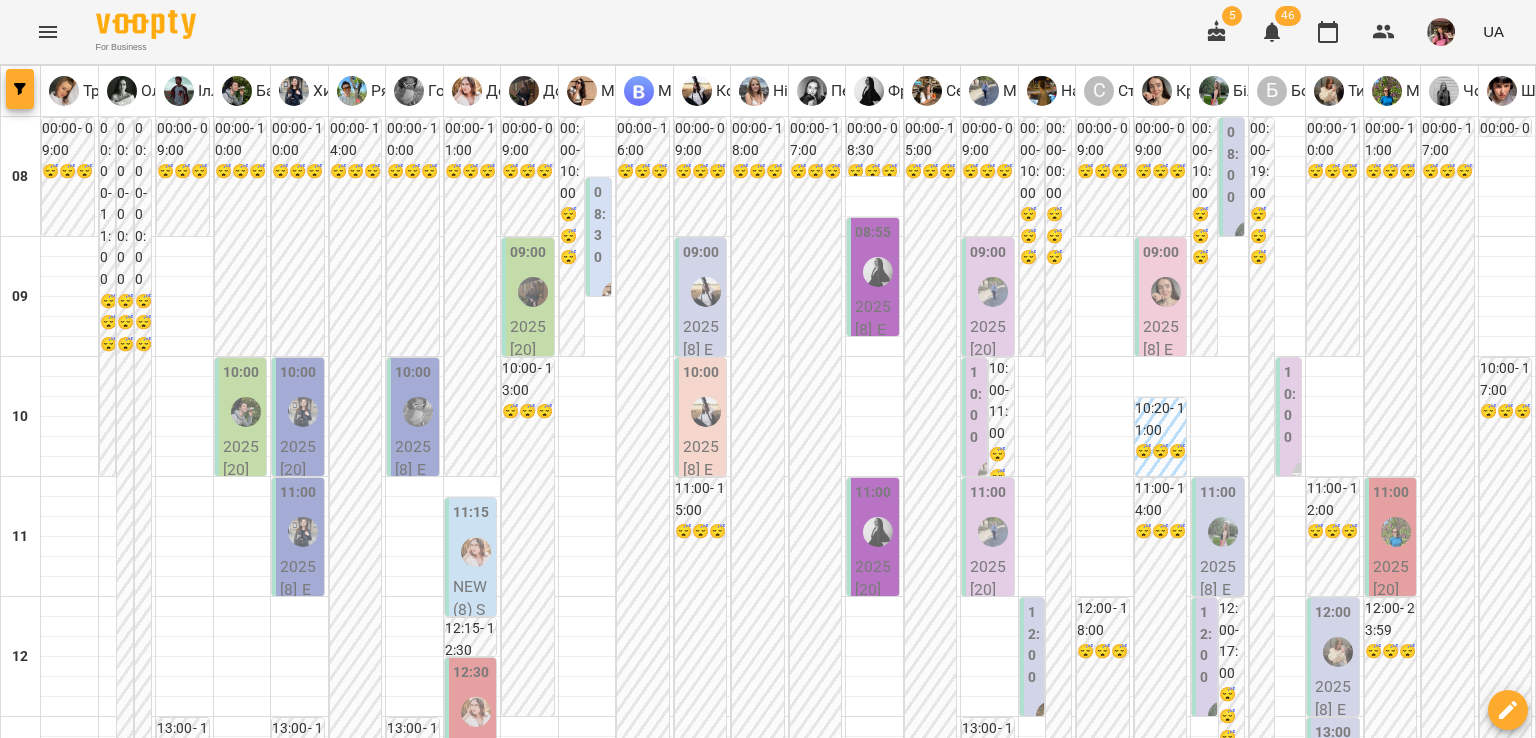 click 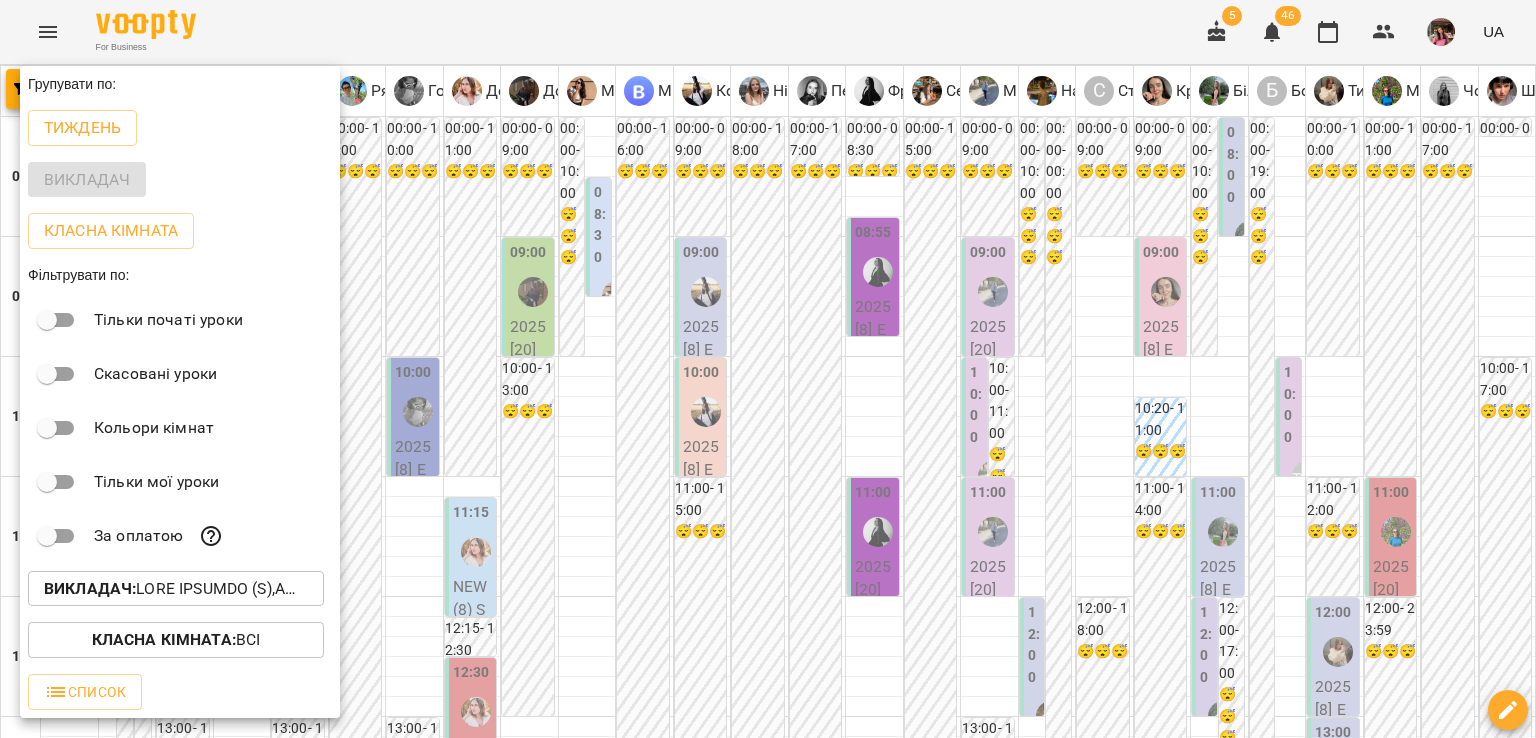 click on "Викладач :" at bounding box center (176, 589) 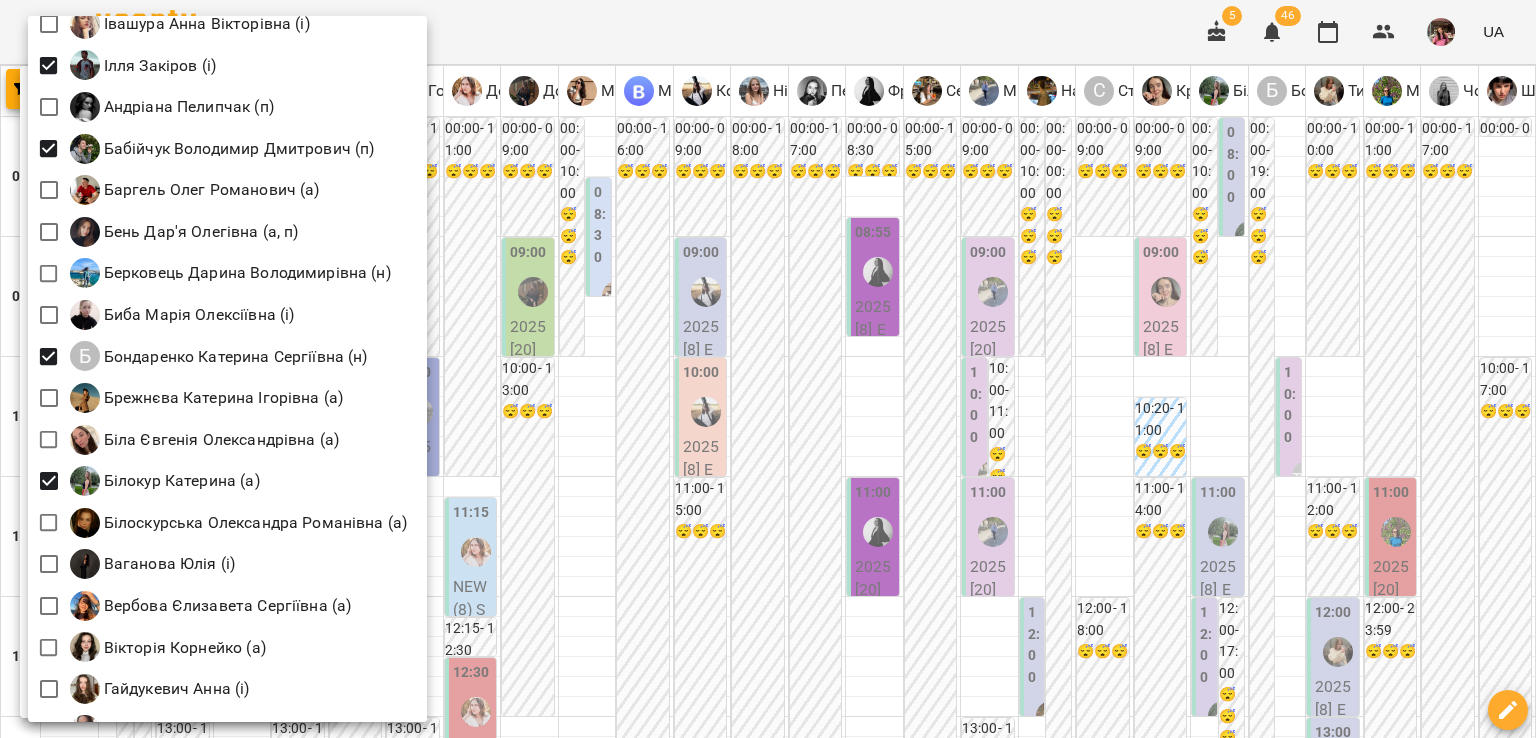 scroll, scrollTop: 264, scrollLeft: 0, axis: vertical 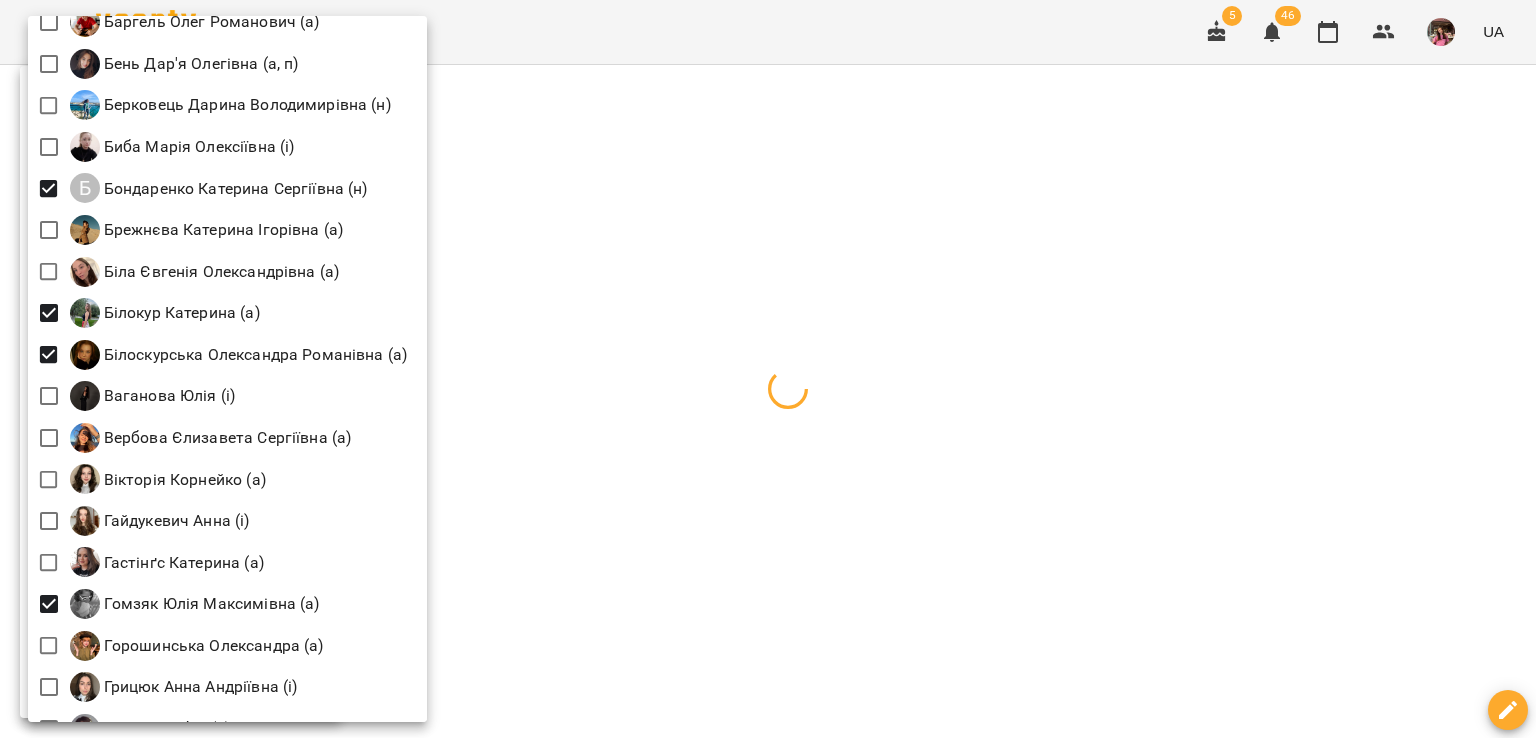 click at bounding box center (768, 369) 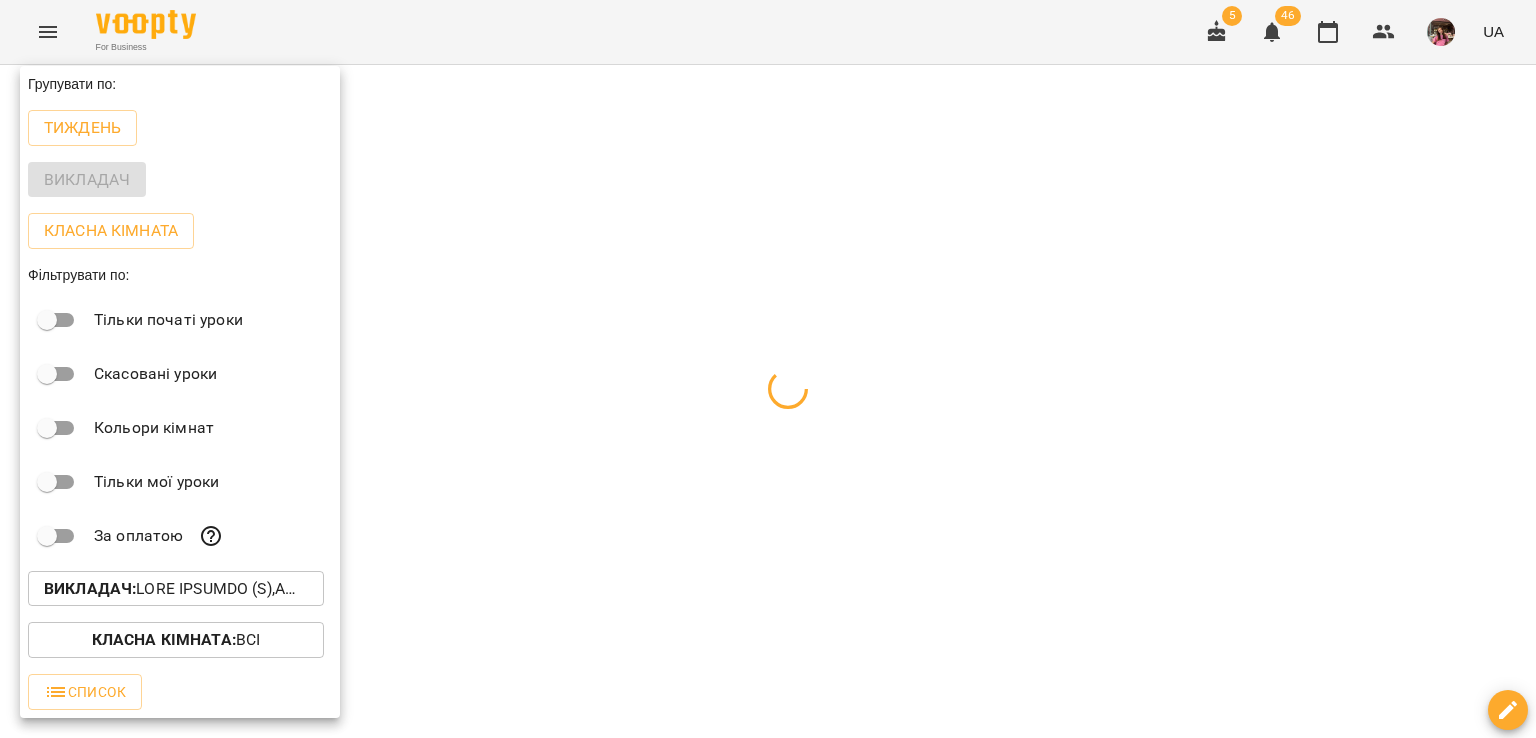 click at bounding box center [768, 369] 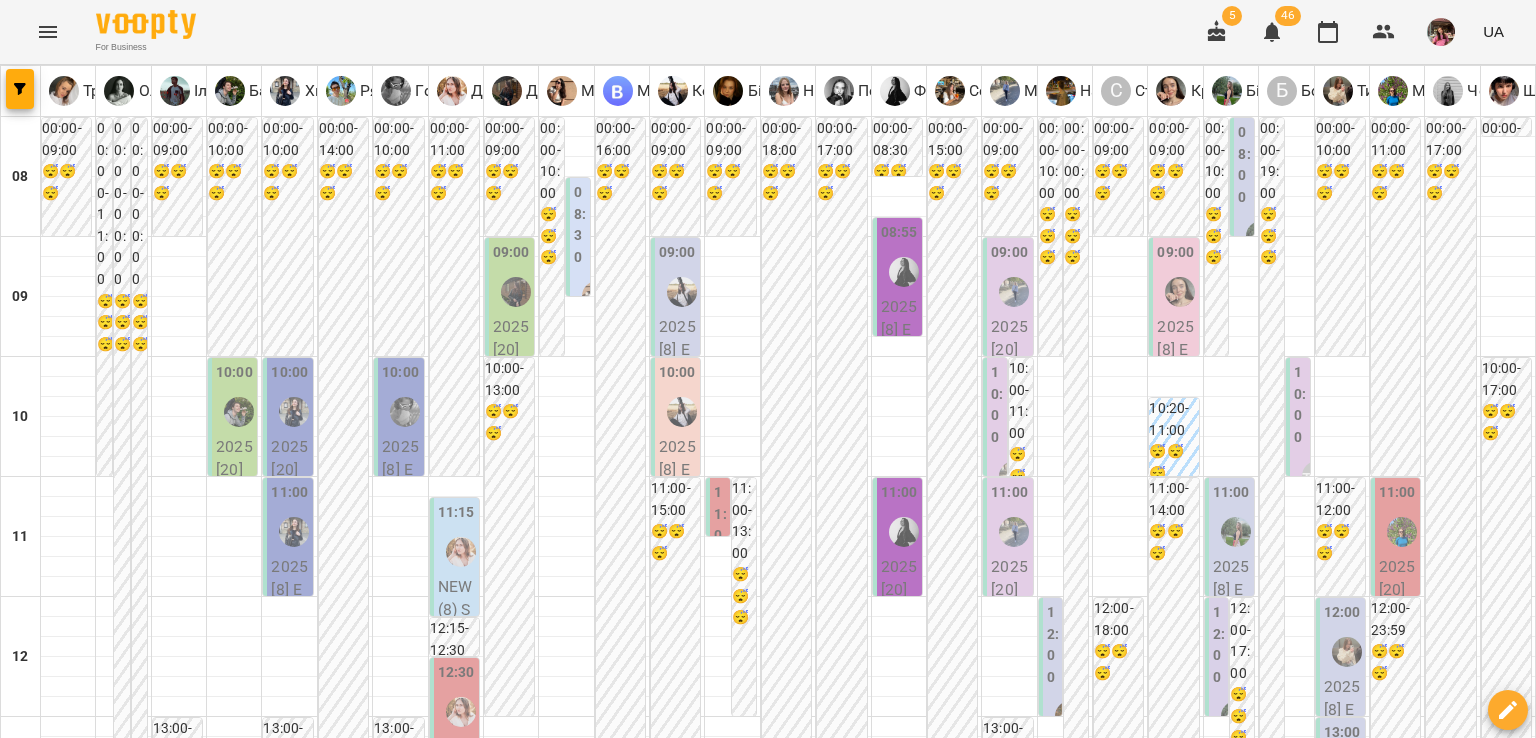 click on "сб" at bounding box center (1283, 1943) 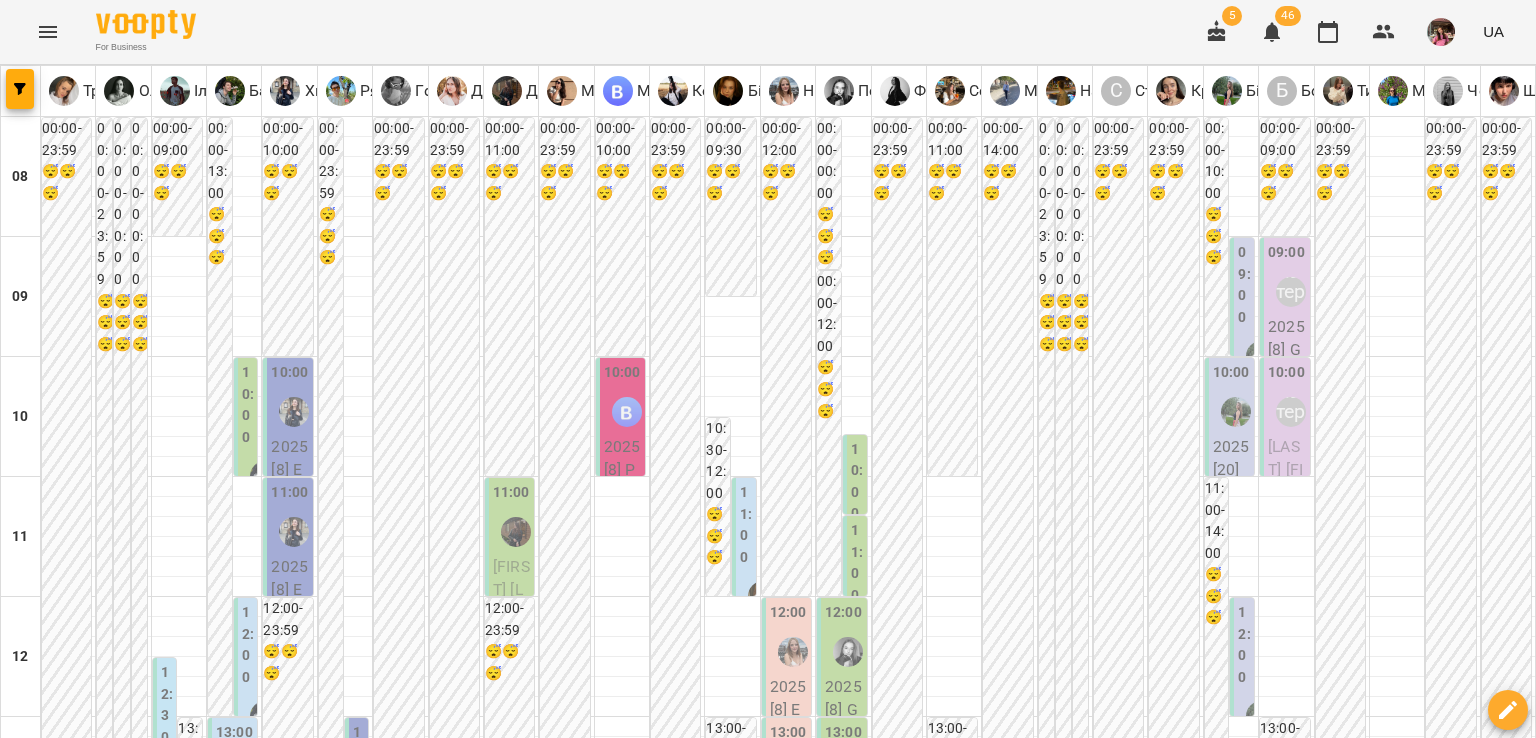 scroll, scrollTop: 58, scrollLeft: 0, axis: vertical 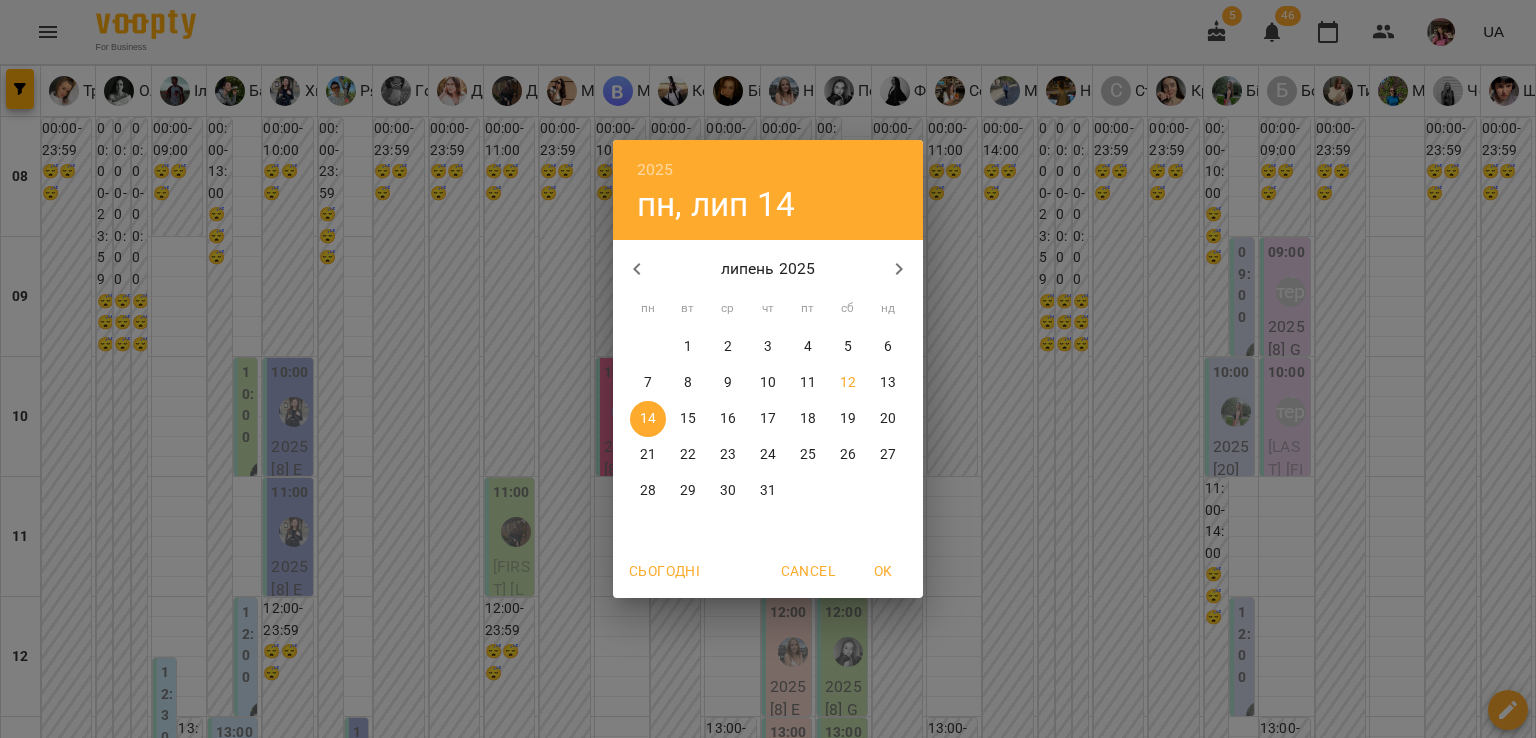 click on "12" at bounding box center (848, 383) 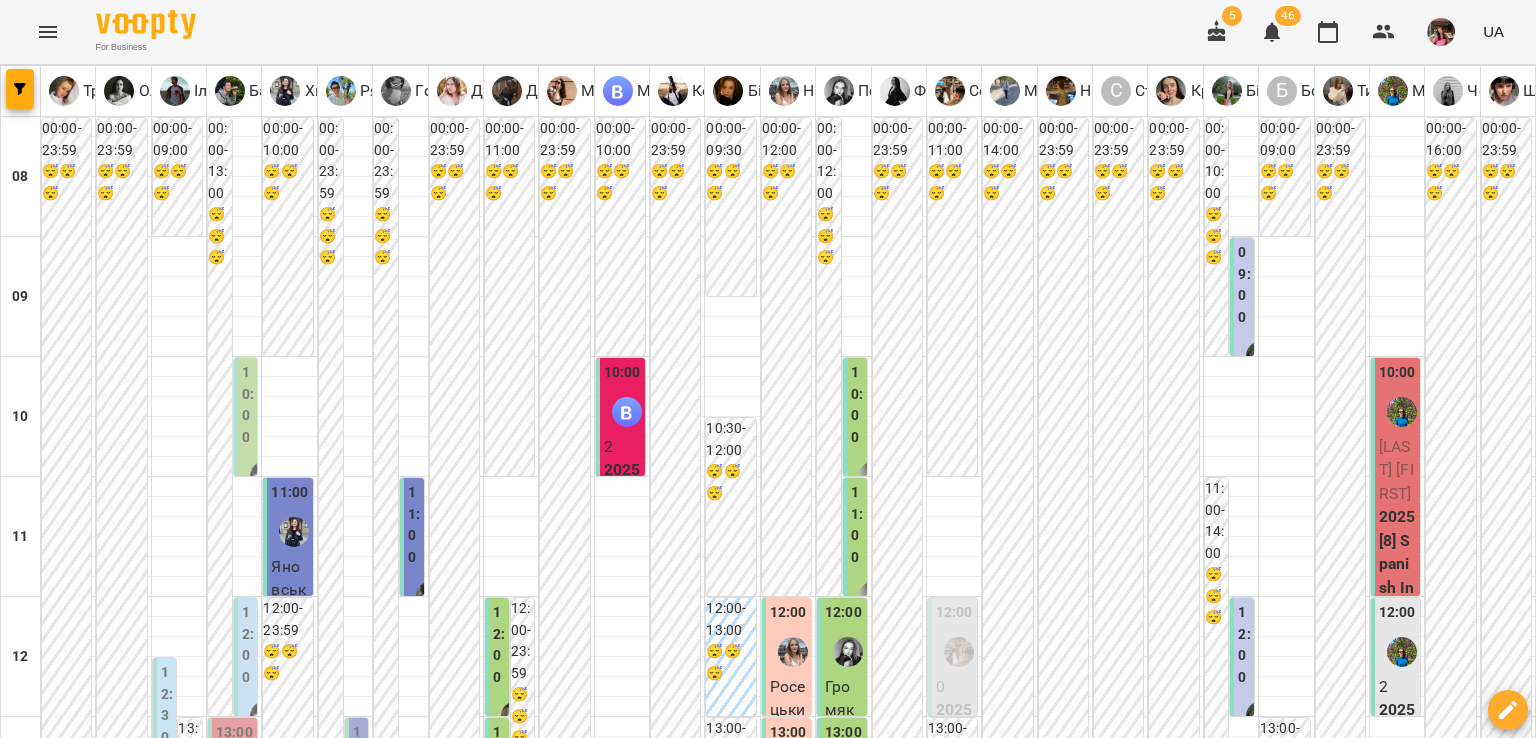scroll, scrollTop: 382, scrollLeft: 0, axis: vertical 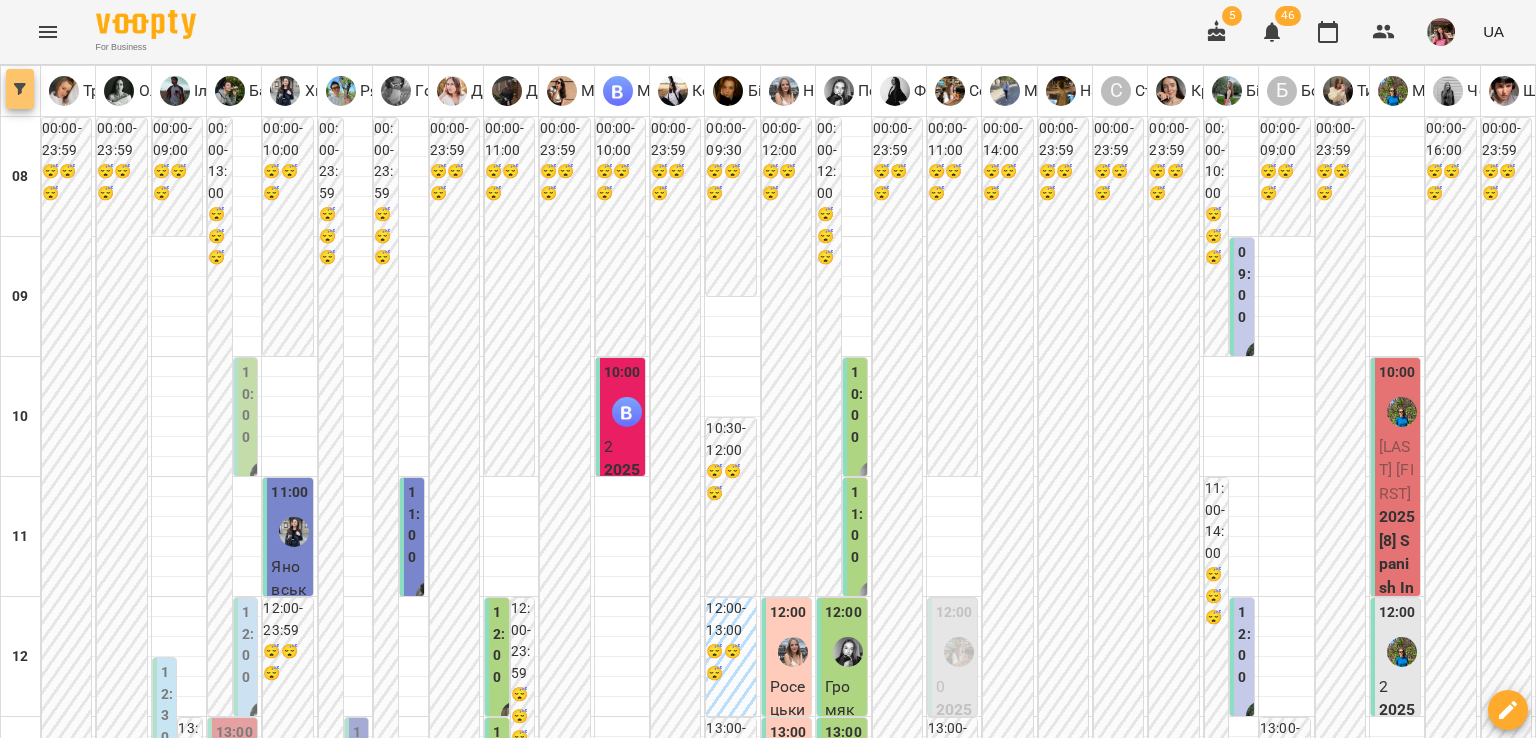 click at bounding box center (20, 89) 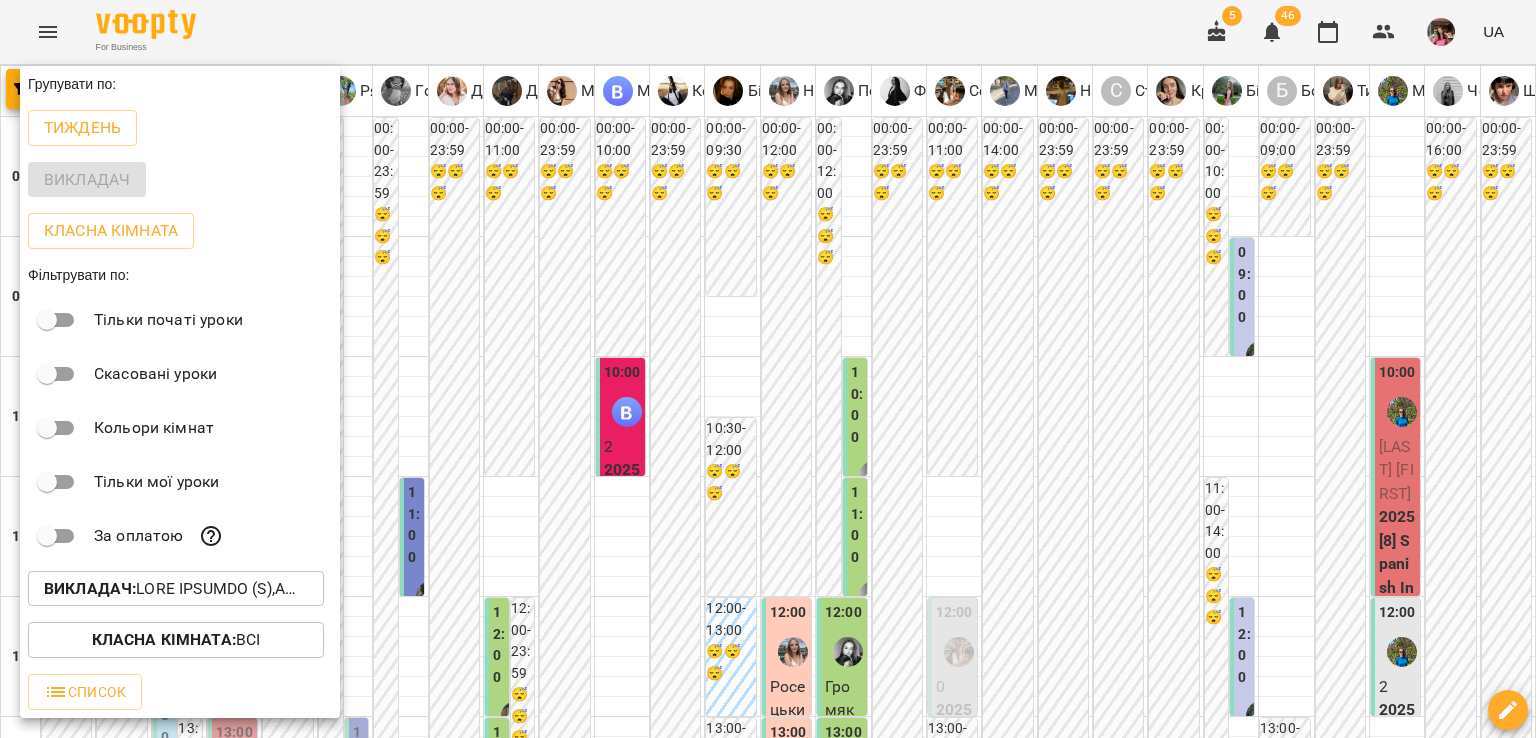 click on "Викладач :" at bounding box center (176, 589) 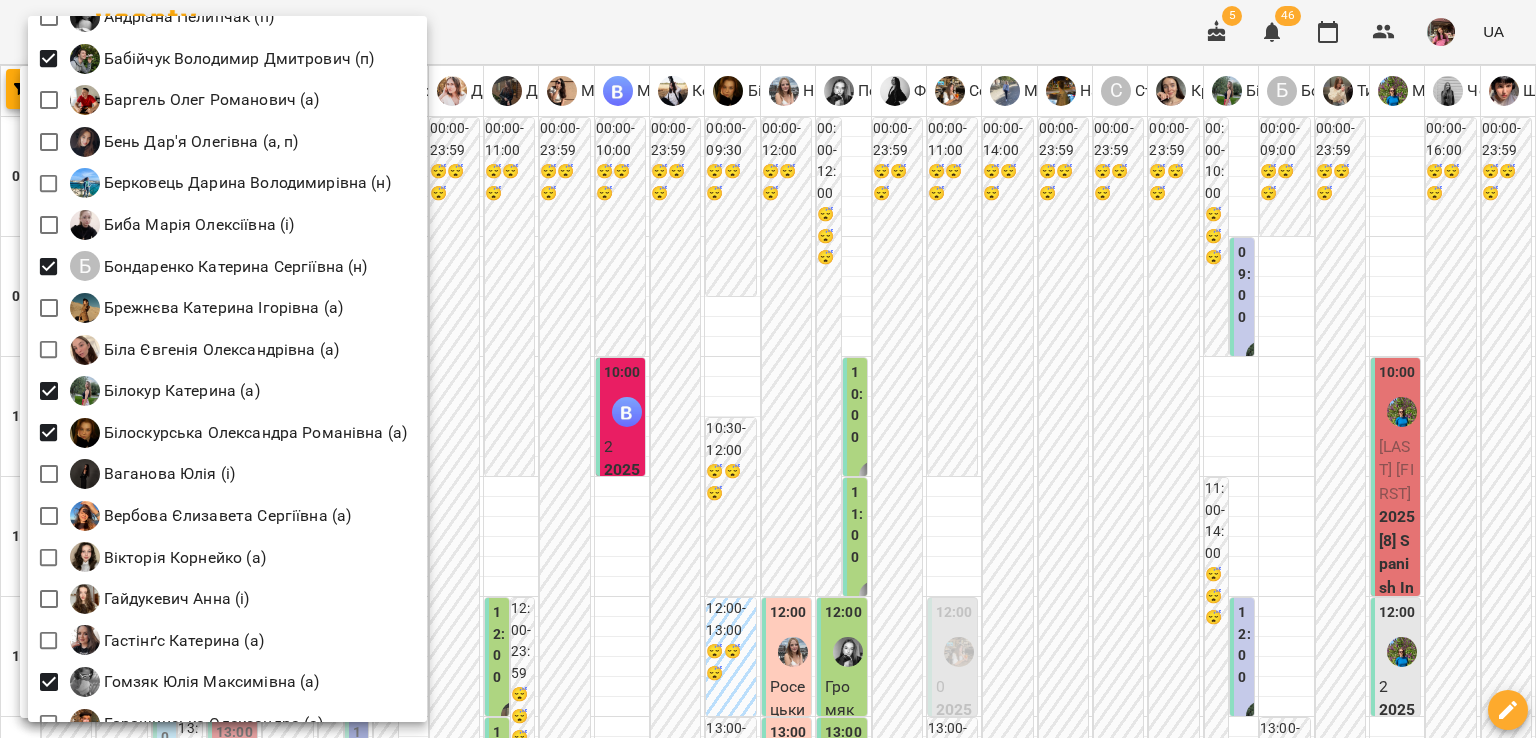 scroll, scrollTop: 212, scrollLeft: 0, axis: vertical 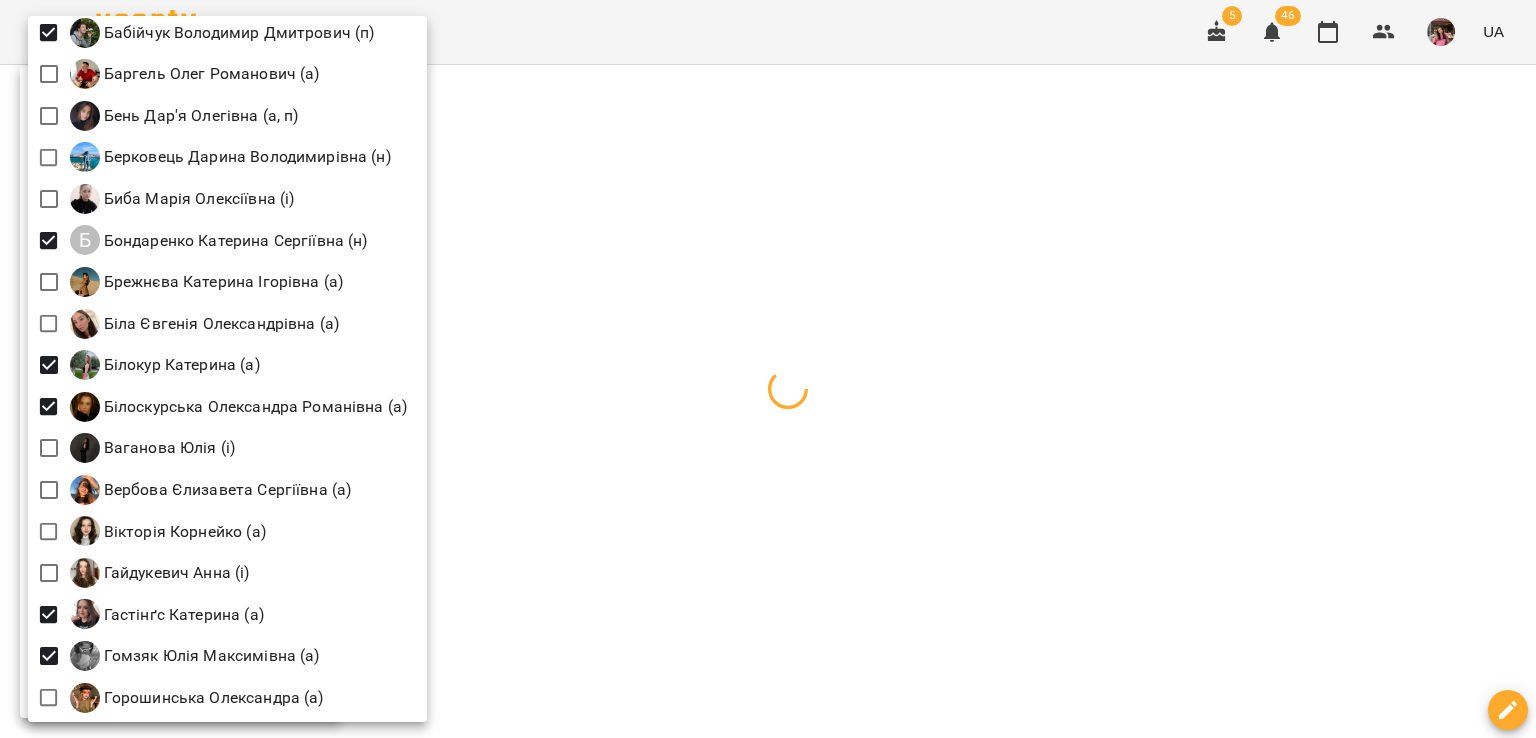 click at bounding box center (768, 369) 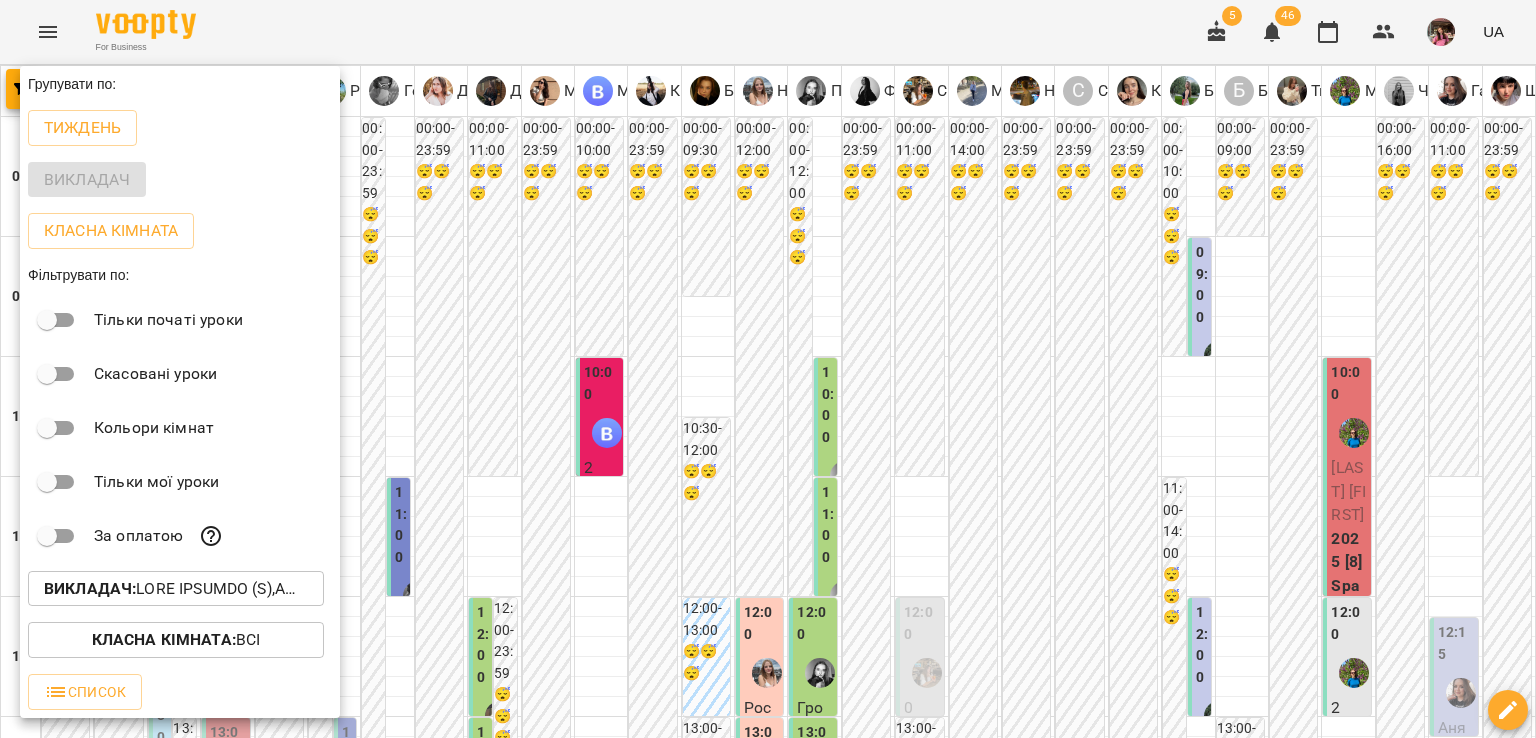 click at bounding box center [768, 369] 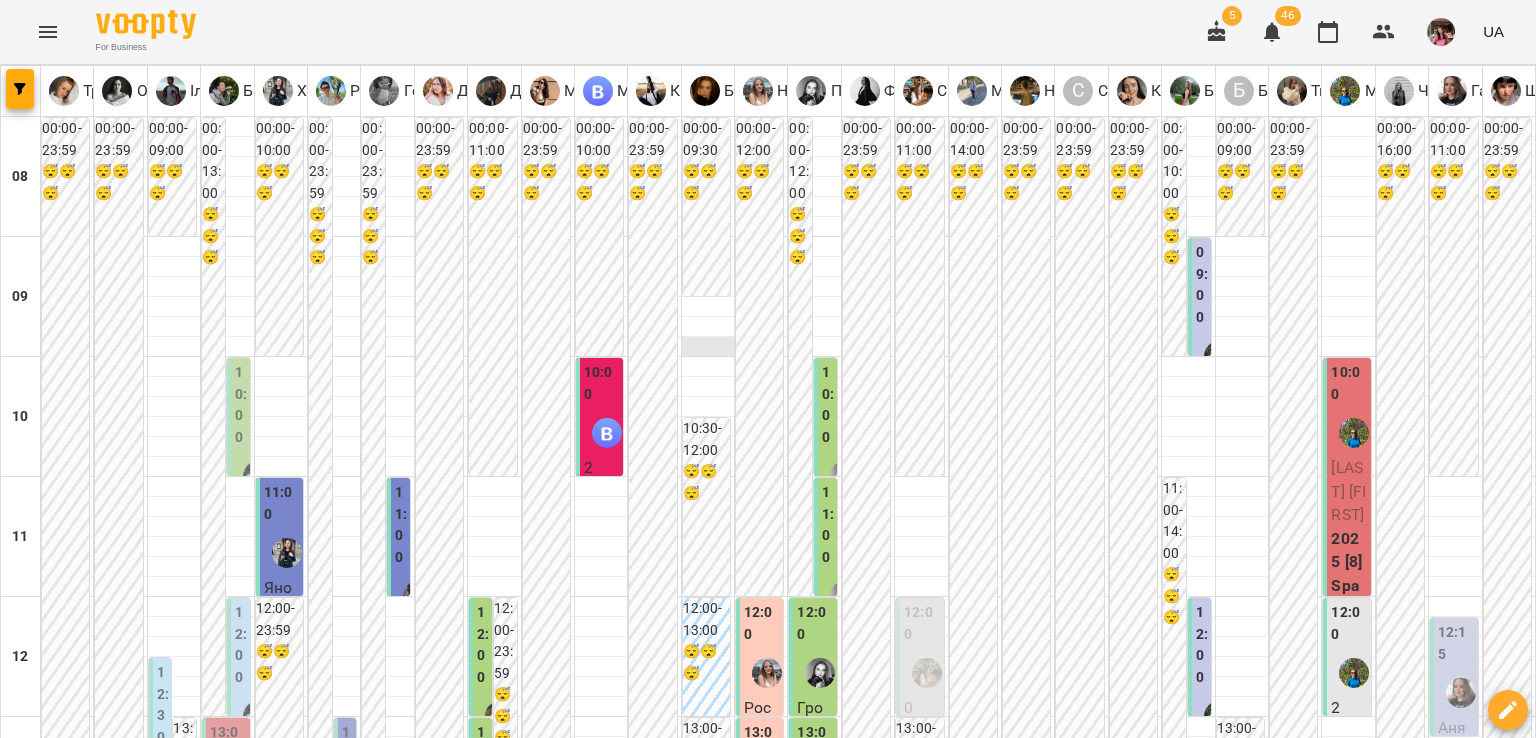 scroll, scrollTop: 472, scrollLeft: 0, axis: vertical 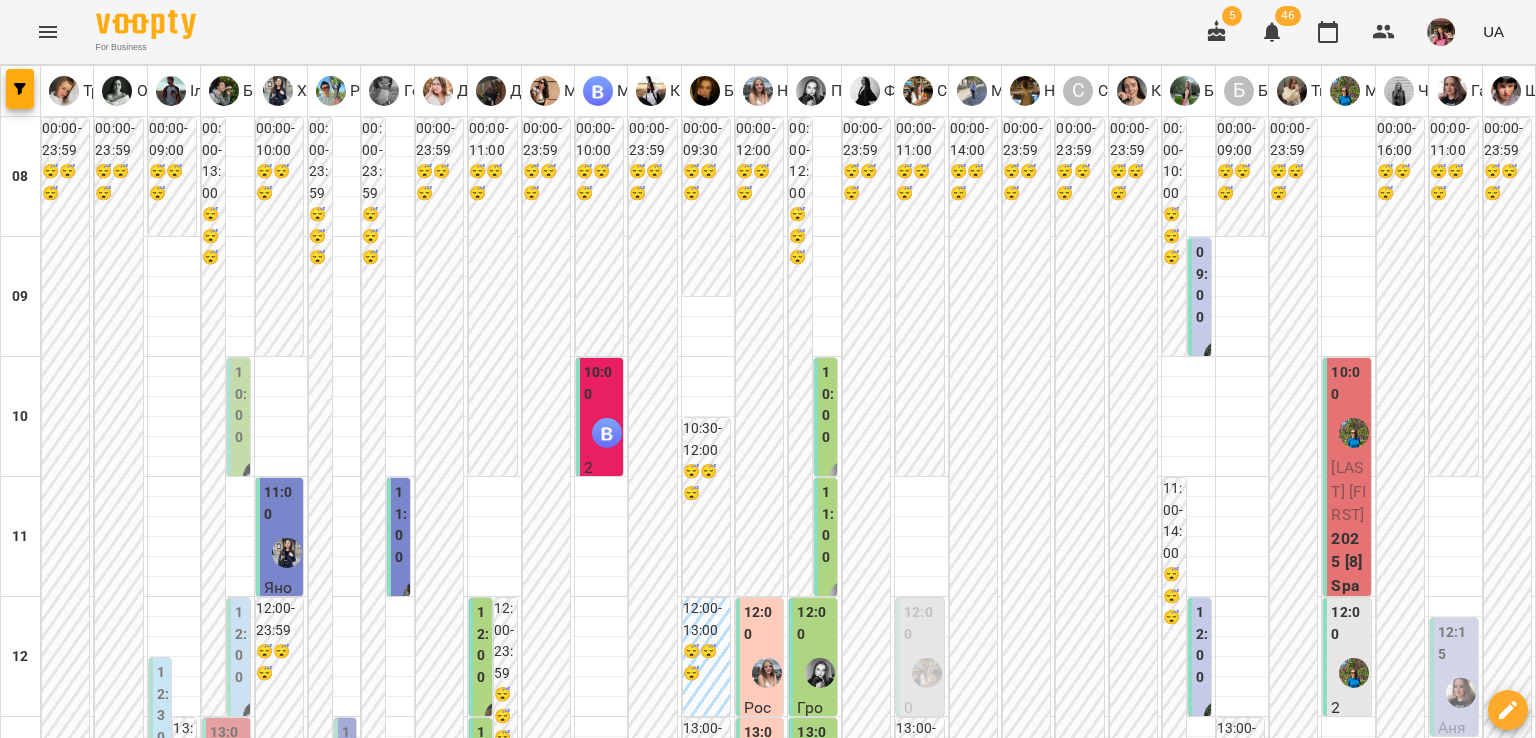 click on "чт" at bounding box center (675, 1943) 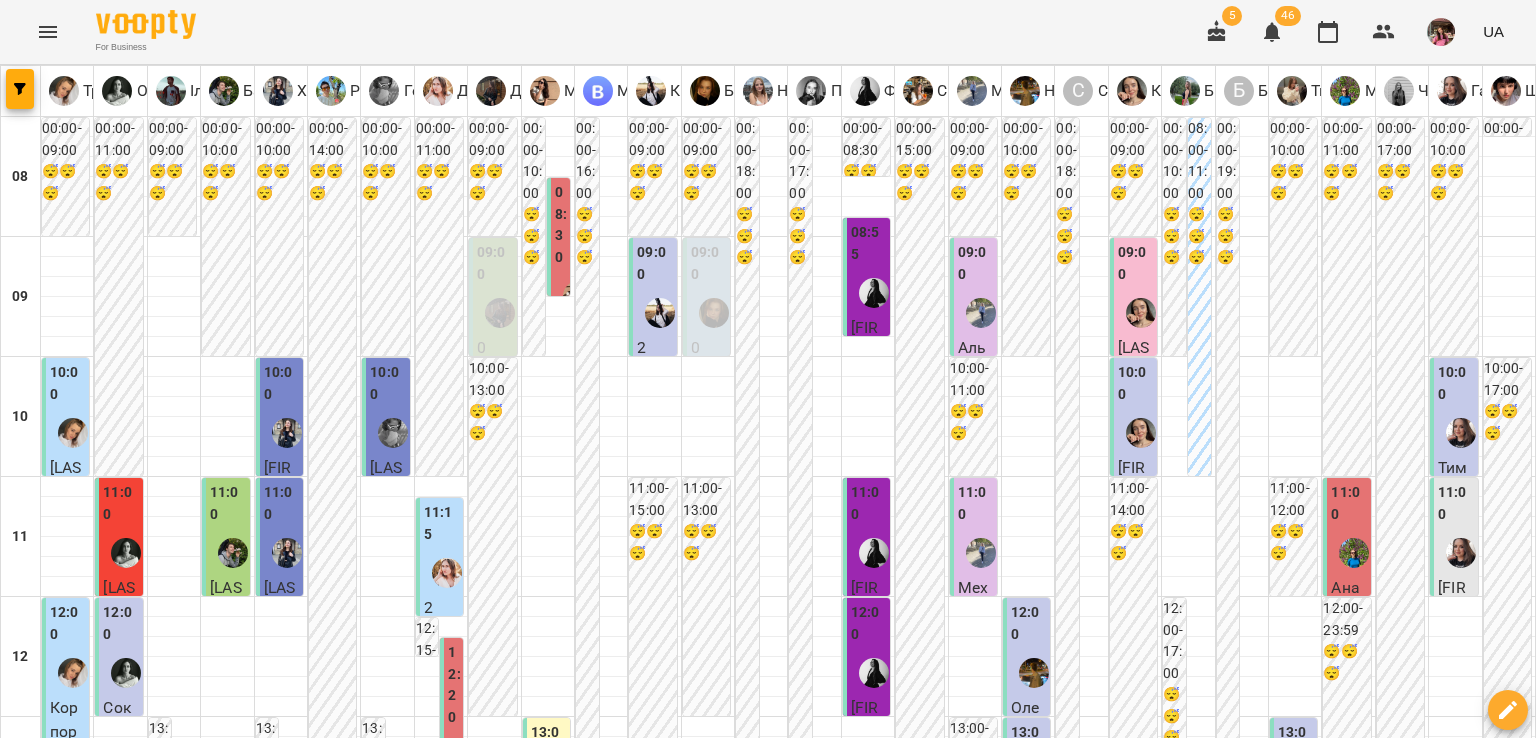 scroll, scrollTop: 58, scrollLeft: 0, axis: vertical 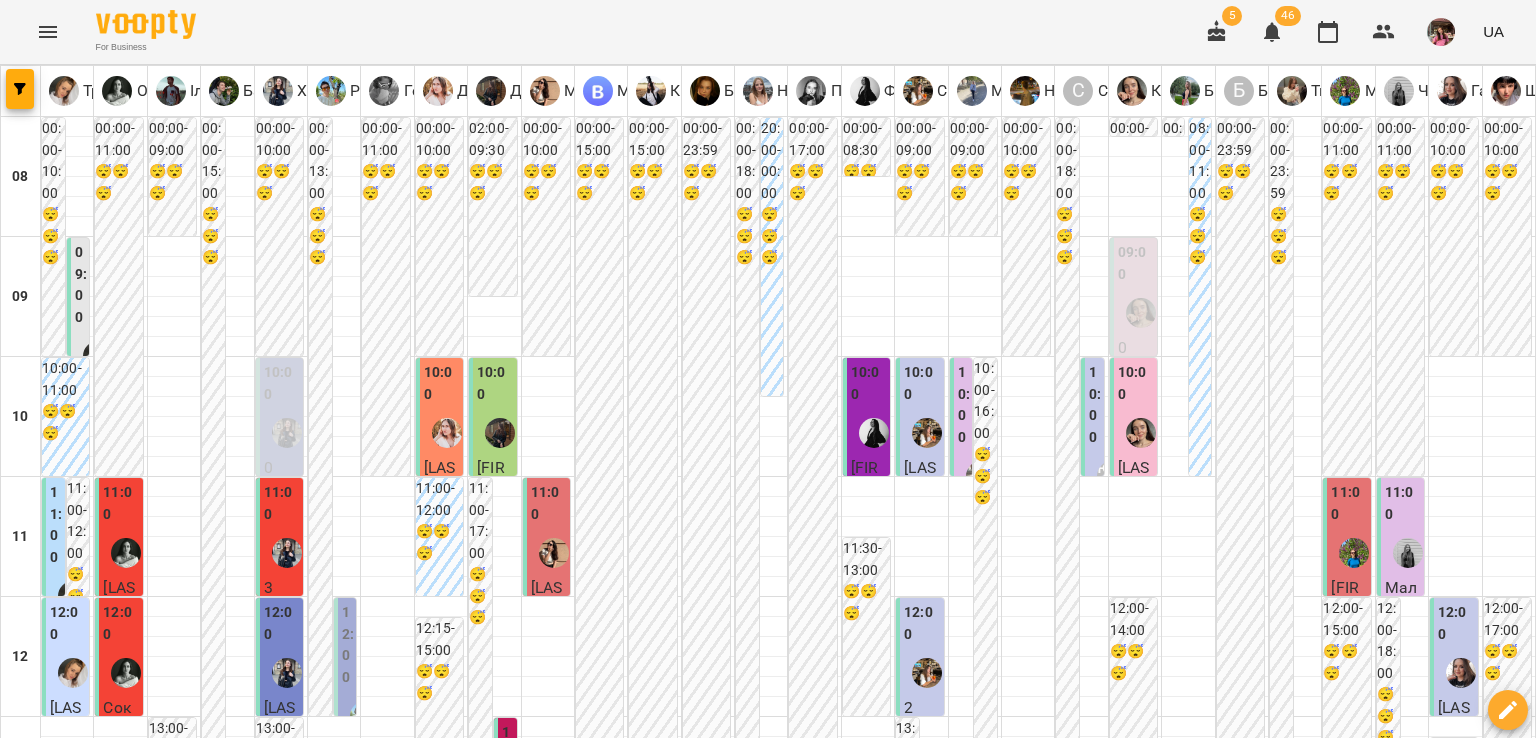 click at bounding box center (867, 2008) 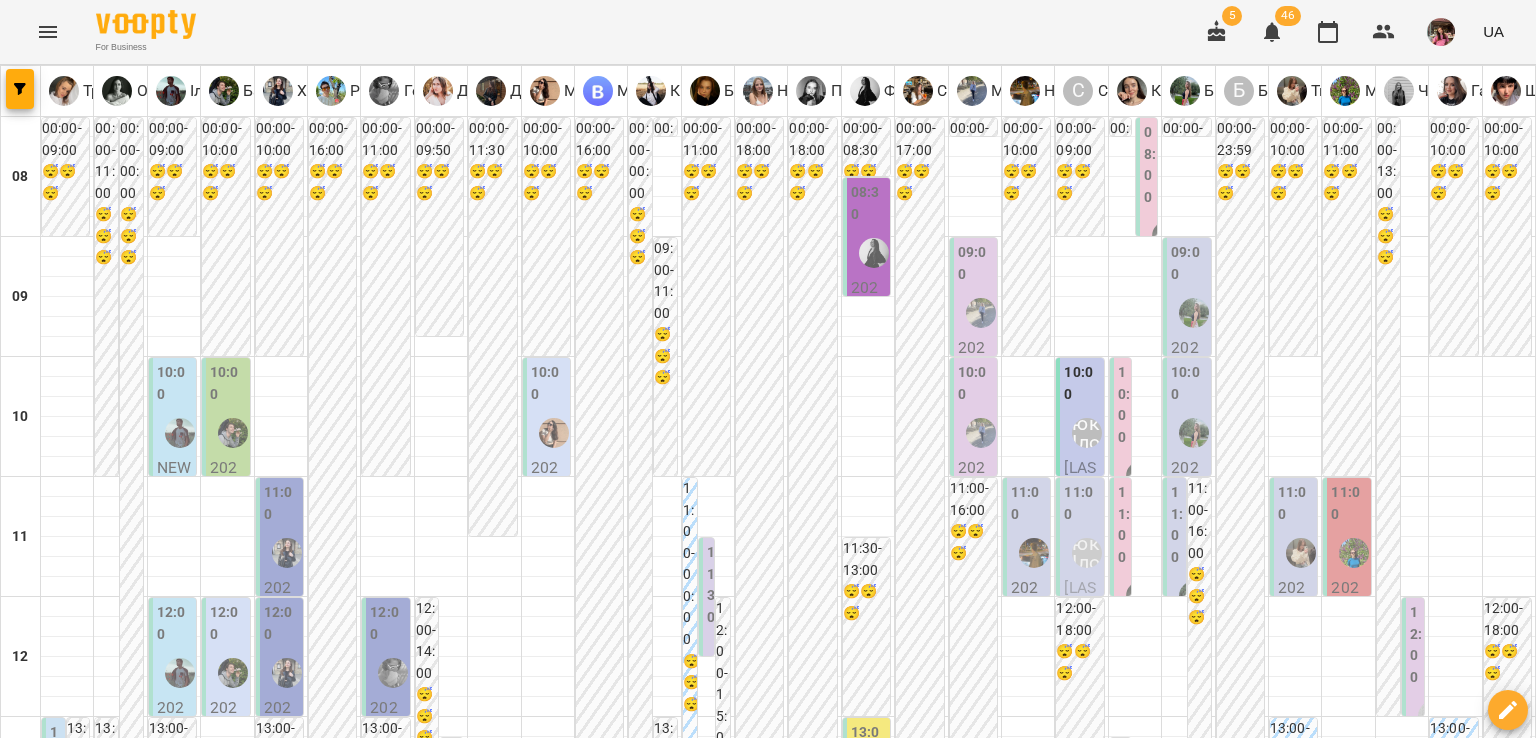 scroll, scrollTop: 0, scrollLeft: 0, axis: both 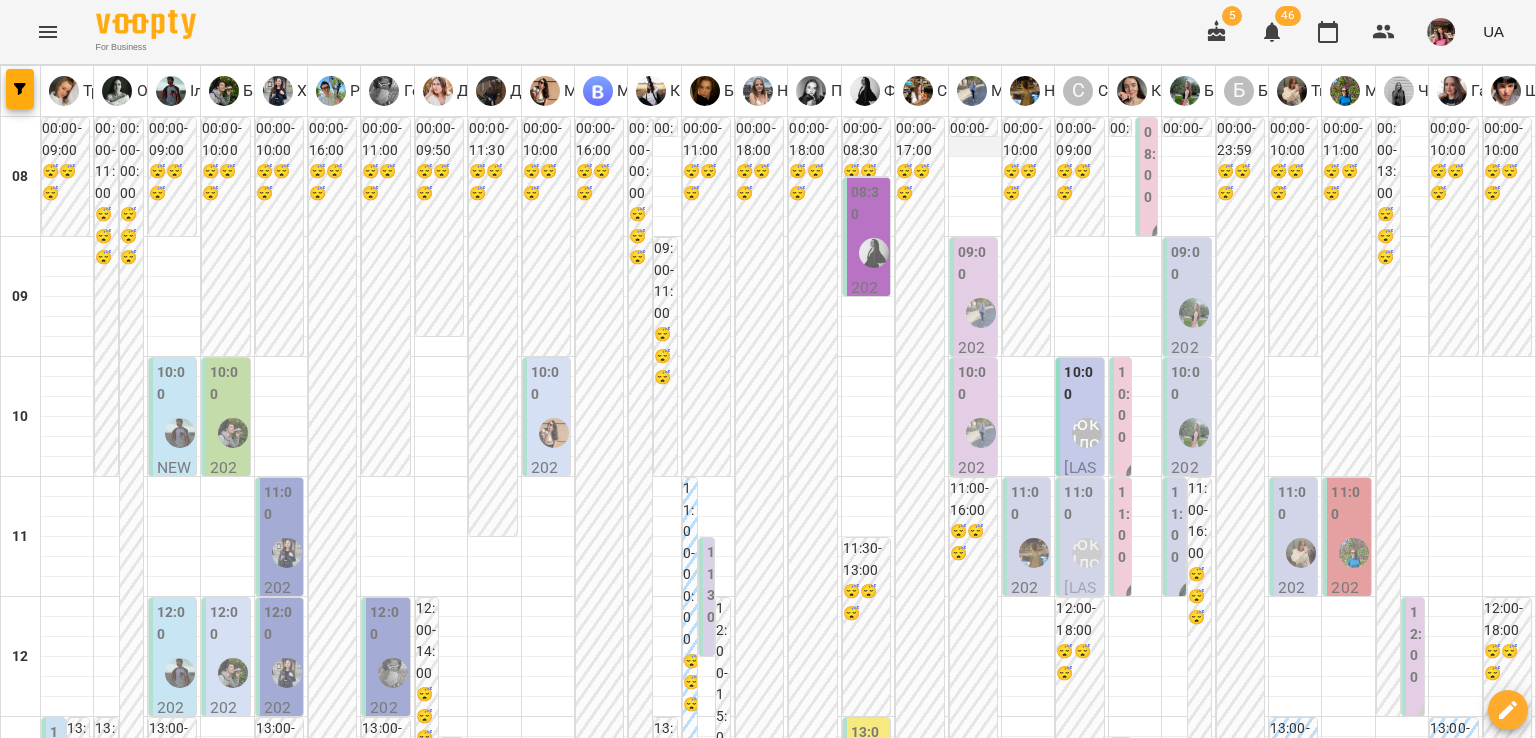 click at bounding box center (975, 147) 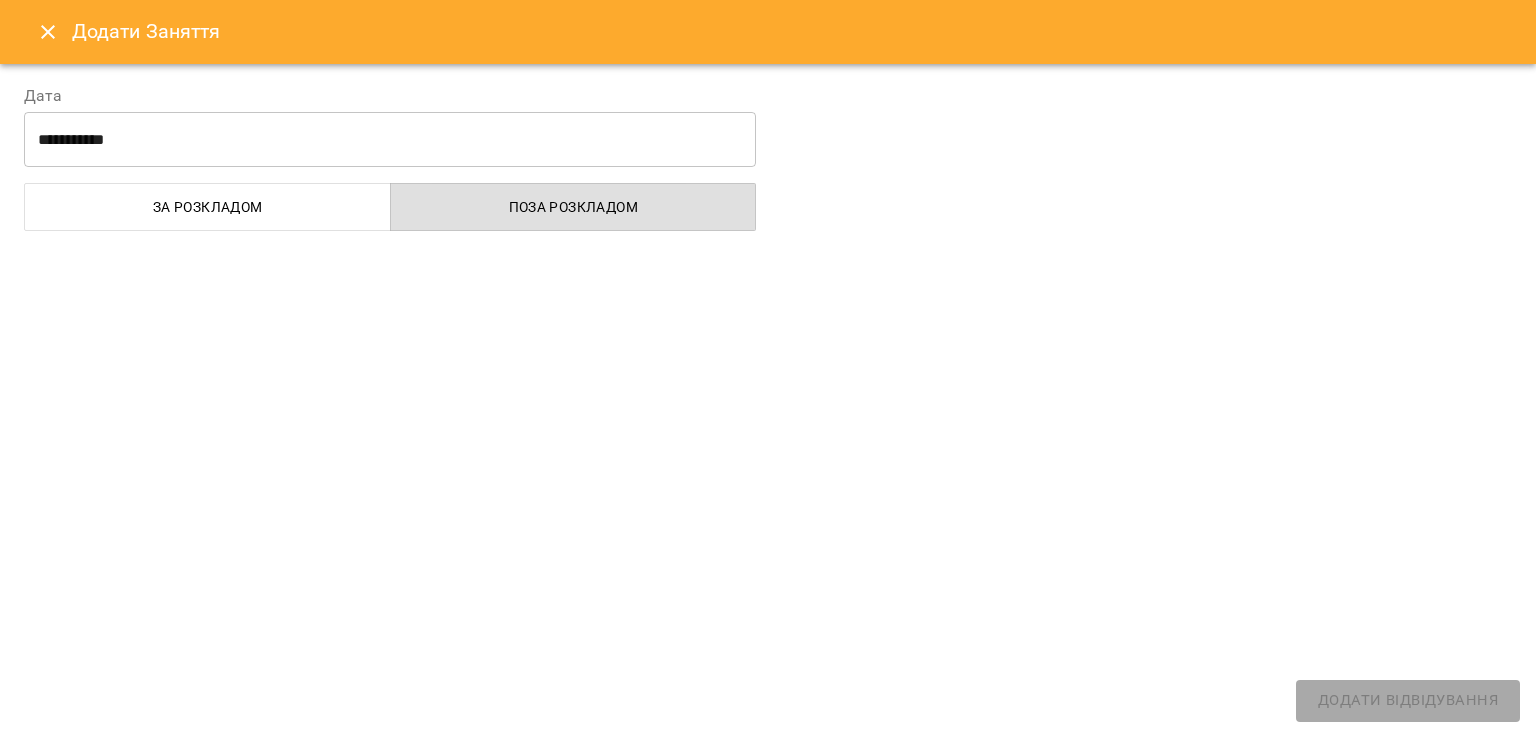 select 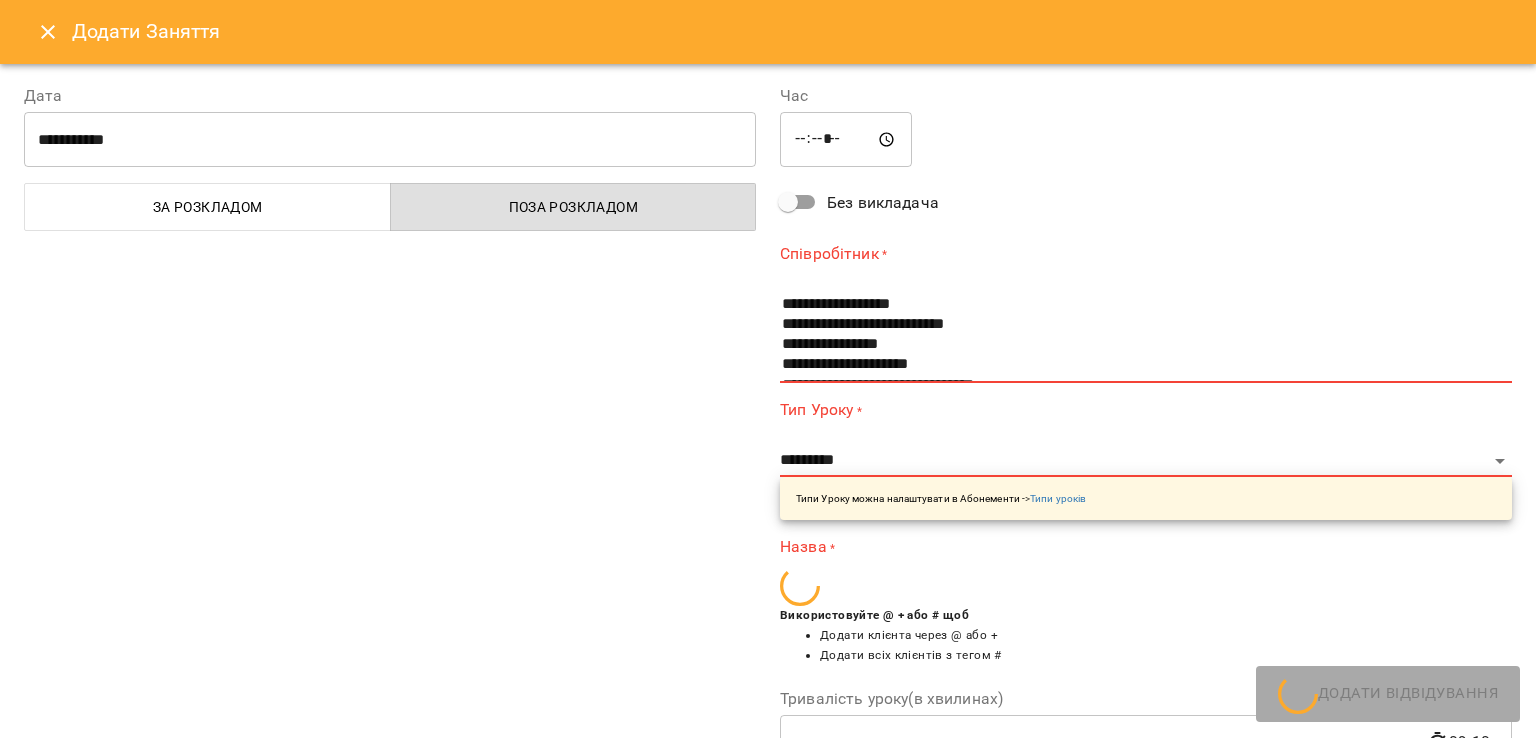 click on "*****" at bounding box center (846, 140) 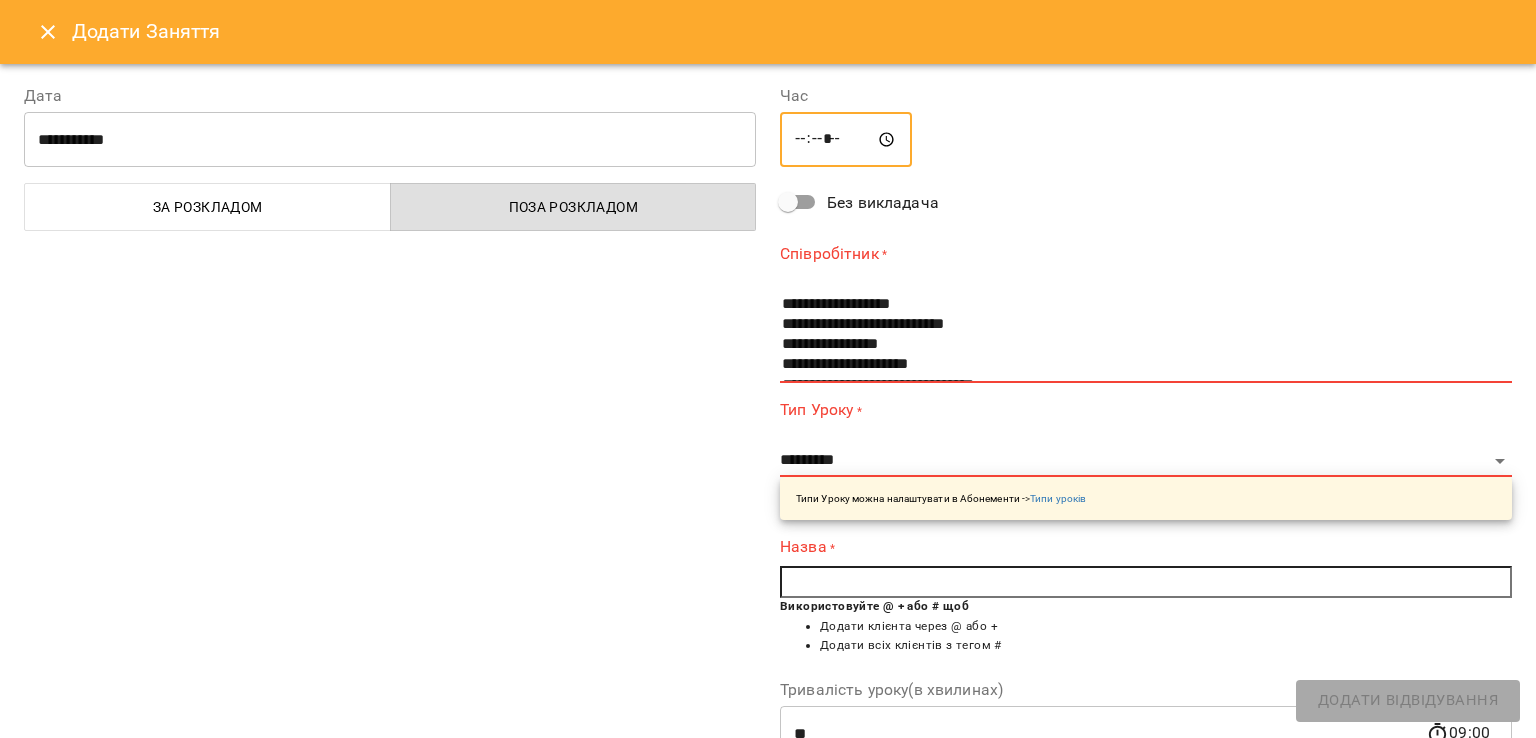 type on "*****" 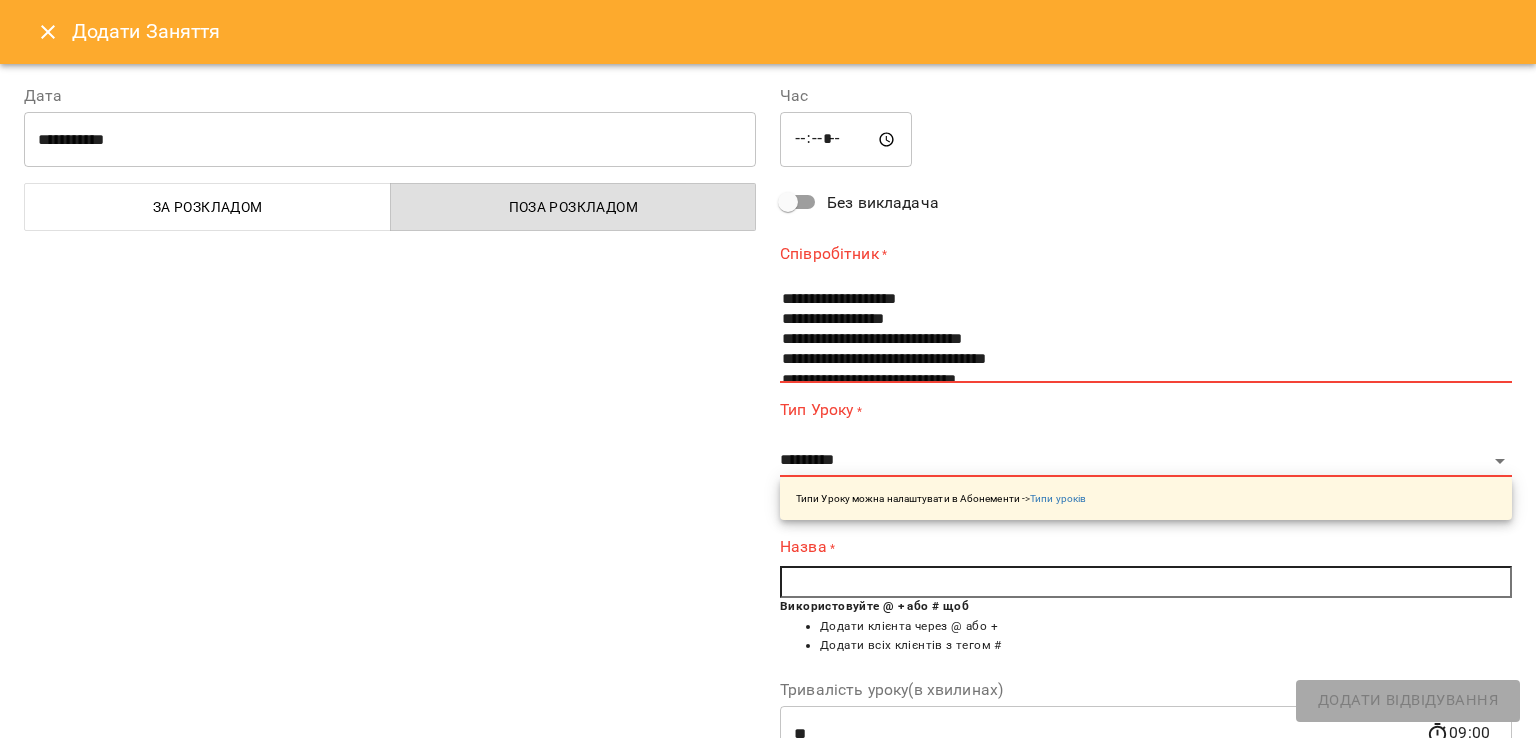 scroll, scrollTop: 1027, scrollLeft: 0, axis: vertical 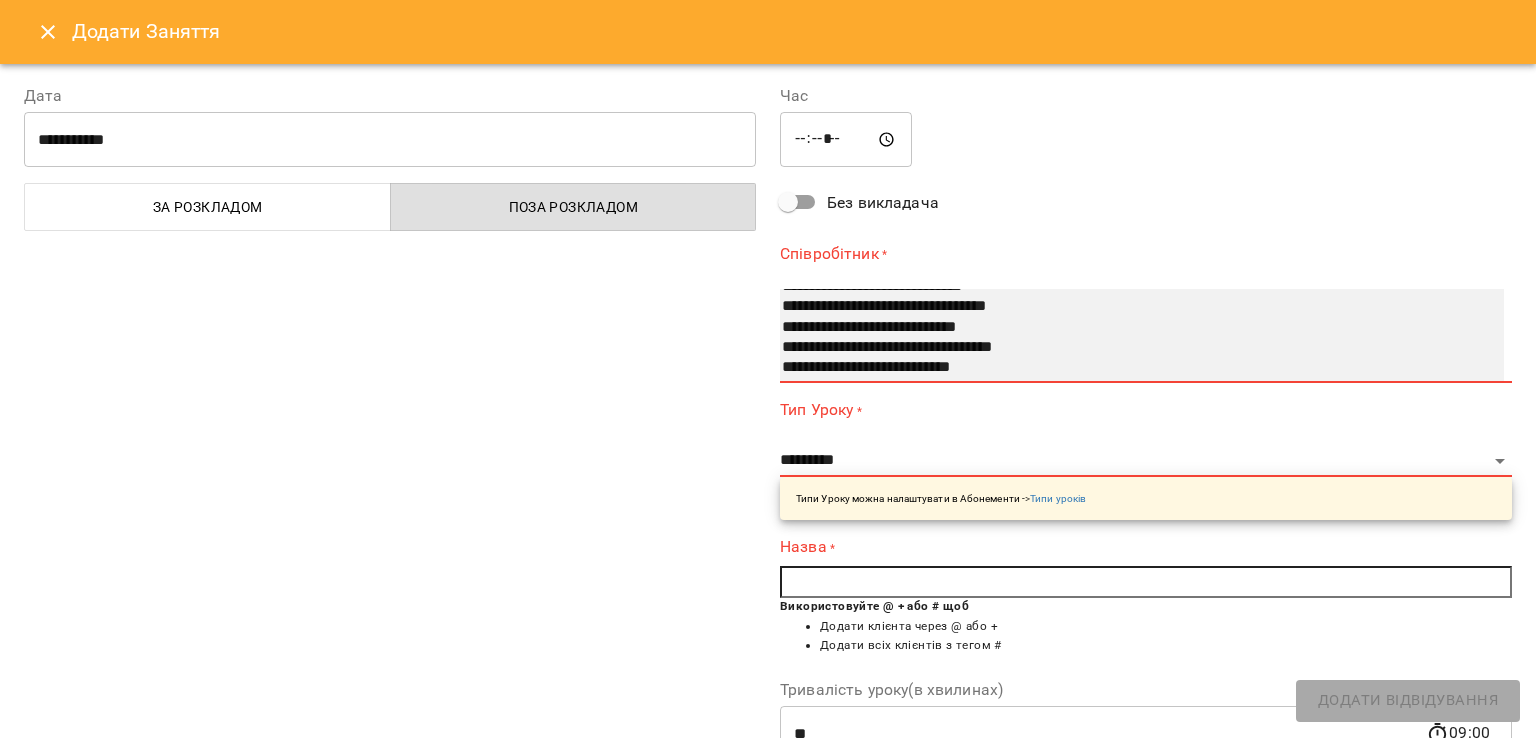 select on "**********" 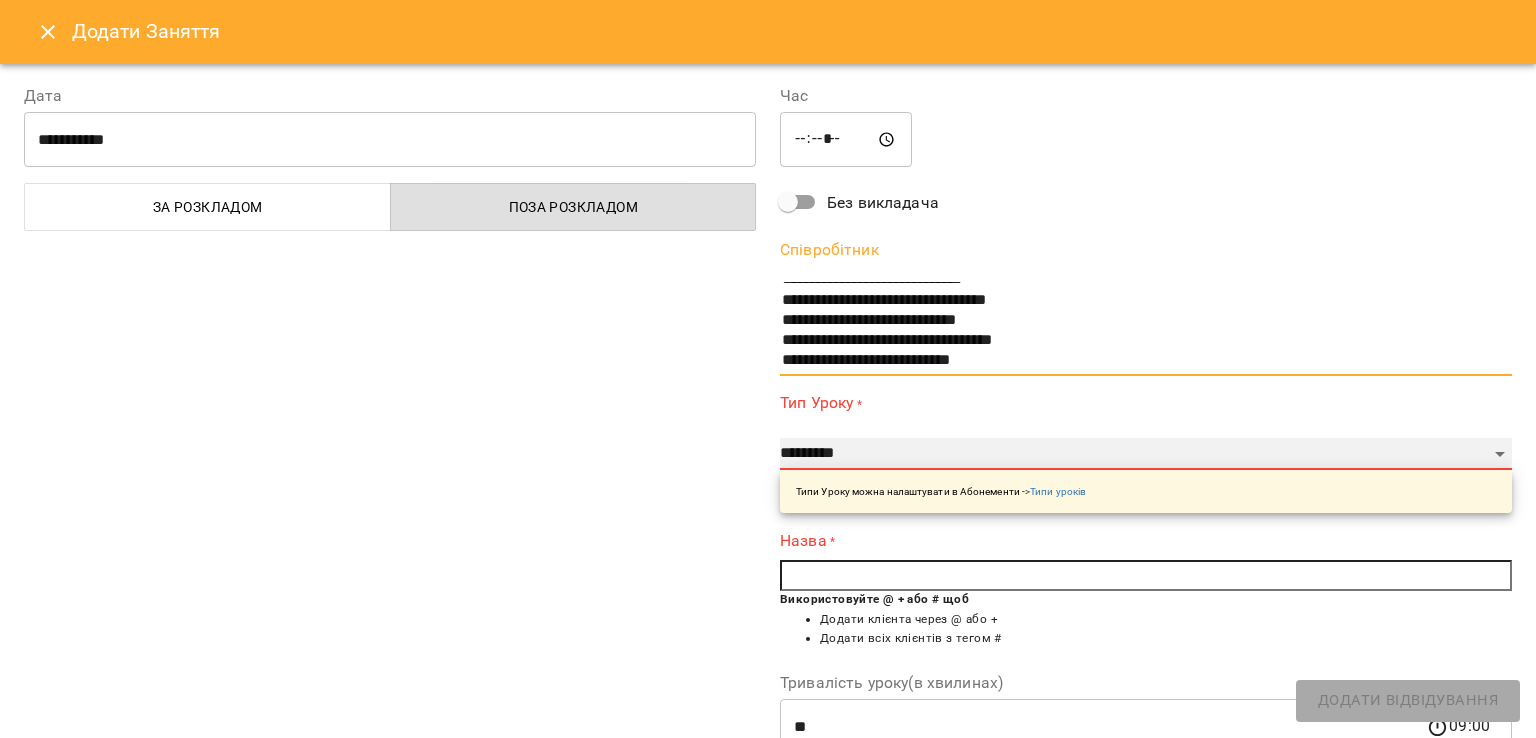 click on "**********" at bounding box center [1146, 454] 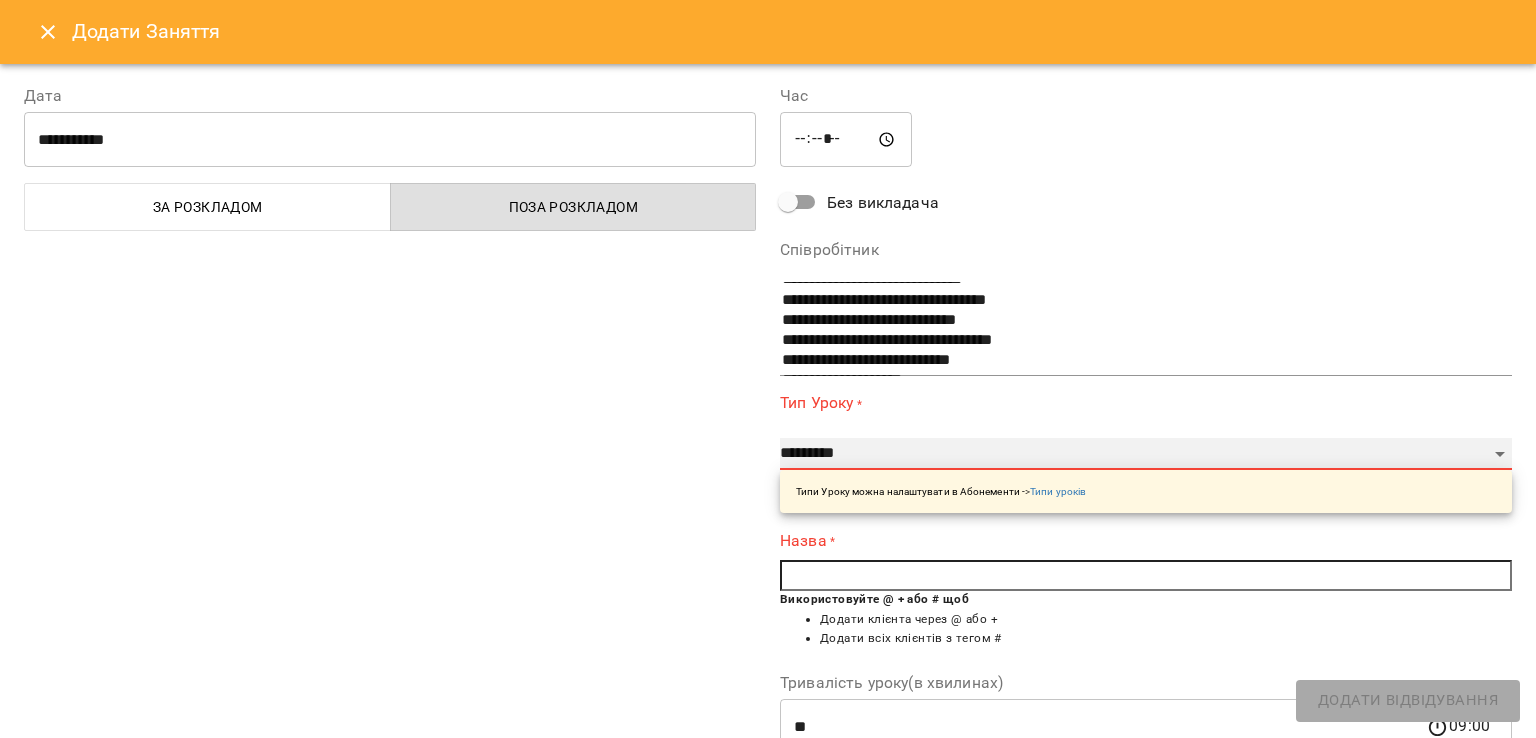 select on "**********" 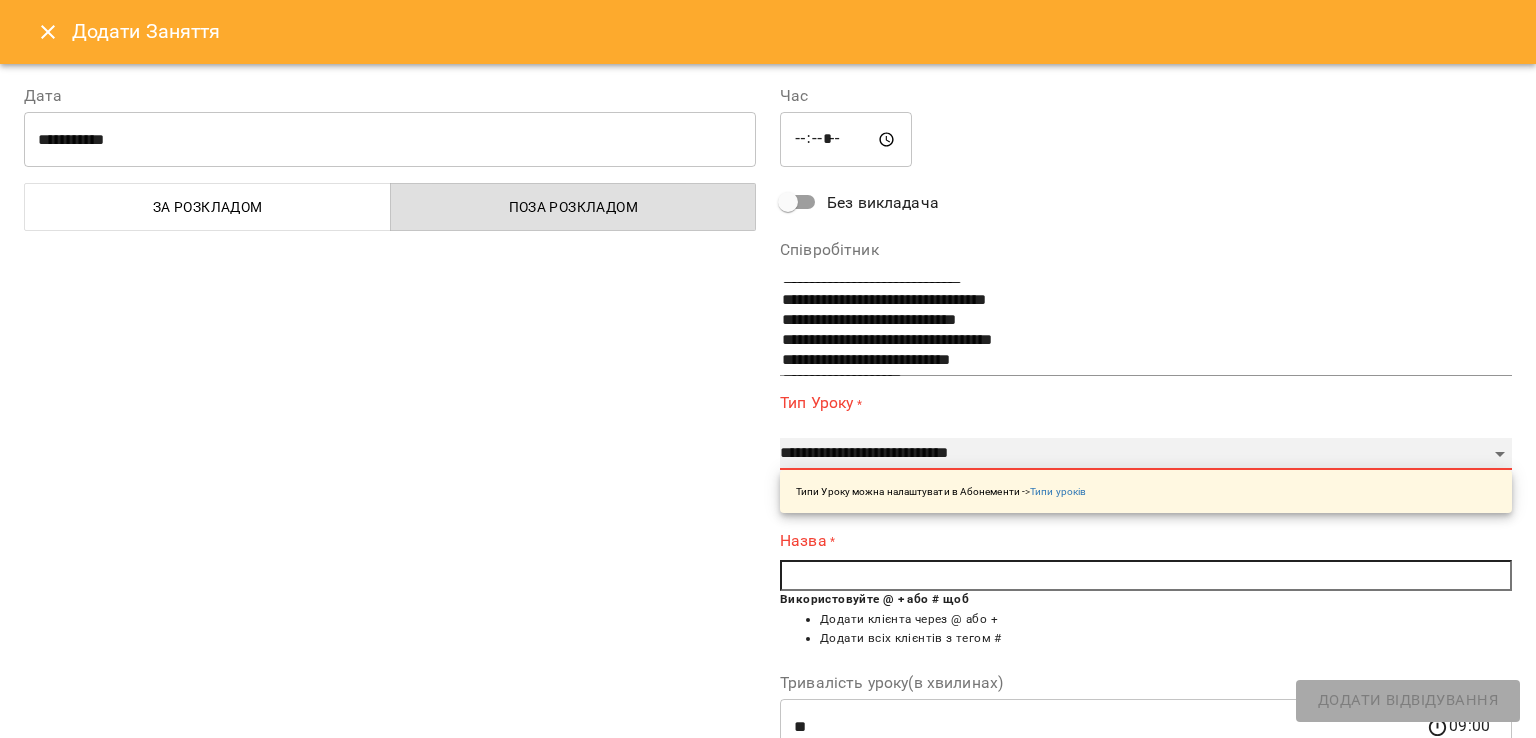 click on "**********" at bounding box center (1146, 454) 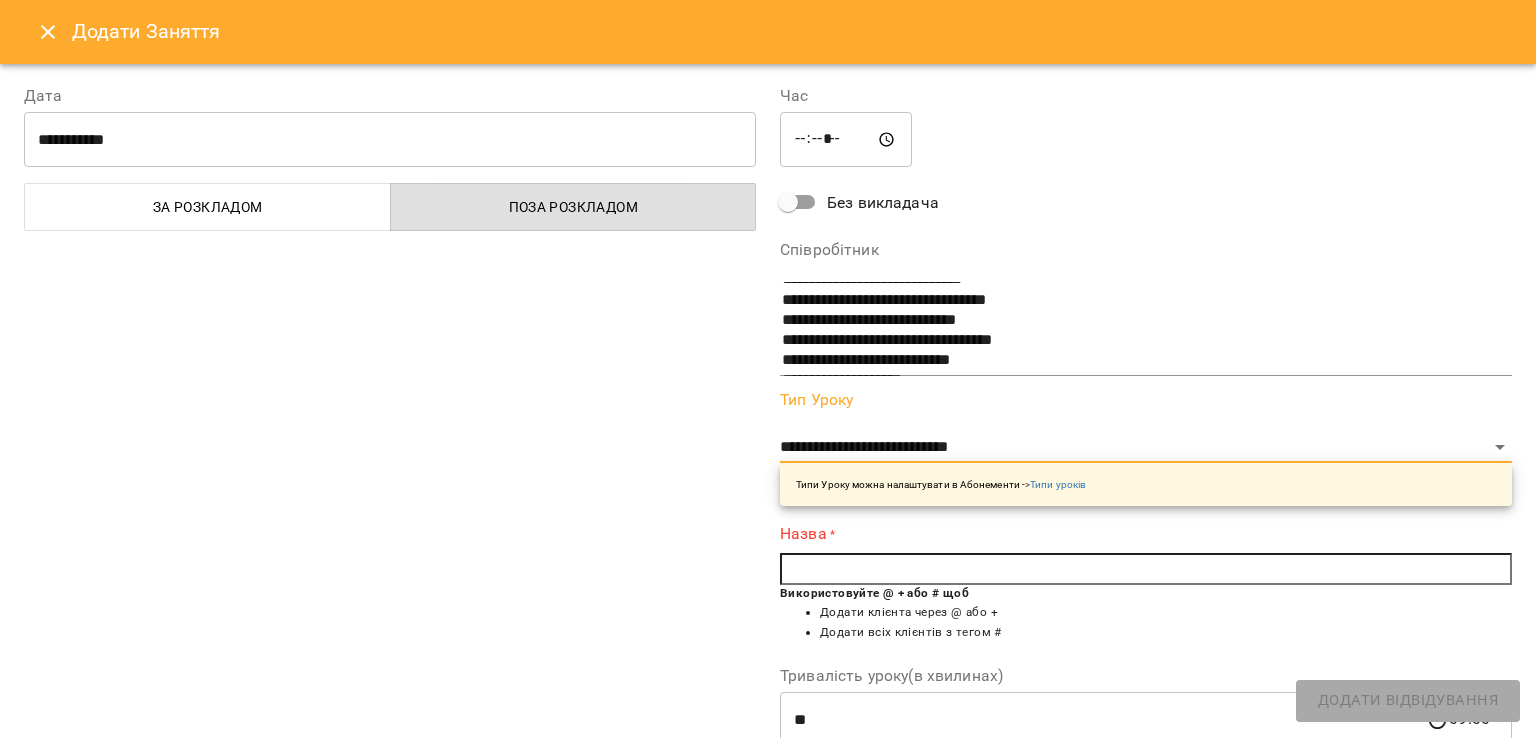 click at bounding box center [1146, 569] 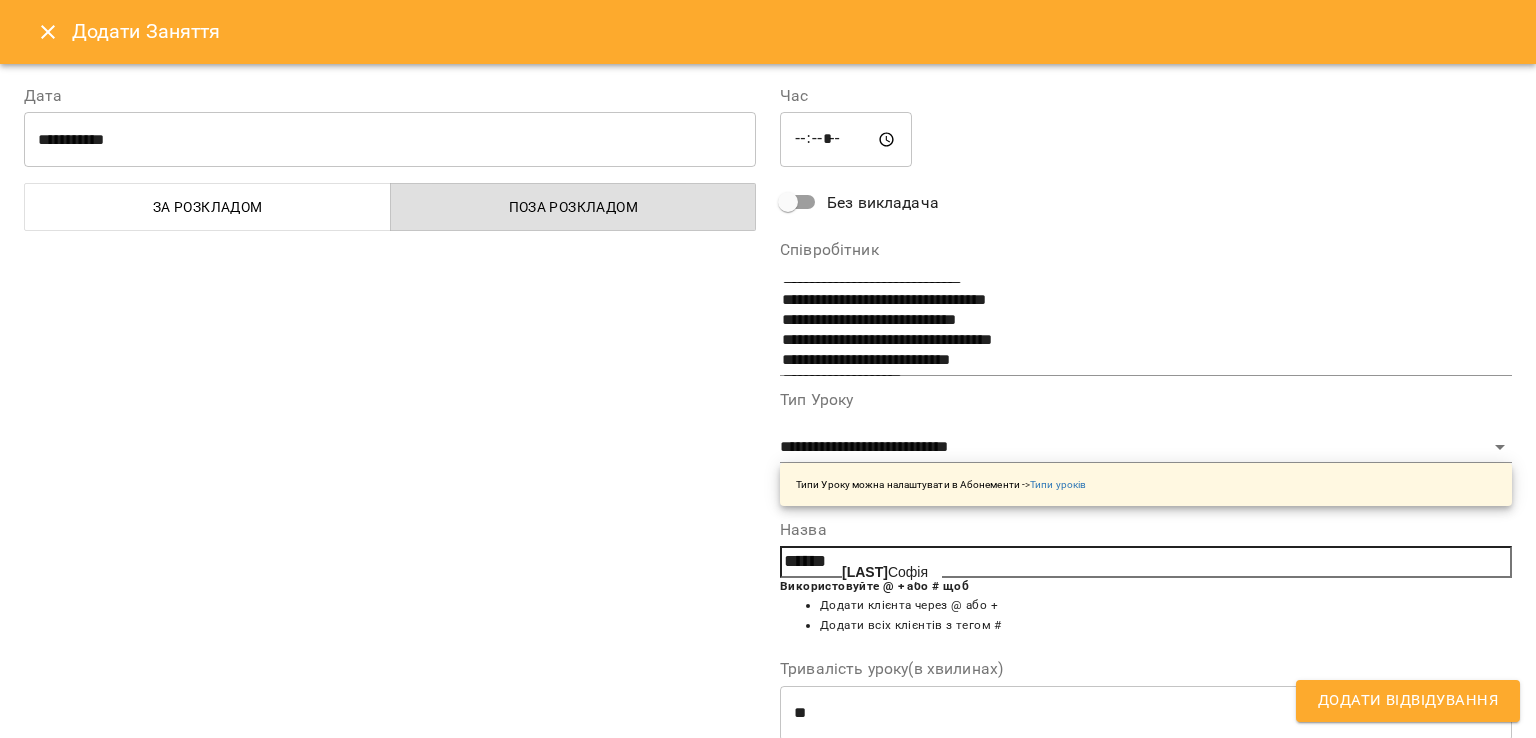 click on "Мехед  Софія" at bounding box center [885, 572] 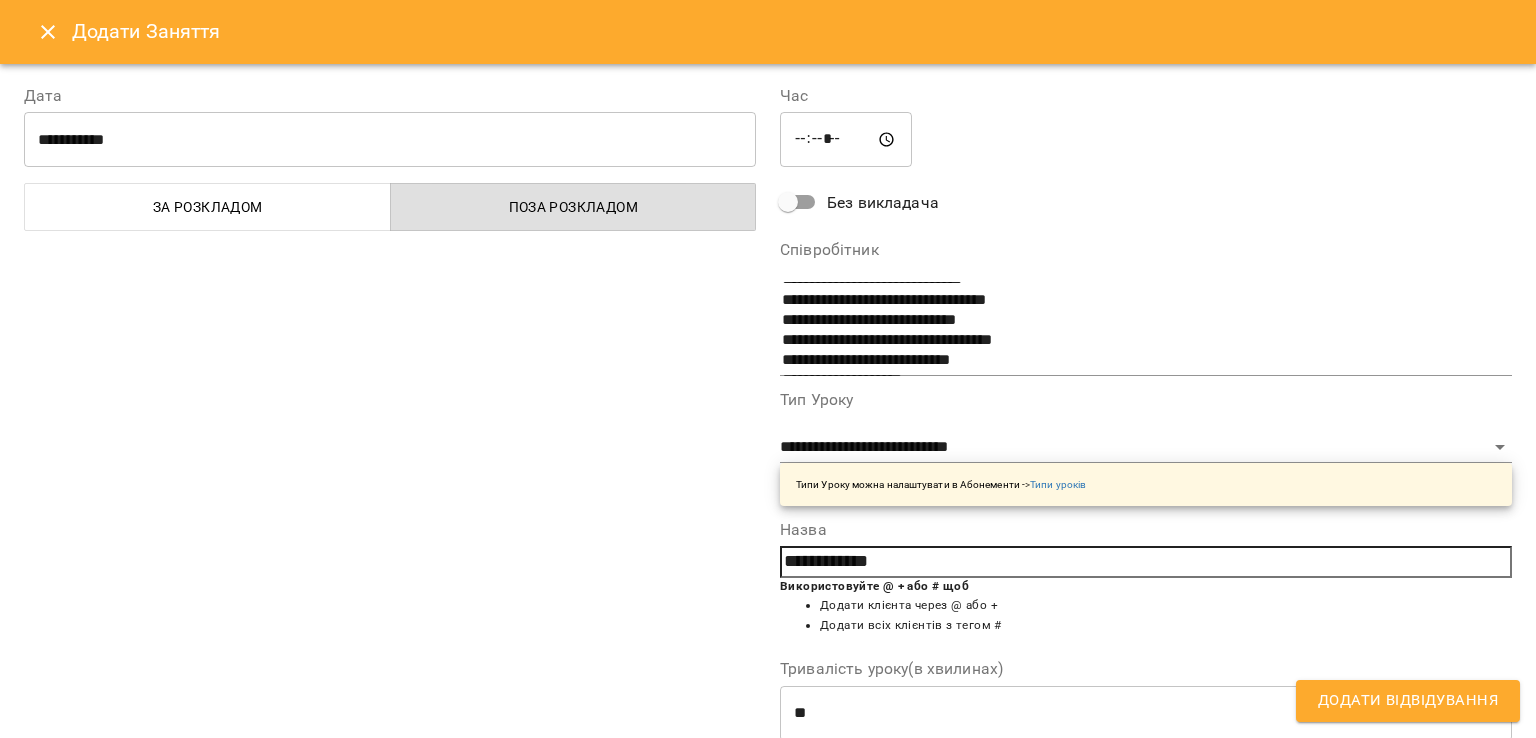 click on "Додати Відвідування" at bounding box center (1408, 701) 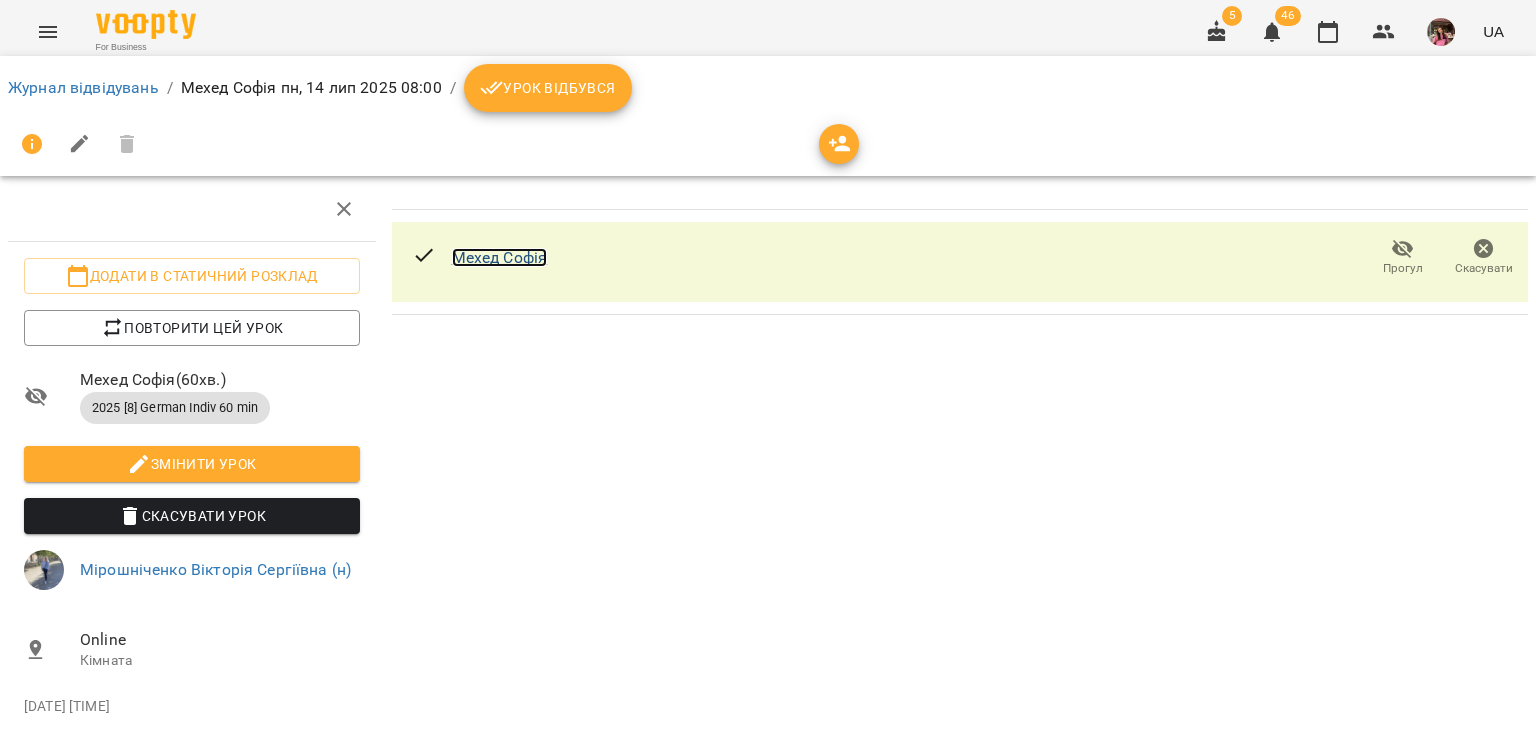 click on "Мехед Софія" at bounding box center [500, 257] 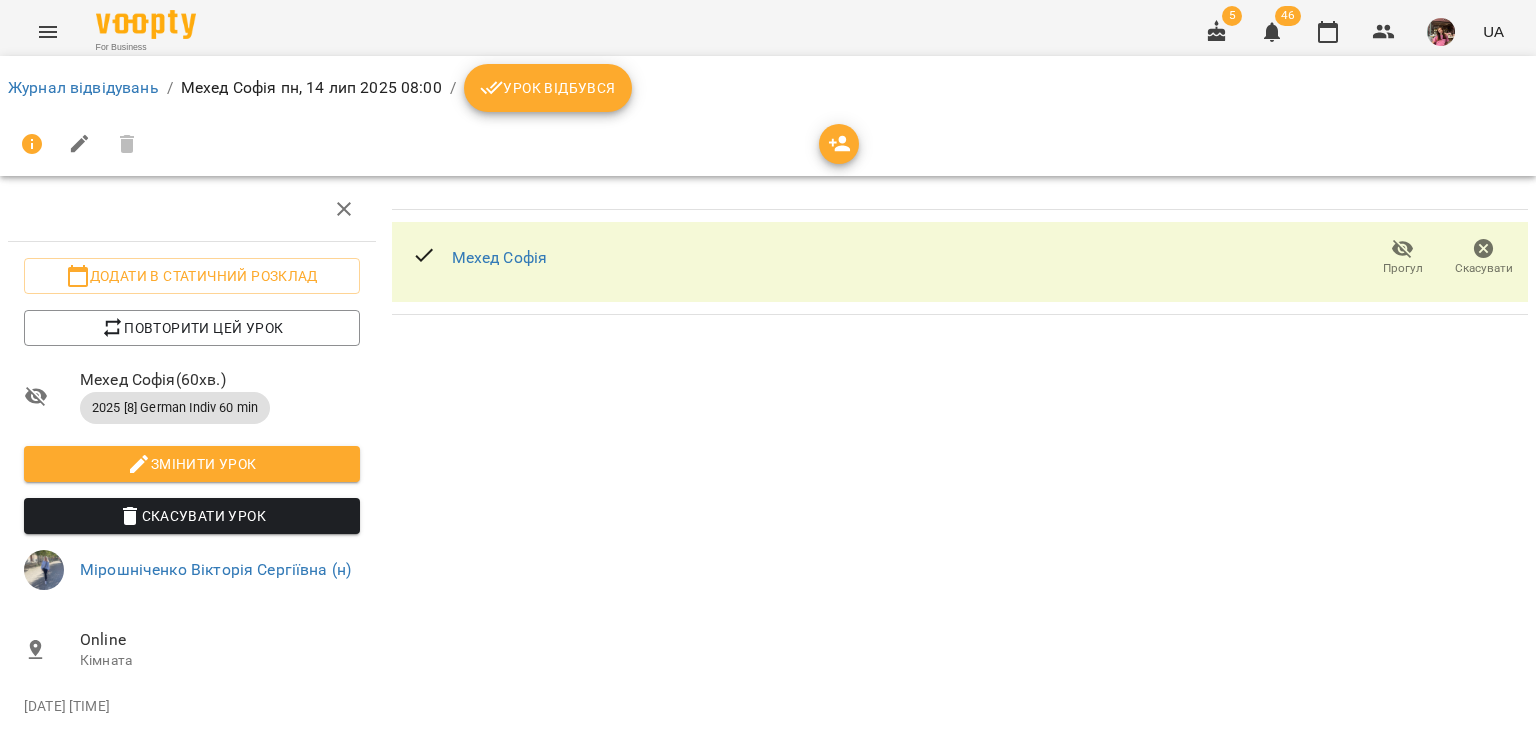 click 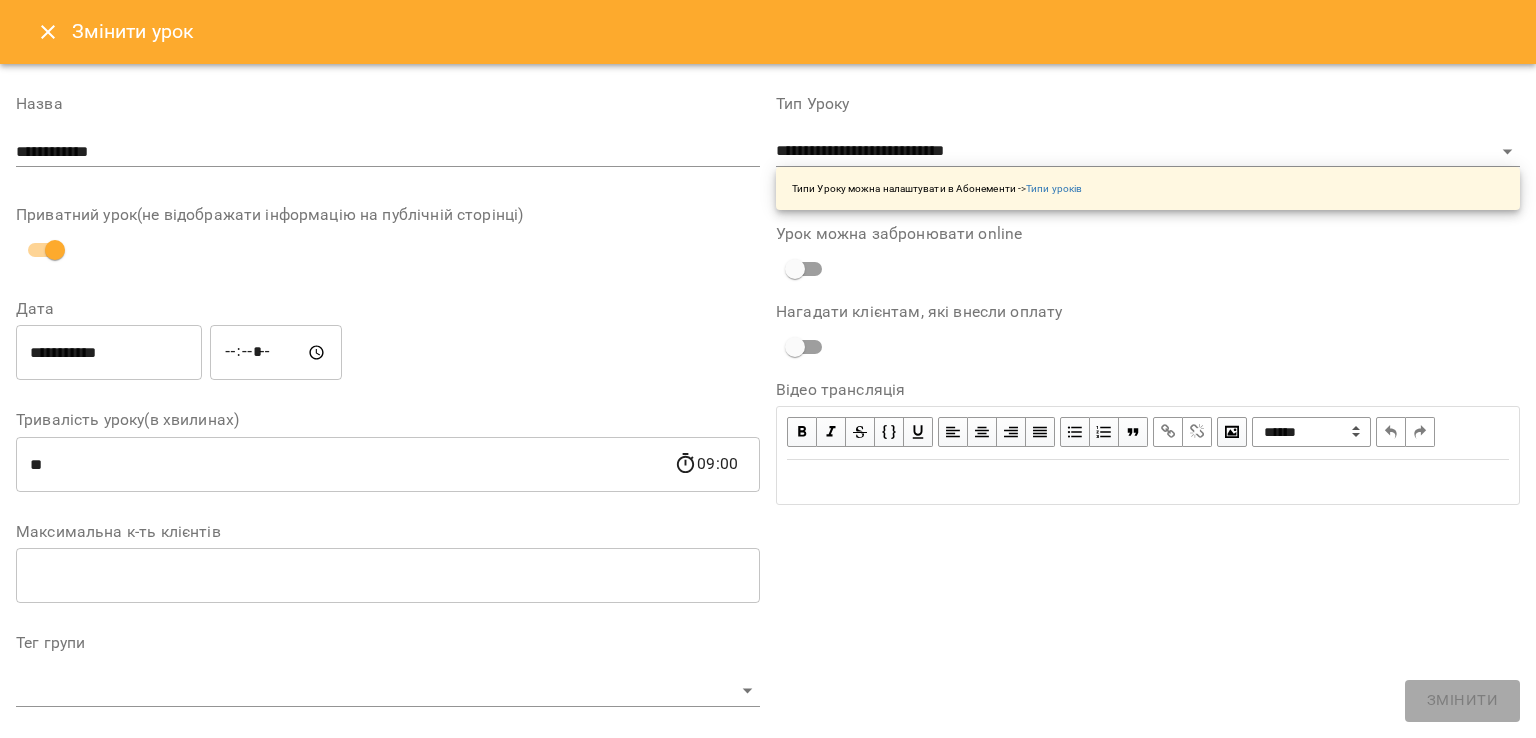 click on "**********" at bounding box center [1148, 153] 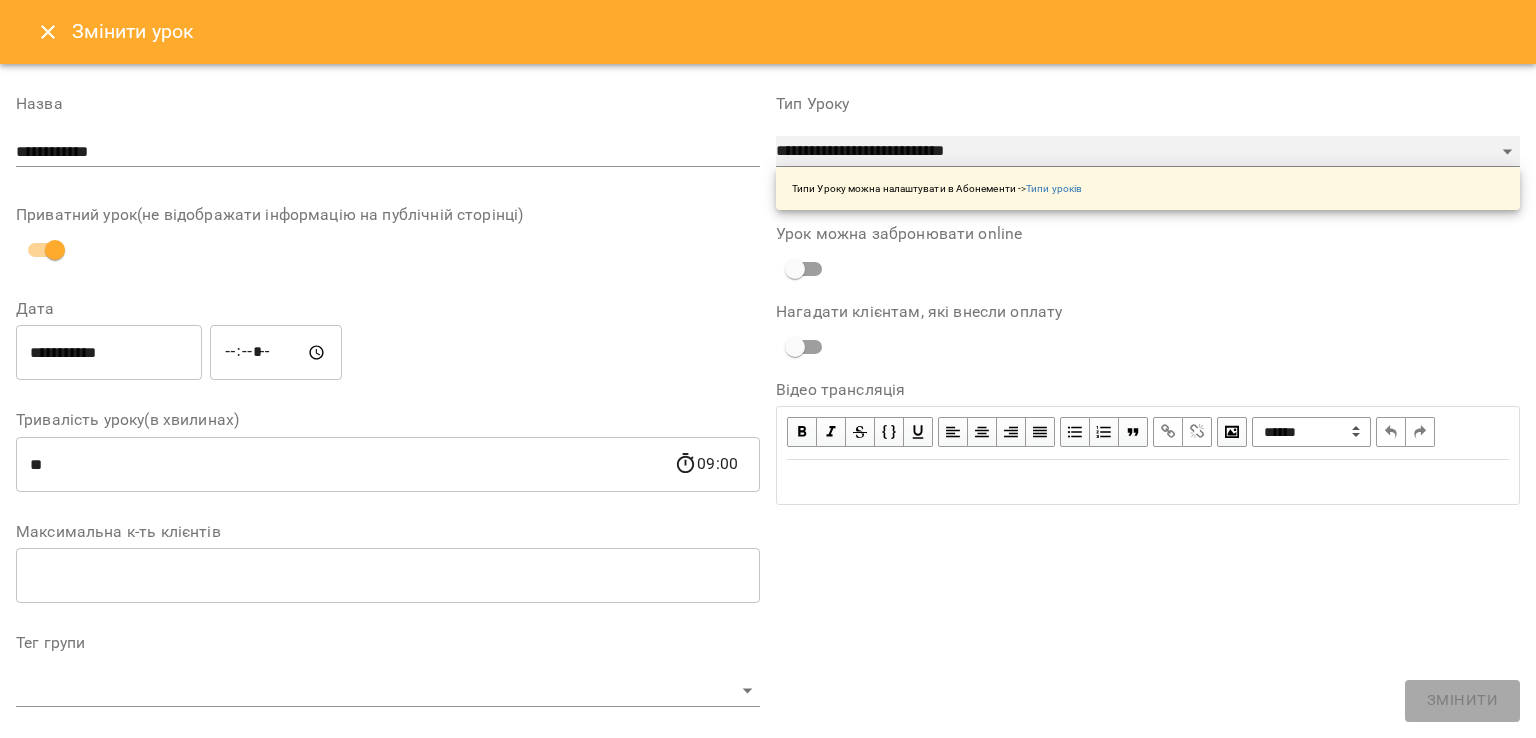 click on "**********" at bounding box center (1148, 152) 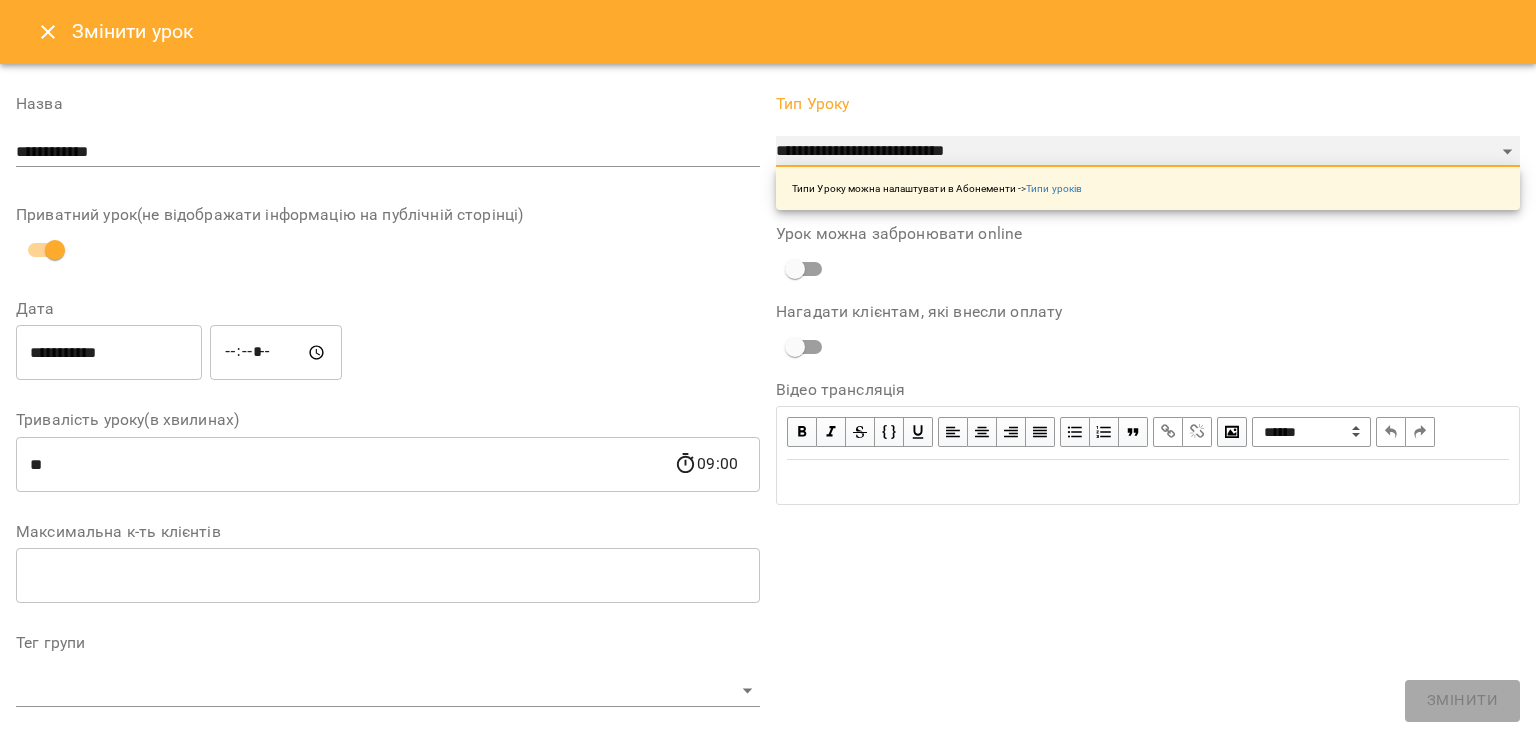 select on "**********" 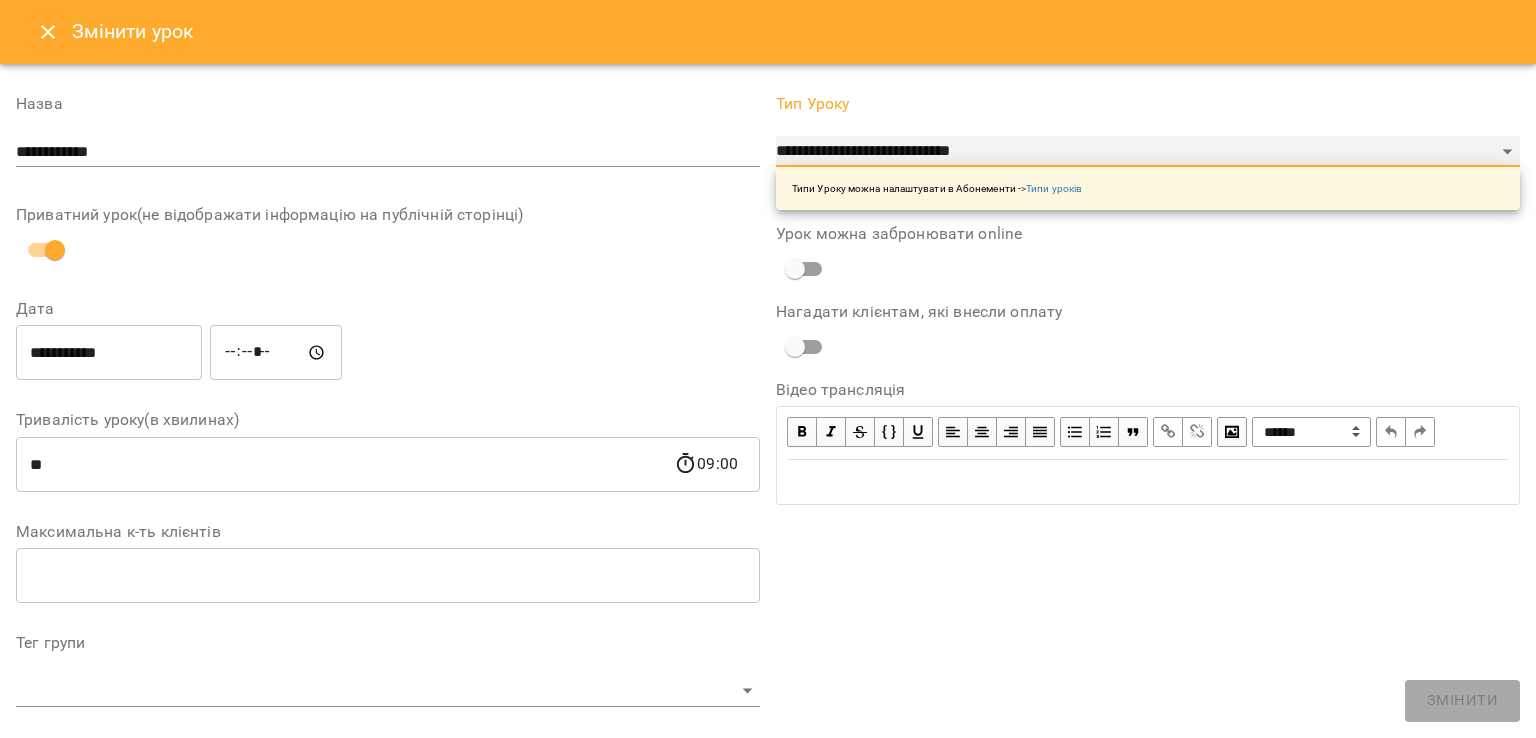 click on "**********" at bounding box center [1148, 152] 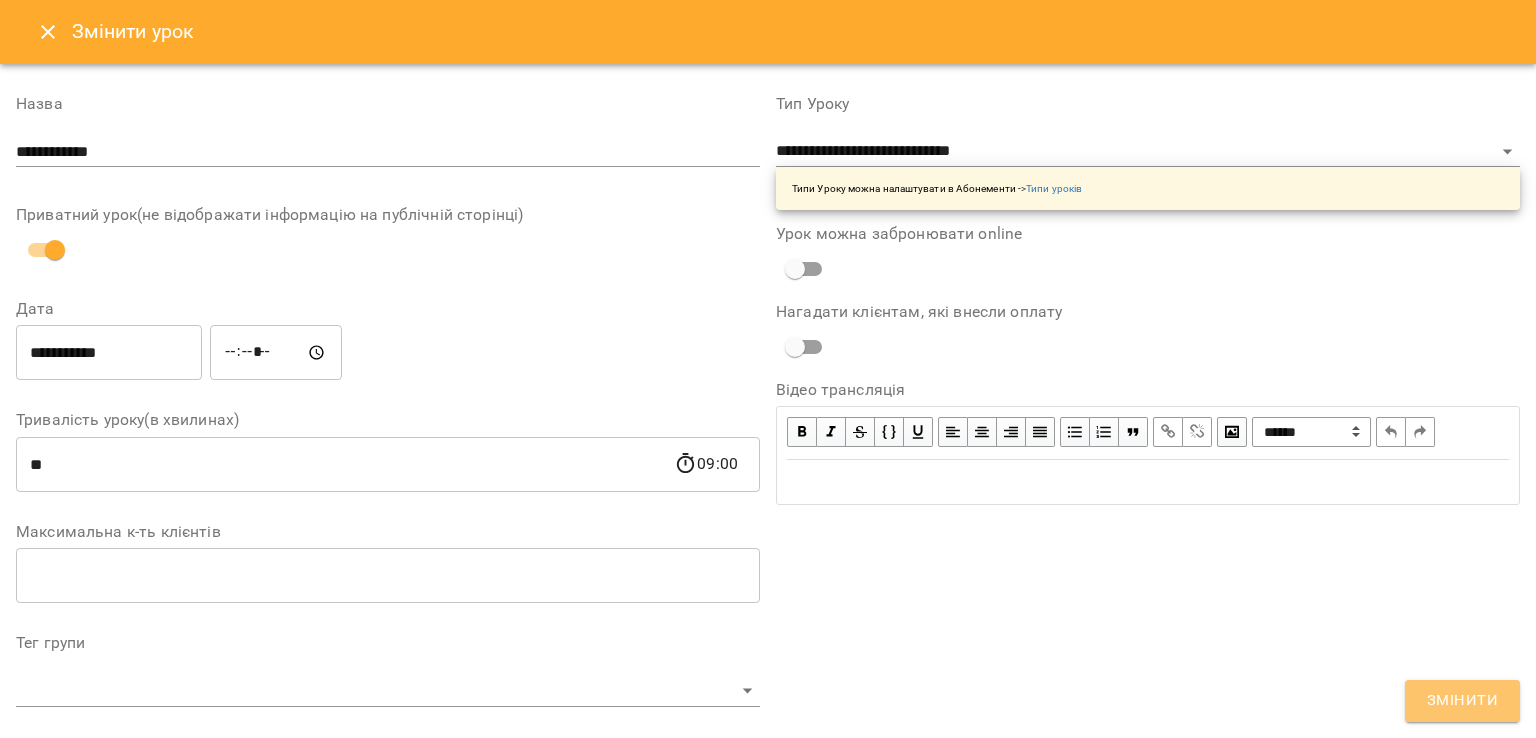 click on "Змінити" at bounding box center (1462, 701) 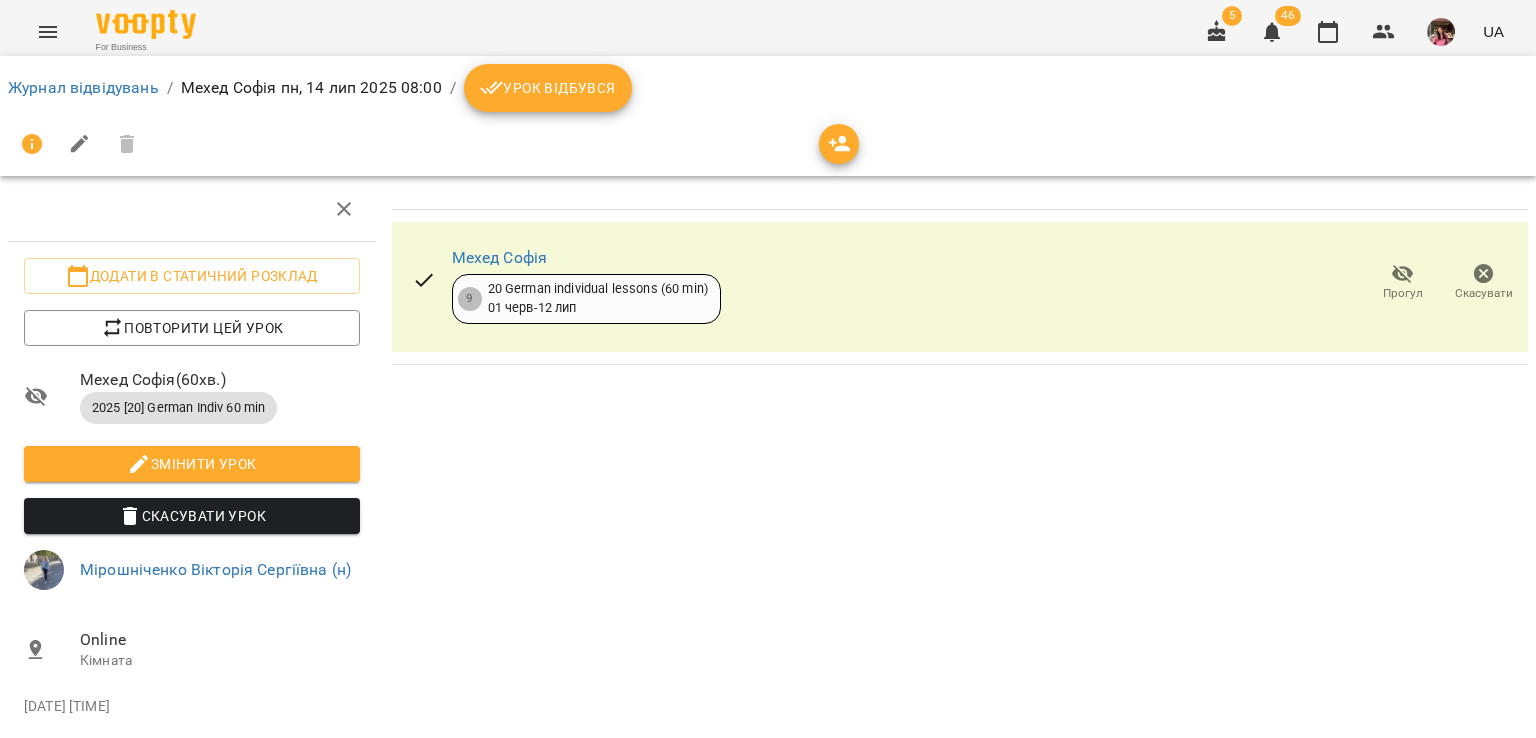 click on "Журнал відвідувань / Мехед Софія    пн, 14 лип 2025 08:00 / Урок відбувся" at bounding box center (768, 88) 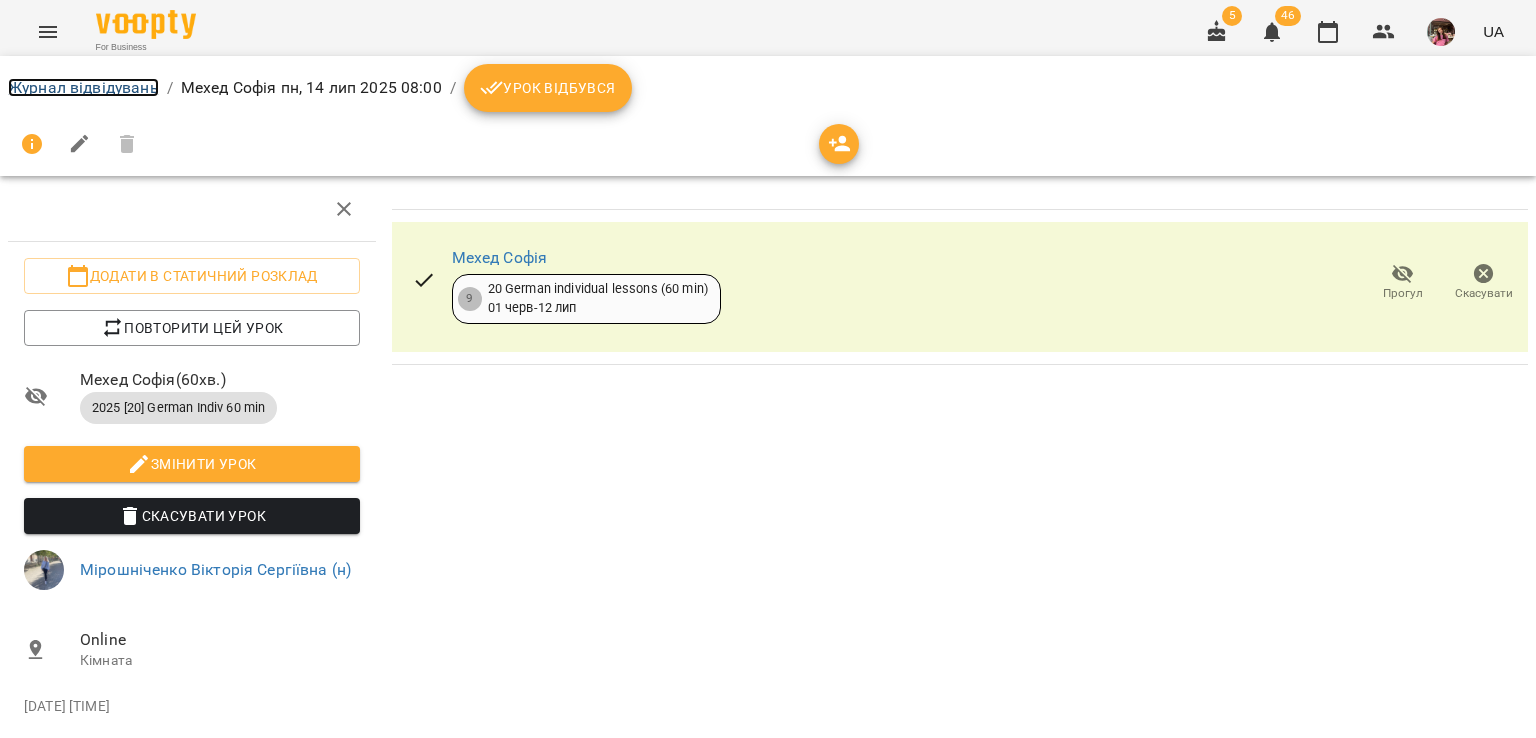 click on "Журнал відвідувань" at bounding box center [83, 87] 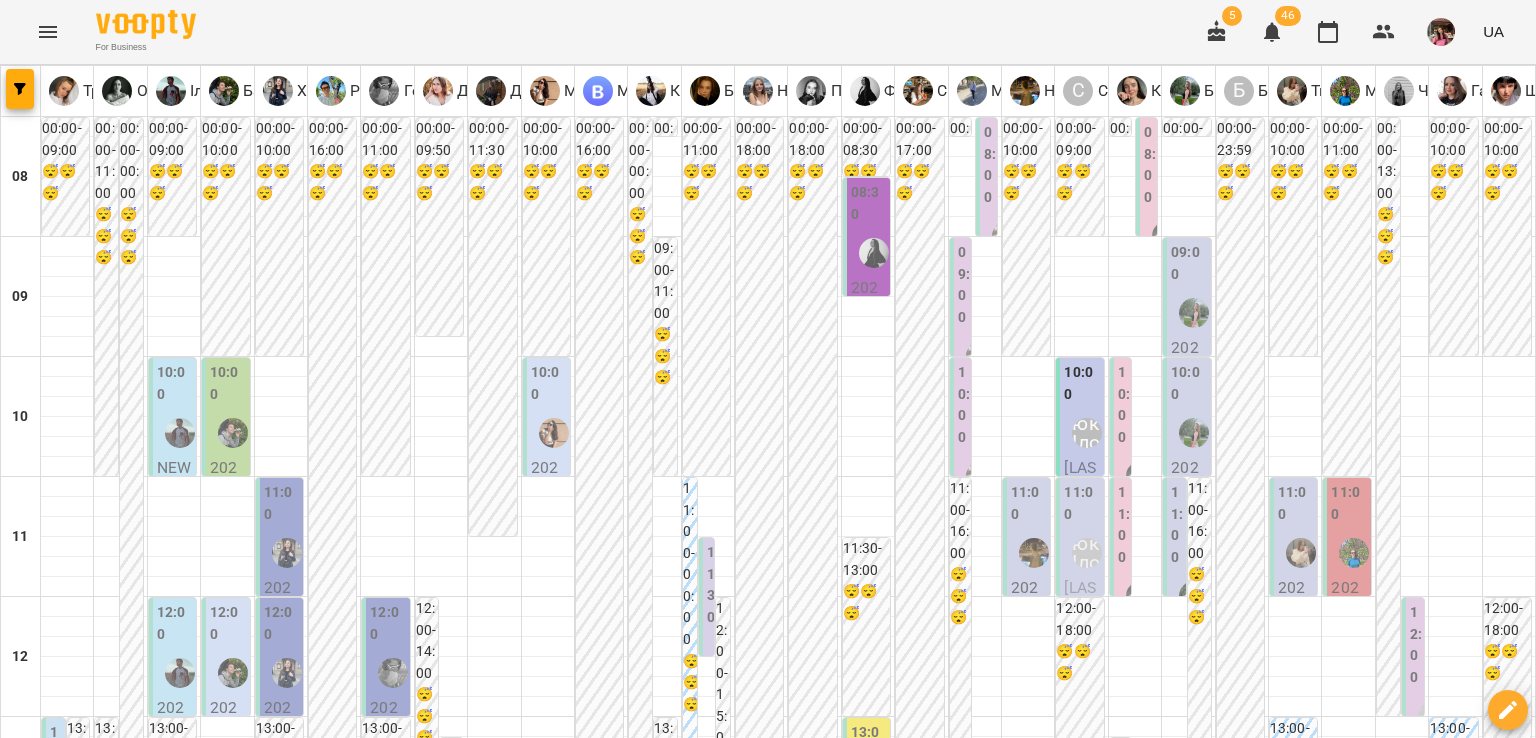 scroll, scrollTop: 0, scrollLeft: 0, axis: both 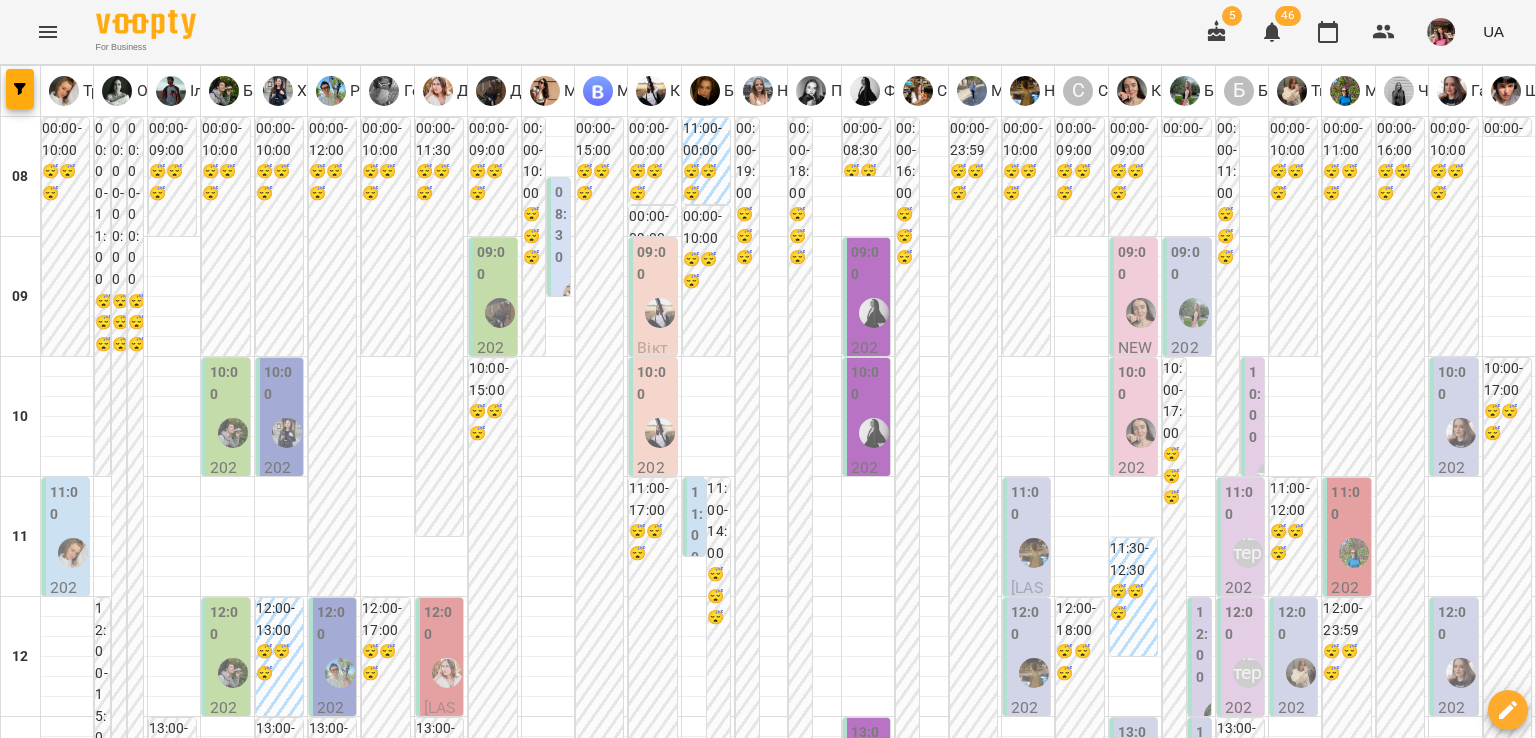 click on "пн 14 лип" at bounding box center [38, 1949] 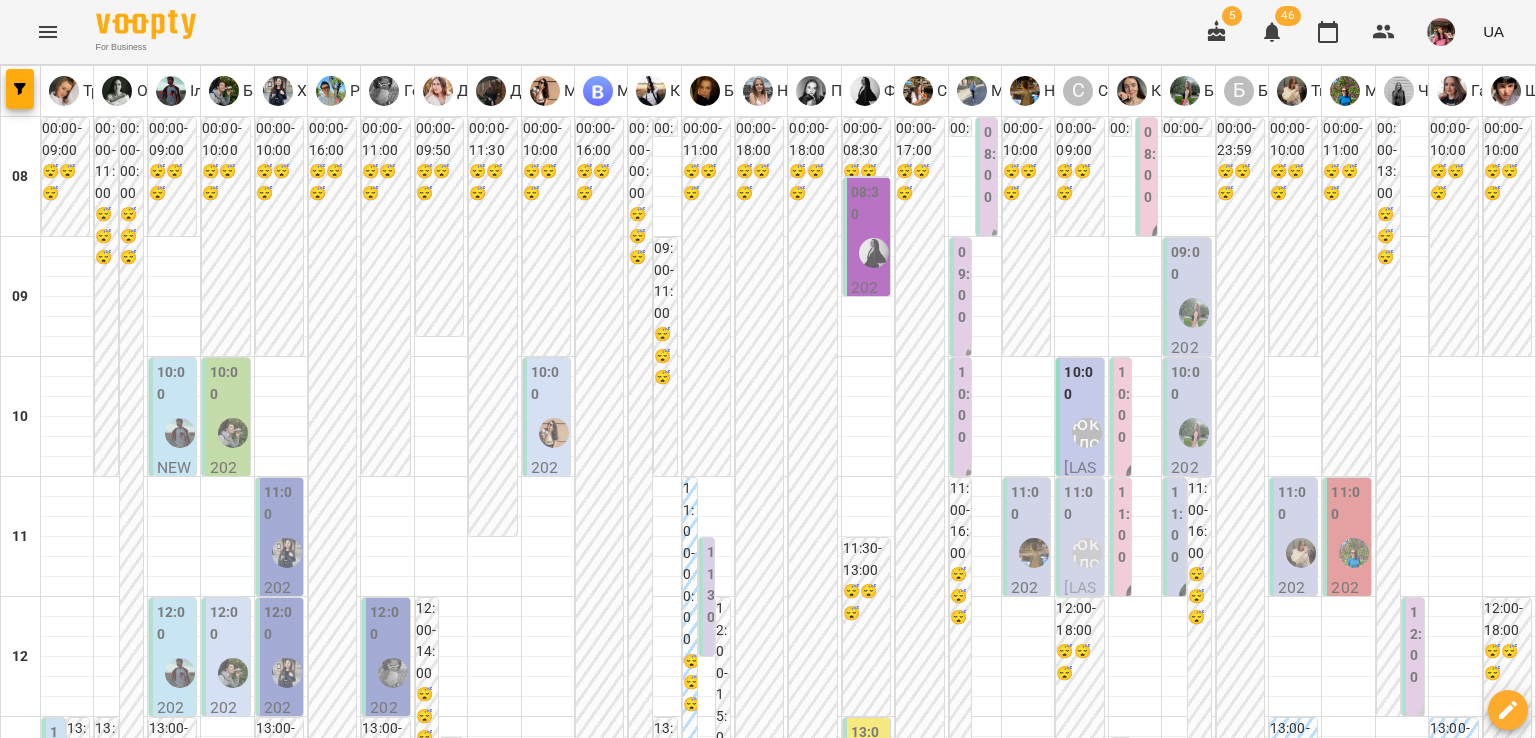 scroll, scrollTop: 1187, scrollLeft: 0, axis: vertical 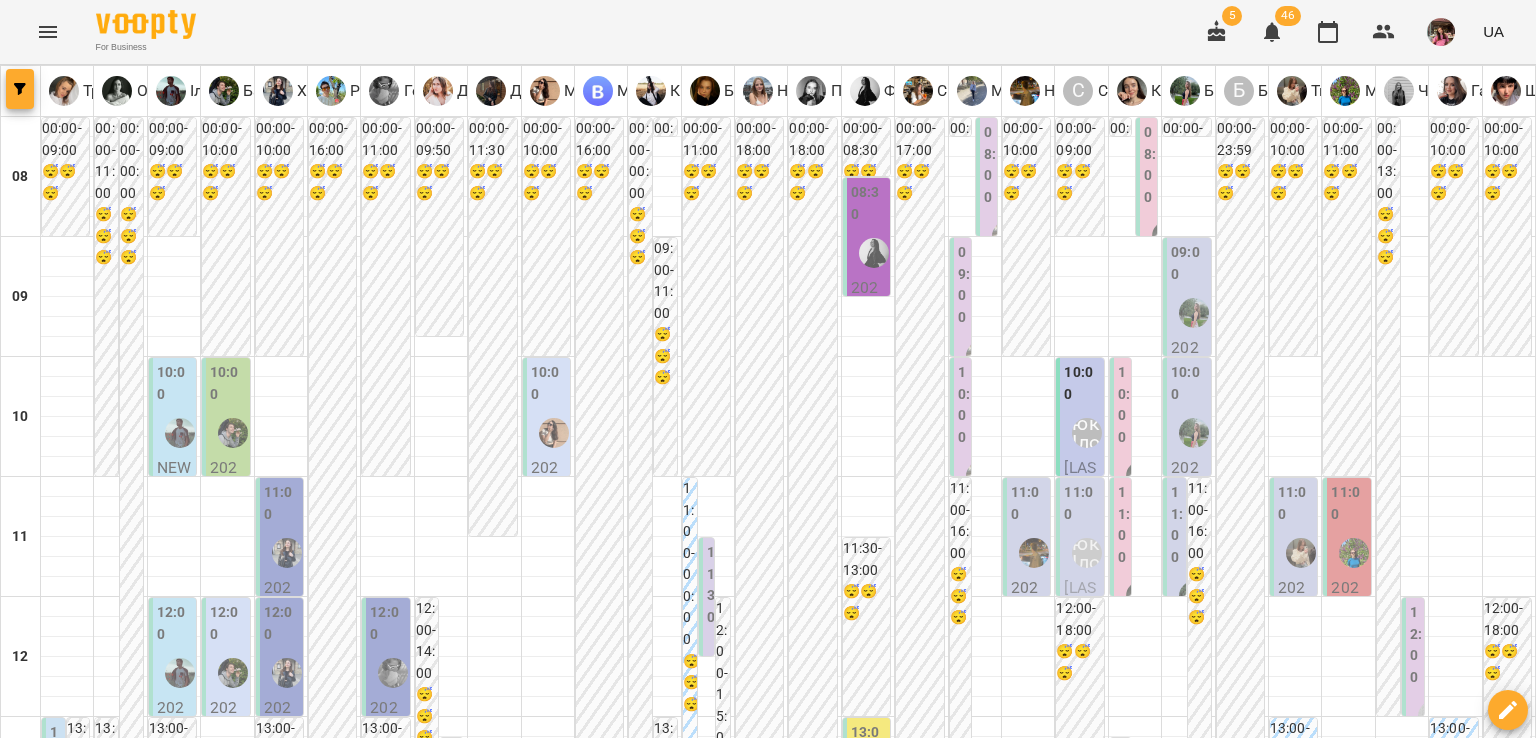 click 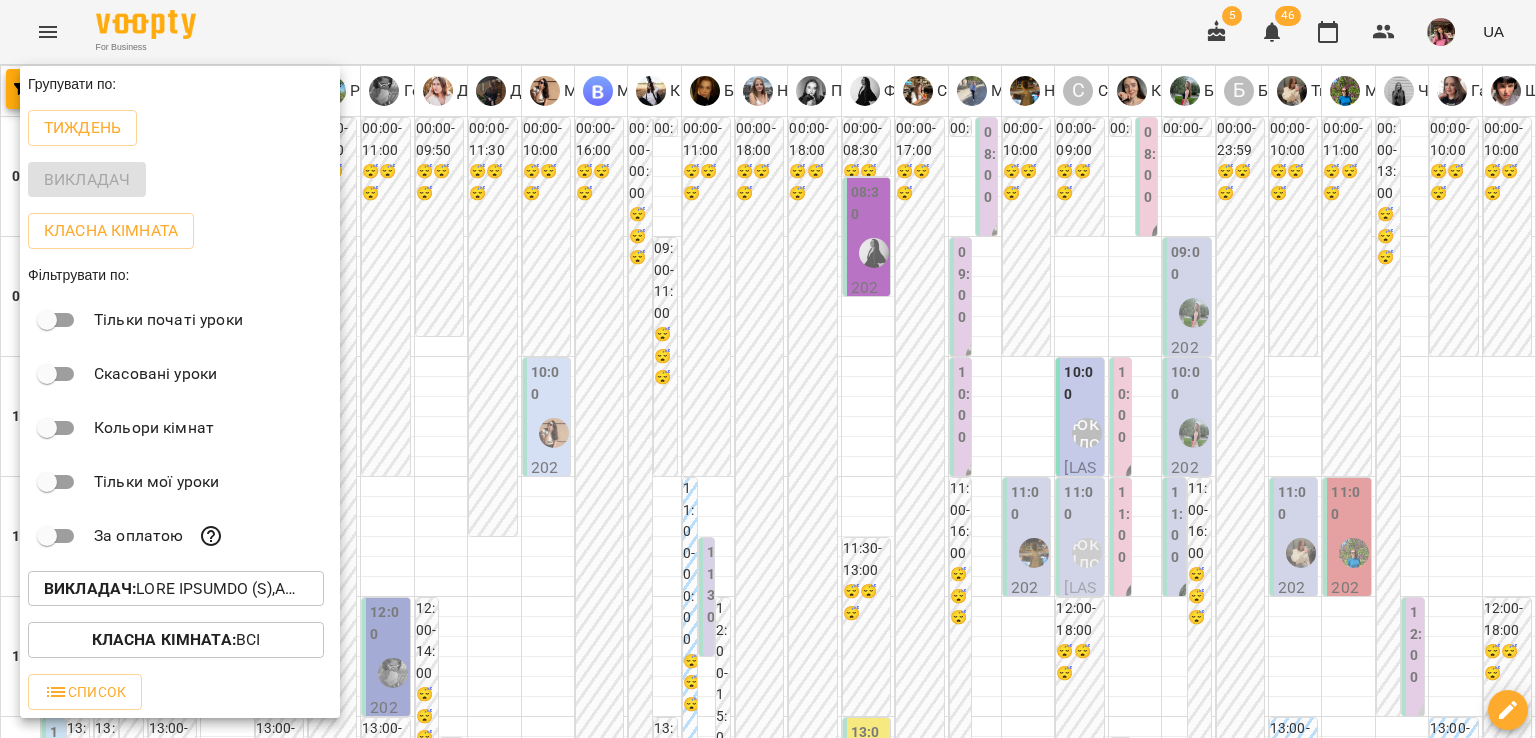 click on "Викладач :" at bounding box center [176, 589] 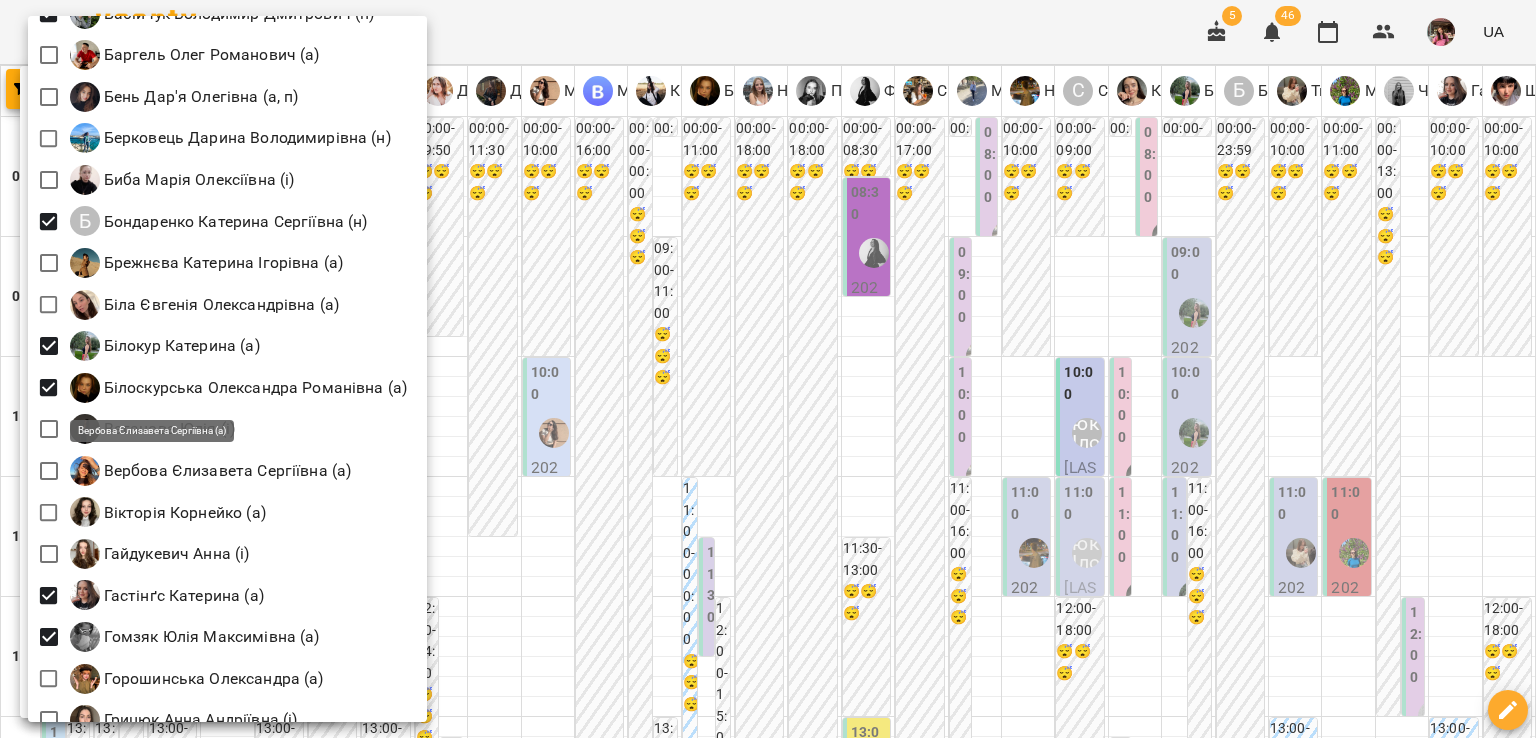 scroll, scrollTop: 232, scrollLeft: 0, axis: vertical 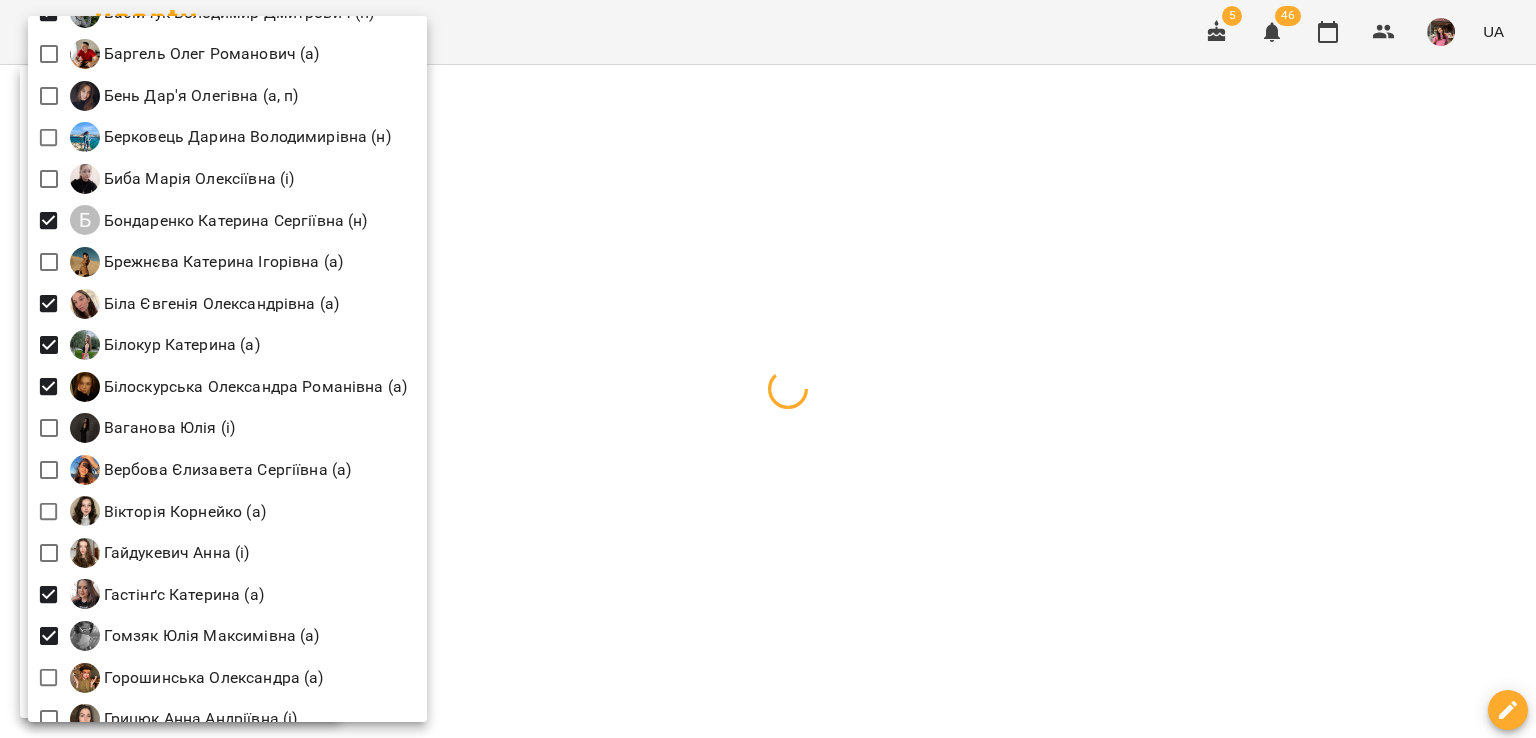 click at bounding box center [768, 369] 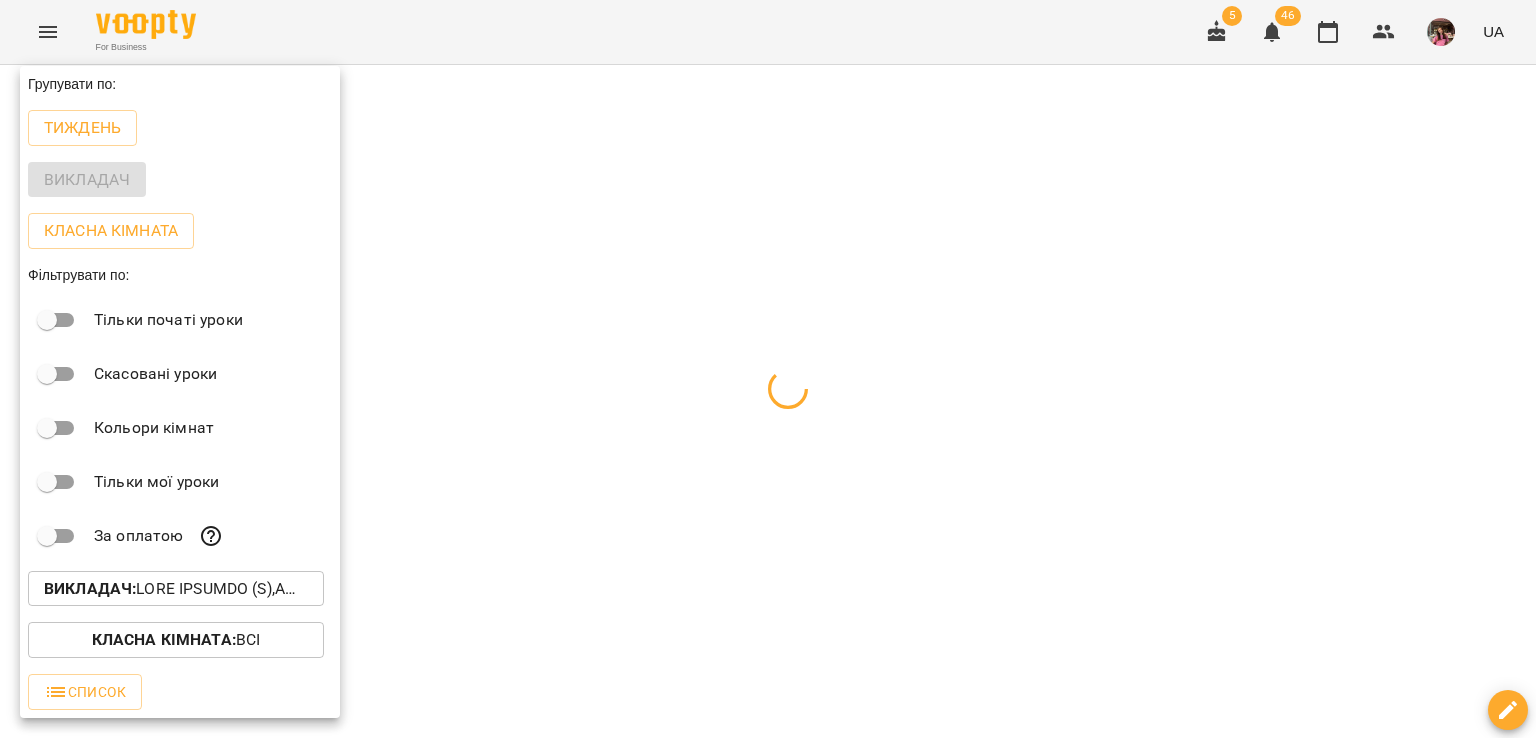 click at bounding box center (768, 369) 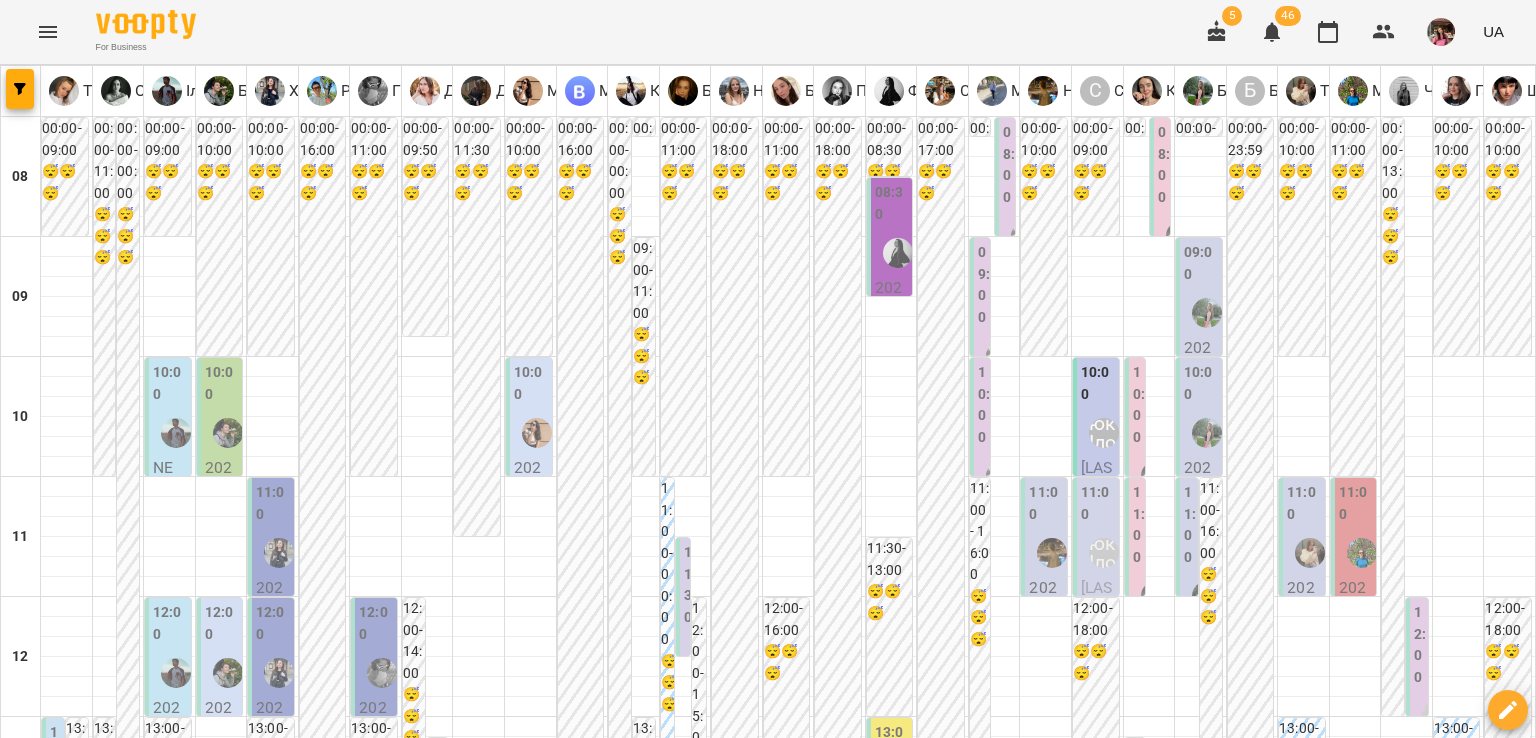 scroll, scrollTop: 252, scrollLeft: 0, axis: vertical 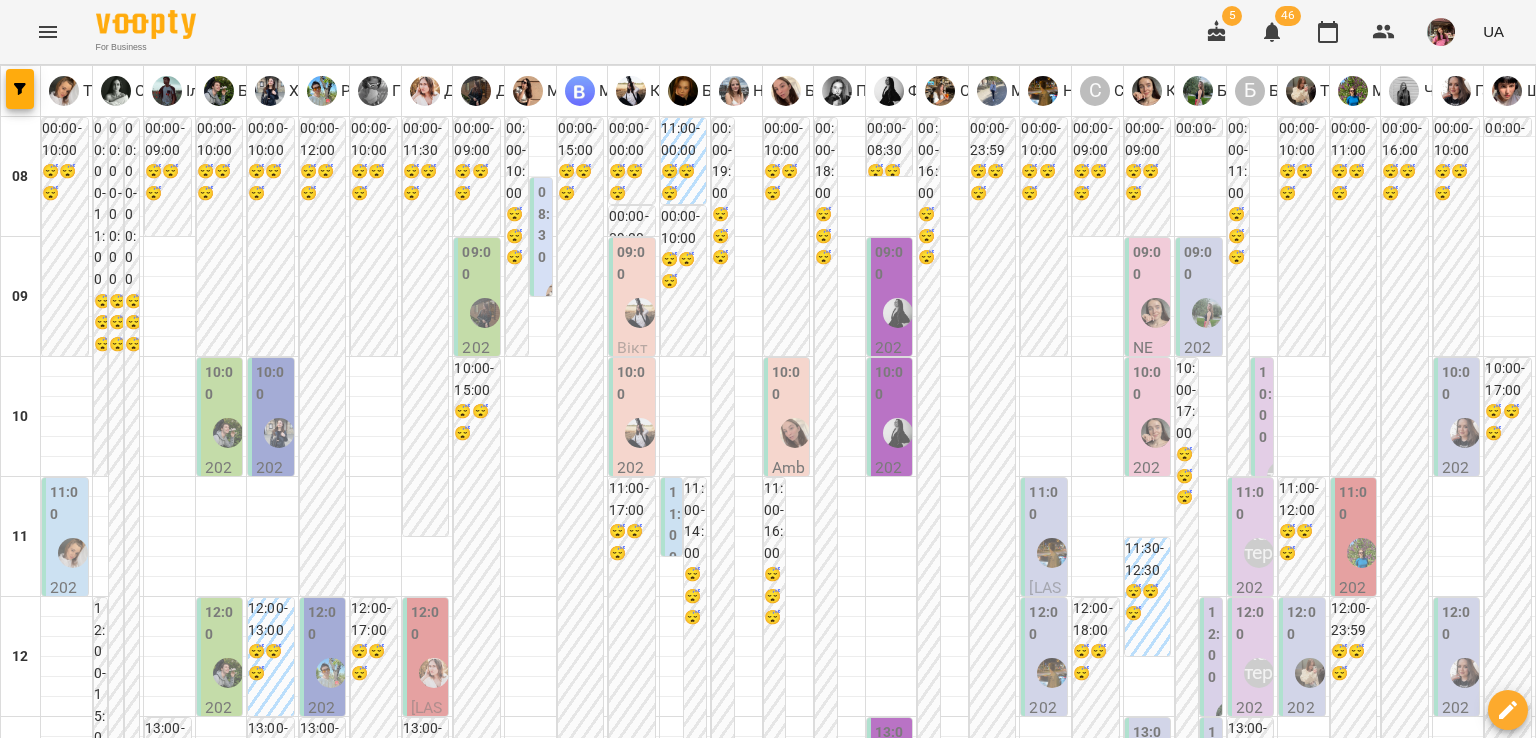 click on "ср" at bounding box center [647, 1943] 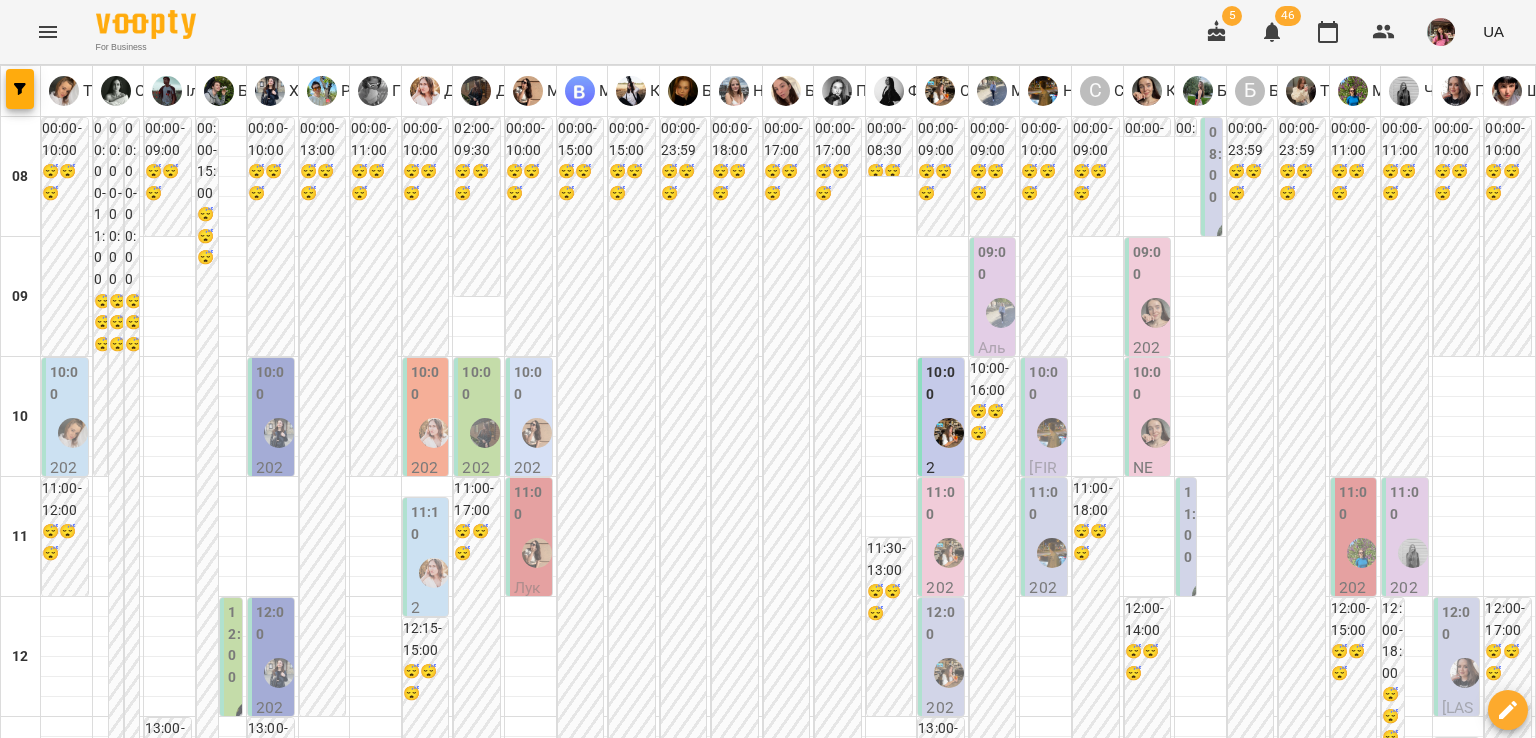 scroll, scrollTop: 743, scrollLeft: 0, axis: vertical 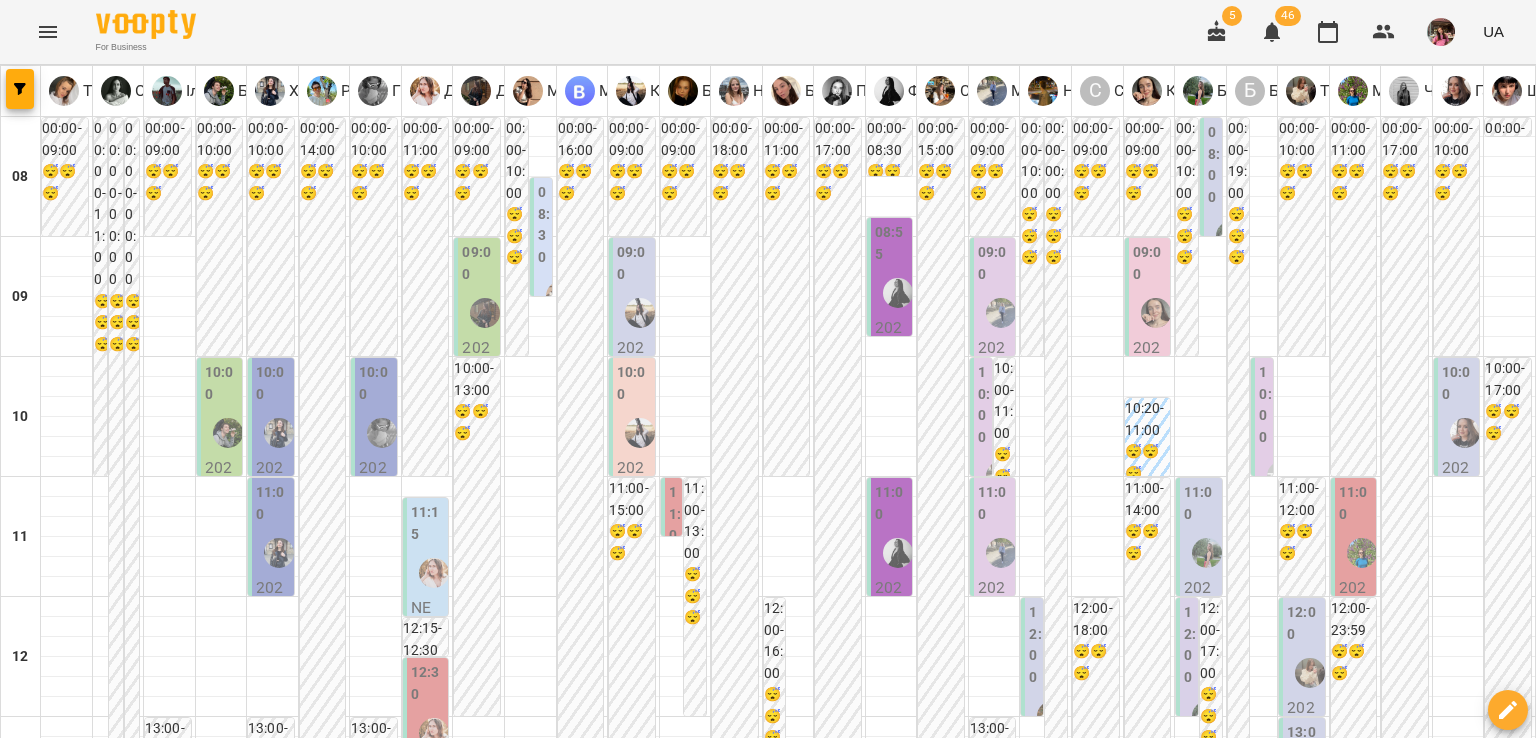 click on "18 лип" at bounding box center [1071, 1962] 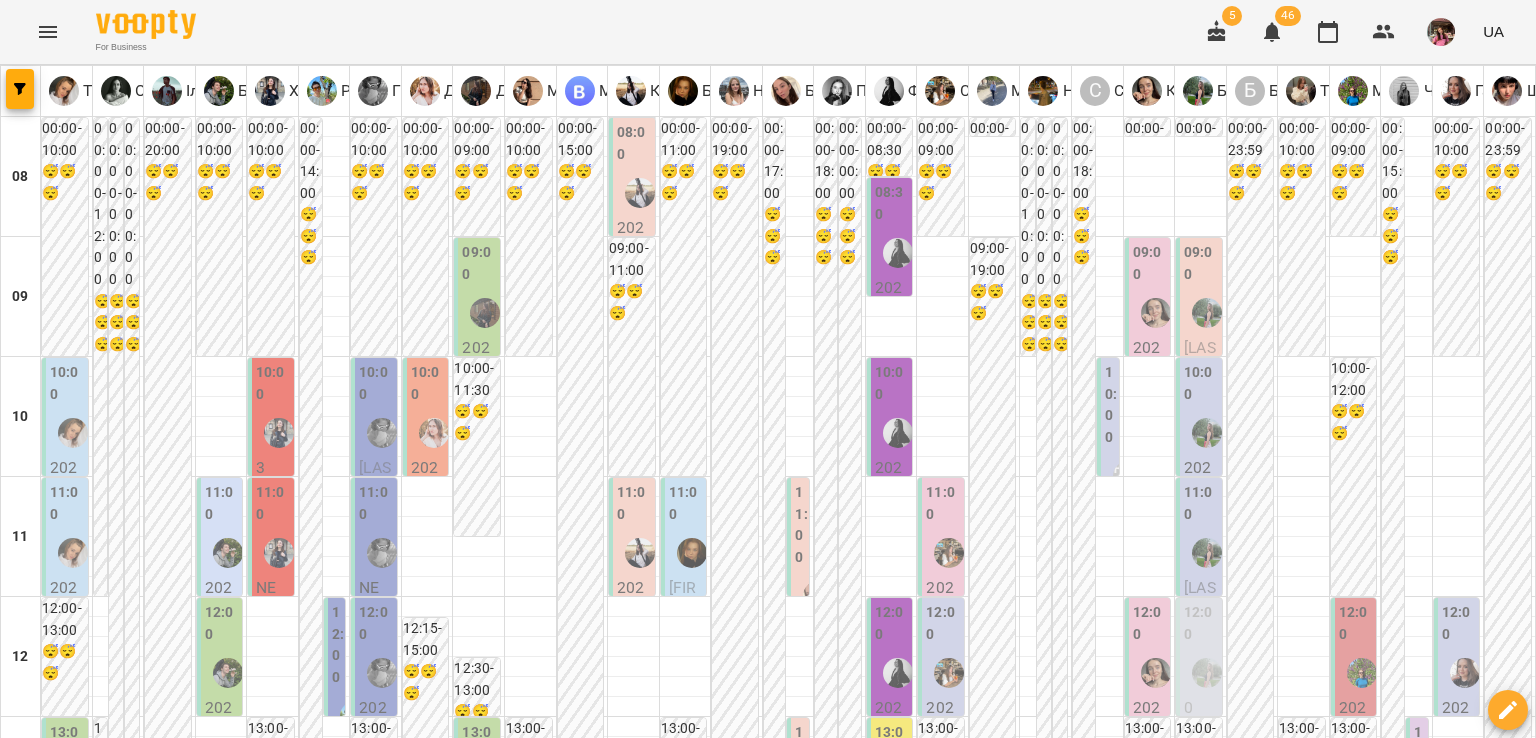 scroll, scrollTop: 466, scrollLeft: 0, axis: vertical 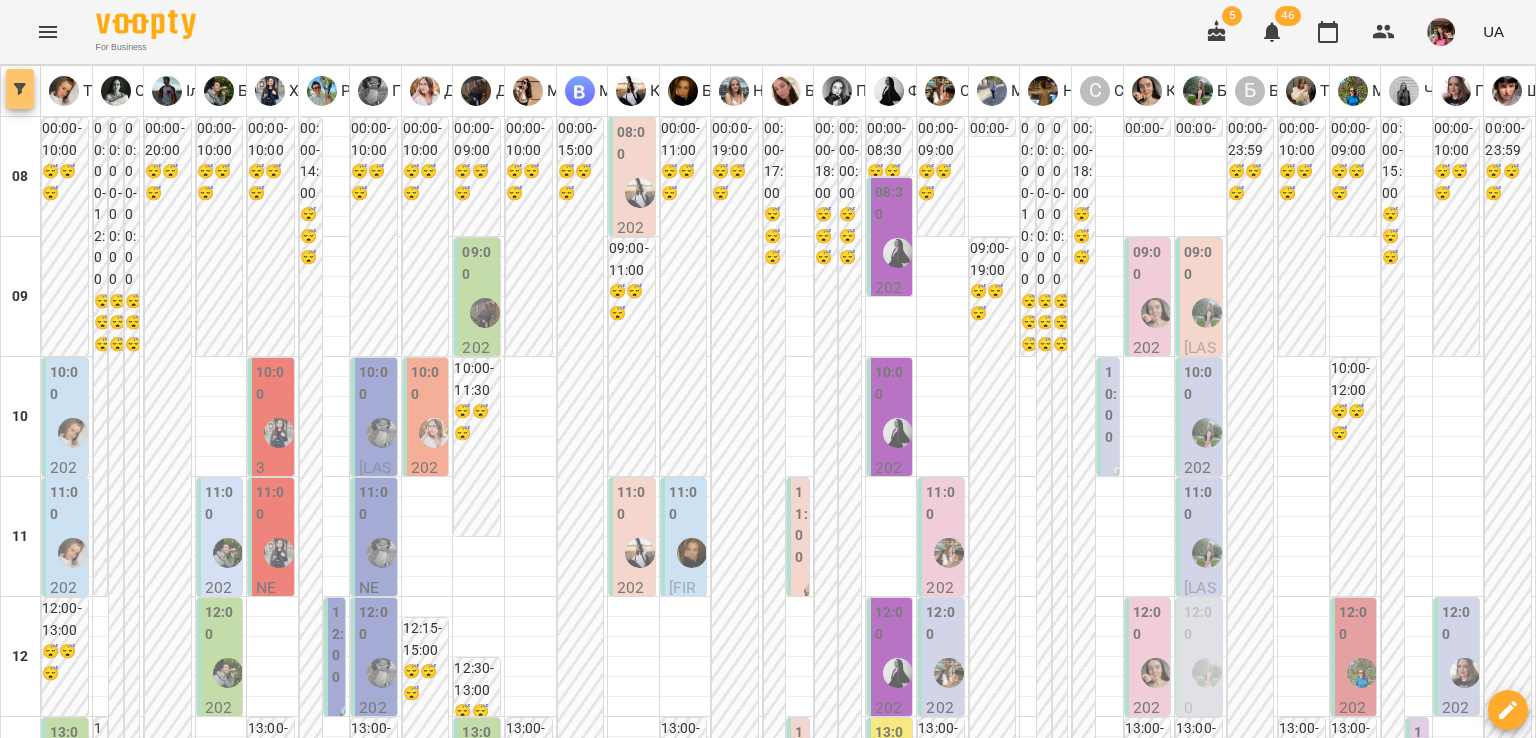 click at bounding box center [20, 89] 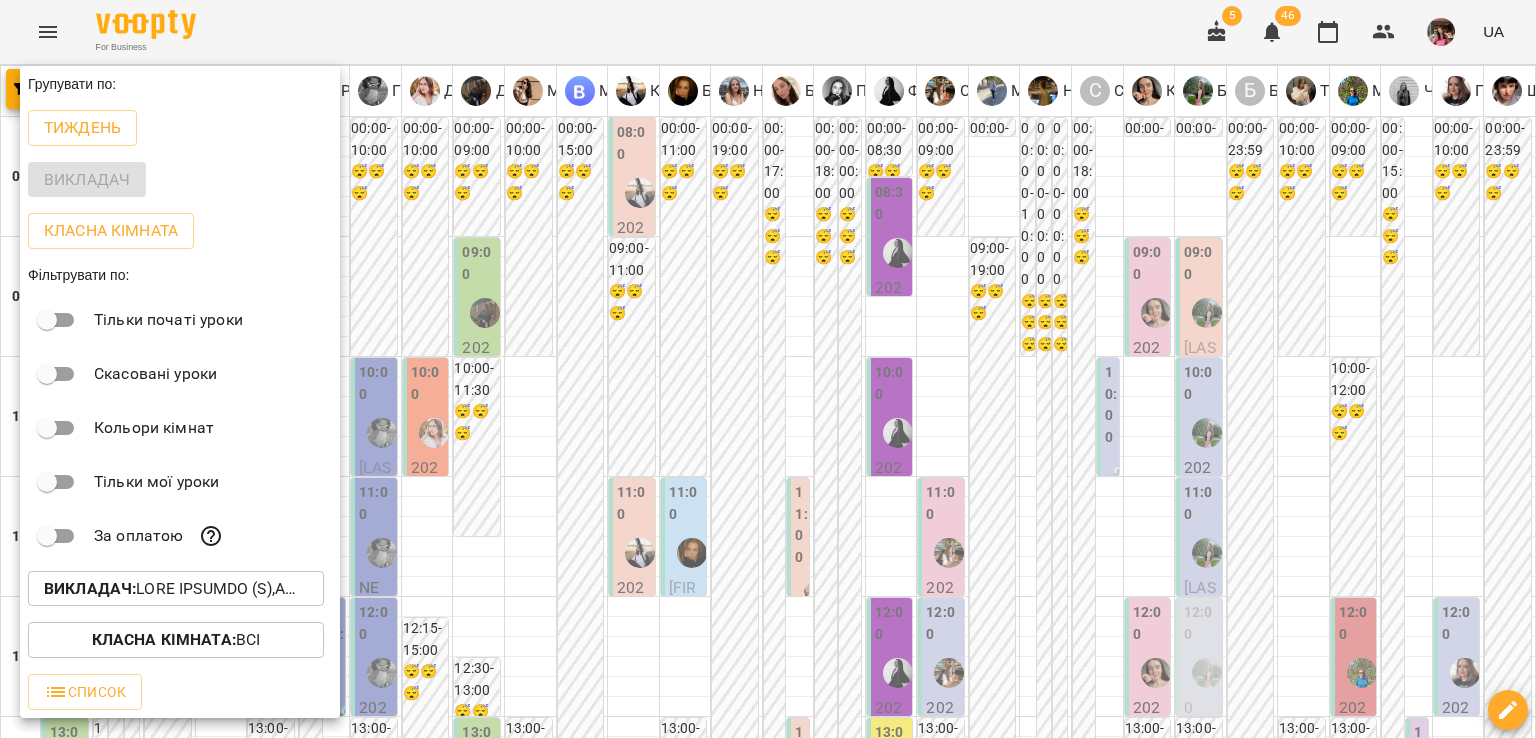 click on "Викладач :" at bounding box center (176, 589) 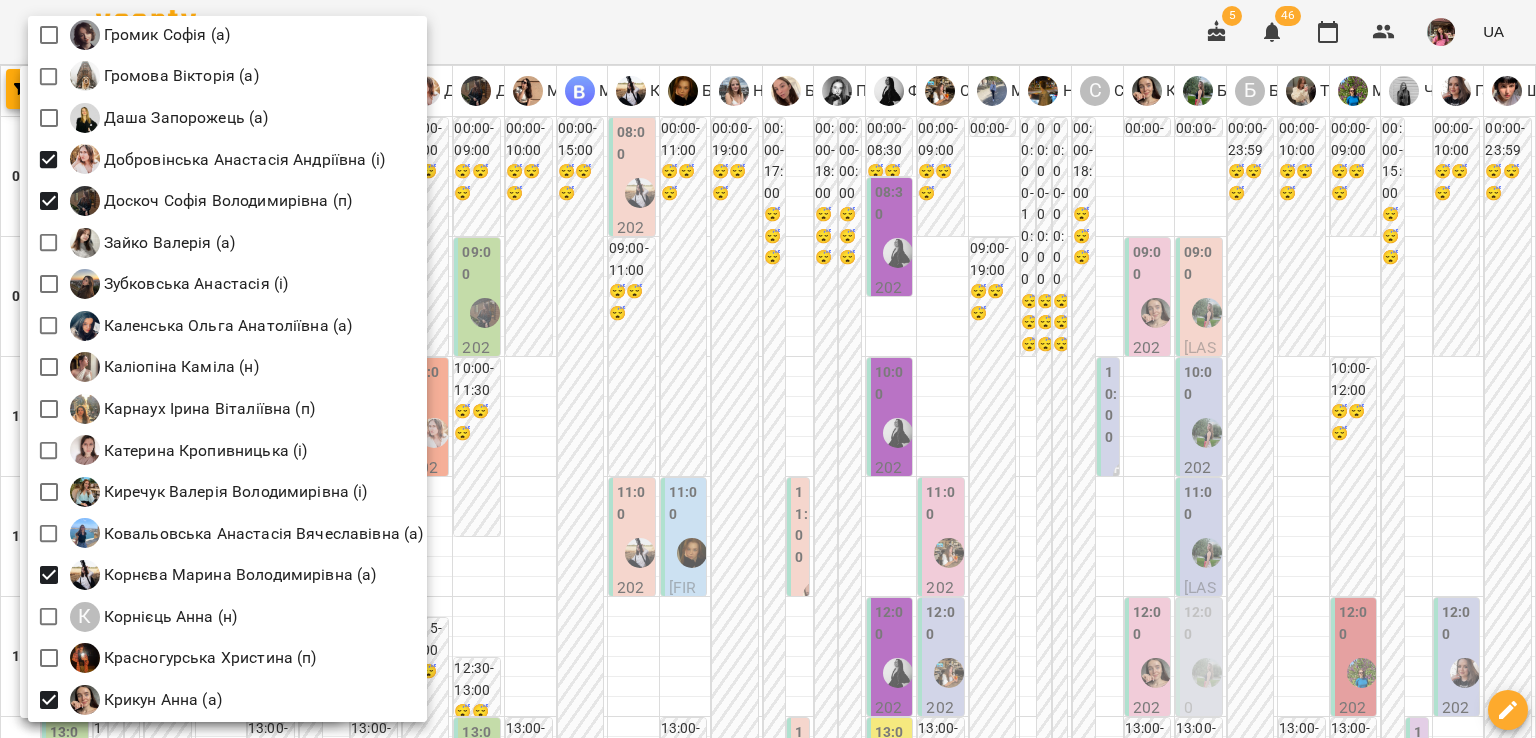 scroll, scrollTop: 1195, scrollLeft: 0, axis: vertical 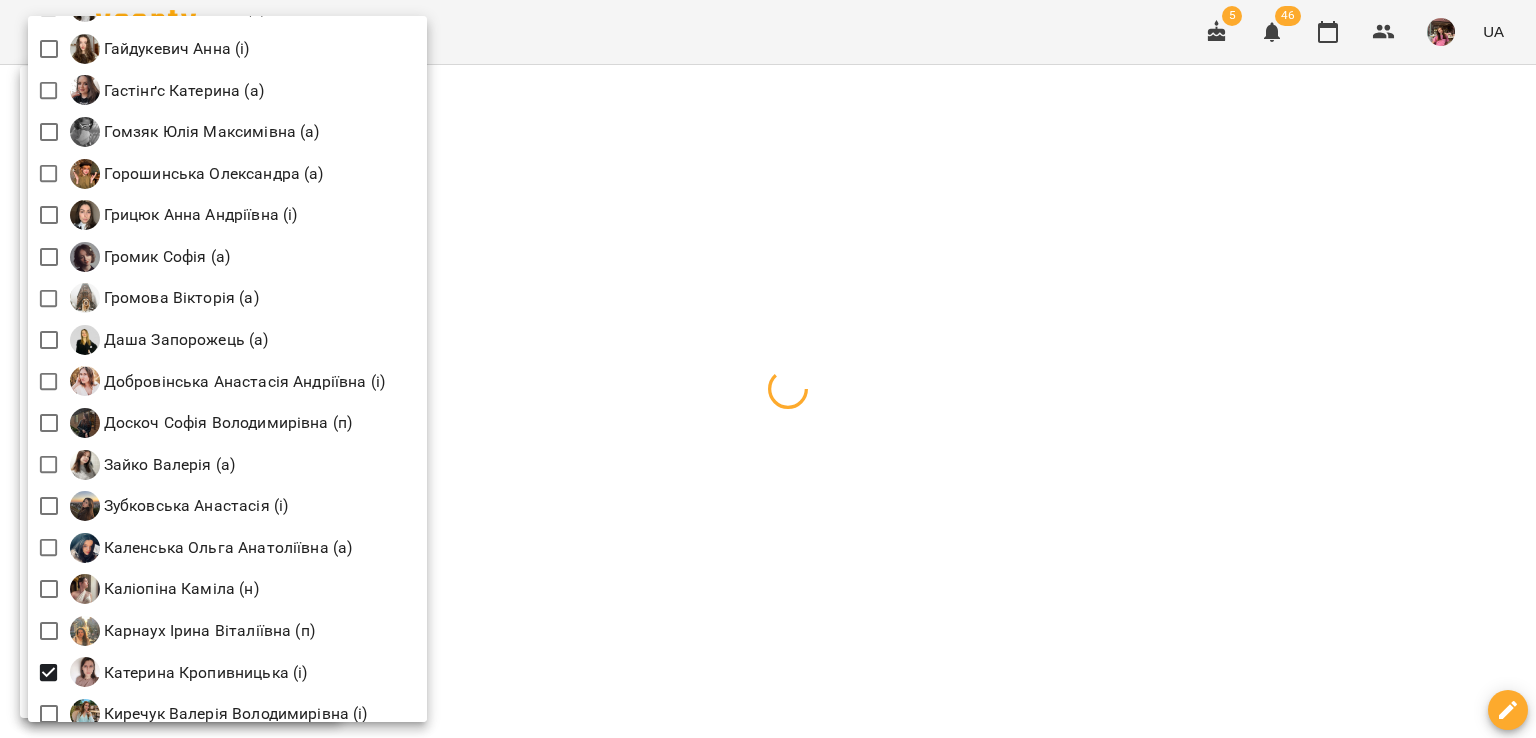 click at bounding box center (768, 369) 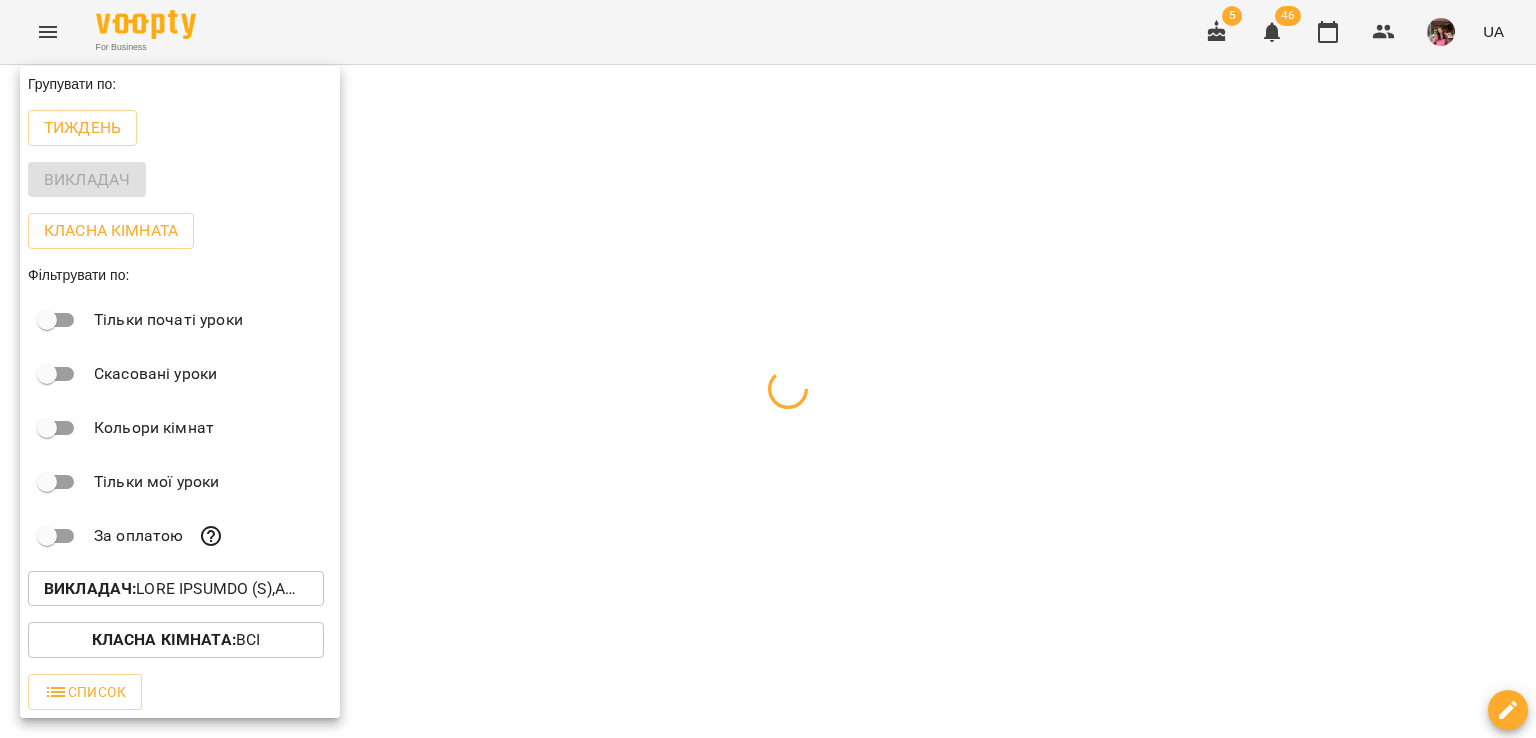 click at bounding box center [768, 369] 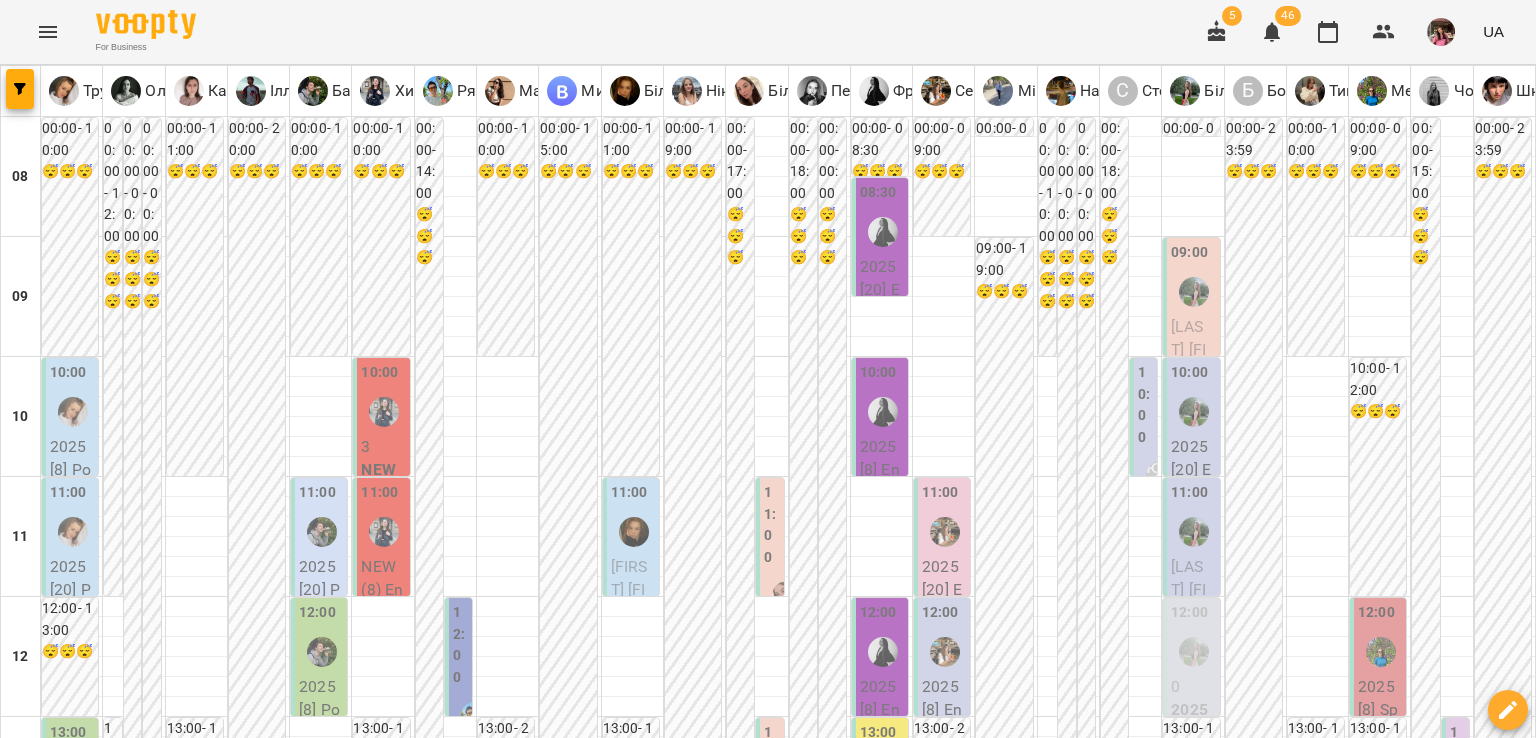 click on "14 лип" at bounding box center (38, 1962) 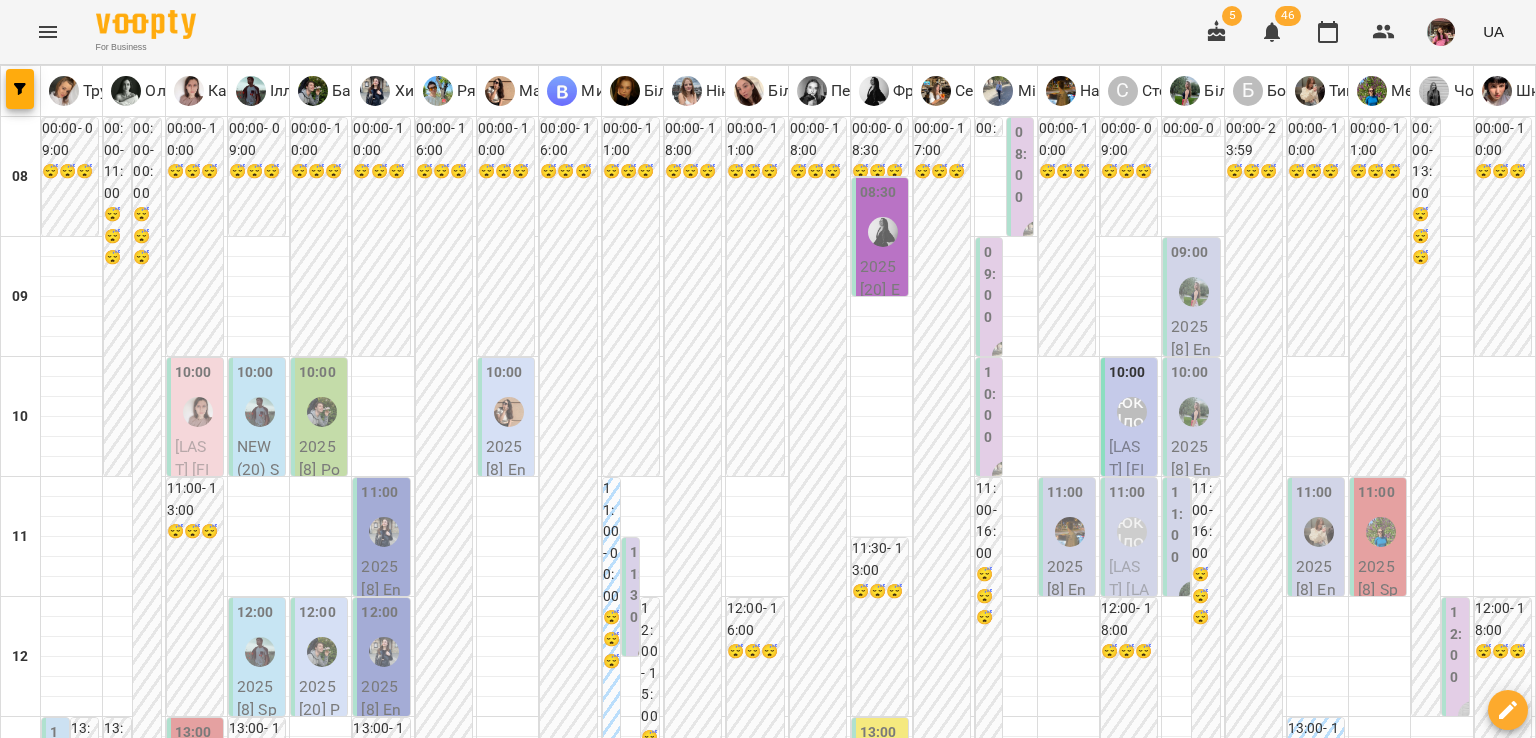 scroll, scrollTop: 786, scrollLeft: 0, axis: vertical 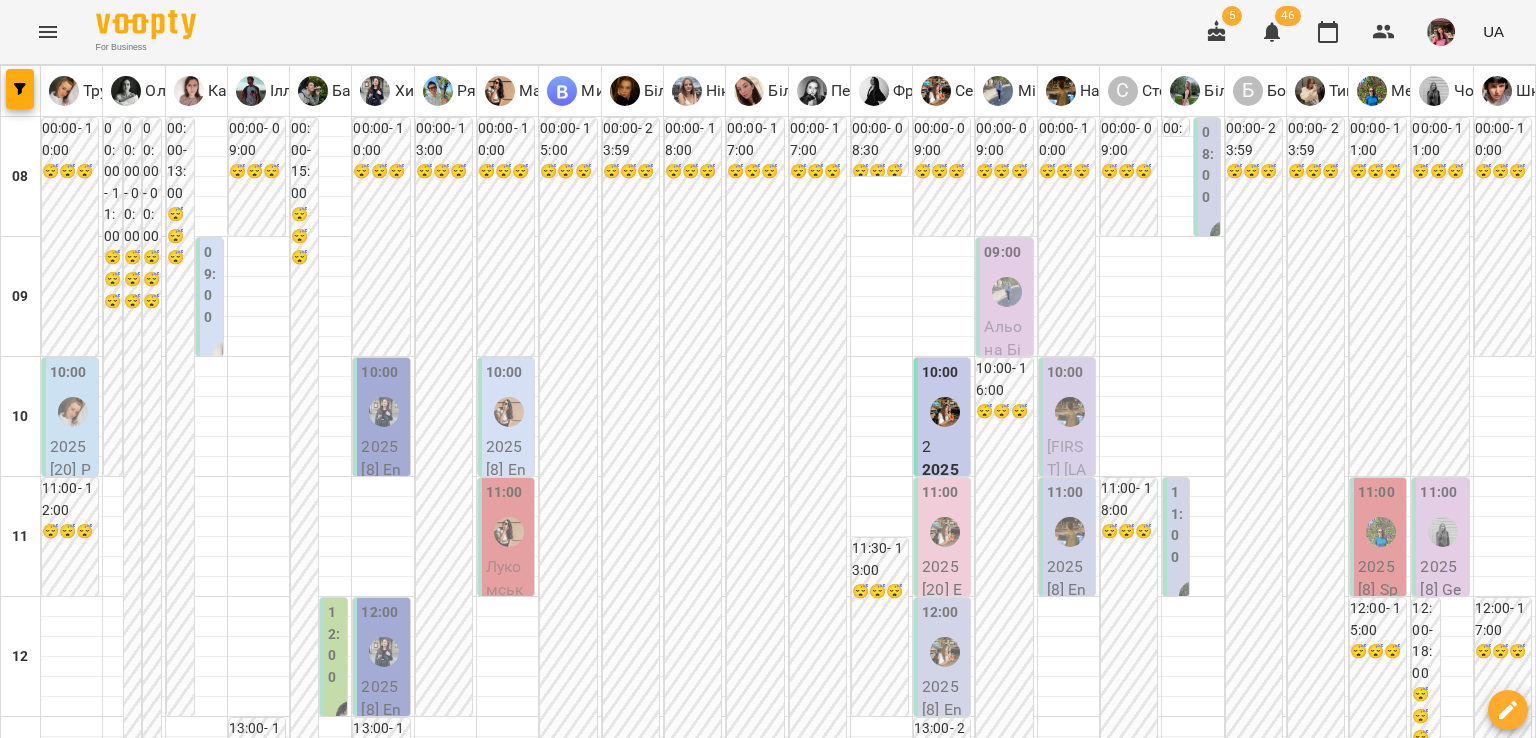 click on "сб" at bounding box center [1283, 1943] 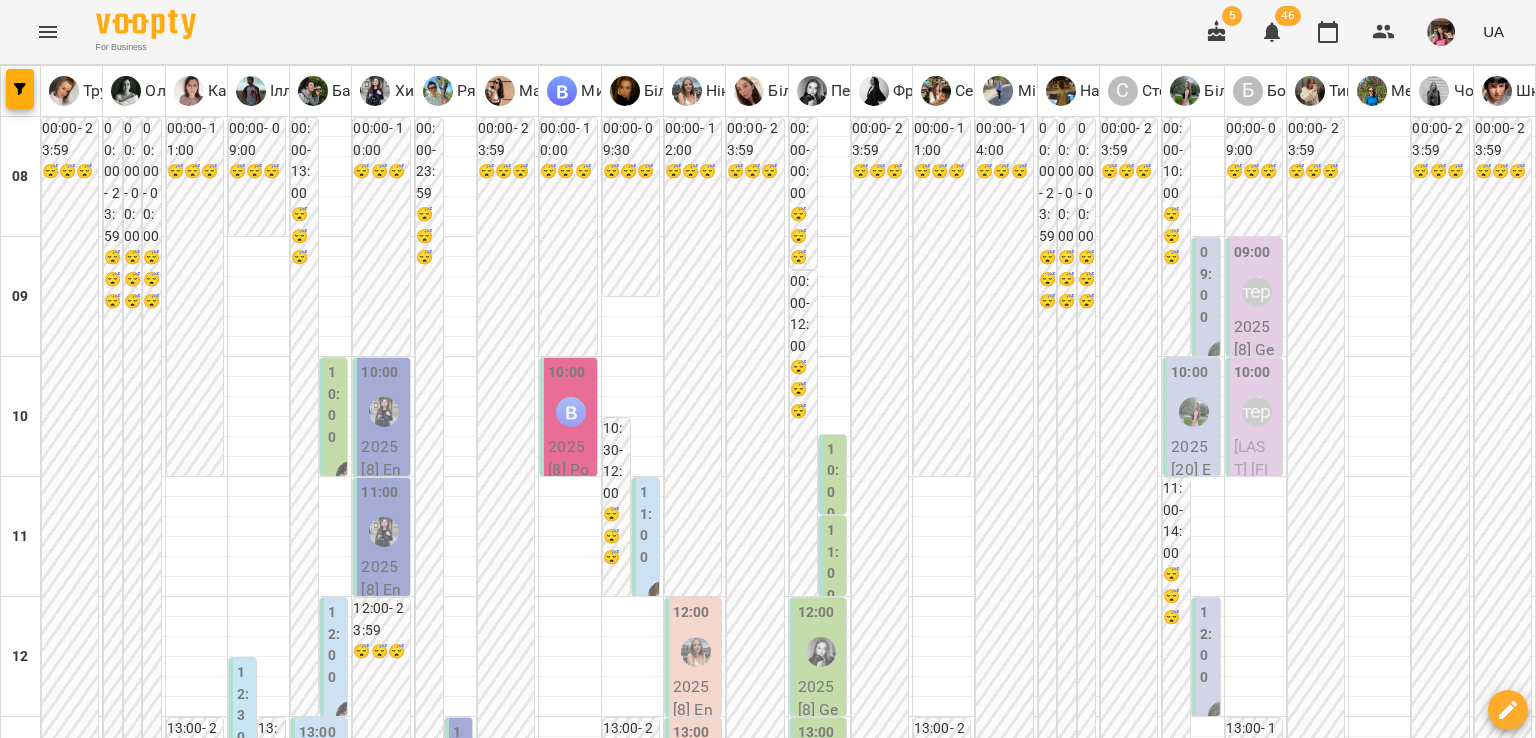 scroll, scrollTop: 1312, scrollLeft: 0, axis: vertical 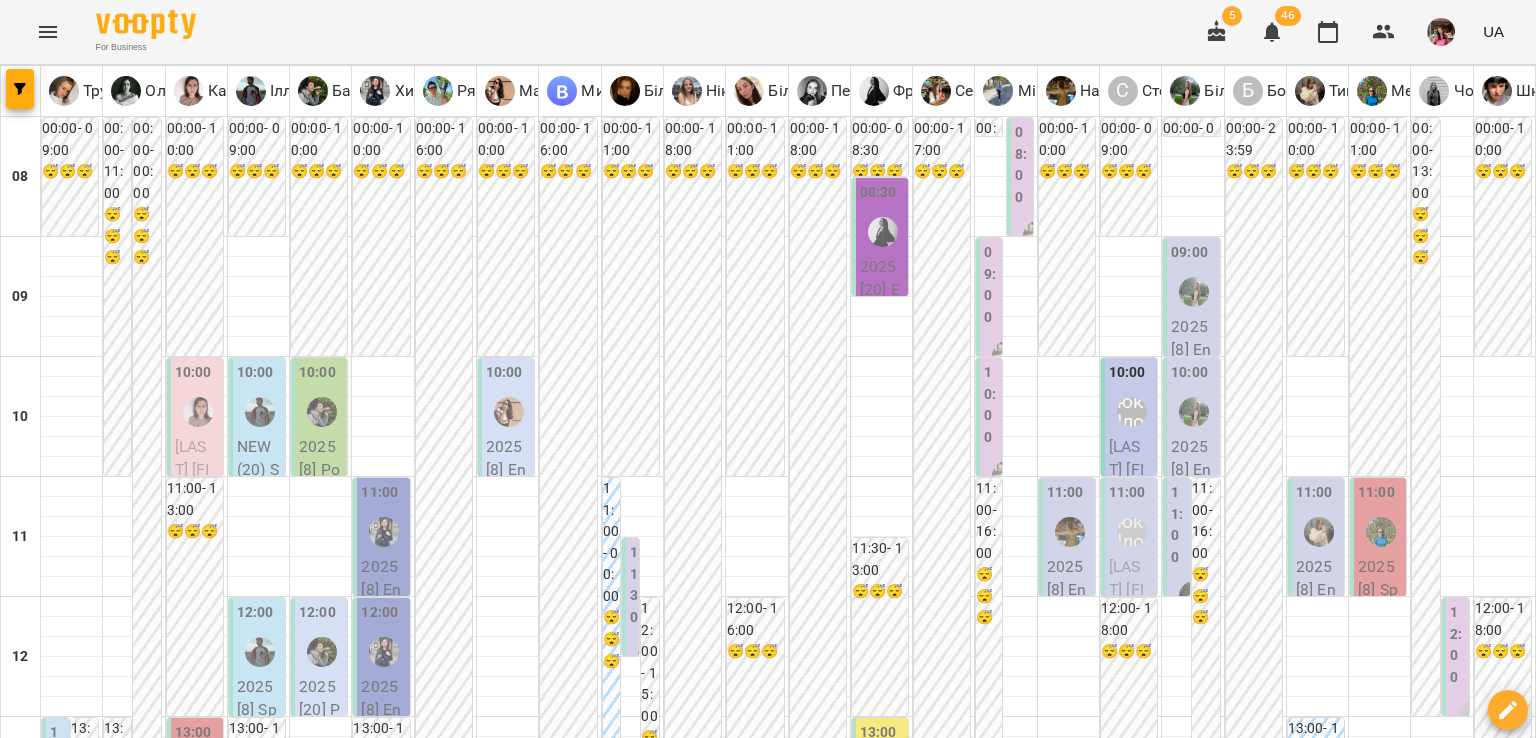 click on "ср" at bounding box center [645, 1943] 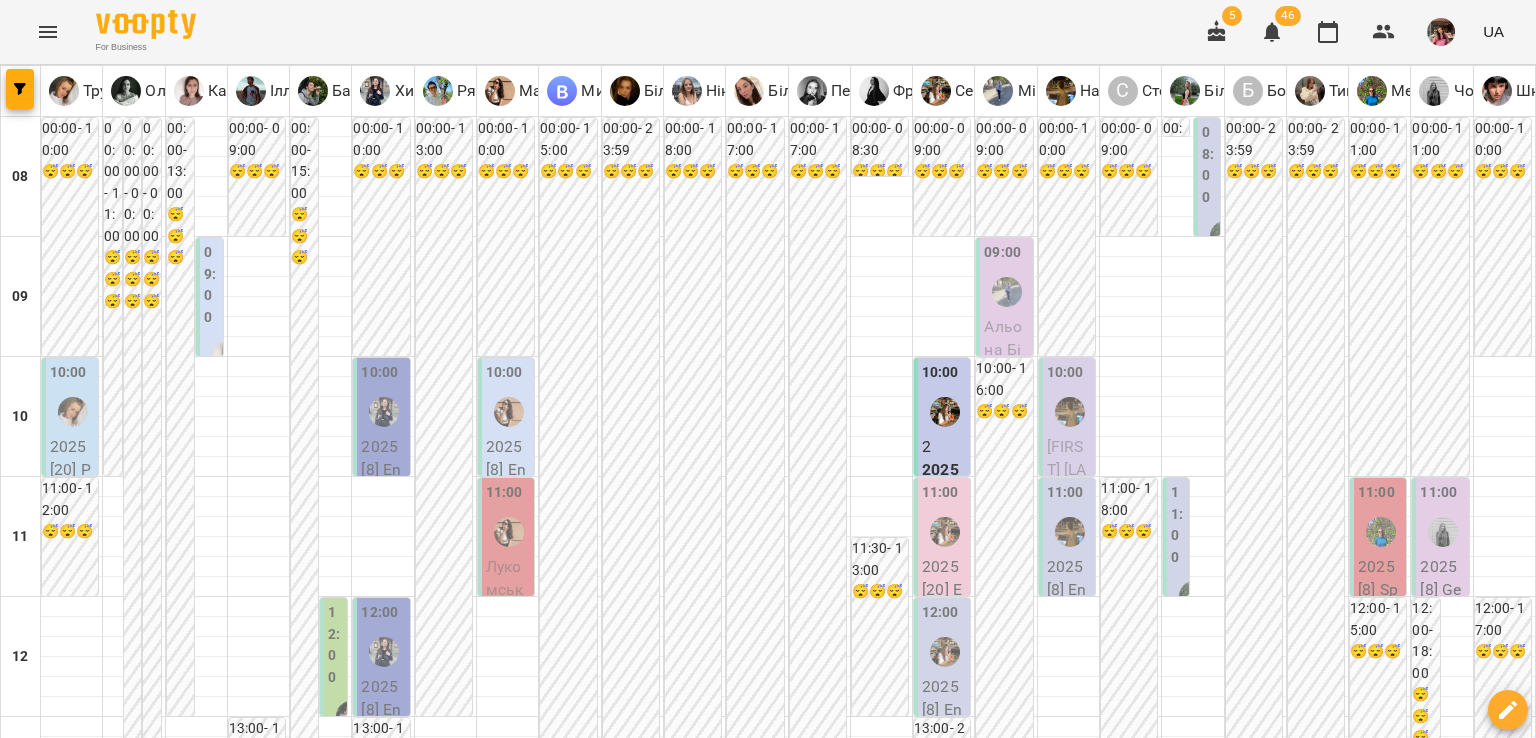 scroll, scrollTop: 884, scrollLeft: 0, axis: vertical 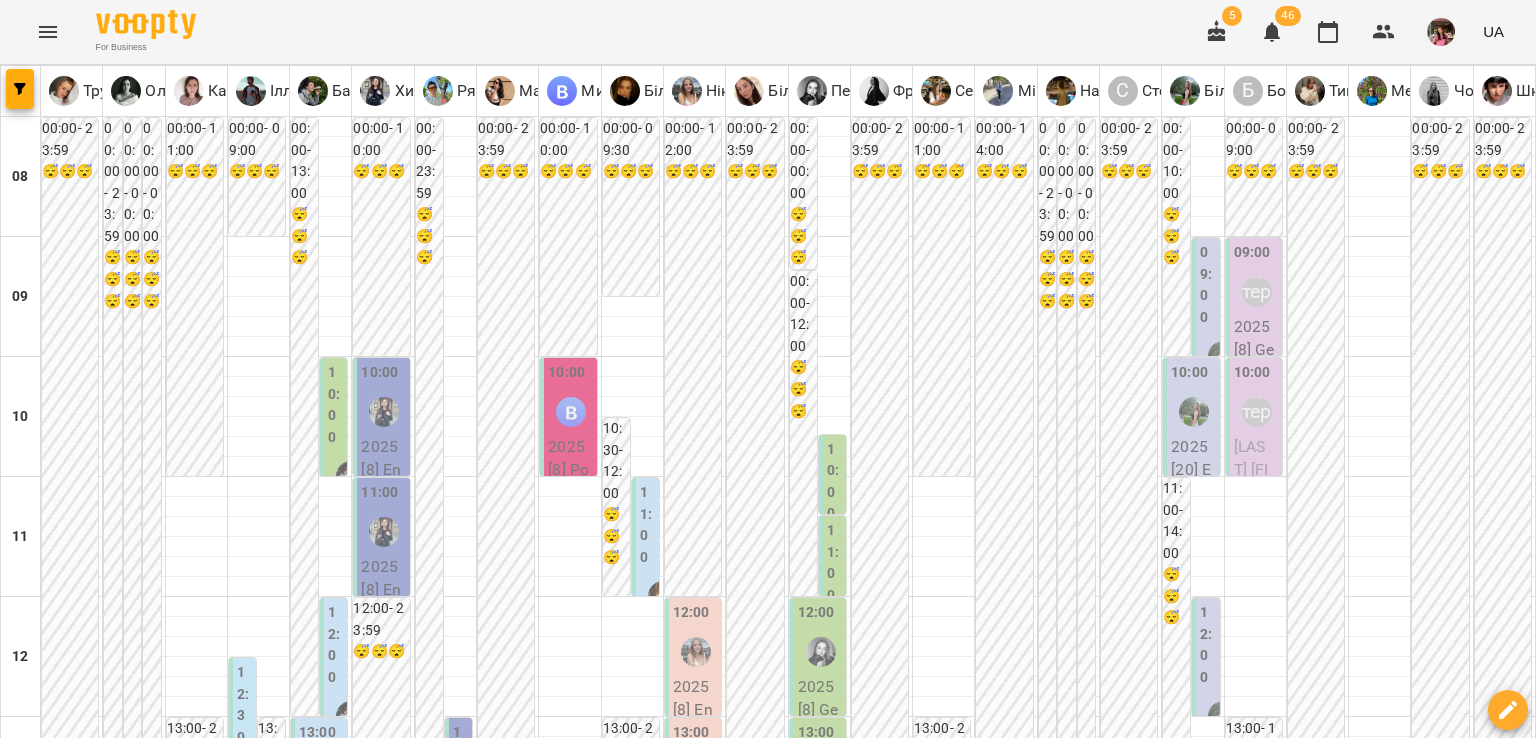 click on "вт" at bounding box center (251, 1943) 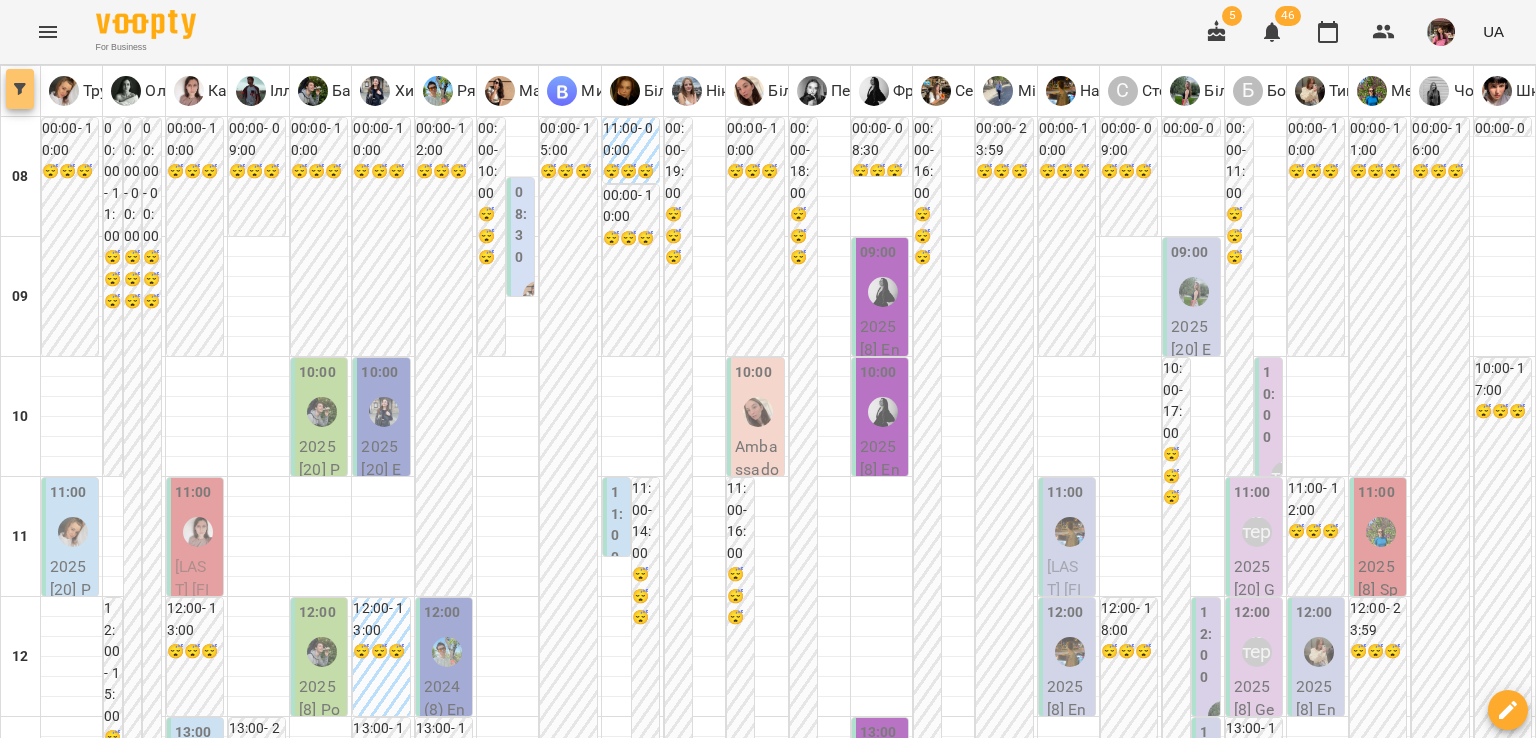 click 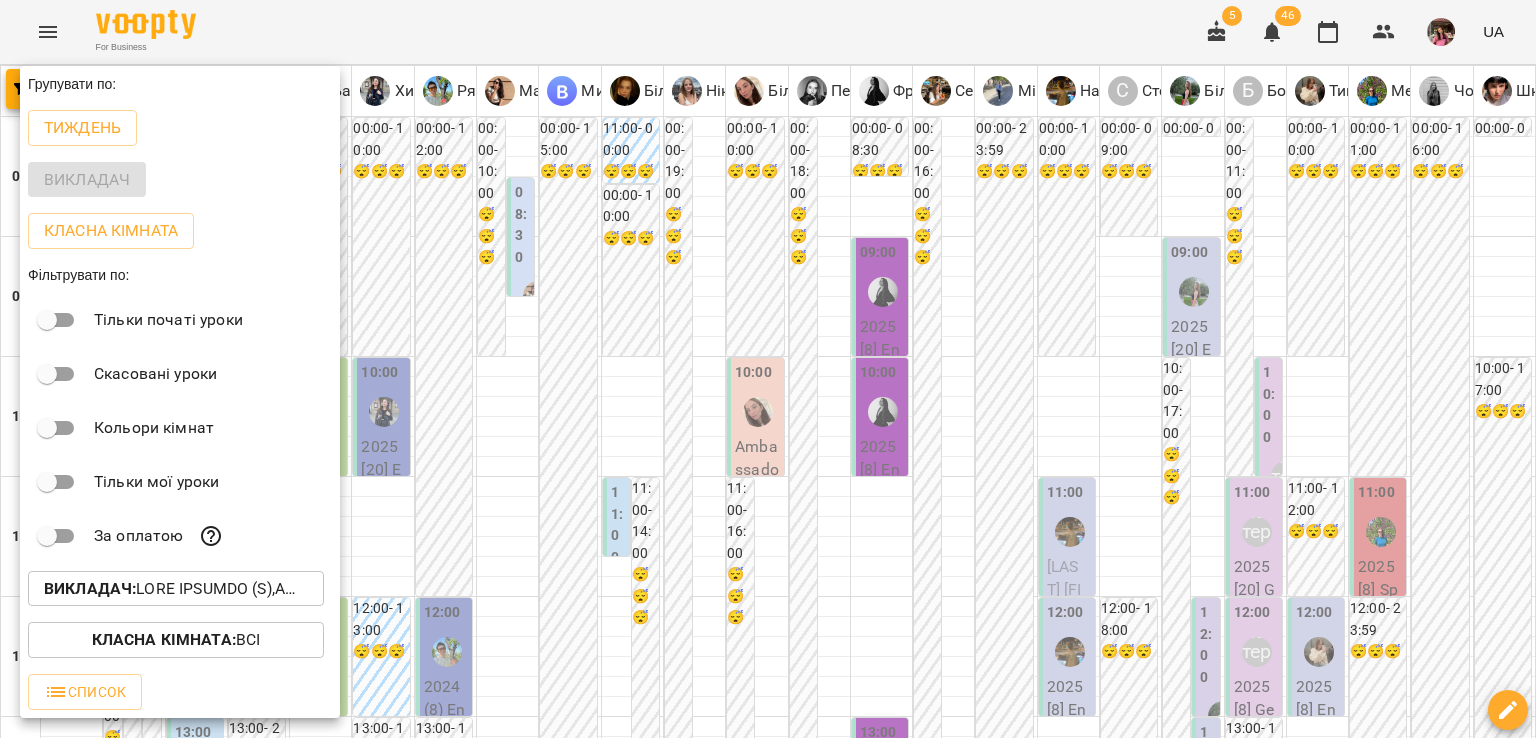 click on "Викладач :" at bounding box center [90, 588] 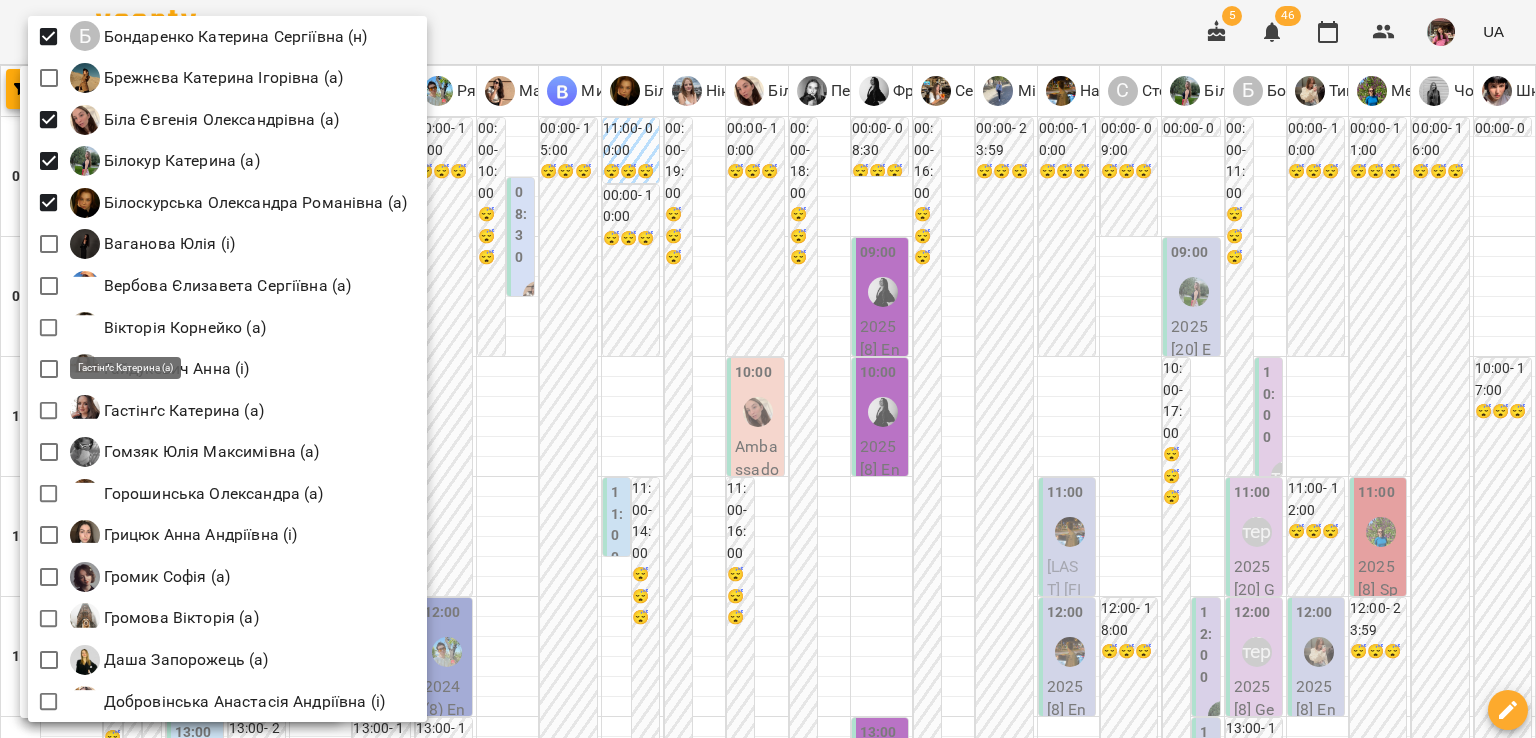 scroll, scrollTop: 420, scrollLeft: 0, axis: vertical 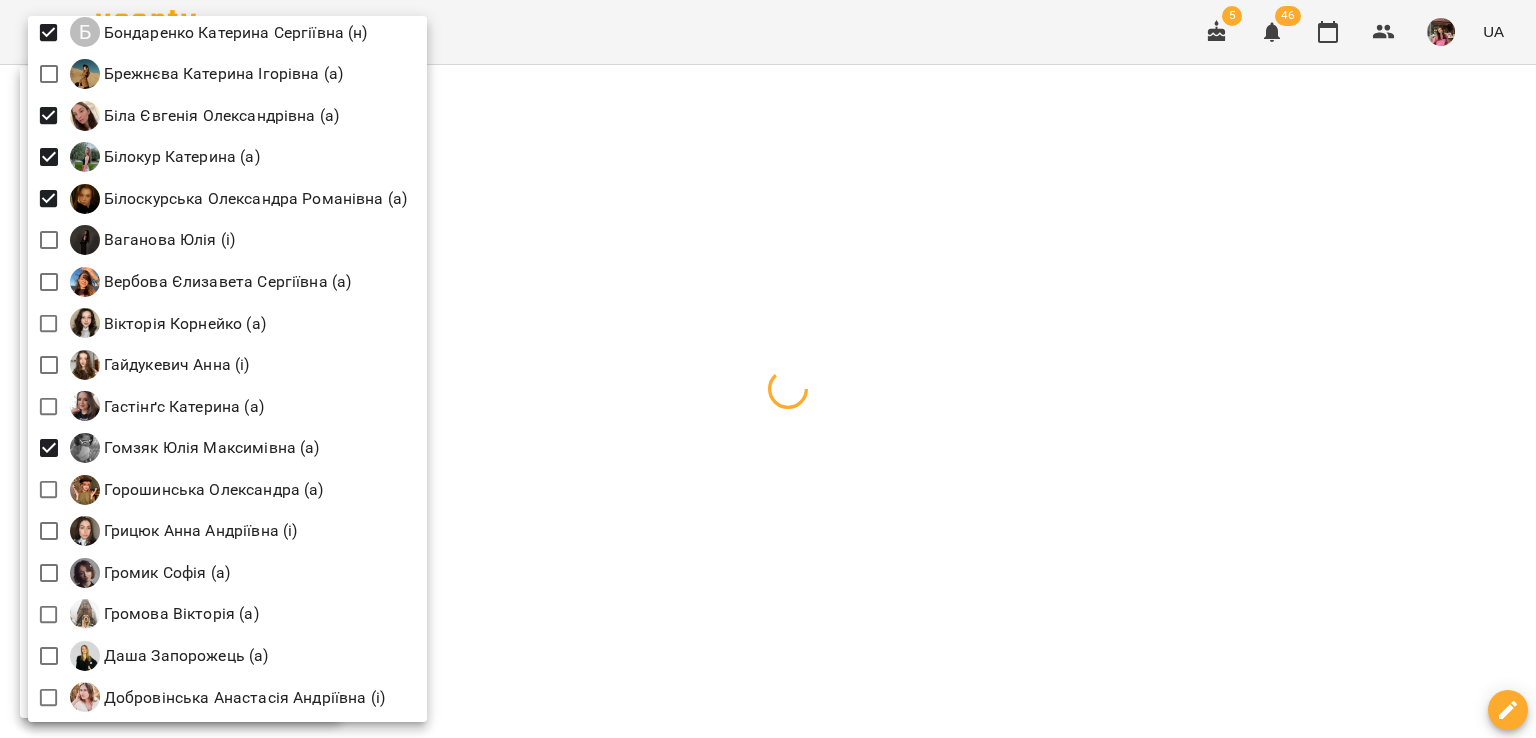 click at bounding box center (768, 369) 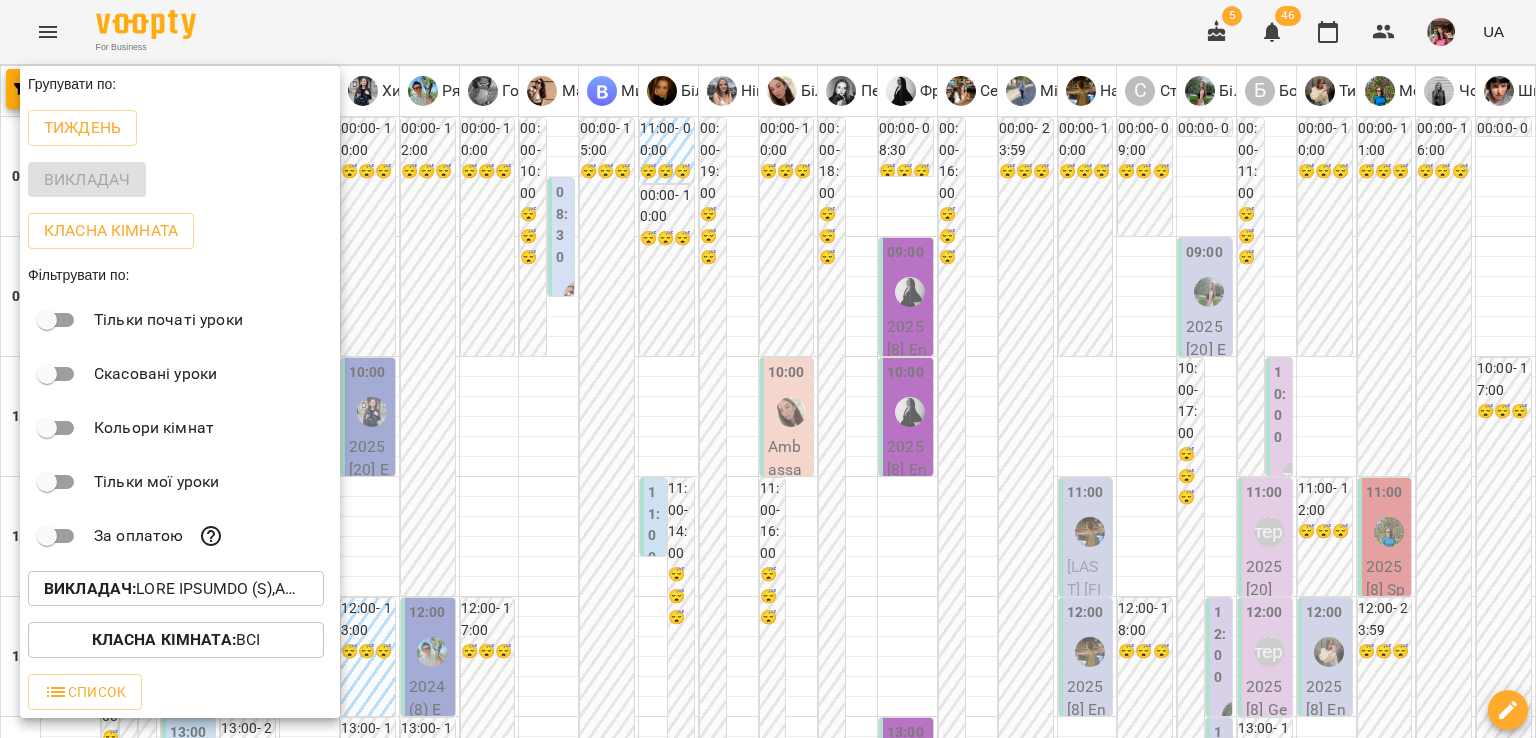 click at bounding box center [768, 369] 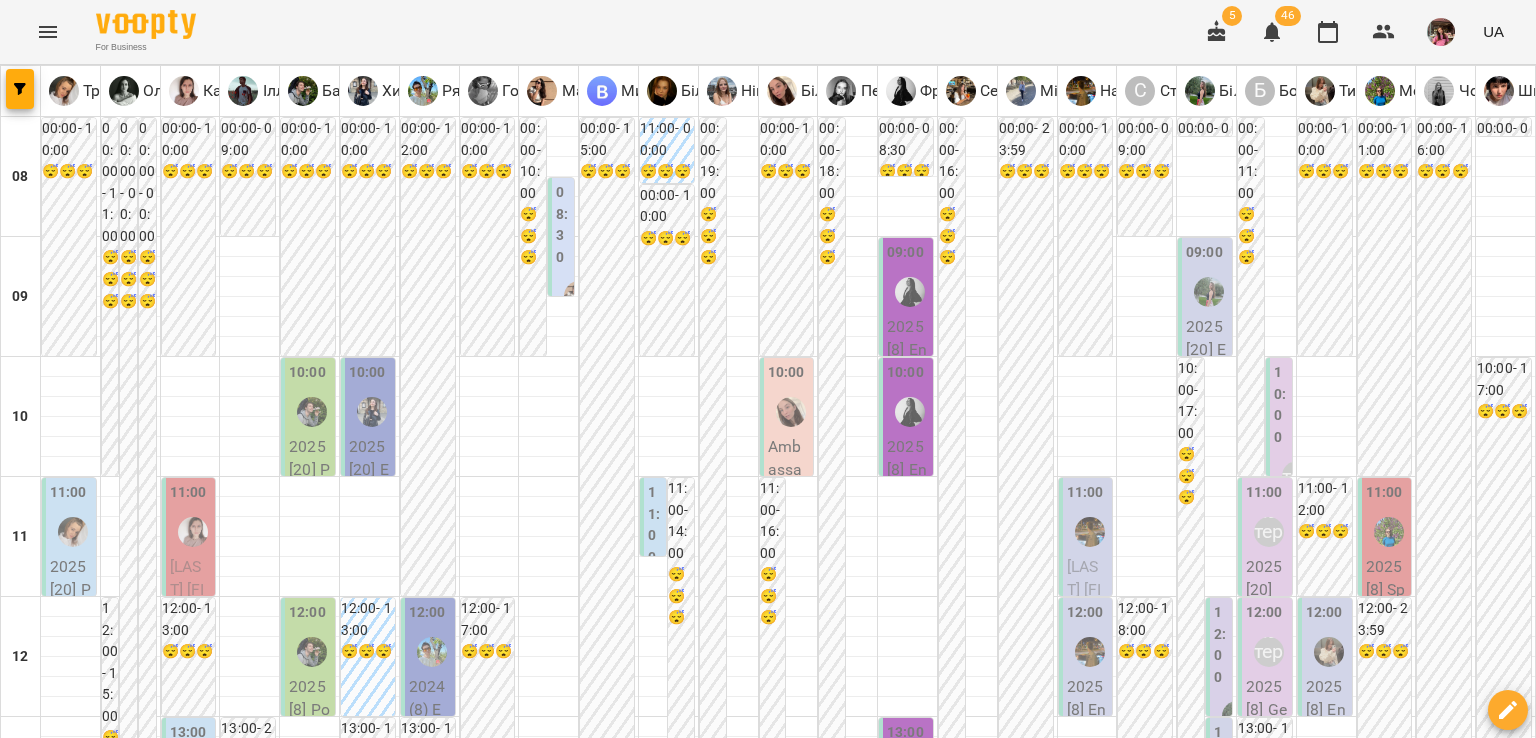 scroll, scrollTop: 892, scrollLeft: 0, axis: vertical 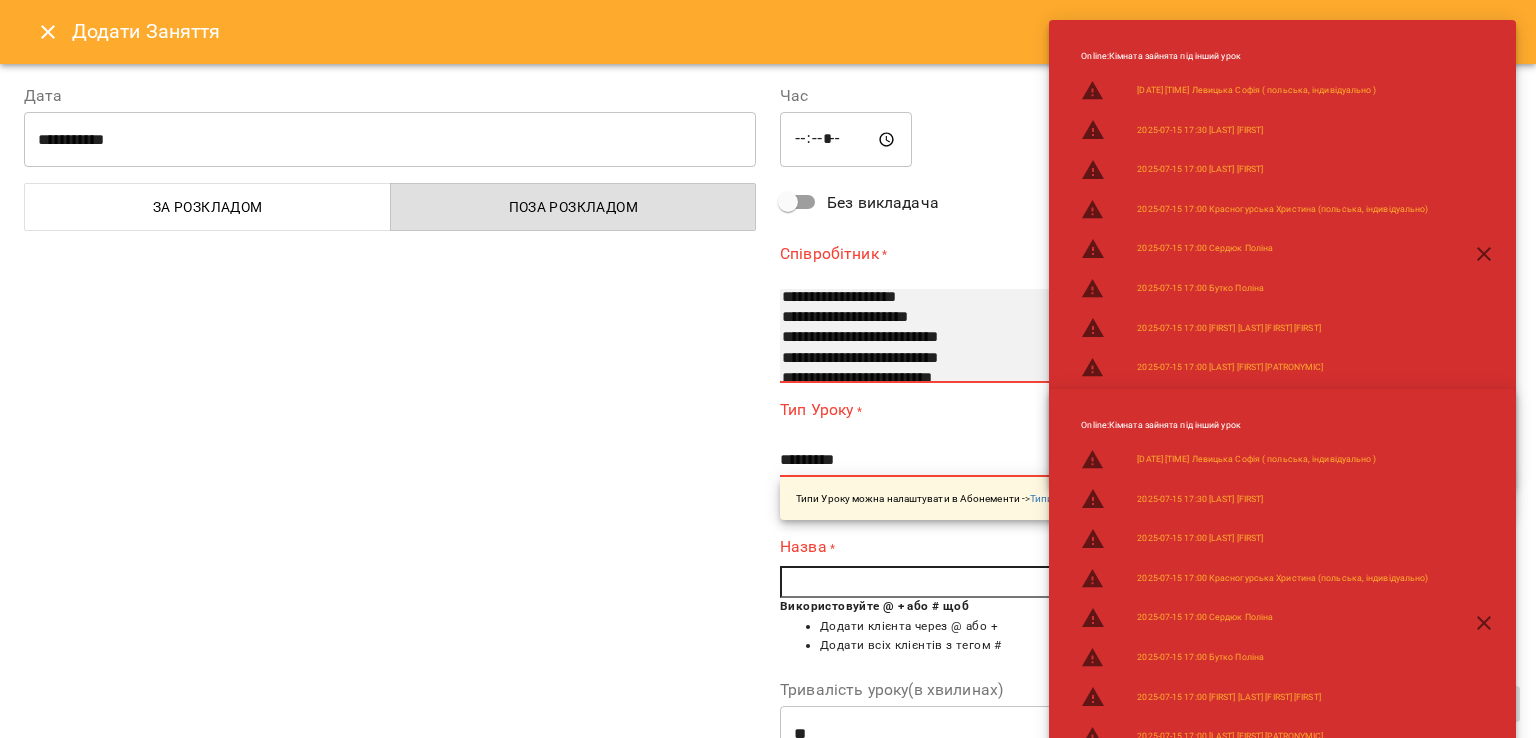 select on "**********" 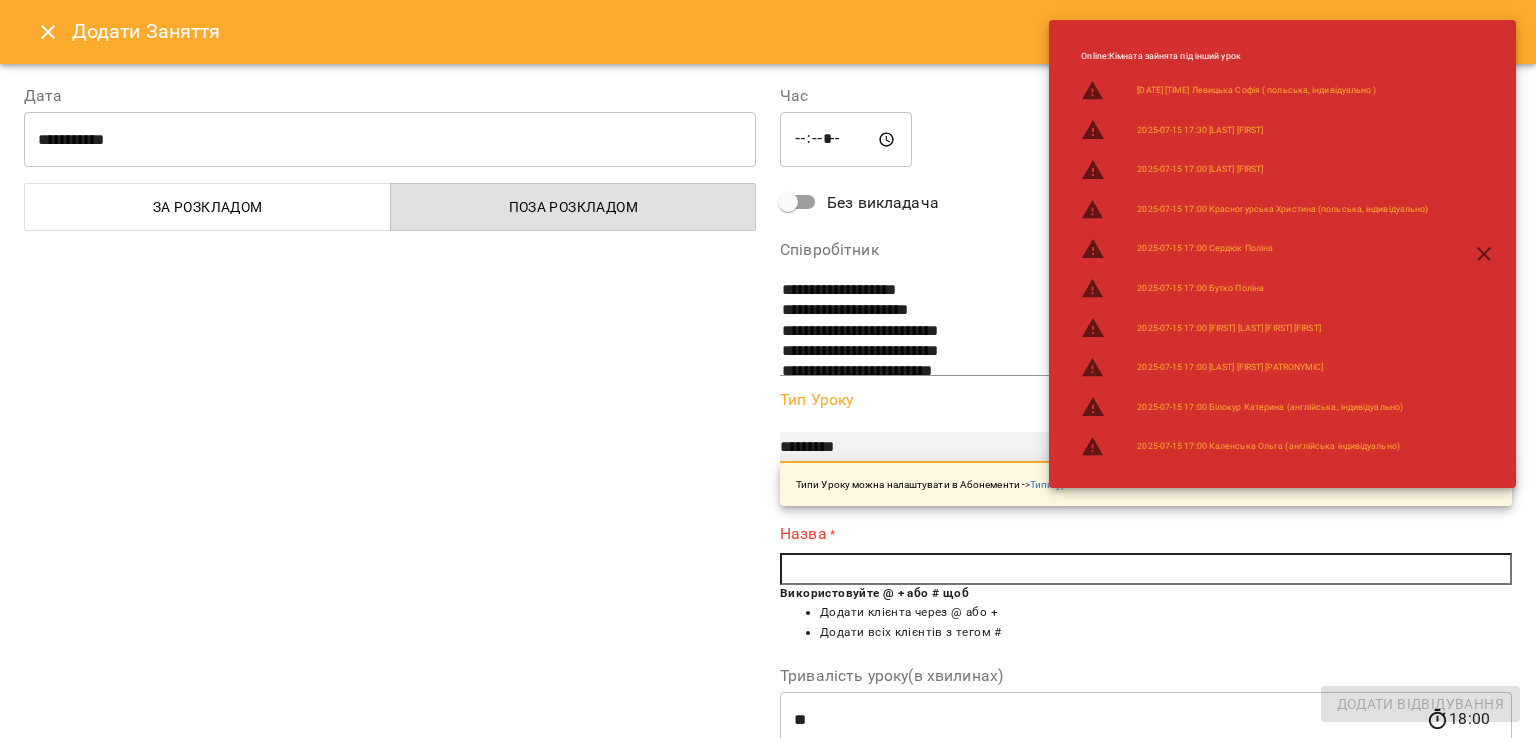 click on "**********" at bounding box center [1146, 448] 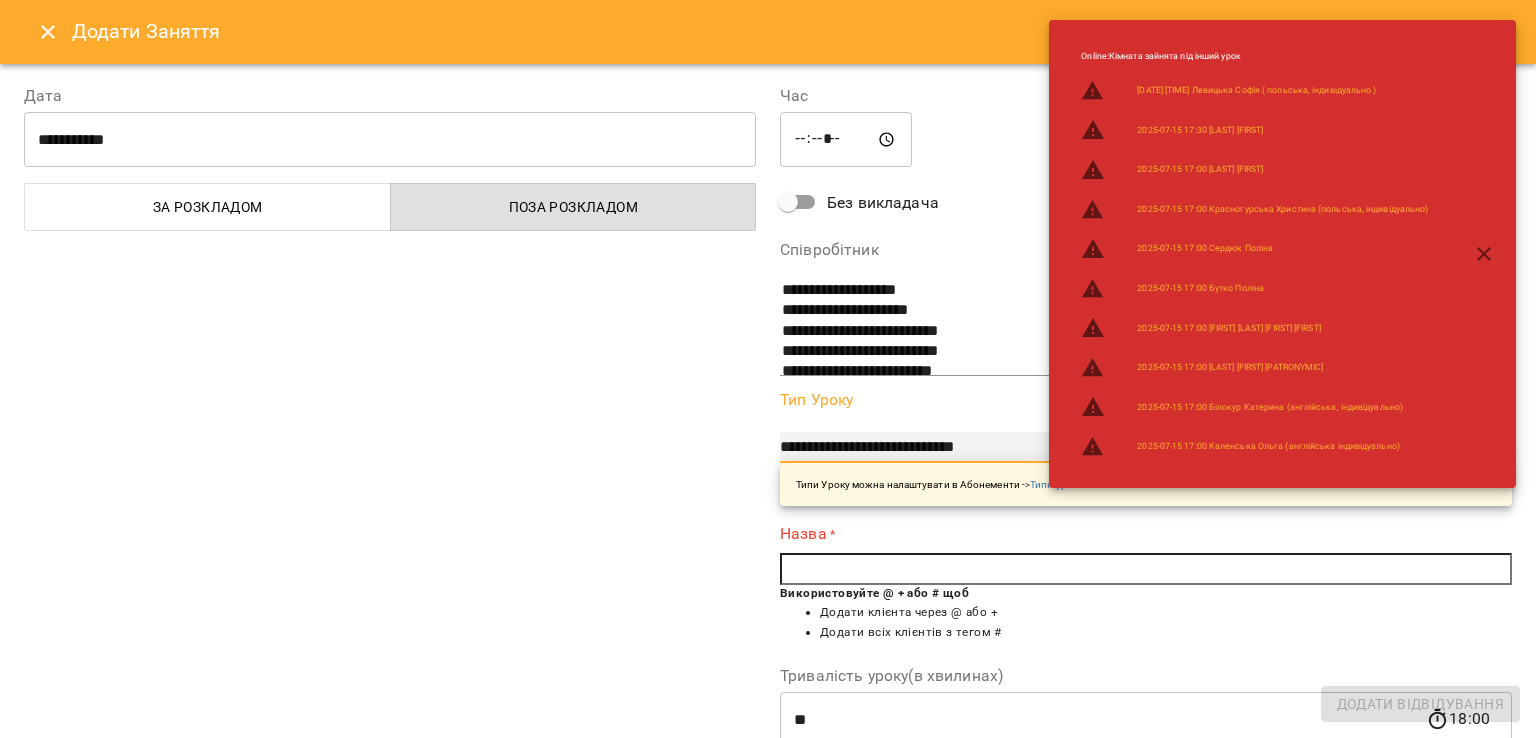 click on "**********" at bounding box center [1146, 448] 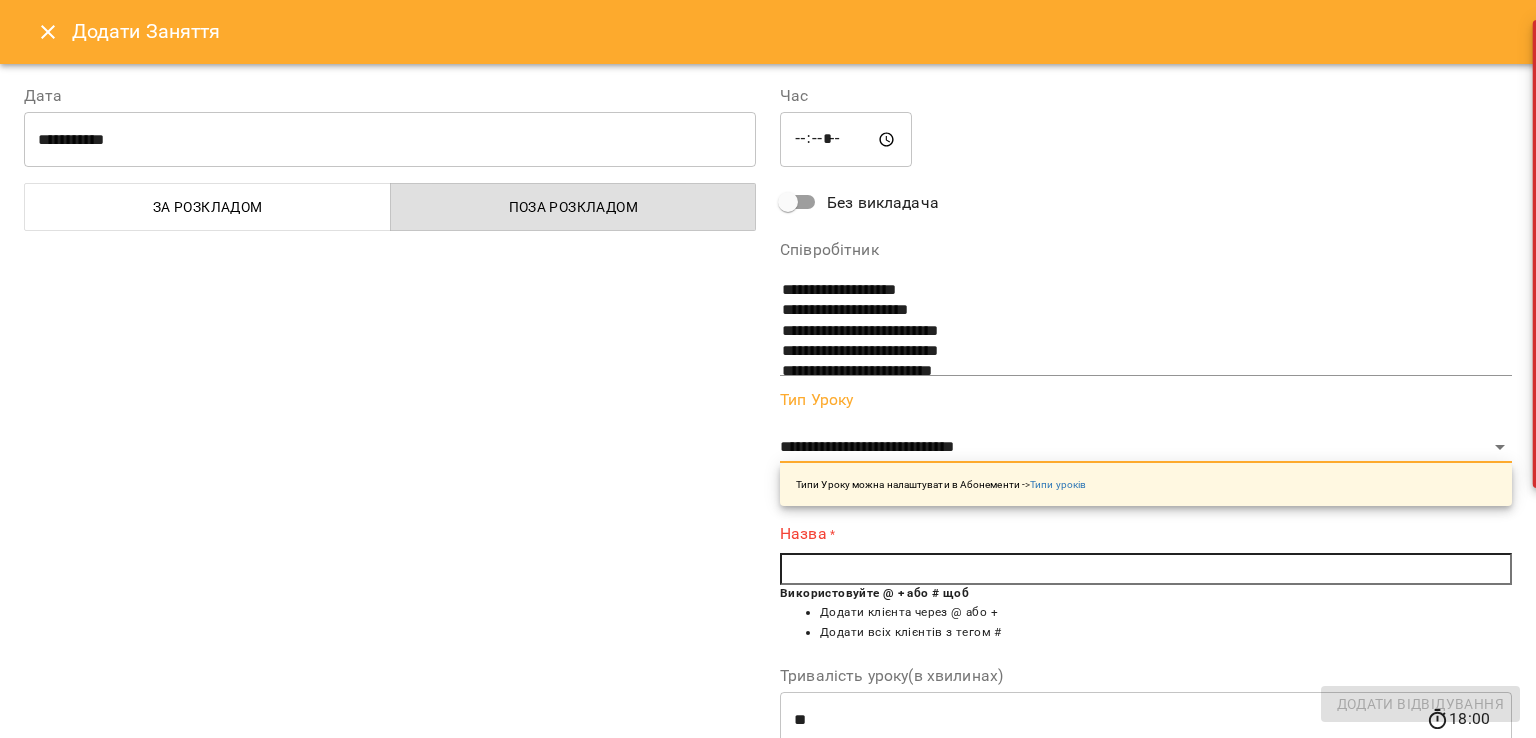 click at bounding box center (1146, 569) 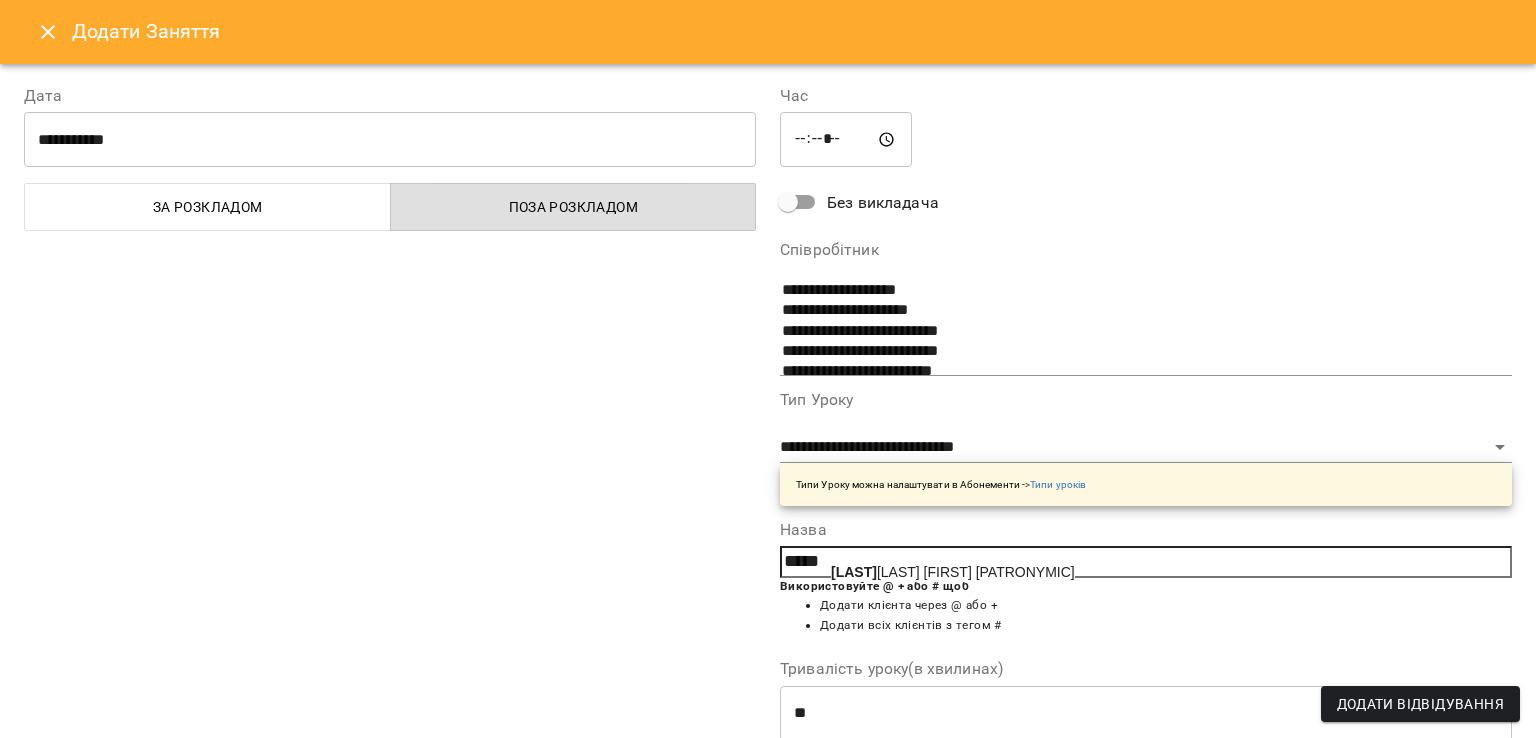 click on "Яцен ко Світлана Юріївна" at bounding box center [953, 572] 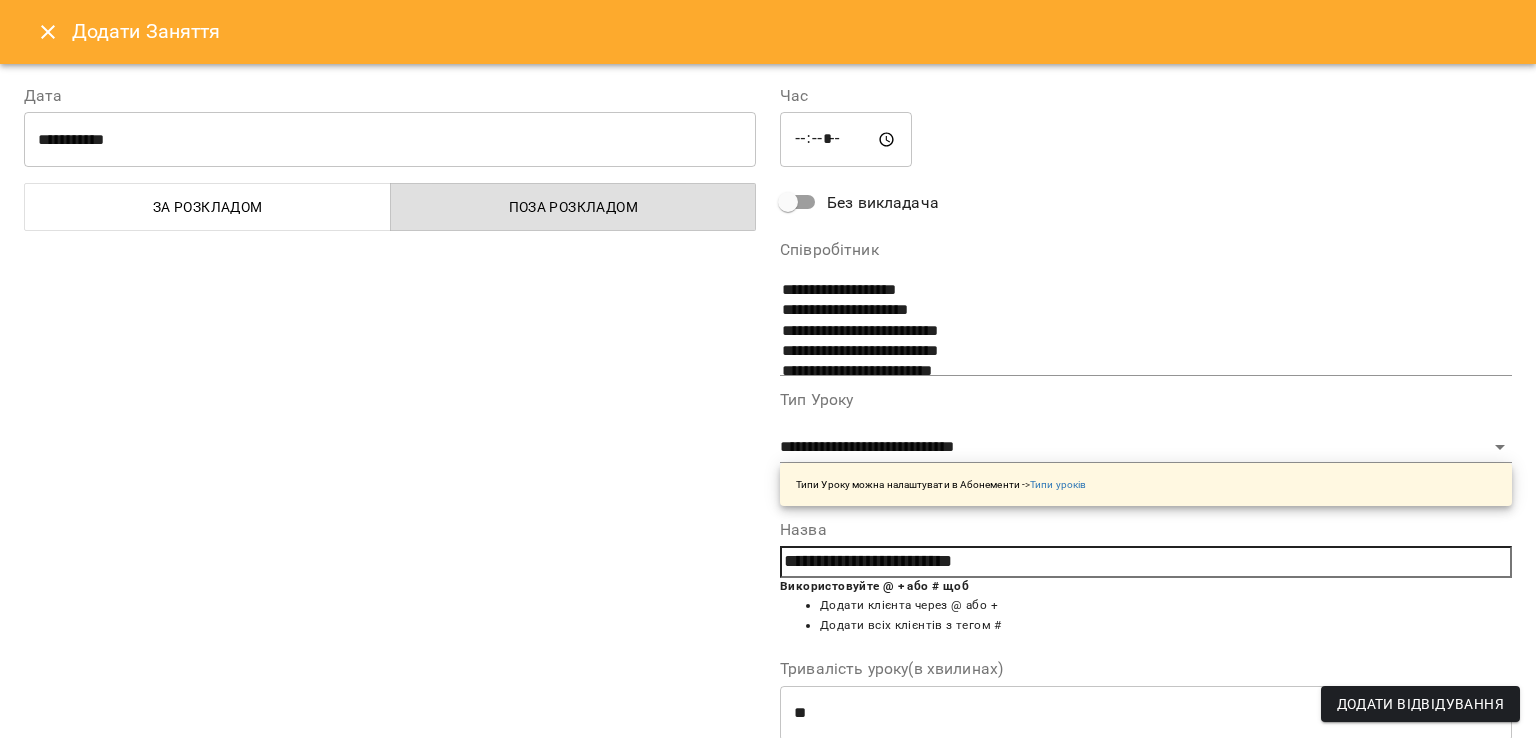click on "Додати Відвідування" at bounding box center [1420, 704] 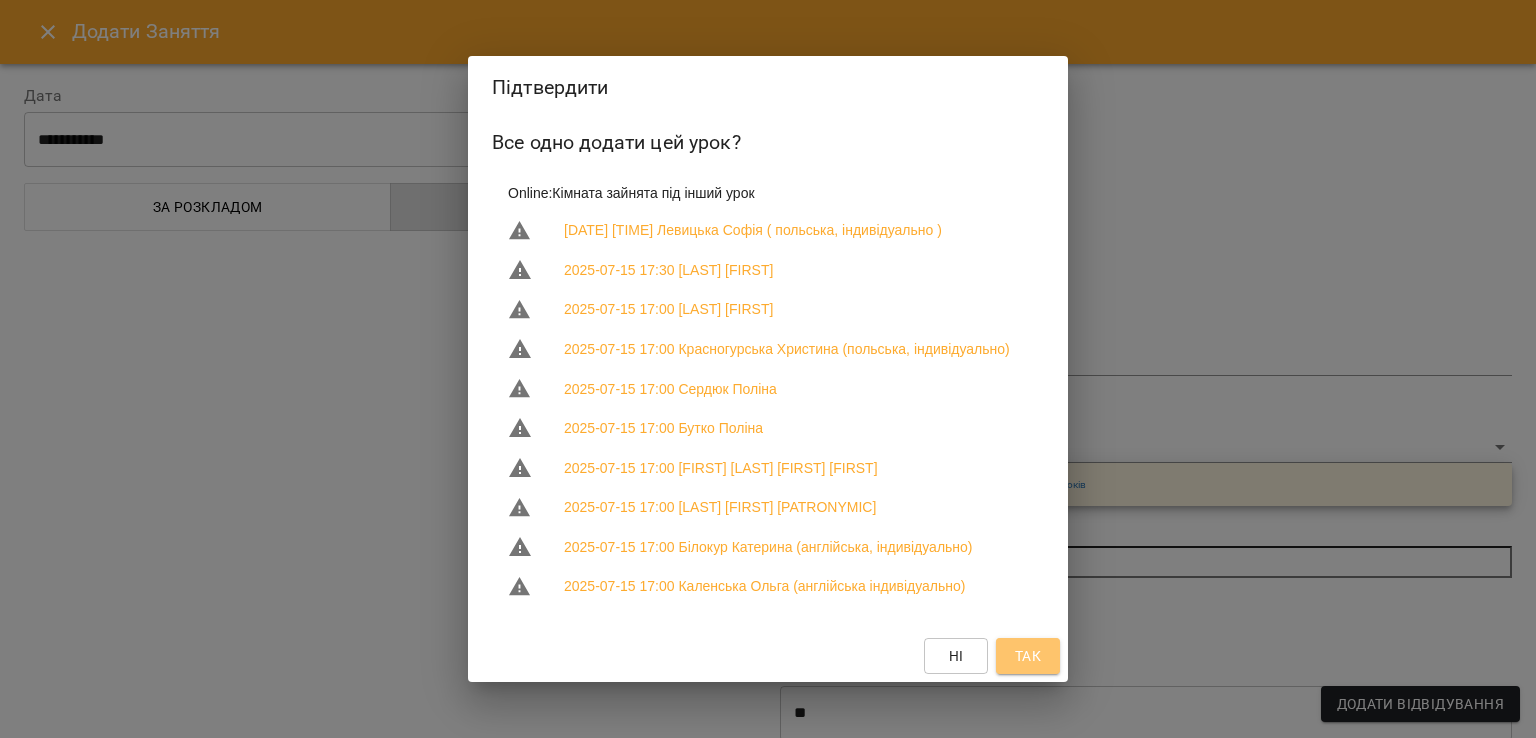 click on "Так" at bounding box center (1028, 656) 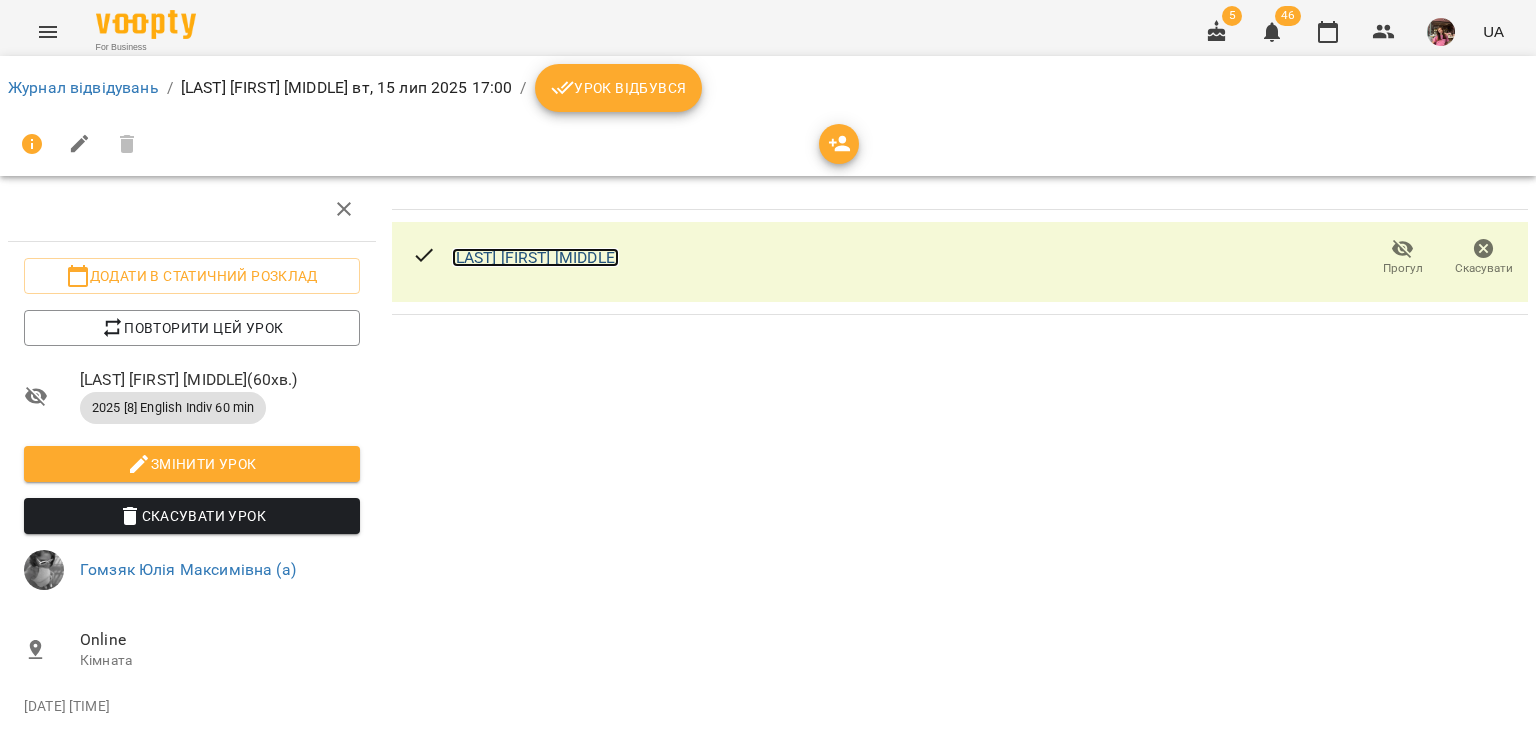 click on "[LAST] [FIRST] [PATRONYMIC]" at bounding box center [535, 257] 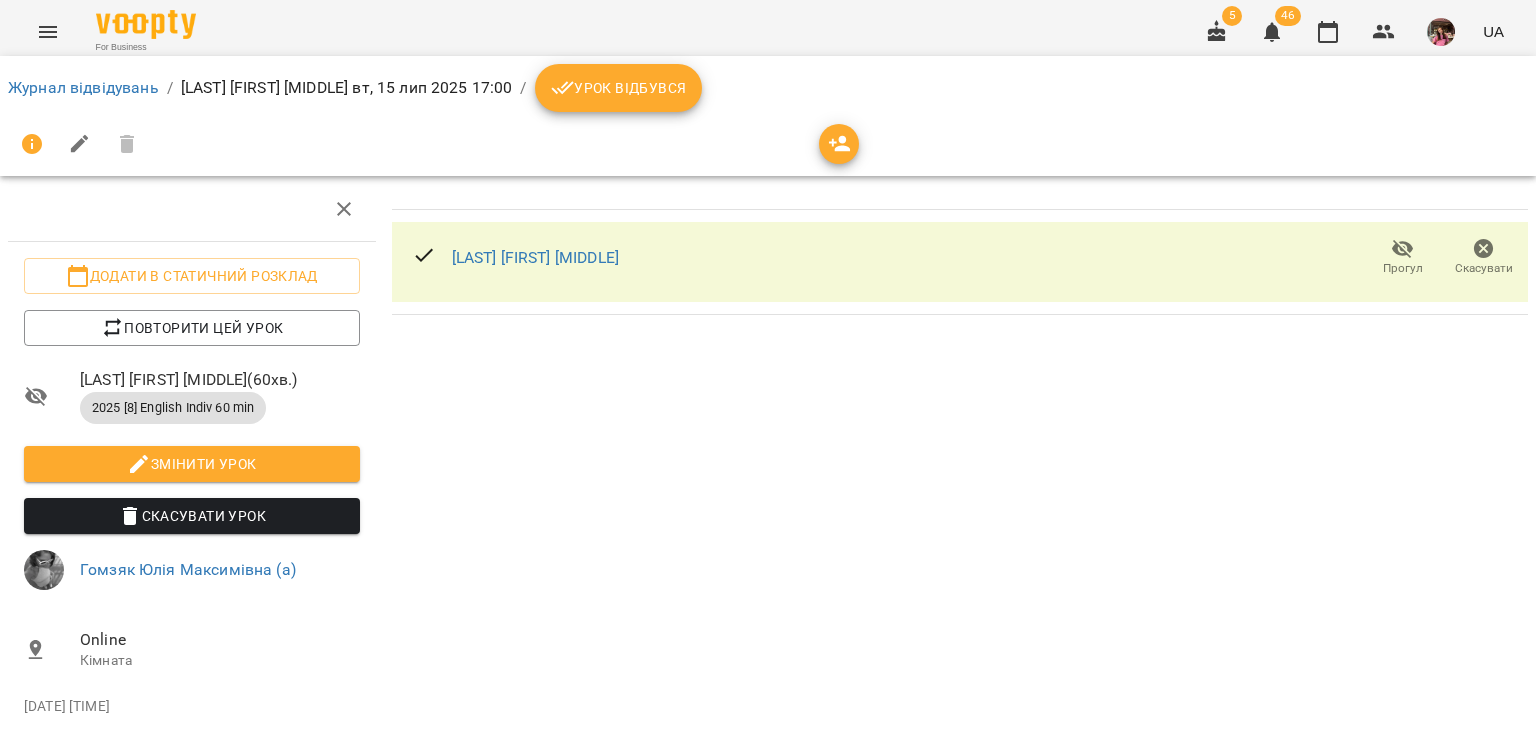 click on "Журнал відвідувань" at bounding box center (83, 88) 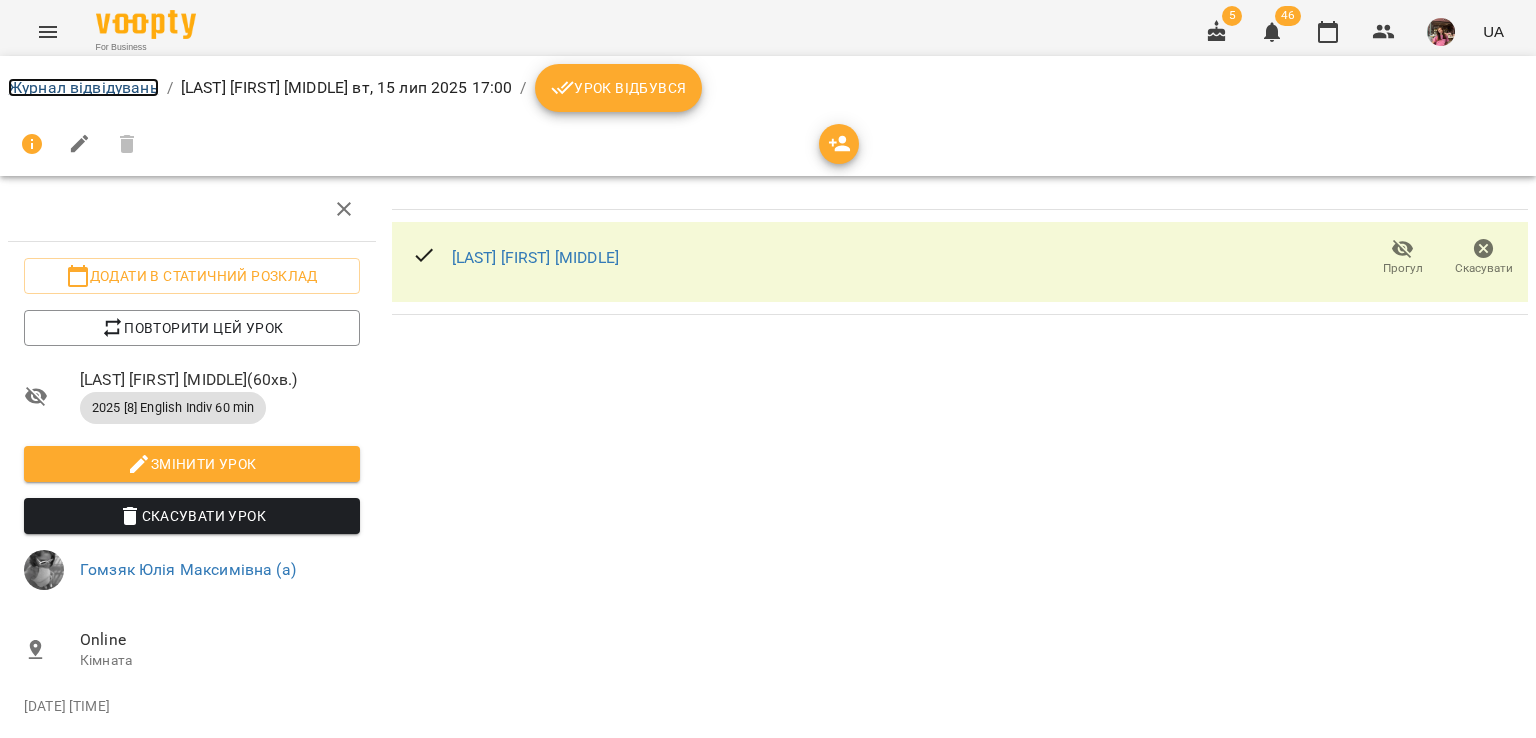 click on "Журнал відвідувань" at bounding box center (83, 87) 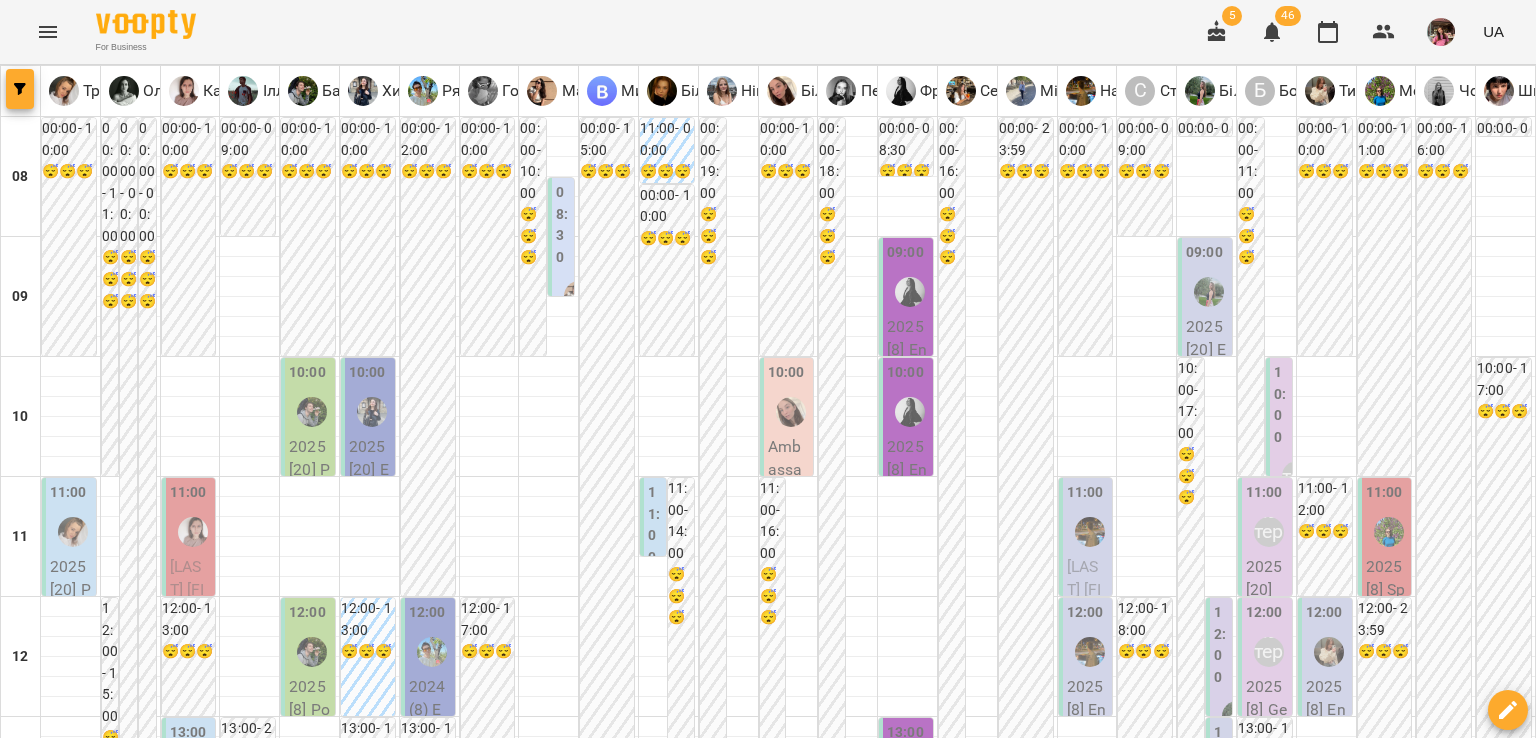 click at bounding box center (20, 89) 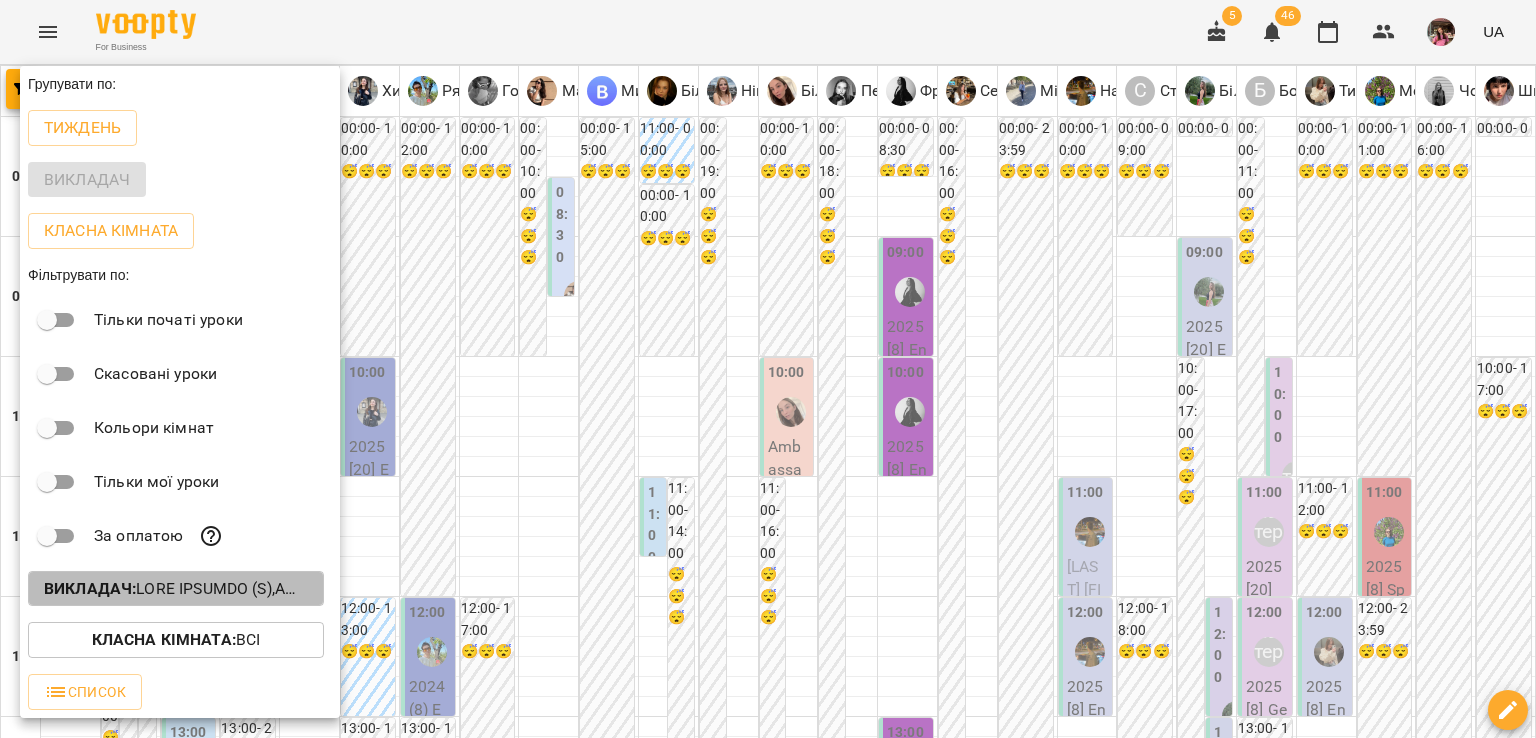 click on "Викладач :" at bounding box center [176, 589] 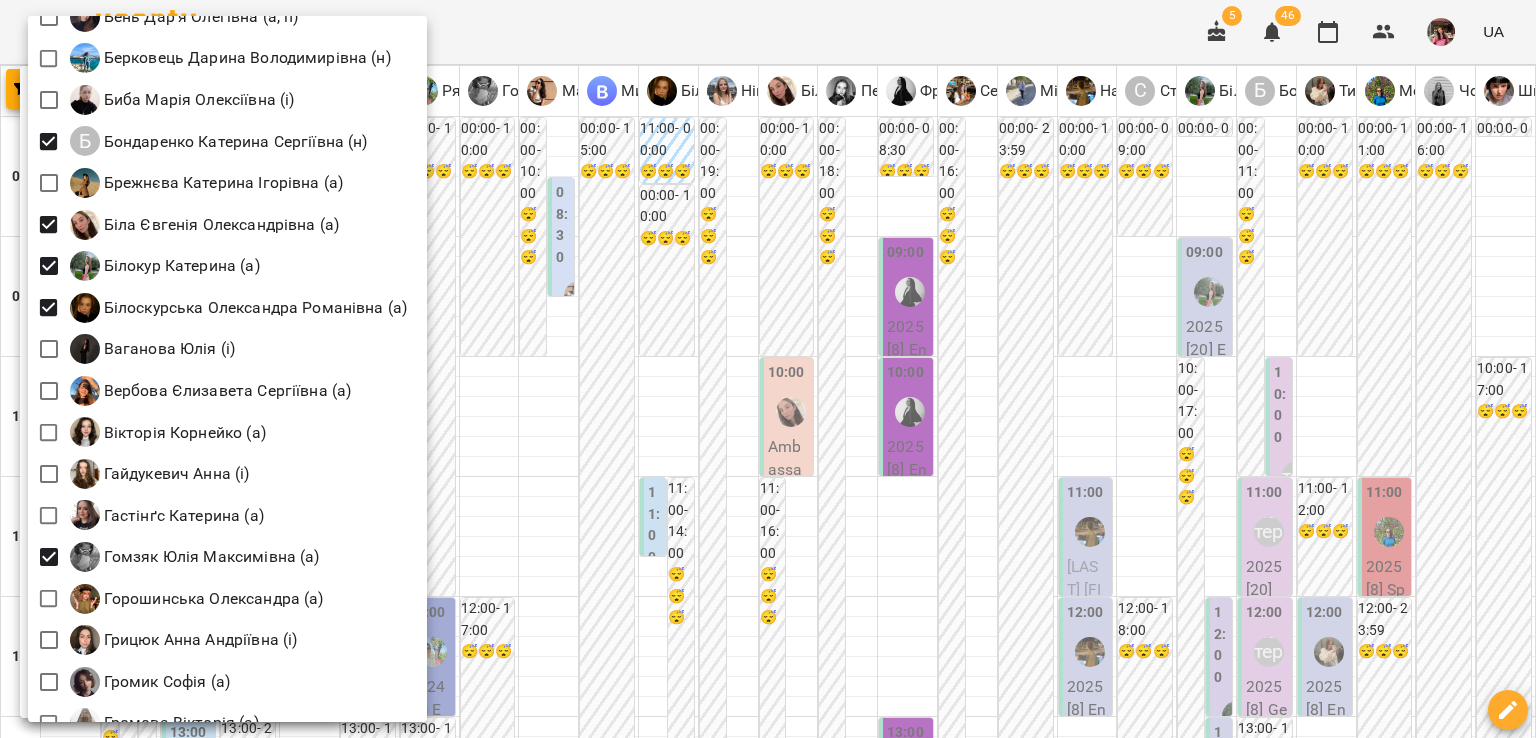 scroll, scrollTop: 376, scrollLeft: 0, axis: vertical 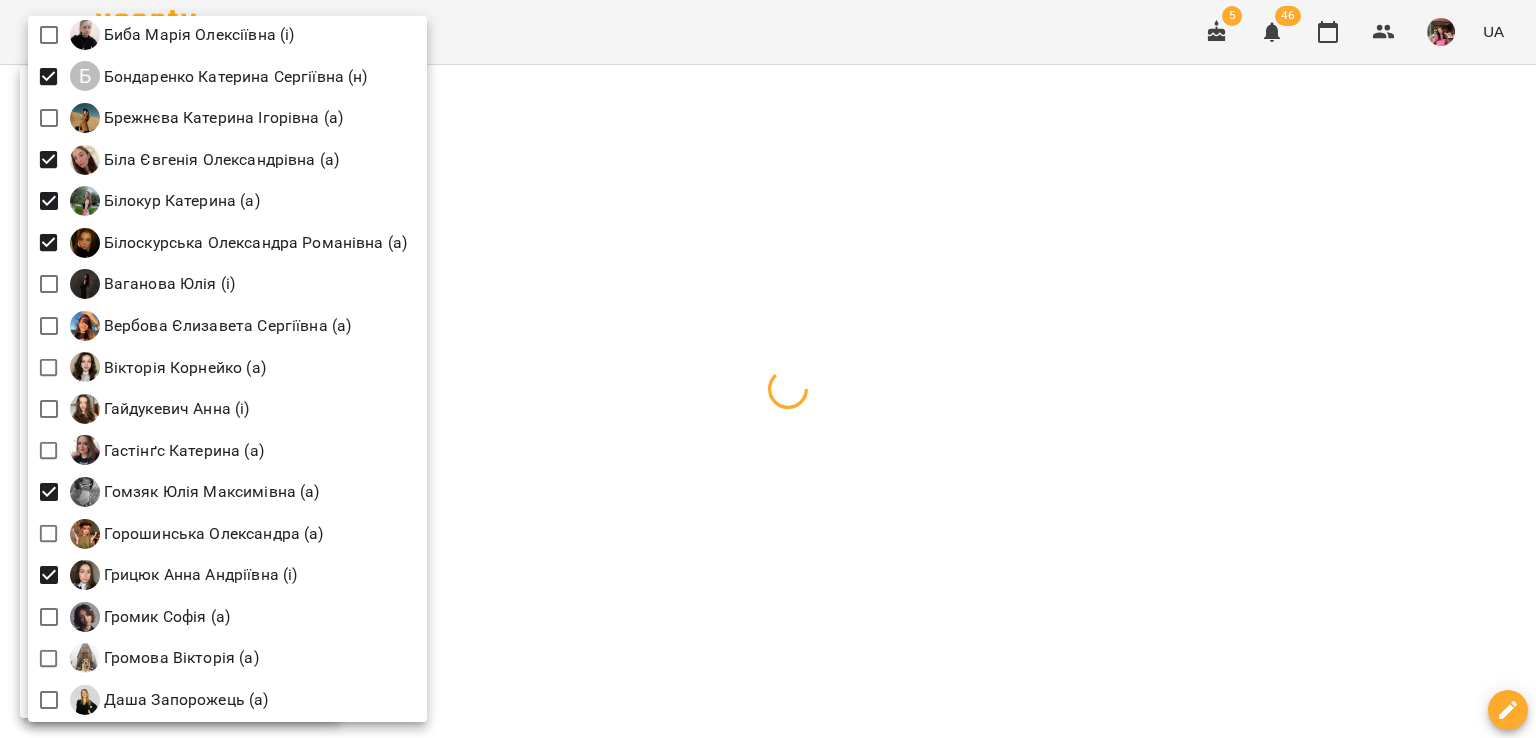 click at bounding box center [768, 369] 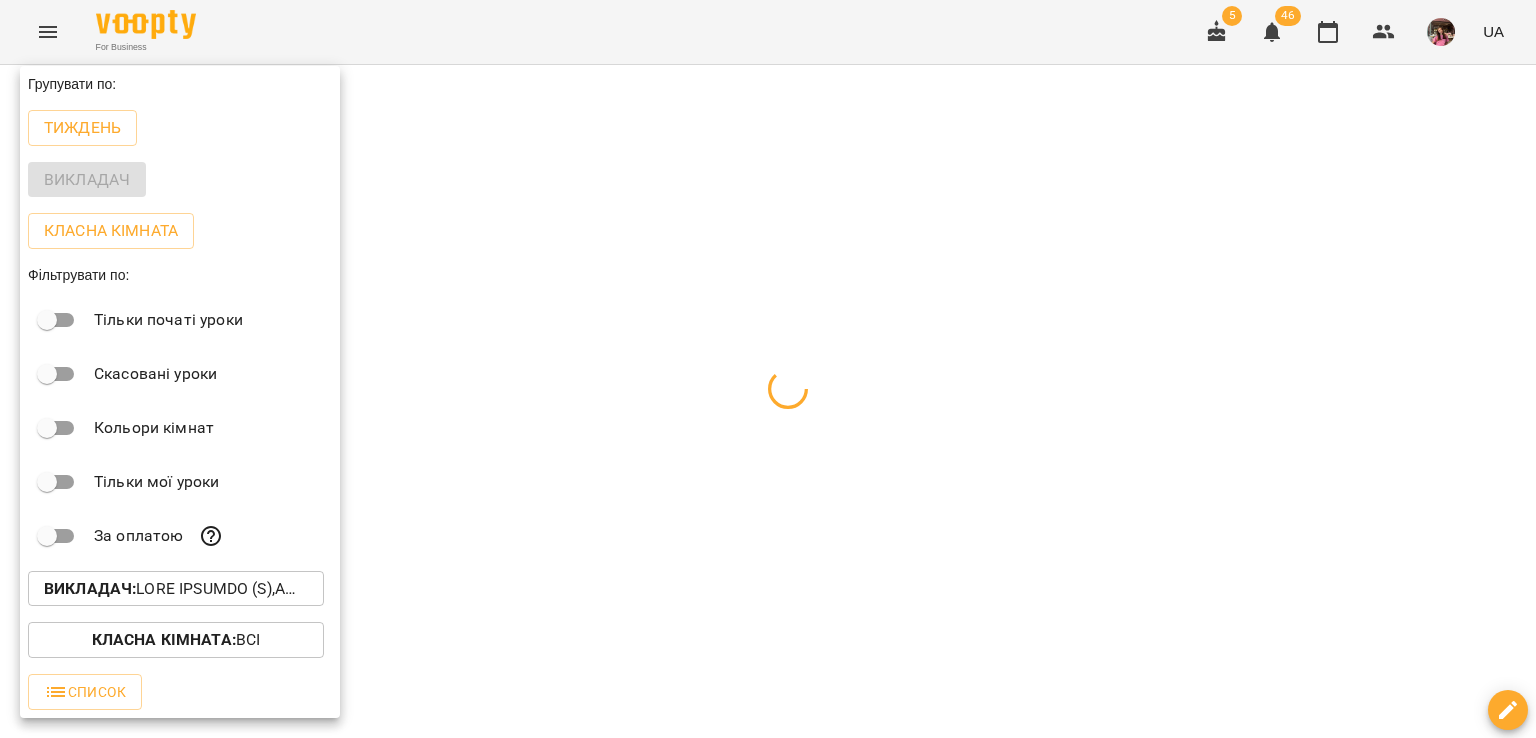 click at bounding box center [768, 369] 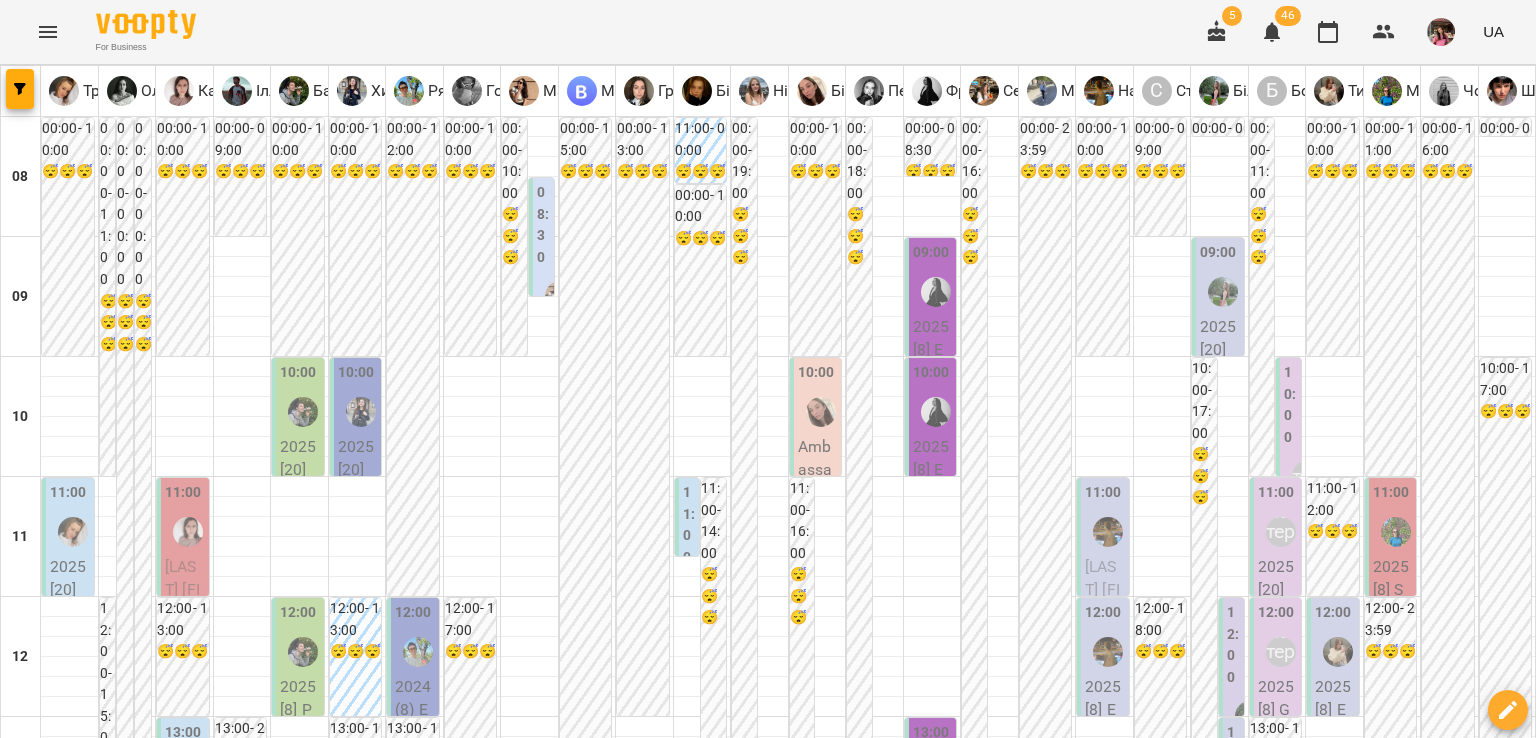 click on "19 лип" at bounding box center (1283, 1962) 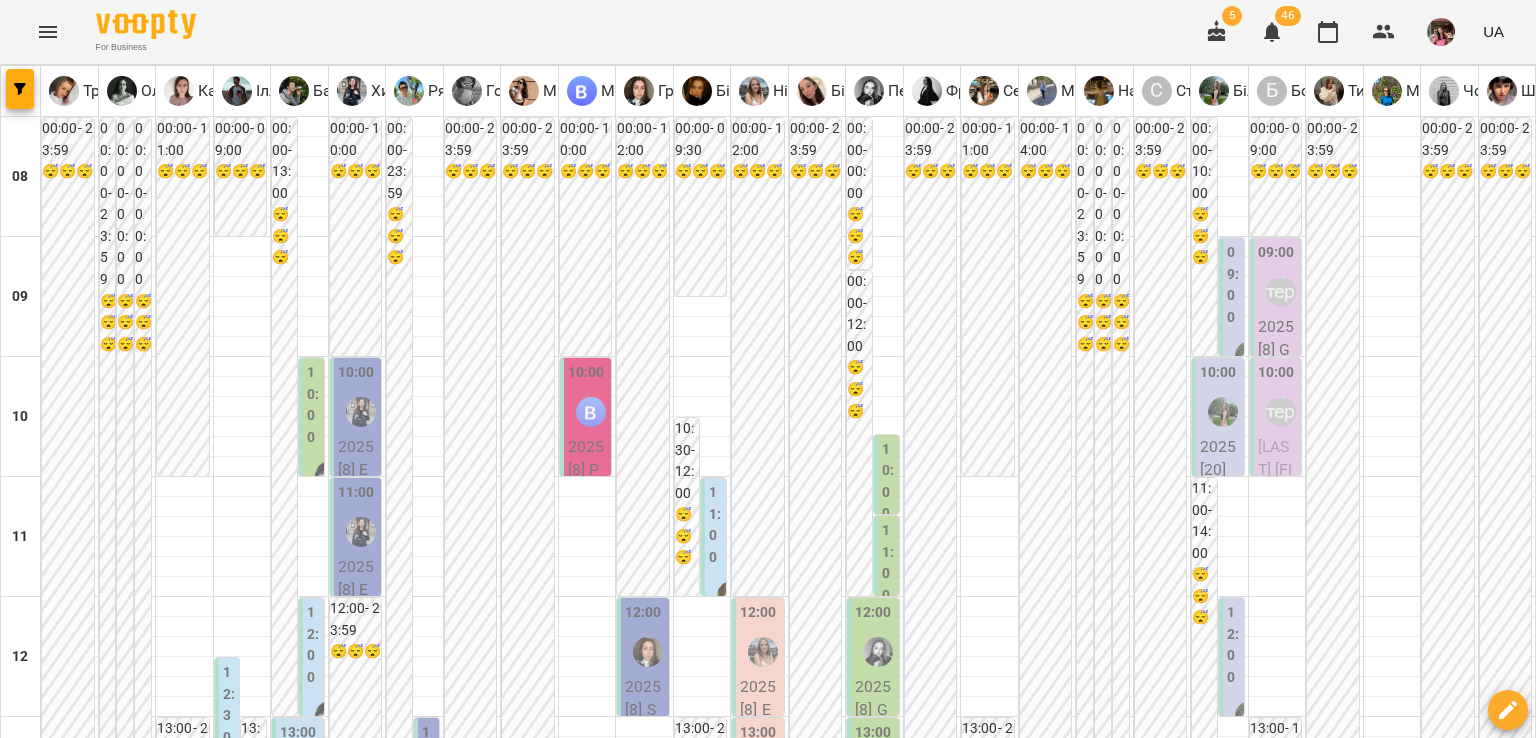 scroll, scrollTop: 418, scrollLeft: 0, axis: vertical 